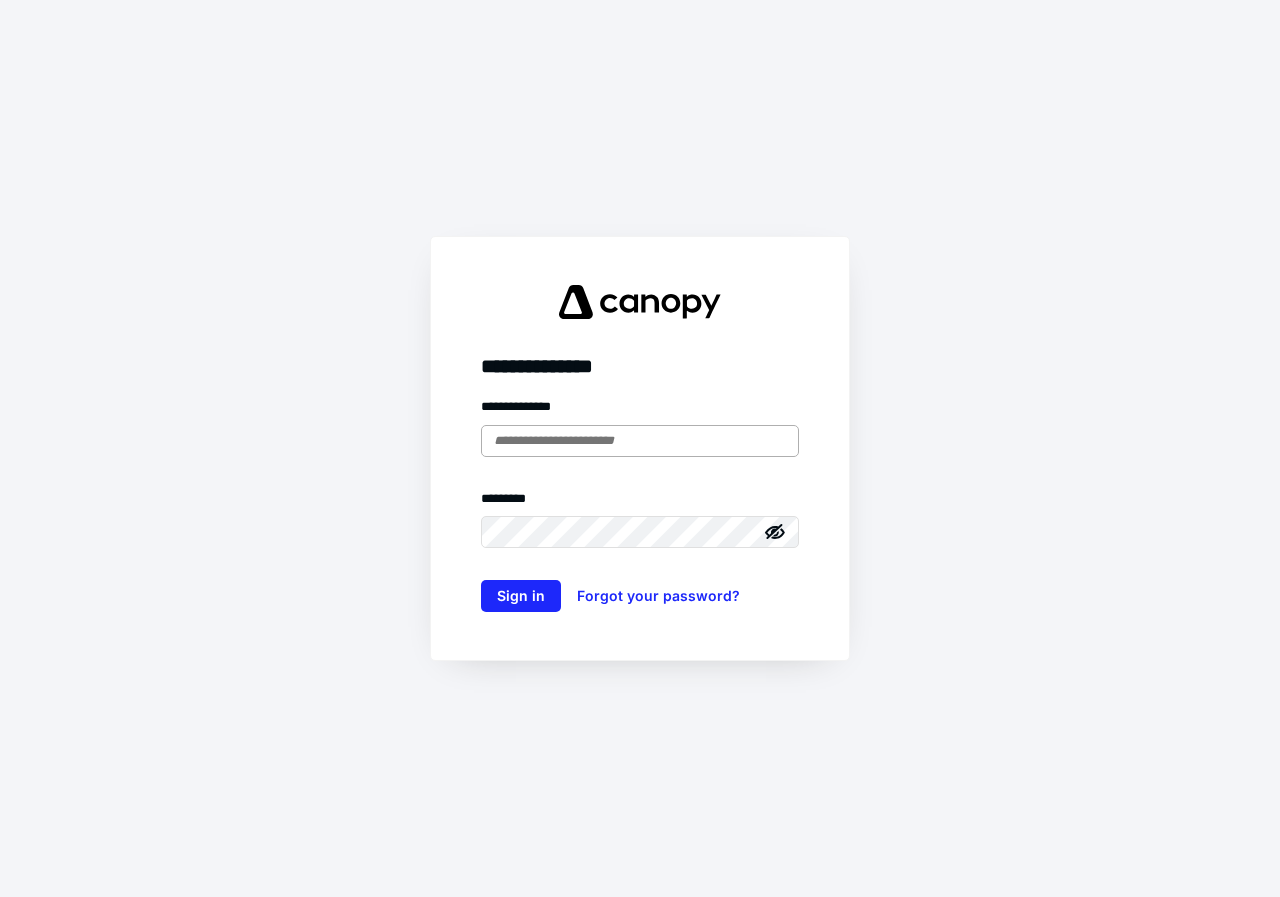 scroll, scrollTop: 0, scrollLeft: 0, axis: both 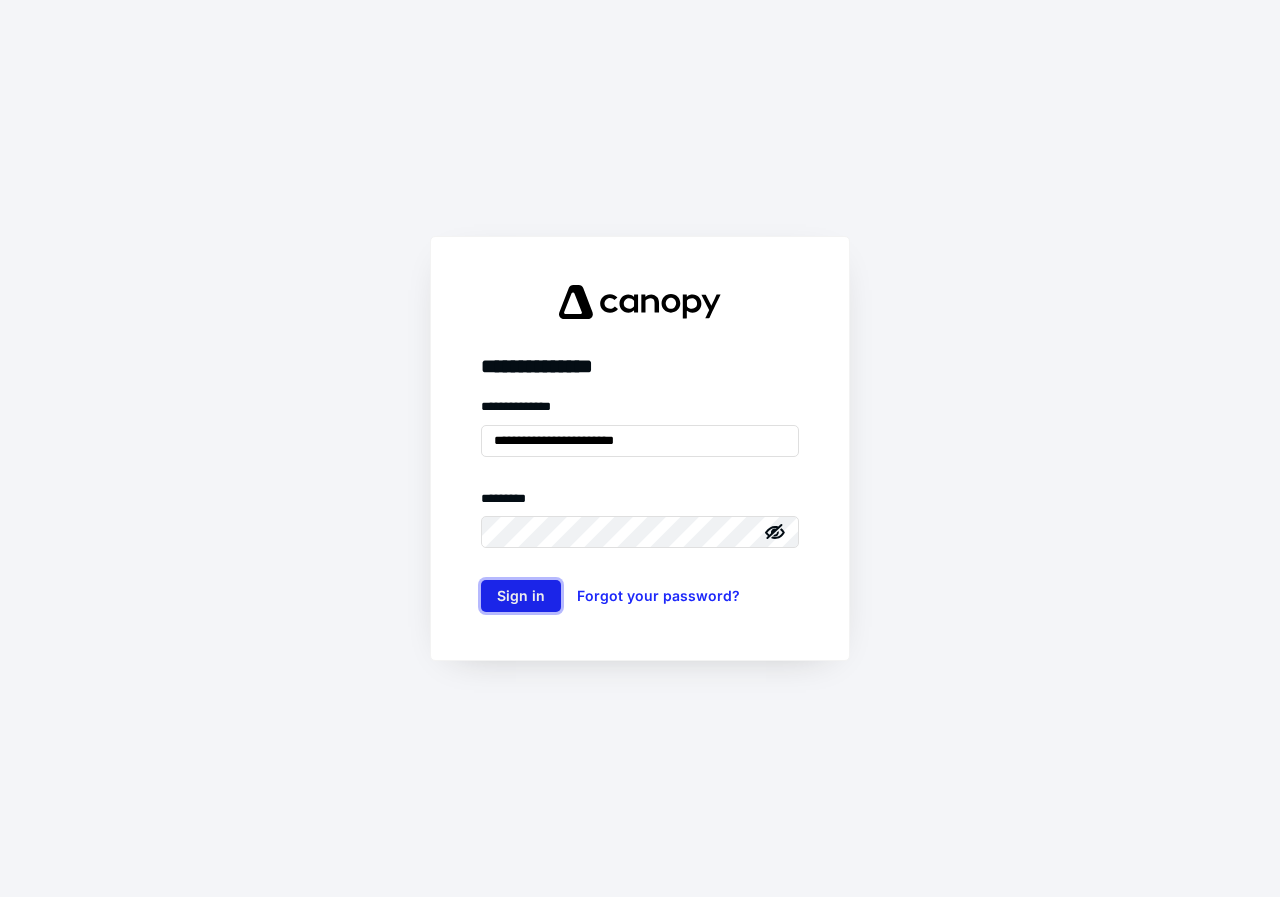 click on "Sign in" at bounding box center [521, 596] 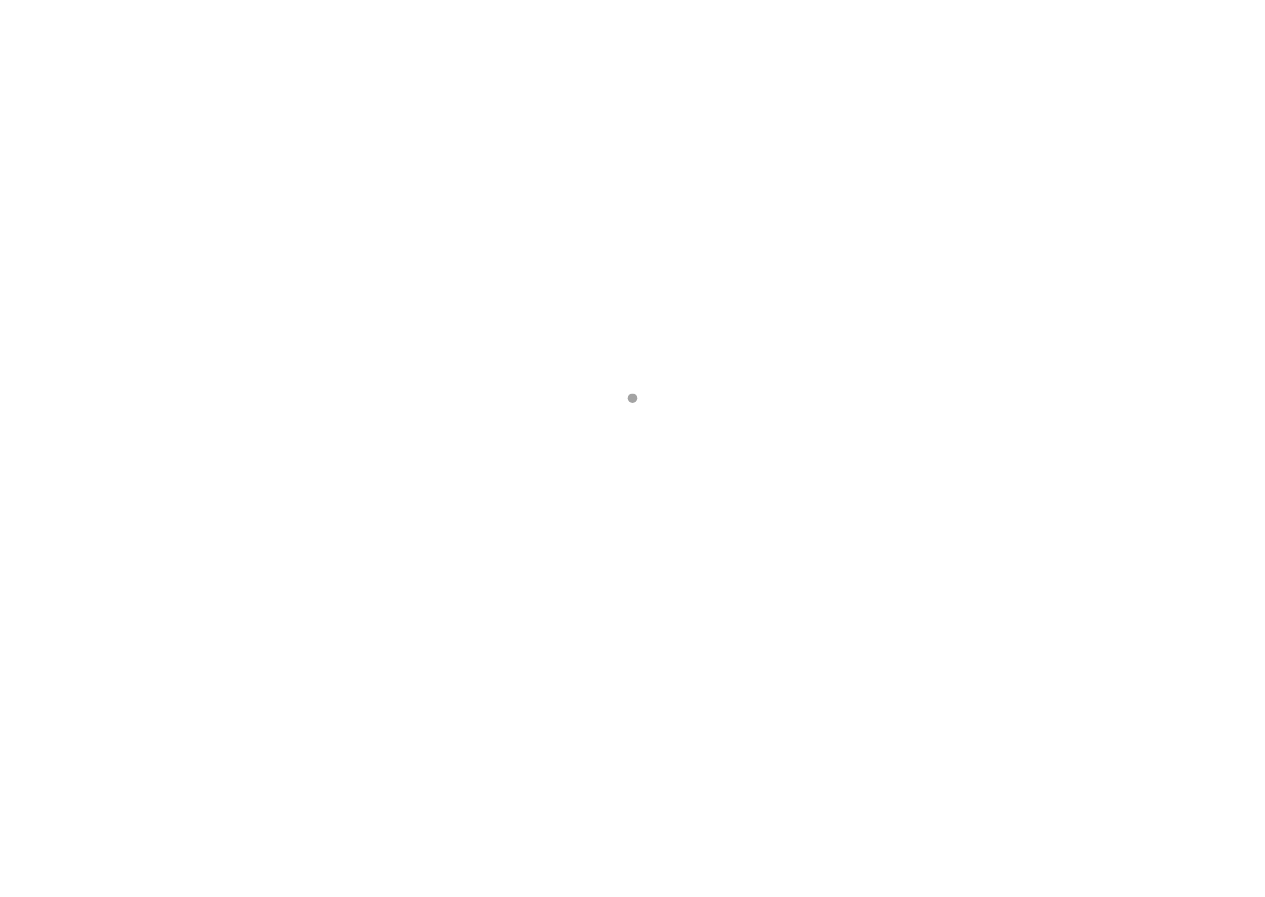 scroll, scrollTop: 0, scrollLeft: 0, axis: both 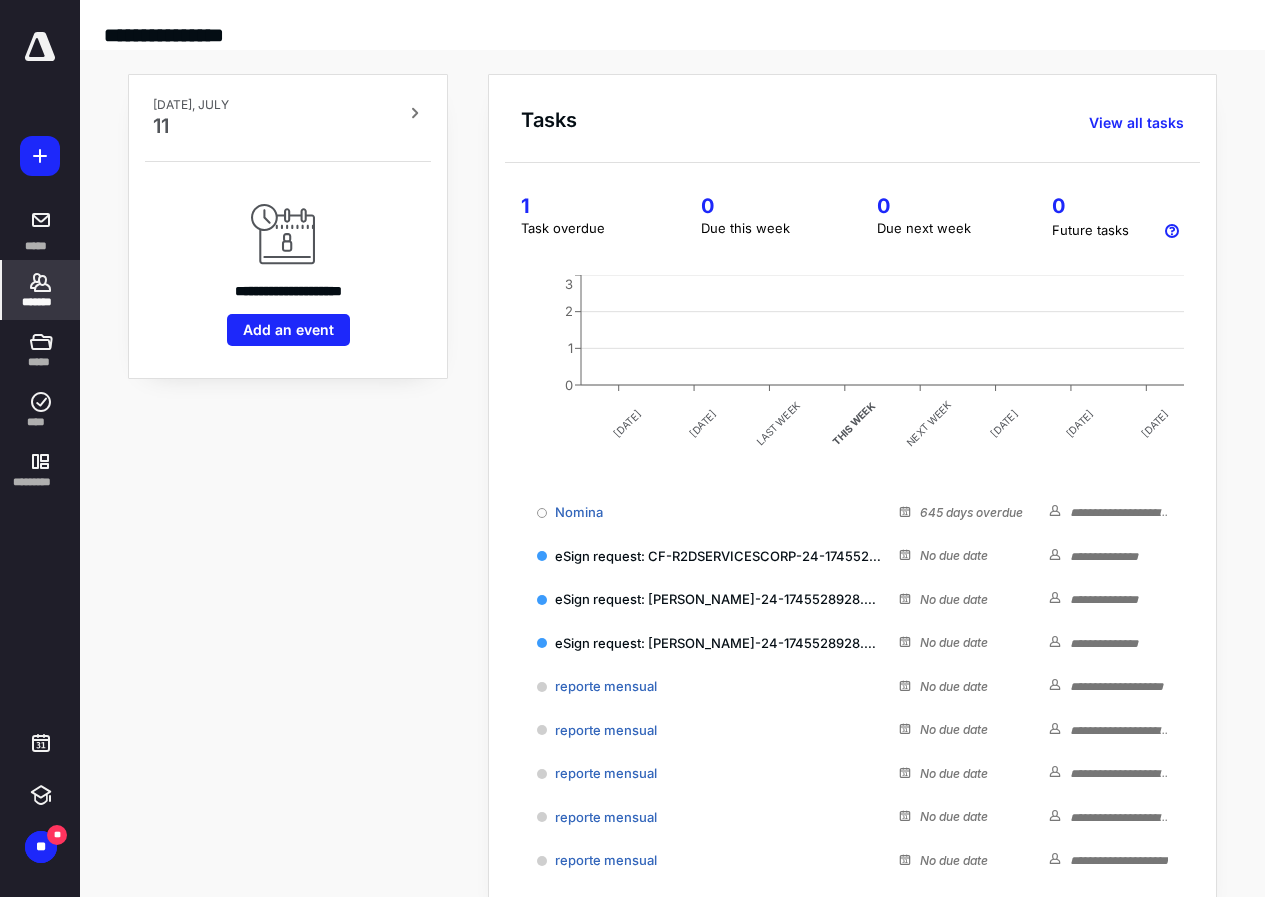 click on "*******" at bounding box center (41, 302) 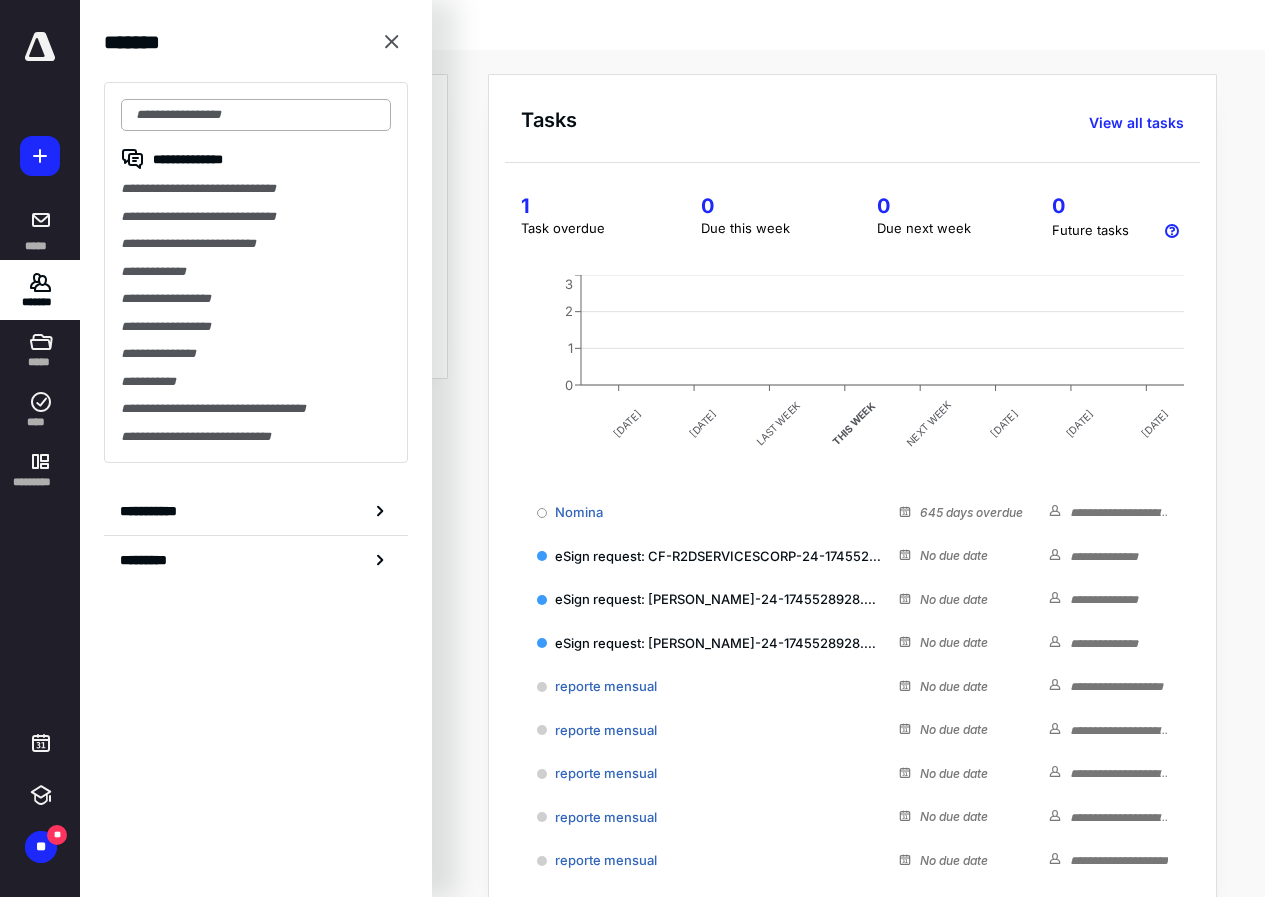 drag, startPoint x: 173, startPoint y: 119, endPoint x: 169, endPoint y: 109, distance: 10.770329 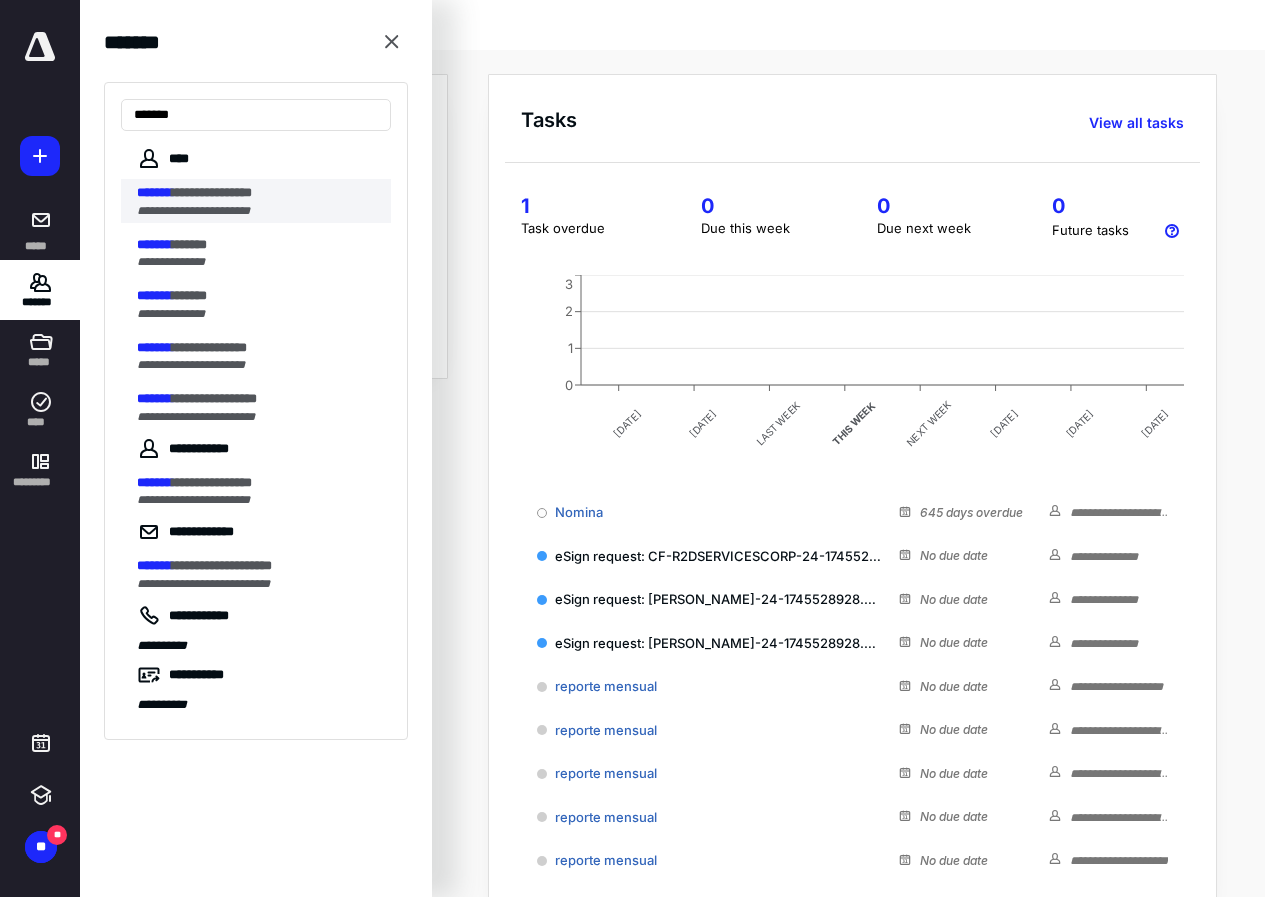 type on "*******" 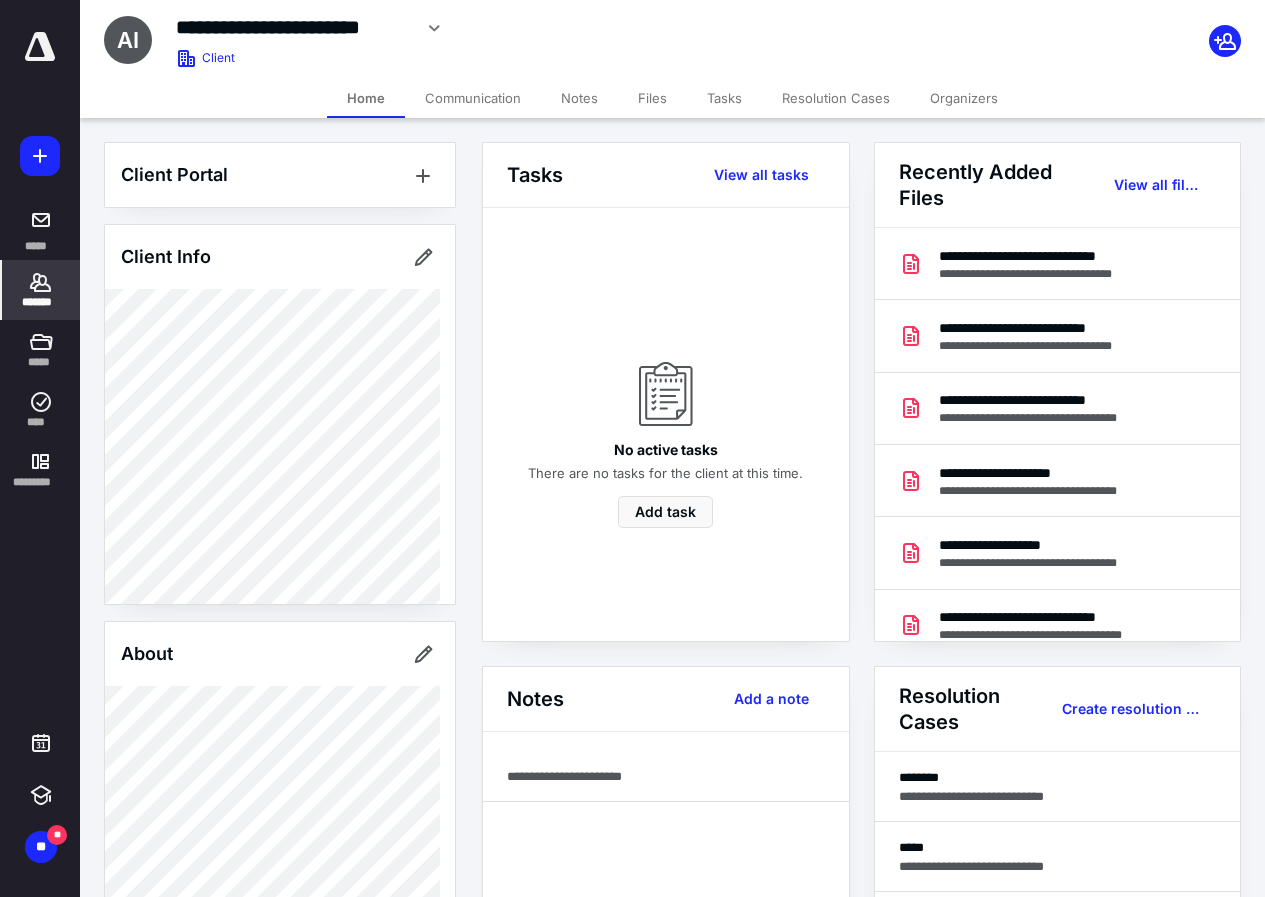 click on "Files" at bounding box center (652, 98) 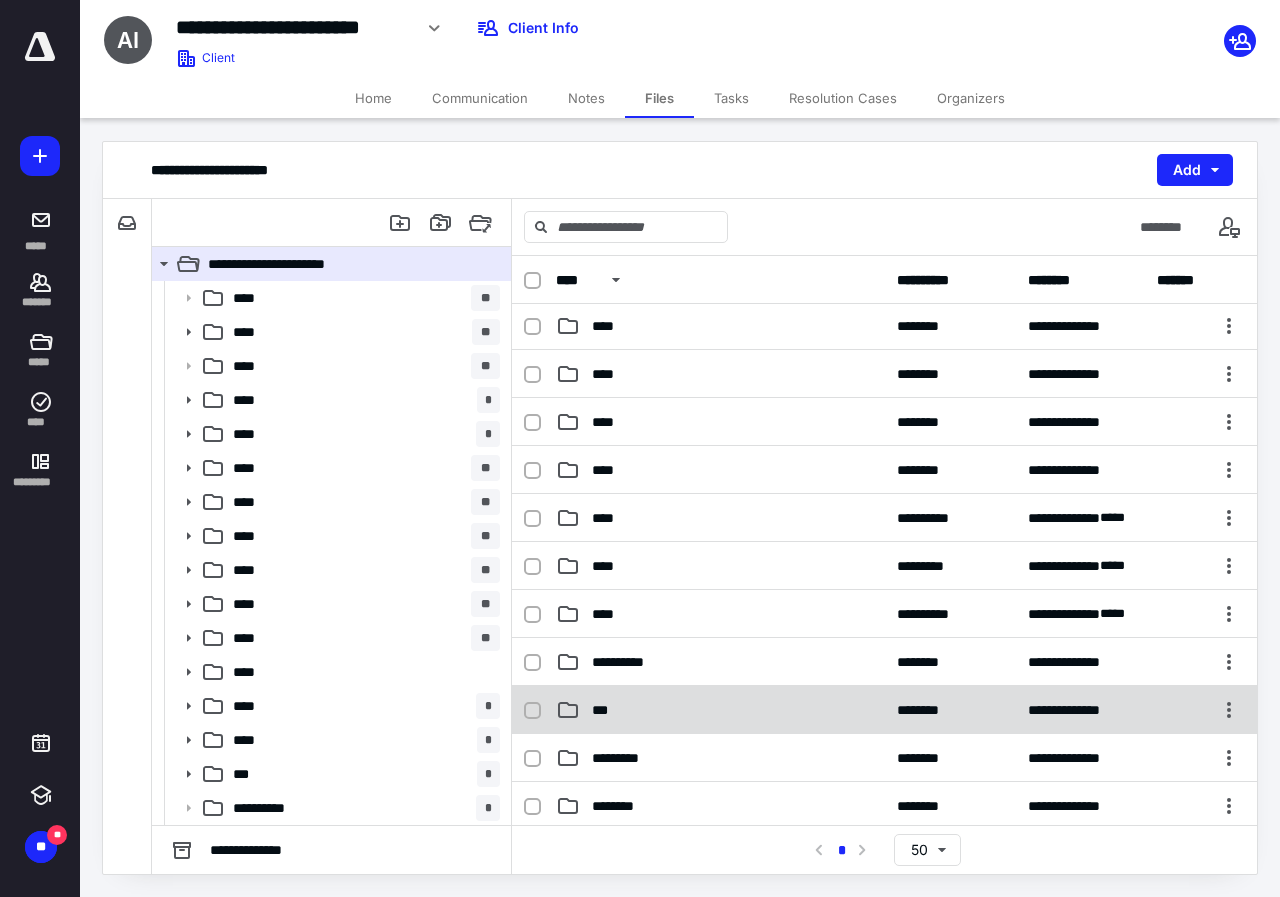scroll, scrollTop: 400, scrollLeft: 0, axis: vertical 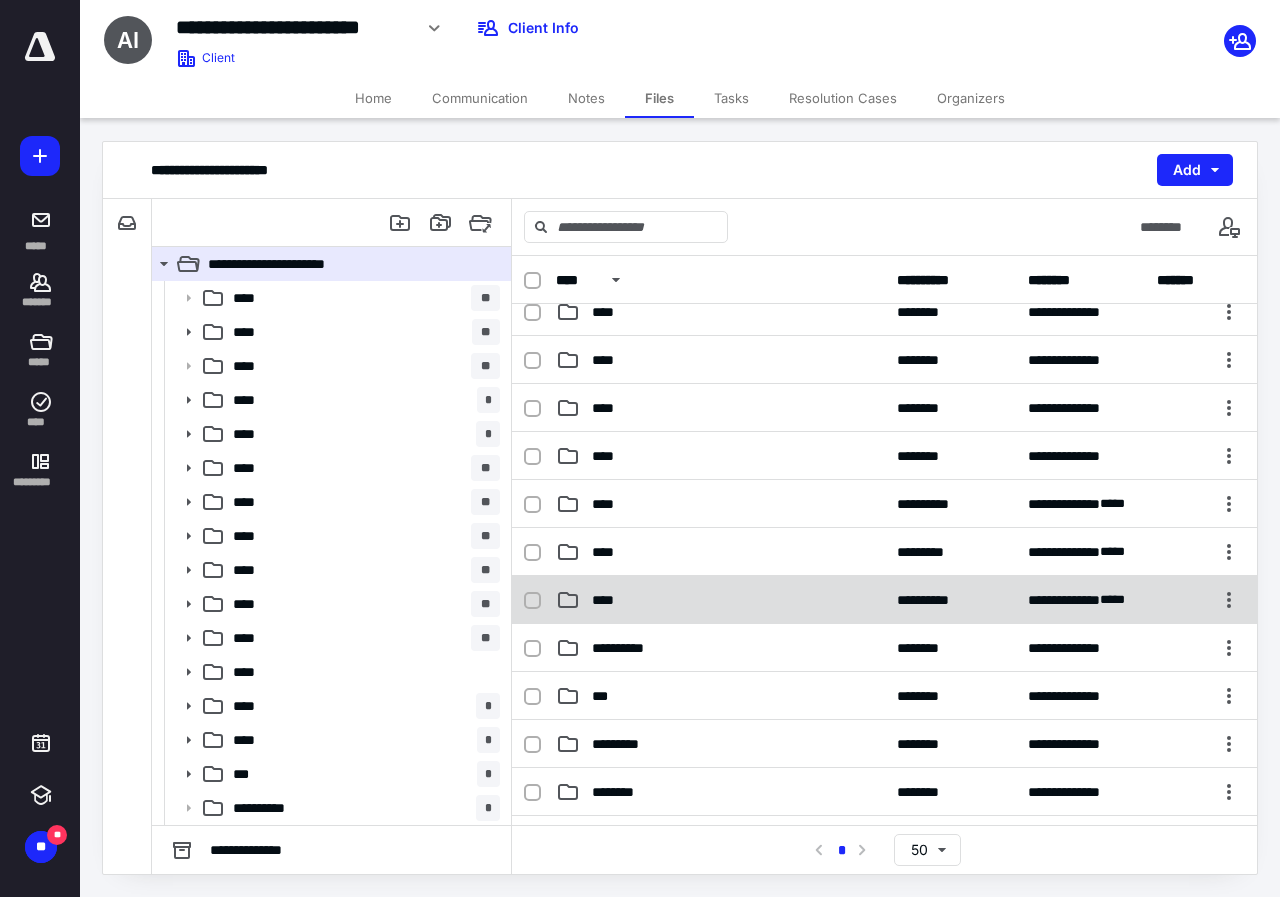 click on "****" at bounding box center (720, 600) 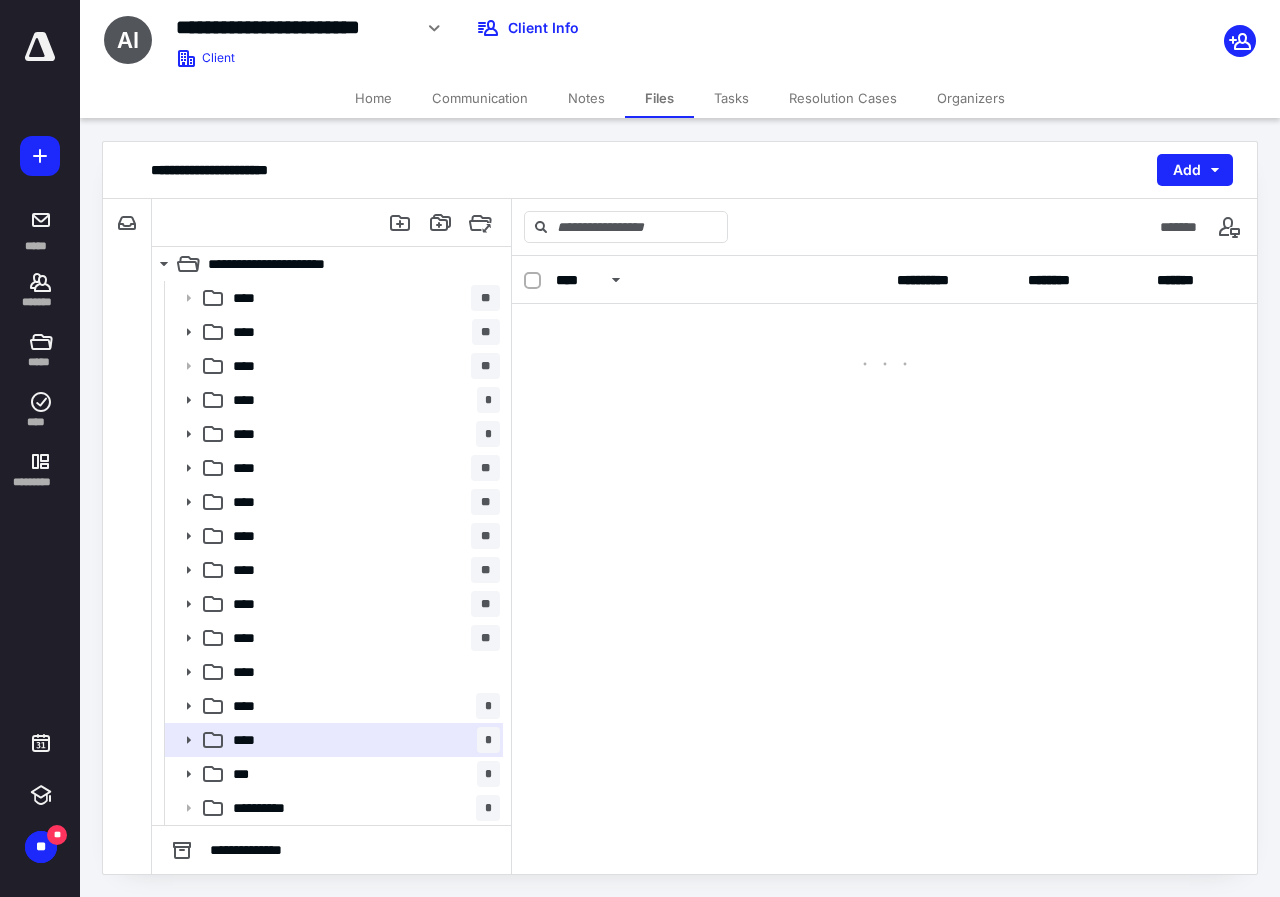 scroll, scrollTop: 0, scrollLeft: 0, axis: both 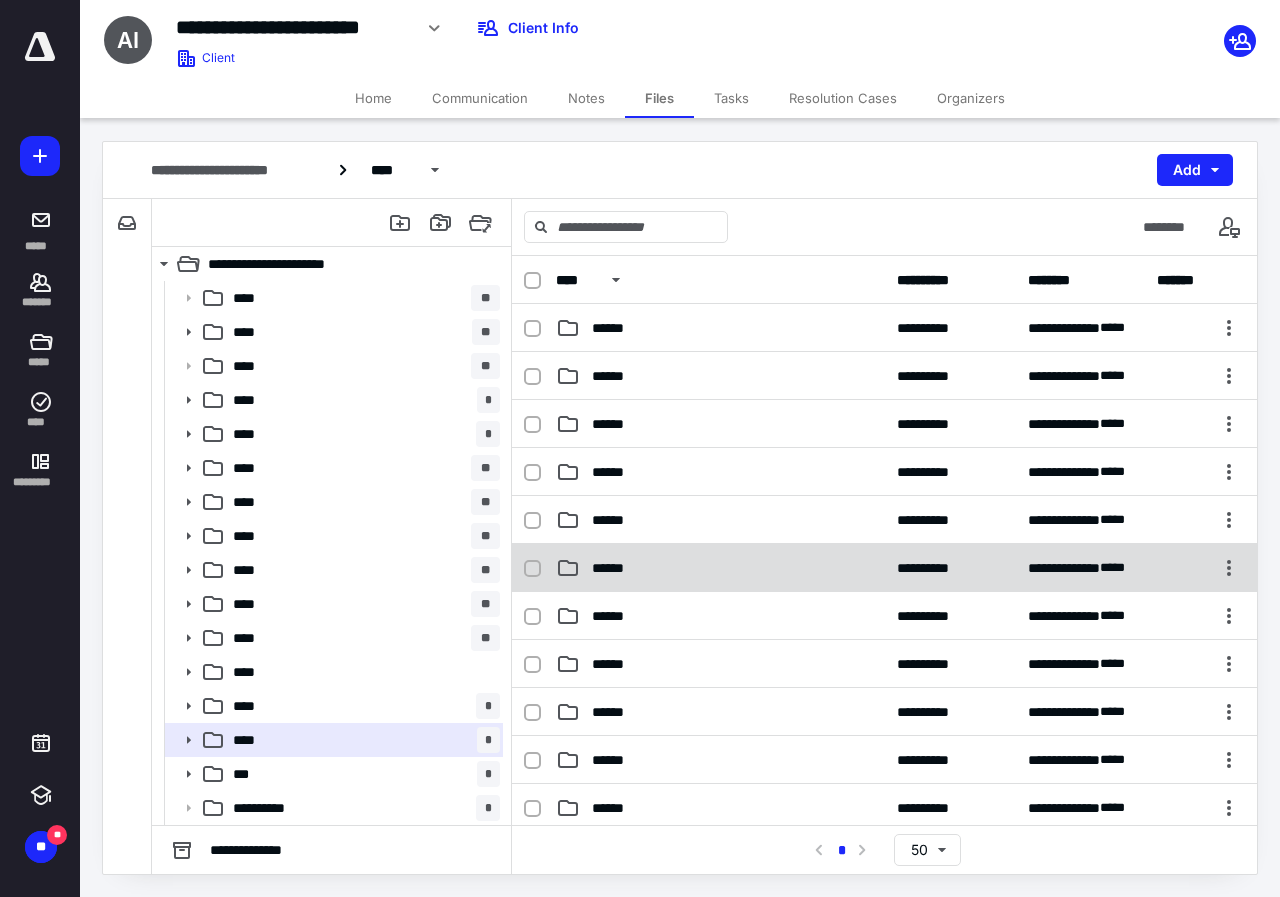 click on "******" at bounding box center [720, 568] 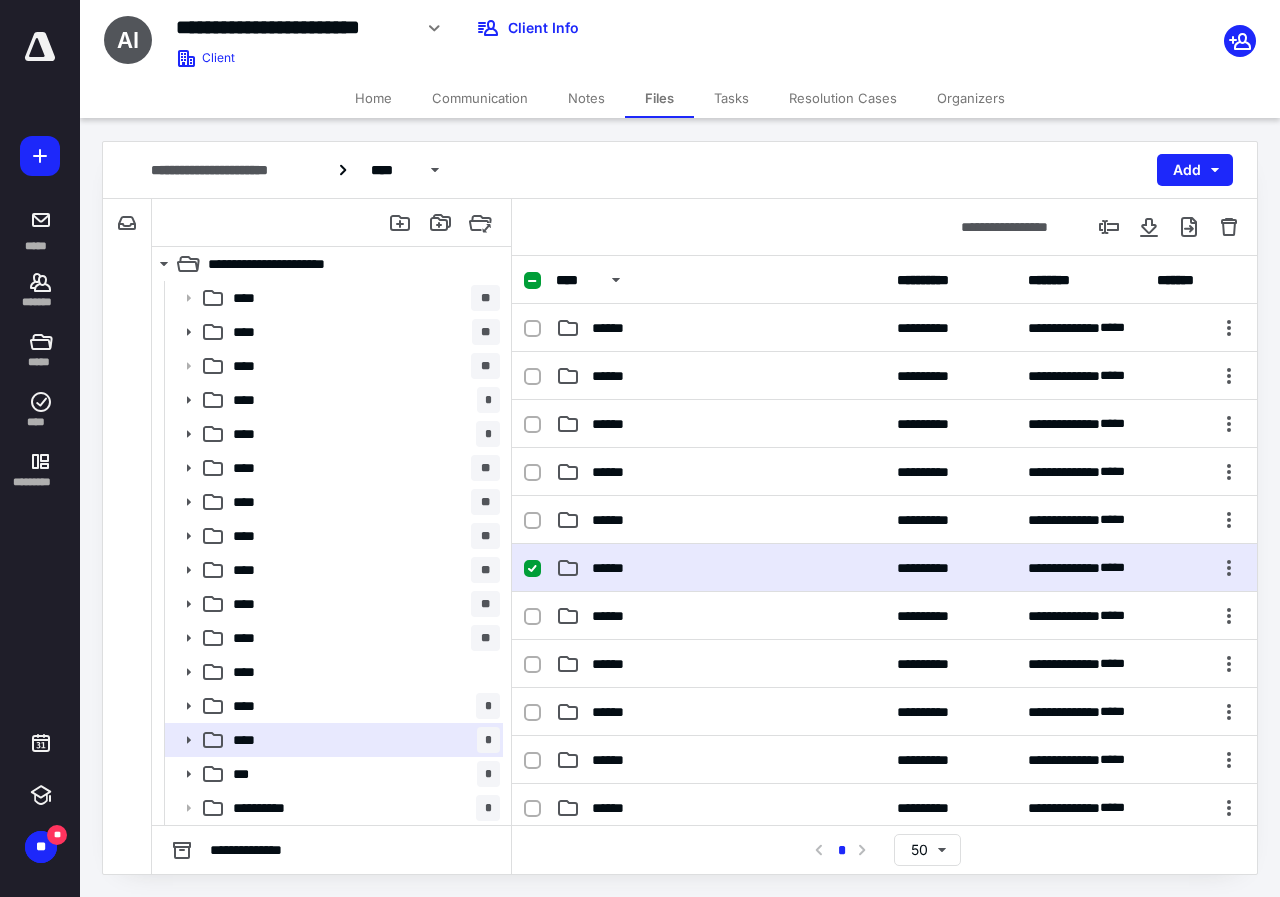click on "******" at bounding box center (720, 568) 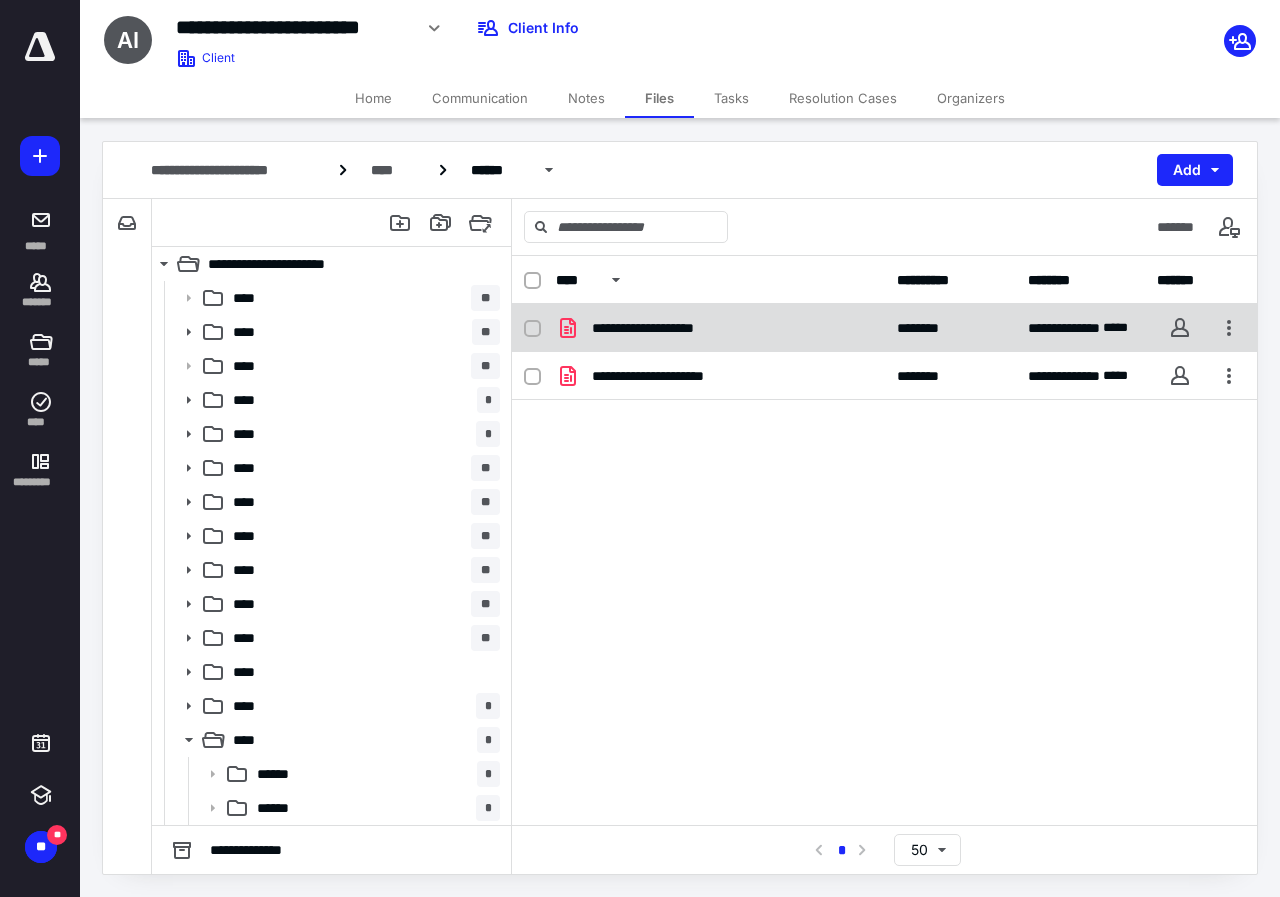 click on "**********" at bounding box center [720, 328] 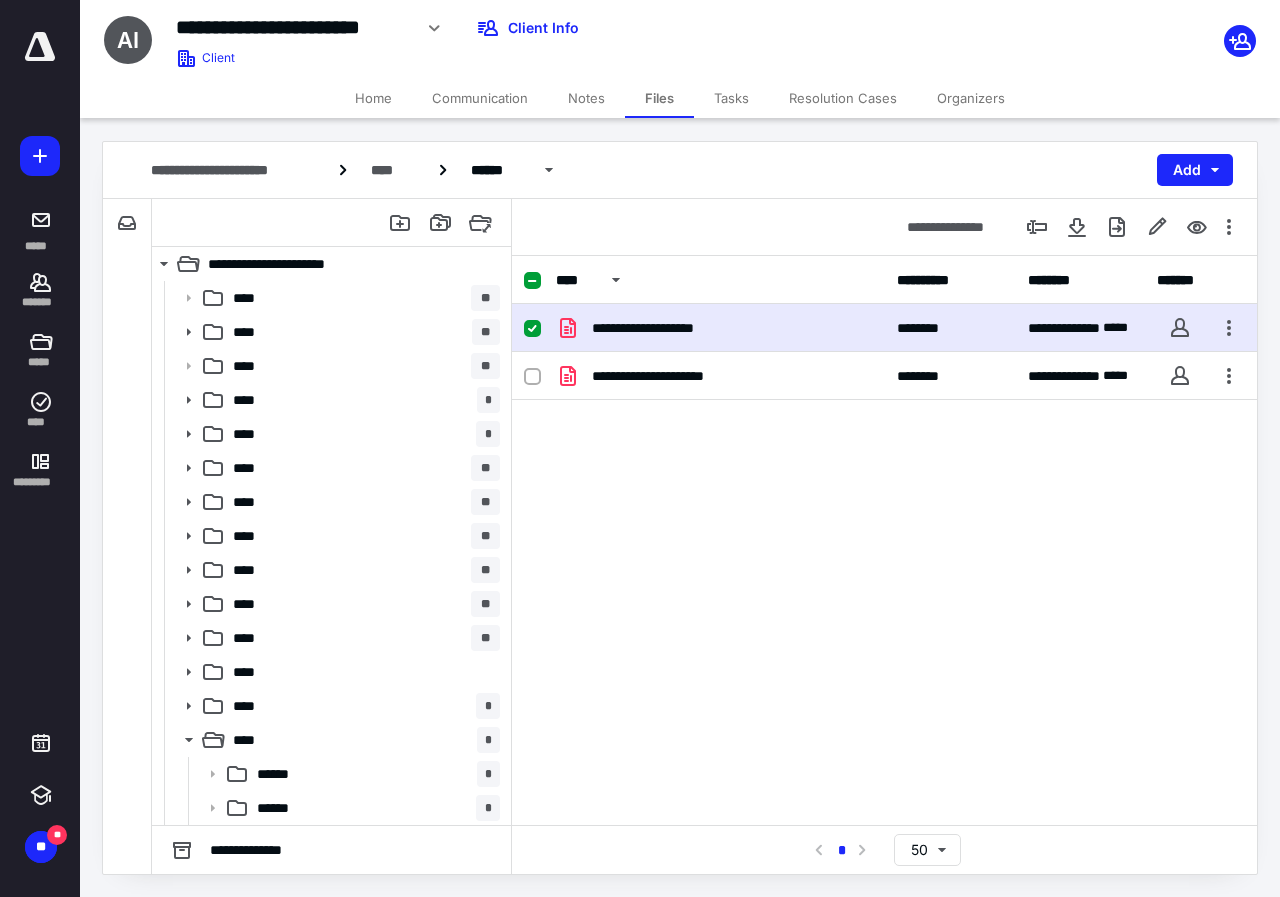 click on "**********" at bounding box center (720, 328) 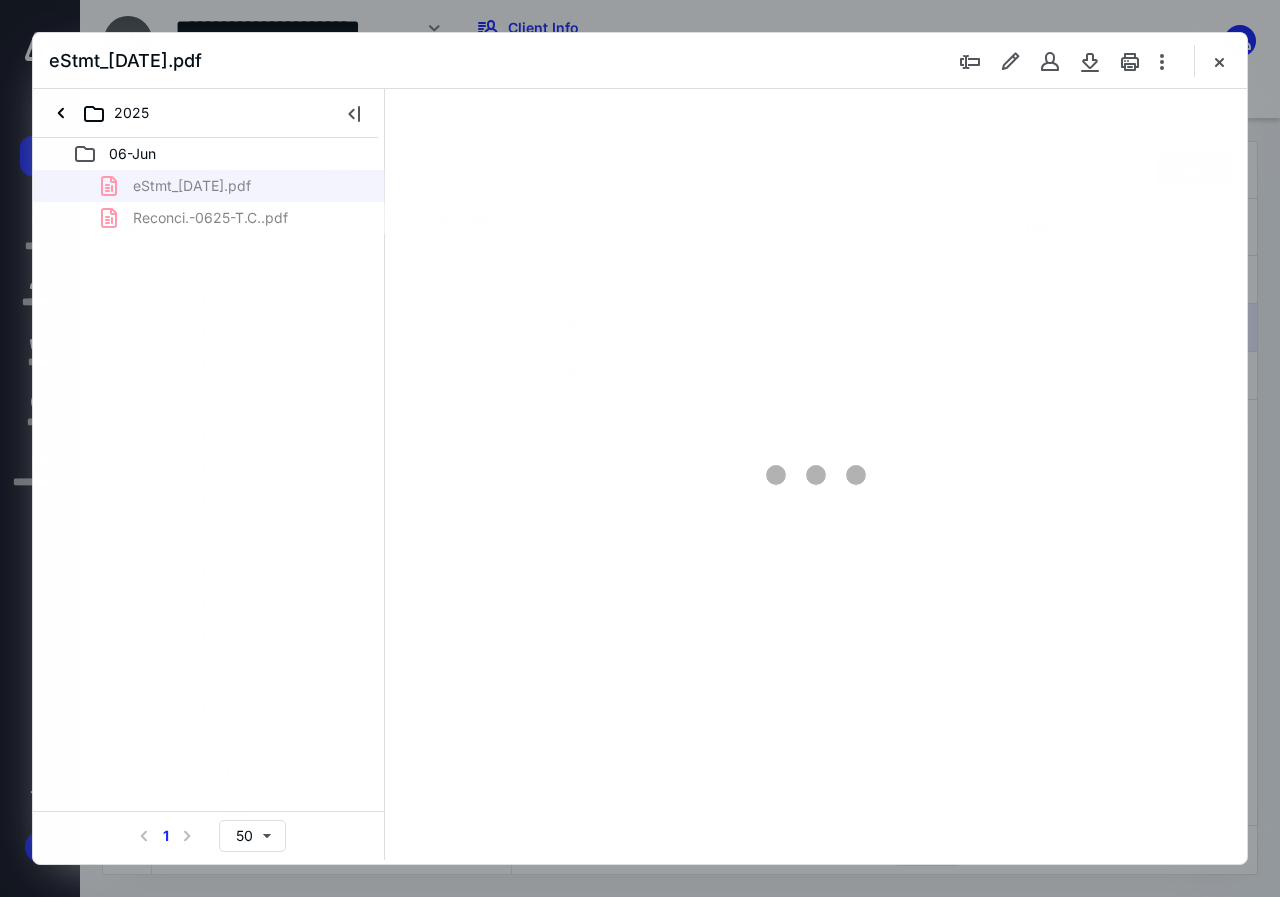 scroll, scrollTop: 0, scrollLeft: 0, axis: both 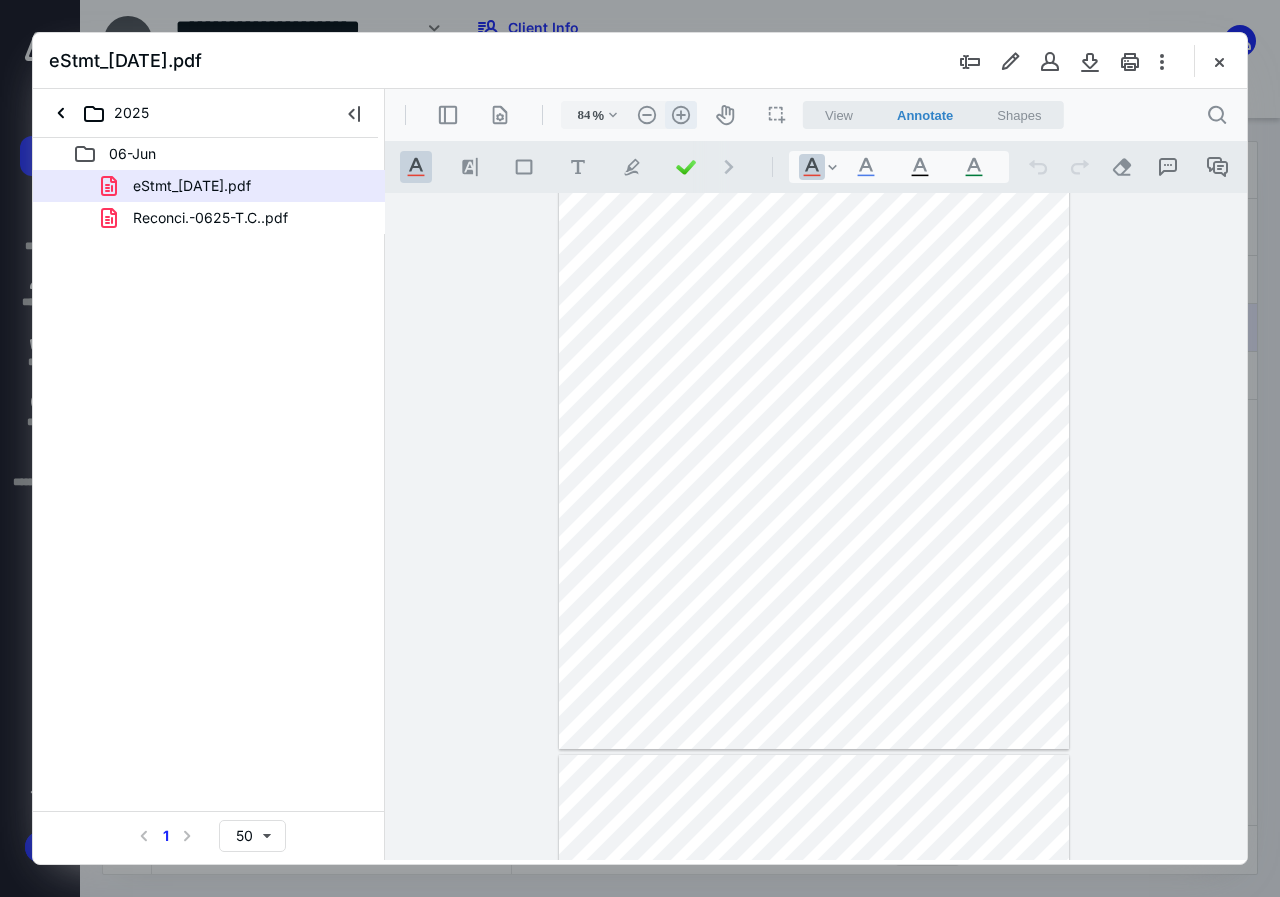 click on ".cls-1{fill:#abb0c4;} icon - header - zoom - in - line" at bounding box center [681, 115] 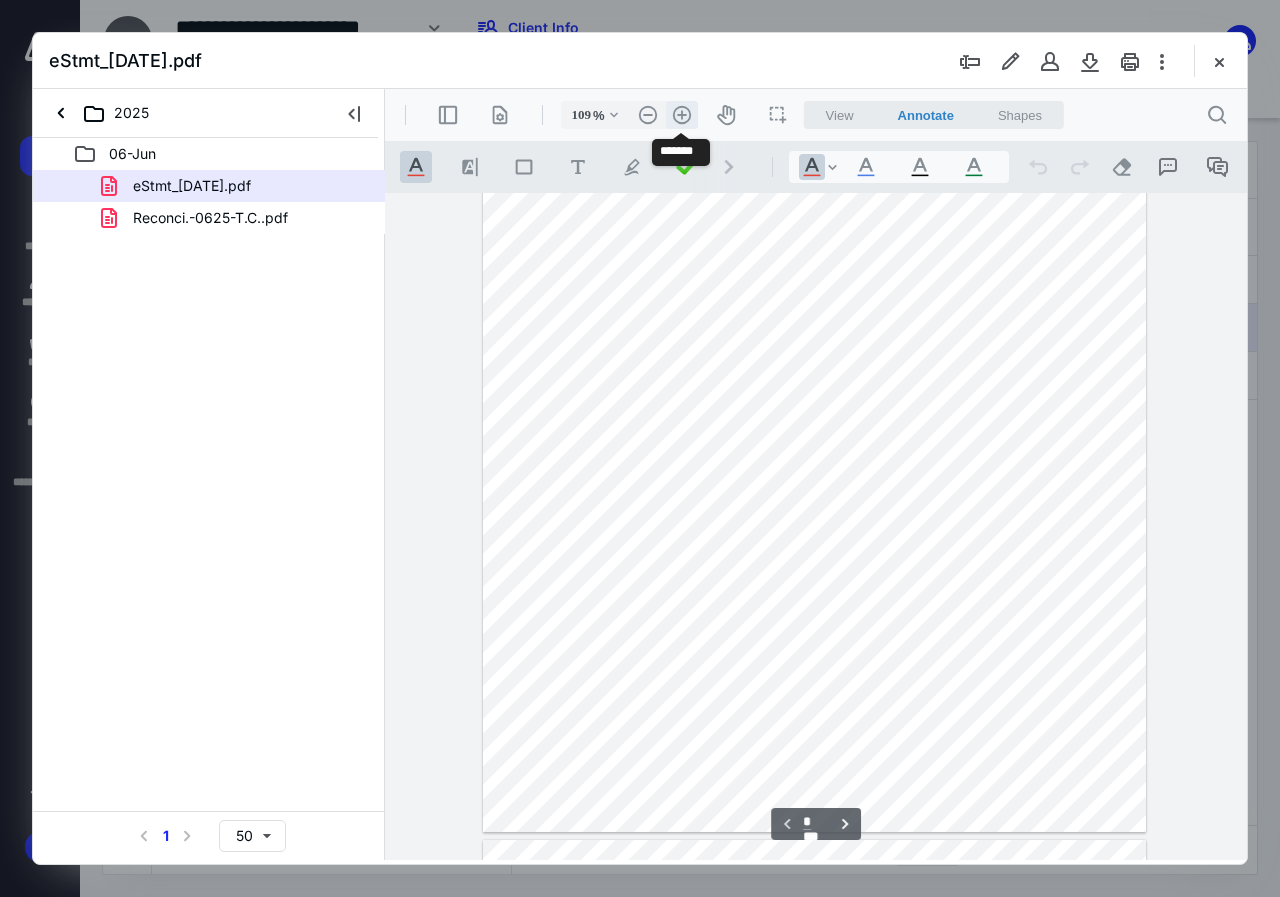 click on ".cls-1{fill:#abb0c4;} icon - header - zoom - in - line" at bounding box center (682, 115) 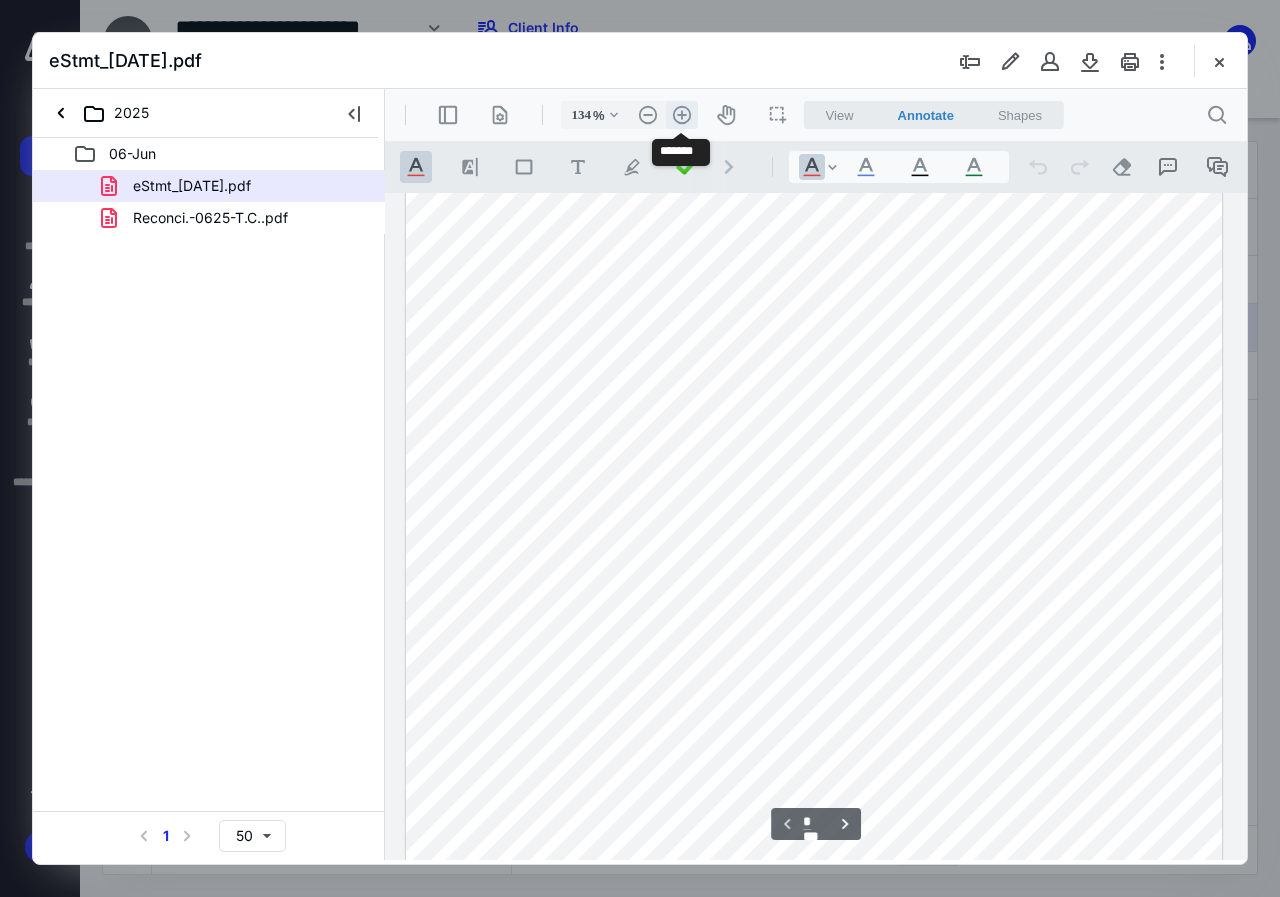 scroll, scrollTop: 339, scrollLeft: 0, axis: vertical 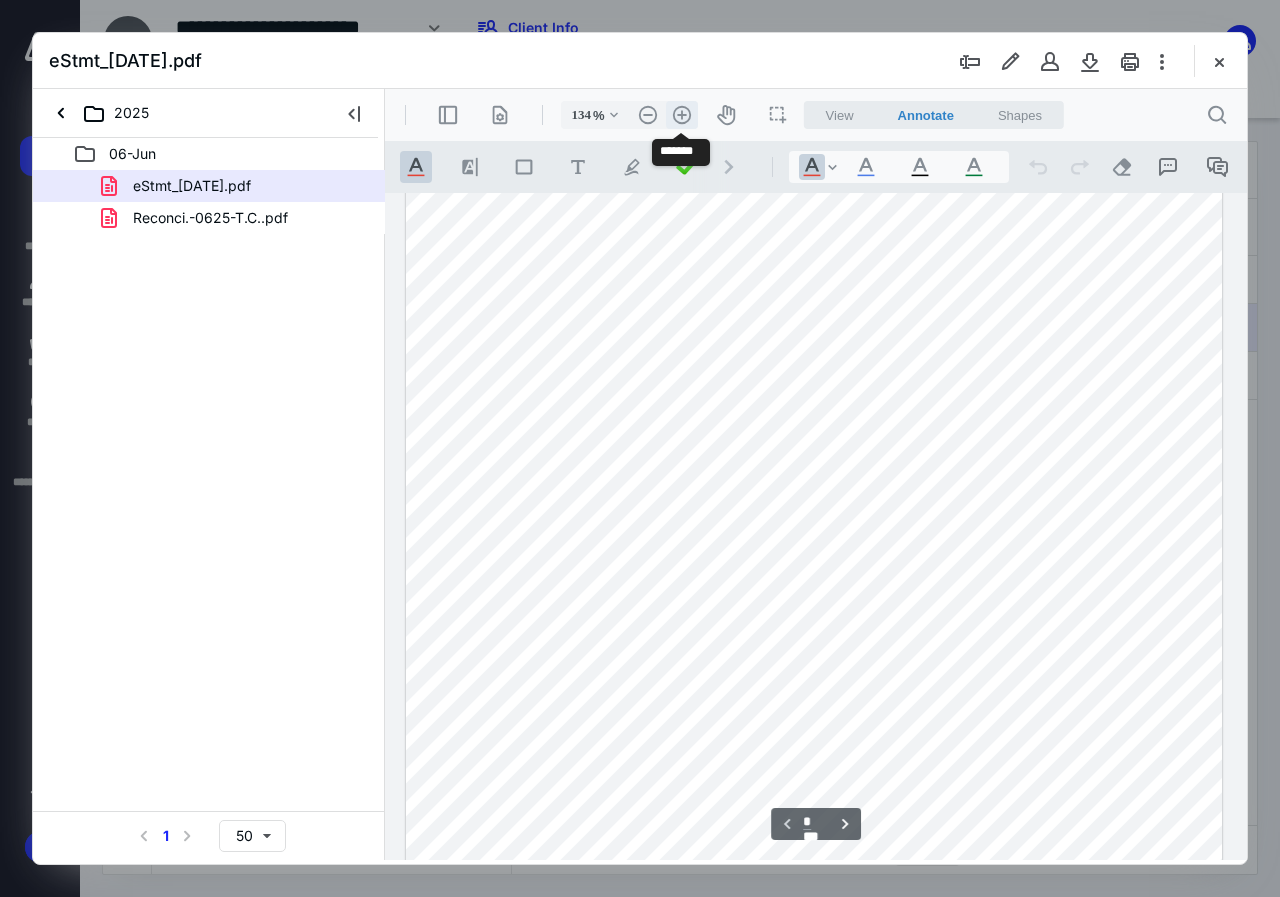 click on ".cls-1{fill:#abb0c4;} icon - header - zoom - in - line" at bounding box center (682, 115) 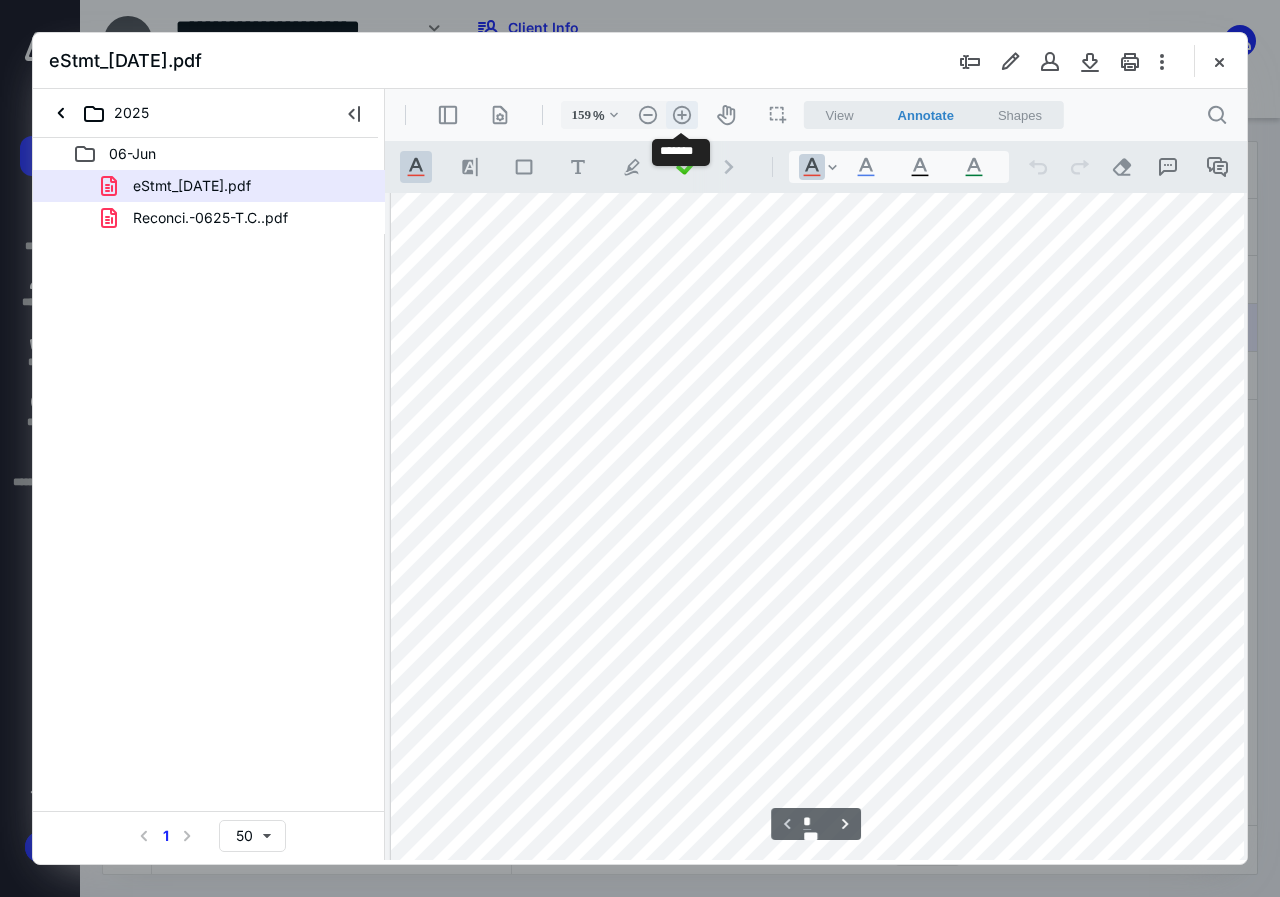 scroll, scrollTop: 455, scrollLeft: 65, axis: both 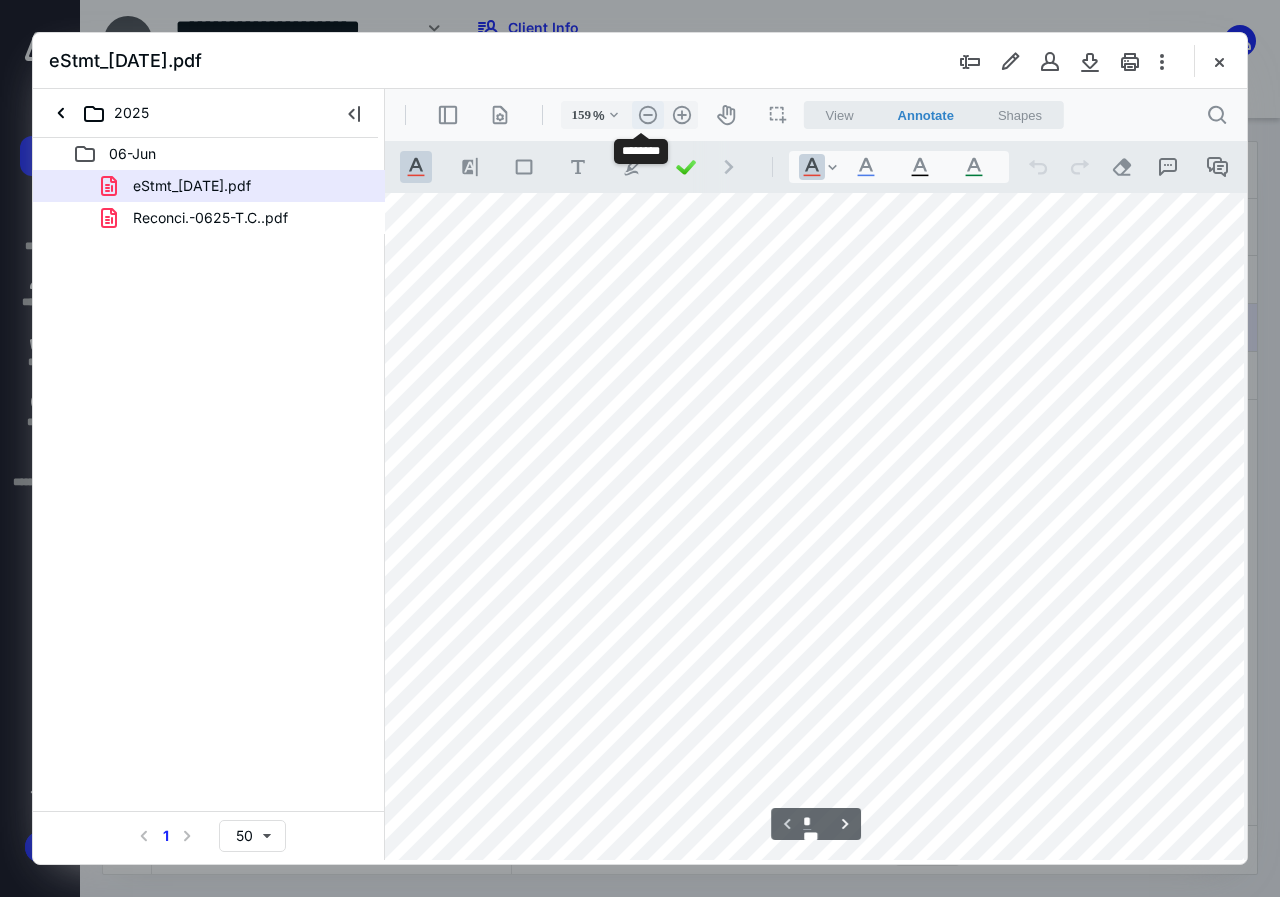 drag, startPoint x: 635, startPoint y: 115, endPoint x: 649, endPoint y: 126, distance: 17.804493 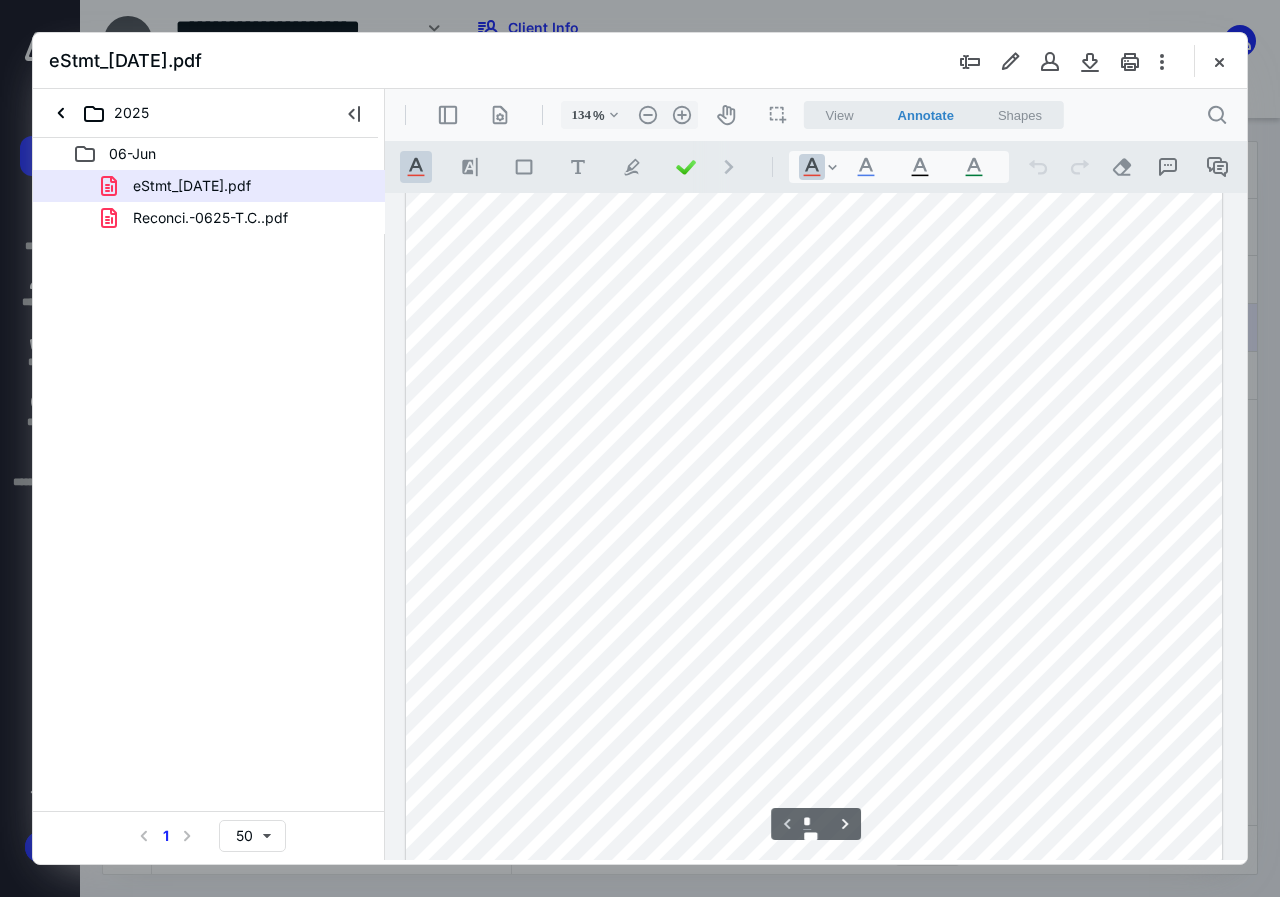 scroll, scrollTop: 0, scrollLeft: 0, axis: both 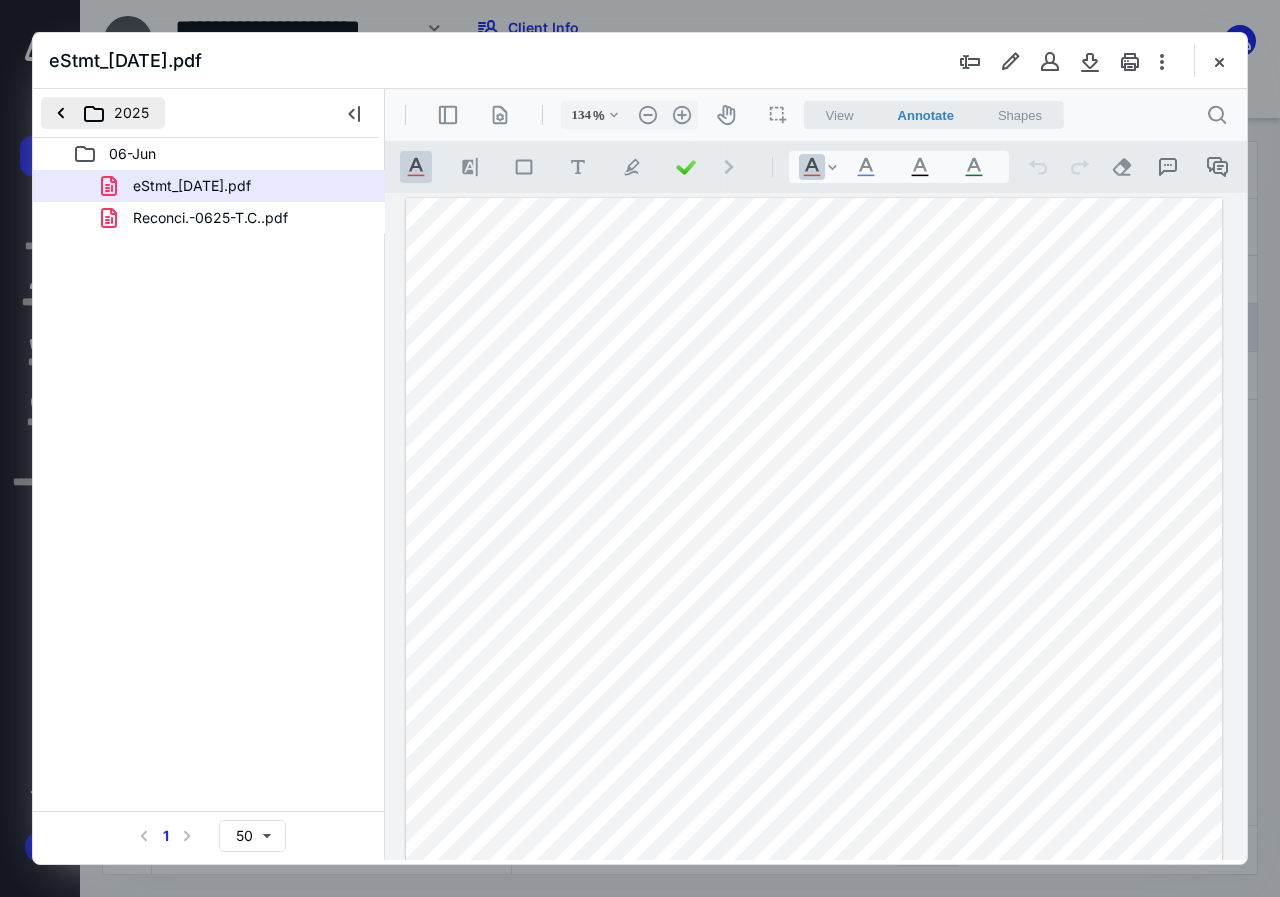 click on "2025" at bounding box center (103, 113) 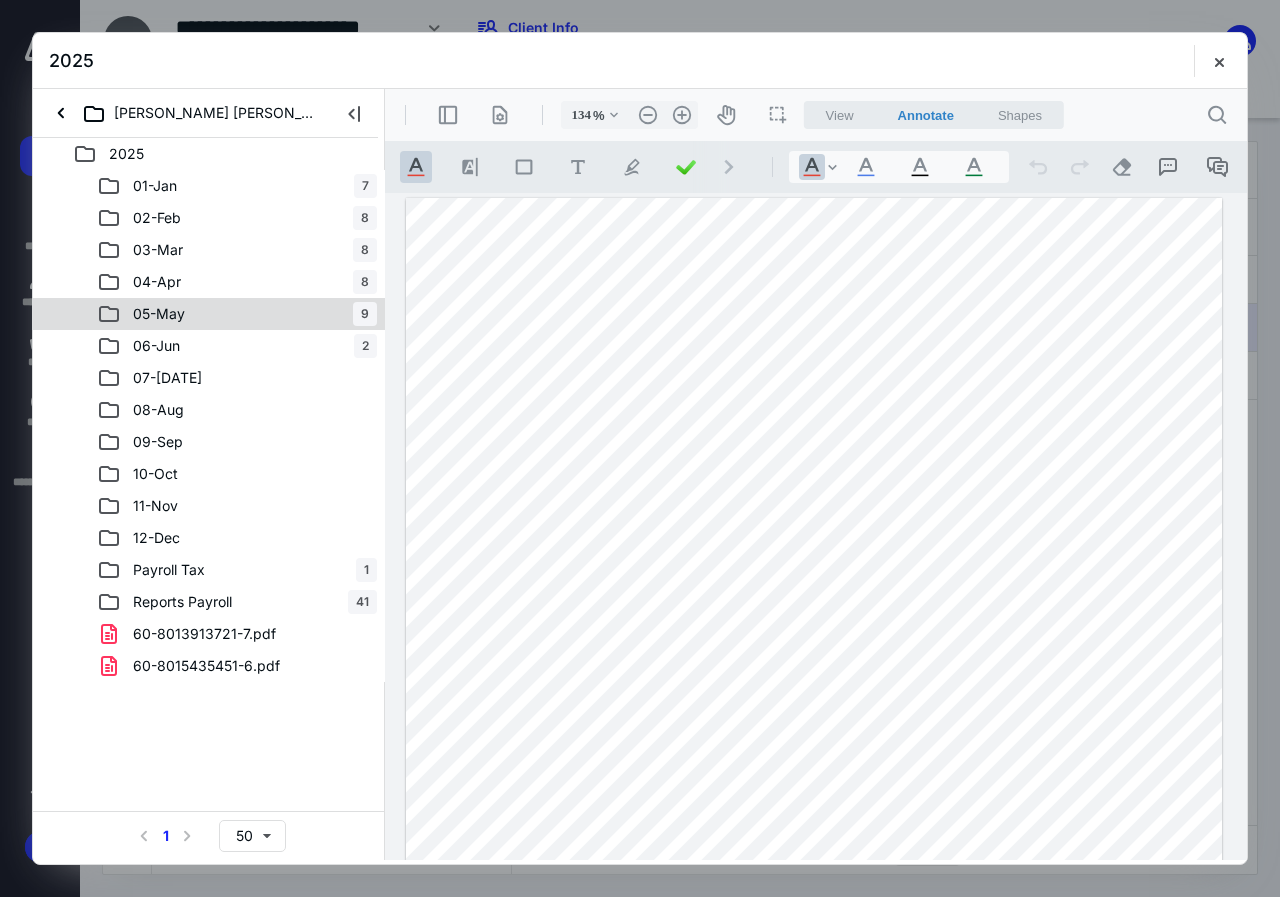 click on "05-[DATE]" at bounding box center (237, 314) 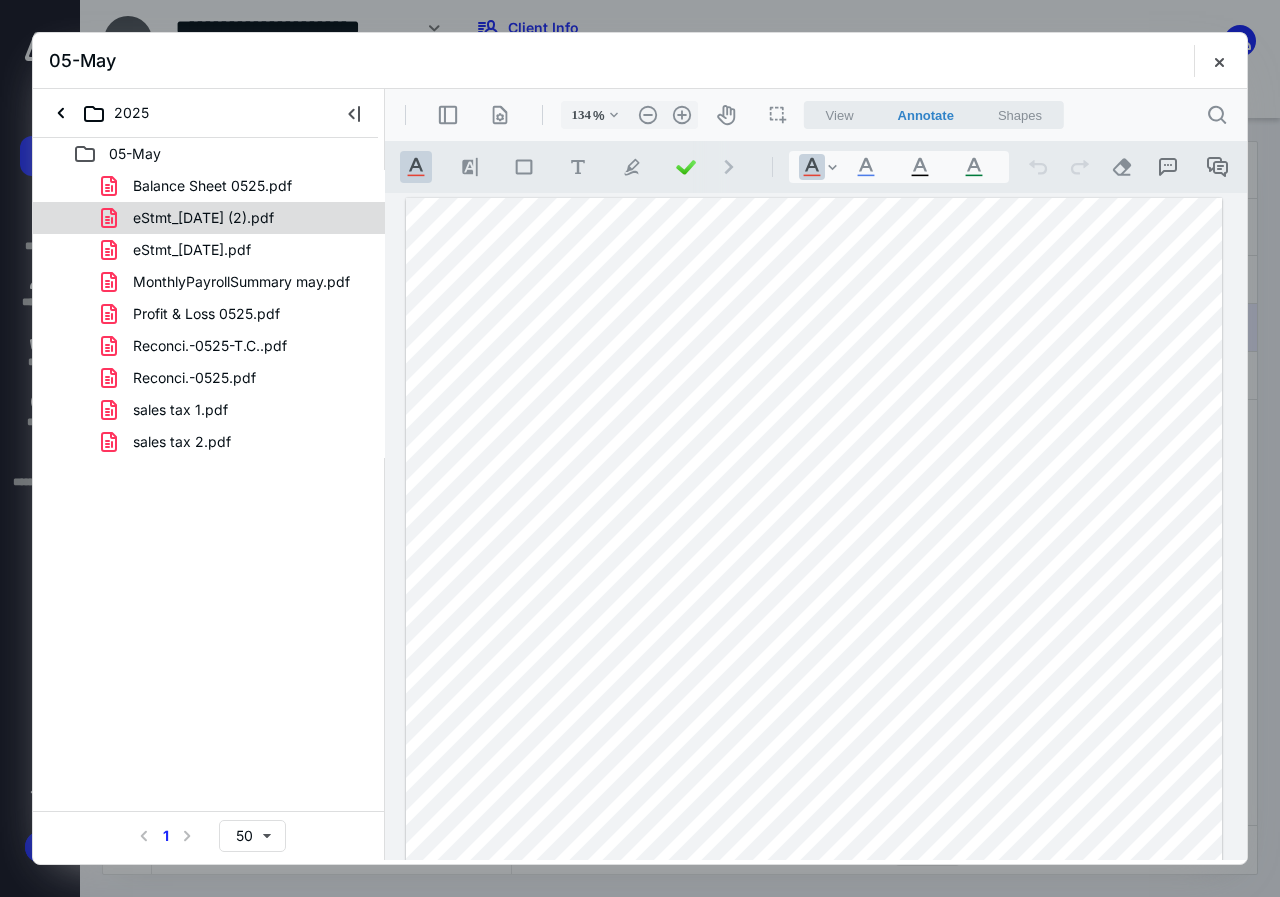 click on "eStmt_[DATE] (2).pdf" at bounding box center [203, 218] 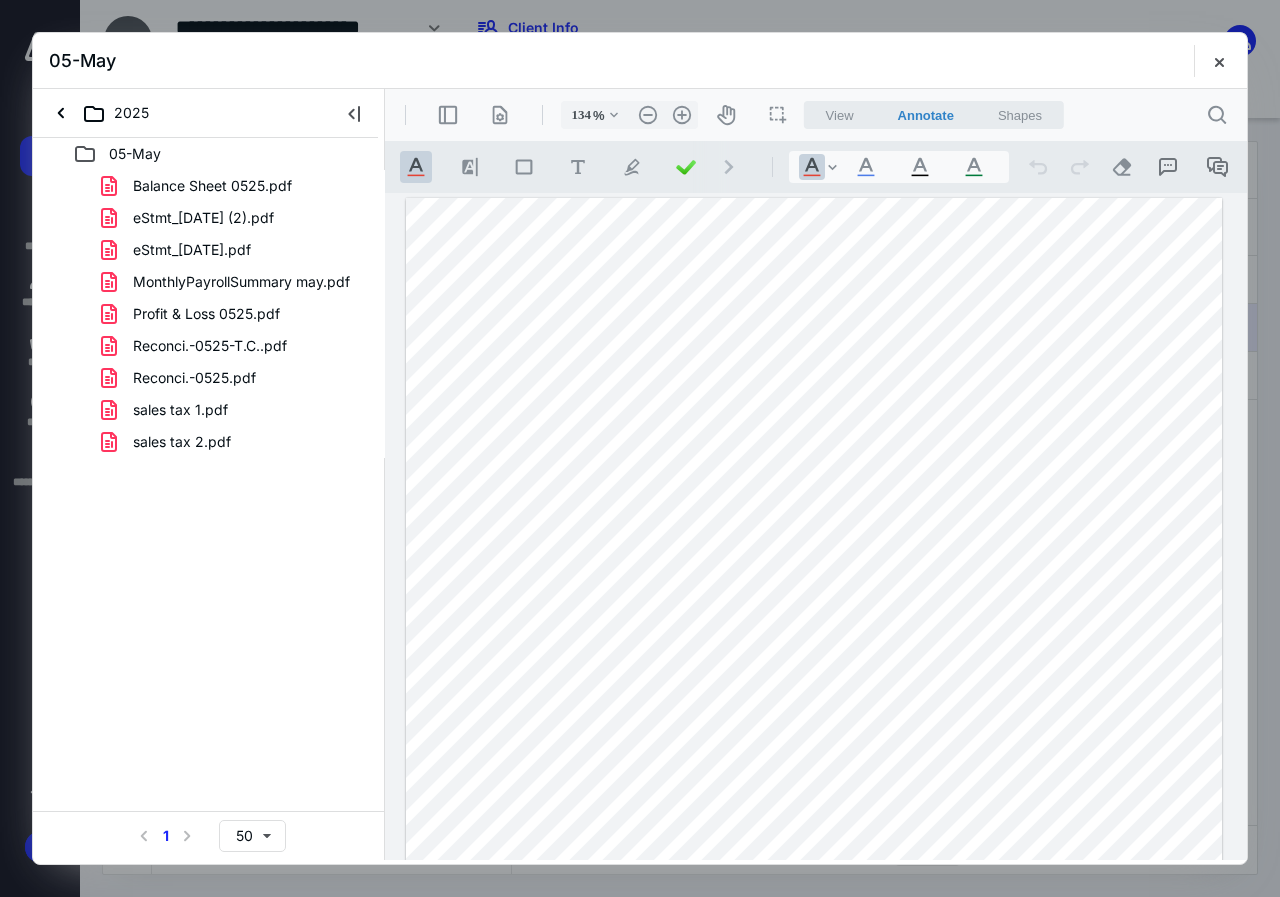 click on "Balance Sheet 0525.pdf eStmt_[DATE] (2).pdf eStmt_[DATE].pdf MonthlyPayrollSummary may.pdf Profit & Loss 0525.pdf Reconci.-0525-T.C..pdf Reconci.-0525.pdf sales tax 1.pdf sales tax 2.pdf" at bounding box center (209, 314) 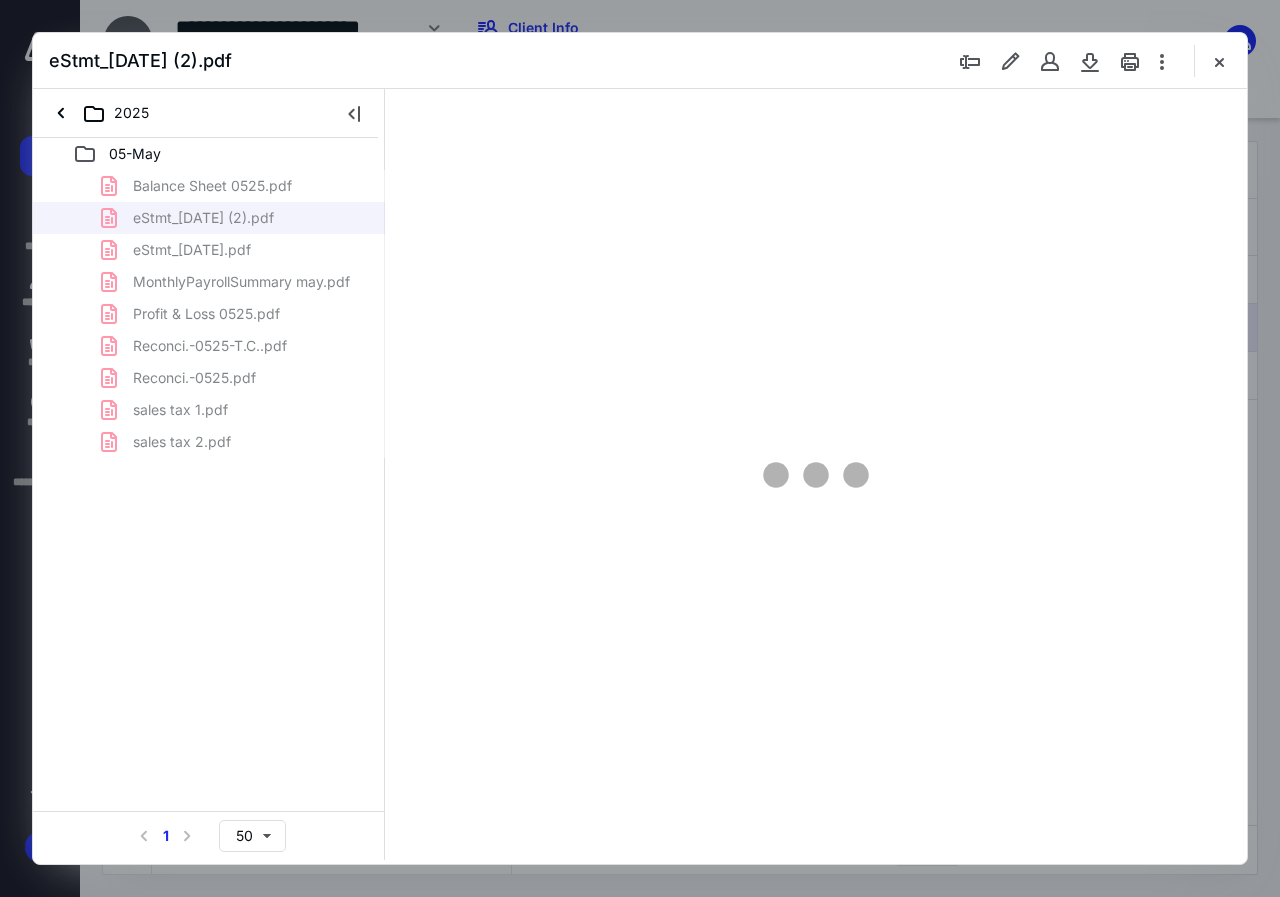 scroll, scrollTop: 107, scrollLeft: 0, axis: vertical 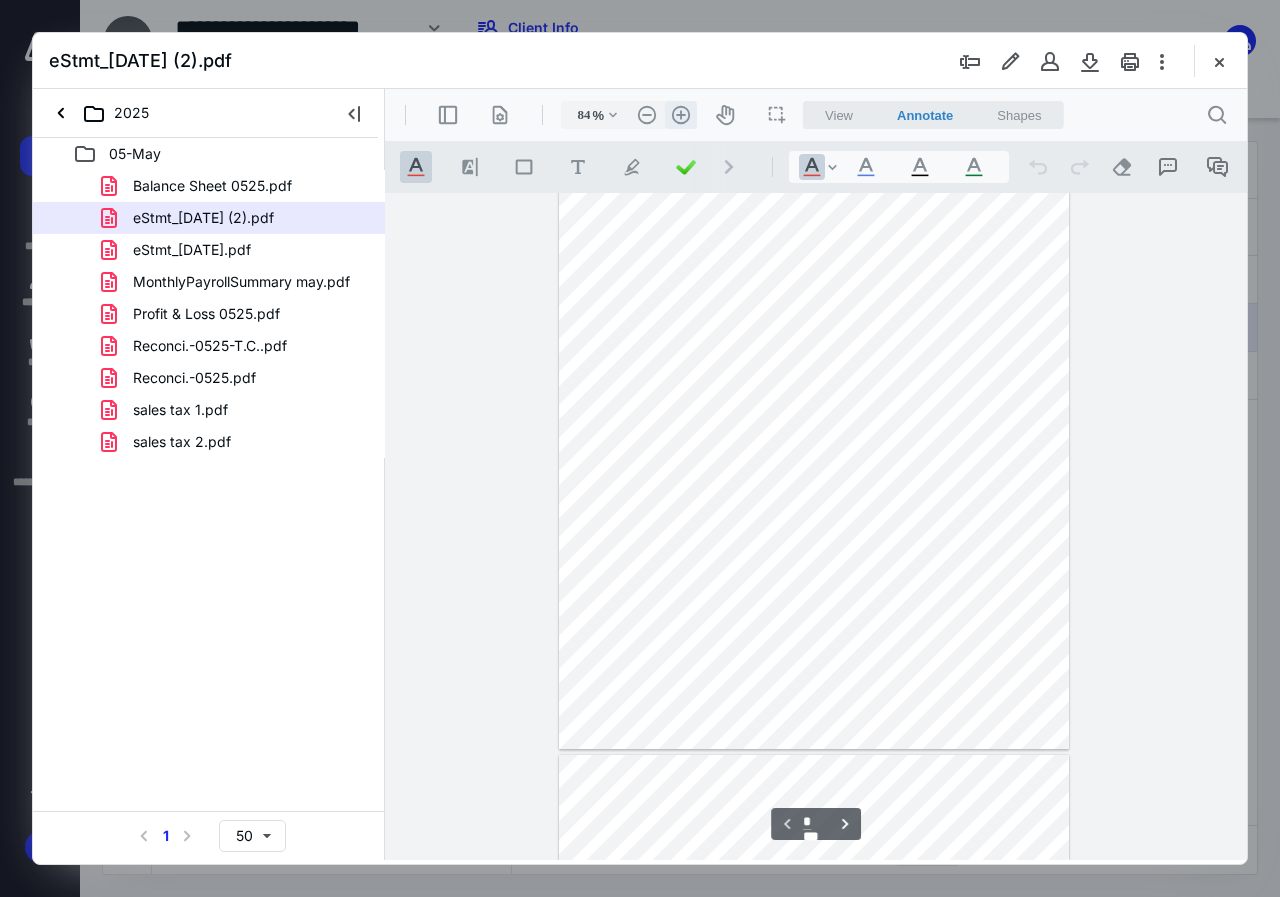click on ".cls-1{fill:#abb0c4;} icon - header - zoom - in - line" at bounding box center [681, 115] 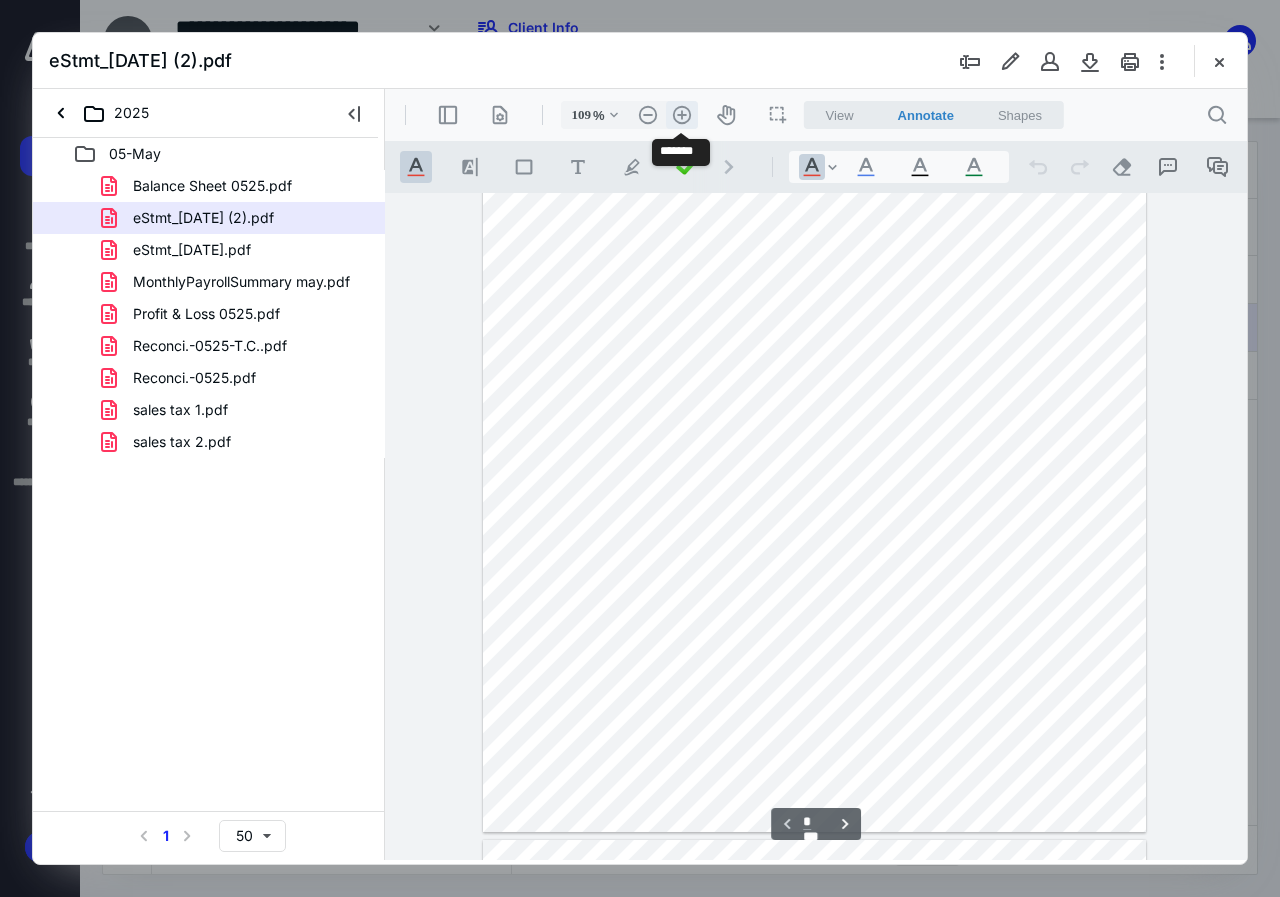click on ".cls-1{fill:#abb0c4;} icon - header - zoom - in - line" at bounding box center (682, 115) 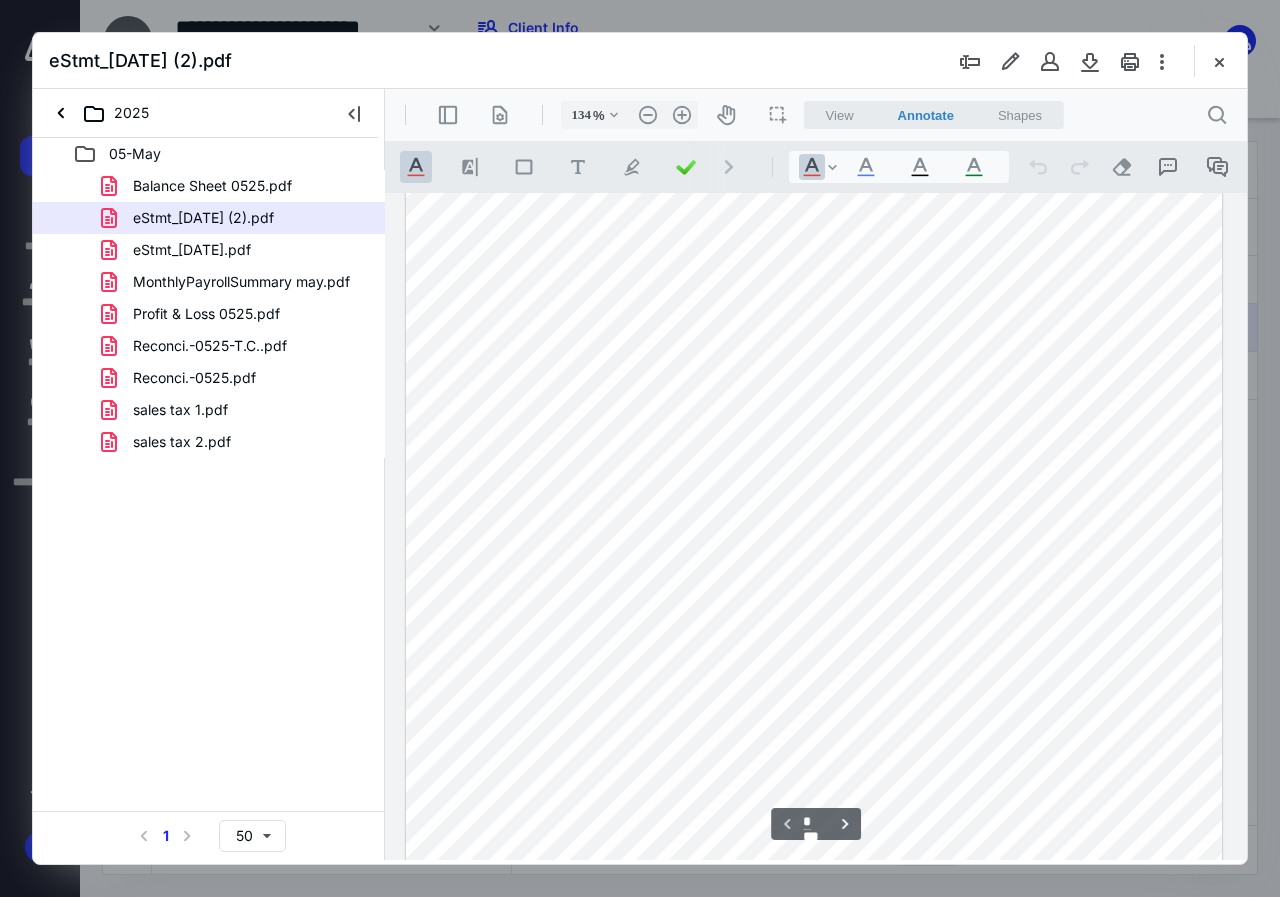 scroll, scrollTop: 0, scrollLeft: 0, axis: both 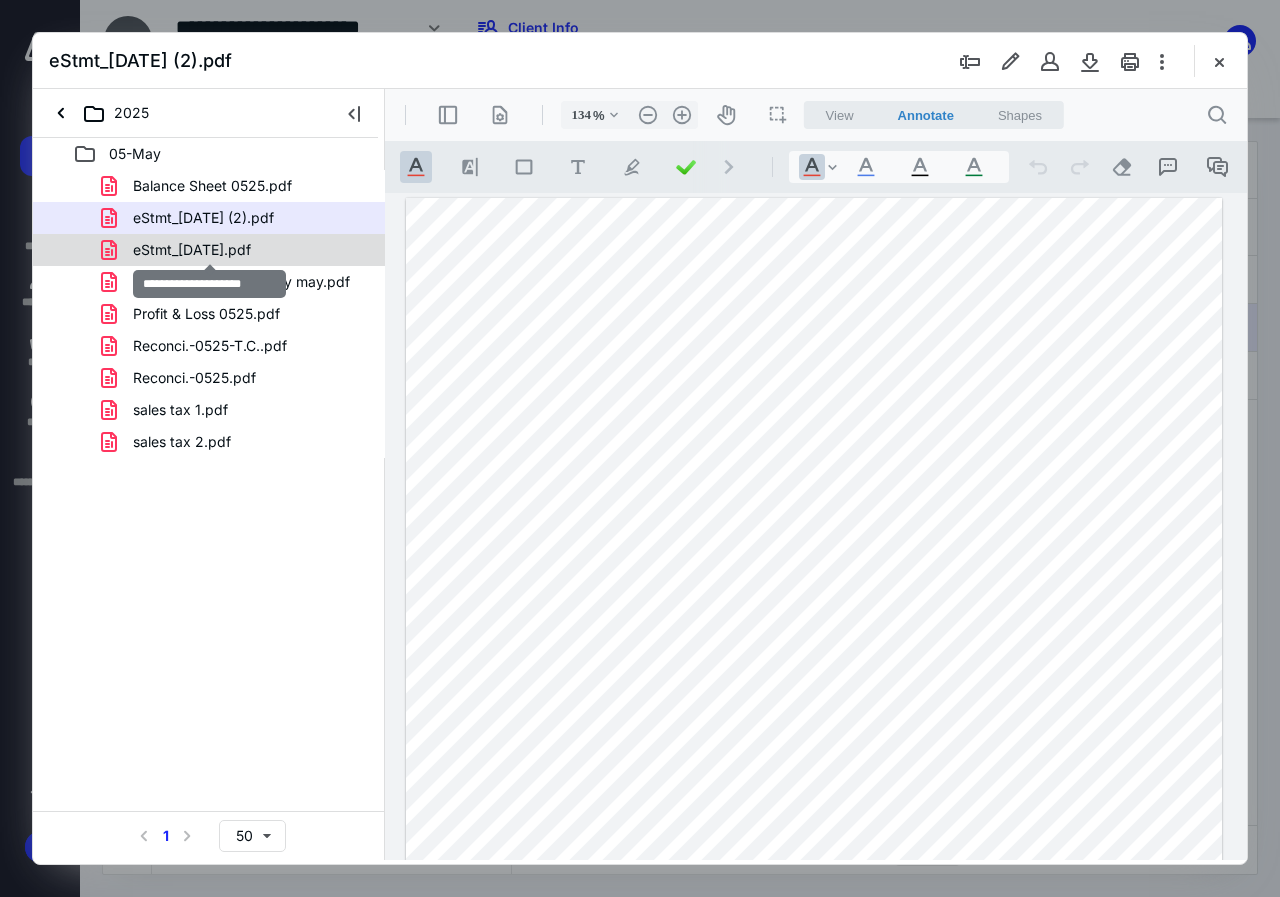 click on "eStmt_[DATE].pdf" at bounding box center (192, 250) 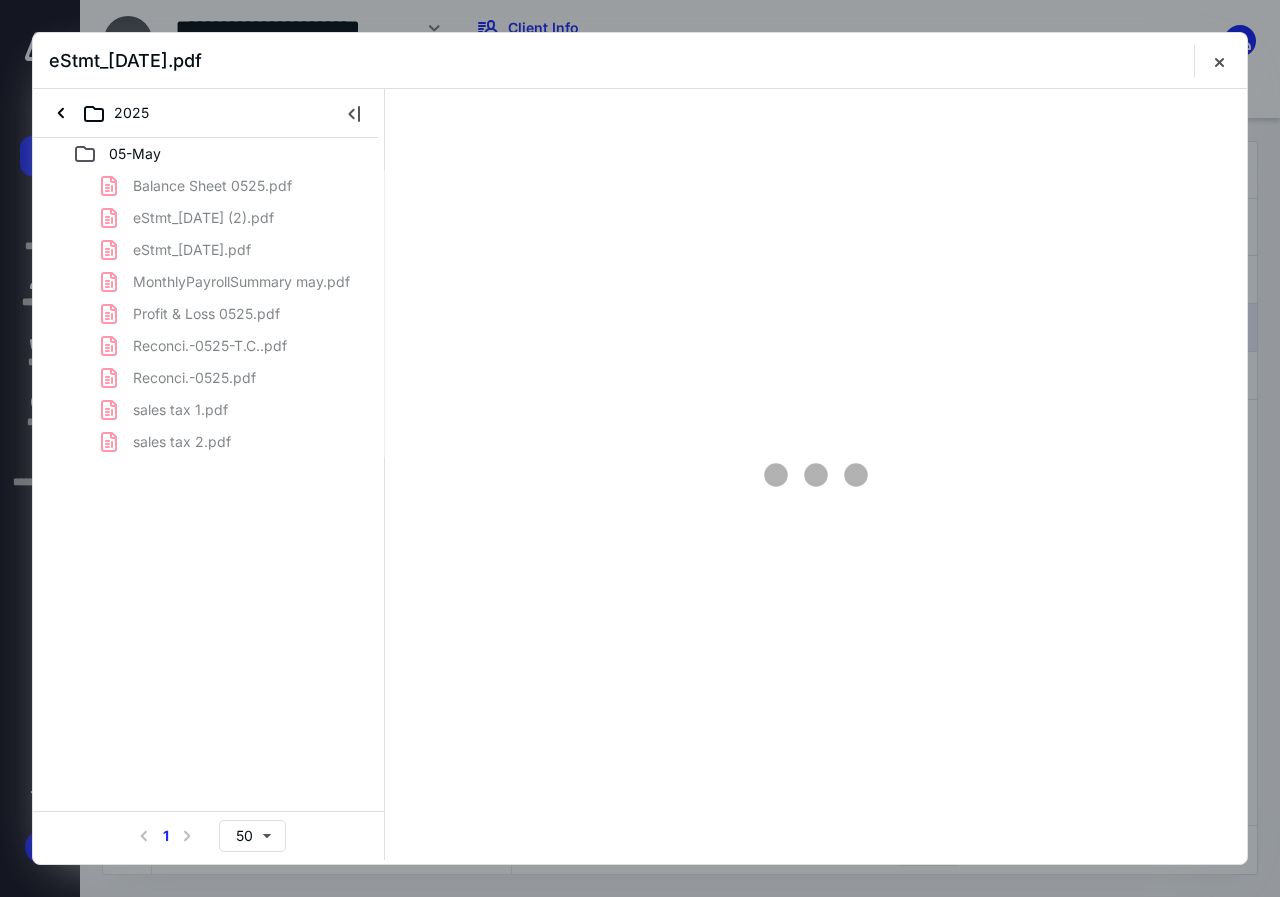 click on "Balance Sheet 0525.pdf eStmt_[DATE] (2).pdf eStmt_[DATE].pdf MonthlyPayrollSummary may.pdf Profit & Loss 0525.pdf Reconci.-0525-T.C..pdf Reconci.-0525.pdf sales tax 1.pdf sales tax 2.pdf" at bounding box center [209, 314] 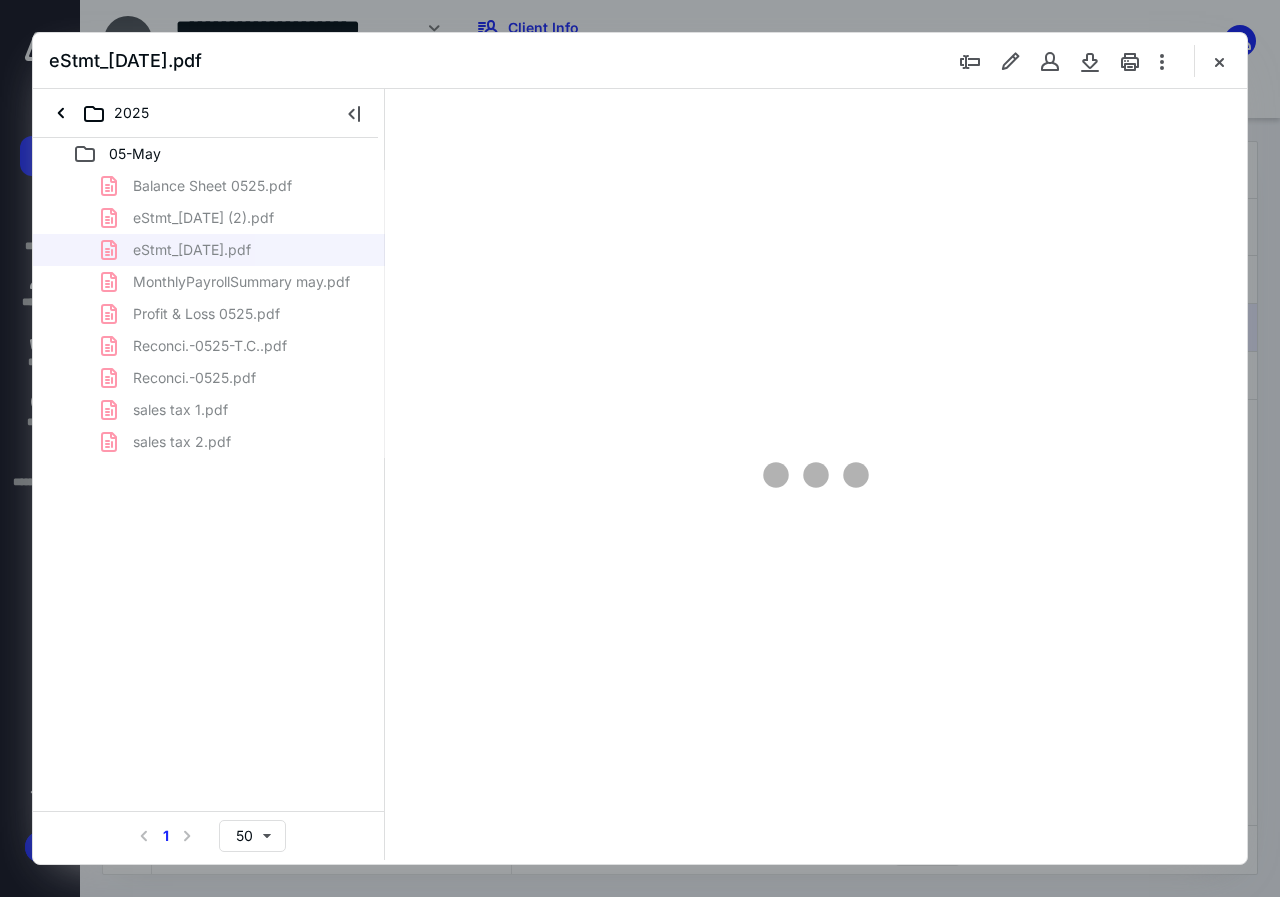 scroll, scrollTop: 107, scrollLeft: 0, axis: vertical 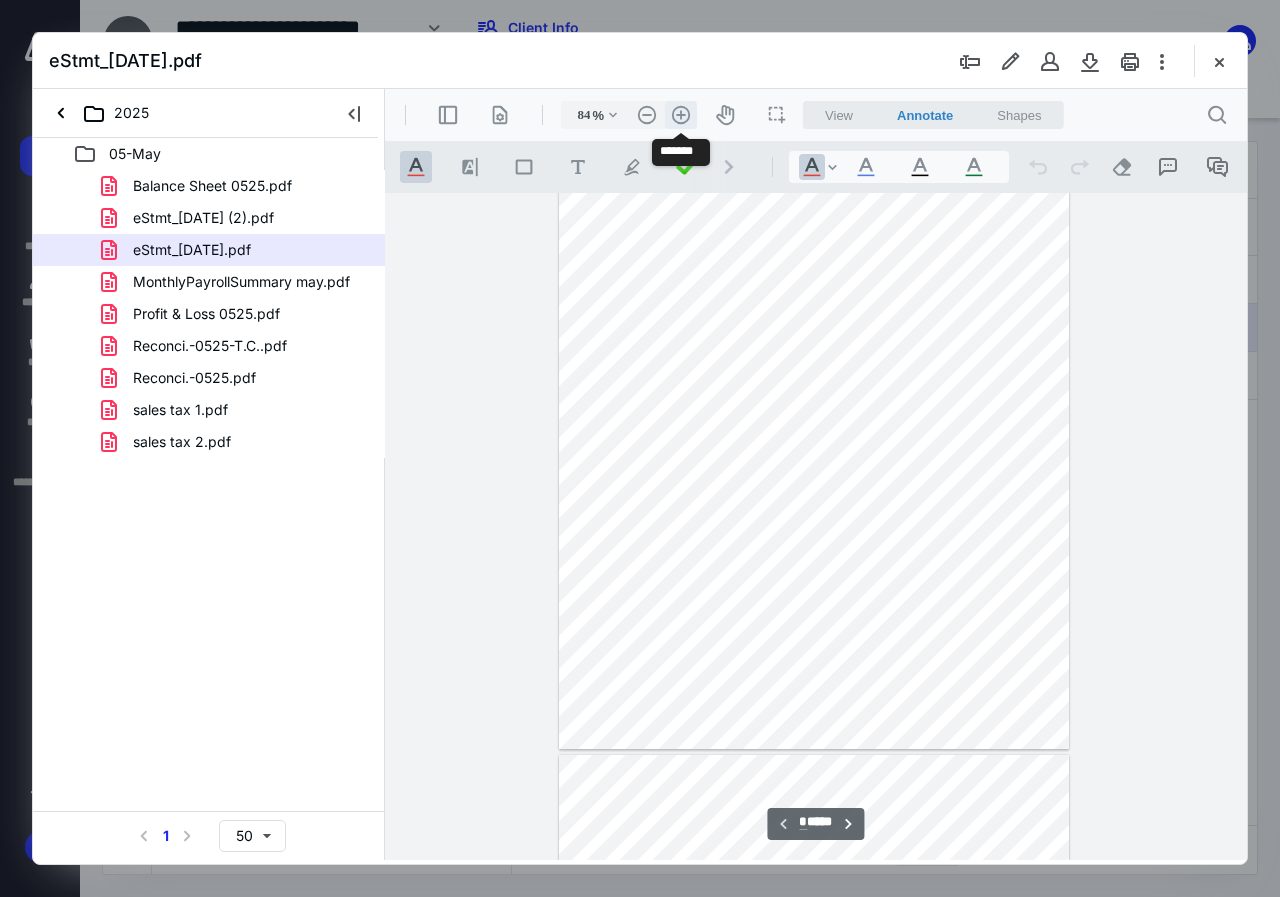 click on ".cls-1{fill:#abb0c4;} icon - header - zoom - in - line" at bounding box center [681, 115] 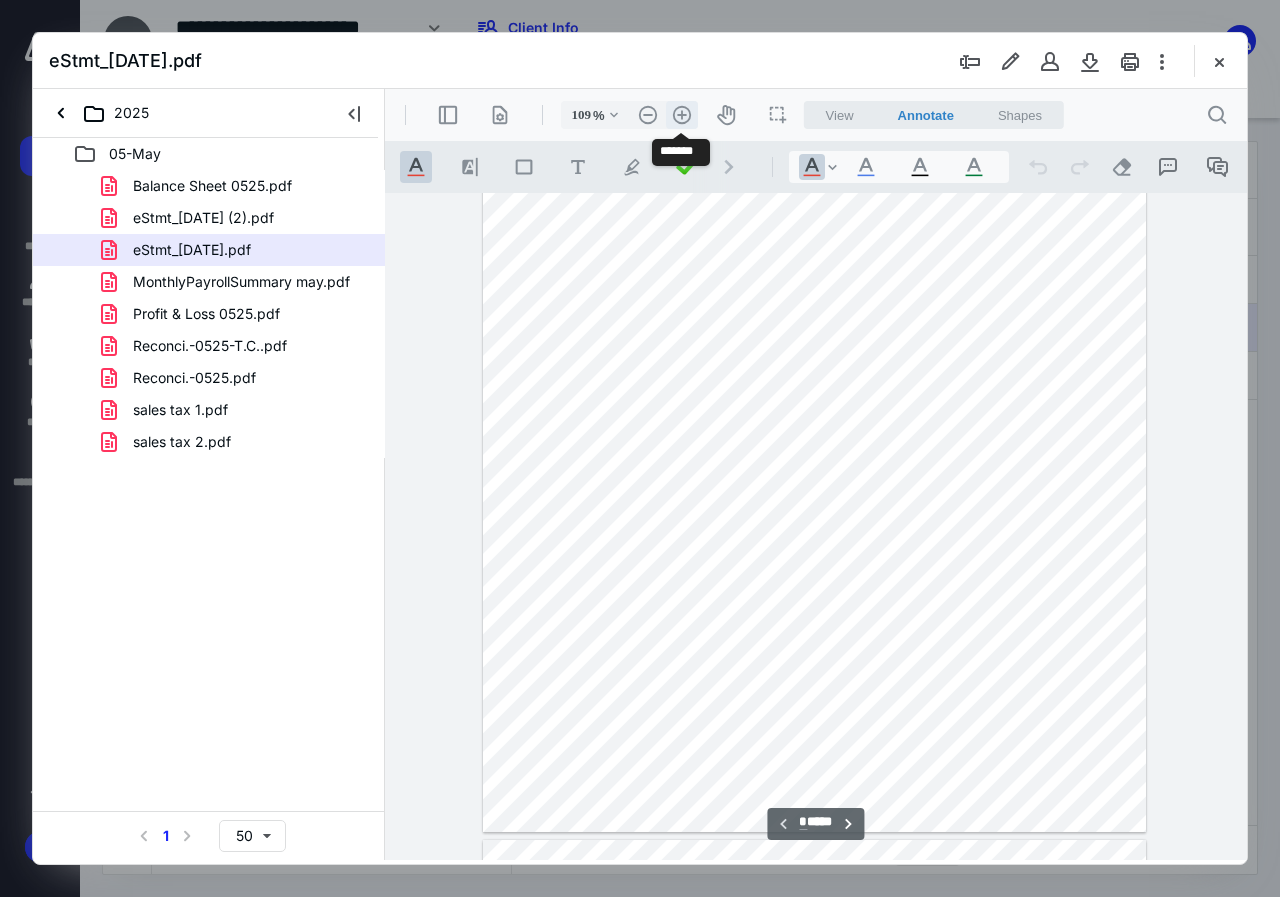 click on ".cls-1{fill:#abb0c4;} icon - header - zoom - in - line" at bounding box center [682, 115] 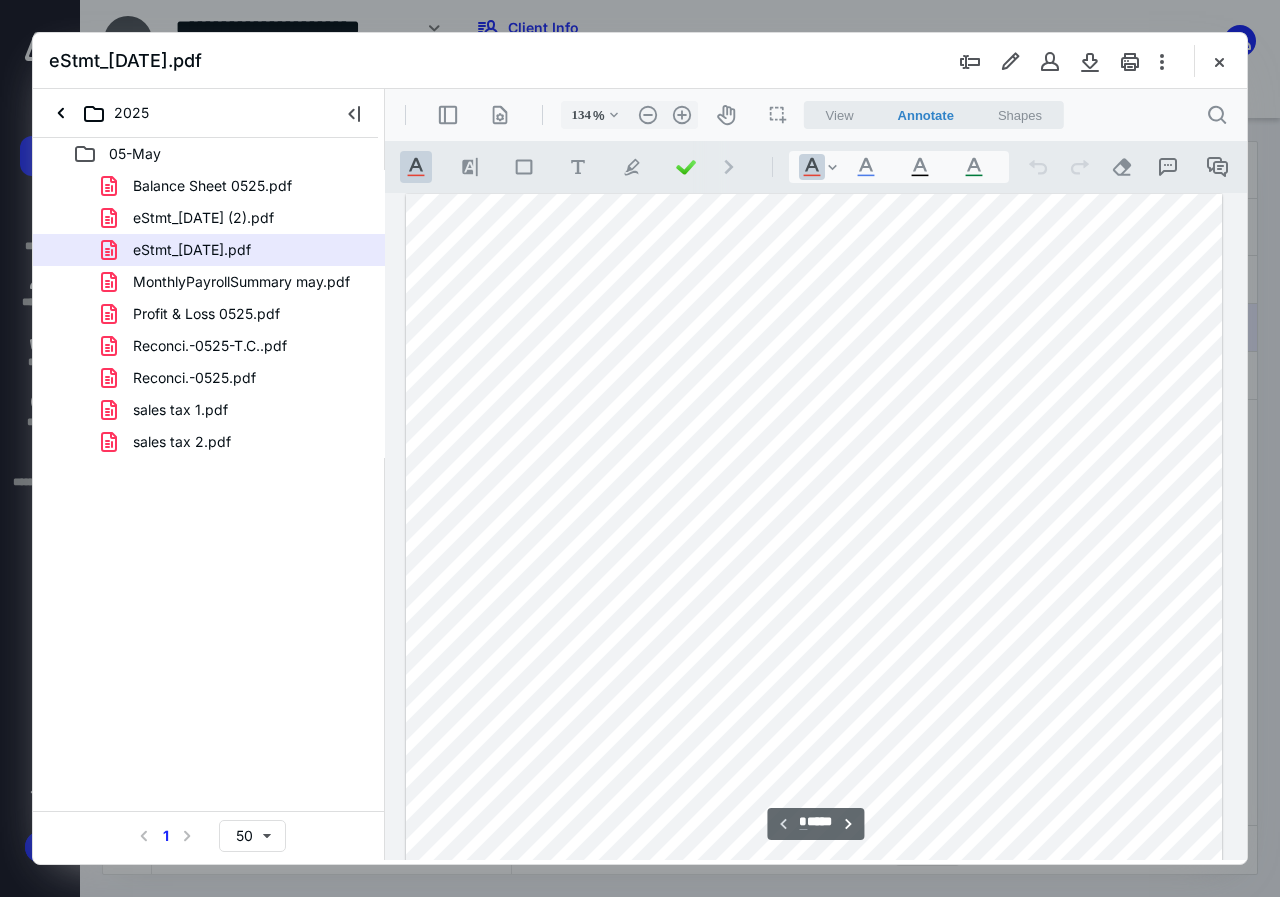 scroll, scrollTop: 0, scrollLeft: 0, axis: both 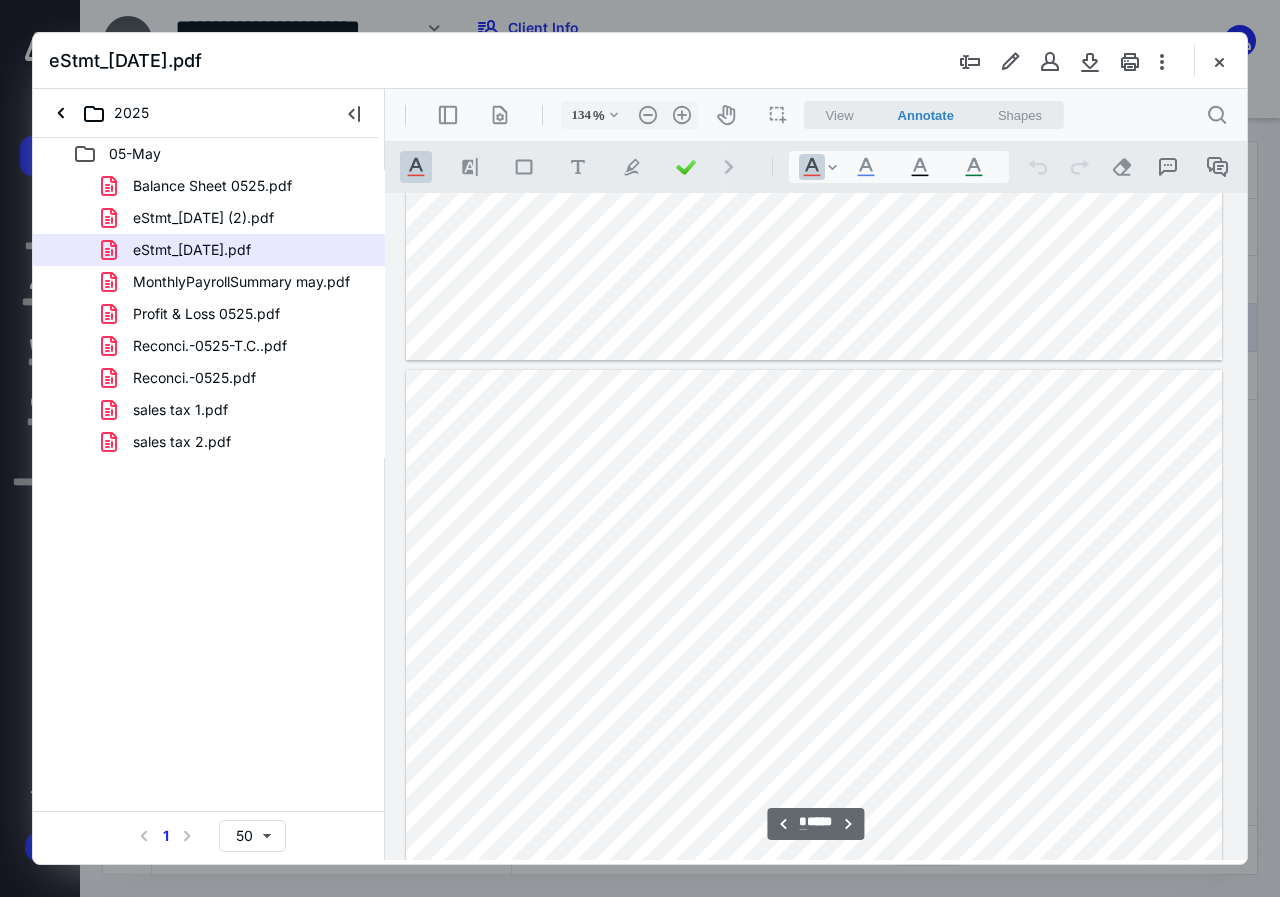 type on "*" 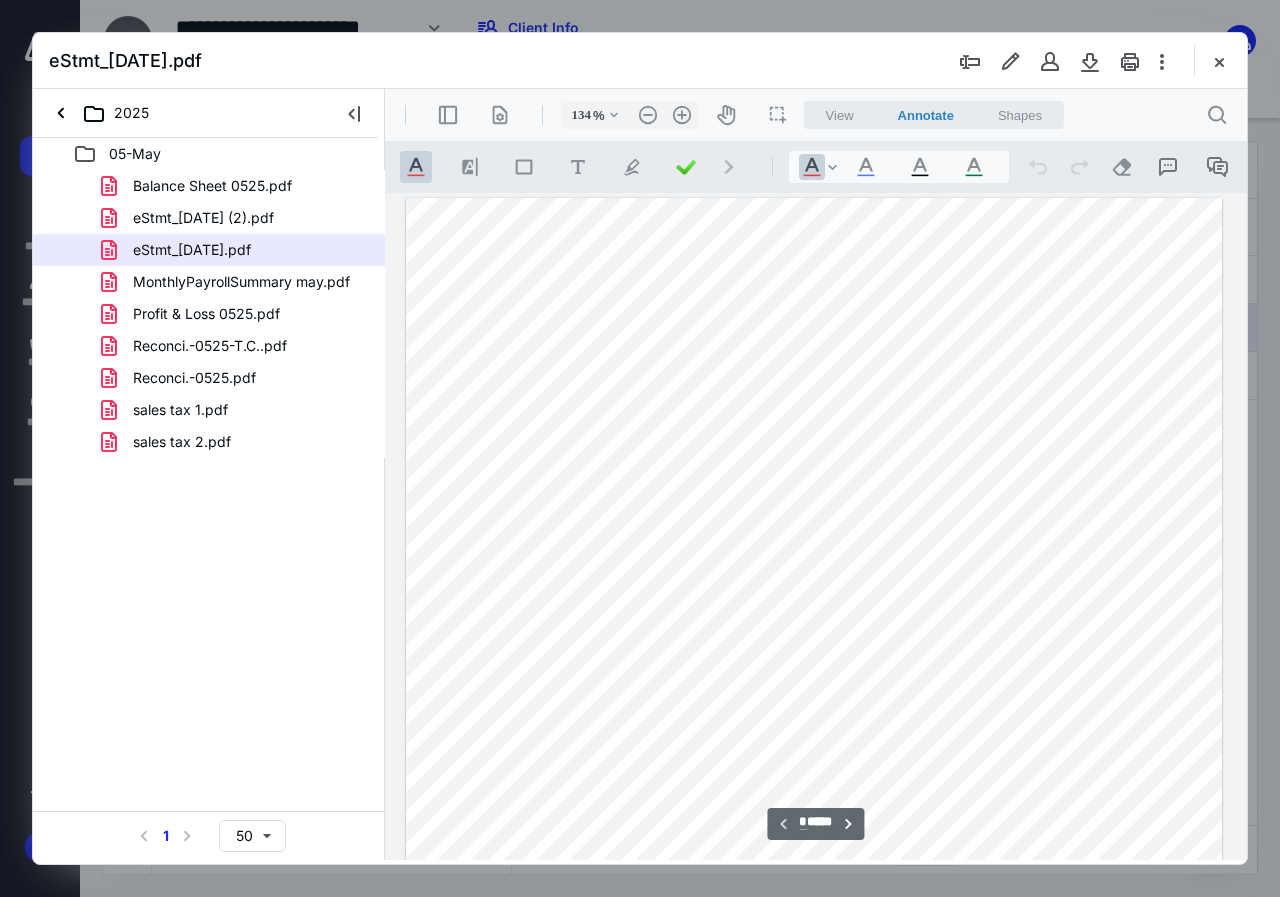 scroll, scrollTop: 100, scrollLeft: 0, axis: vertical 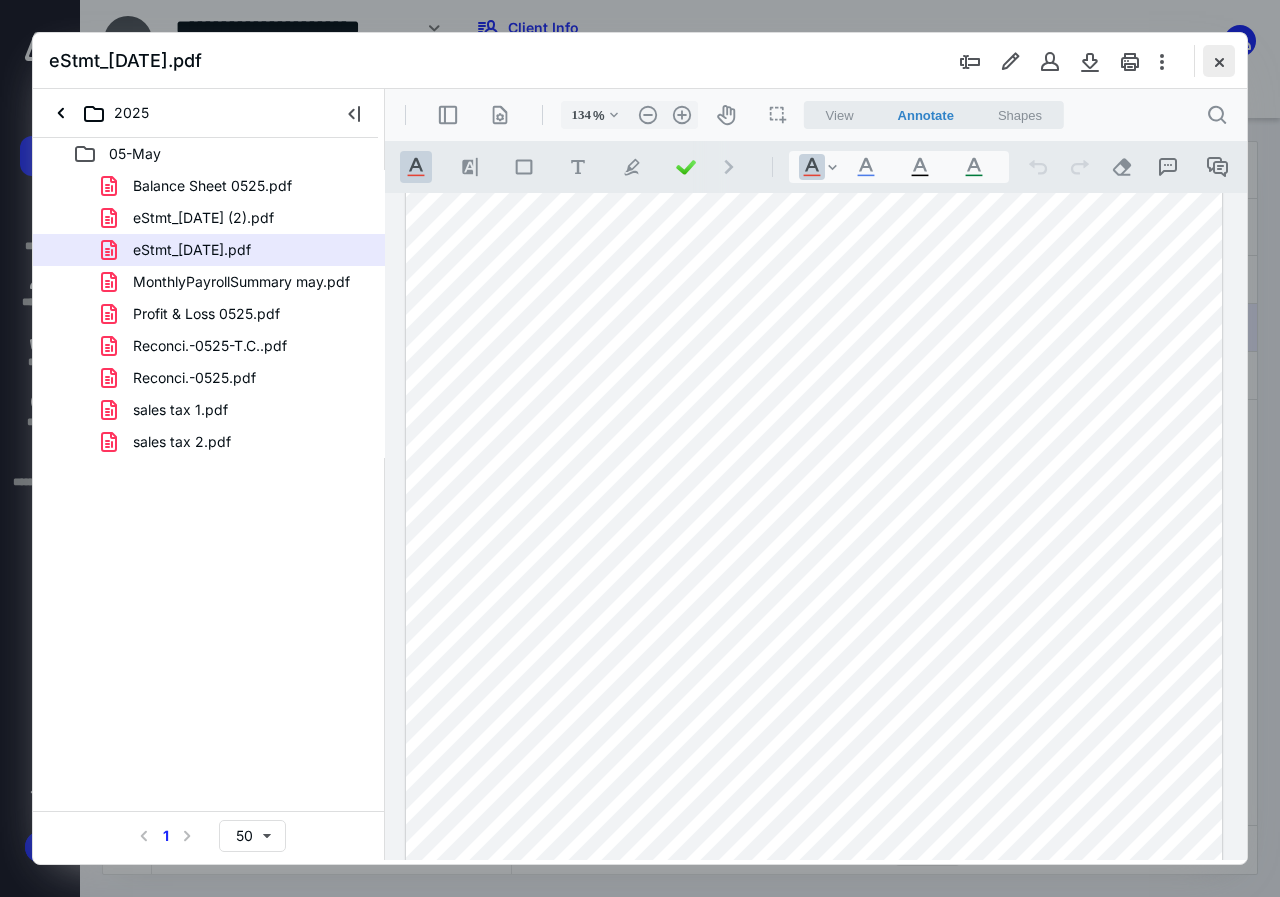 click at bounding box center (1219, 61) 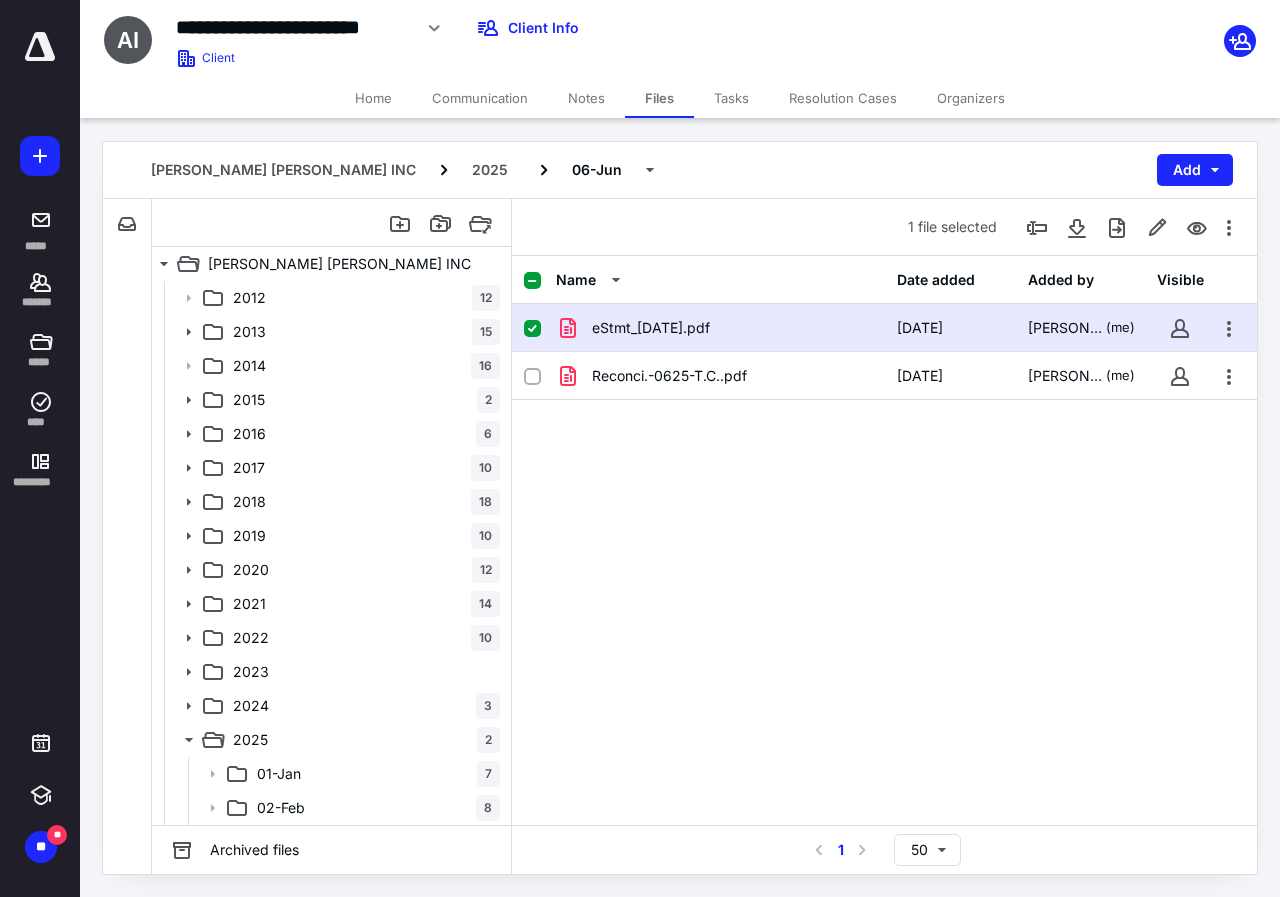 click on "Notes" at bounding box center (586, 98) 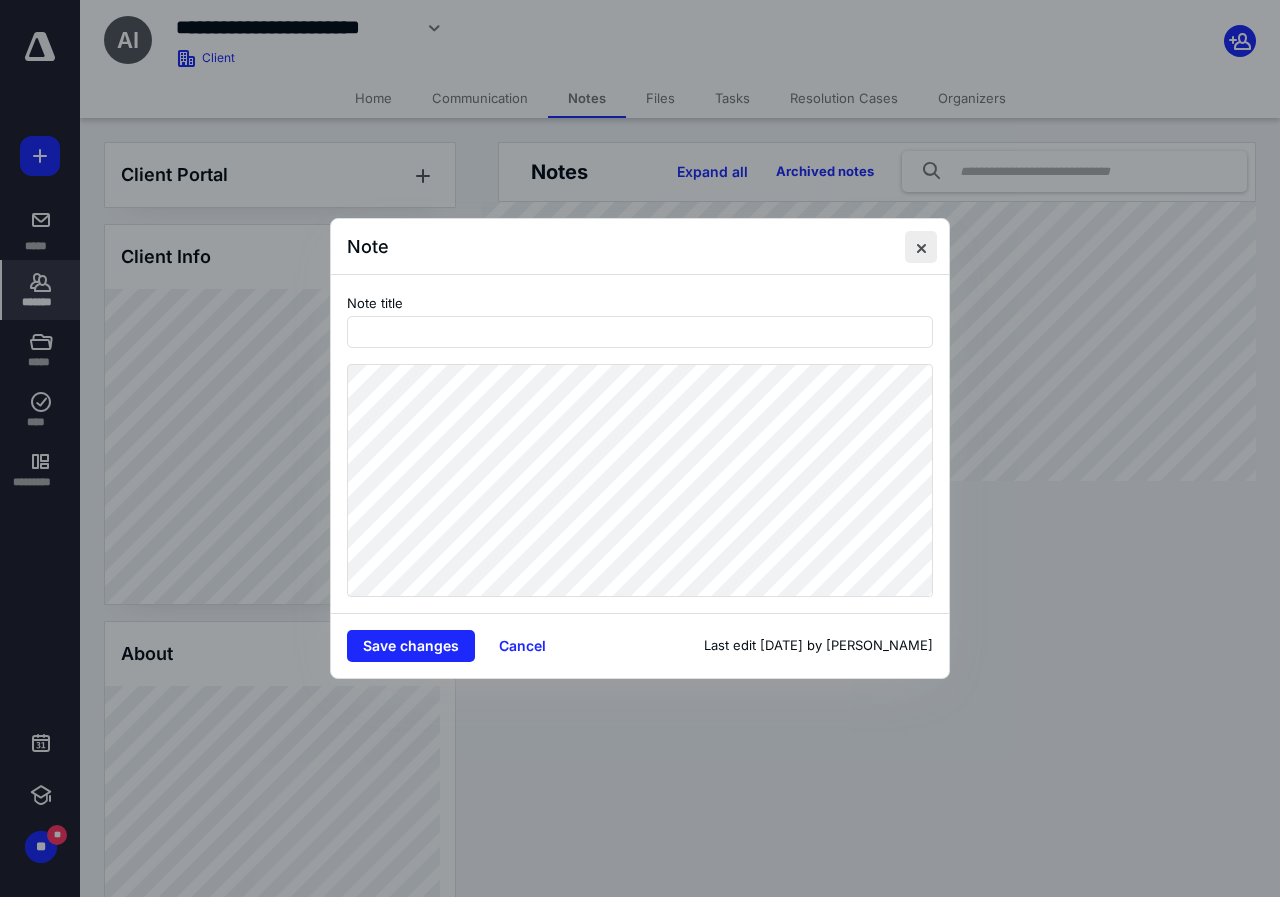 click at bounding box center (921, 247) 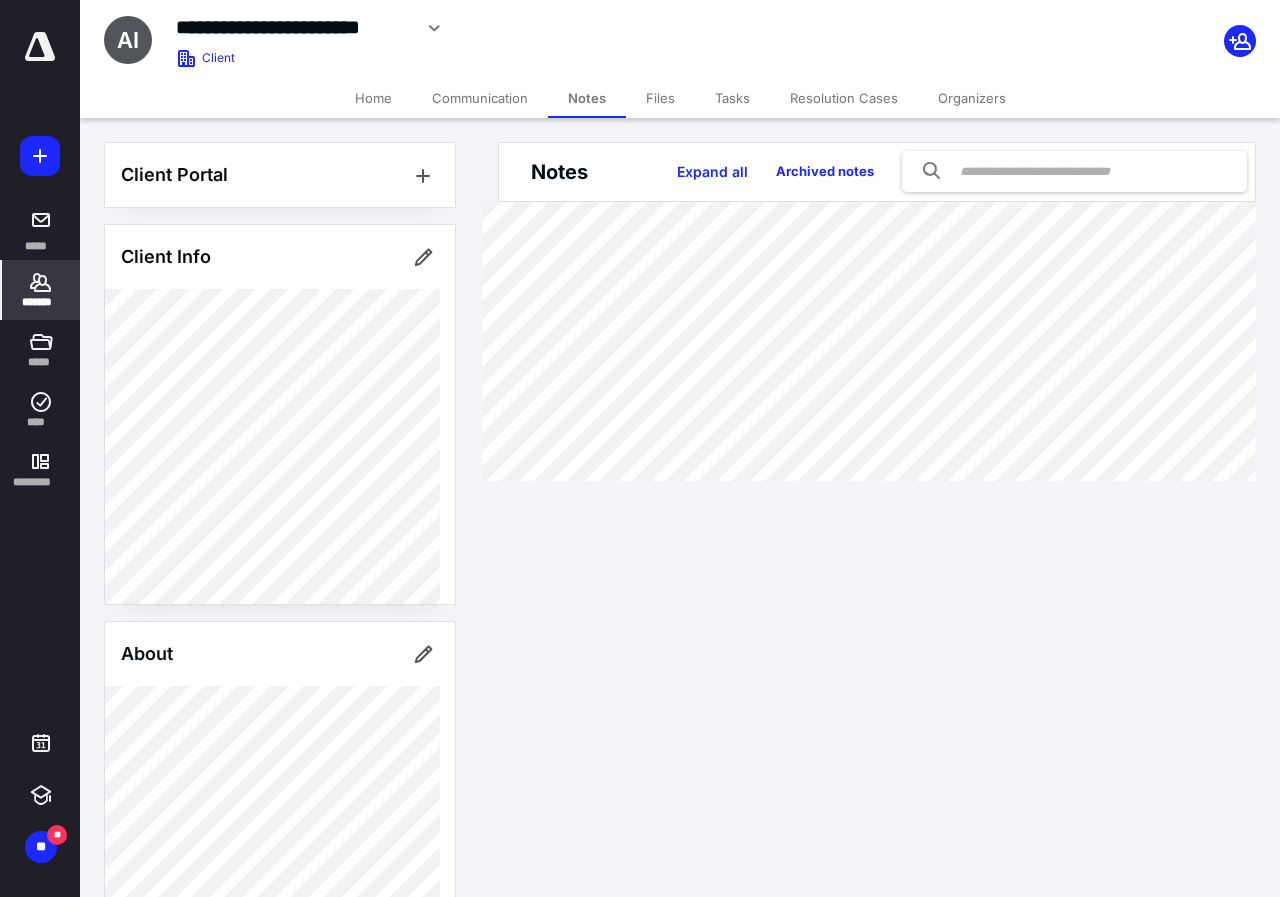 click on "Files" at bounding box center [660, 98] 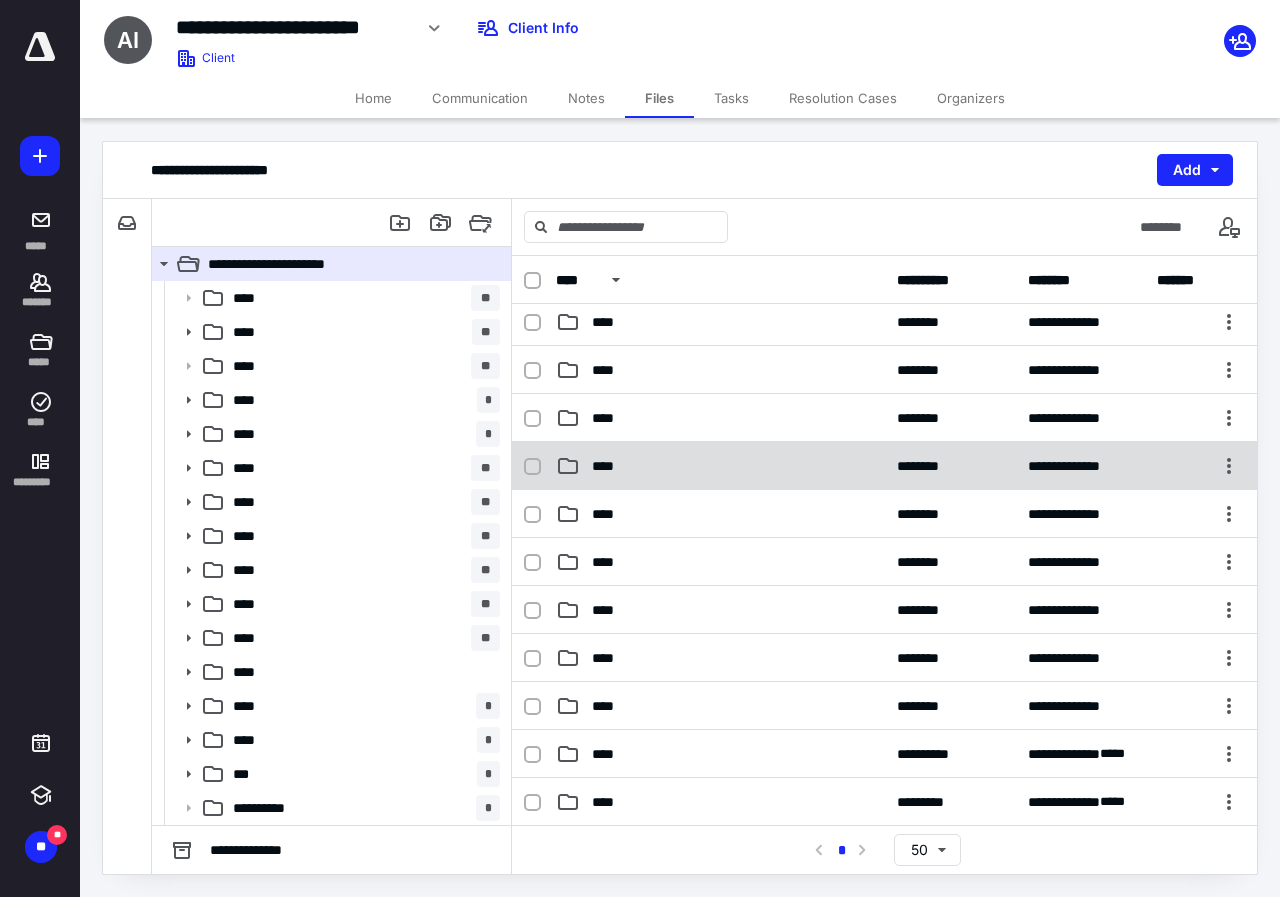 scroll, scrollTop: 400, scrollLeft: 0, axis: vertical 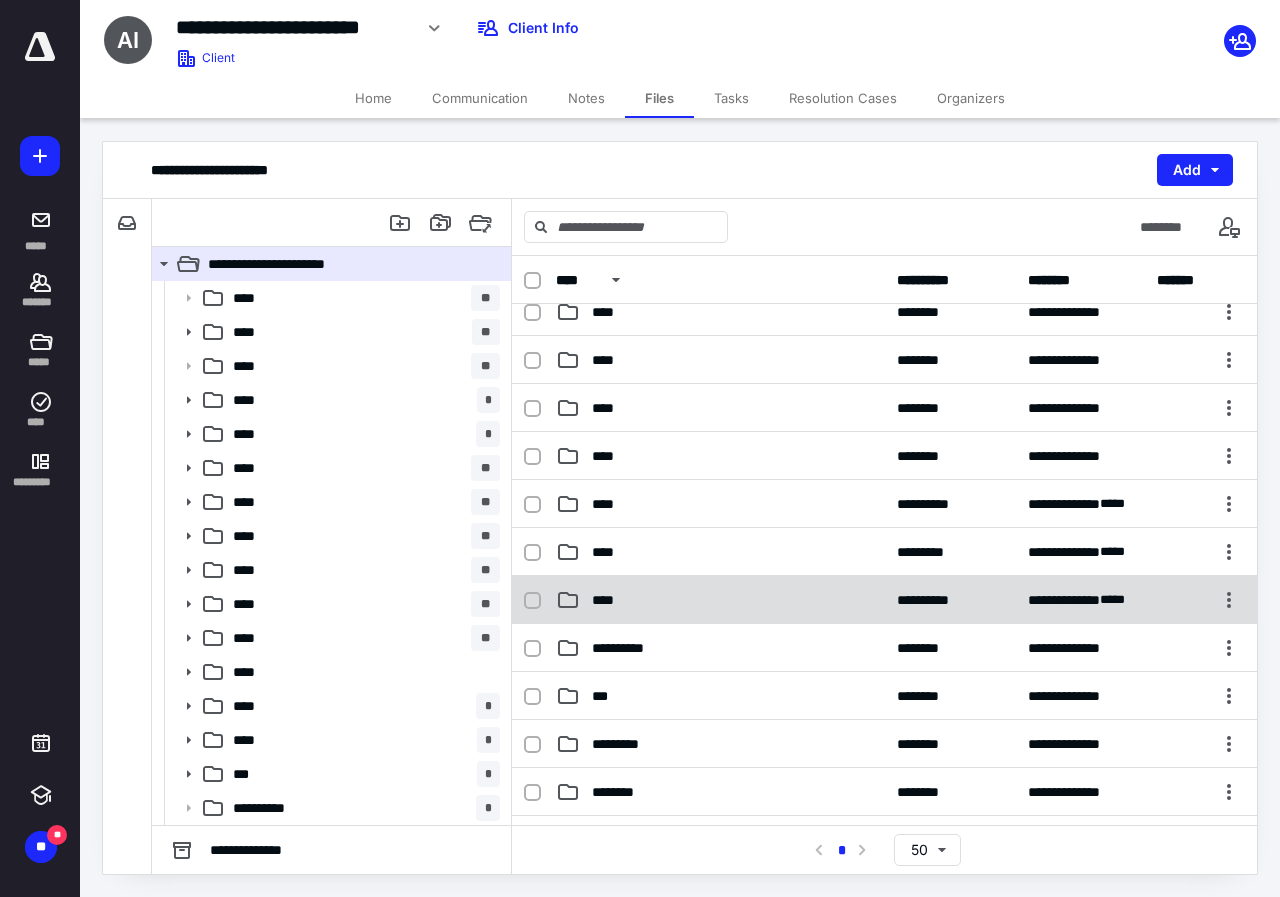 click on "****" at bounding box center [720, 600] 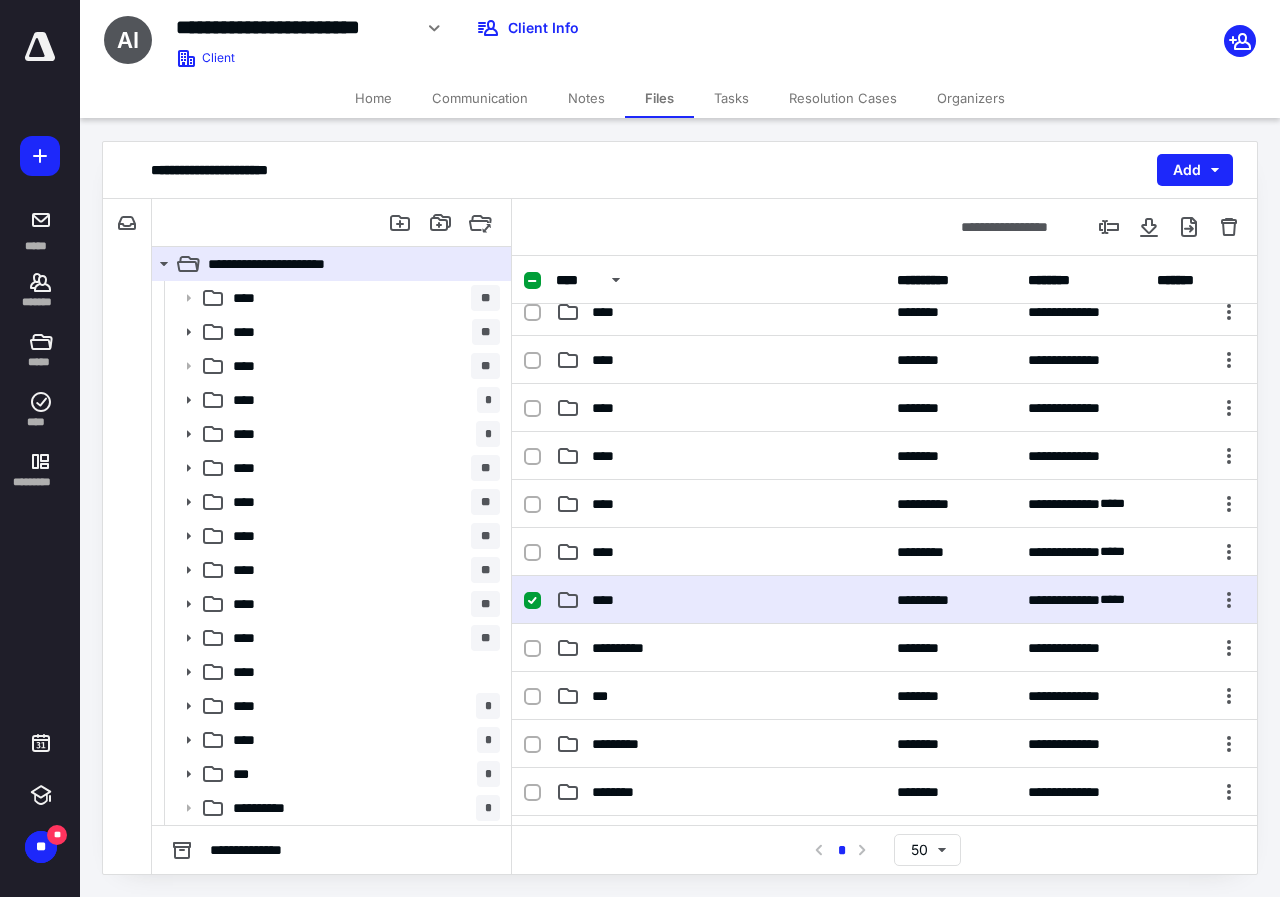 click on "****" at bounding box center (720, 600) 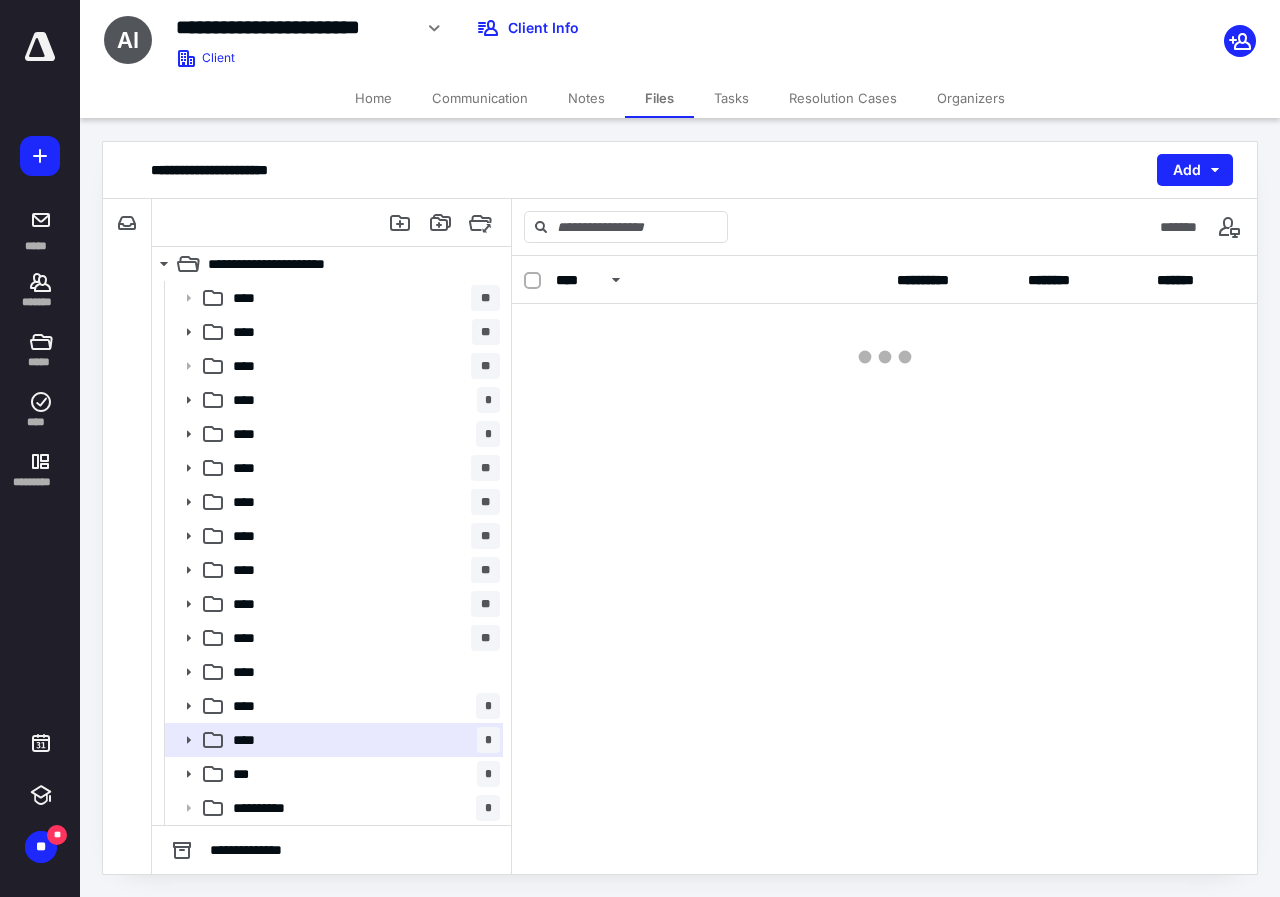 scroll, scrollTop: 0, scrollLeft: 0, axis: both 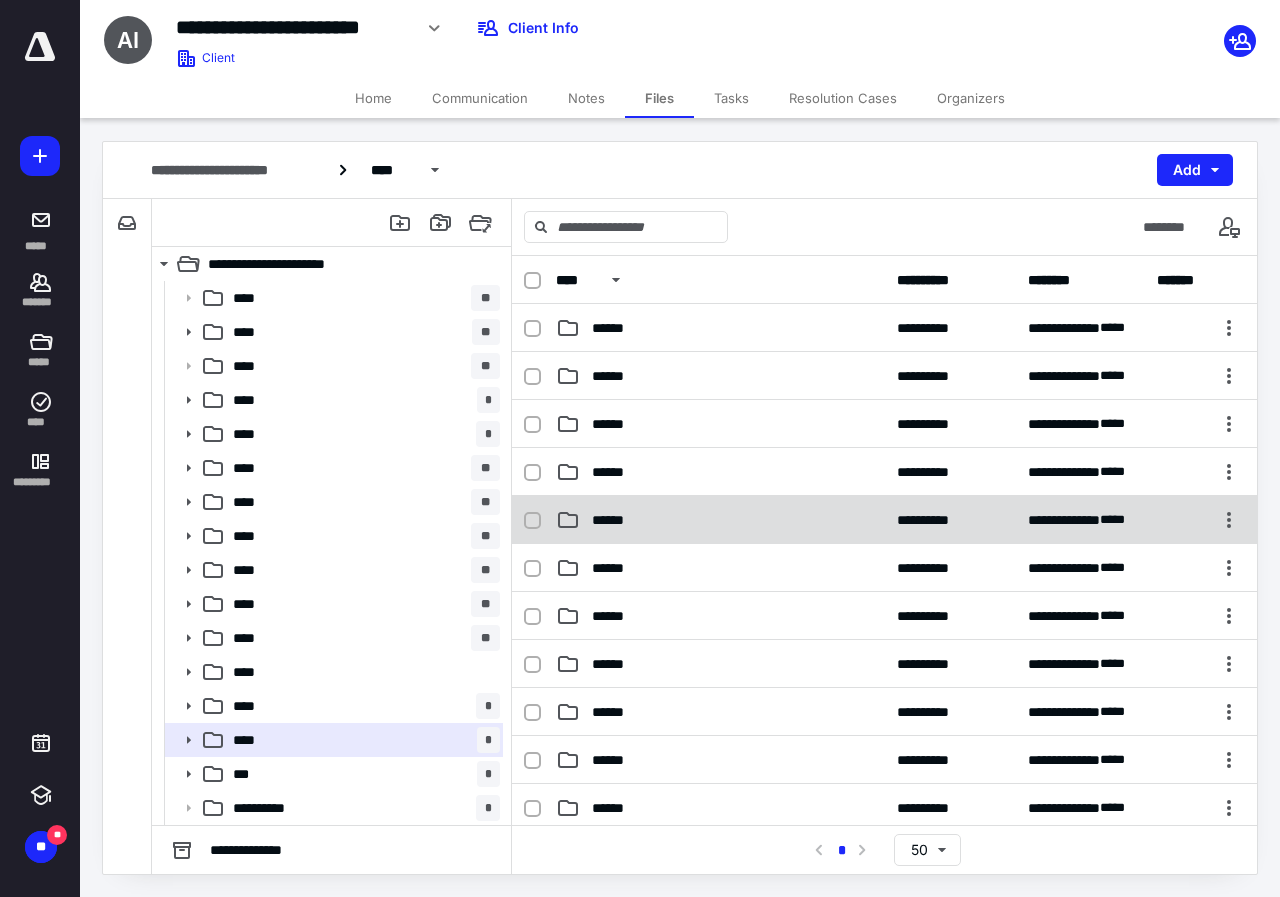 click on "******" at bounding box center [720, 520] 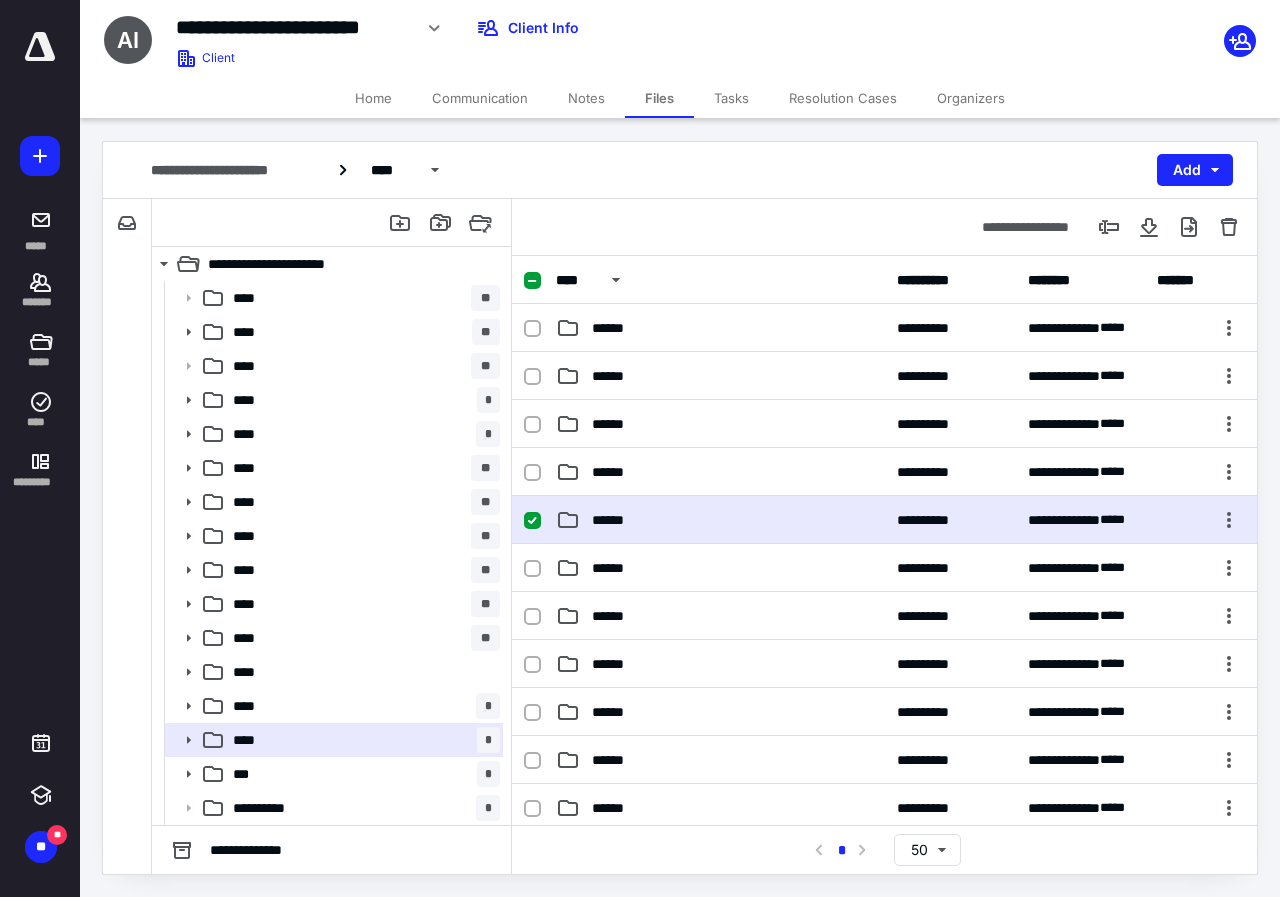 click on "******" at bounding box center [720, 520] 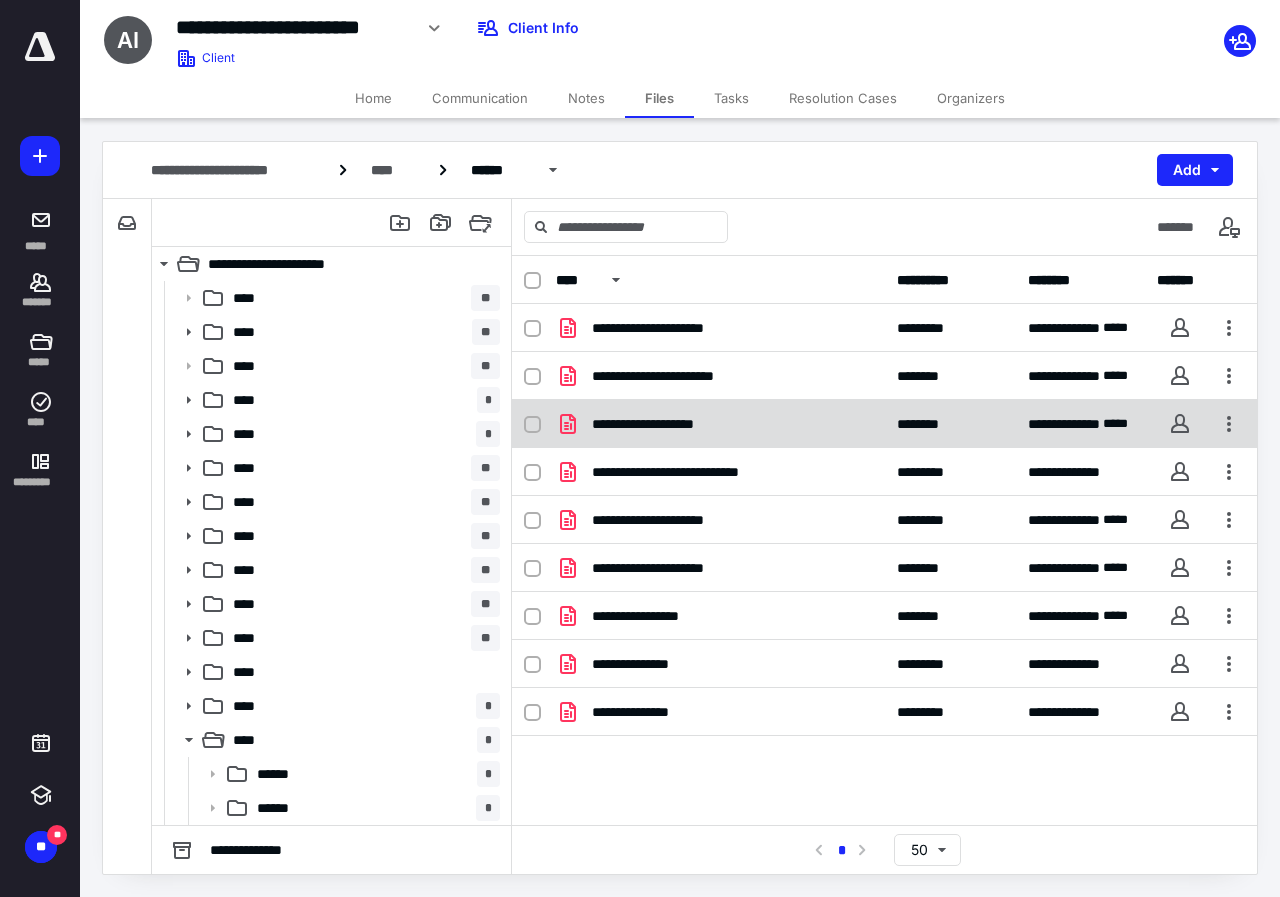 click on "**********" at bounding box center [720, 424] 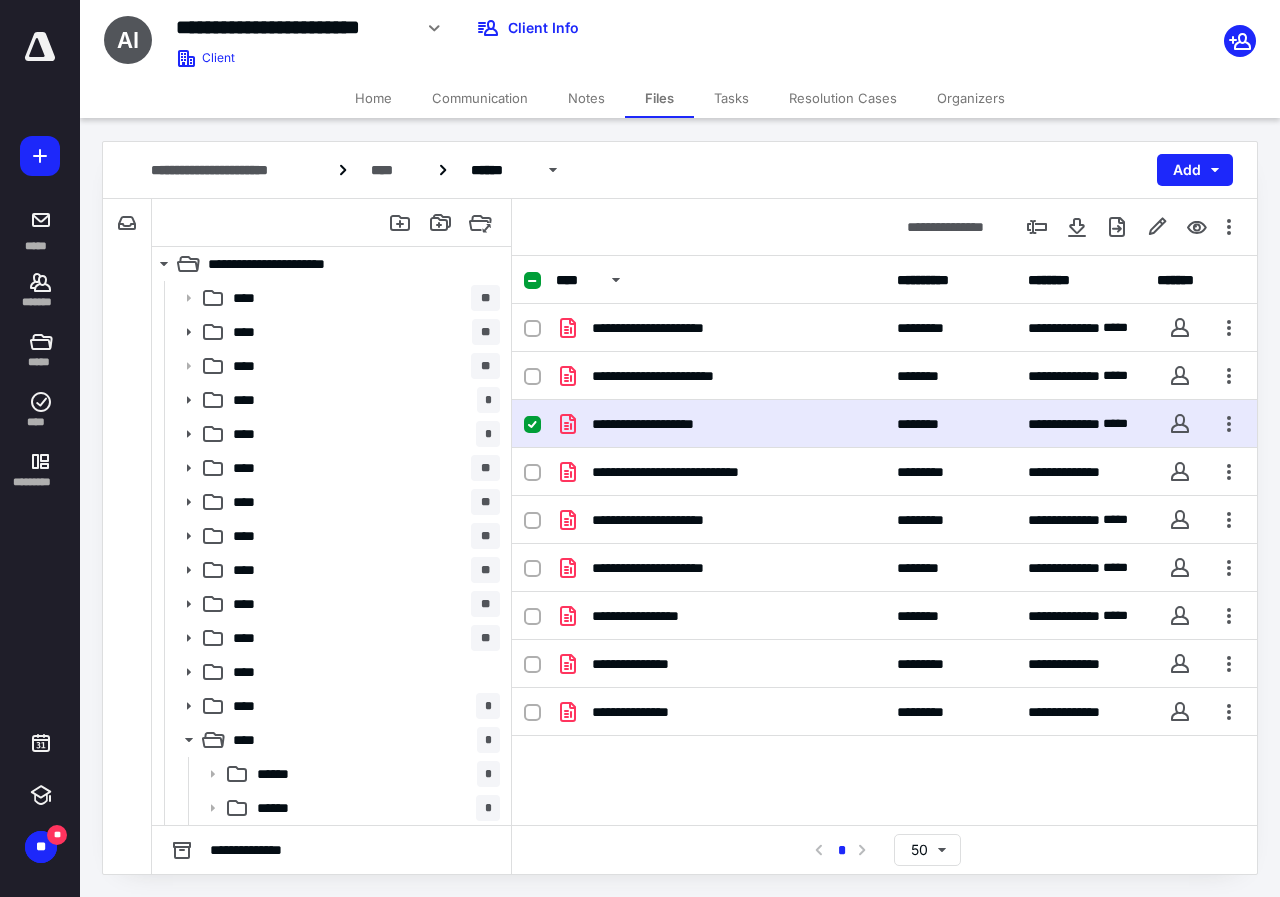 click on "**********" at bounding box center (720, 424) 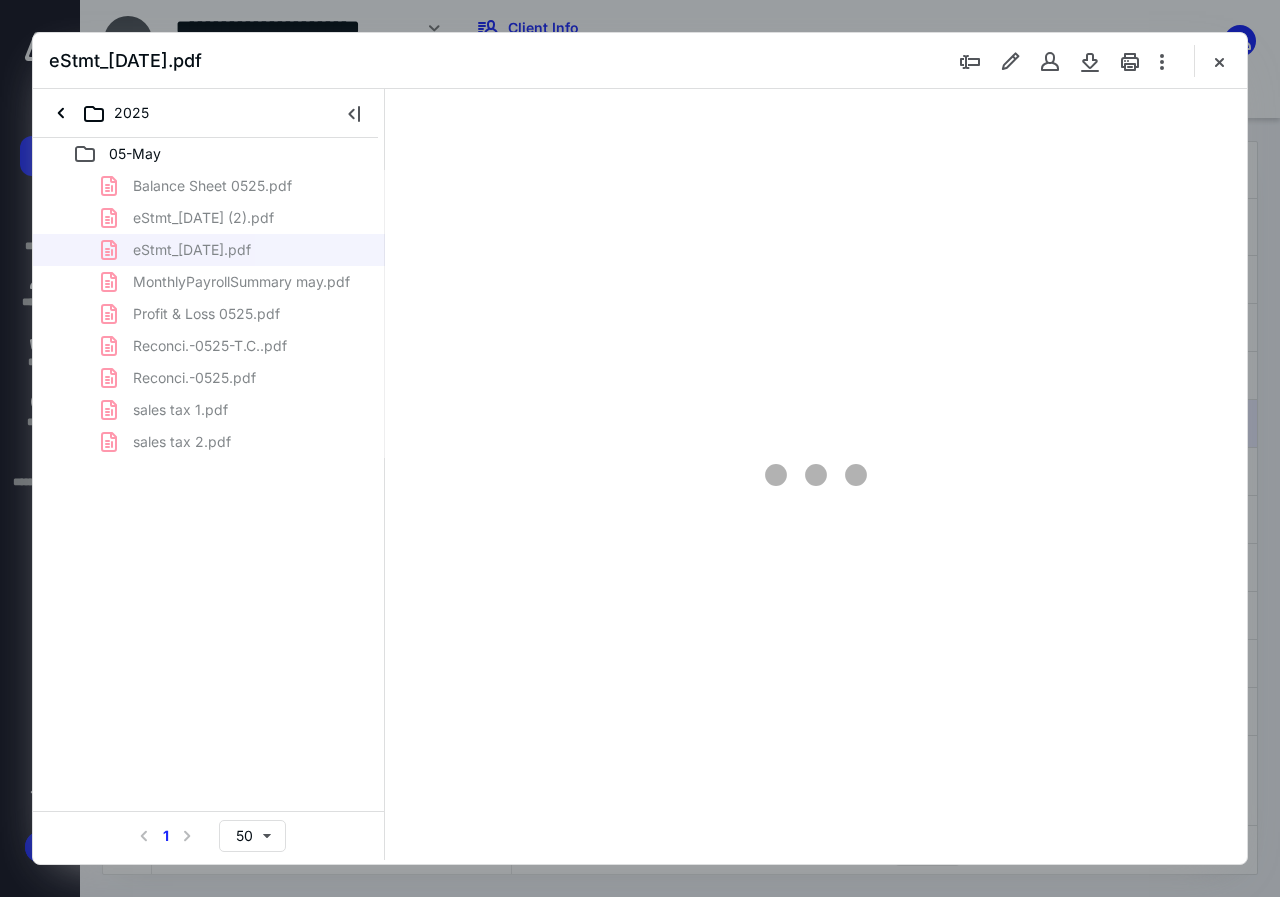 scroll, scrollTop: 0, scrollLeft: 0, axis: both 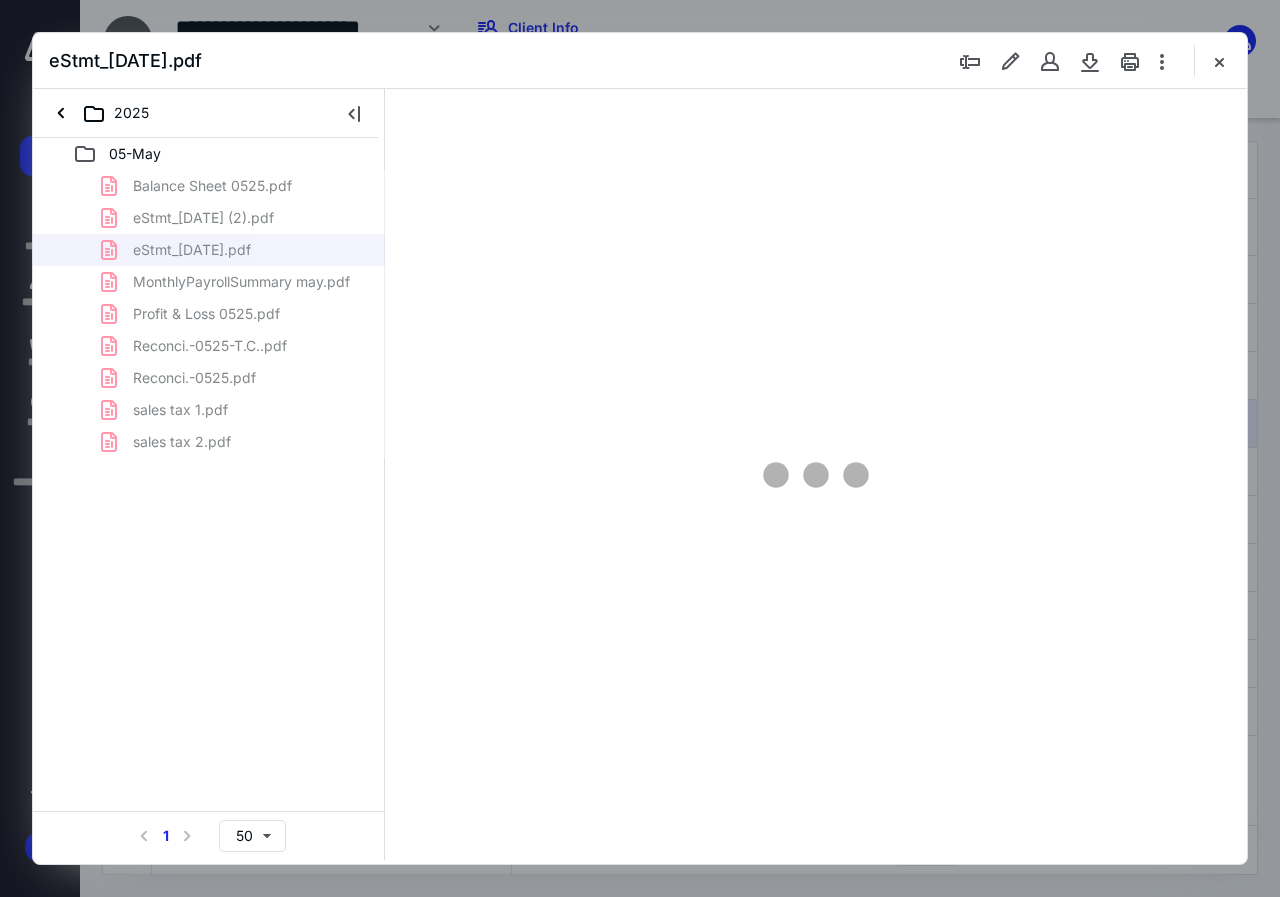 type on "84" 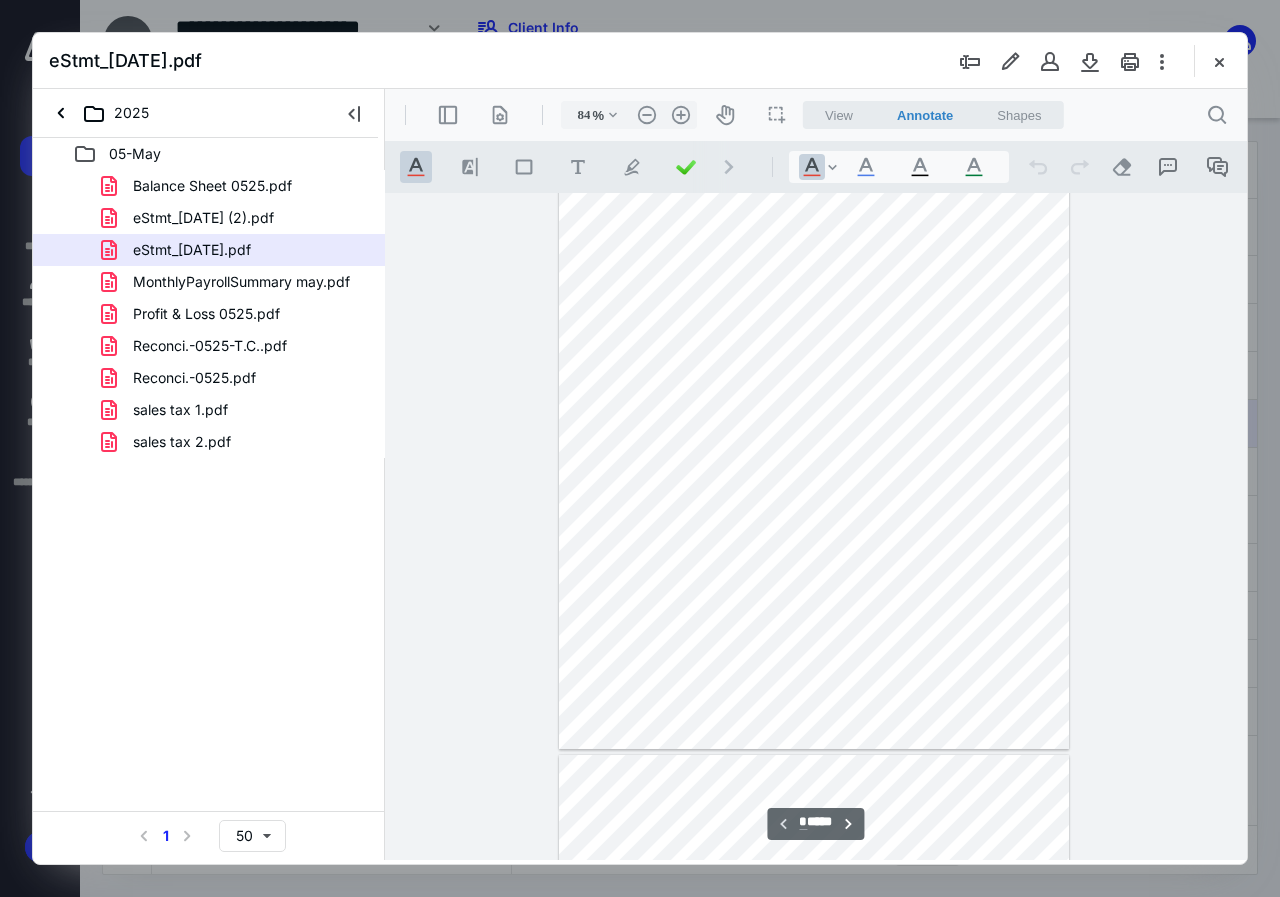 scroll, scrollTop: 0, scrollLeft: 0, axis: both 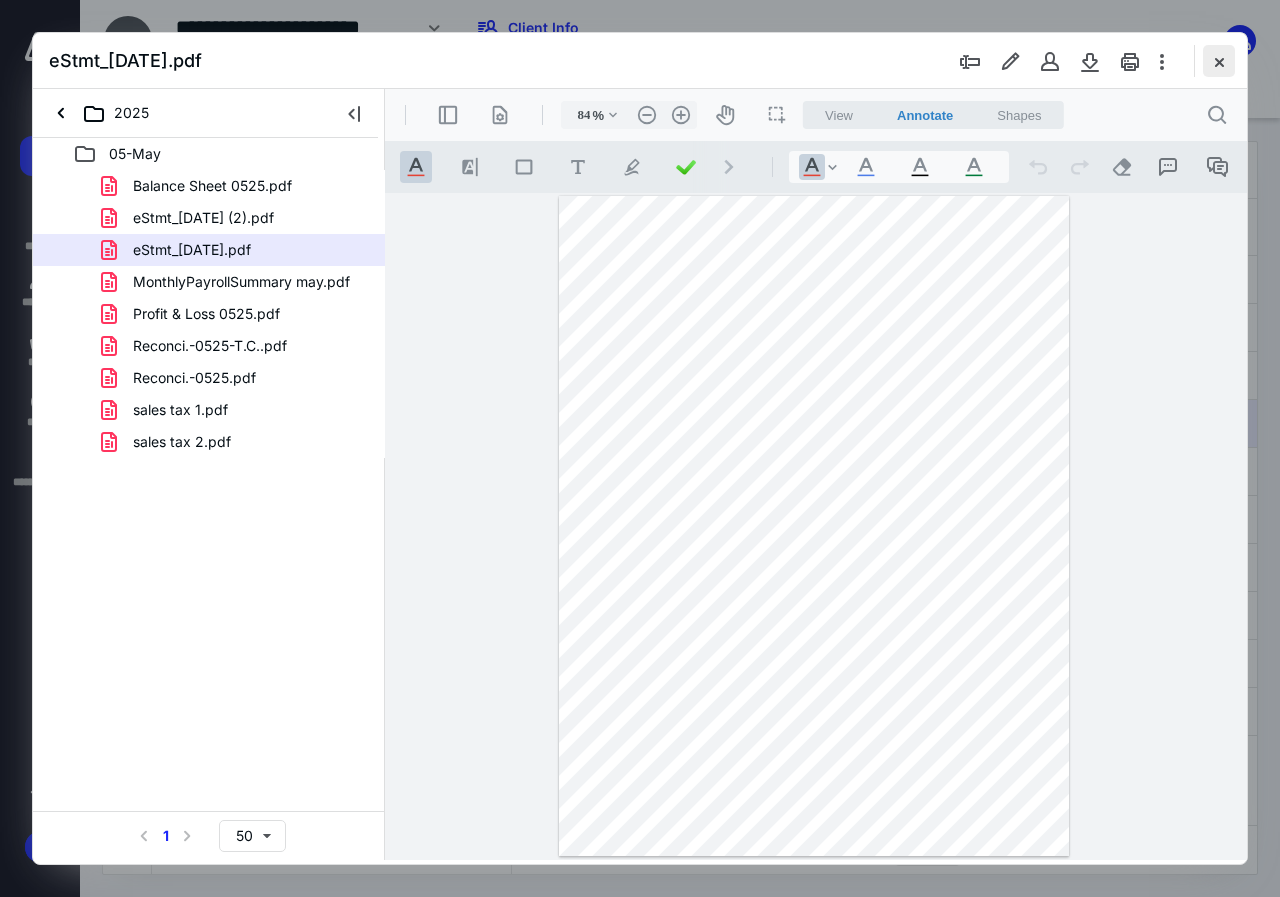 click at bounding box center (1219, 61) 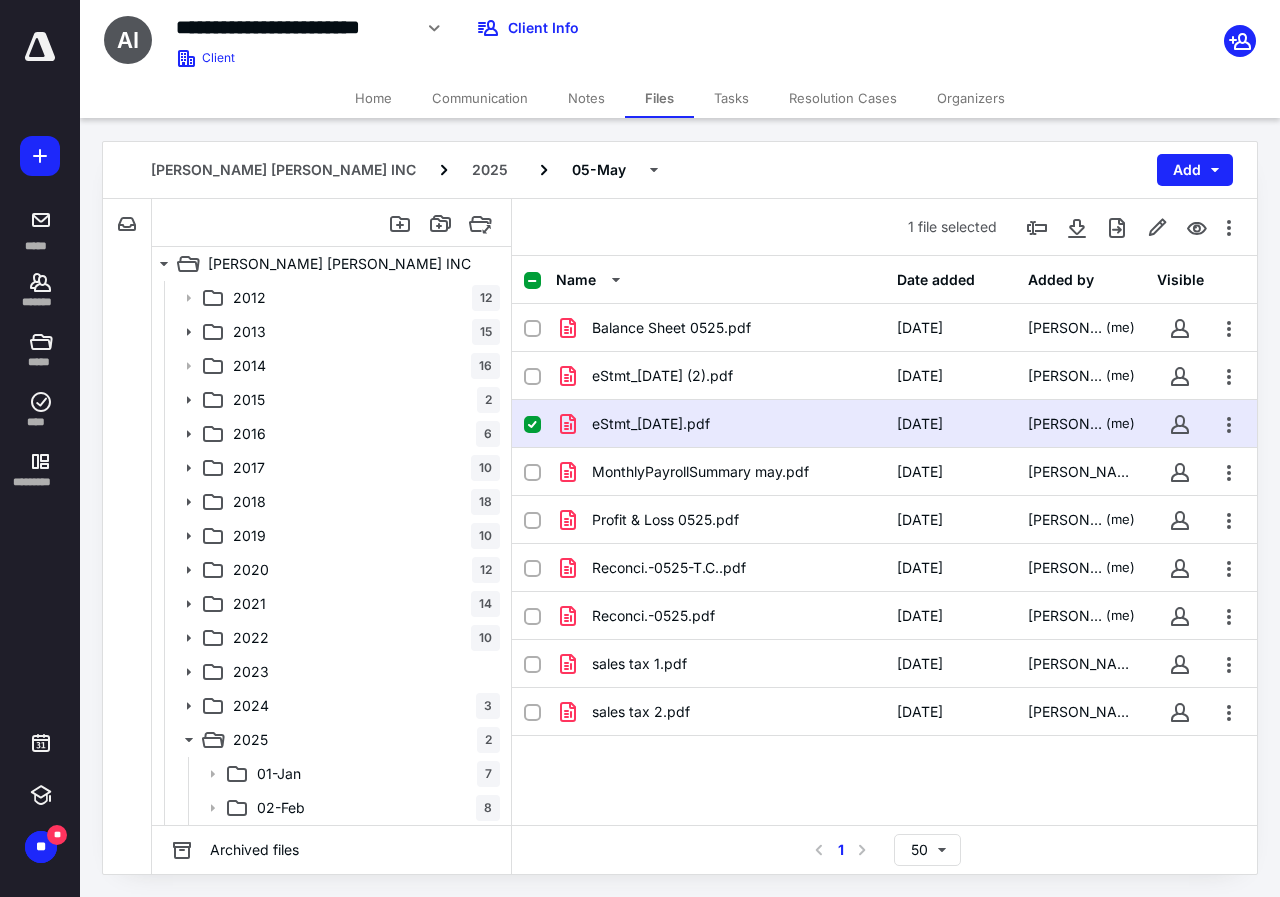 click on "Notes" at bounding box center (586, 98) 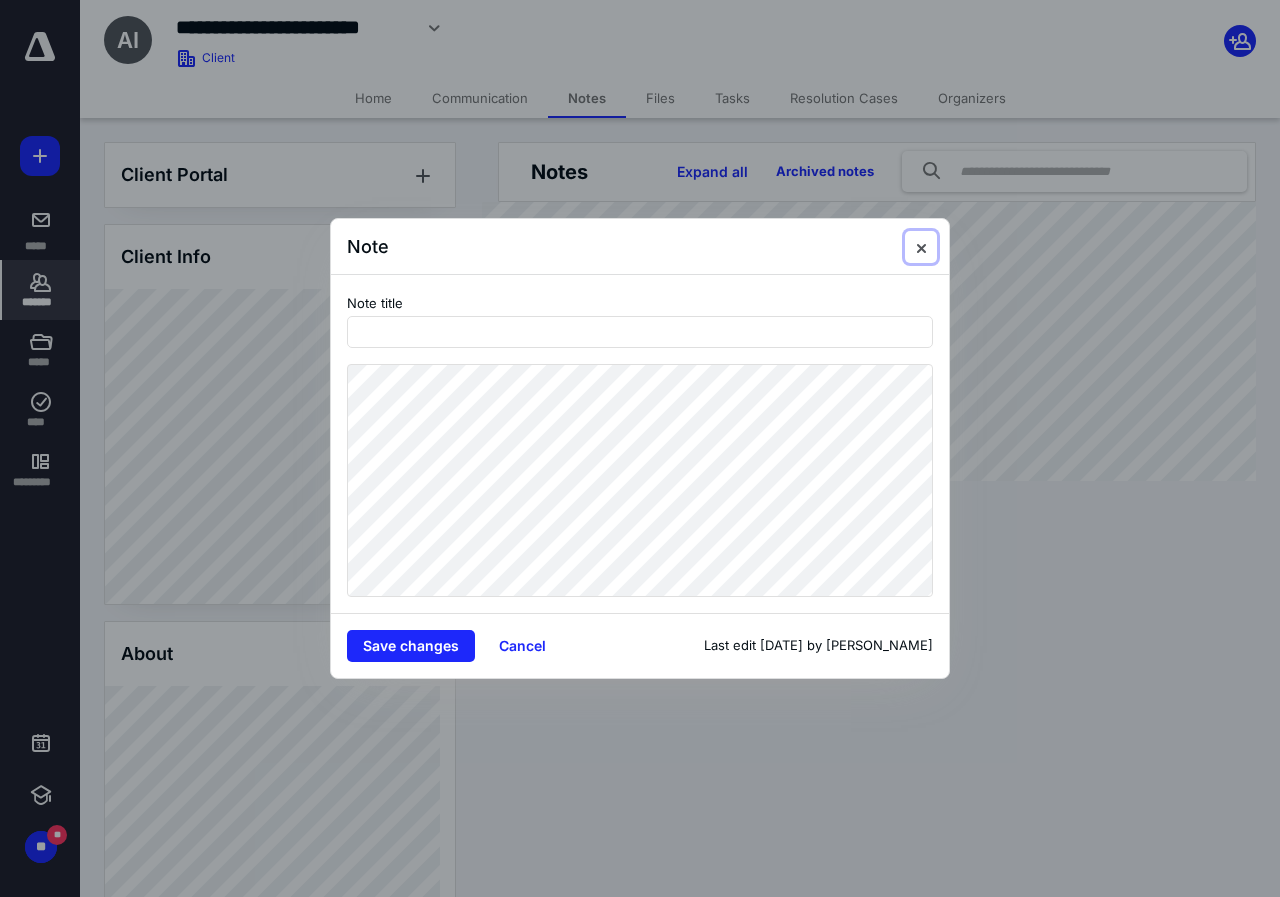drag, startPoint x: 905, startPoint y: 243, endPoint x: 867, endPoint y: 228, distance: 40.853397 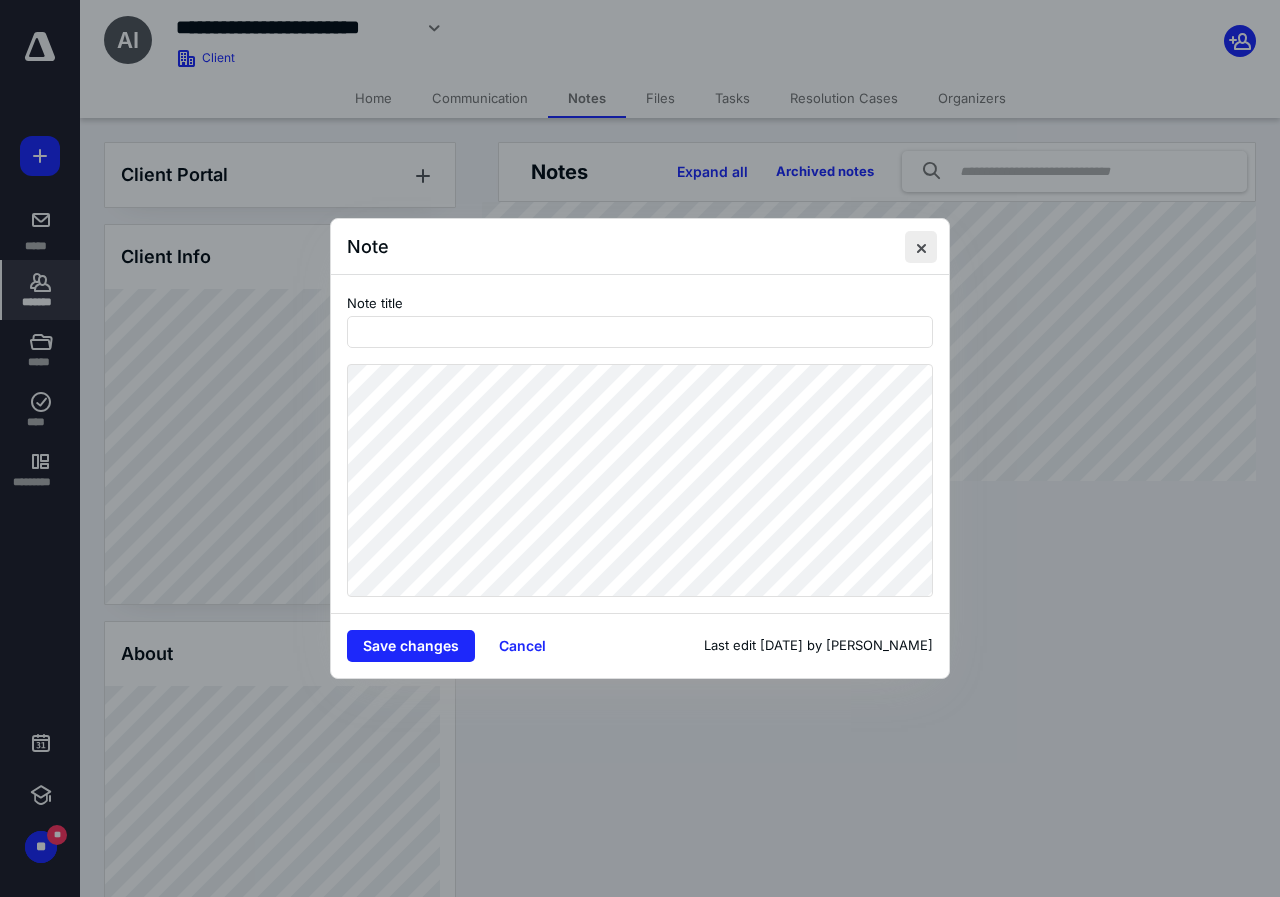 click at bounding box center (921, 247) 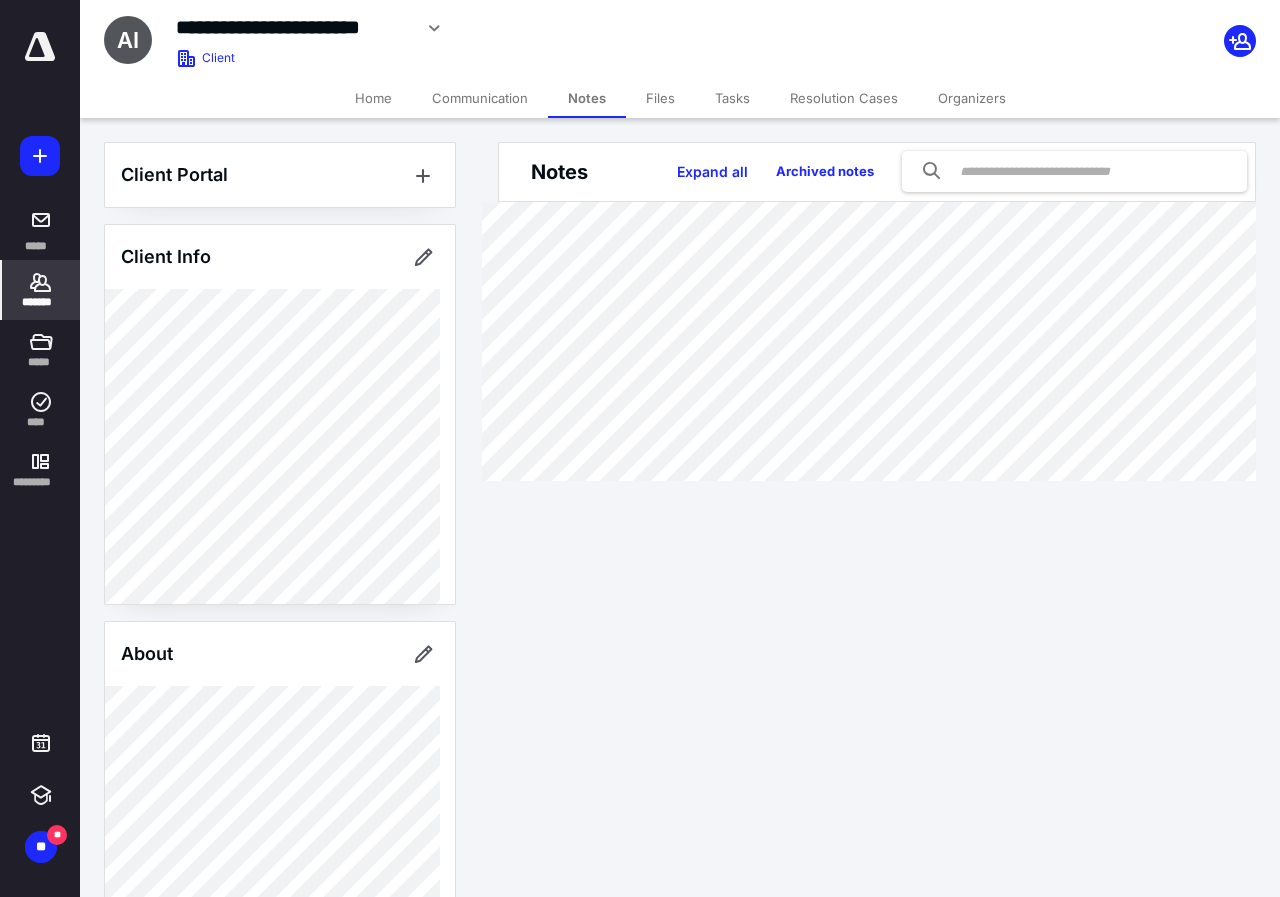 click on "*******" at bounding box center (41, 302) 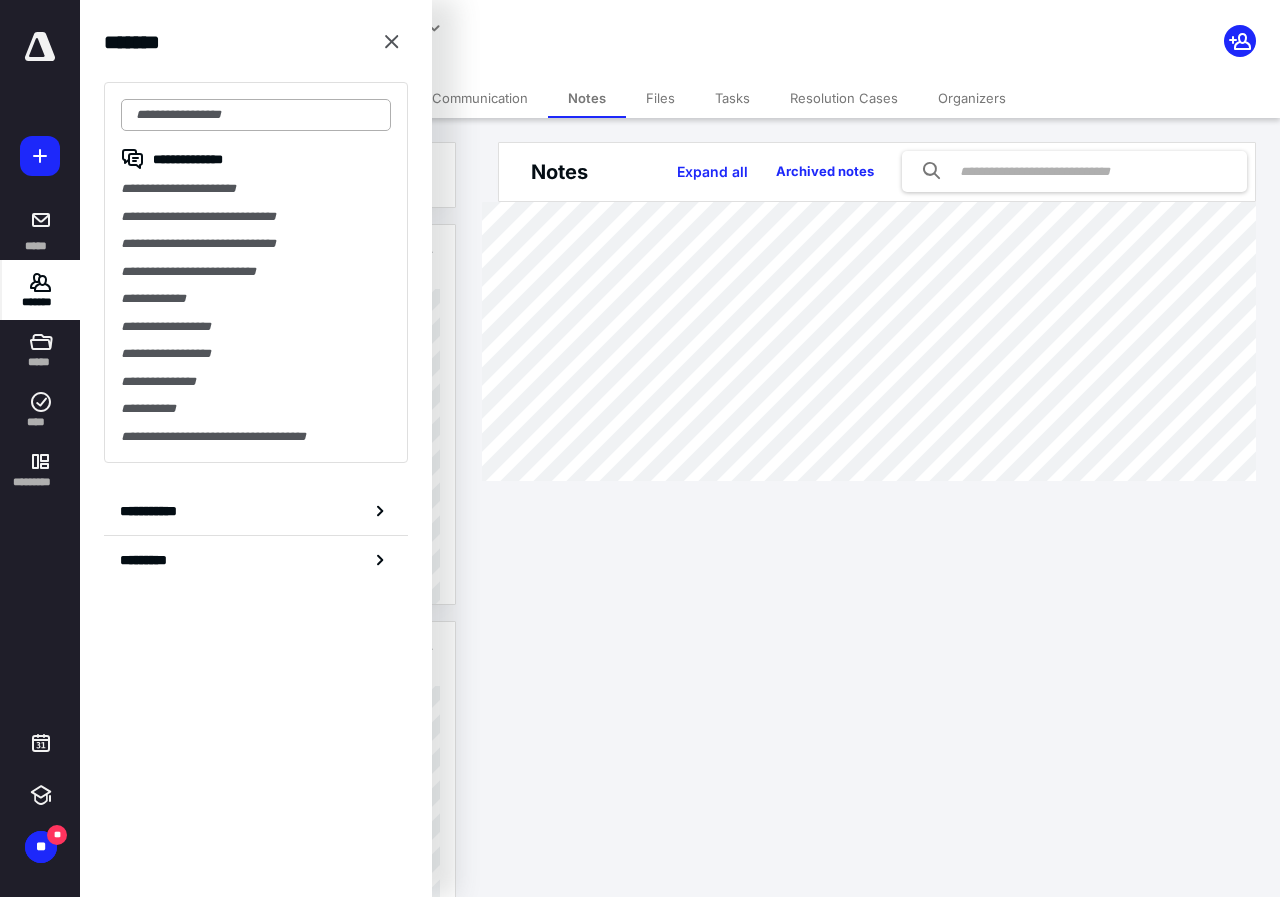click at bounding box center [256, 115] 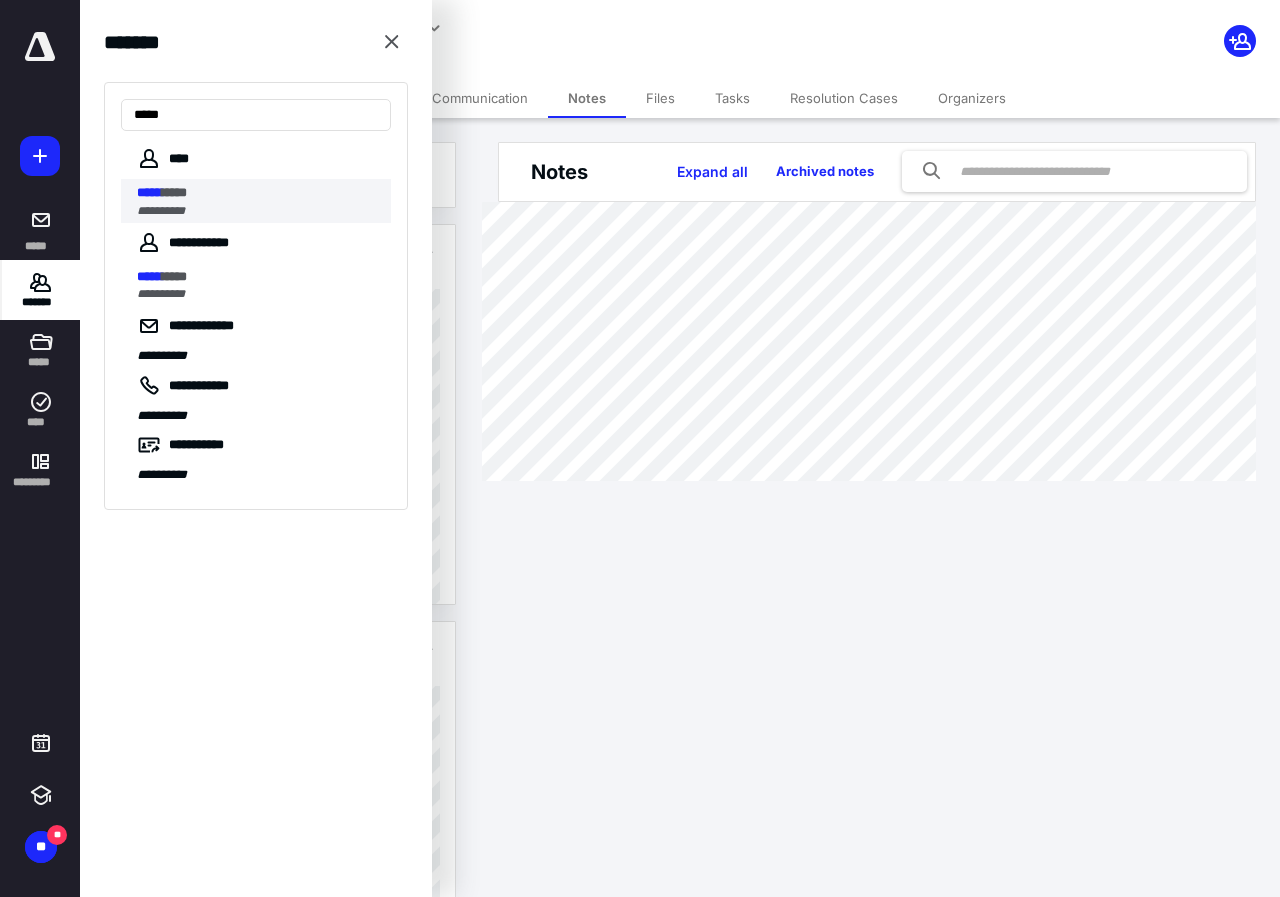 type on "*****" 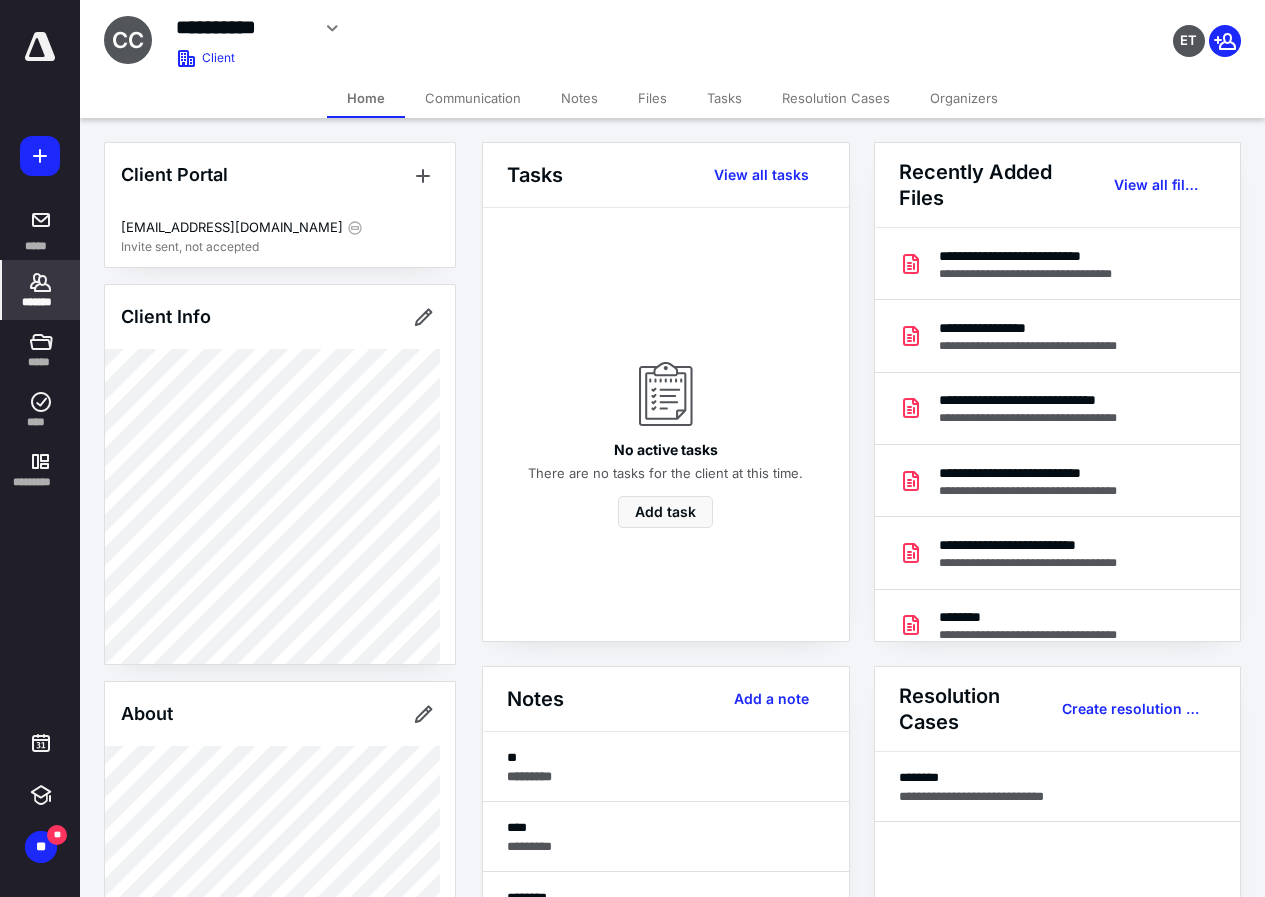 click on "Files" at bounding box center [652, 98] 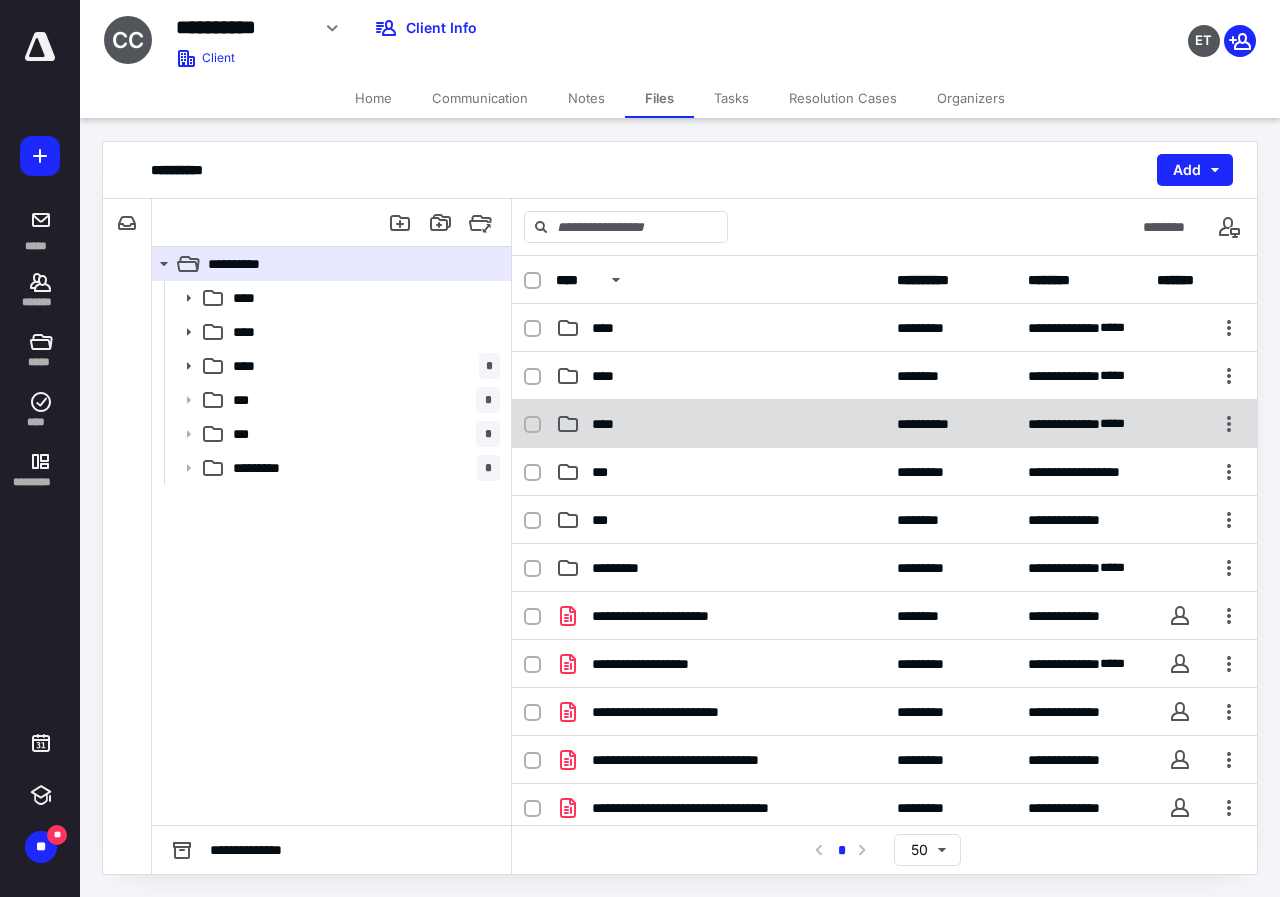 click on "****" at bounding box center [609, 424] 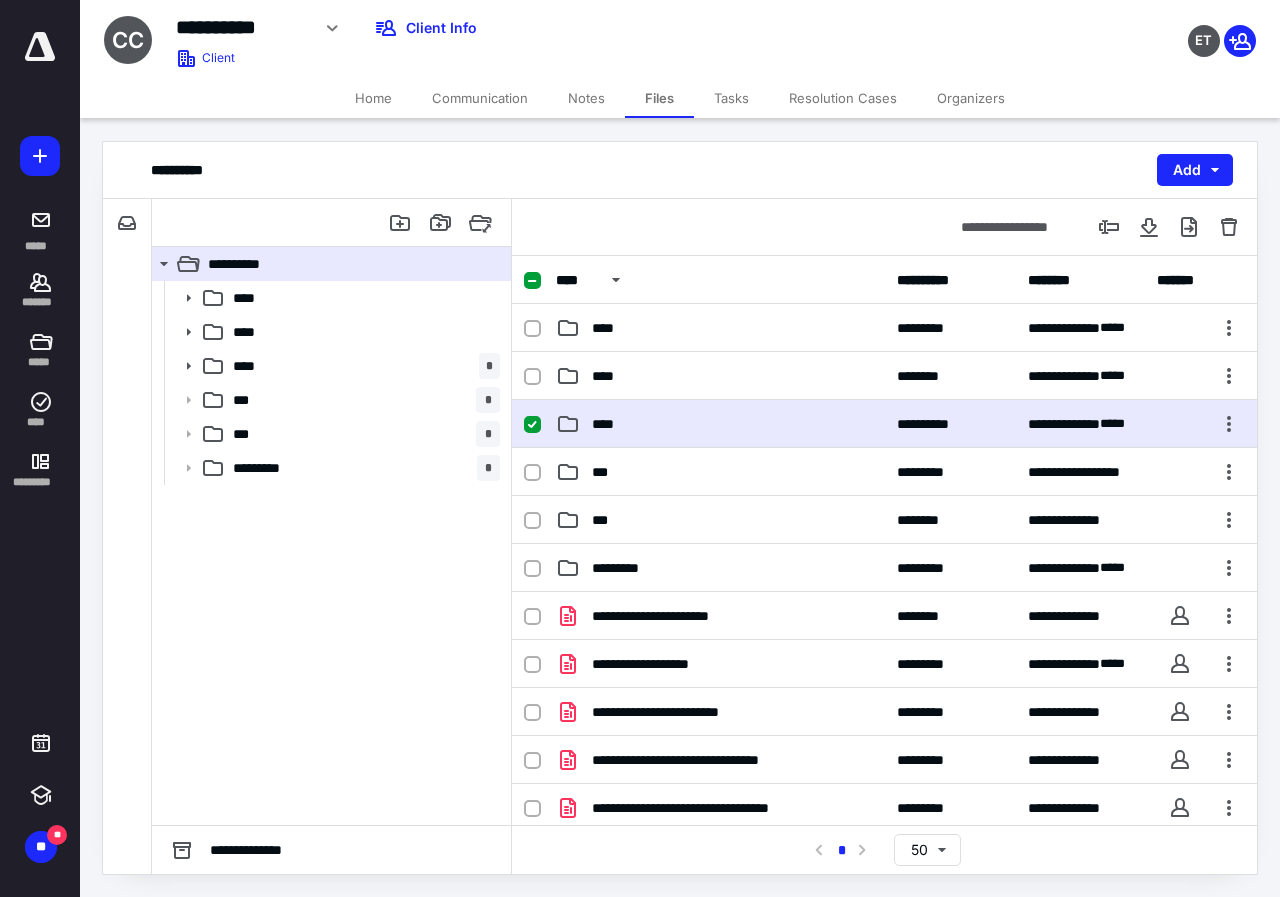 click on "****" at bounding box center [609, 424] 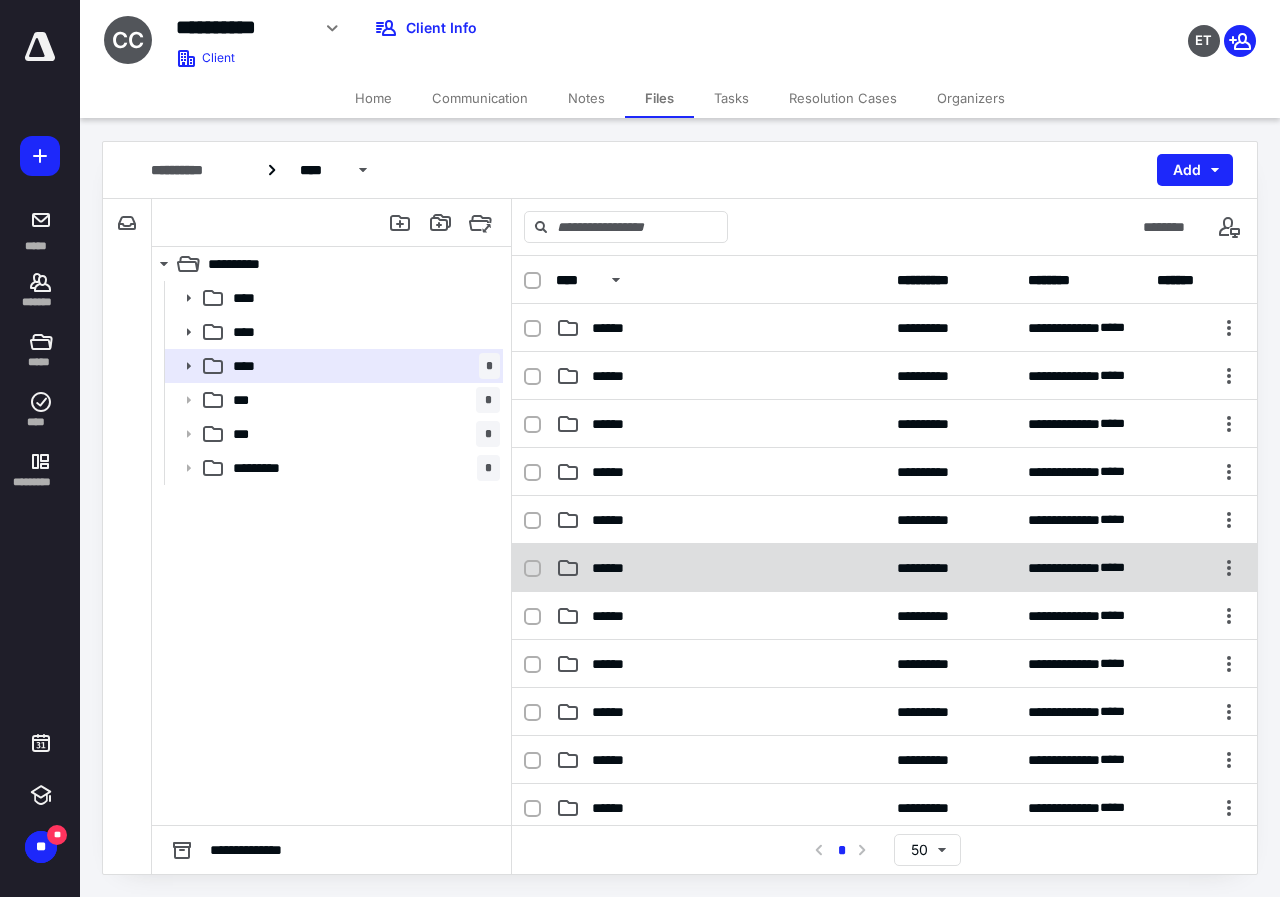 click on "******" at bounding box center [720, 568] 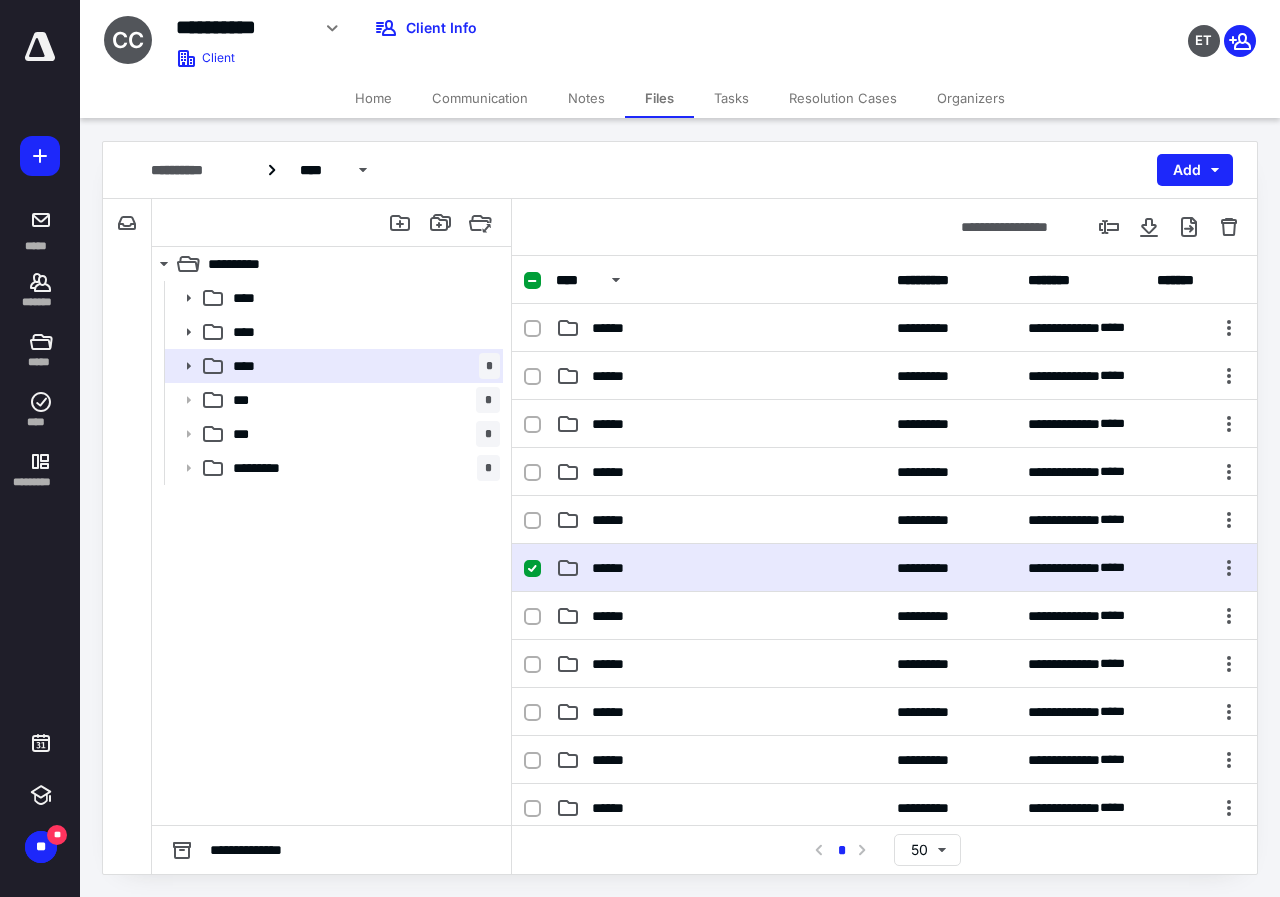 click on "******" at bounding box center (720, 568) 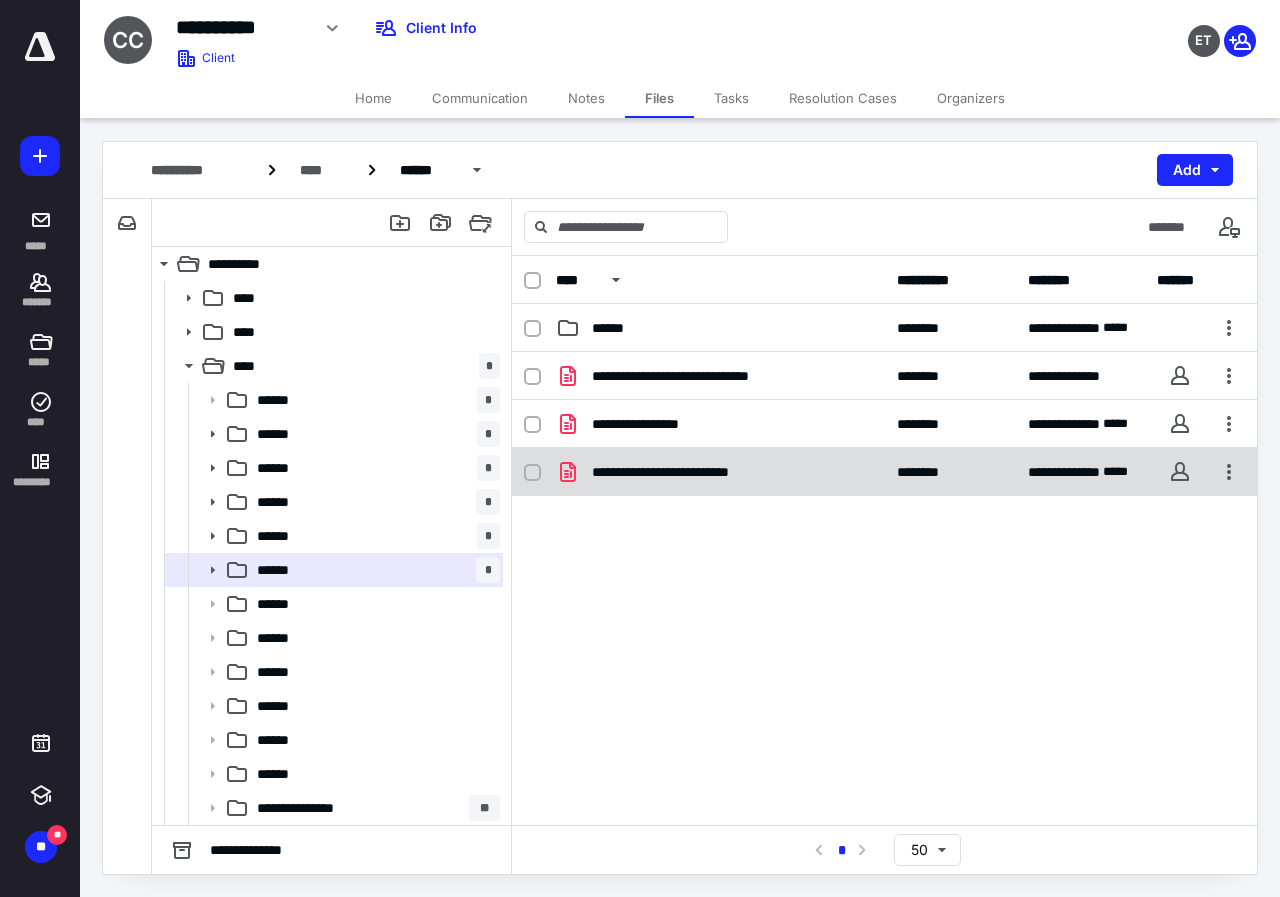 click on "**********" at bounding box center [884, 472] 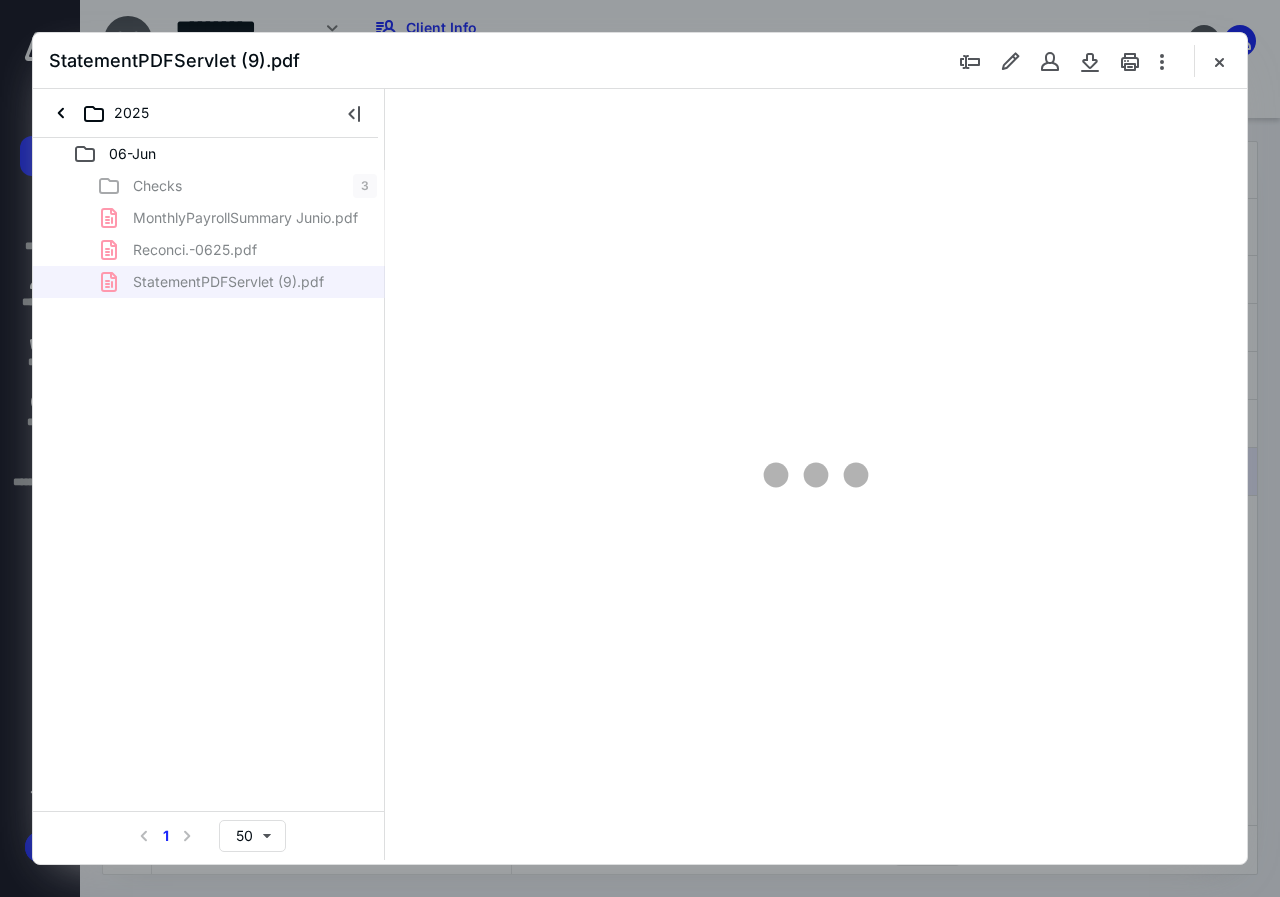 scroll, scrollTop: 0, scrollLeft: 0, axis: both 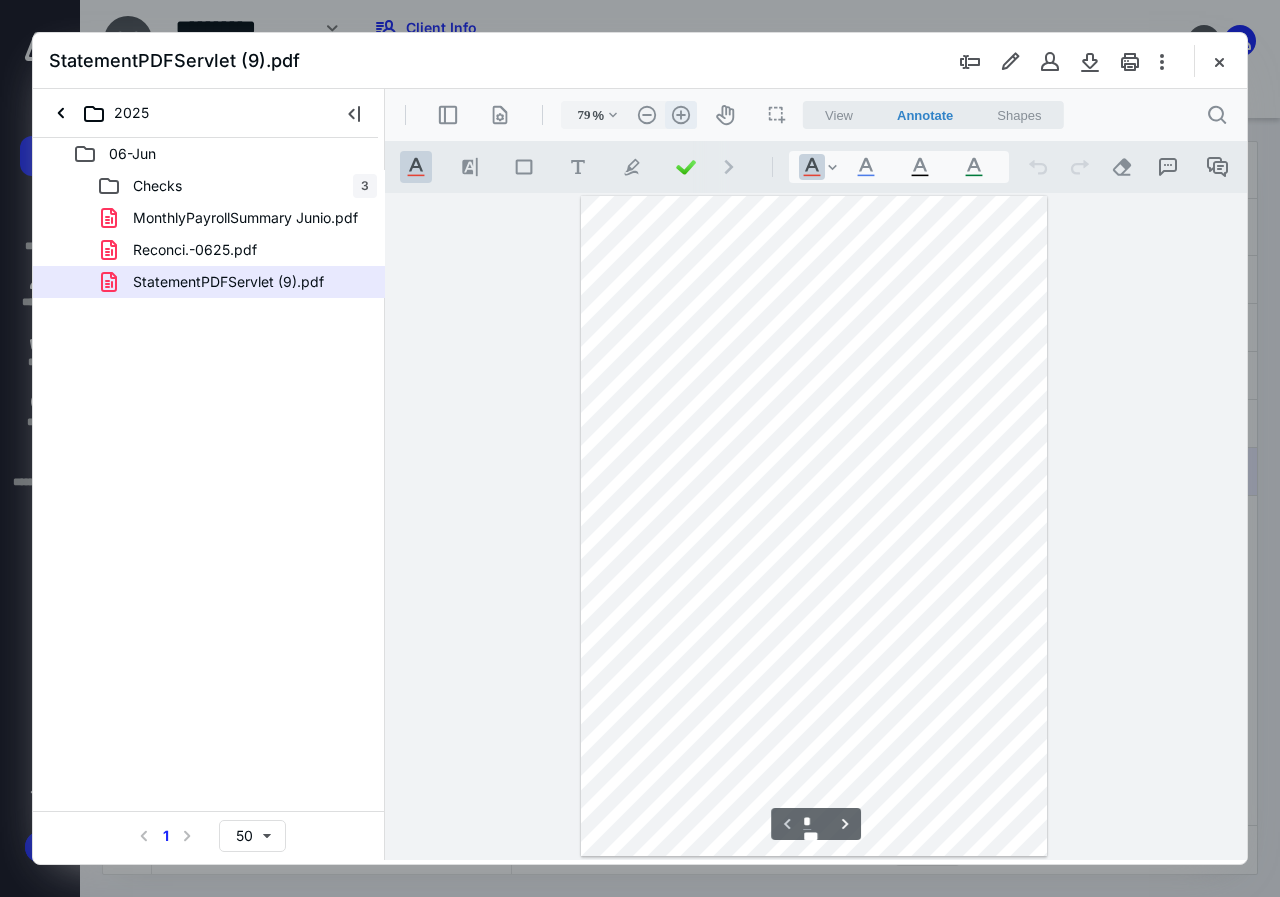 click on ".cls-1{fill:#abb0c4;} icon - header - zoom - in - line" at bounding box center [681, 115] 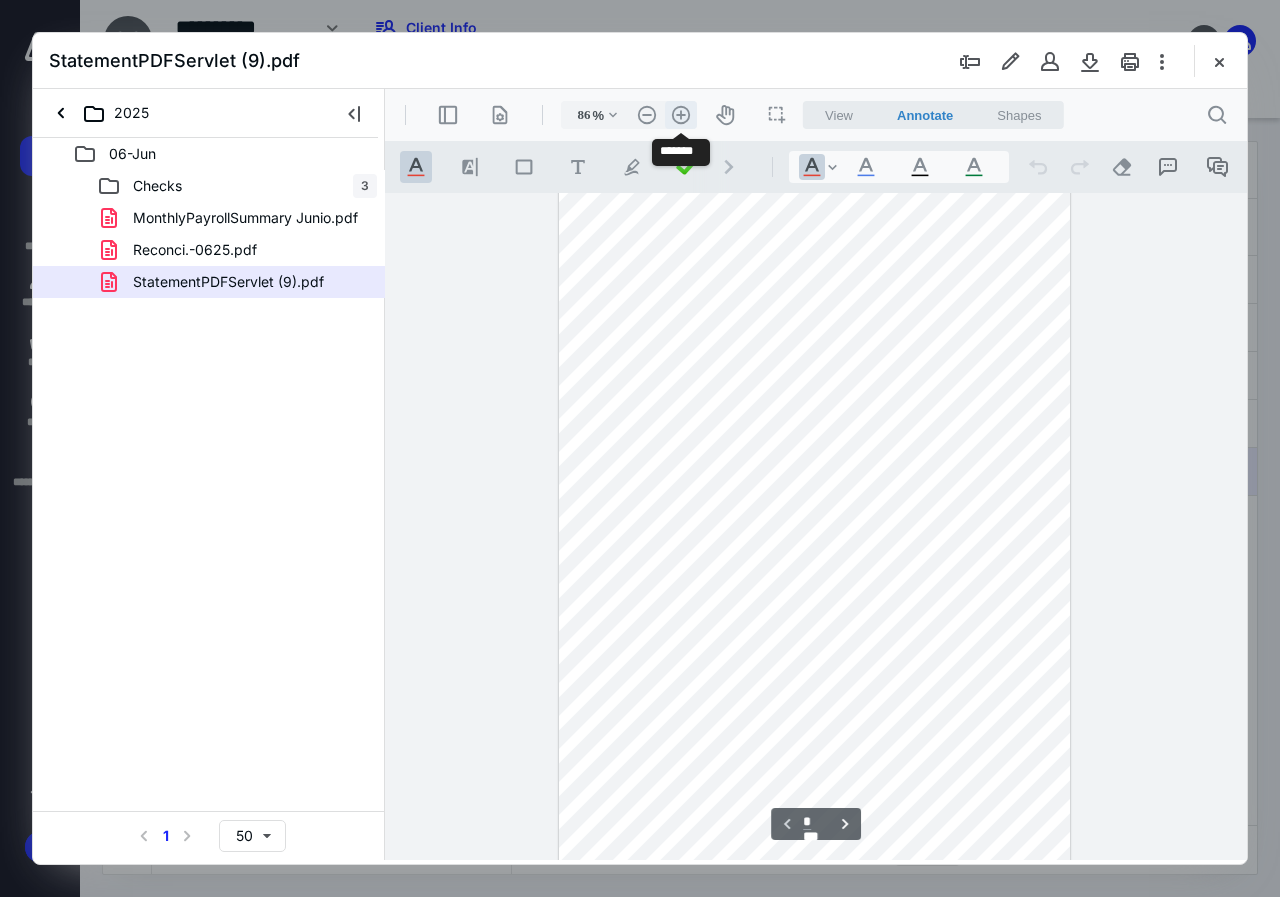click on ".cls-1{fill:#abb0c4;} icon - header - zoom - in - line" at bounding box center [681, 115] 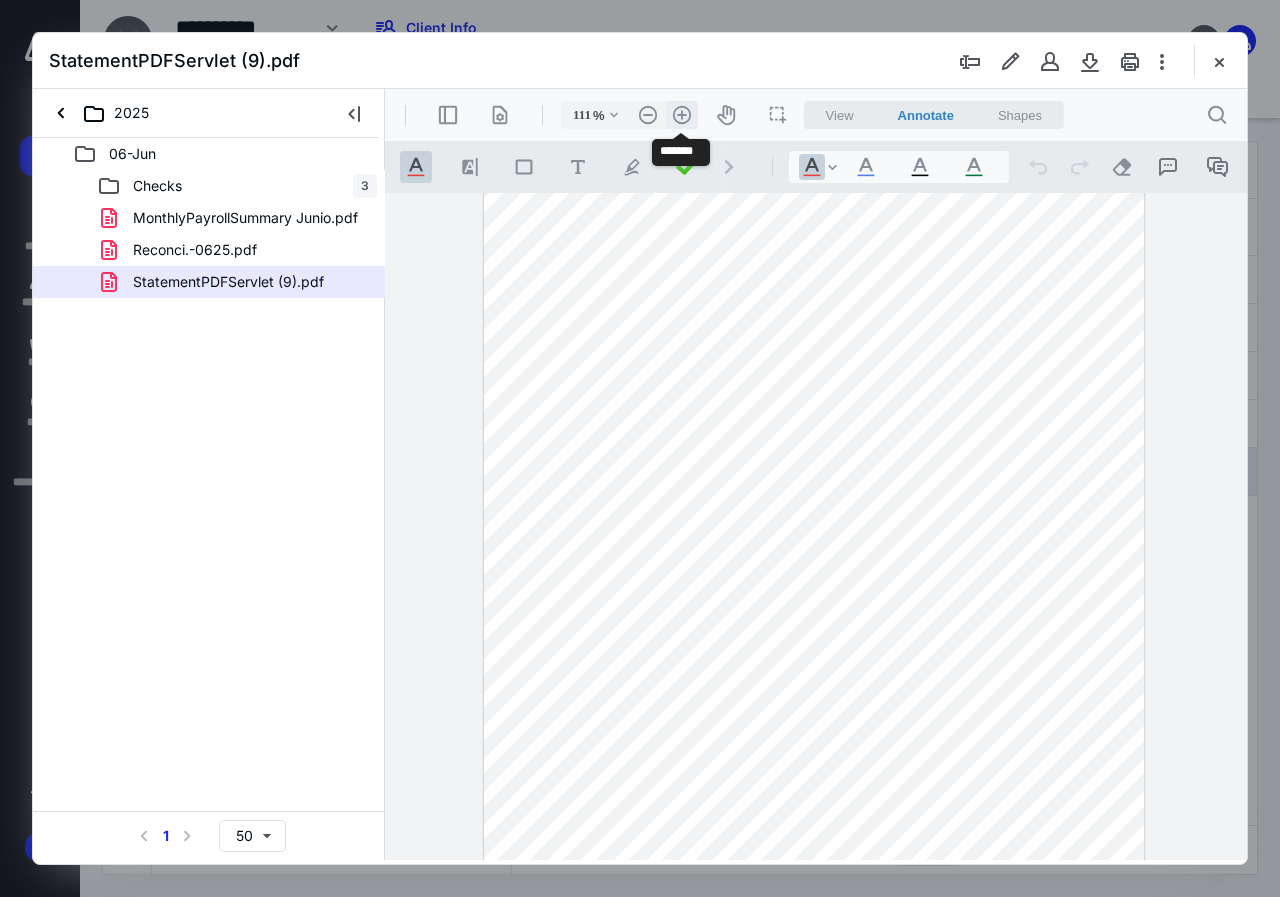 click on ".cls-1{fill:#abb0c4;} icon - header - zoom - in - line" at bounding box center [682, 115] 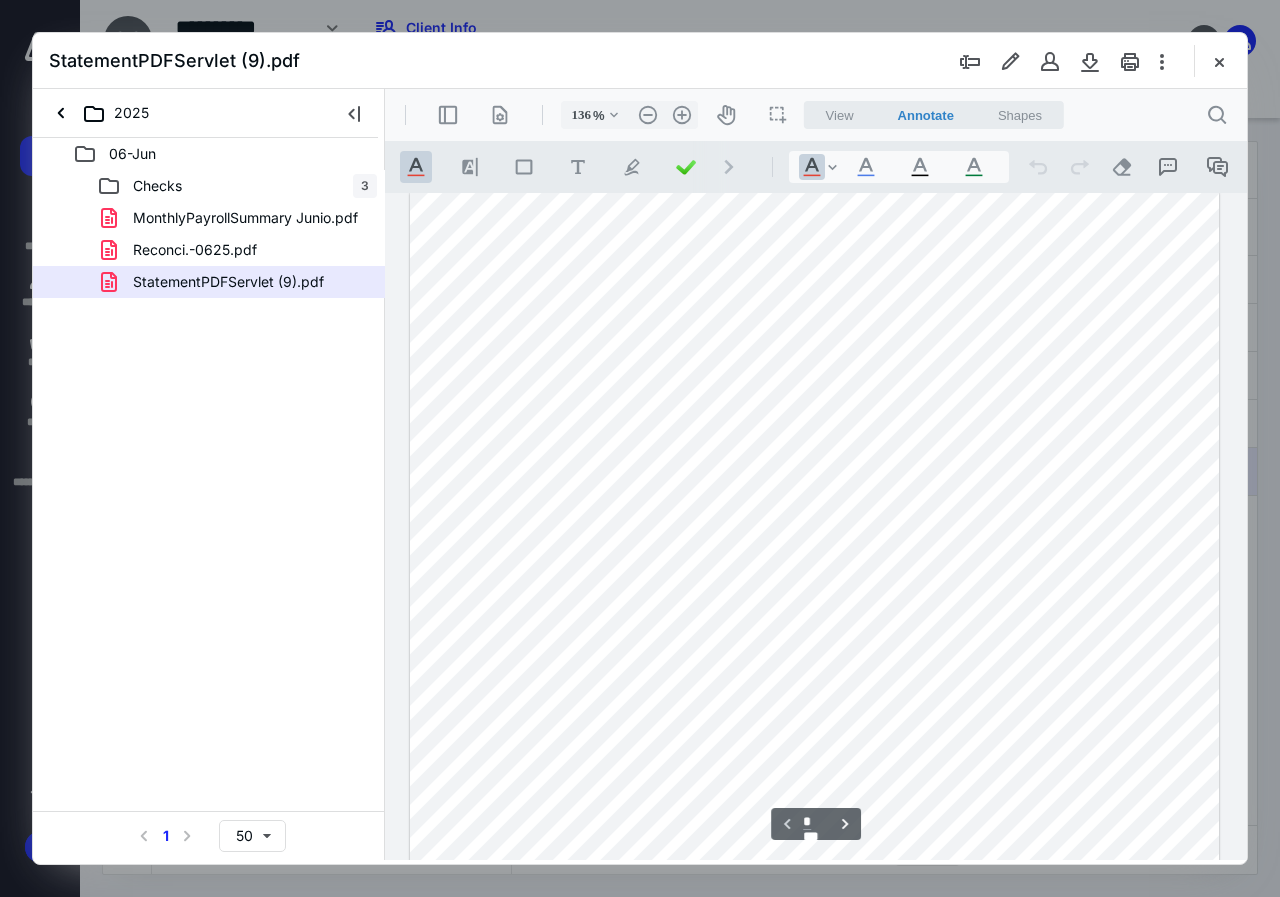 scroll, scrollTop: 0, scrollLeft: 0, axis: both 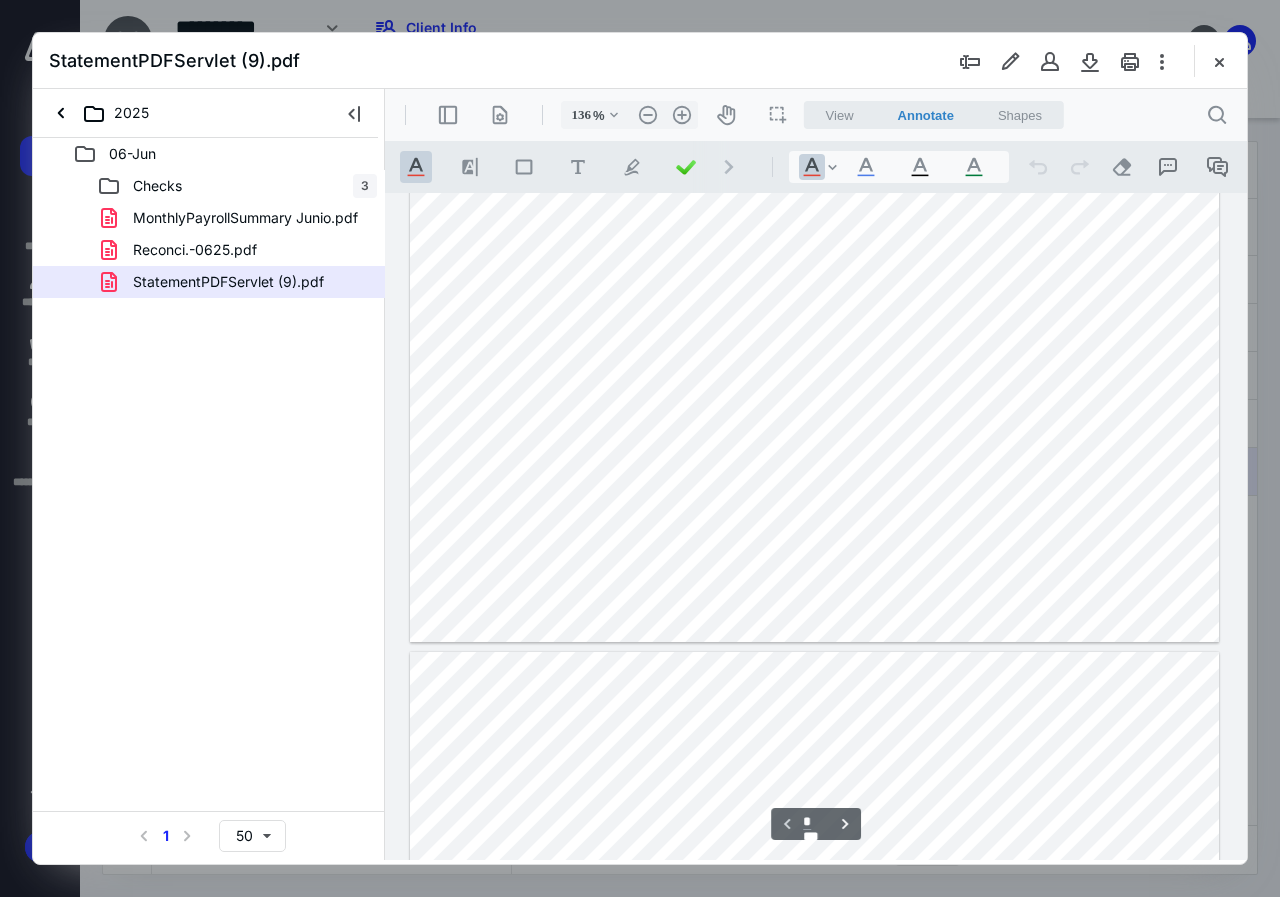 type on "*" 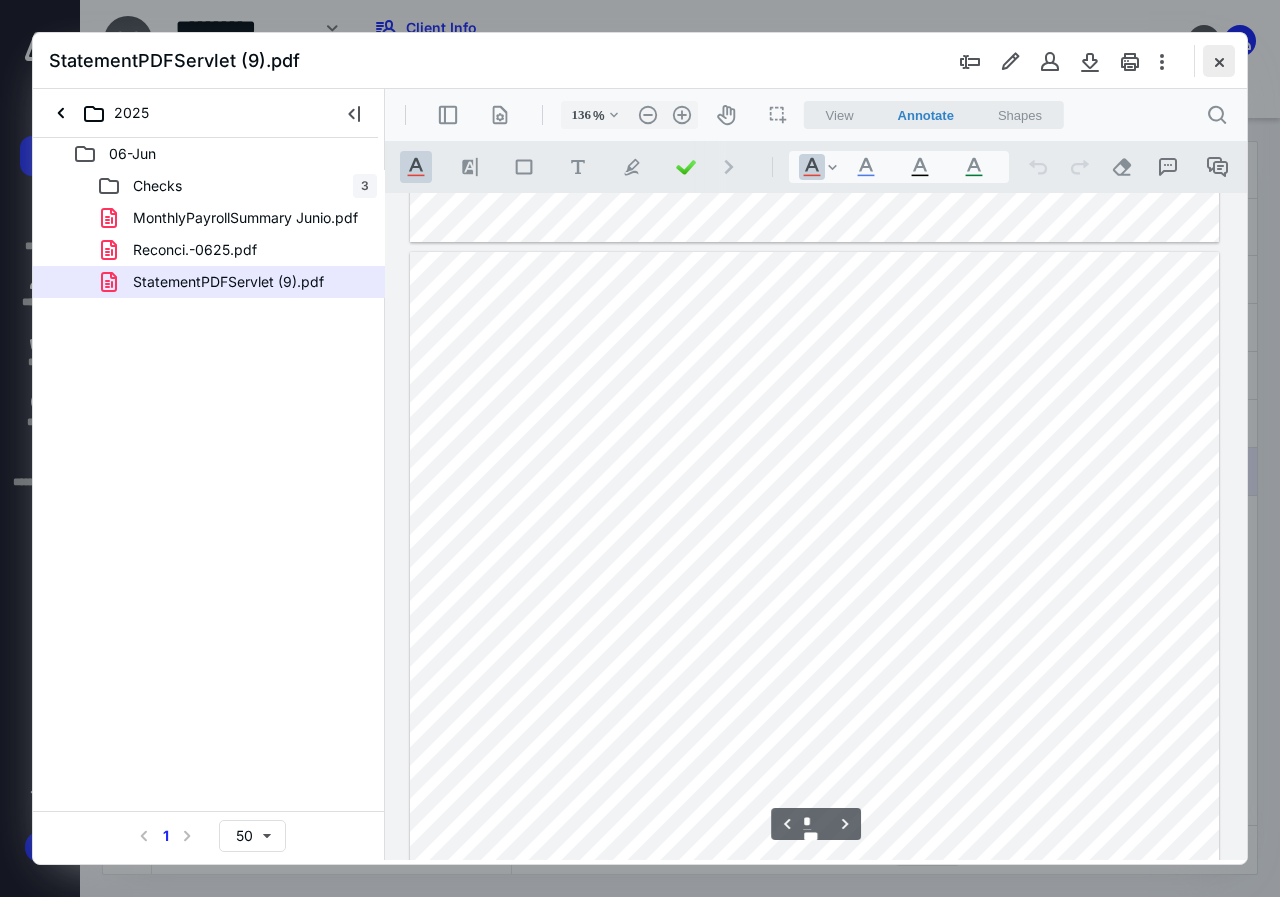 click at bounding box center (1219, 61) 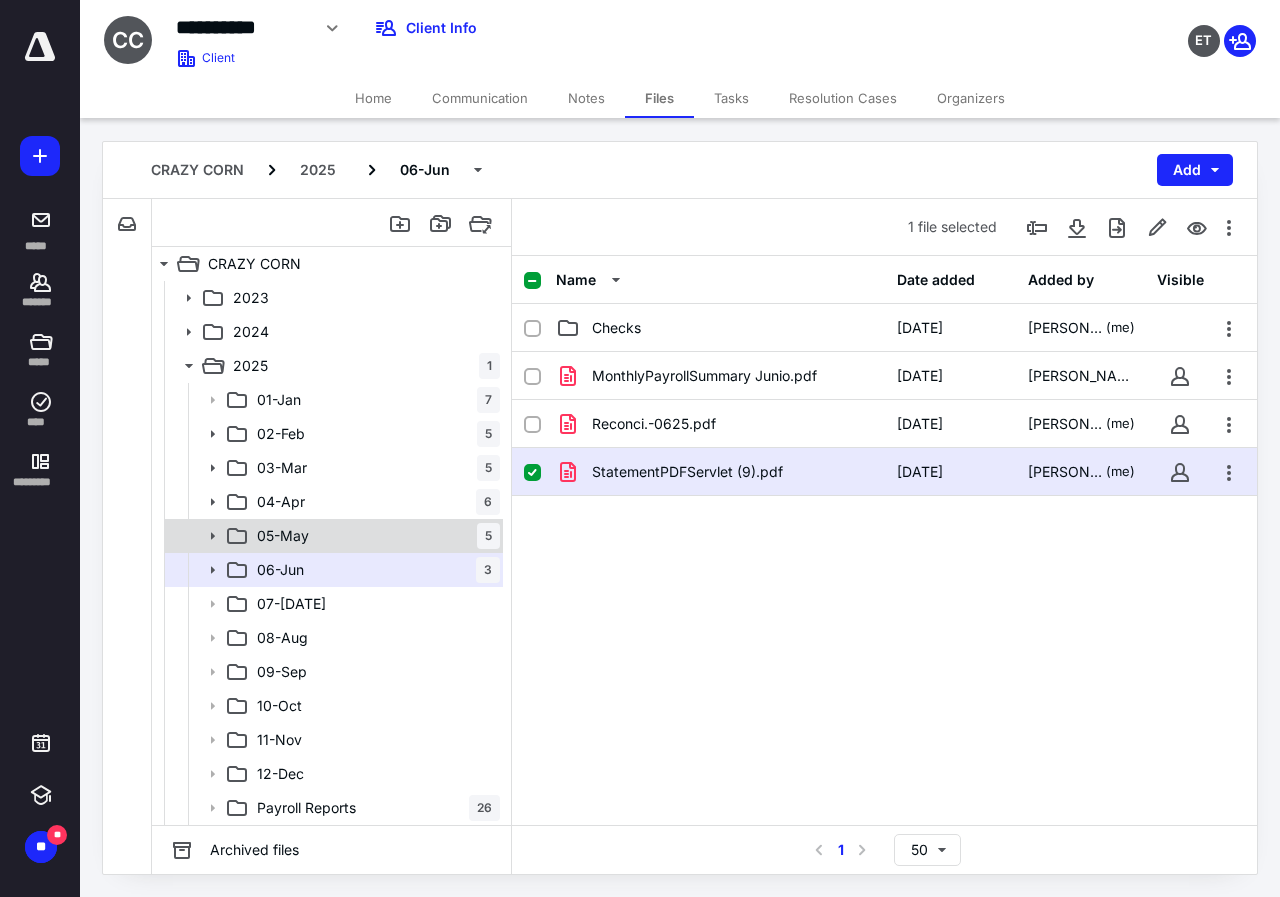 click on "05-May" at bounding box center [283, 536] 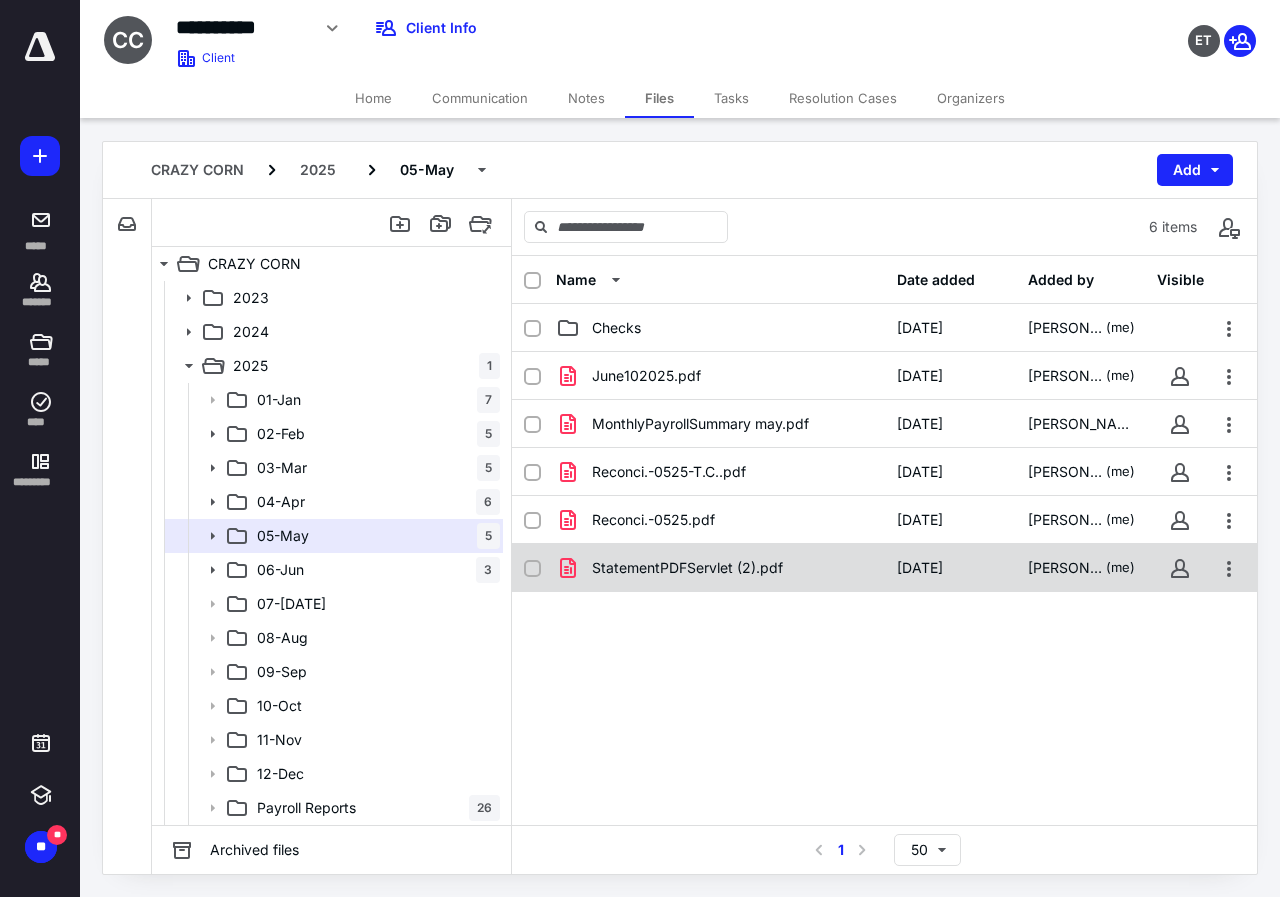 click on "StatementPDFServlet (2).pdf" at bounding box center [720, 568] 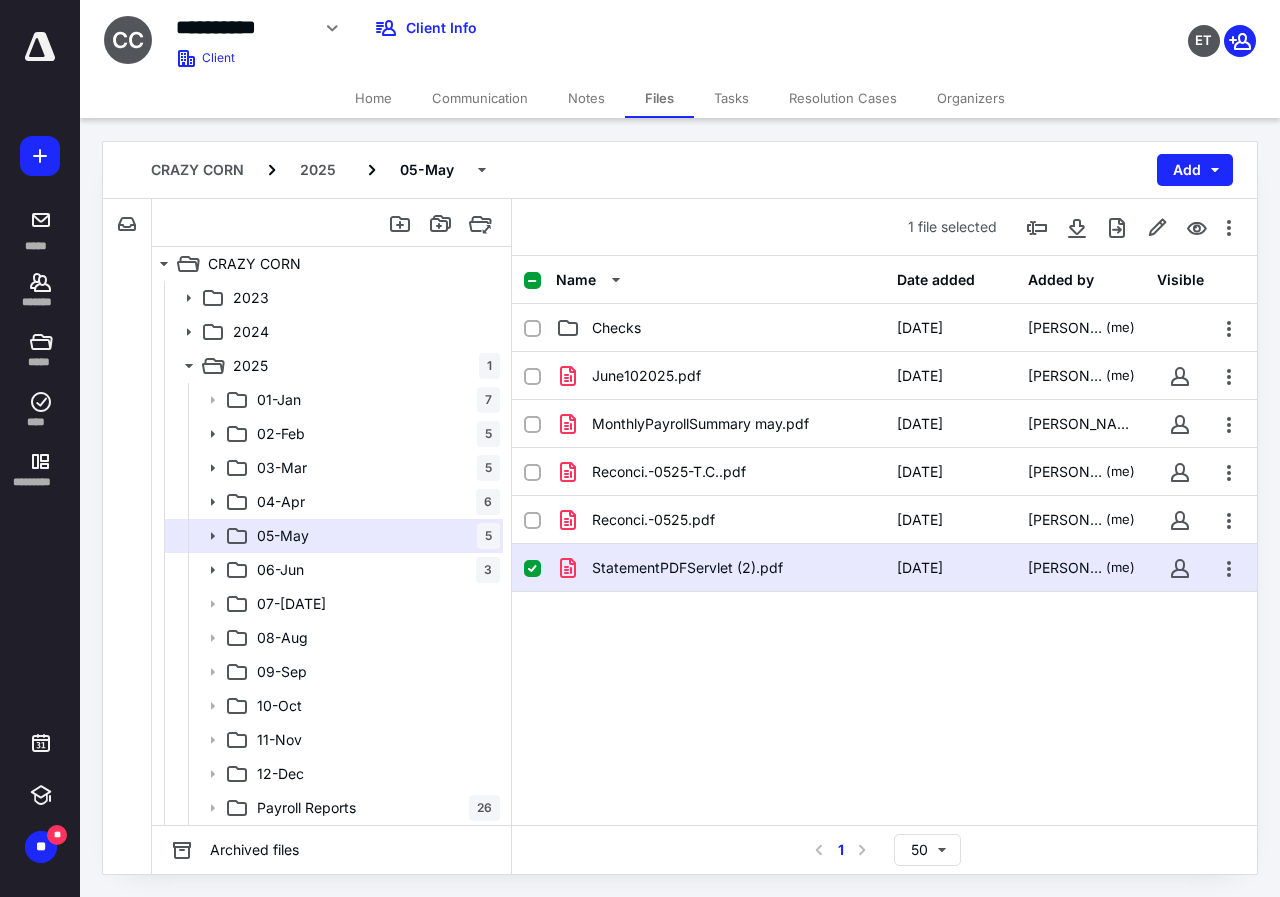 click on "StatementPDFServlet (2).pdf" at bounding box center (720, 568) 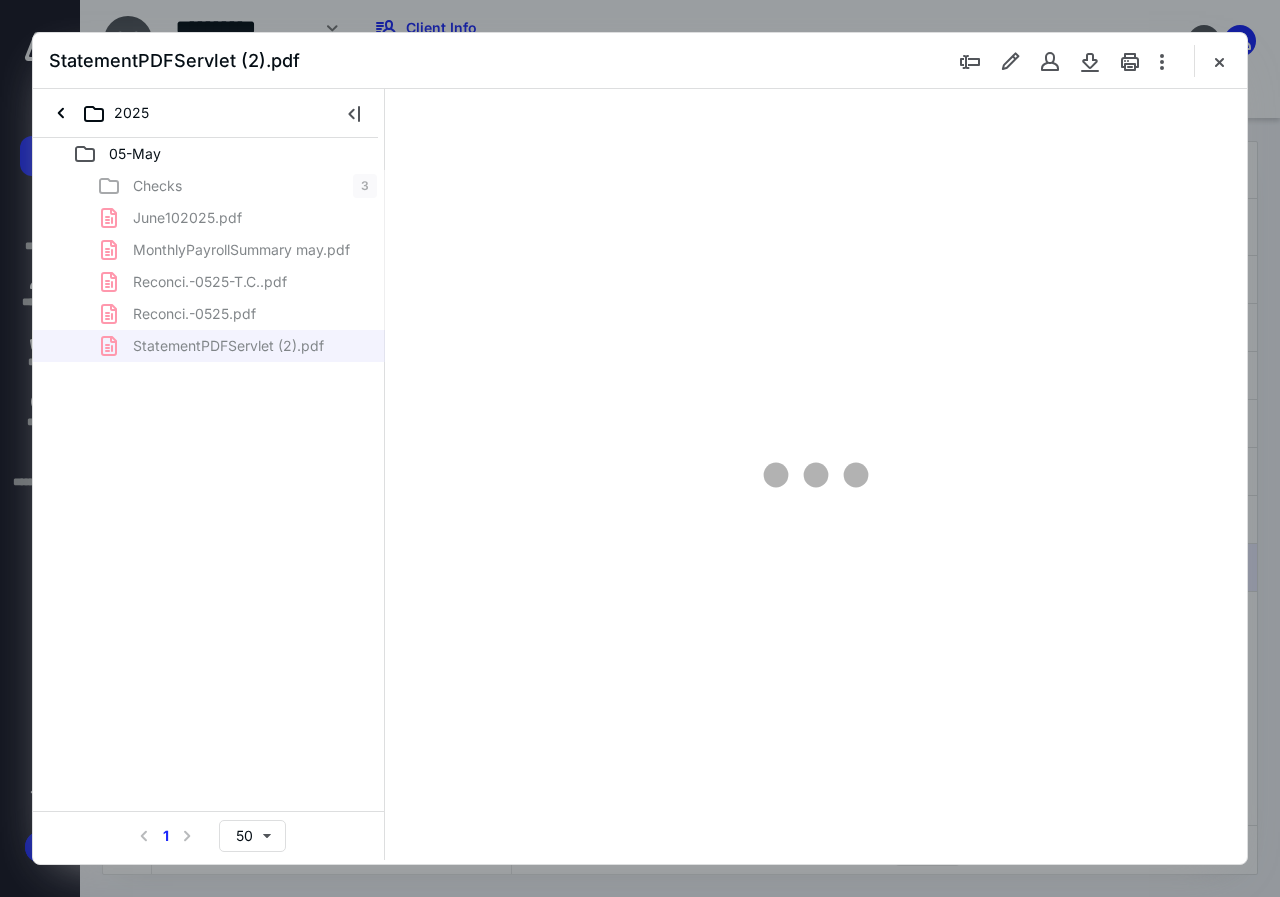 scroll, scrollTop: 0, scrollLeft: 0, axis: both 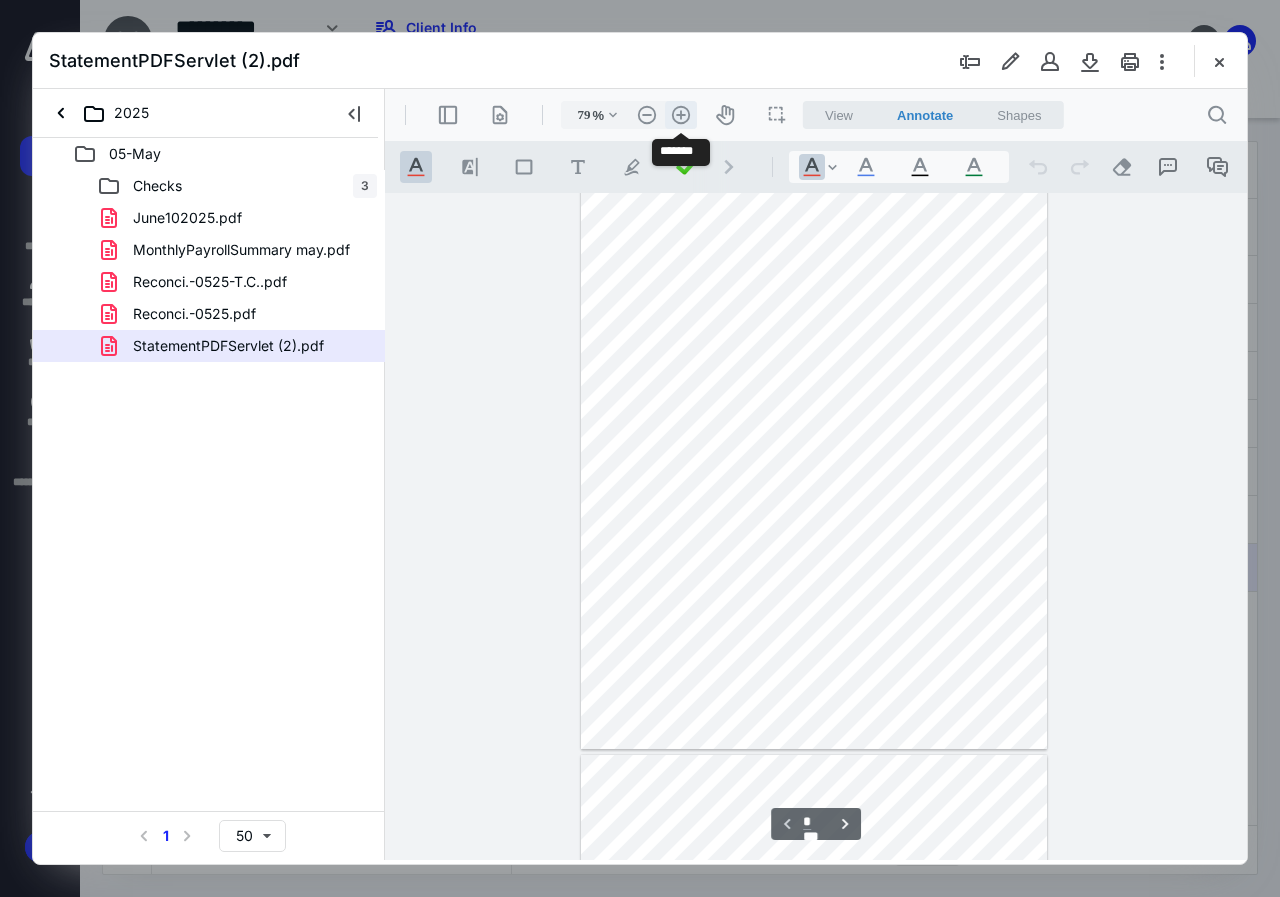 click on ".cls-1{fill:#abb0c4;} icon - header - zoom - in - line" at bounding box center [681, 115] 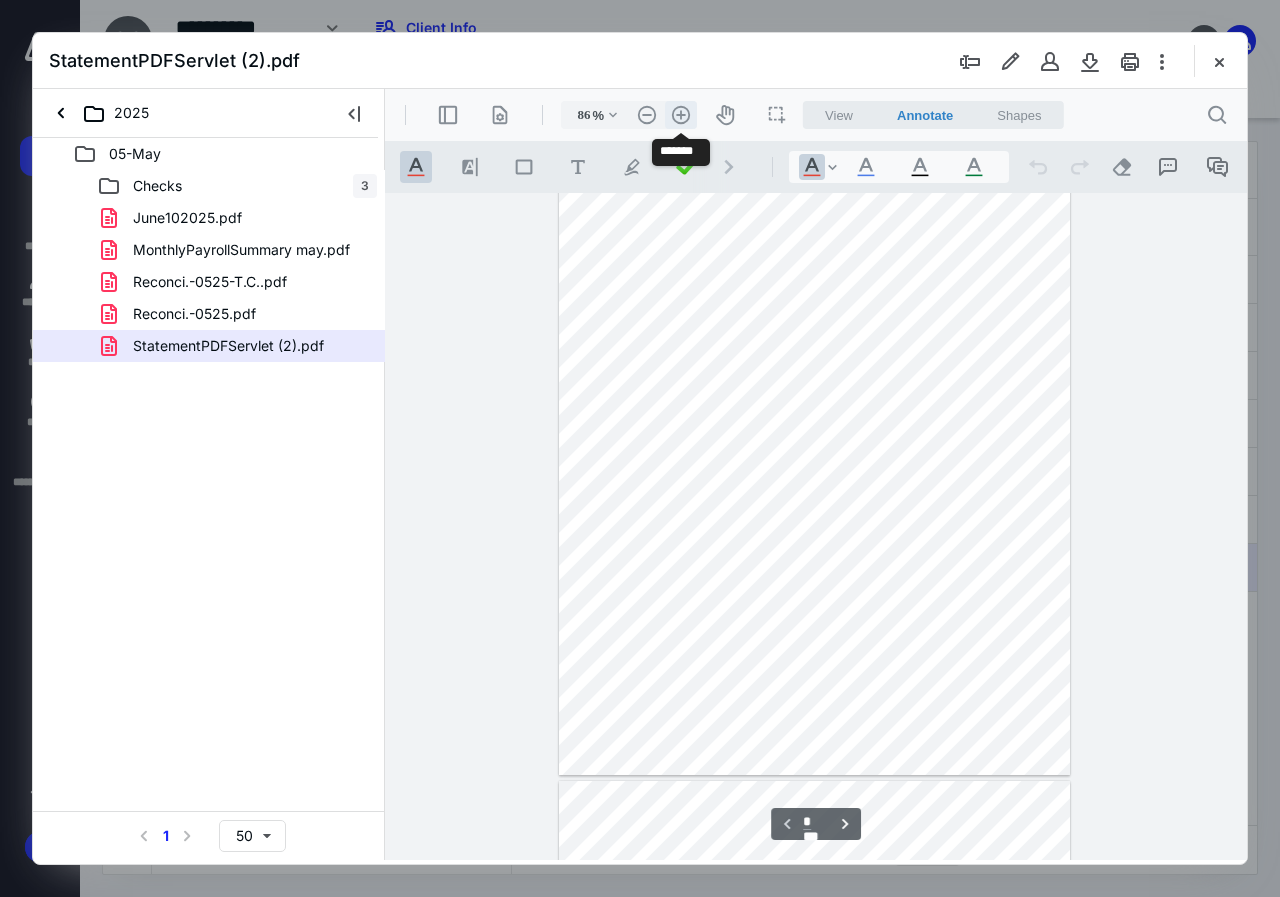 click on ".cls-1{fill:#abb0c4;} icon - header - zoom - in - line" at bounding box center [681, 115] 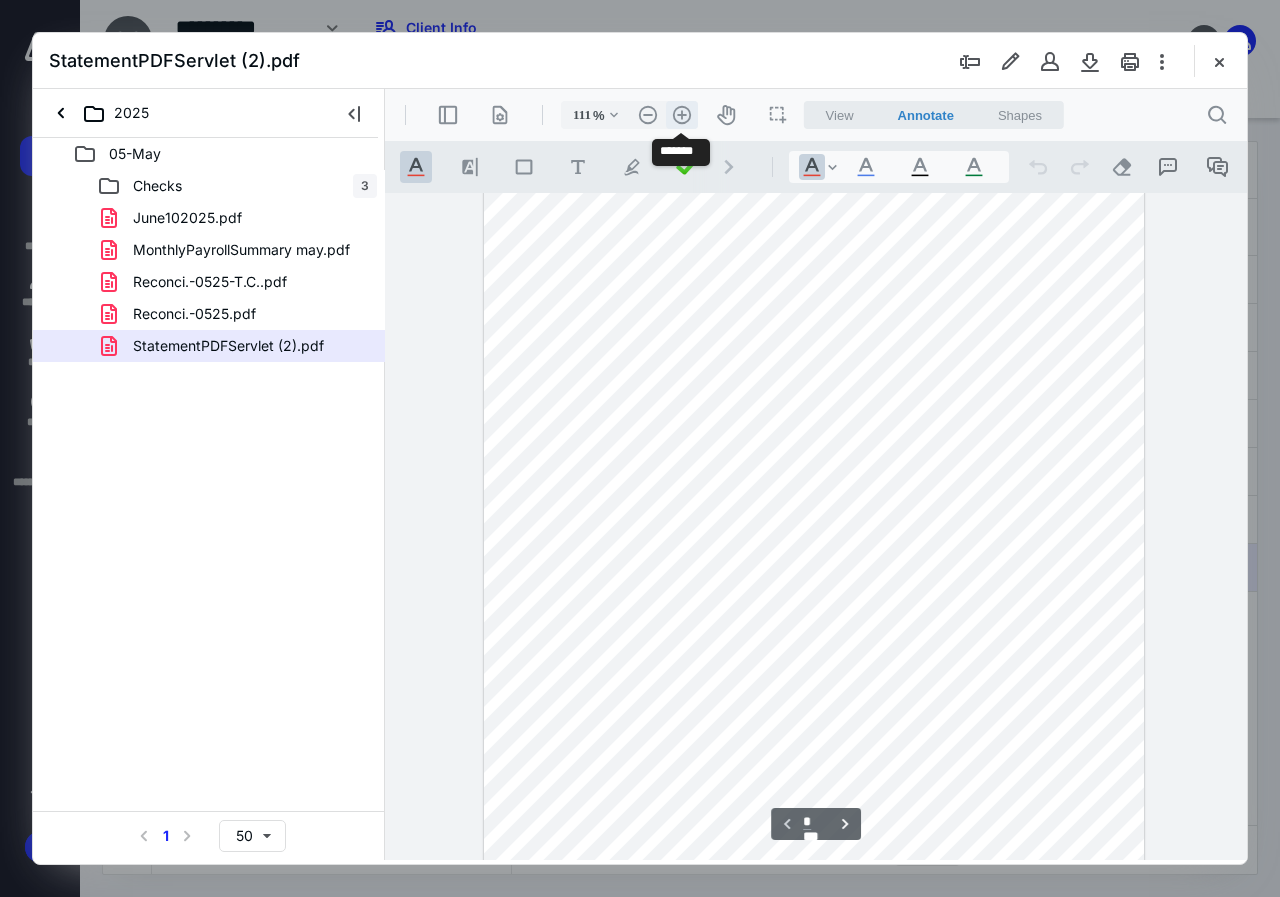 click on ".cls-1{fill:#abb0c4;} icon - header - zoom - in - line" at bounding box center (682, 115) 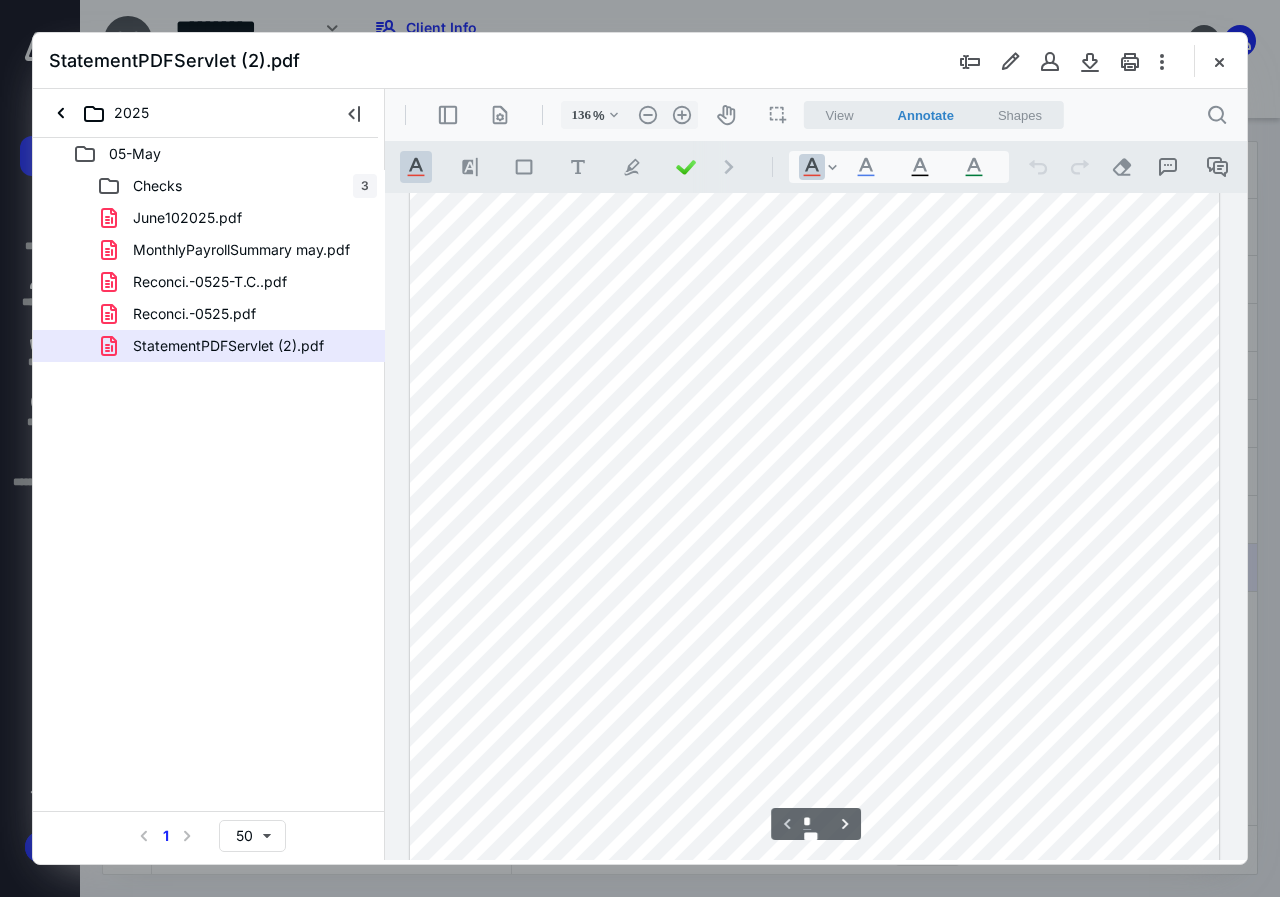 scroll, scrollTop: 0, scrollLeft: 0, axis: both 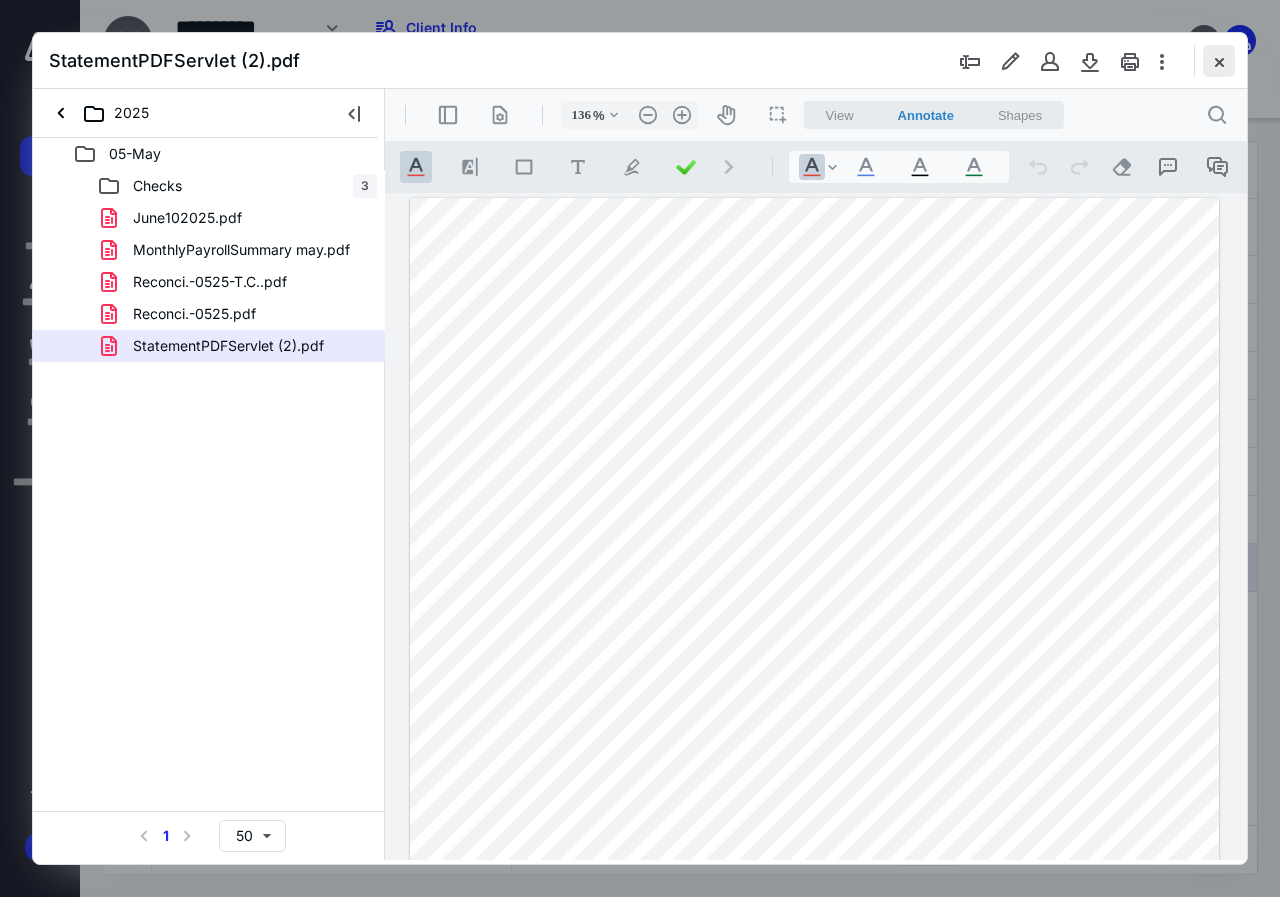 click at bounding box center [1219, 61] 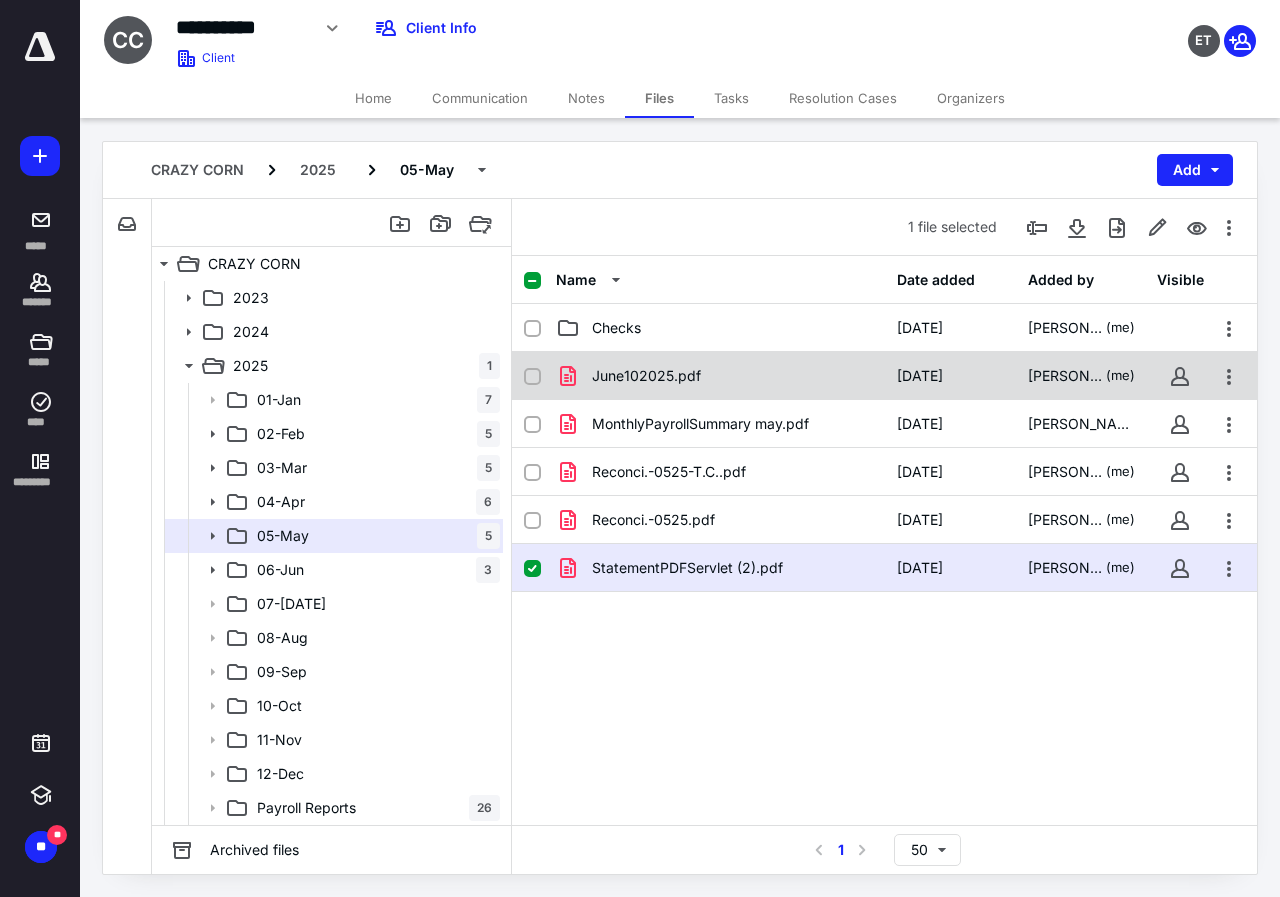 click on "June102025.pdf" at bounding box center (720, 376) 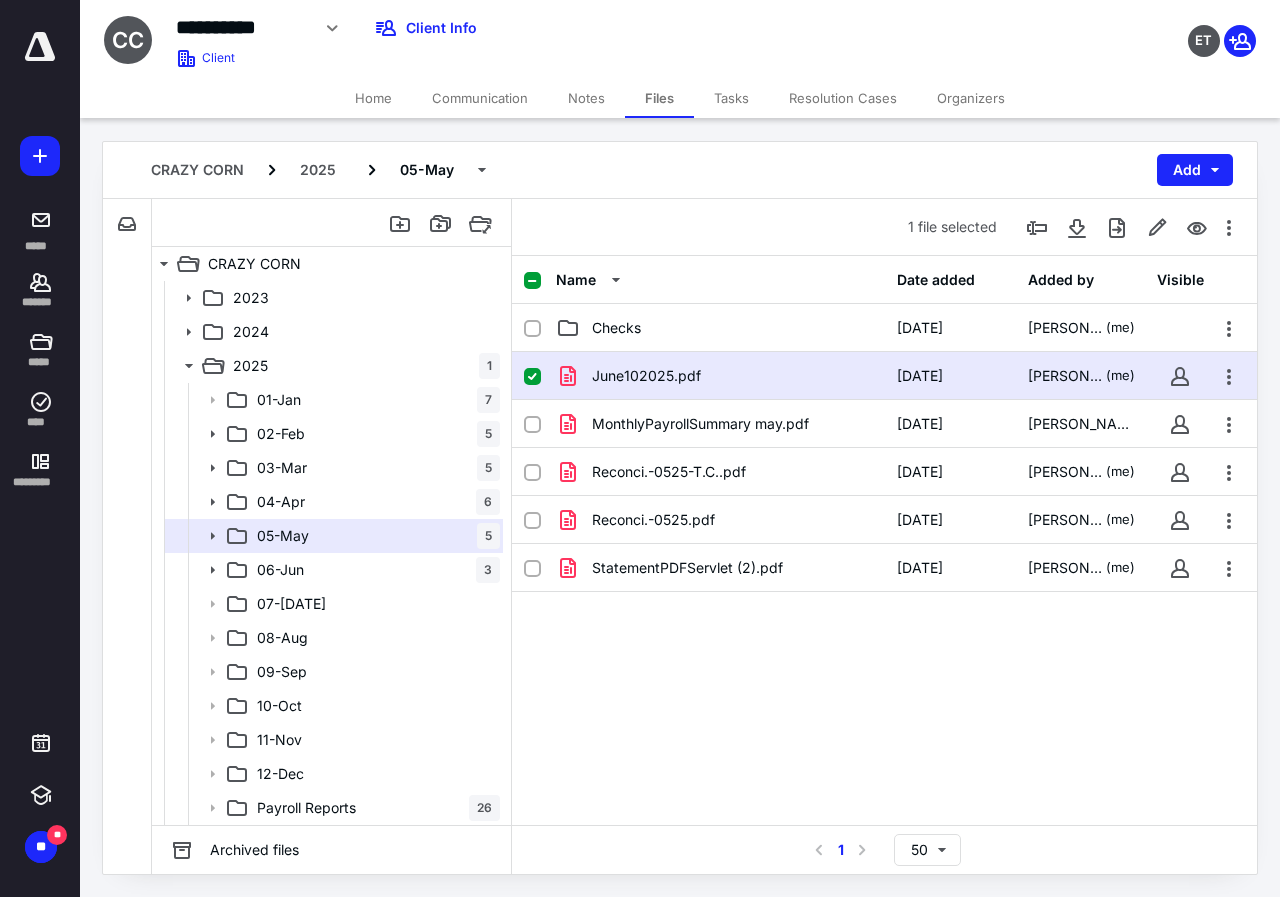 click on "June102025.pdf" at bounding box center (720, 376) 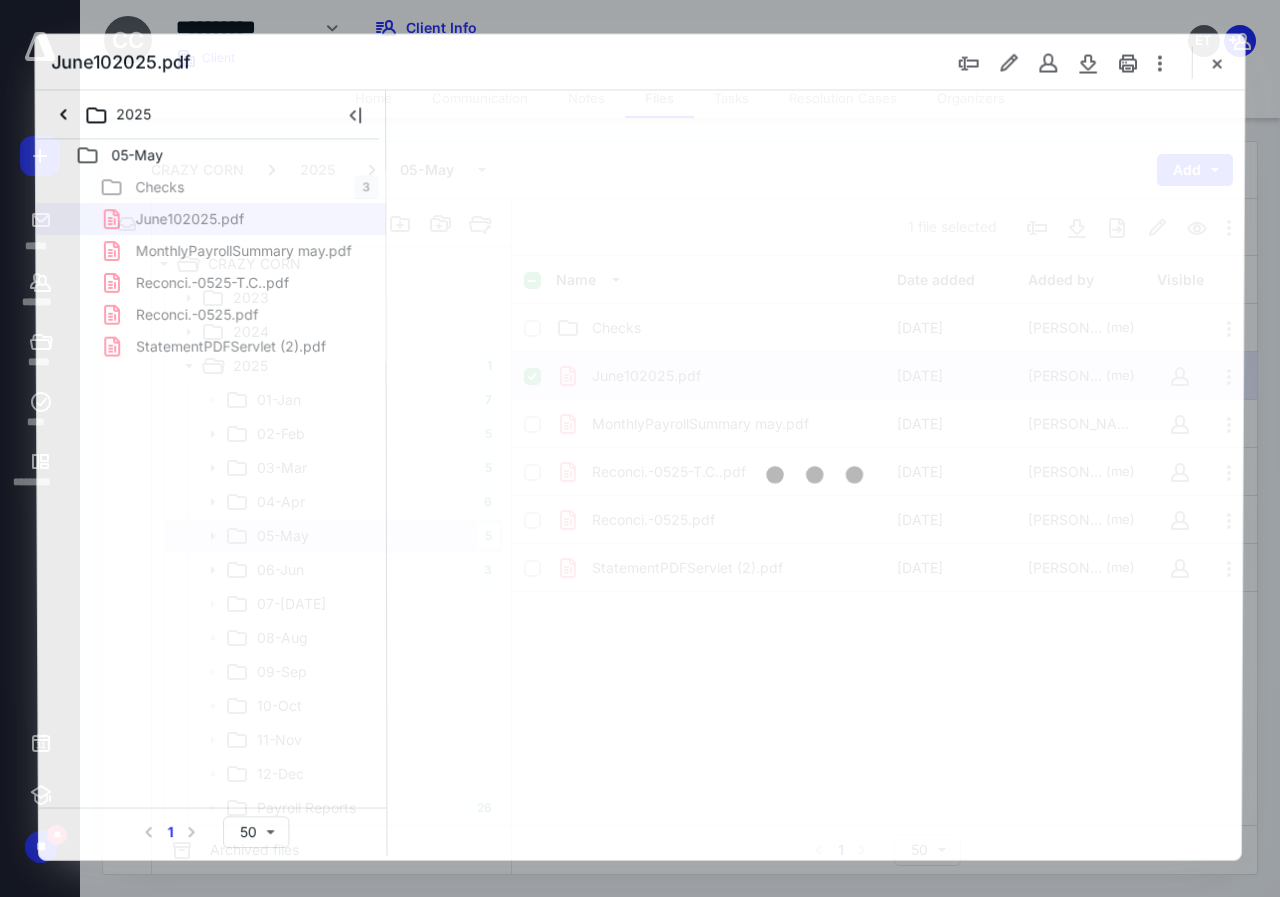 scroll, scrollTop: 0, scrollLeft: 0, axis: both 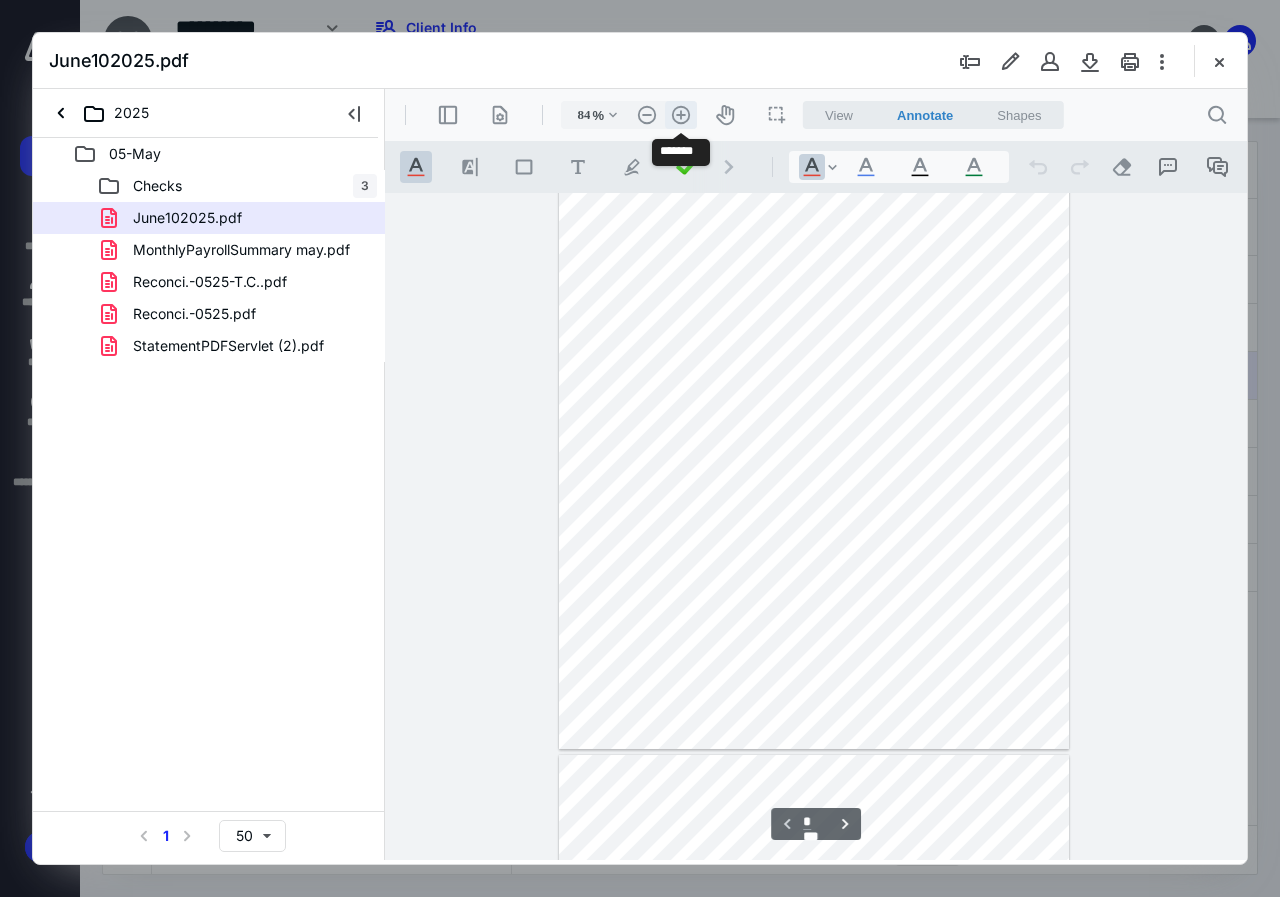 click on ".cls-1{fill:#abb0c4;} icon - header - zoom - in - line" at bounding box center [681, 115] 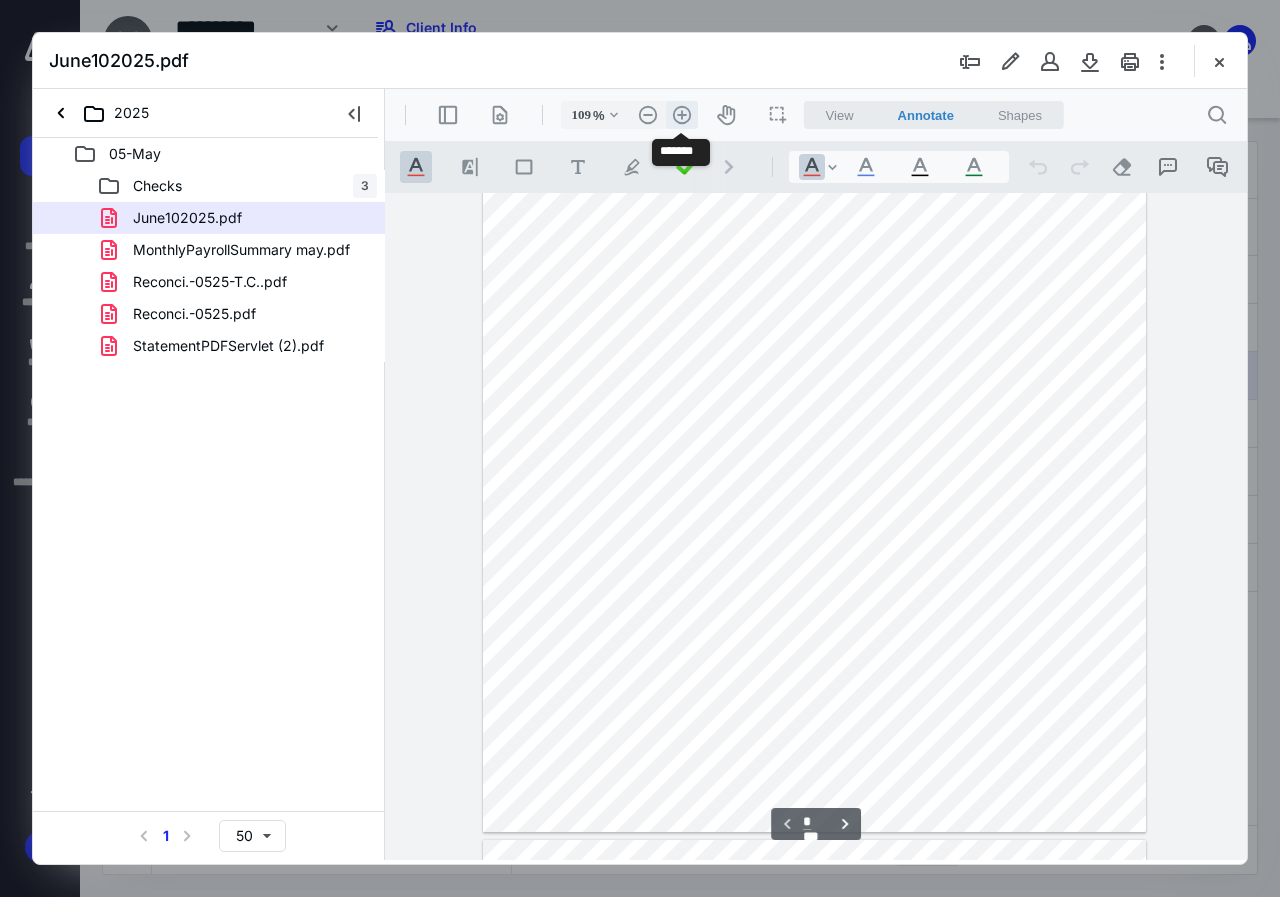 click on ".cls-1{fill:#abb0c4;} icon - header - zoom - in - line" at bounding box center (682, 115) 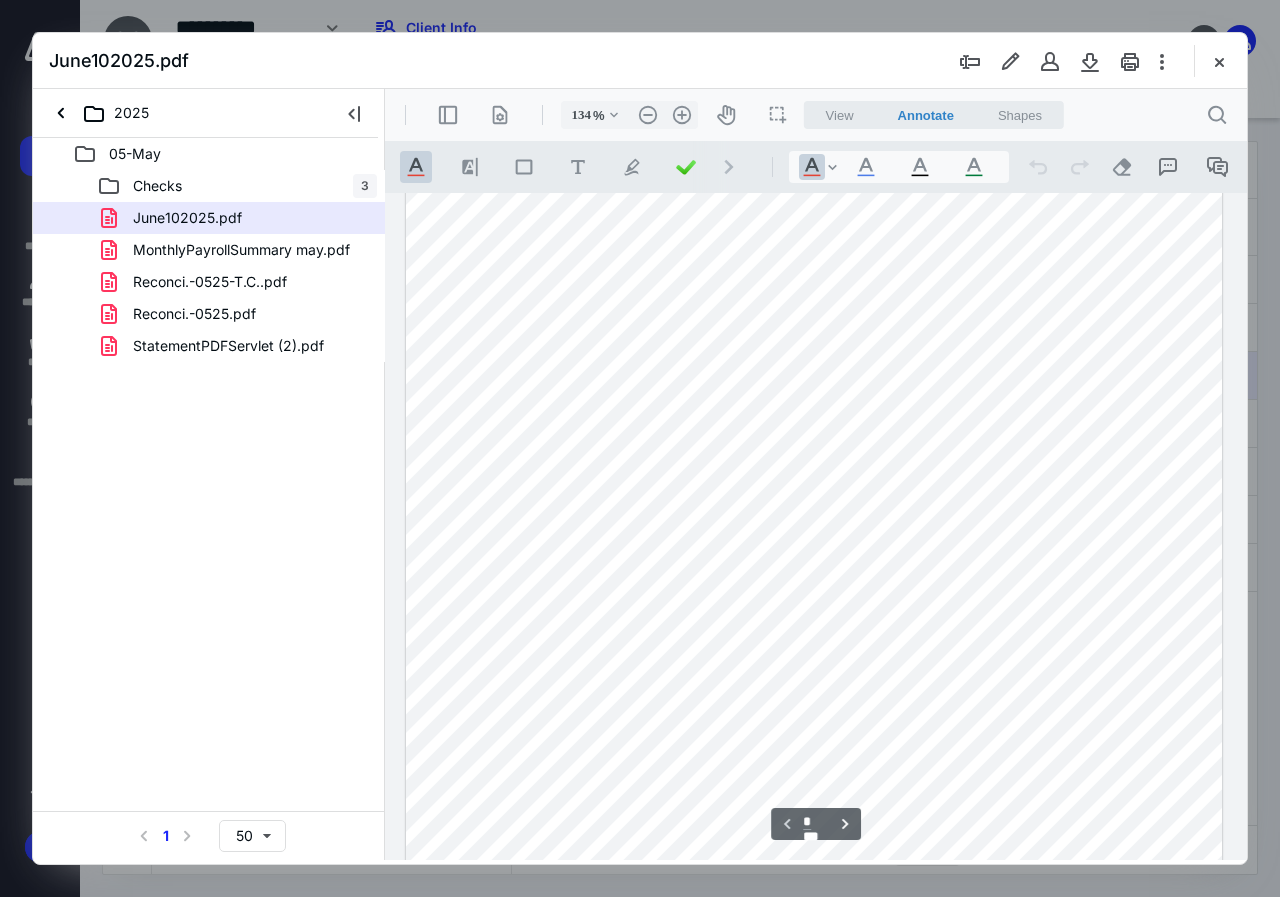 scroll, scrollTop: 0, scrollLeft: 0, axis: both 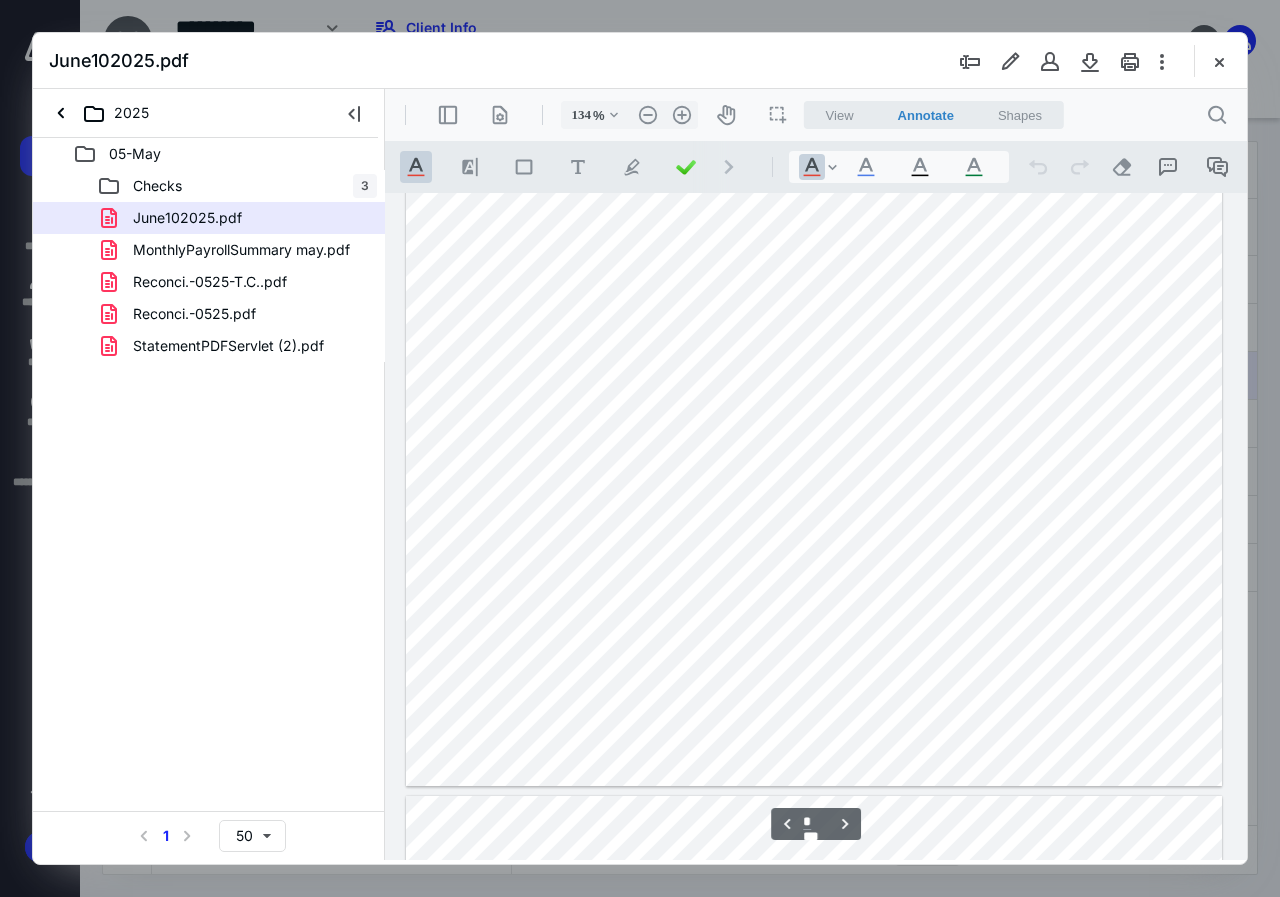 type on "*" 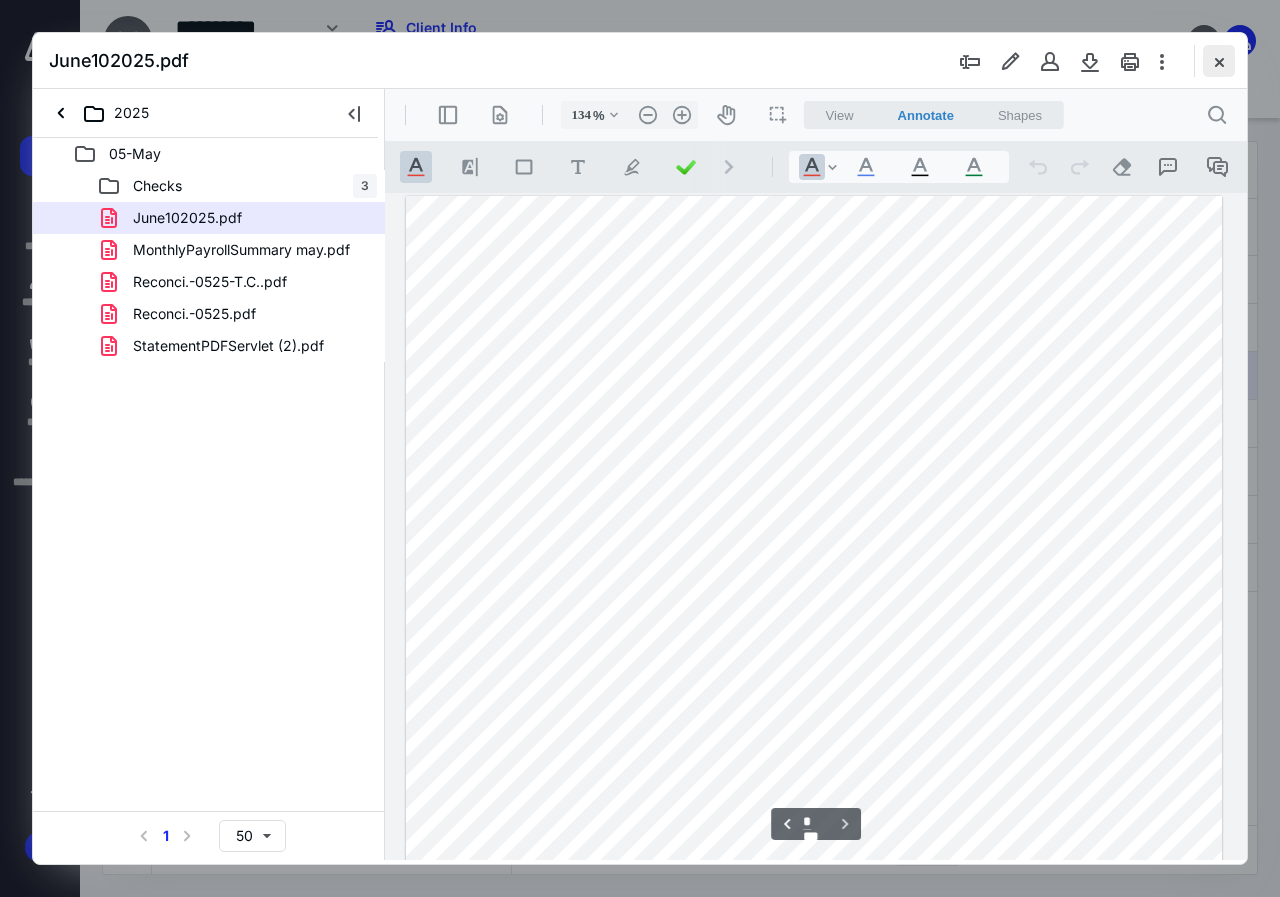 click at bounding box center (1219, 61) 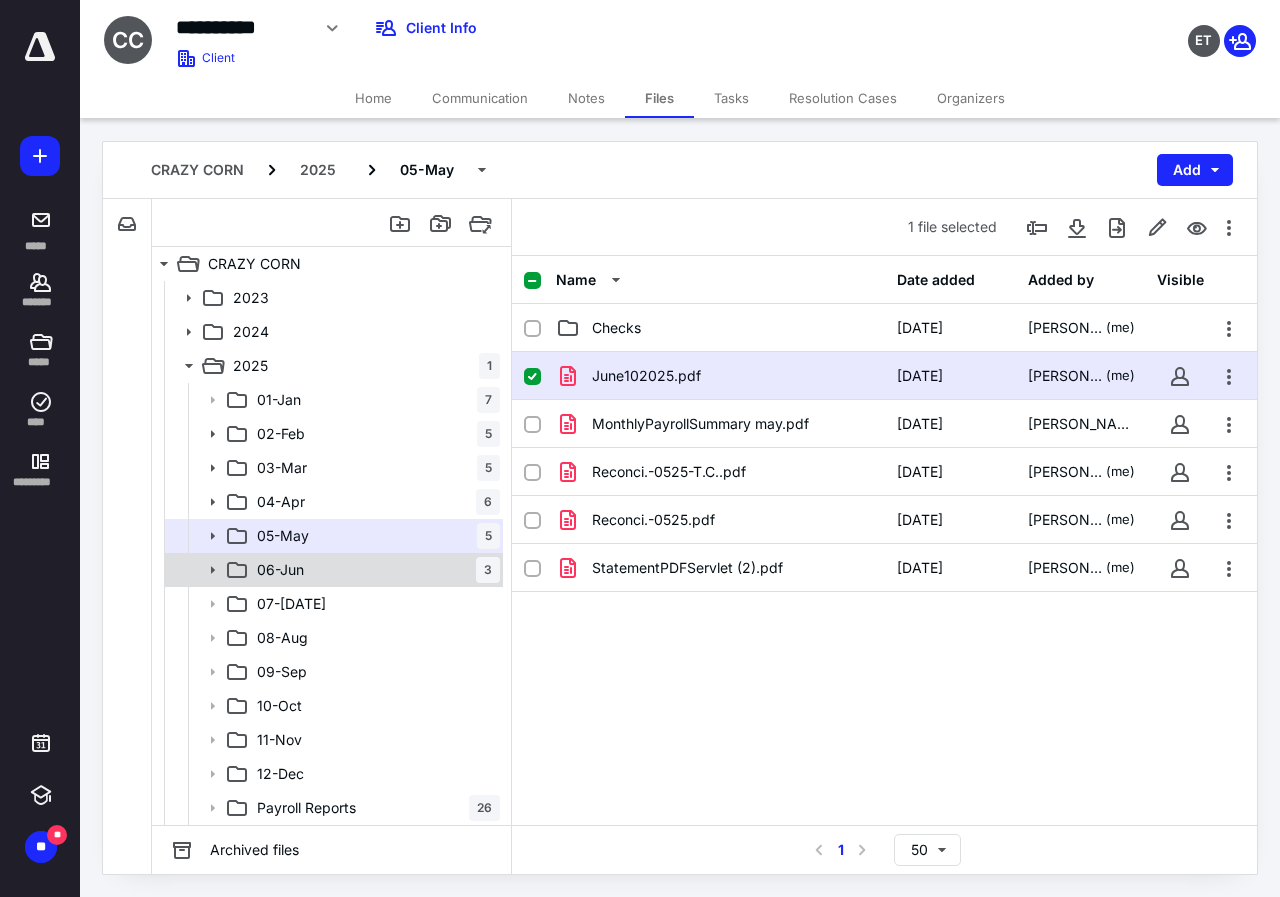 click on "06-[DATE]" at bounding box center (374, 570) 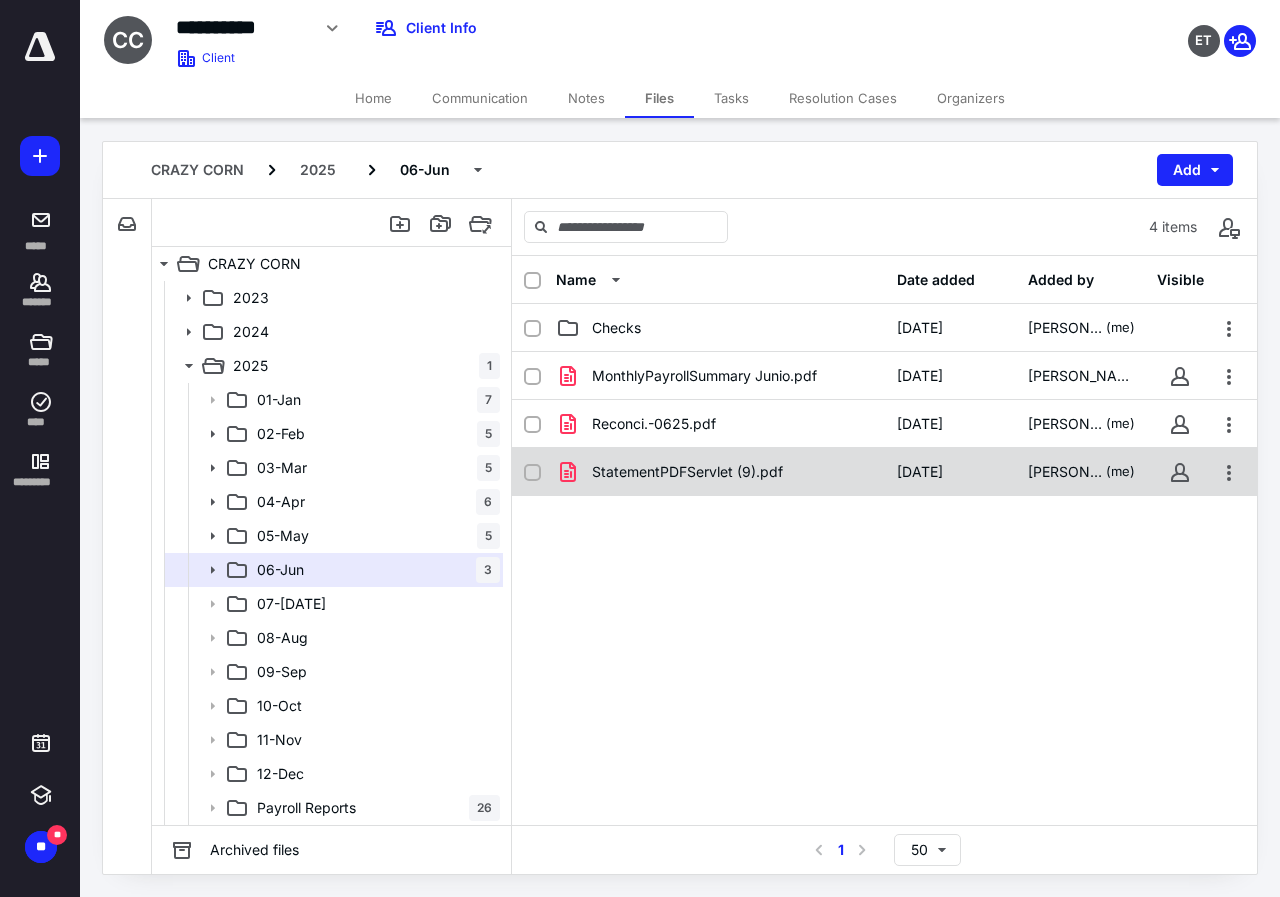 click on "StatementPDFServlet (9).pdf" at bounding box center (720, 472) 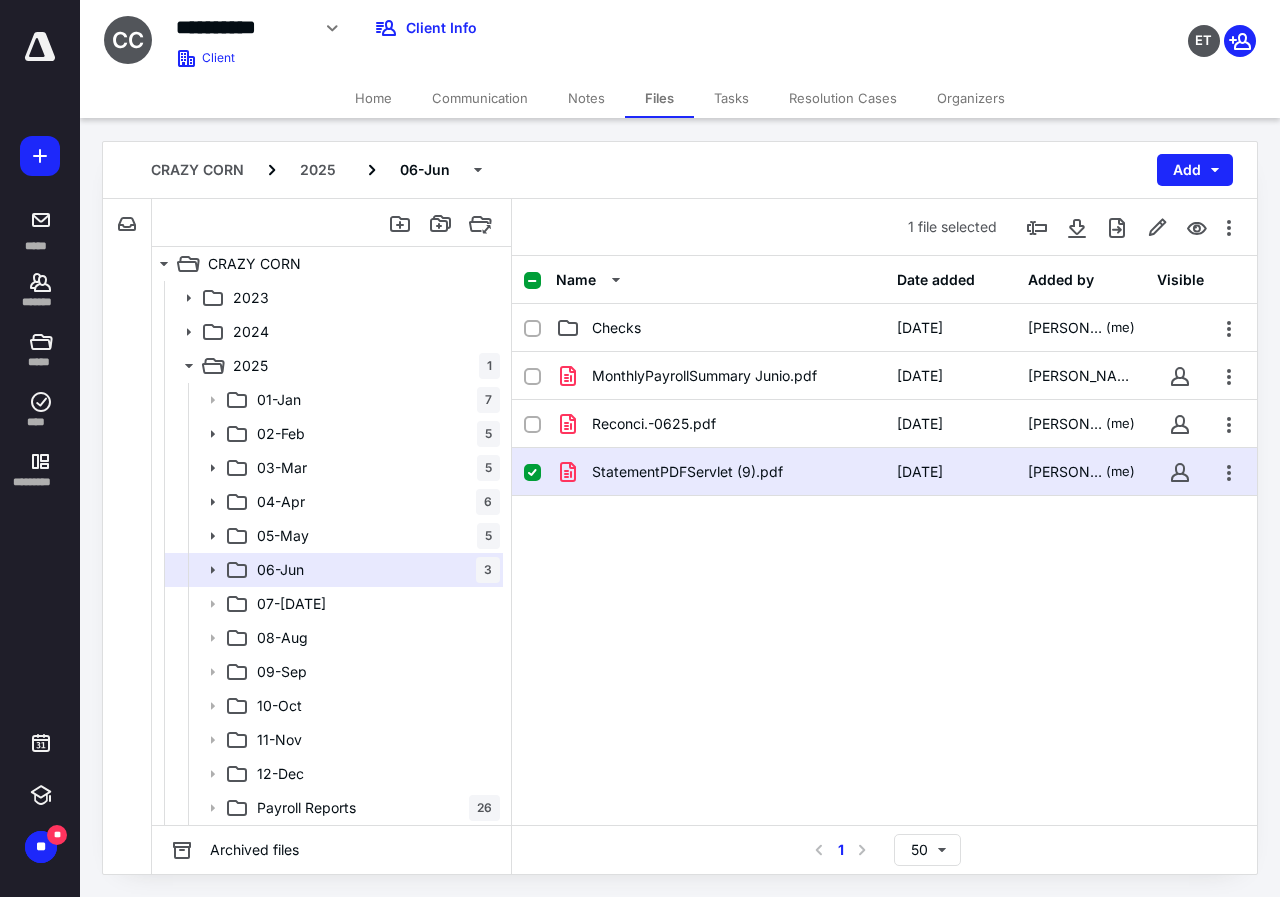 click on "StatementPDFServlet (9).pdf" at bounding box center (720, 472) 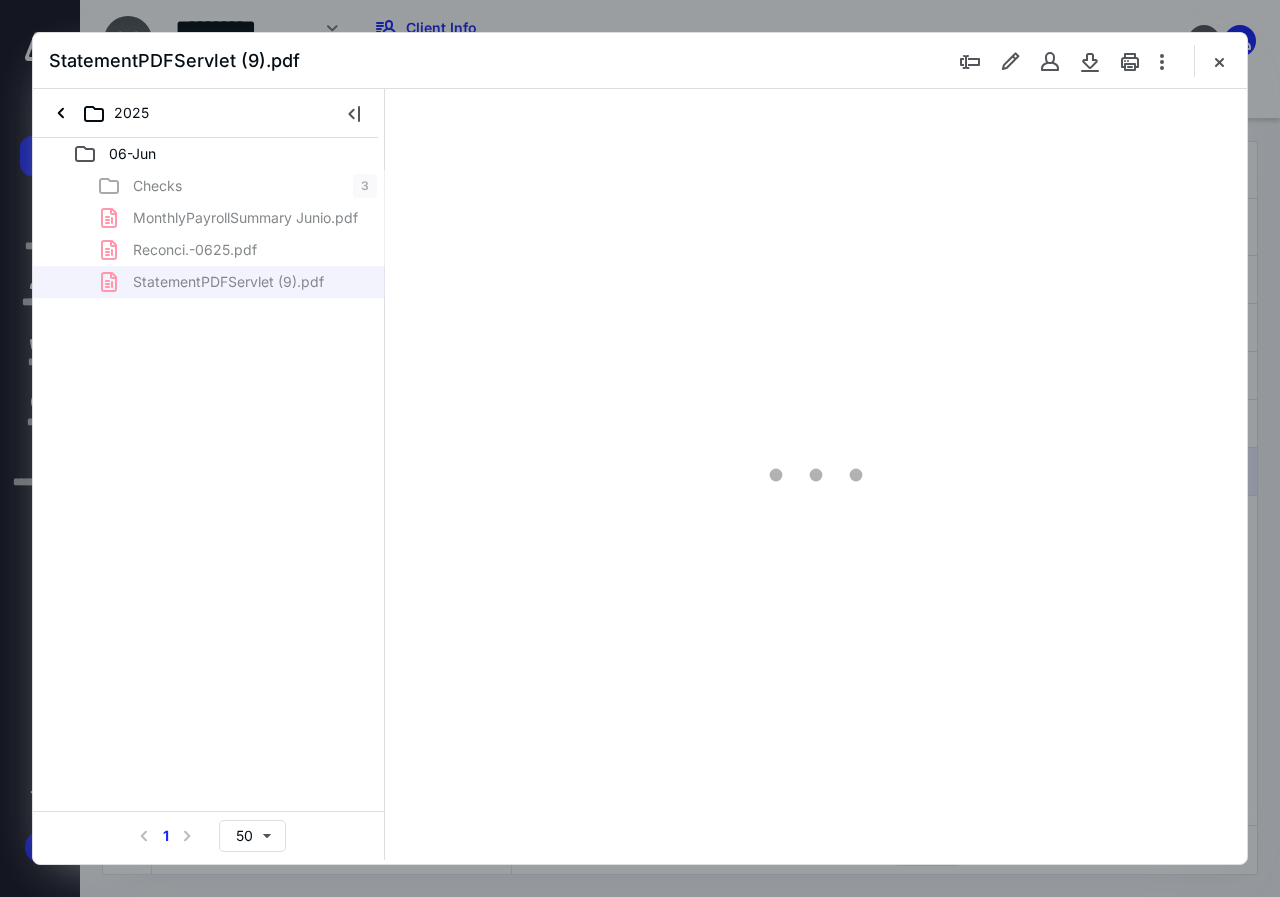 scroll, scrollTop: 0, scrollLeft: 0, axis: both 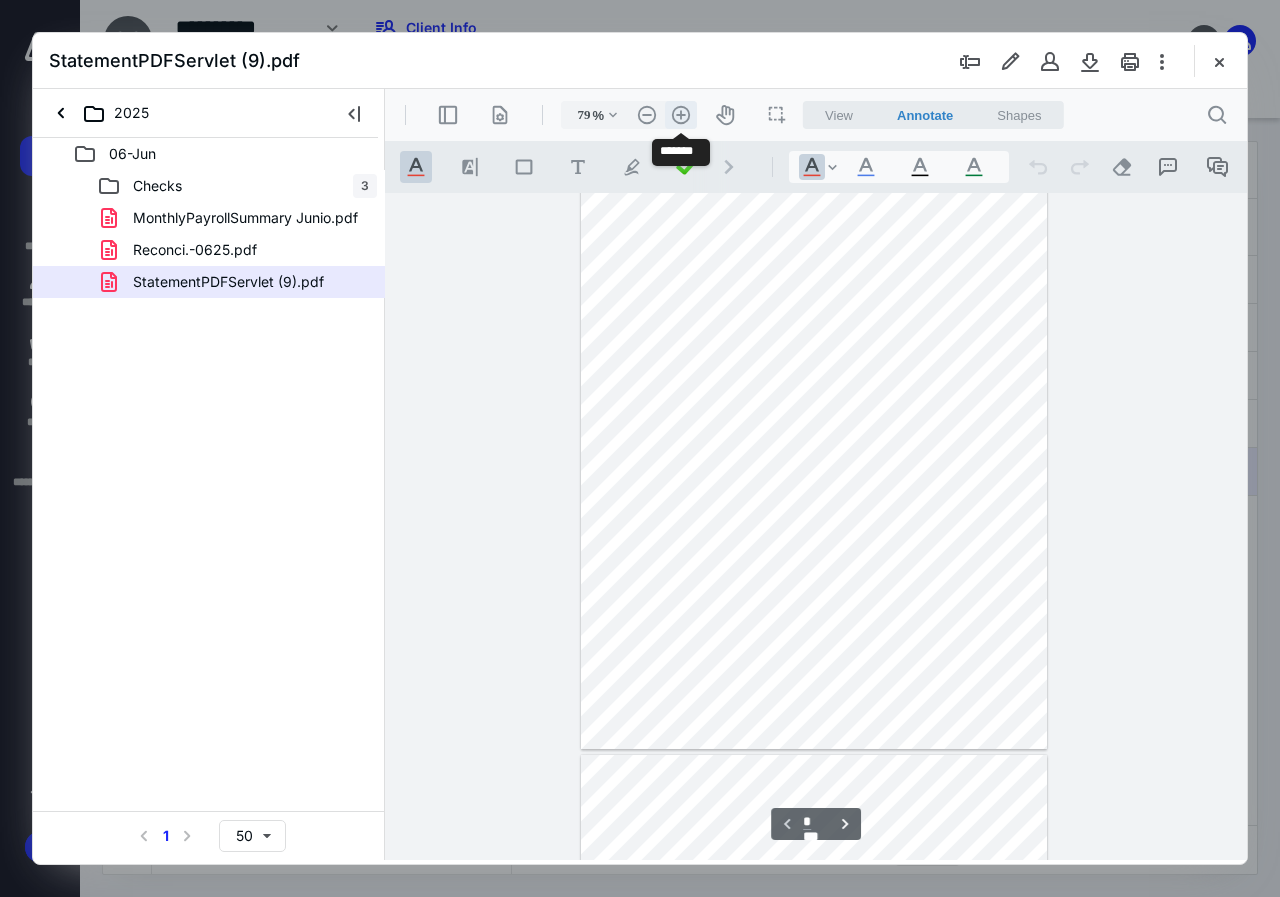 click on ".cls-1{fill:#abb0c4;} icon - header - zoom - in - line" at bounding box center (681, 115) 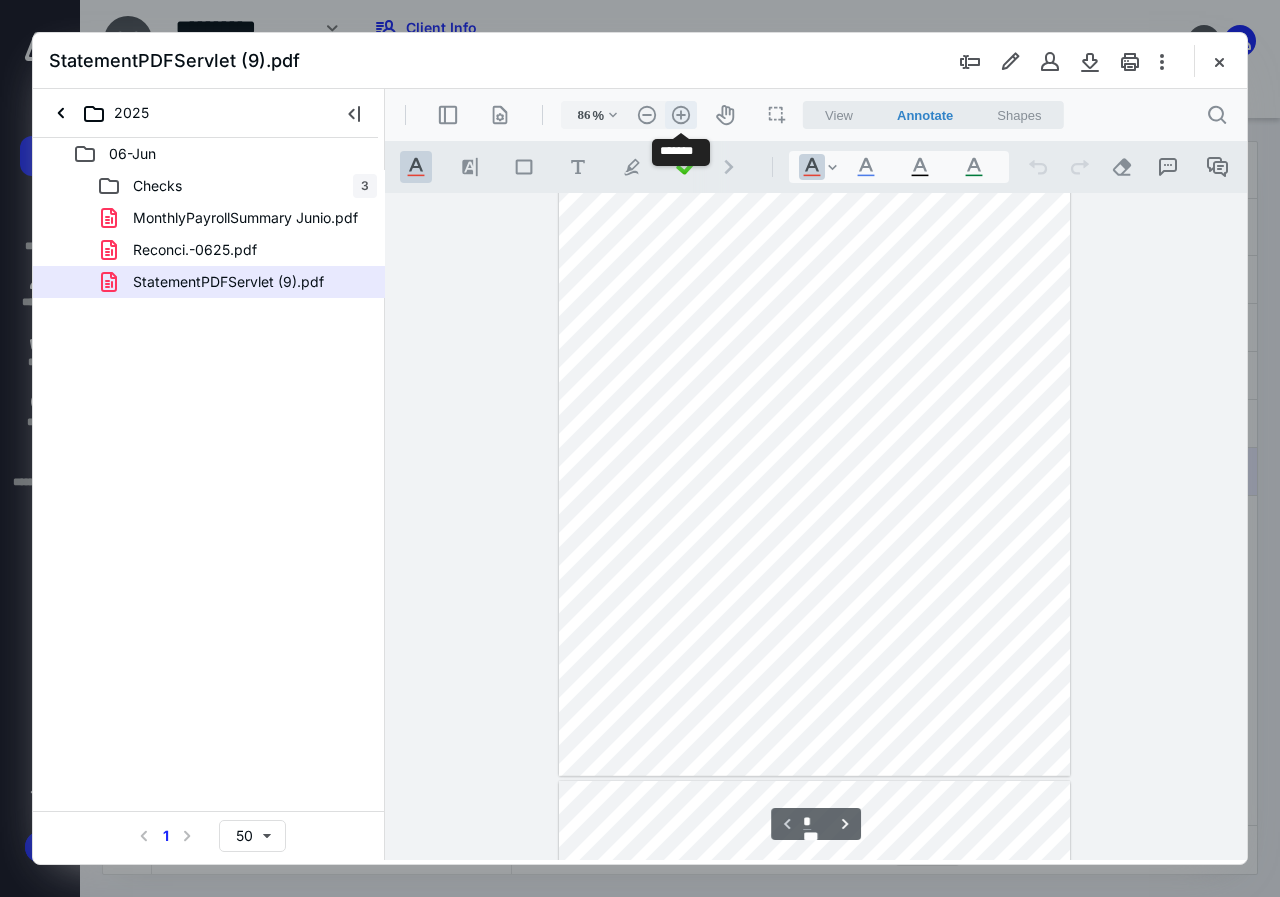 click on ".cls-1{fill:#abb0c4;} icon - header - zoom - in - line" at bounding box center (681, 115) 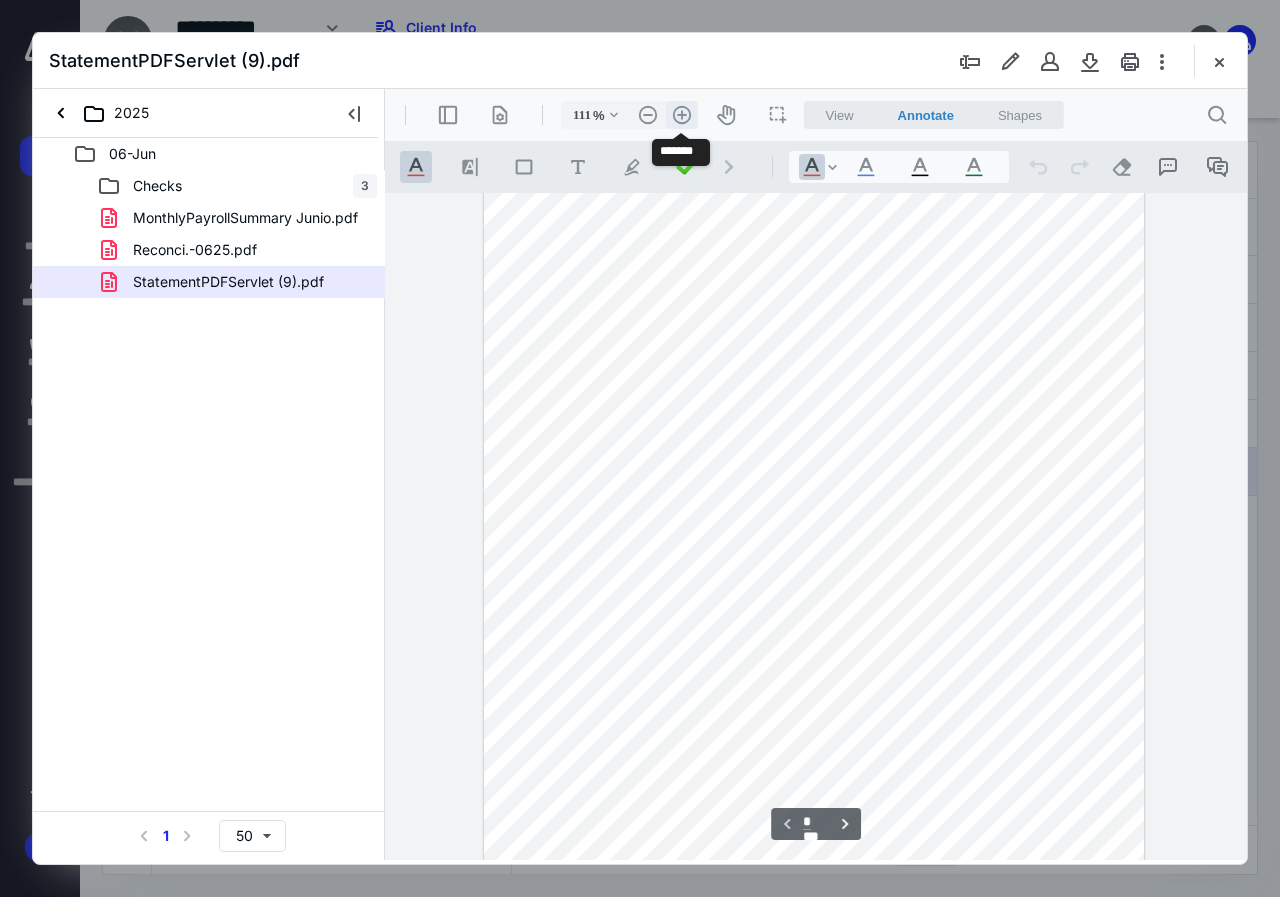 click on ".cls-1{fill:#abb0c4;} icon - header - zoom - in - line" at bounding box center (682, 115) 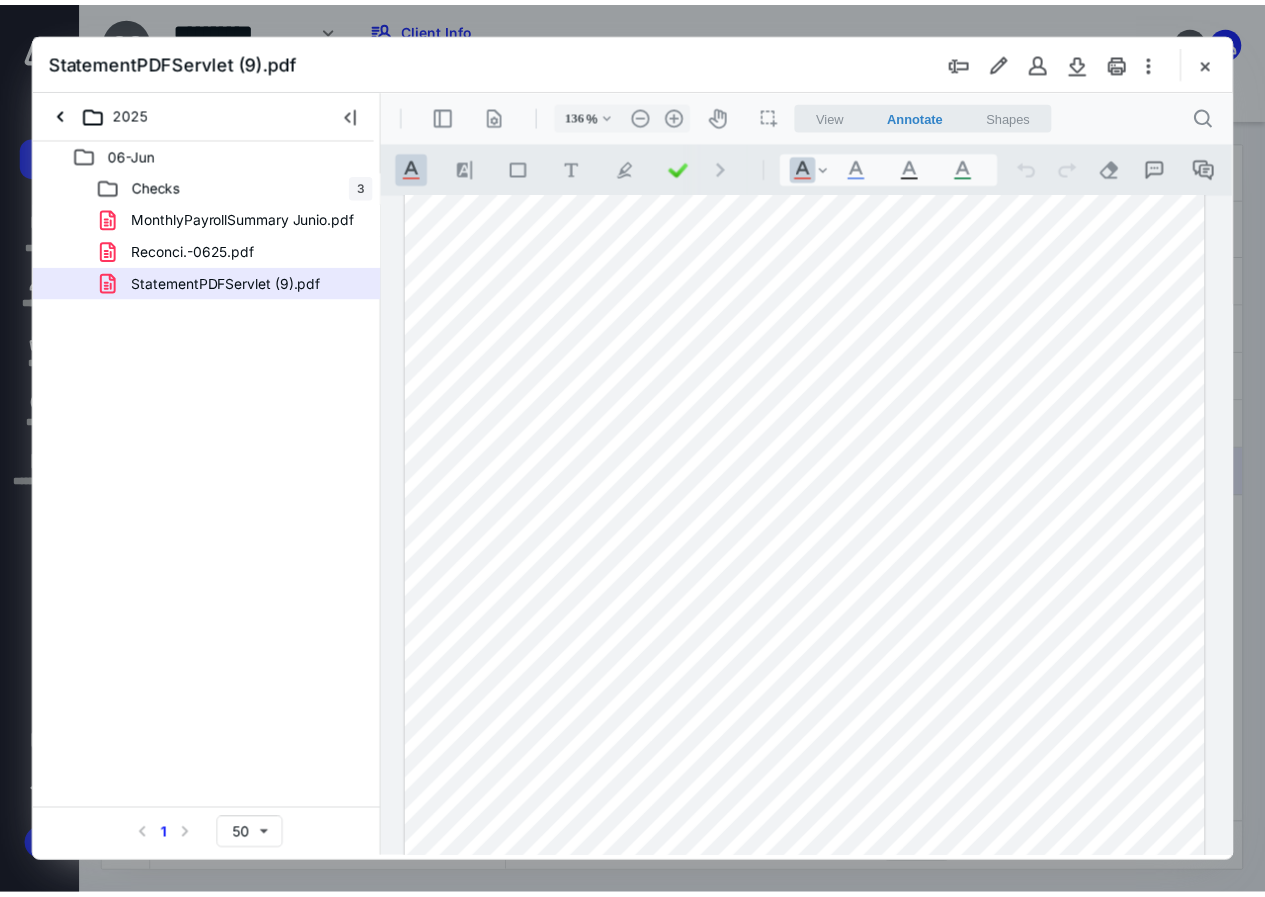 scroll, scrollTop: 0, scrollLeft: 0, axis: both 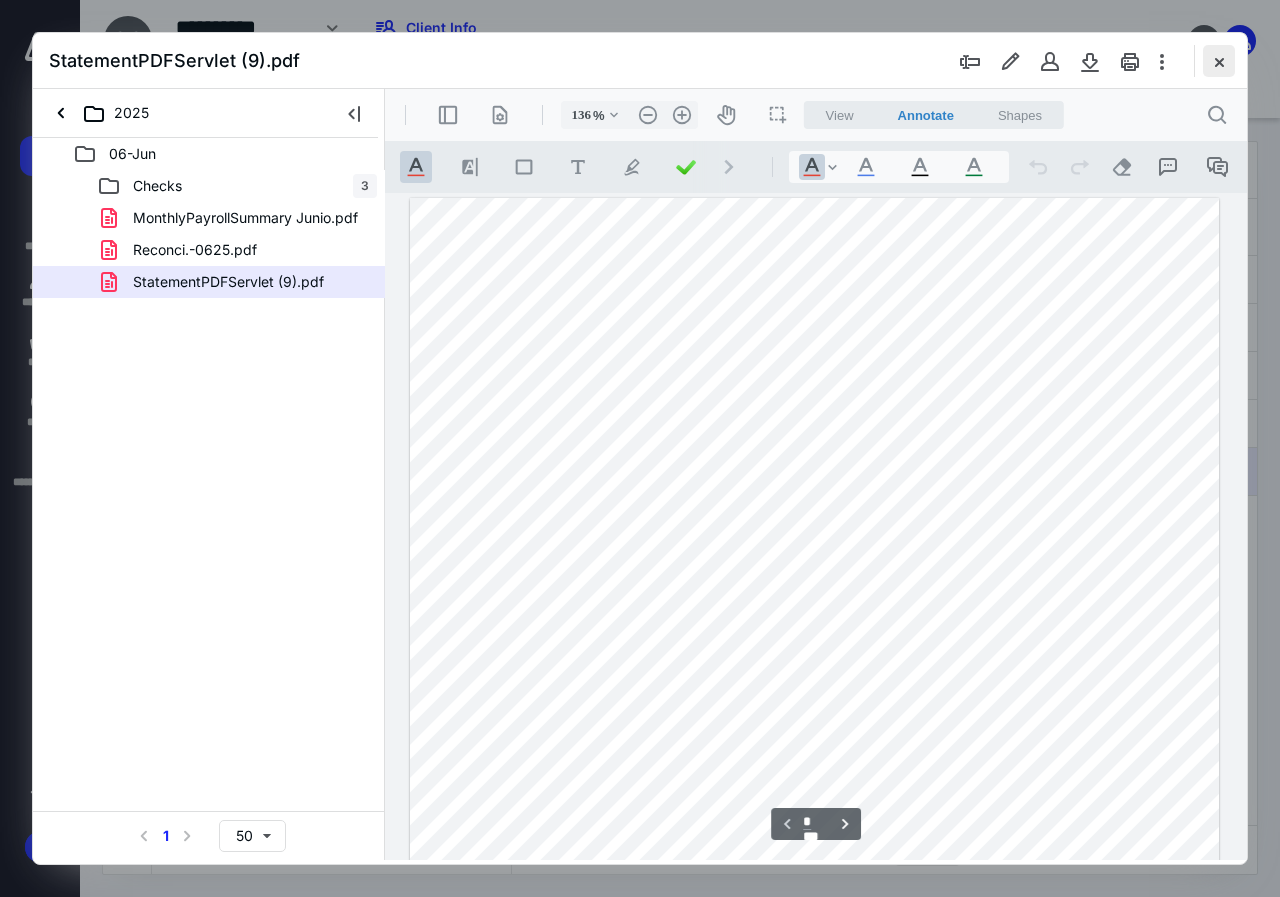 click at bounding box center (1219, 61) 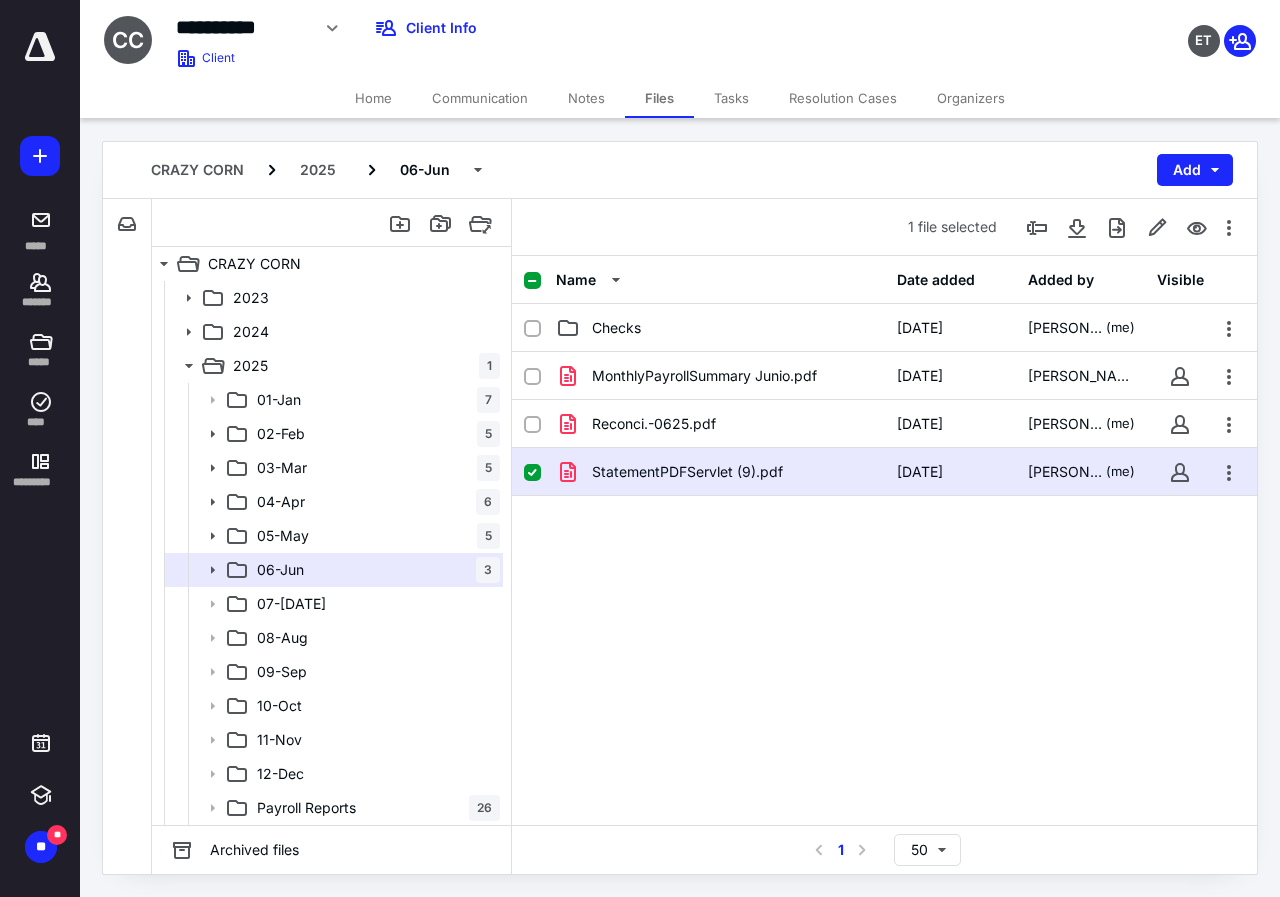 click on "Notes" at bounding box center (586, 98) 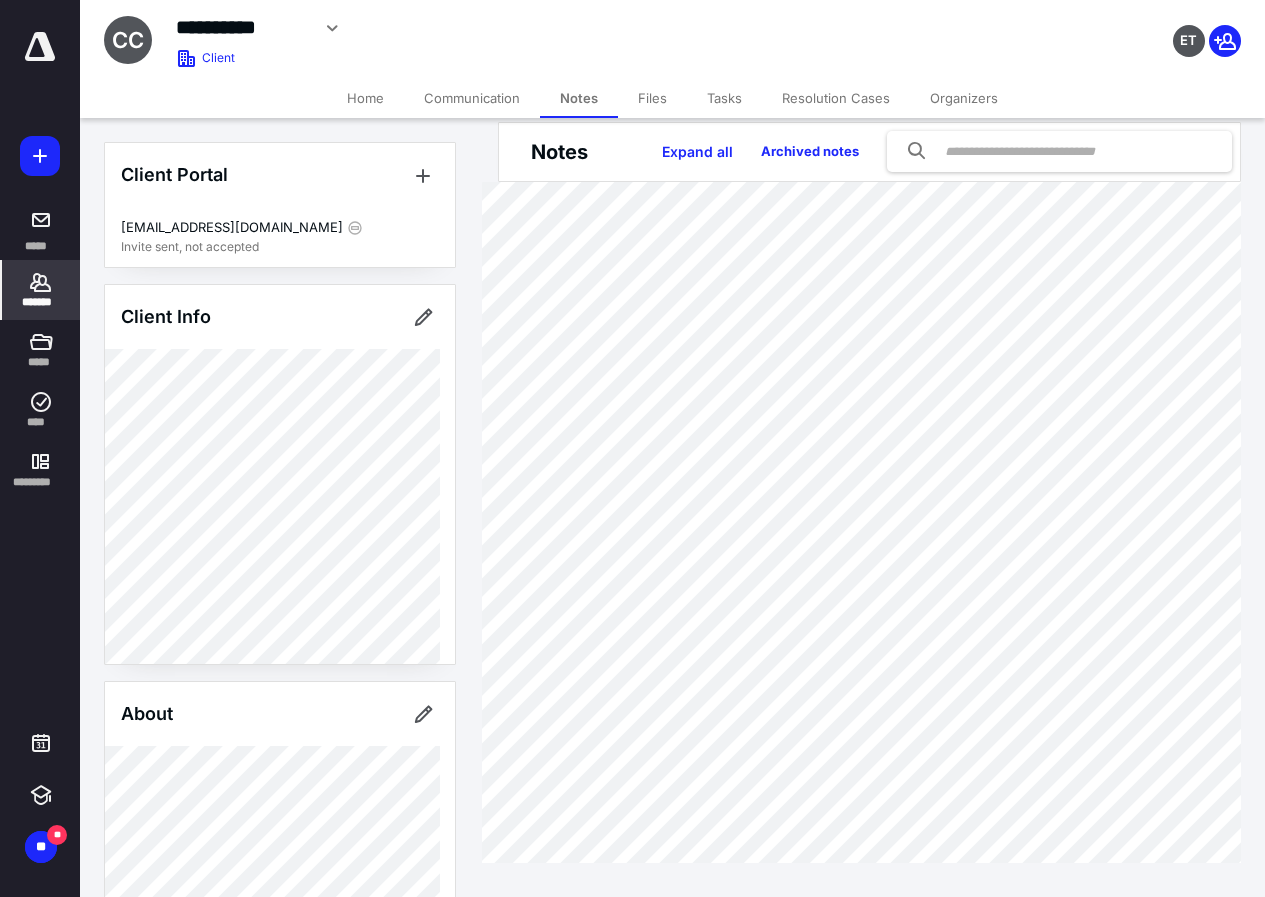 scroll, scrollTop: 26, scrollLeft: 0, axis: vertical 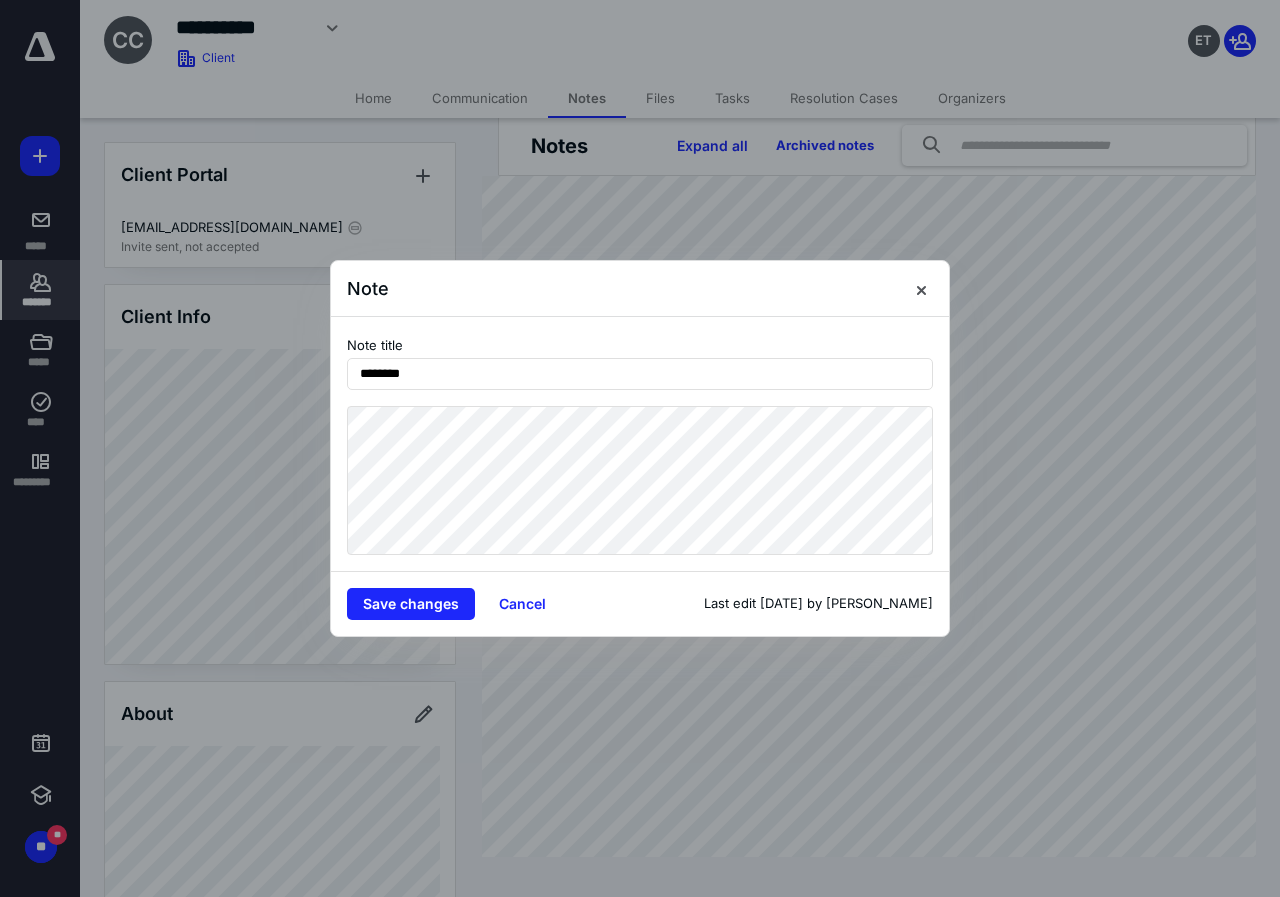 click on "Note title ********" at bounding box center [640, 444] 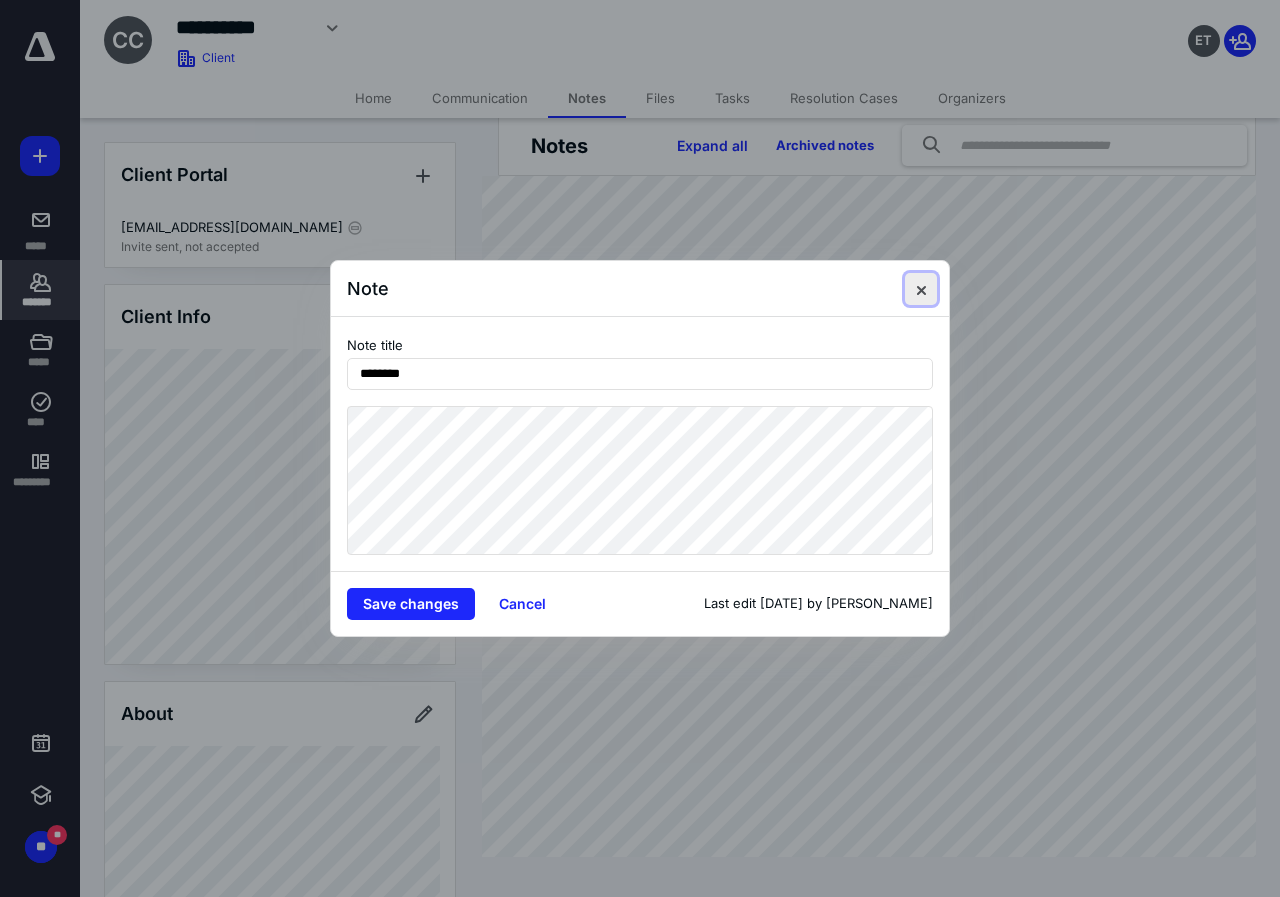 click at bounding box center (921, 289) 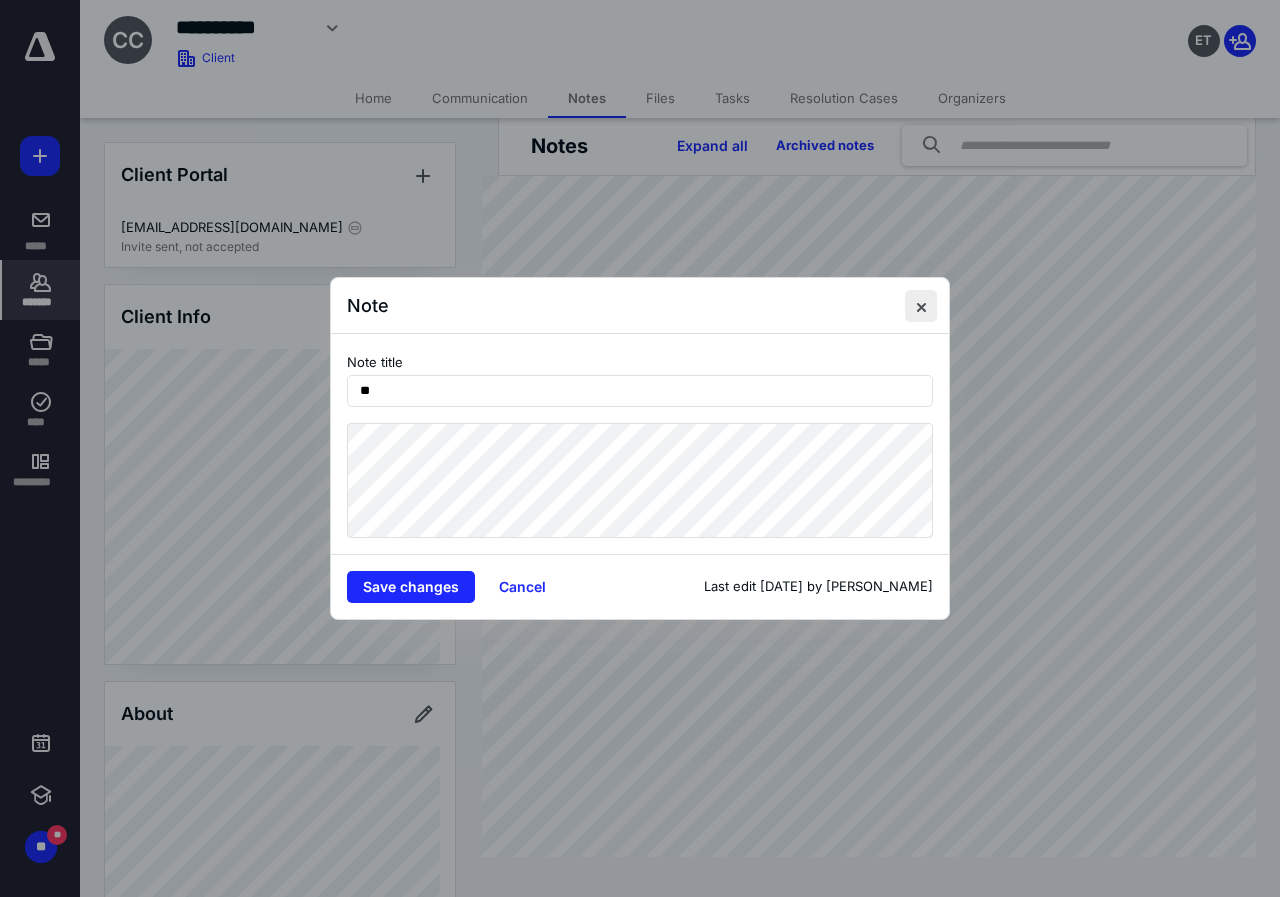 click at bounding box center (921, 306) 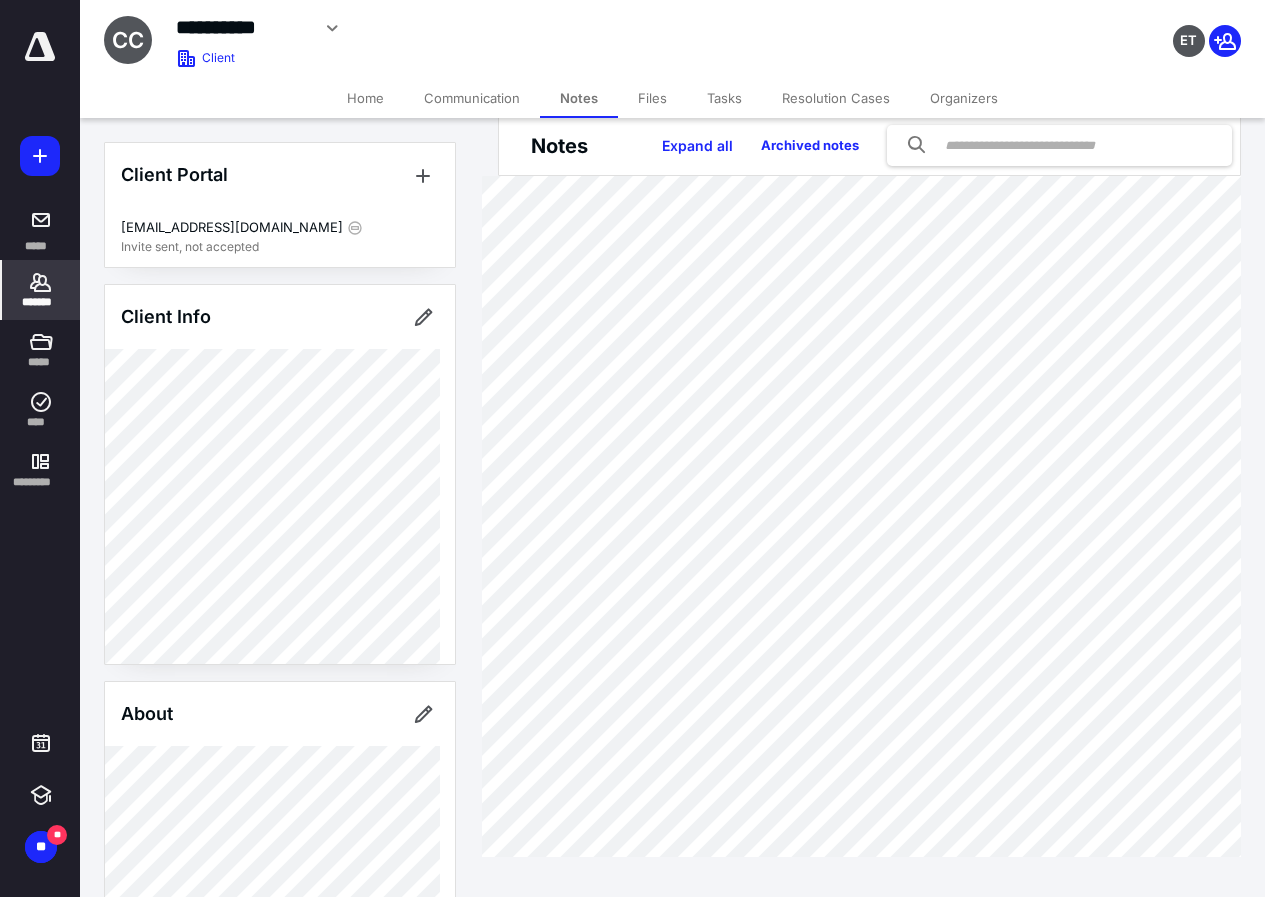 click on "*******" at bounding box center (41, 290) 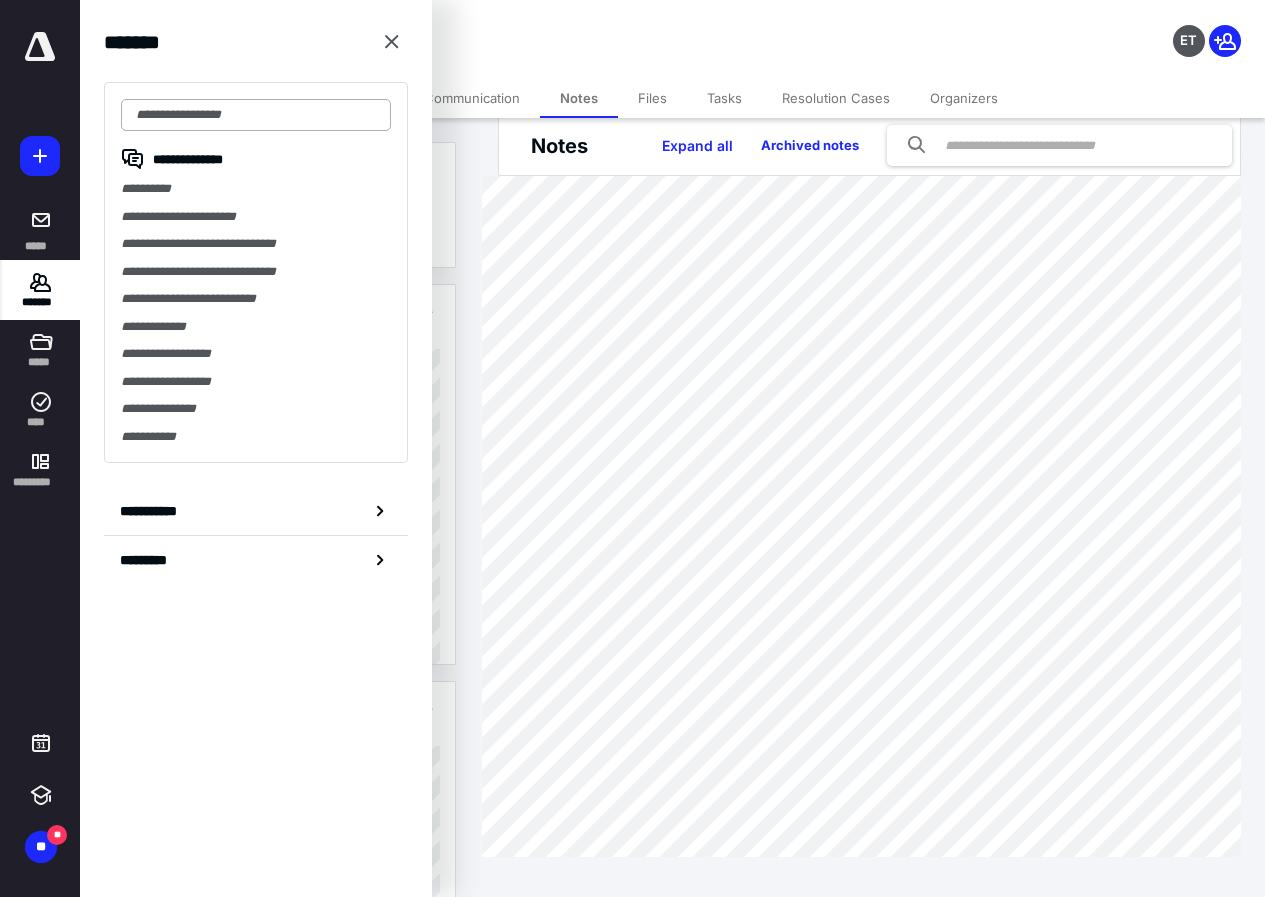 click at bounding box center (256, 115) 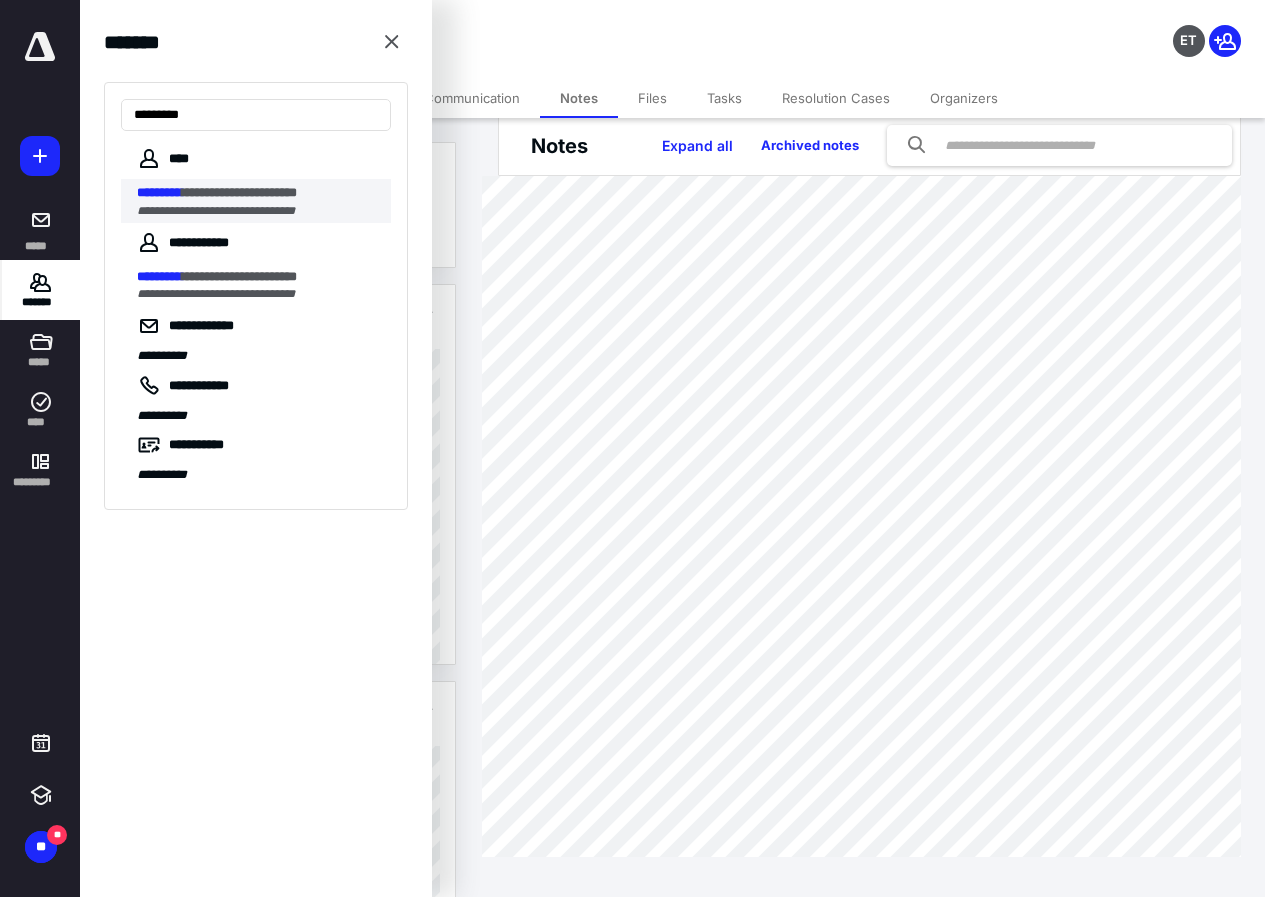 type on "*********" 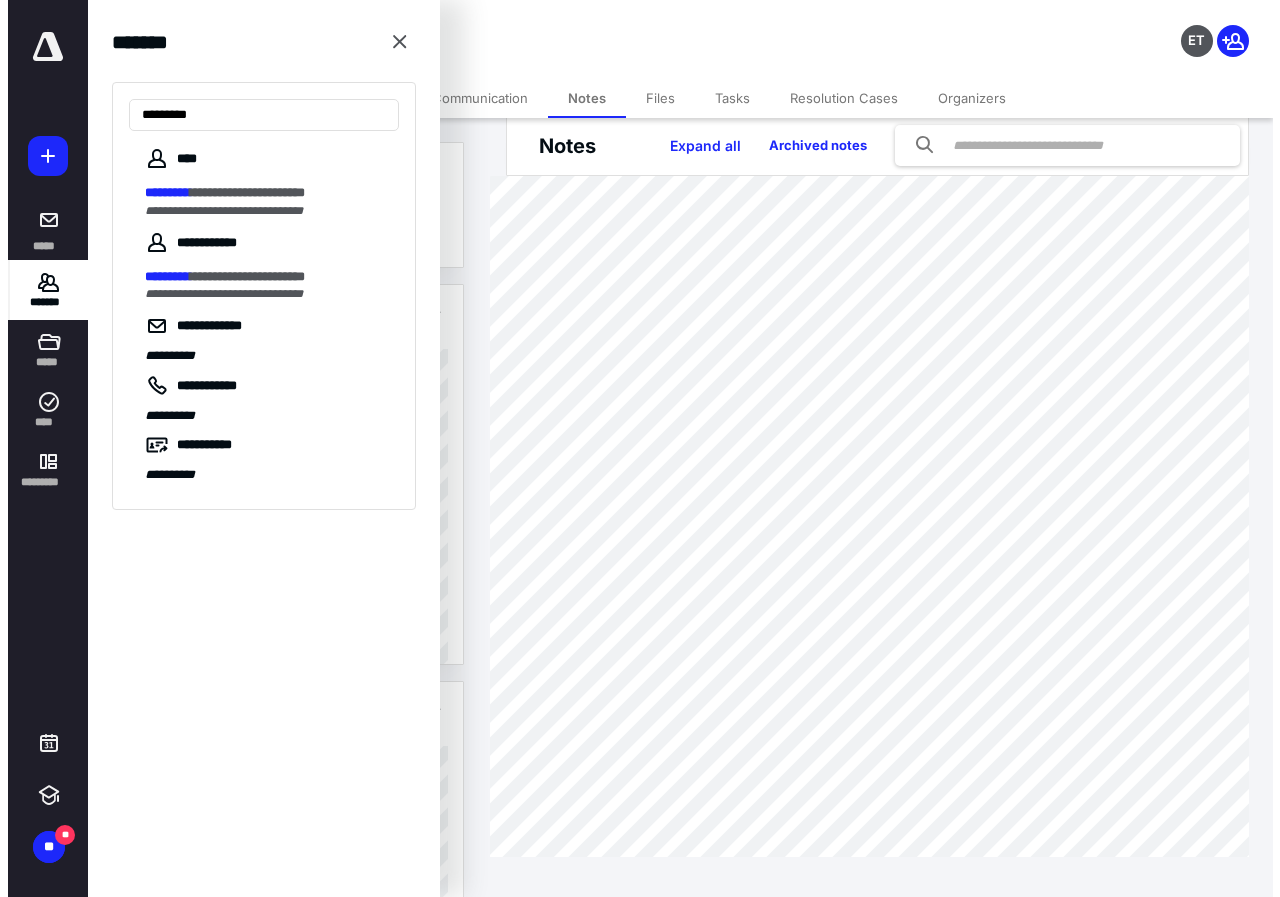 scroll, scrollTop: 0, scrollLeft: 0, axis: both 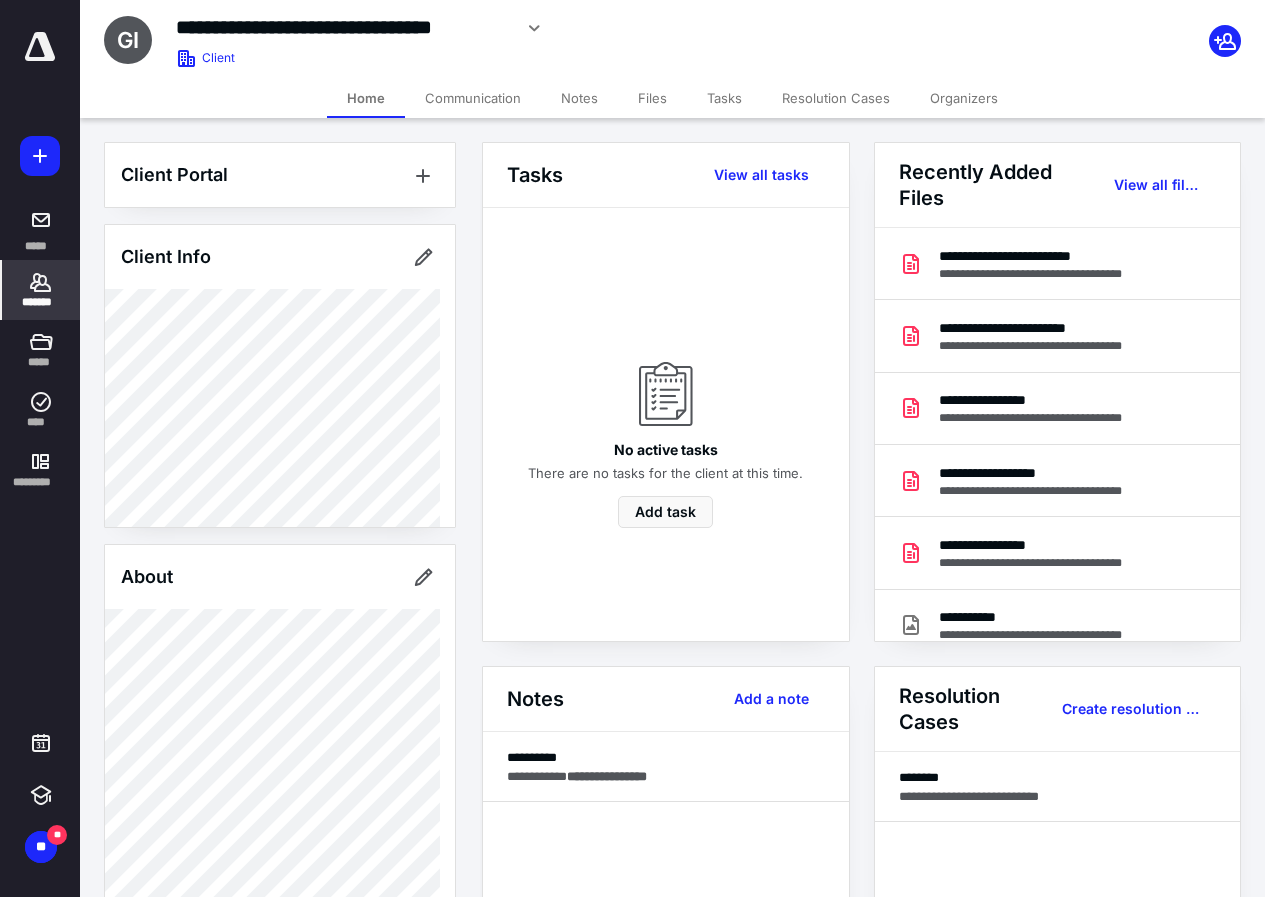 click on "Files" at bounding box center (652, 98) 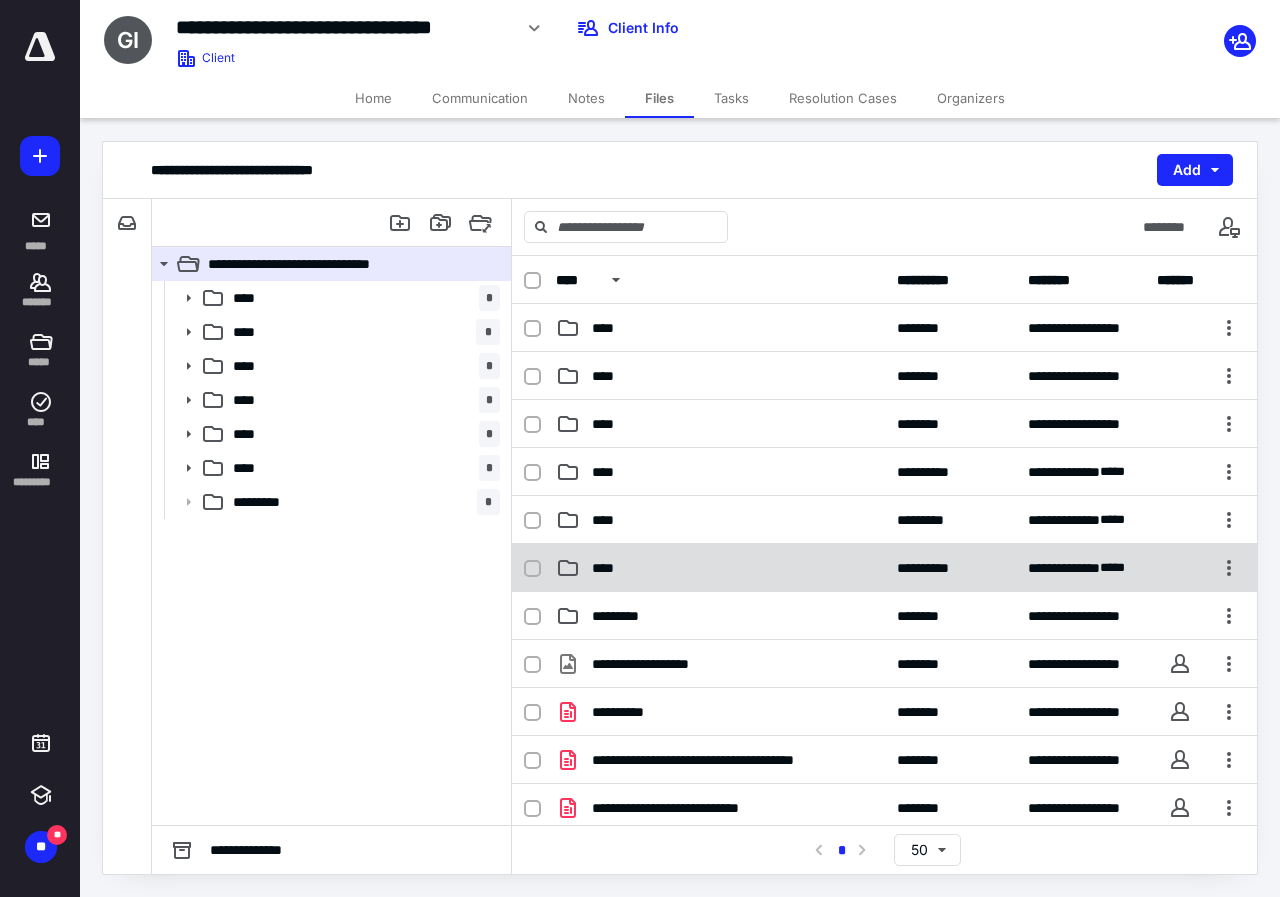 click on "****" at bounding box center (720, 568) 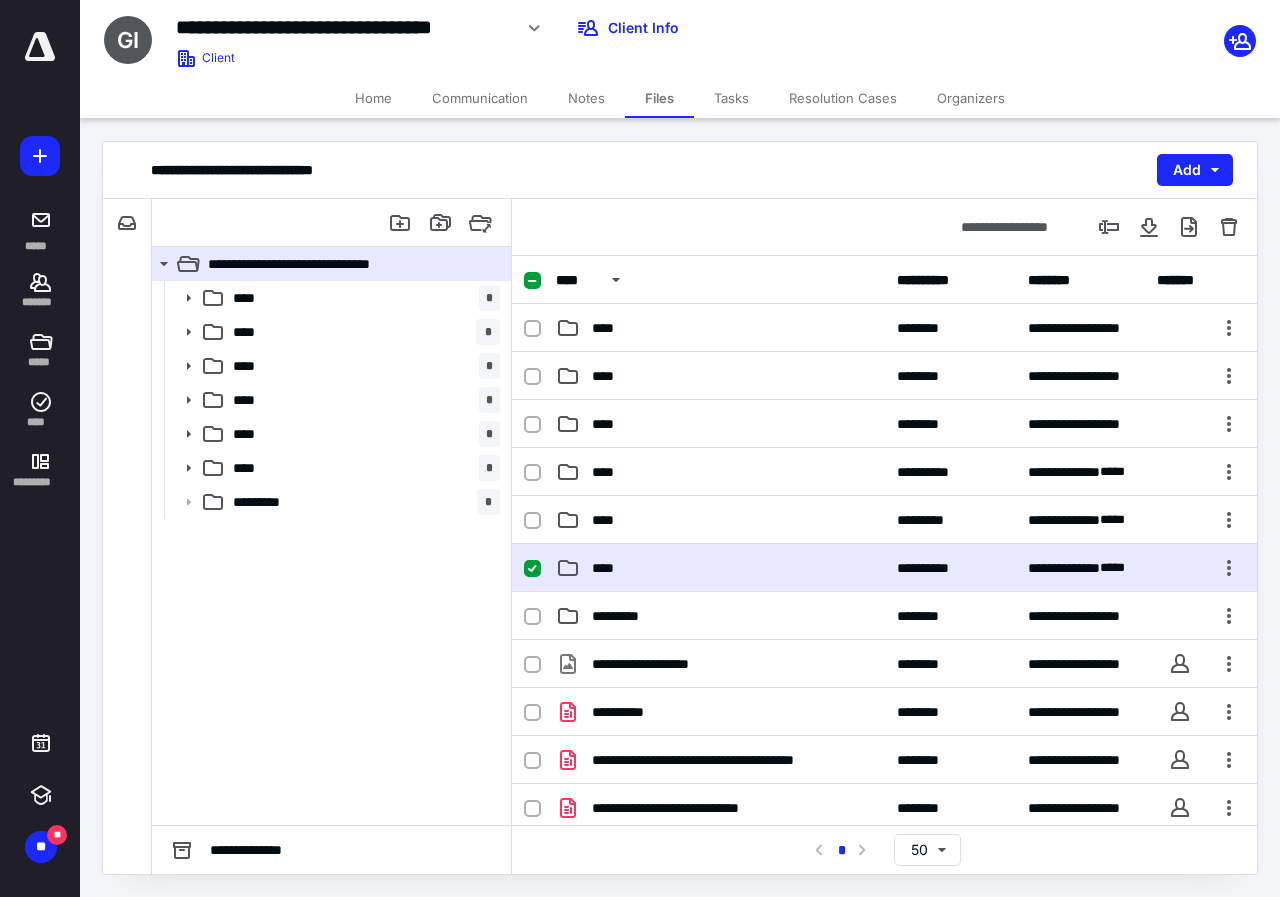 click on "****" at bounding box center (720, 568) 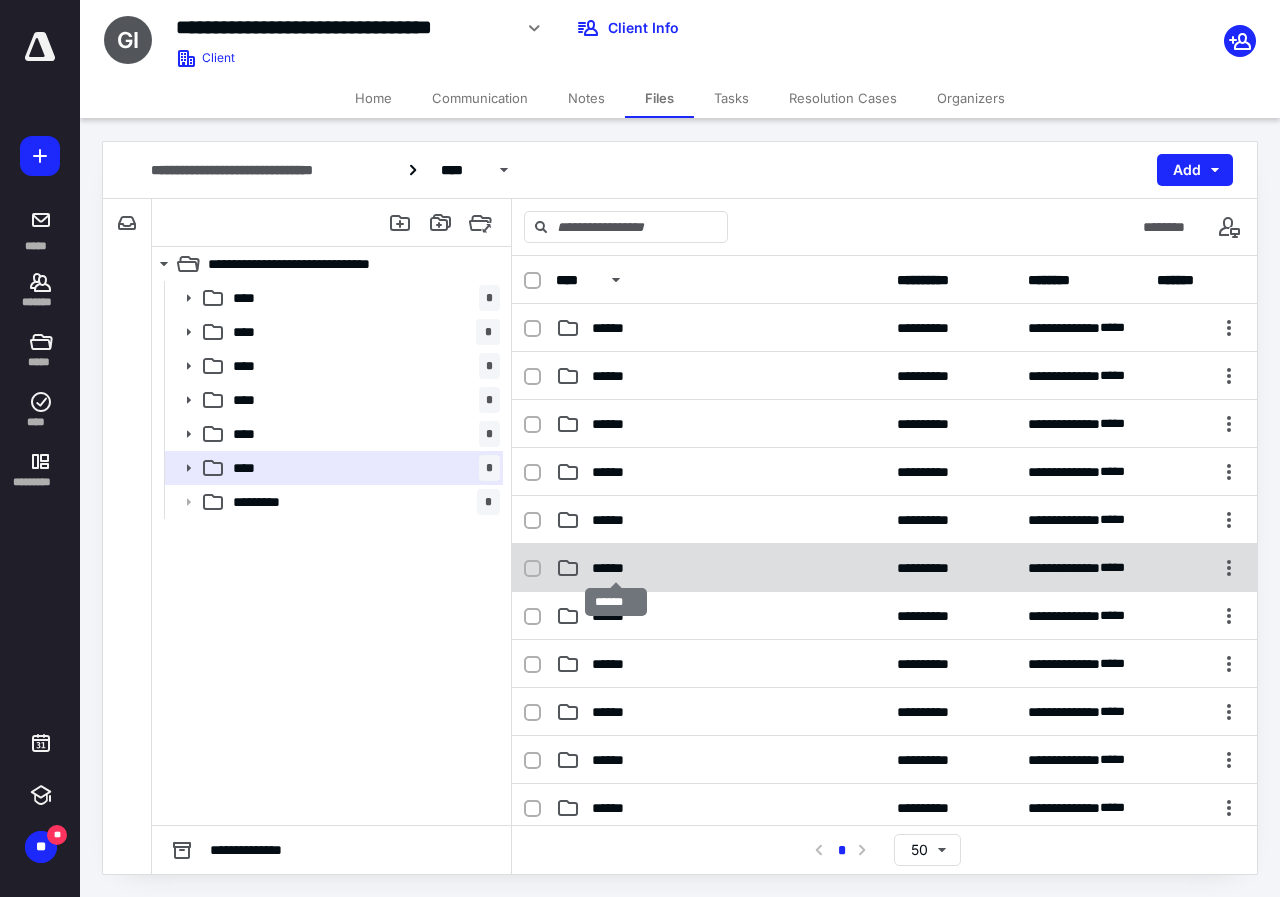 click on "******" at bounding box center (616, 568) 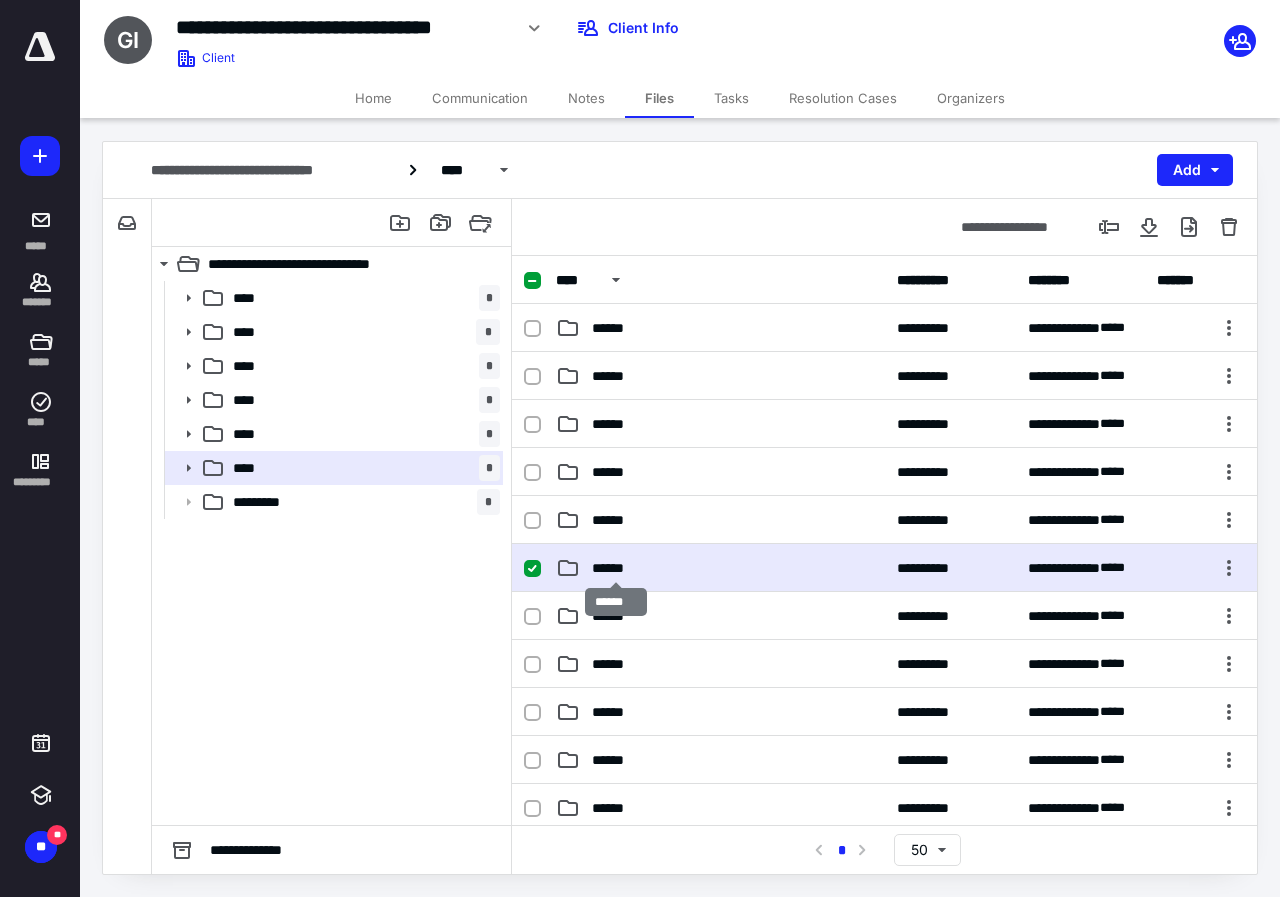 click on "******" at bounding box center [616, 568] 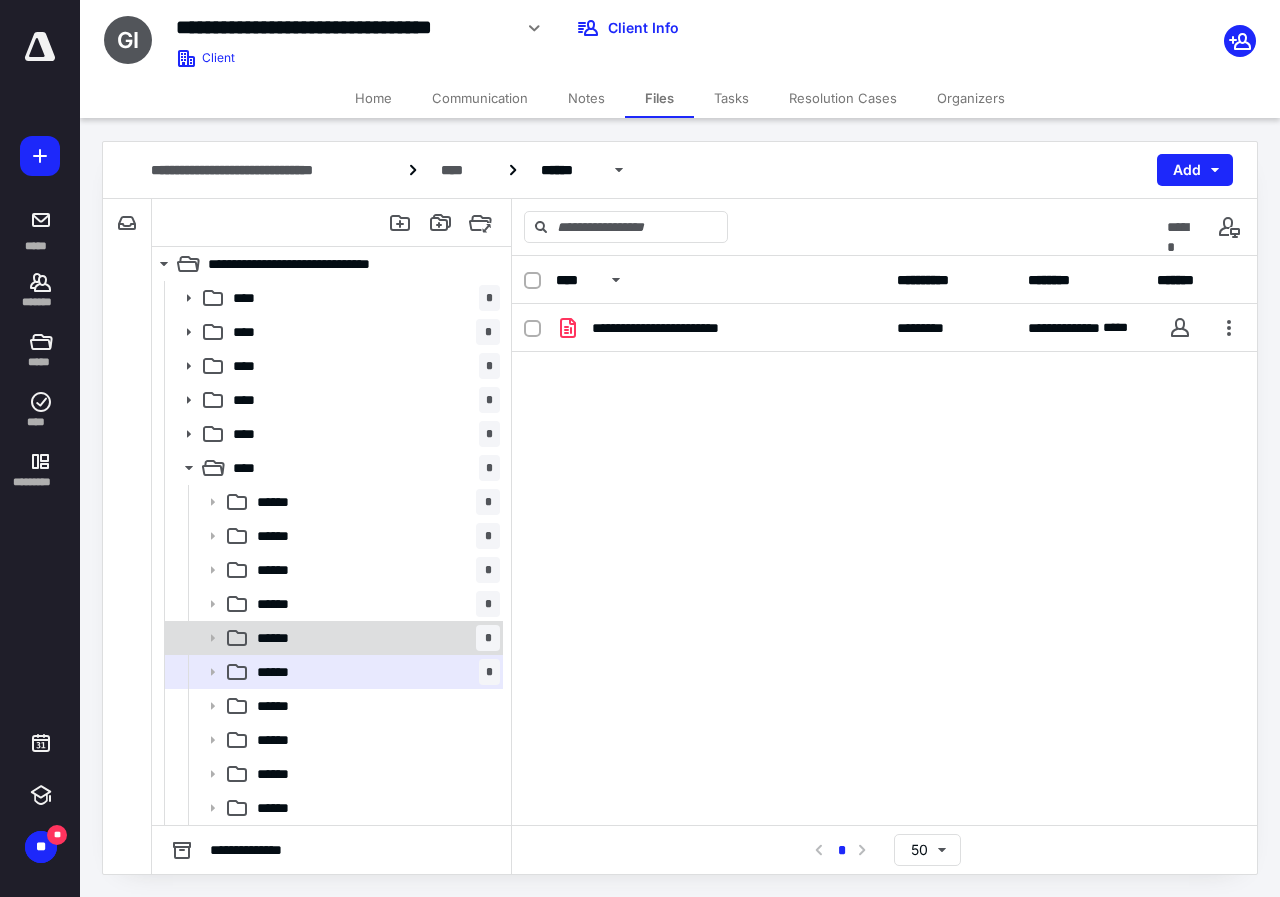 click on "****** *" at bounding box center [374, 638] 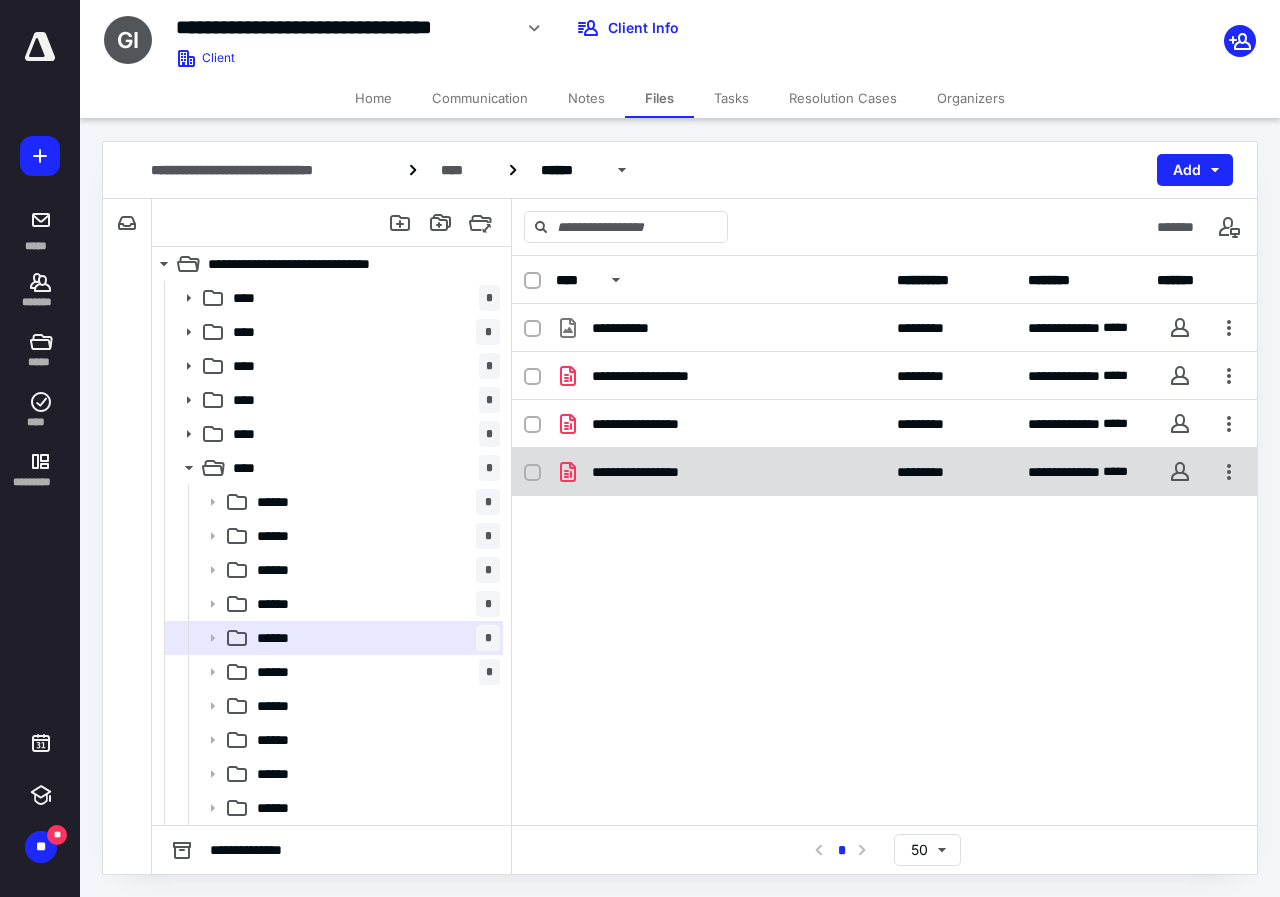 click on "**********" at bounding box center [654, 472] 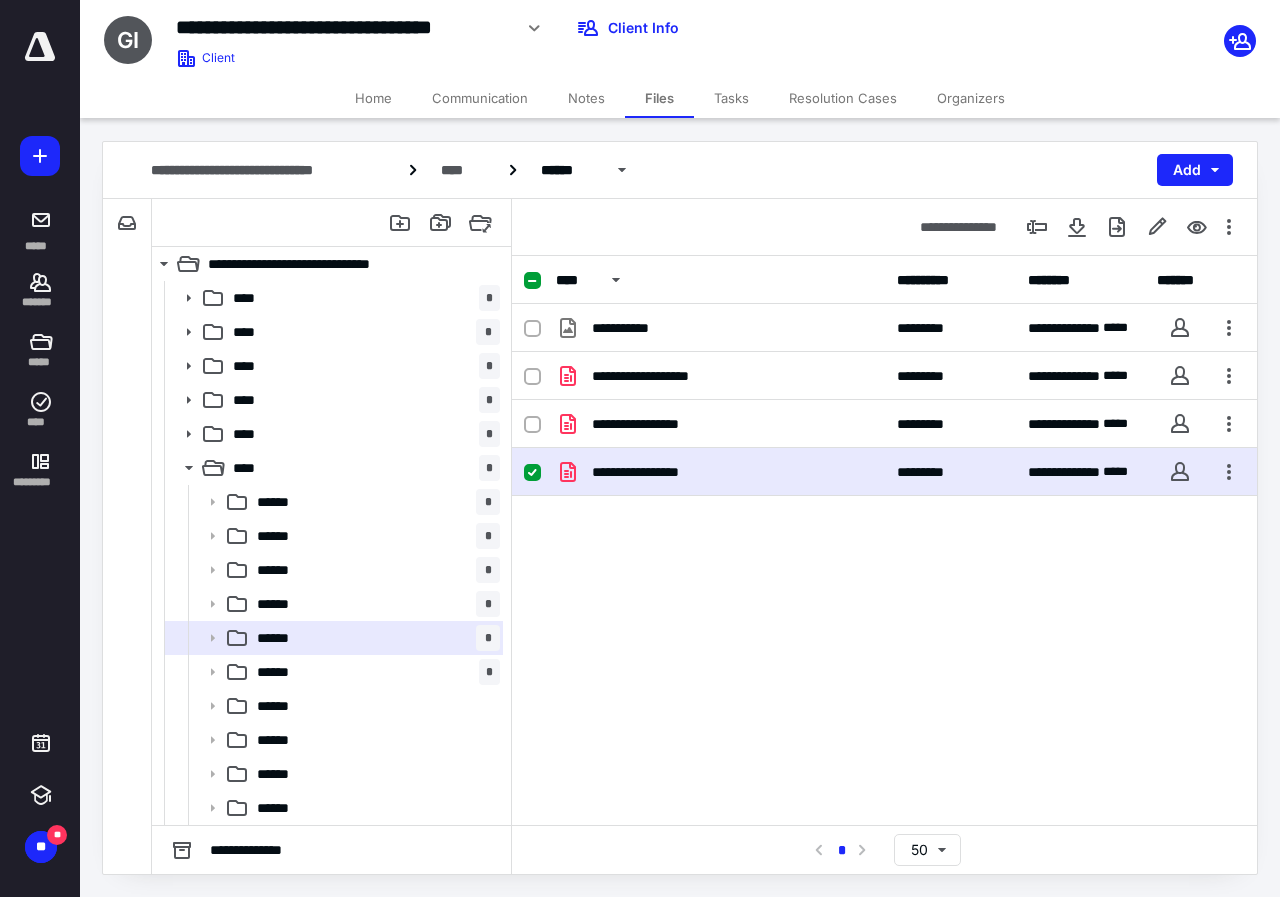 click on "**********" at bounding box center (654, 472) 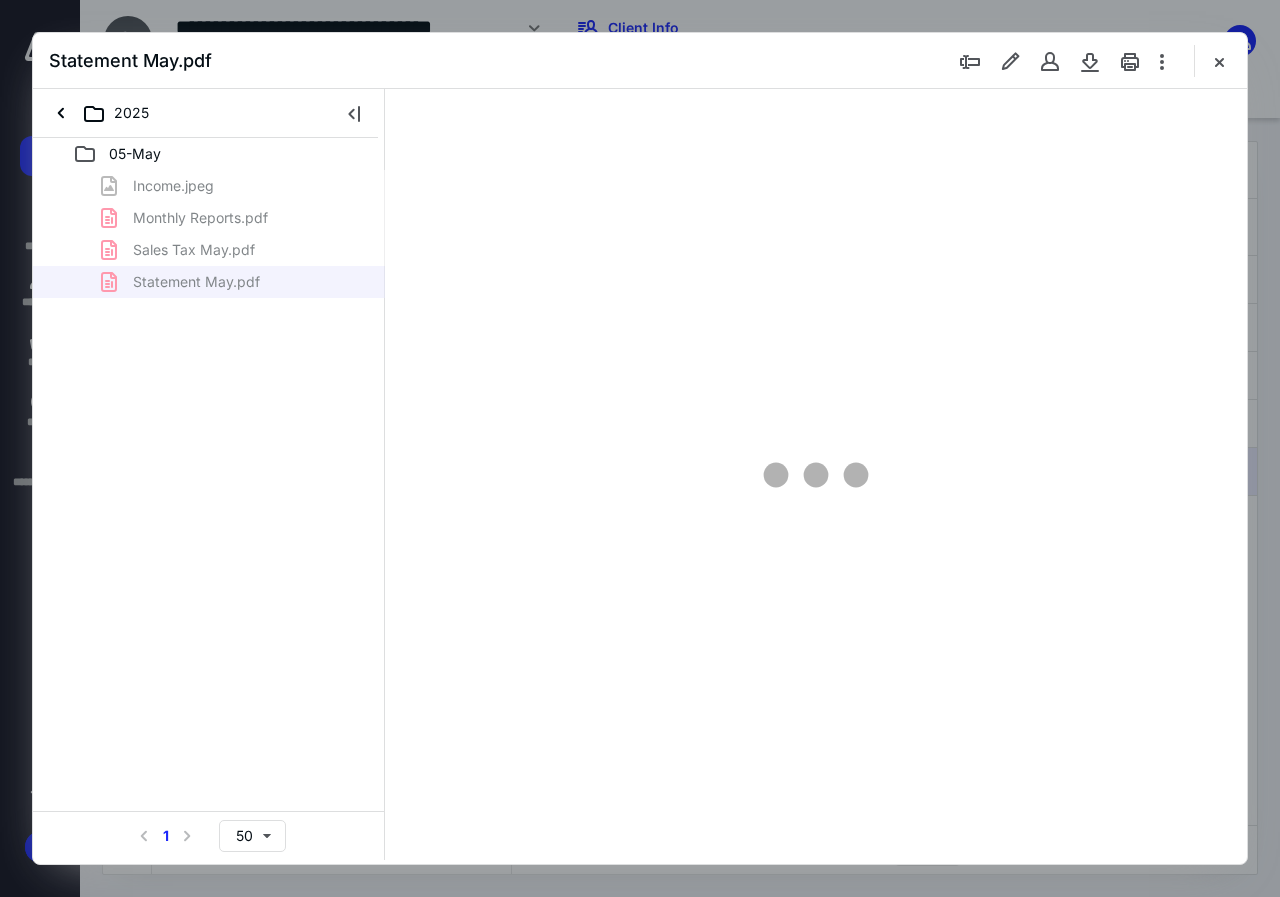 scroll, scrollTop: 0, scrollLeft: 0, axis: both 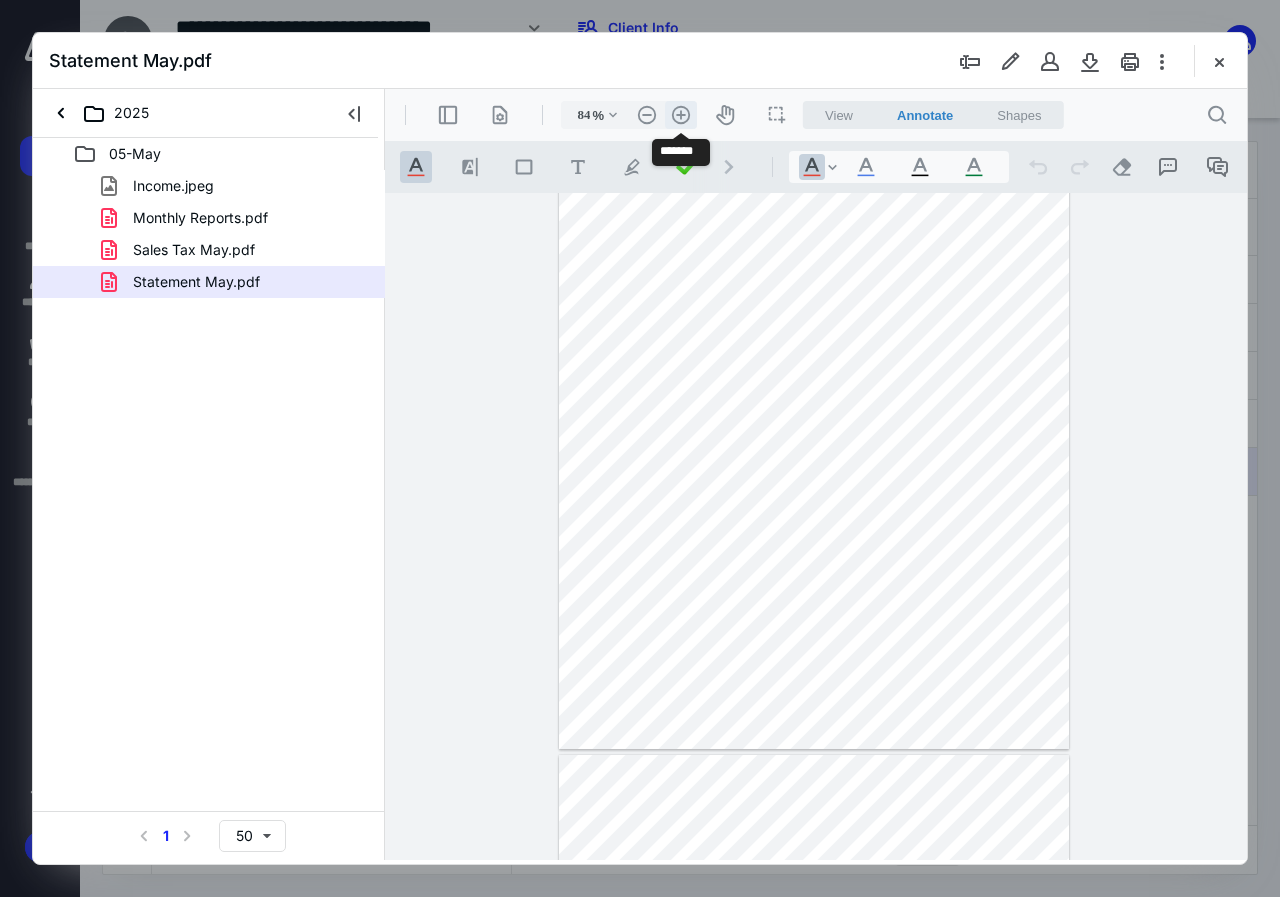 click on ".cls-1{fill:#abb0c4;} icon - header - zoom - in - line" at bounding box center [681, 115] 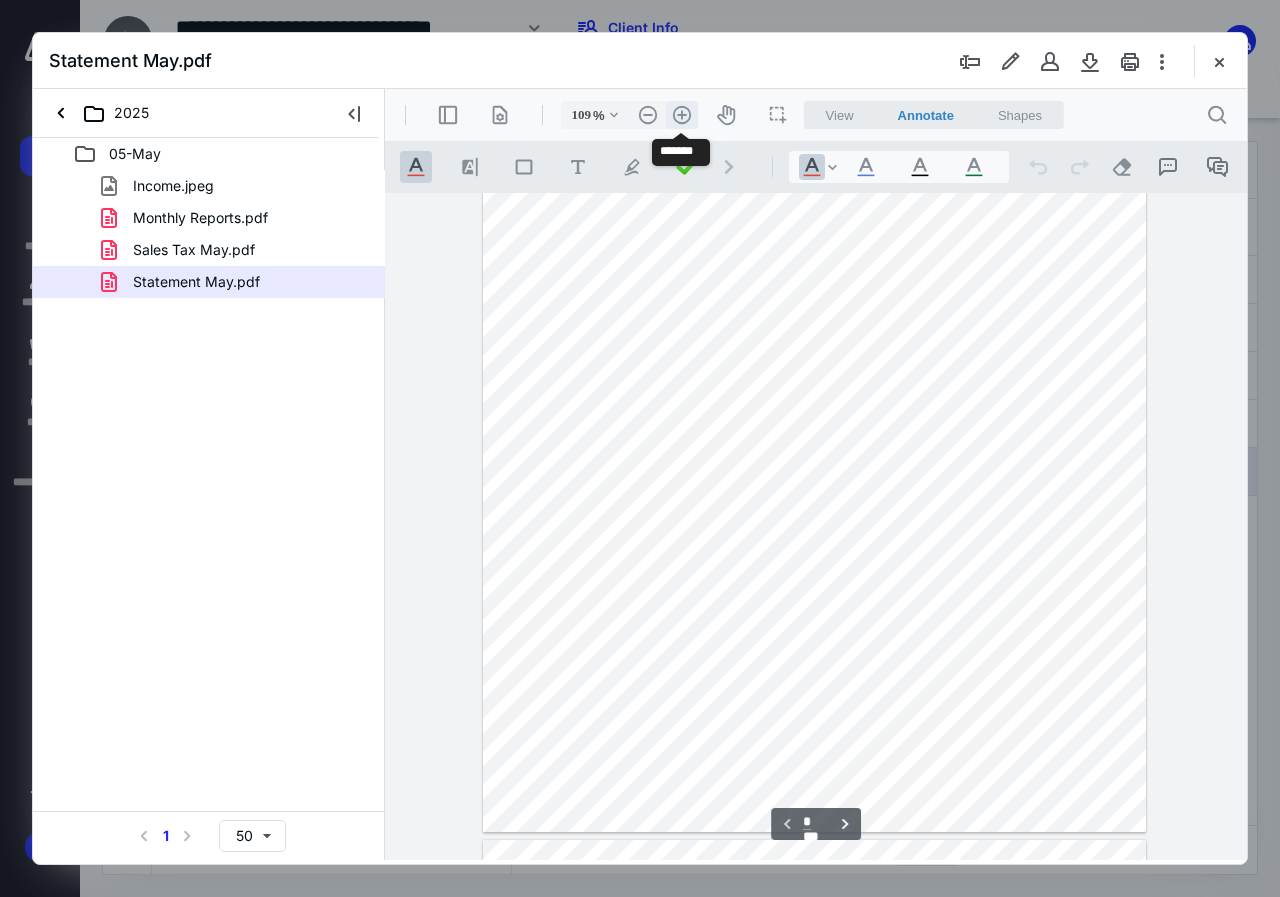 click on ".cls-1{fill:#abb0c4;} icon - header - zoom - in - line" at bounding box center [682, 115] 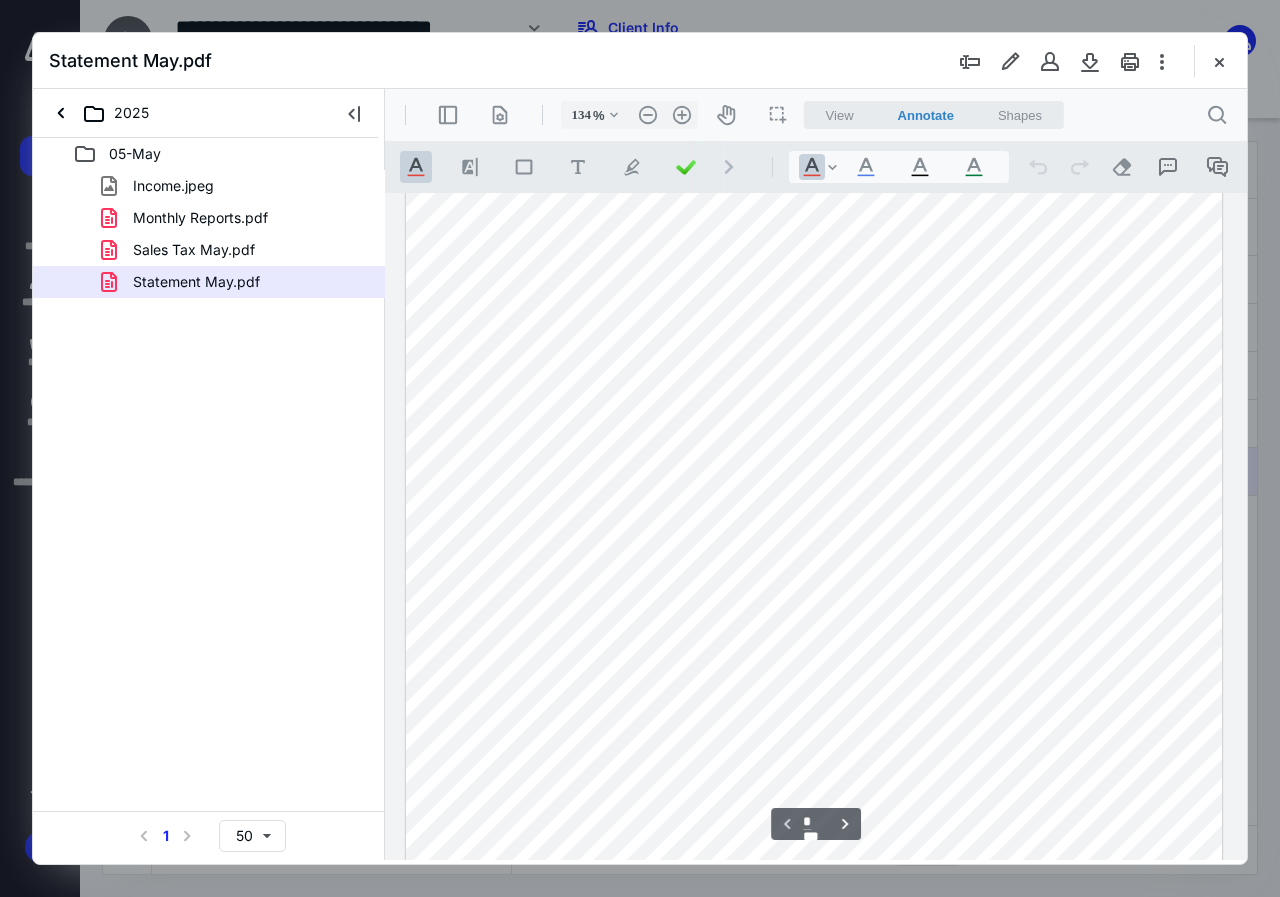 scroll, scrollTop: 0, scrollLeft: 0, axis: both 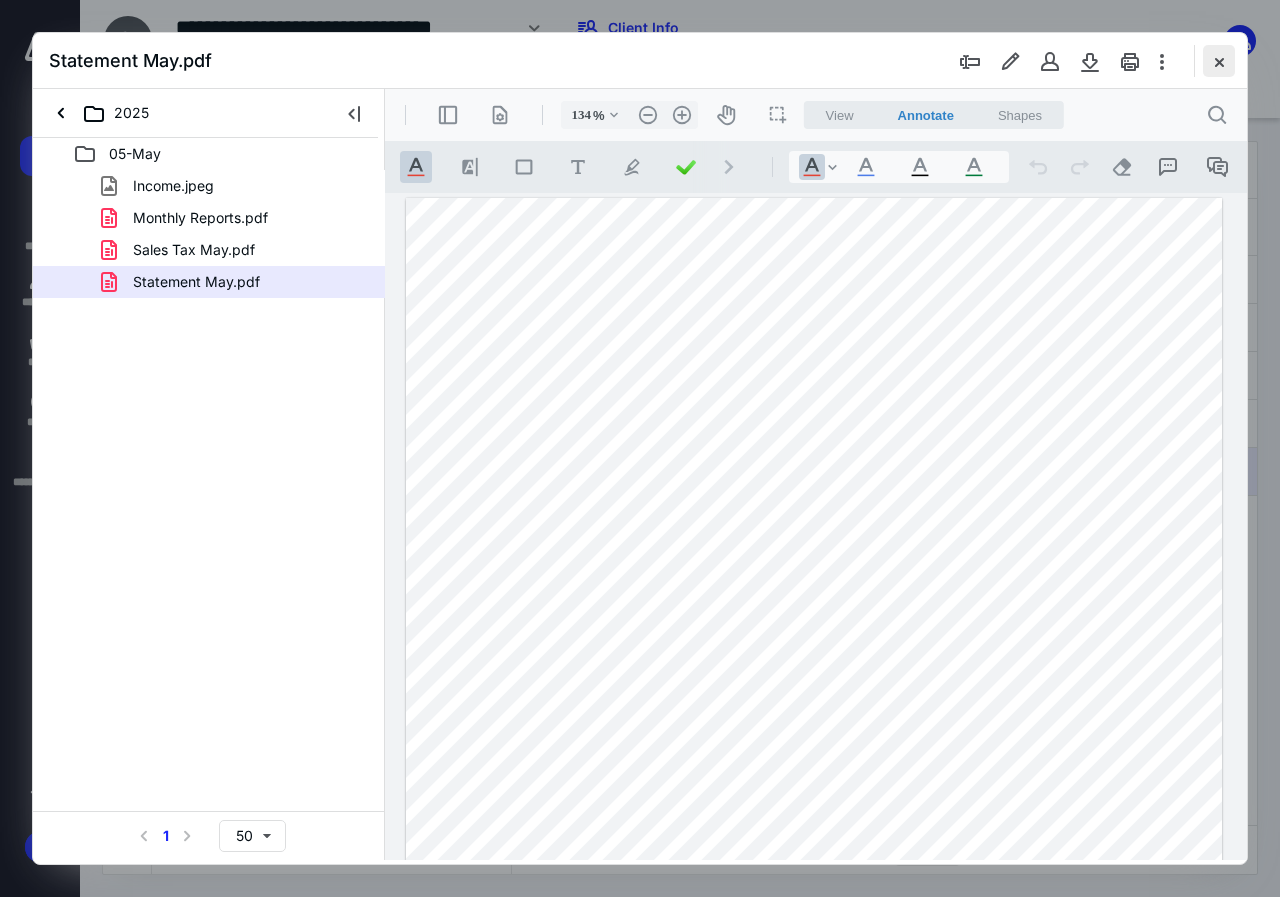 click at bounding box center (1219, 61) 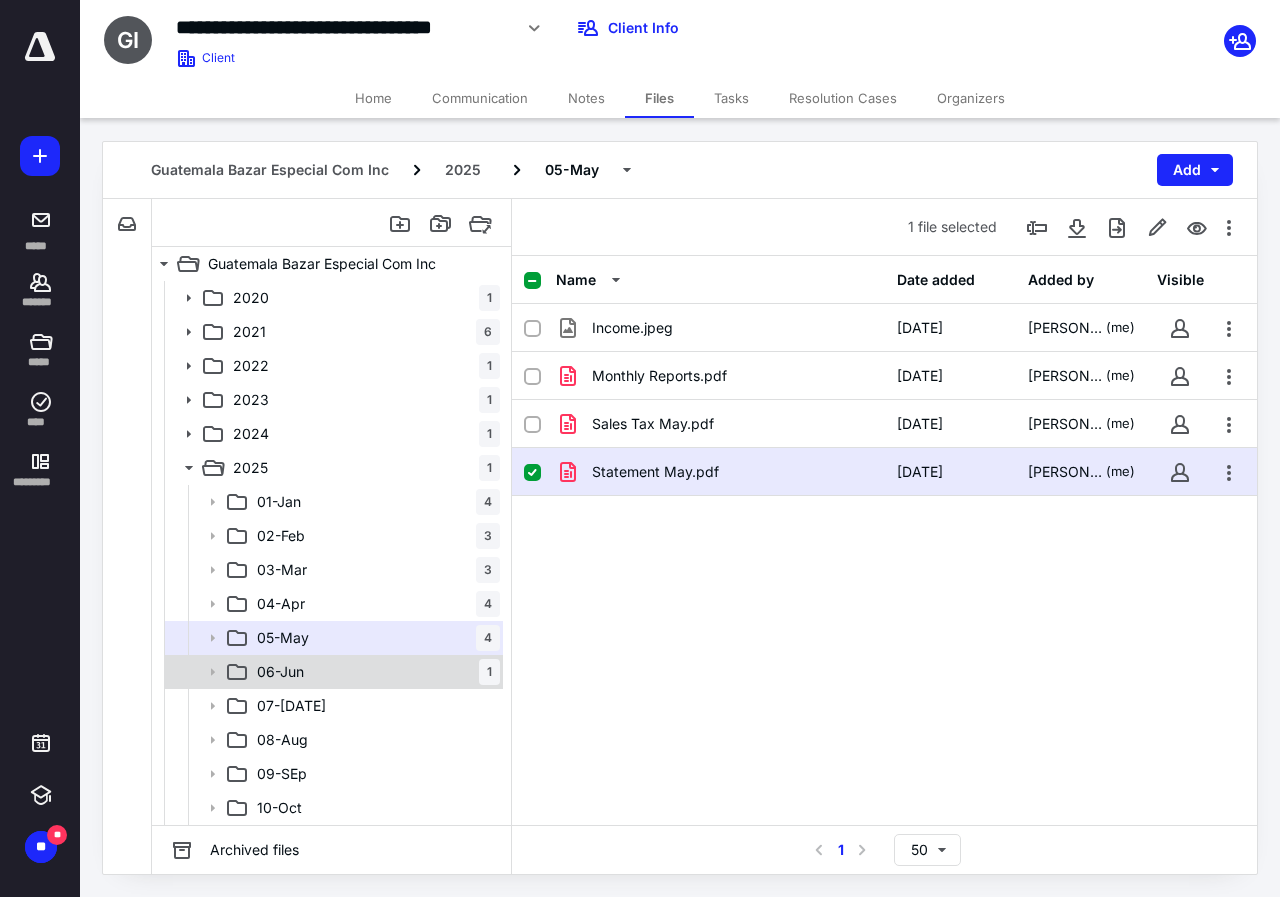 click on "06-[DATE]" at bounding box center [374, 672] 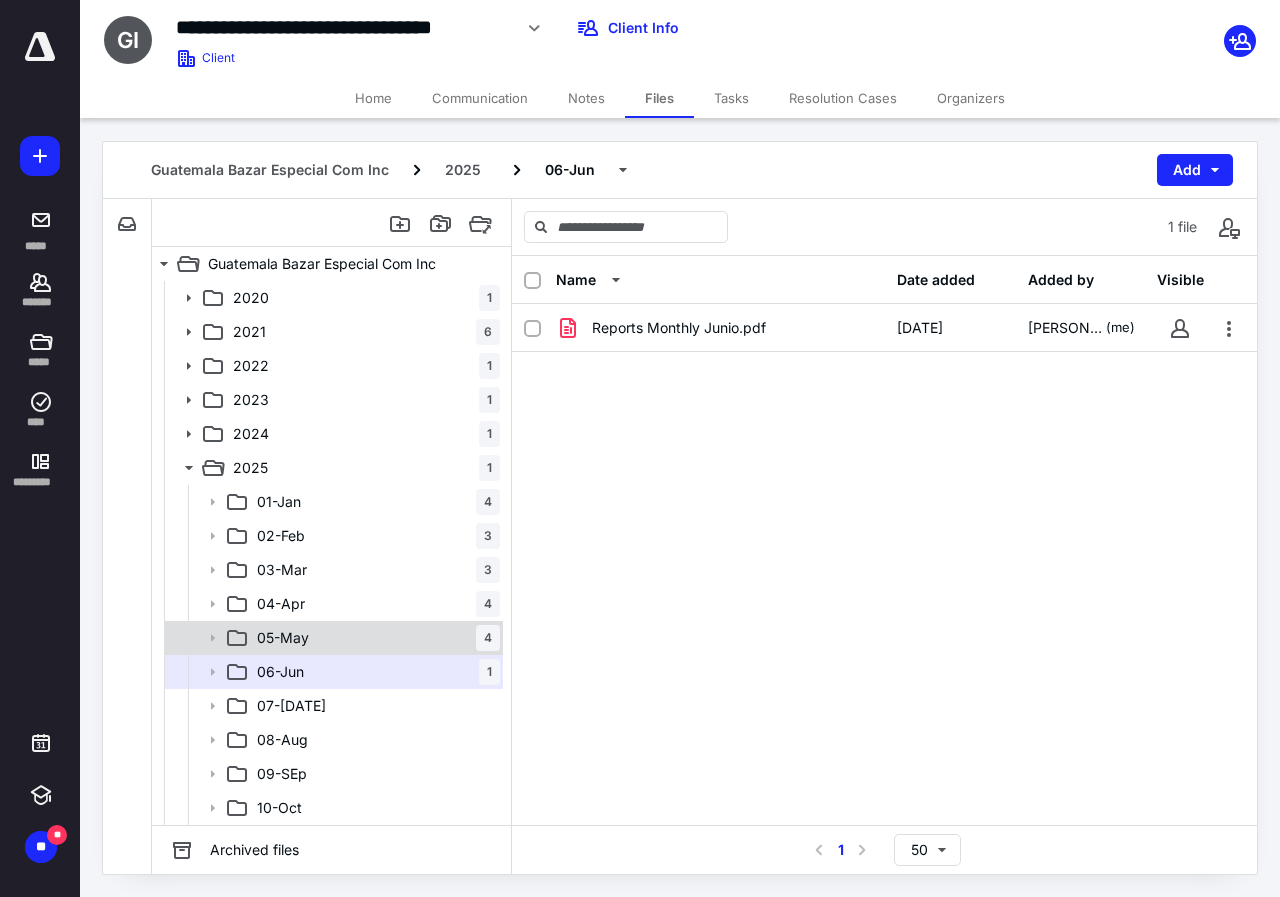 click on "05-[DATE]" at bounding box center (374, 638) 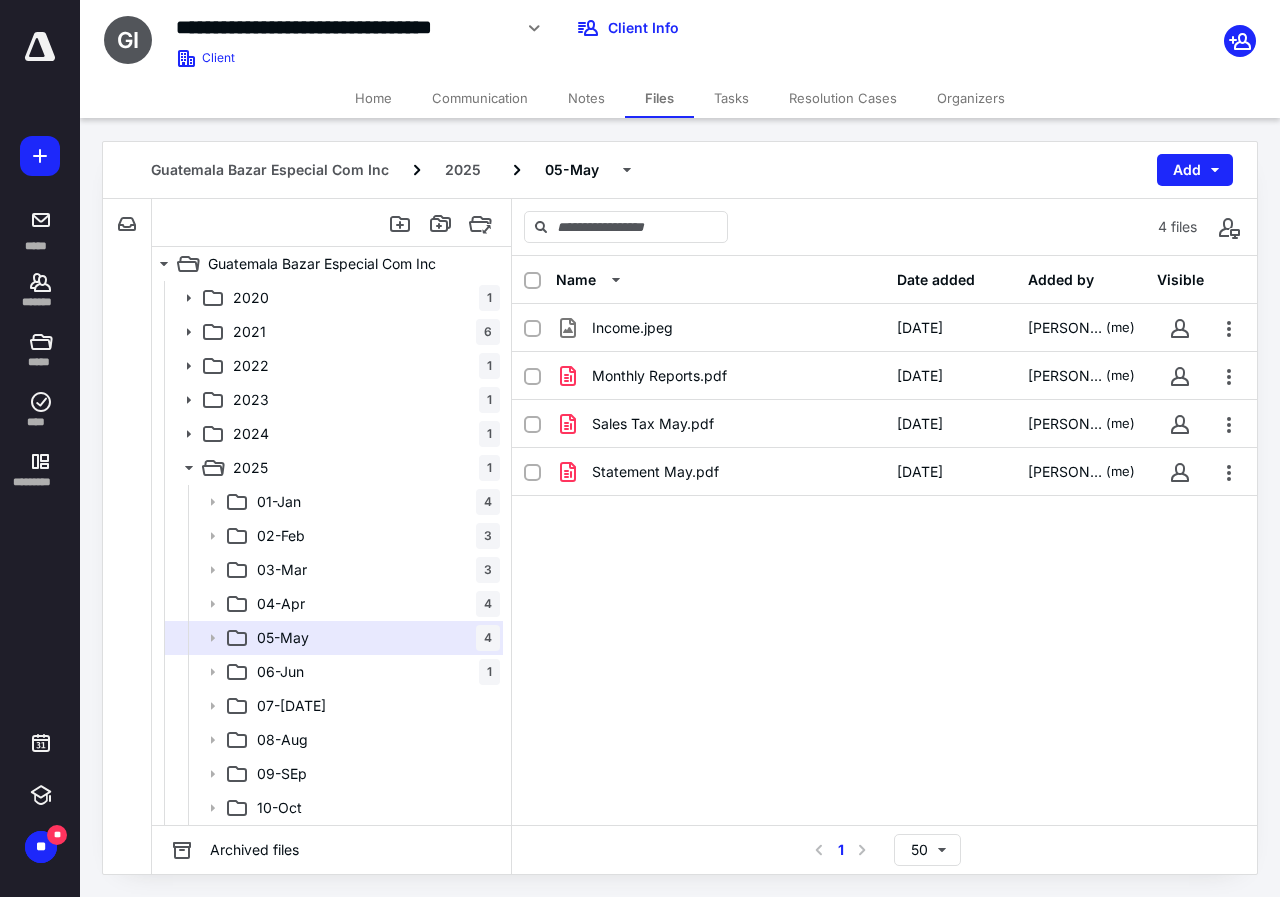 click on "Notes" at bounding box center (586, 98) 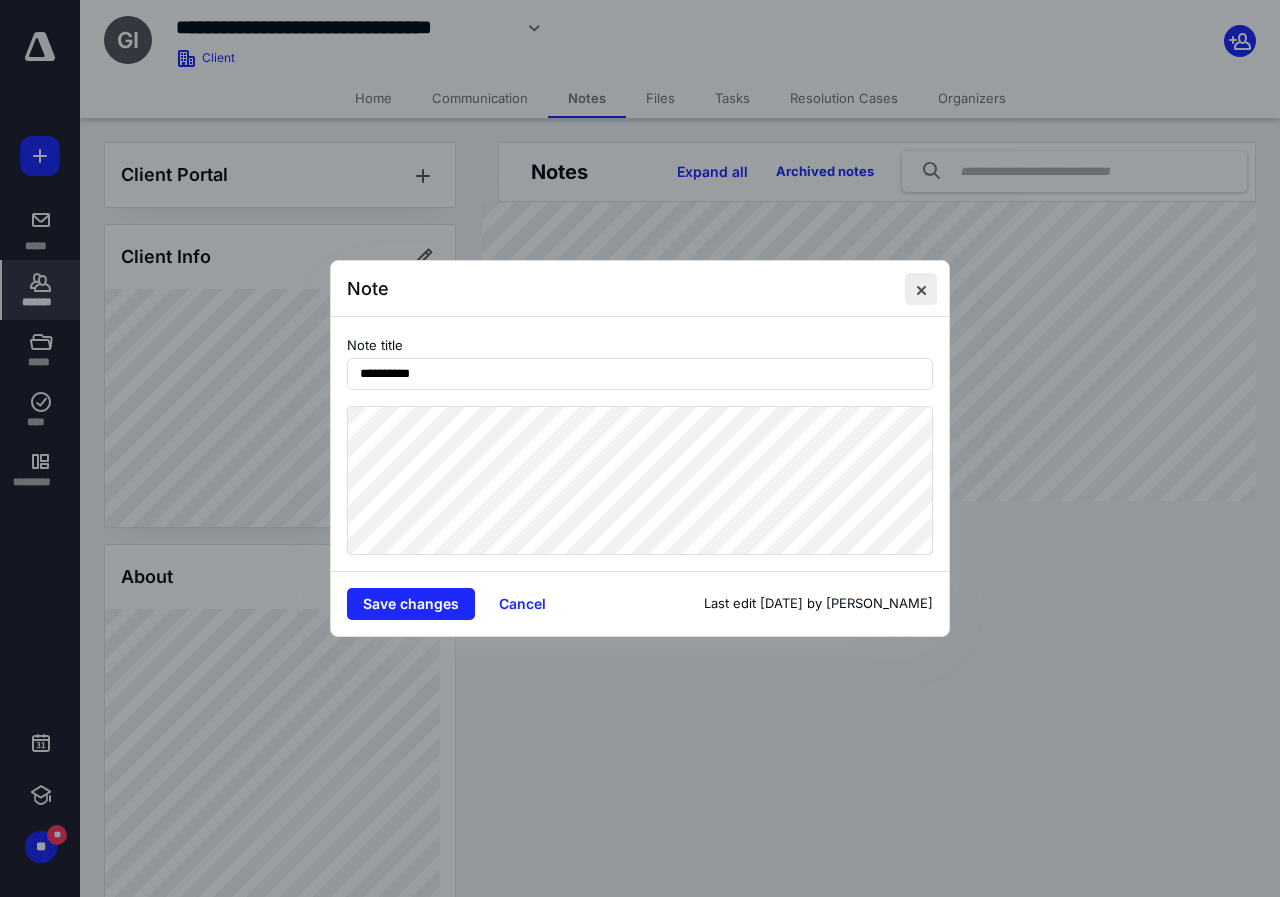 click at bounding box center [921, 289] 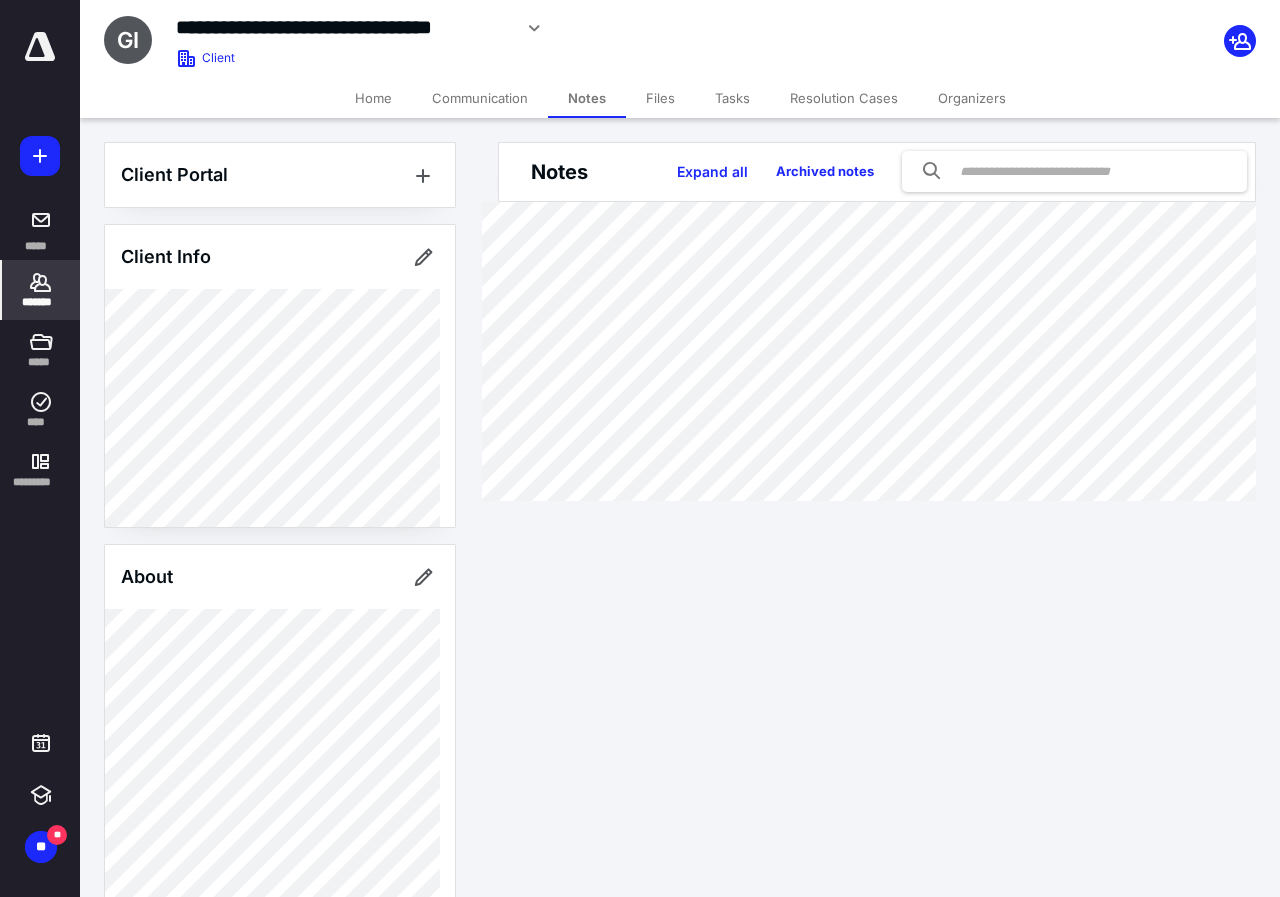 drag, startPoint x: 40, startPoint y: 307, endPoint x: 76, endPoint y: 281, distance: 44.407207 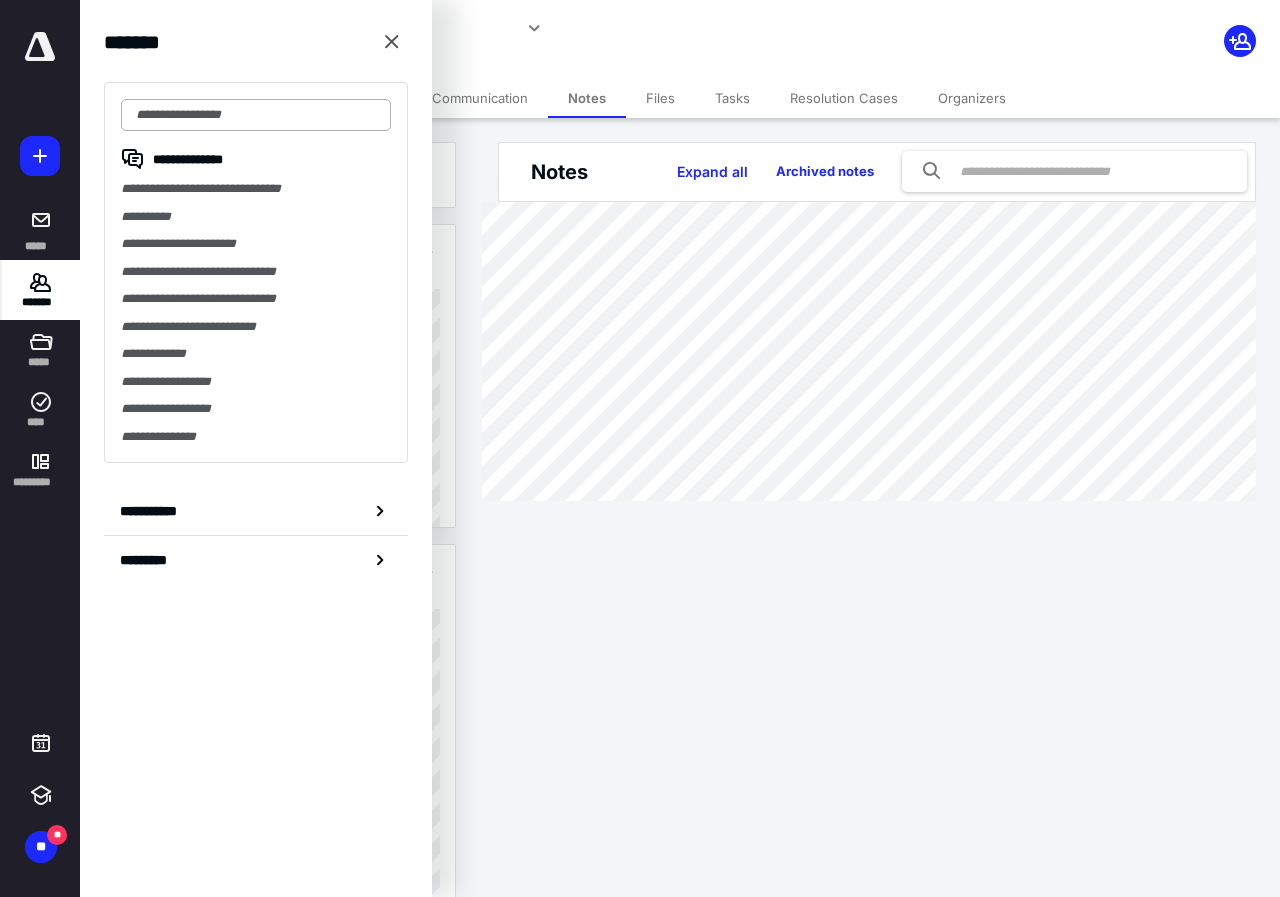 click at bounding box center (256, 115) 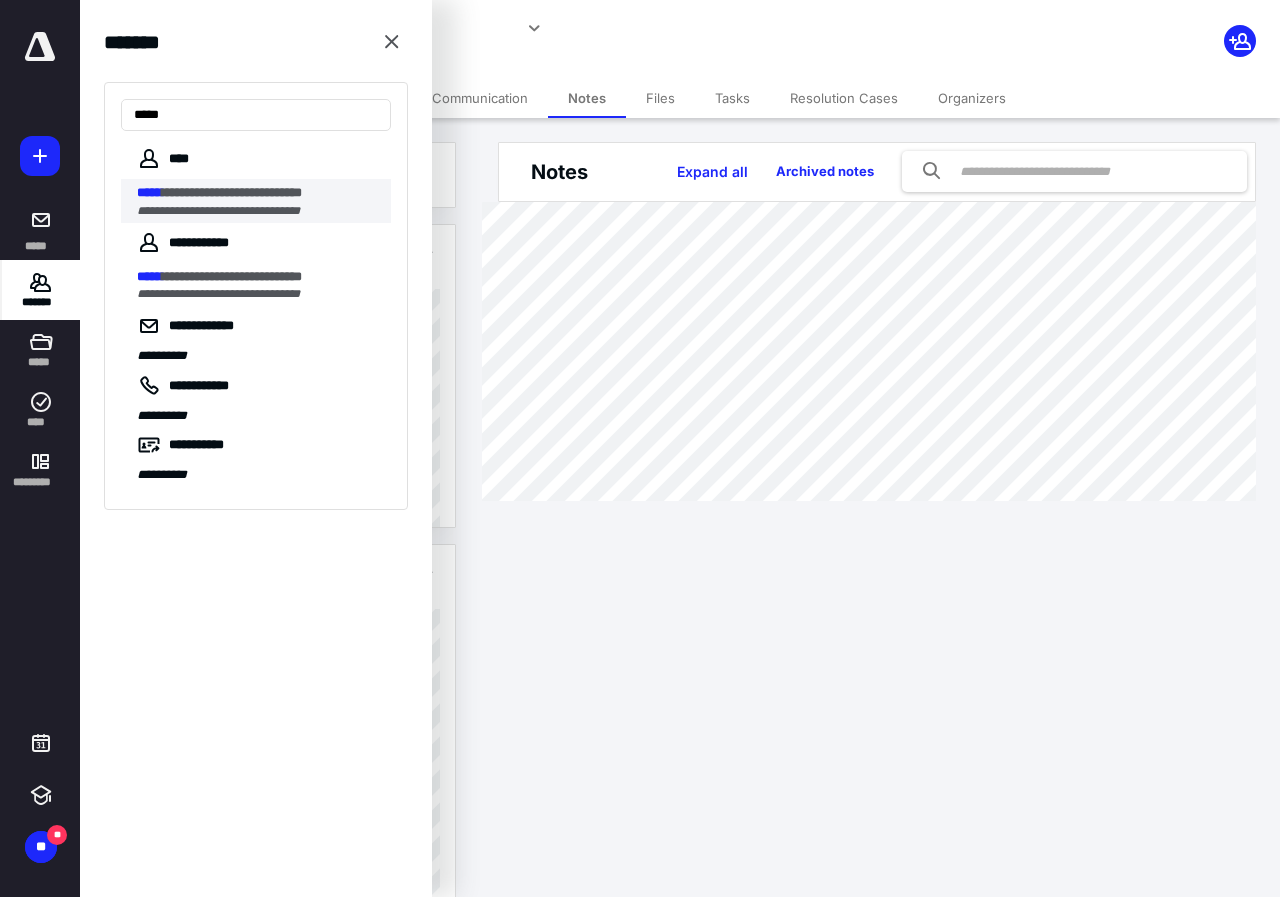 type on "*****" 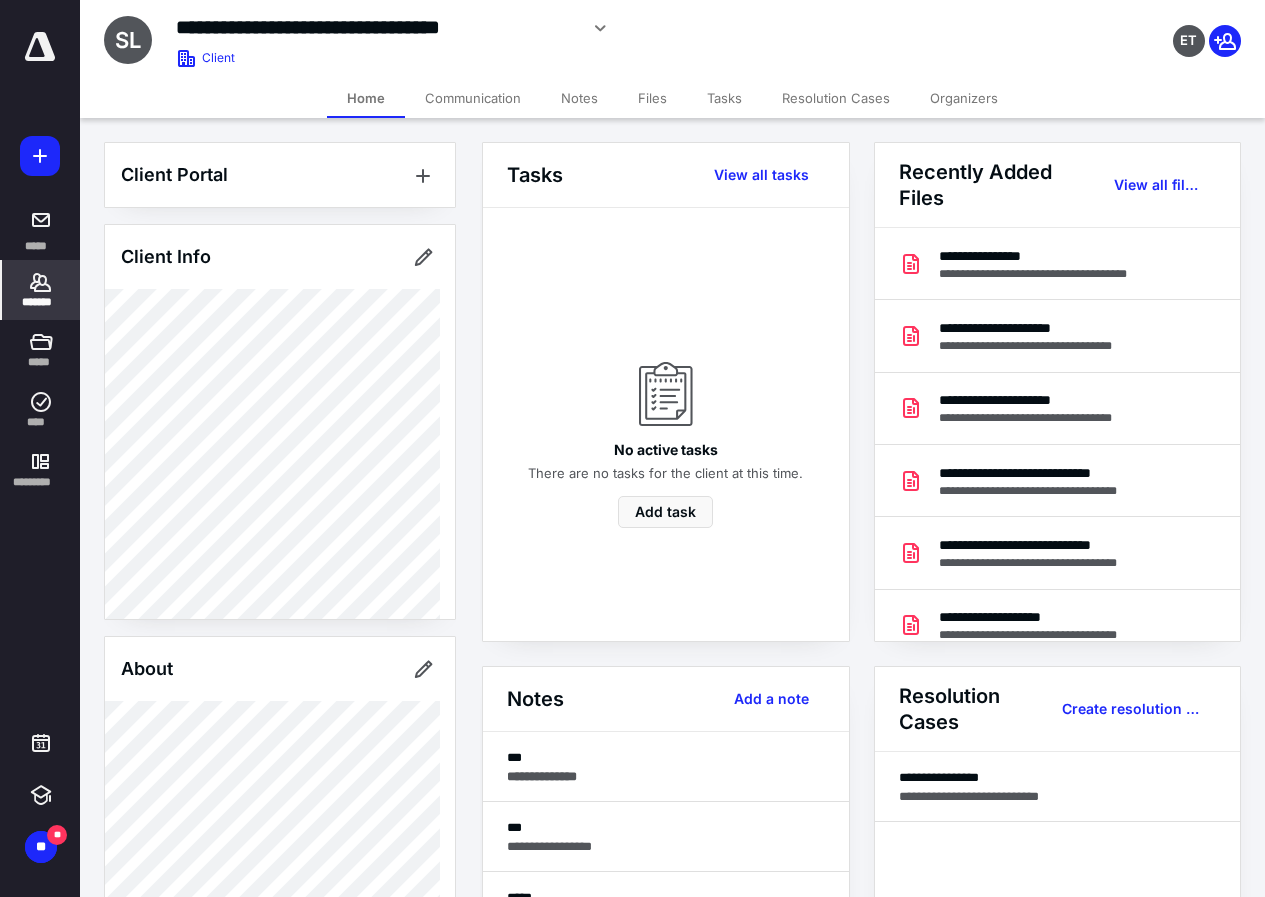 click on "Files" at bounding box center (652, 98) 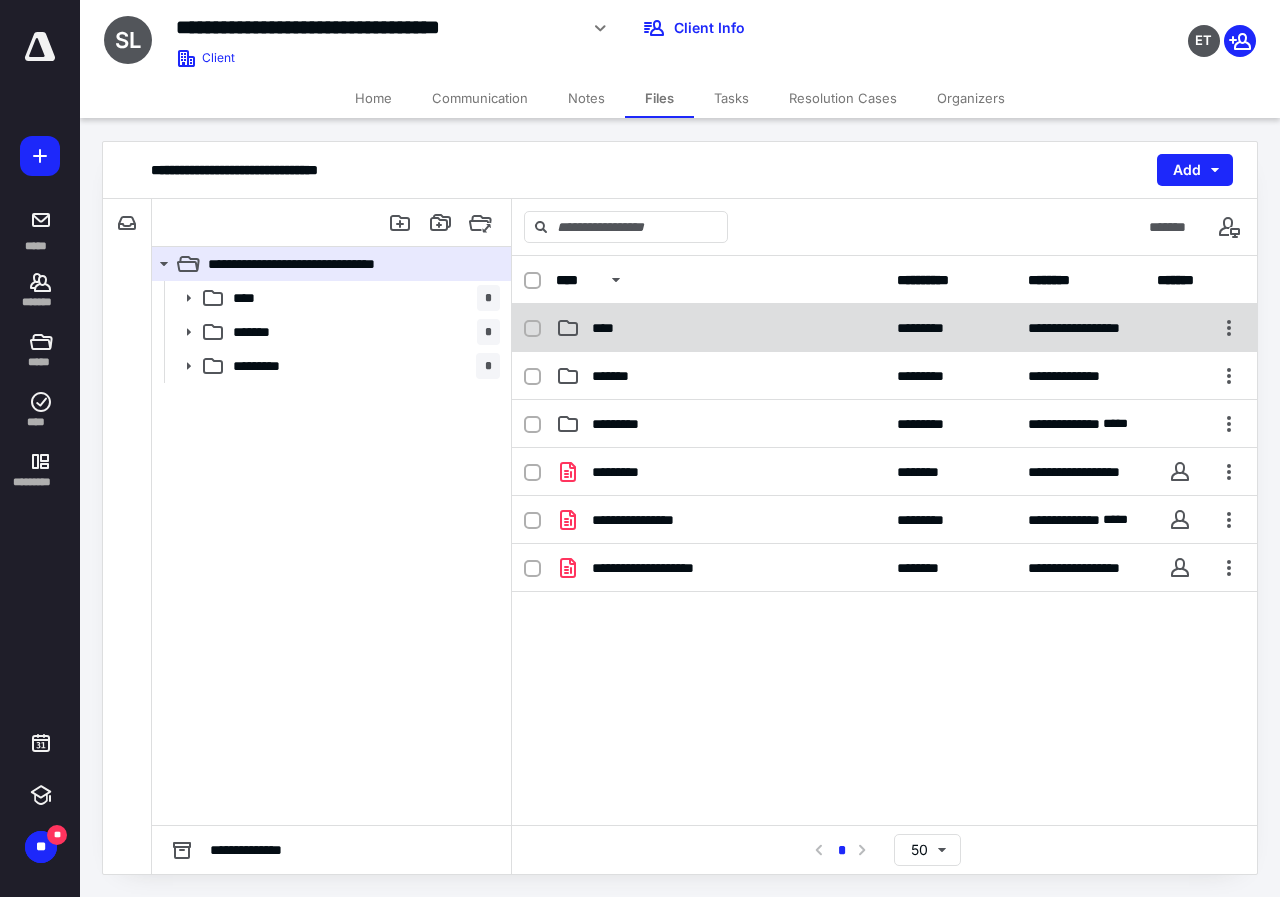click on "**********" at bounding box center (884, 328) 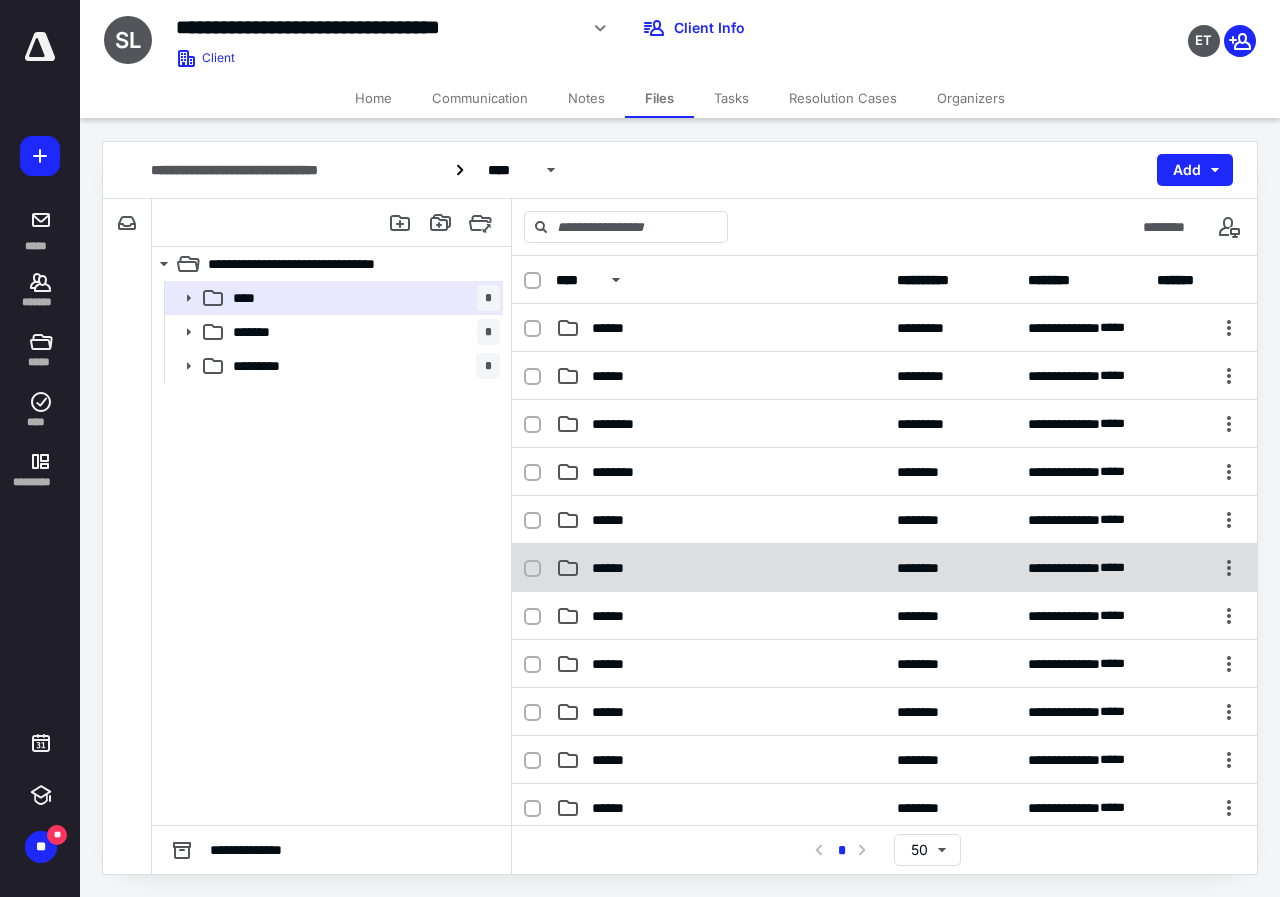 click on "**********" at bounding box center (884, 568) 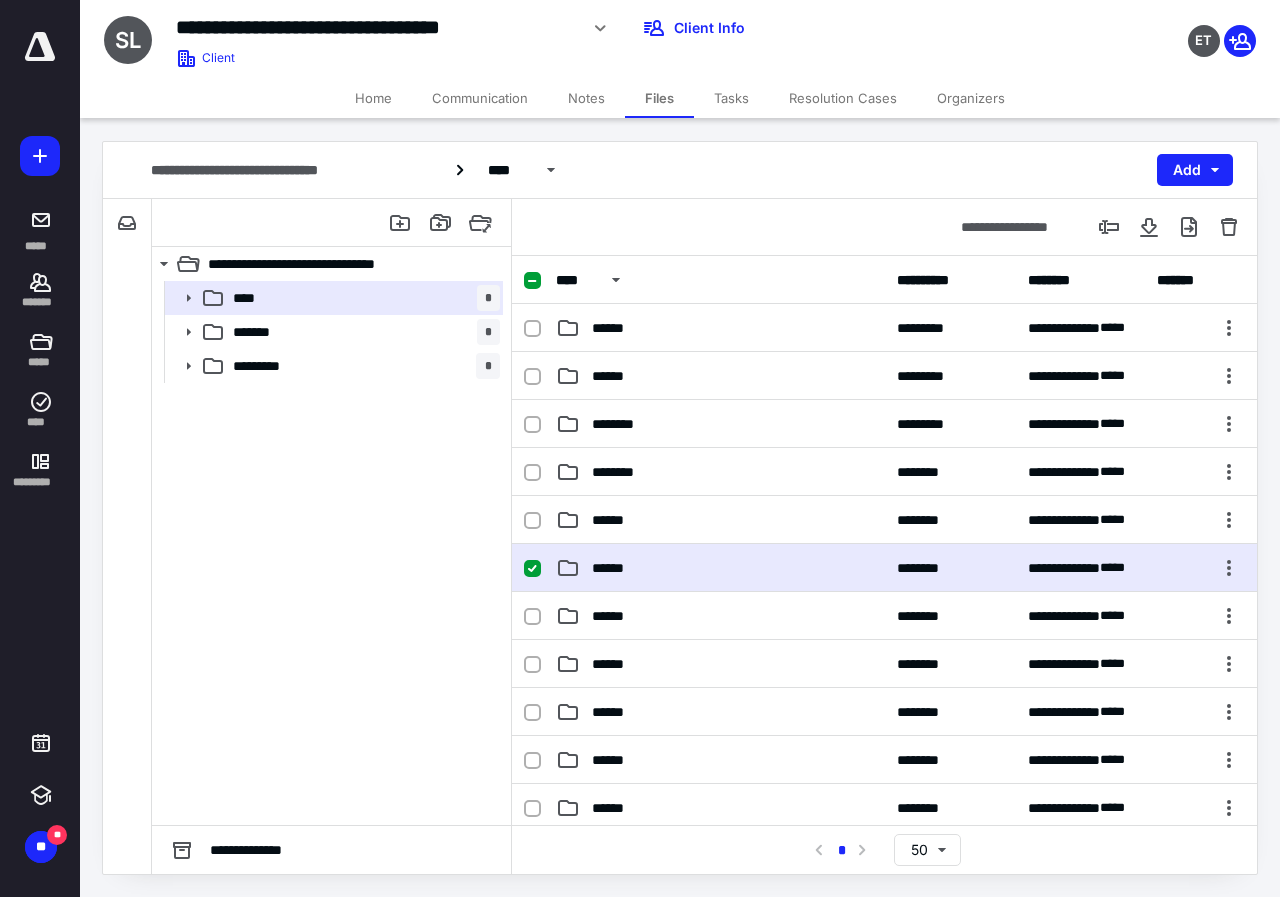 click on "**********" at bounding box center (884, 568) 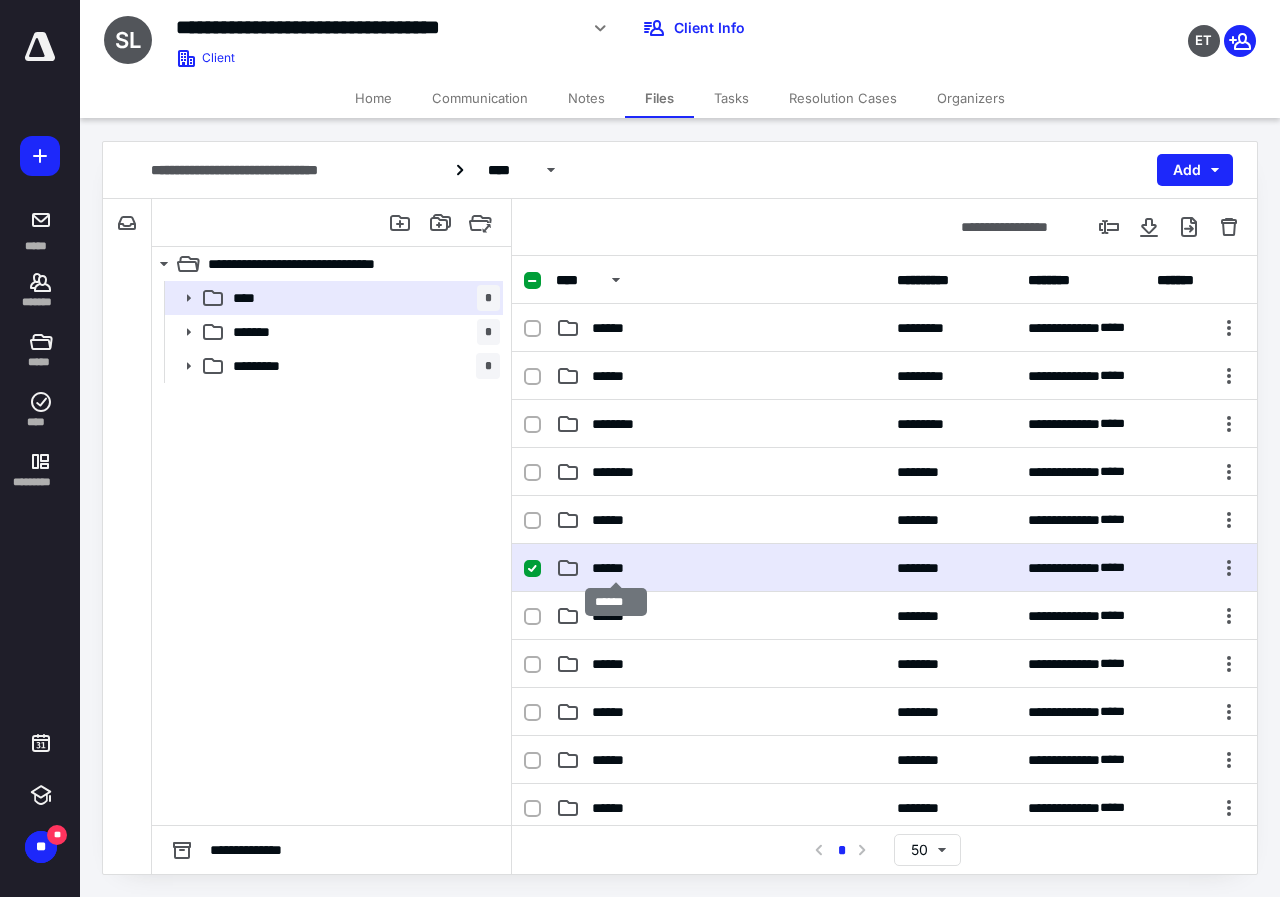 click on "******" at bounding box center [616, 568] 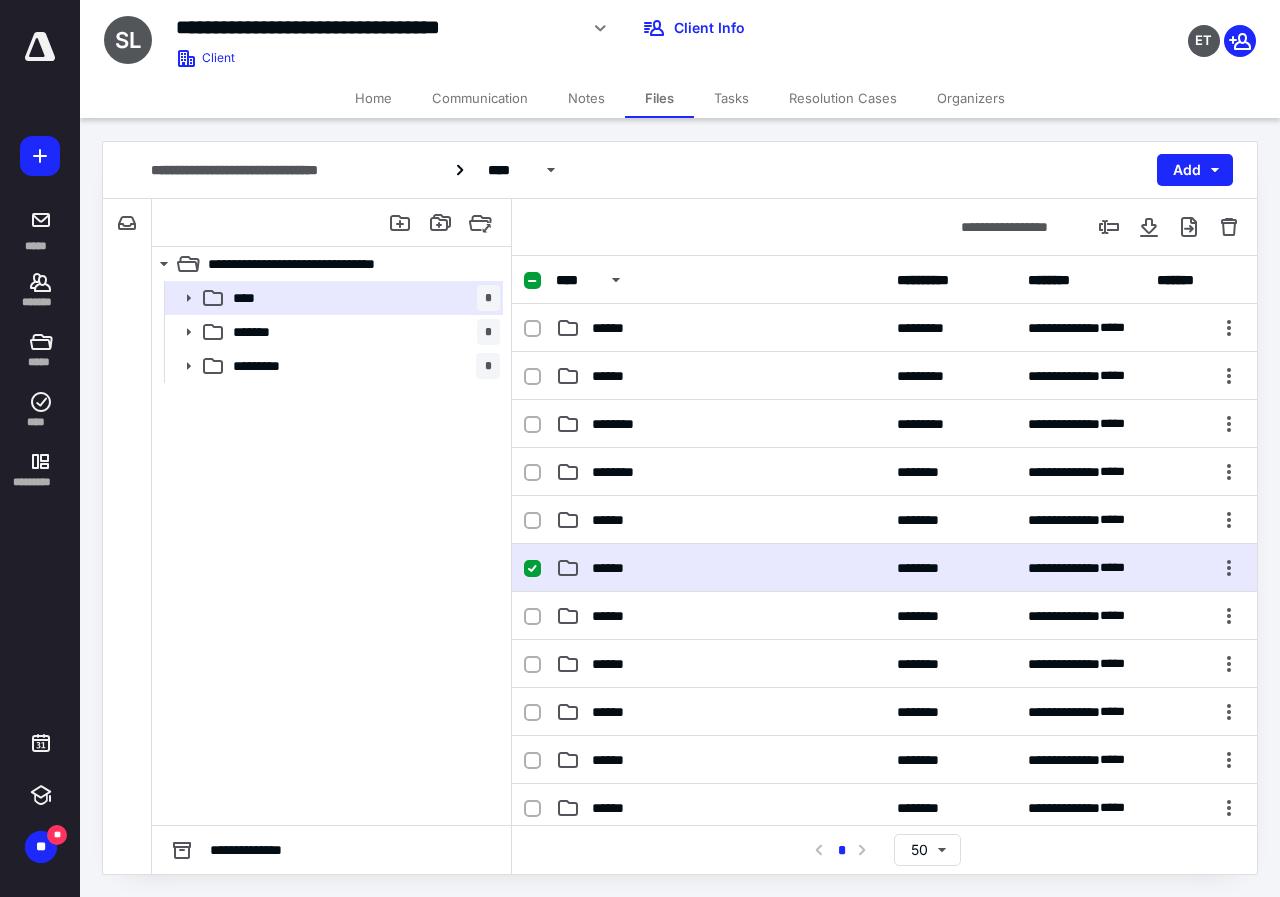 click 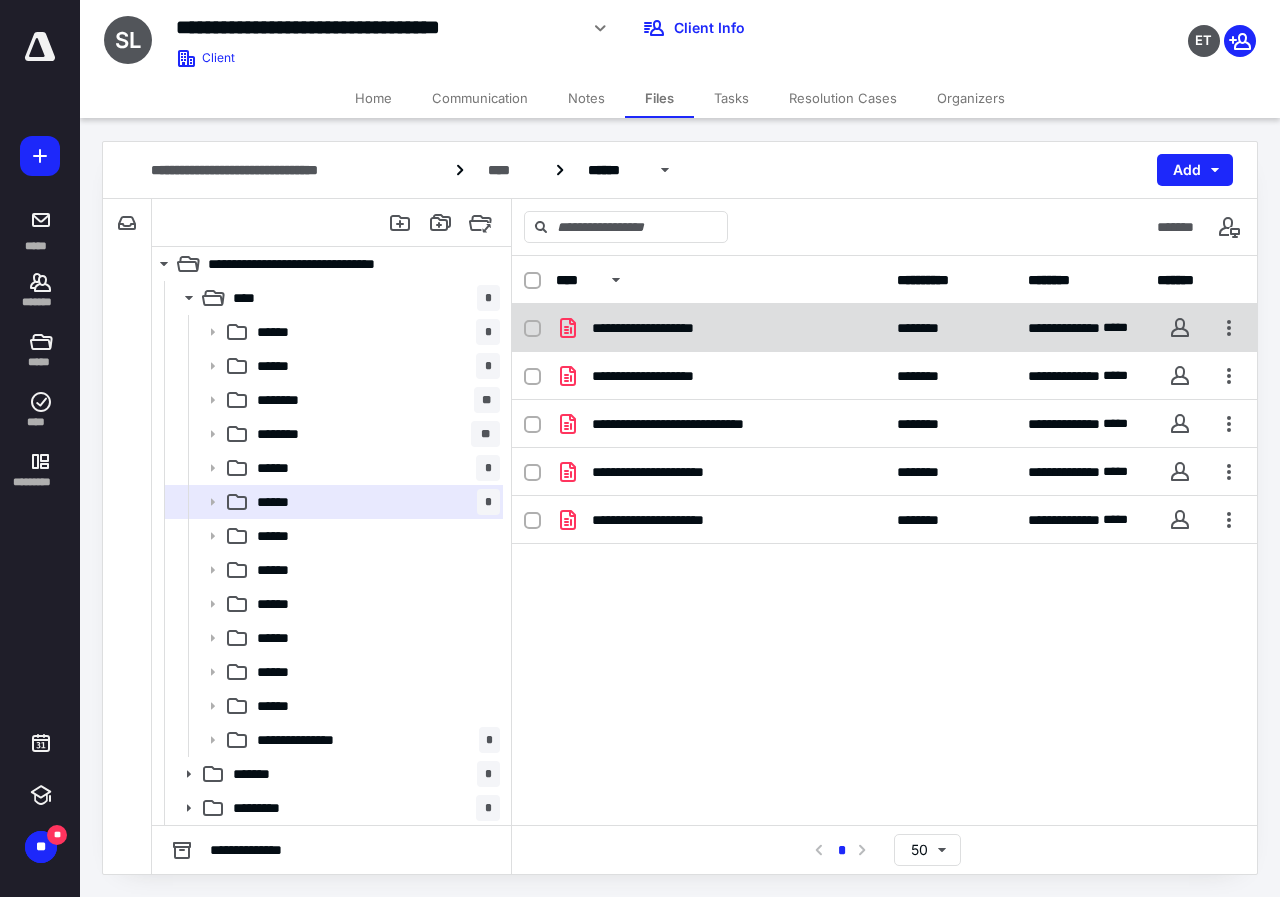 click on "**********" at bounding box center (720, 328) 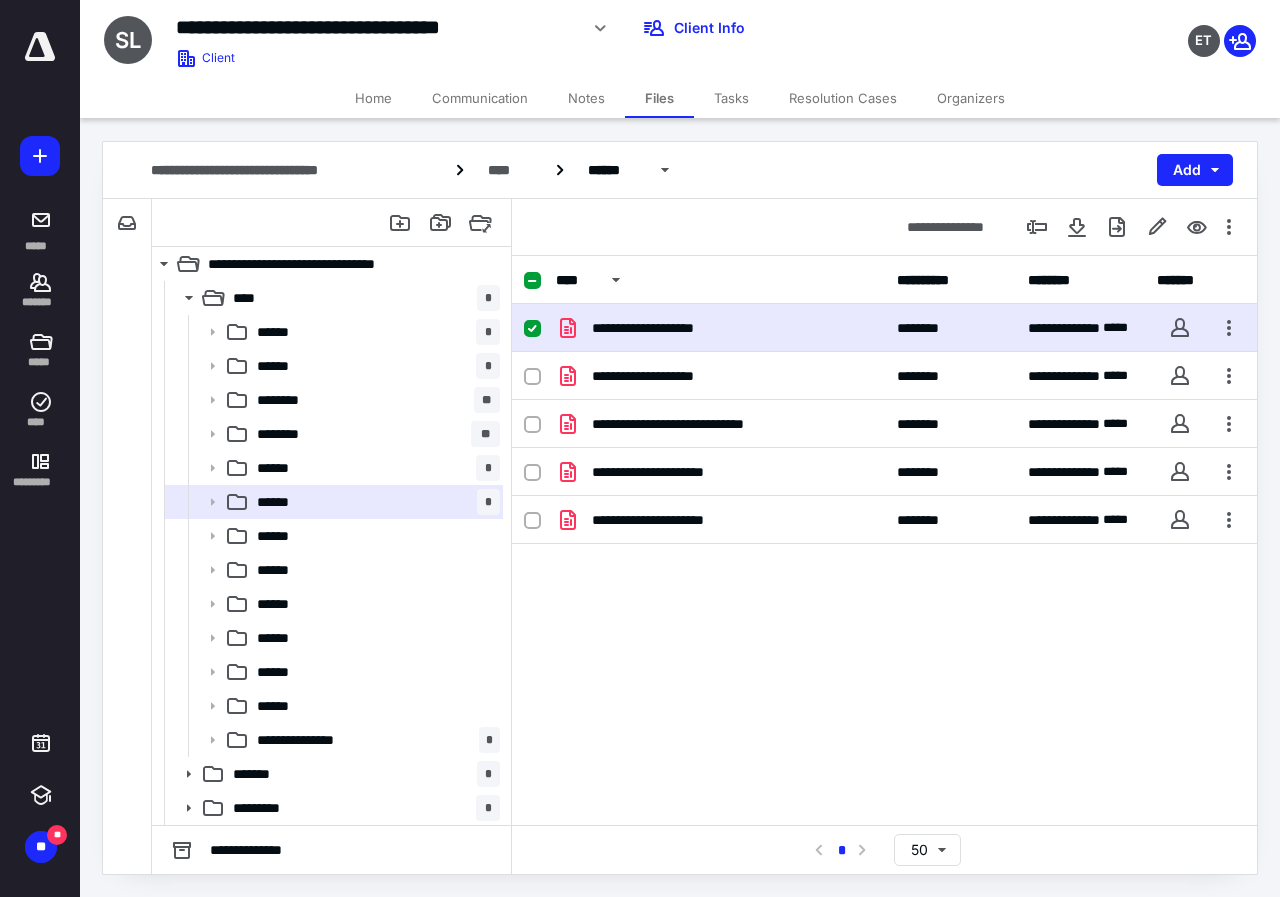 click on "**********" at bounding box center [720, 328] 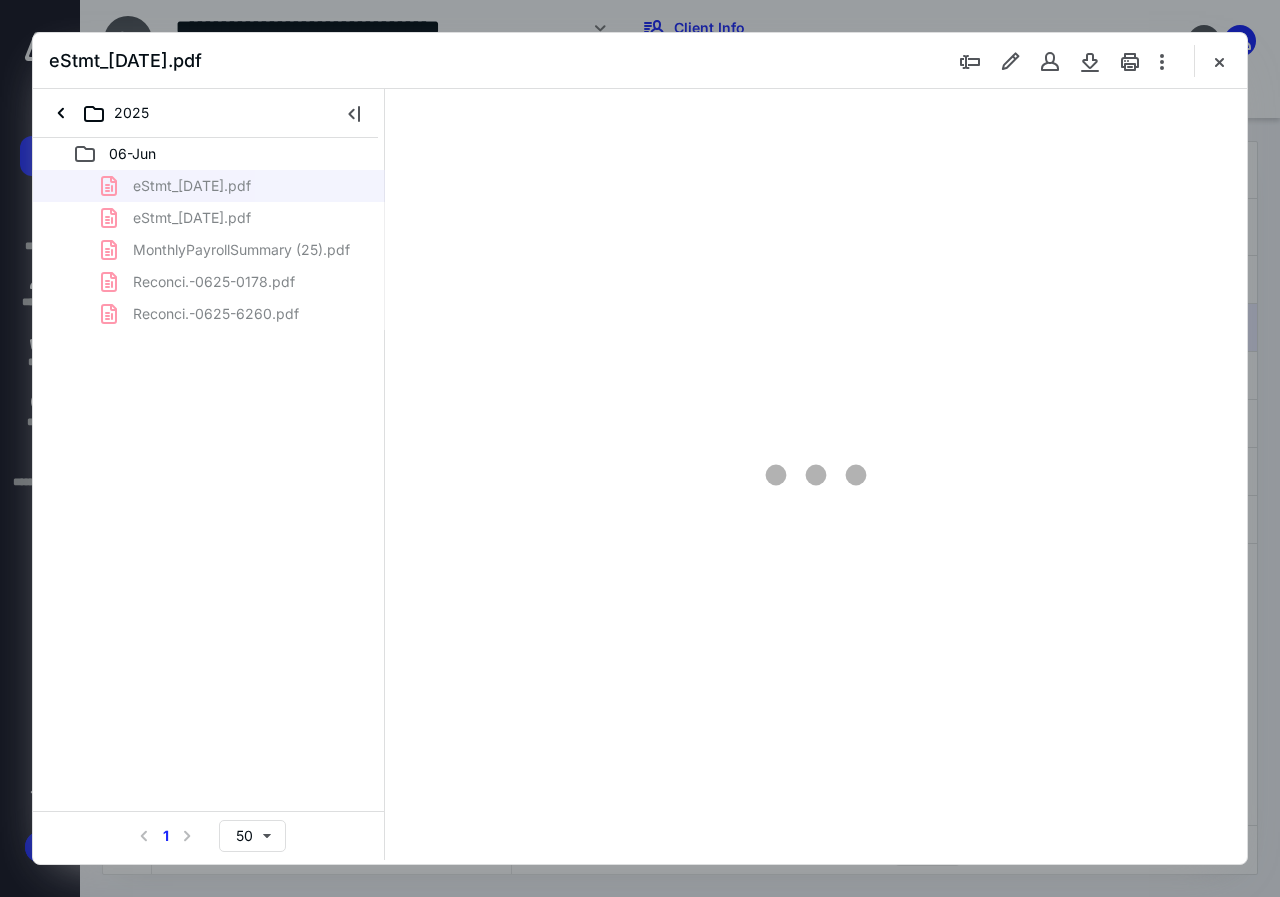 scroll, scrollTop: 0, scrollLeft: 0, axis: both 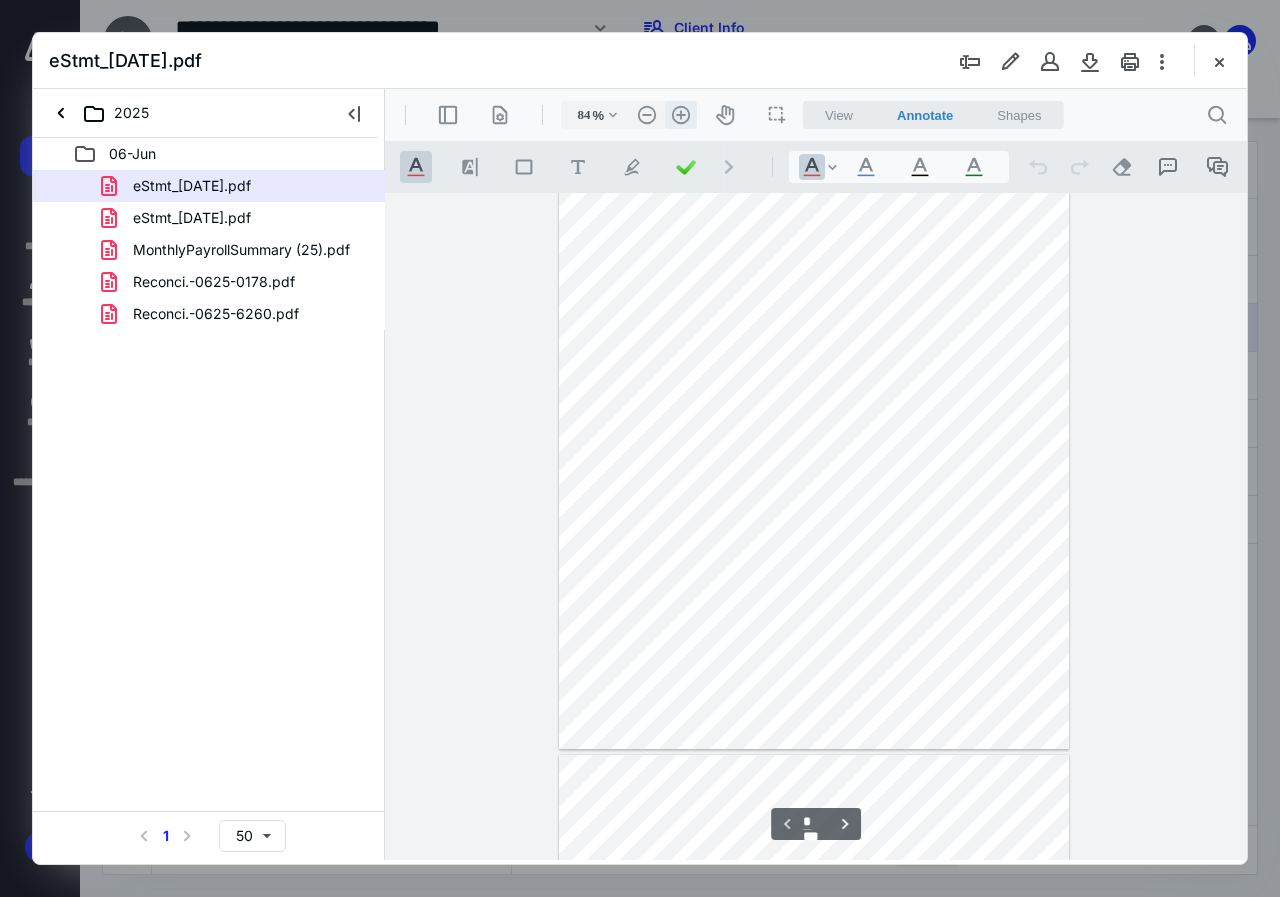 click on ".cls-1{fill:#abb0c4;} icon - header - zoom - in - line" at bounding box center [681, 115] 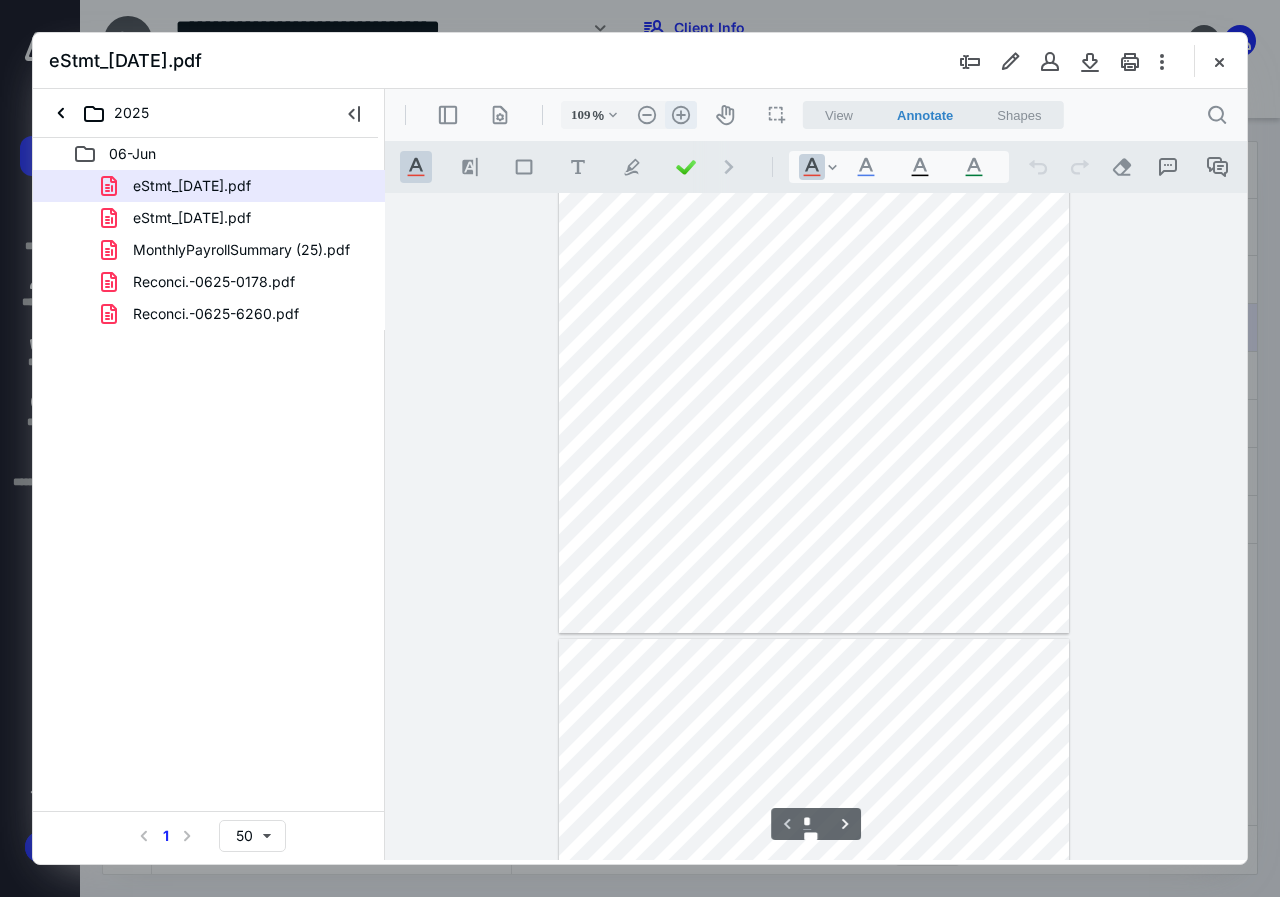 click on ".cls-1{fill:#abb0c4;} icon - header - zoom - in - line" at bounding box center (681, 115) 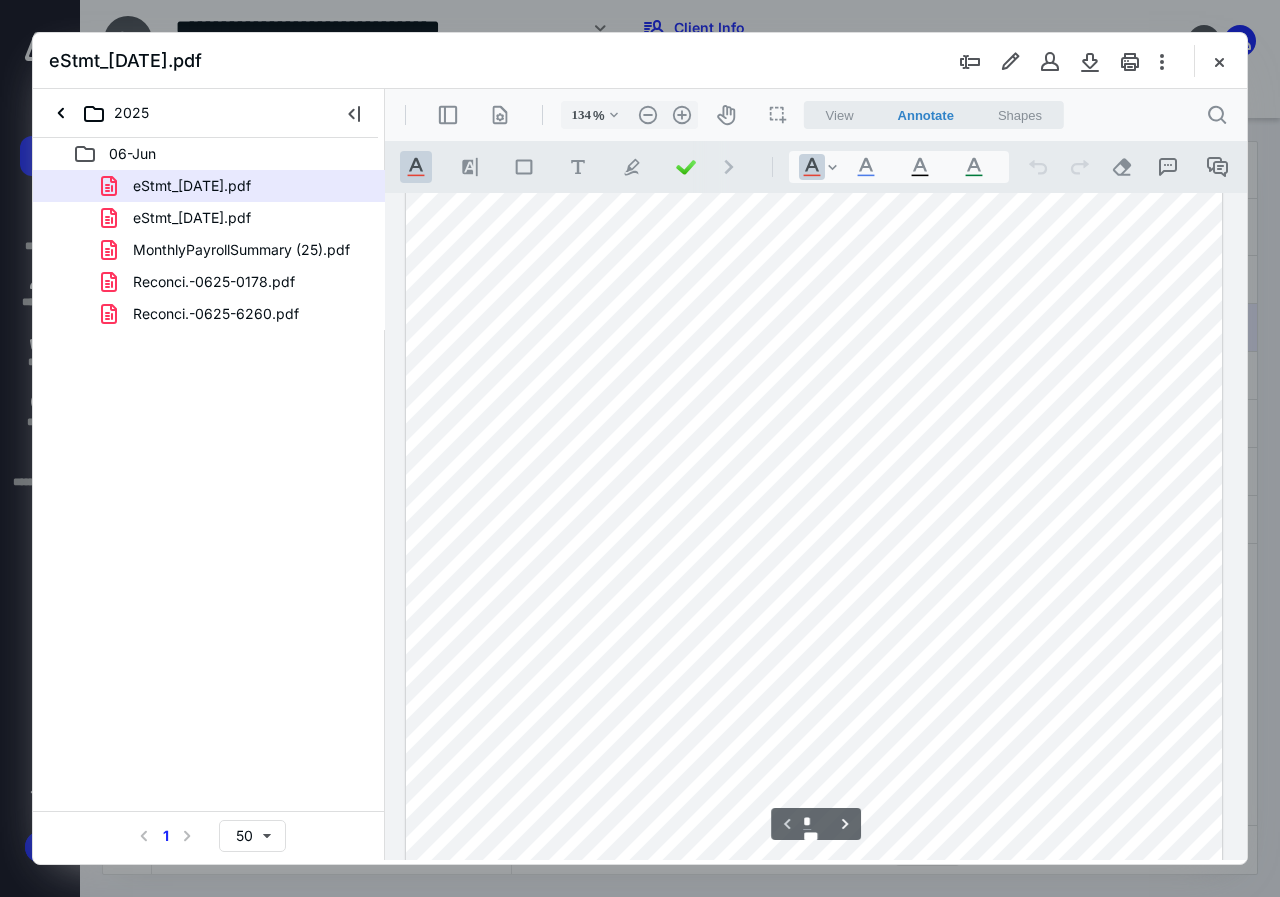 scroll, scrollTop: 0, scrollLeft: 0, axis: both 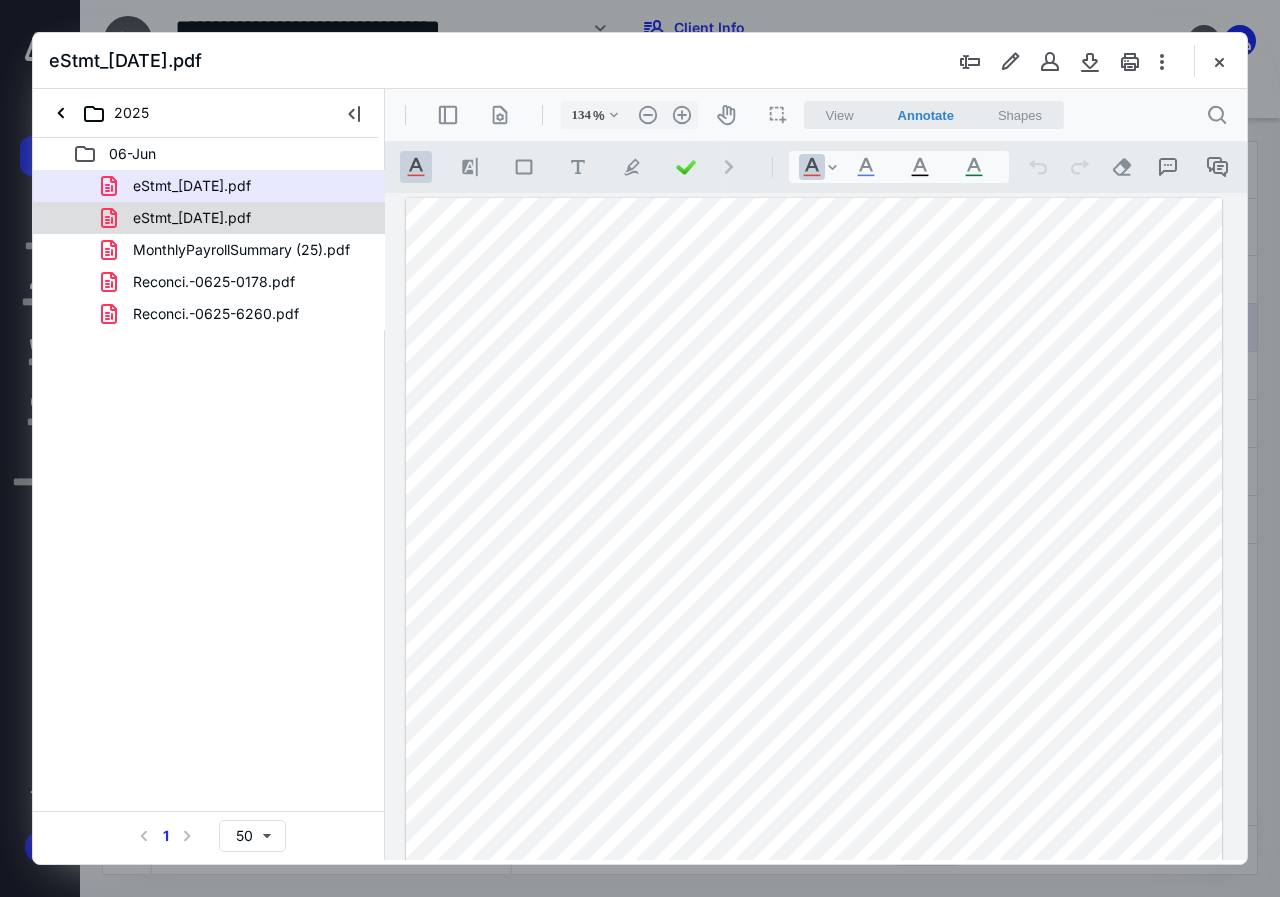 click on "eStmt_[DATE].pdf" at bounding box center [192, 218] 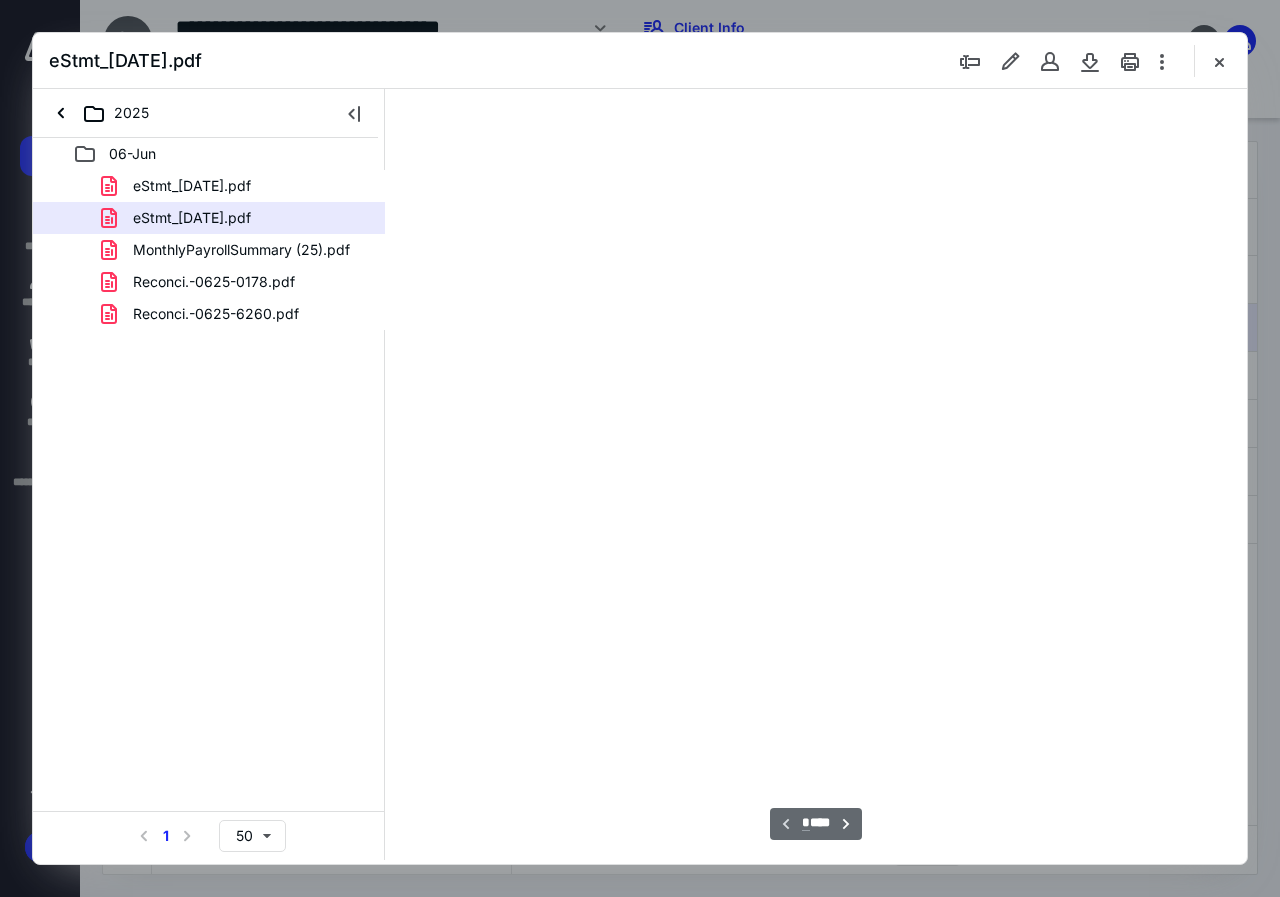 scroll, scrollTop: 107, scrollLeft: 0, axis: vertical 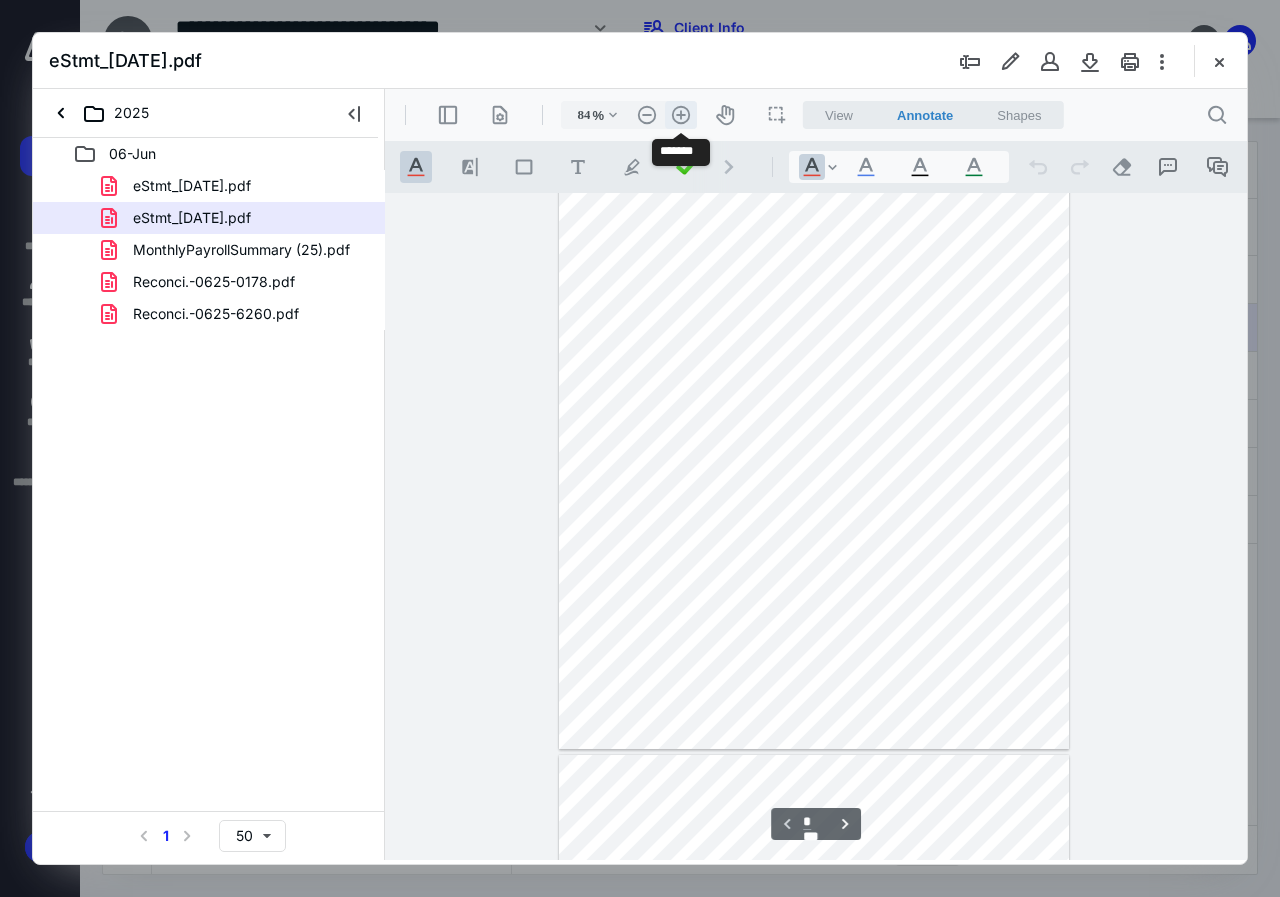 click on ".cls-1{fill:#abb0c4;} icon - header - zoom - in - line" at bounding box center [681, 115] 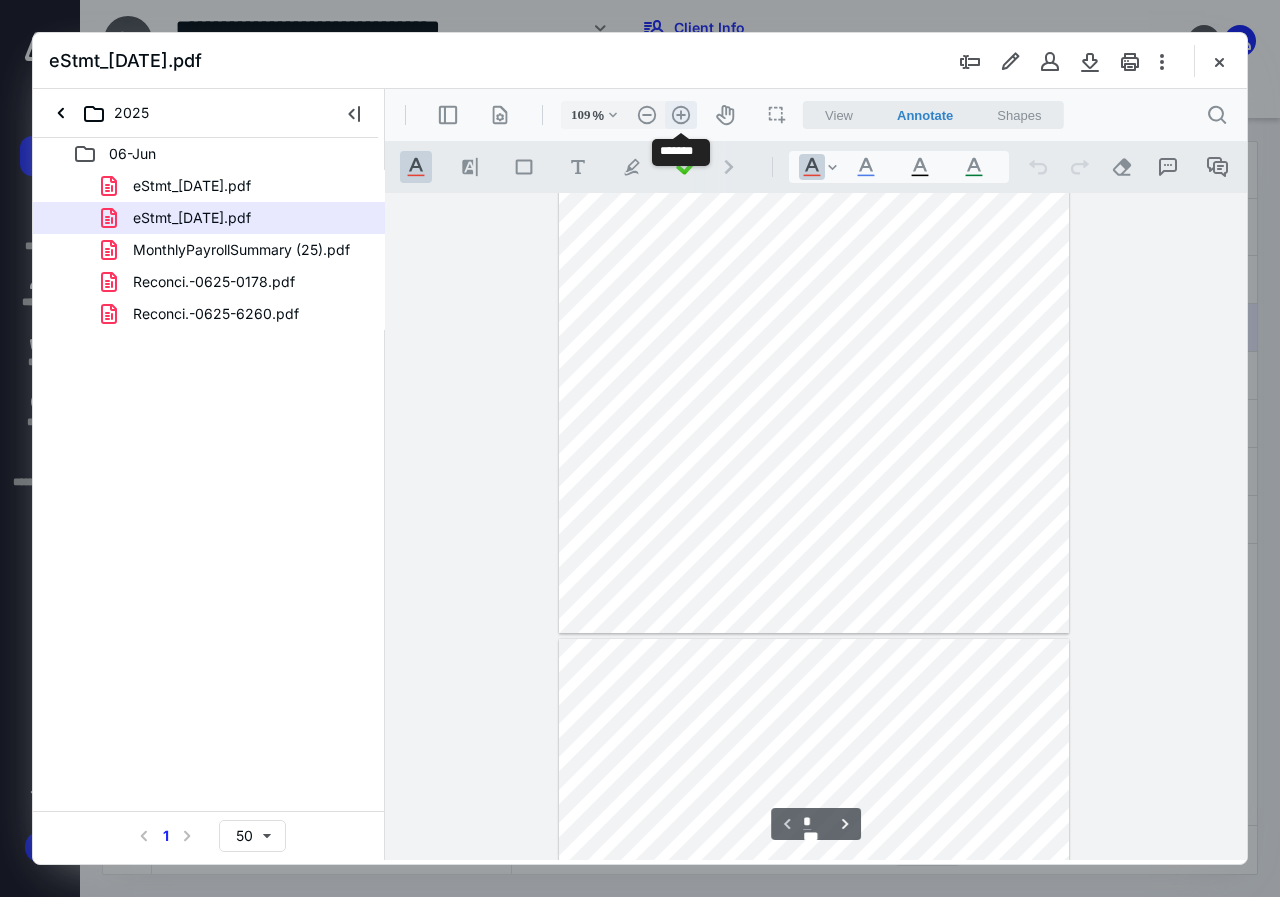 click on ".cls-1{fill:#abb0c4;} icon - header - zoom - in - line" at bounding box center [681, 115] 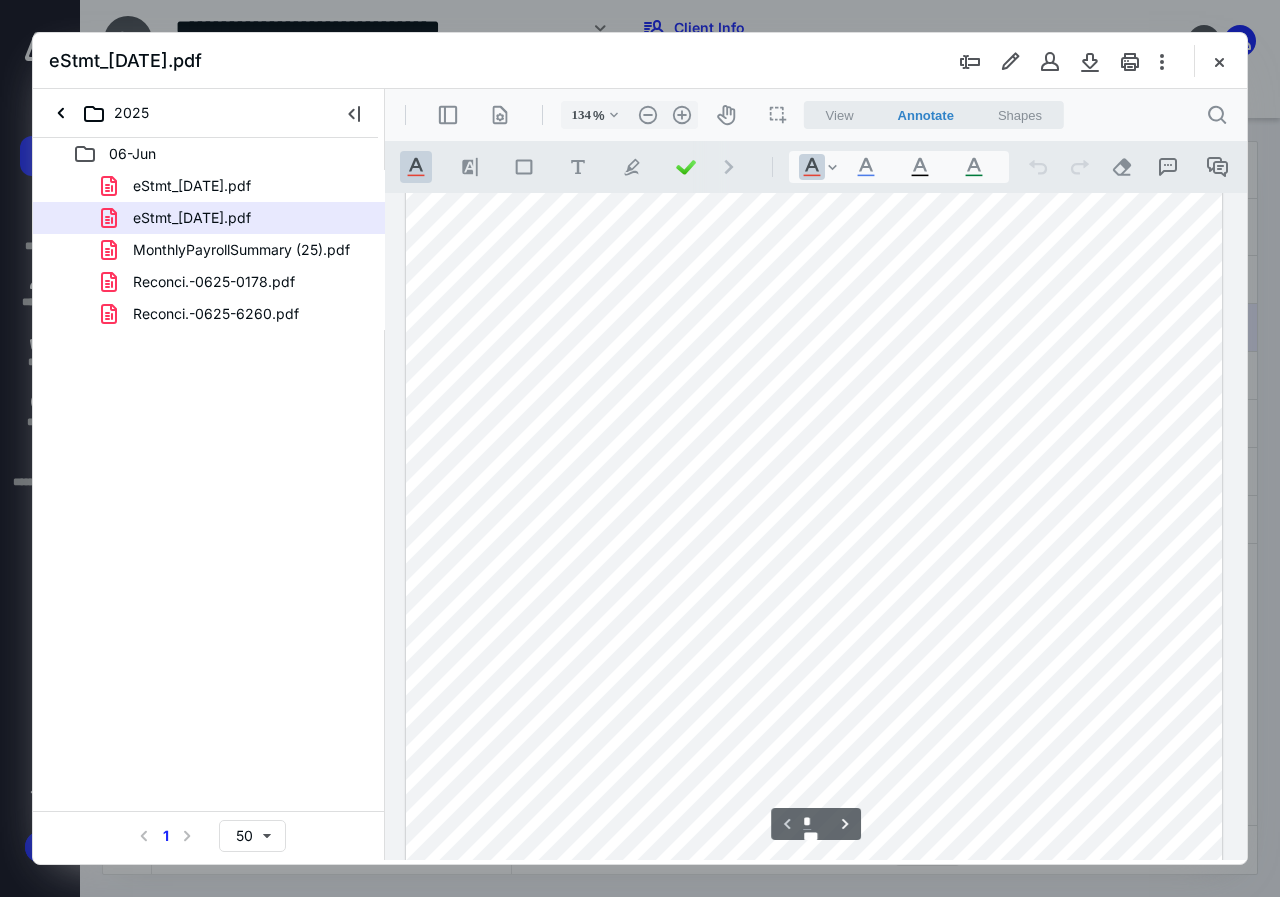 scroll, scrollTop: 0, scrollLeft: 0, axis: both 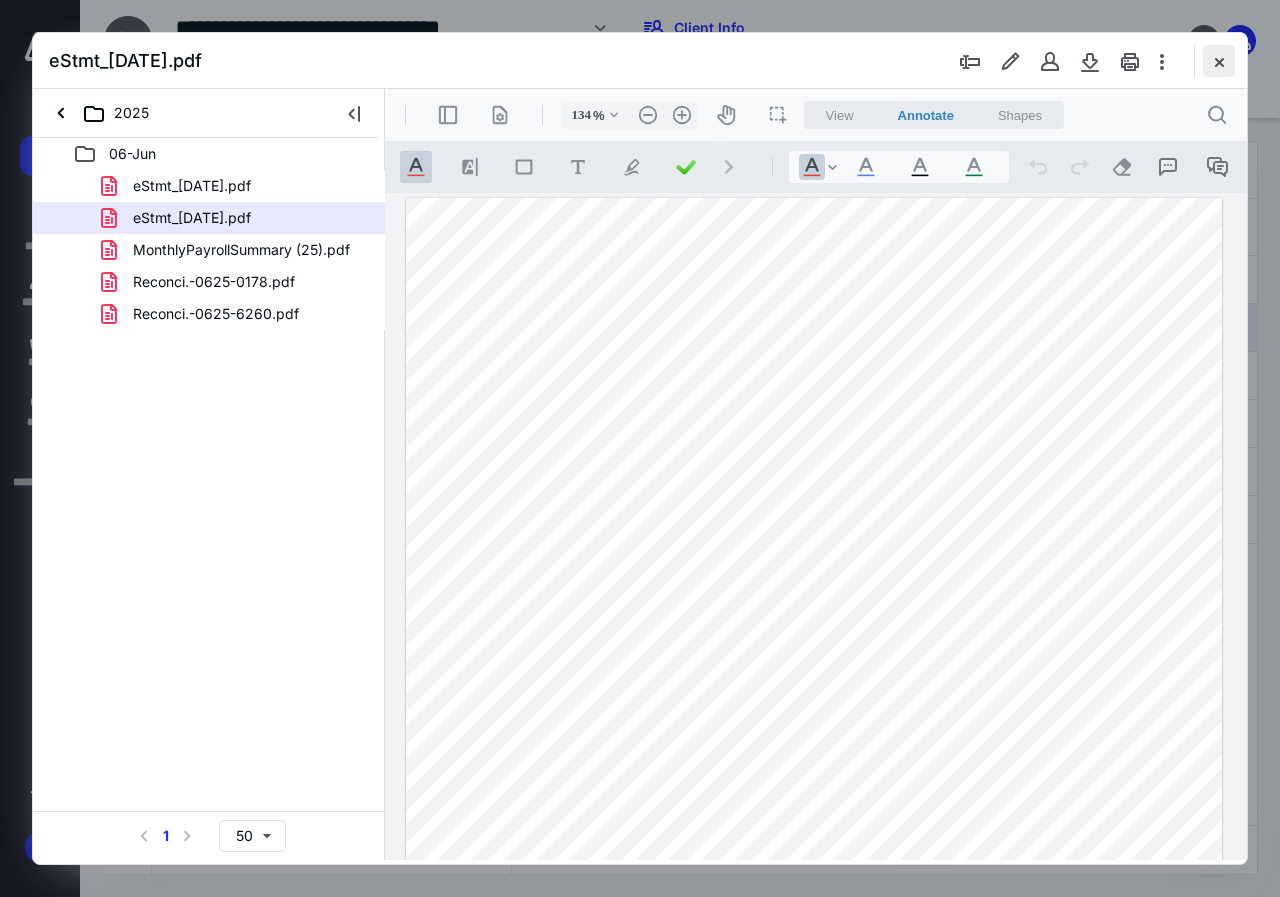click at bounding box center [1219, 61] 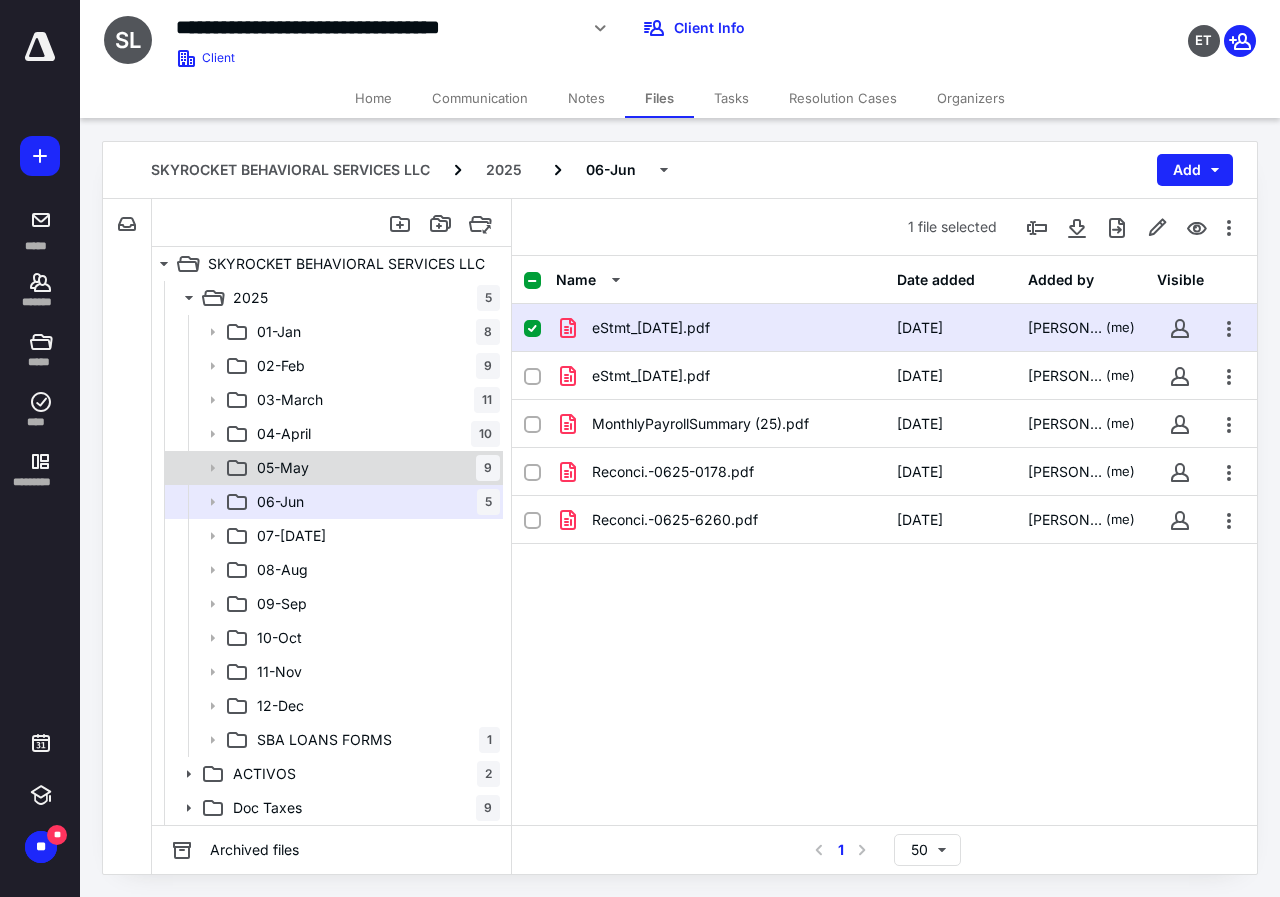 click on "05-[DATE]" at bounding box center [374, 468] 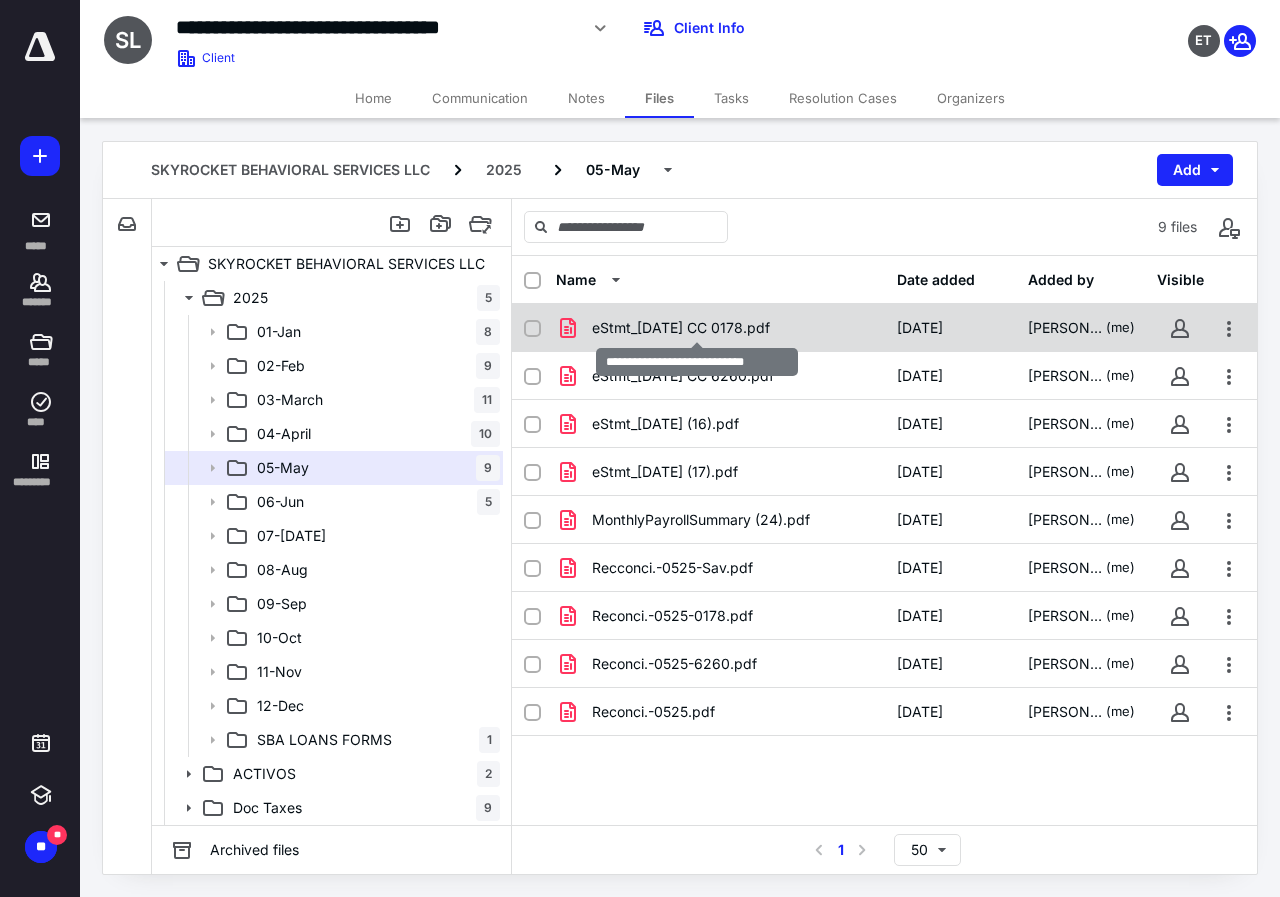 click on "eStmt_[DATE] CC 0178.pdf" at bounding box center (681, 328) 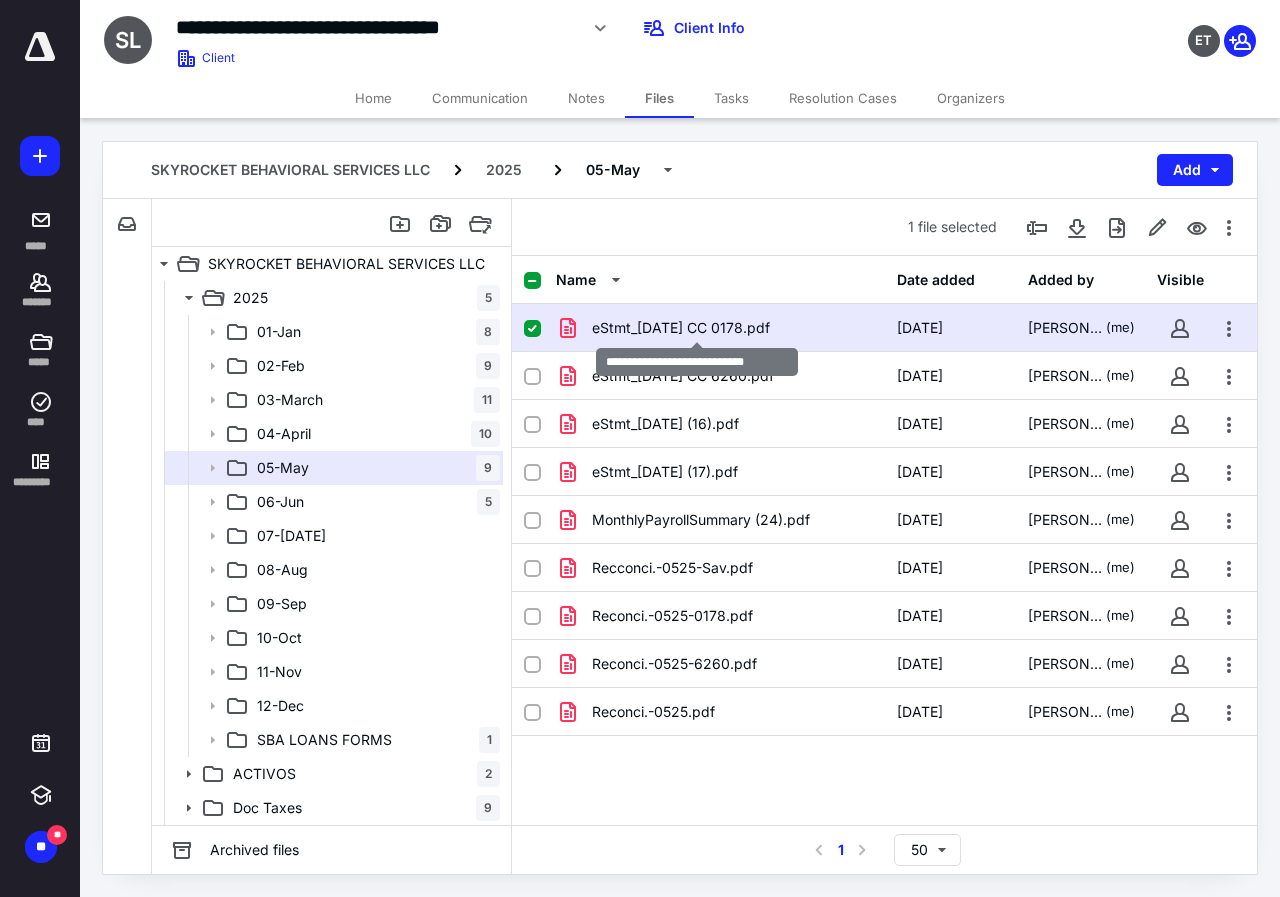 click on "eStmt_[DATE] CC 0178.pdf" at bounding box center [681, 328] 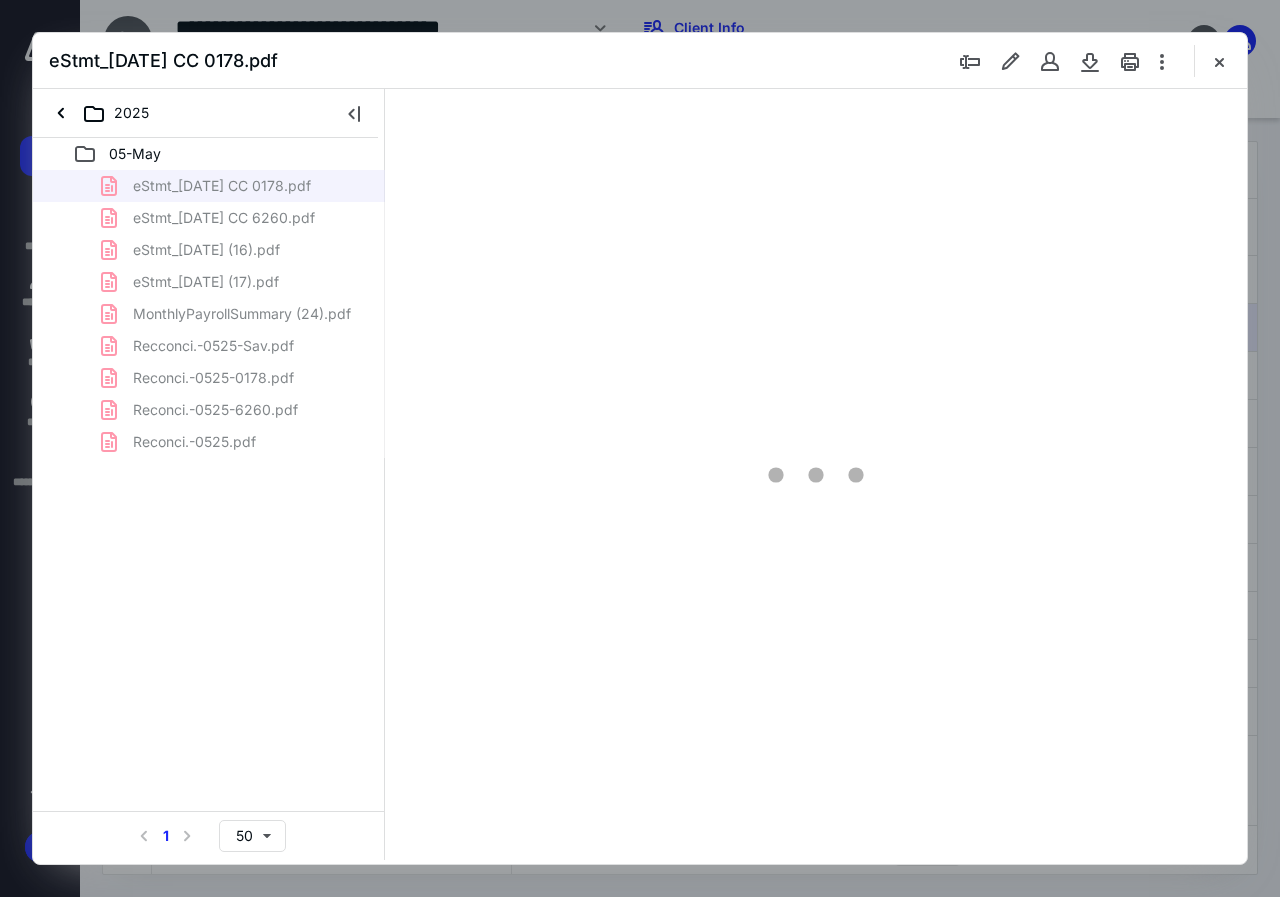 scroll, scrollTop: 0, scrollLeft: 0, axis: both 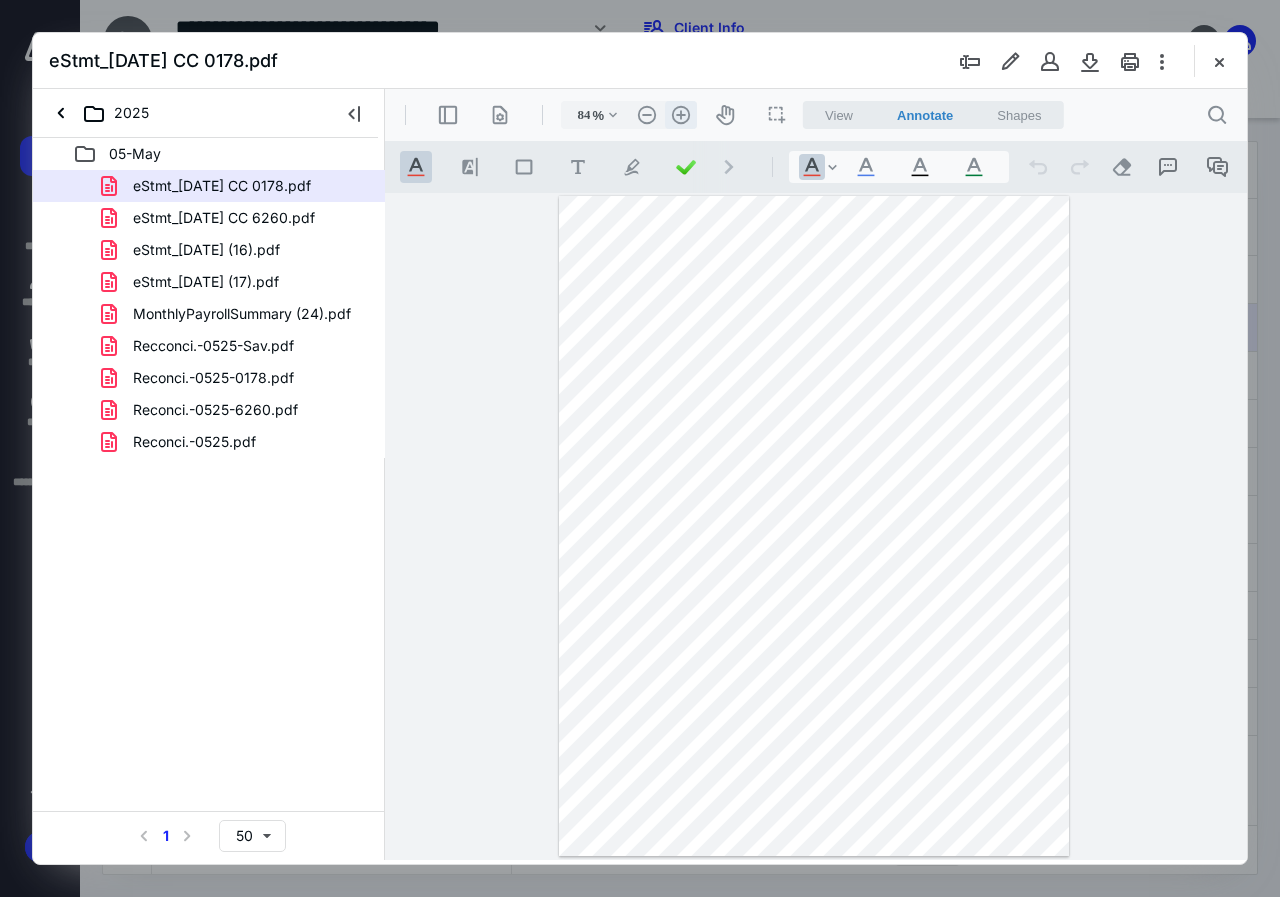 click on ".cls-1{fill:#abb0c4;} icon - header - zoom - in - line" at bounding box center (681, 115) 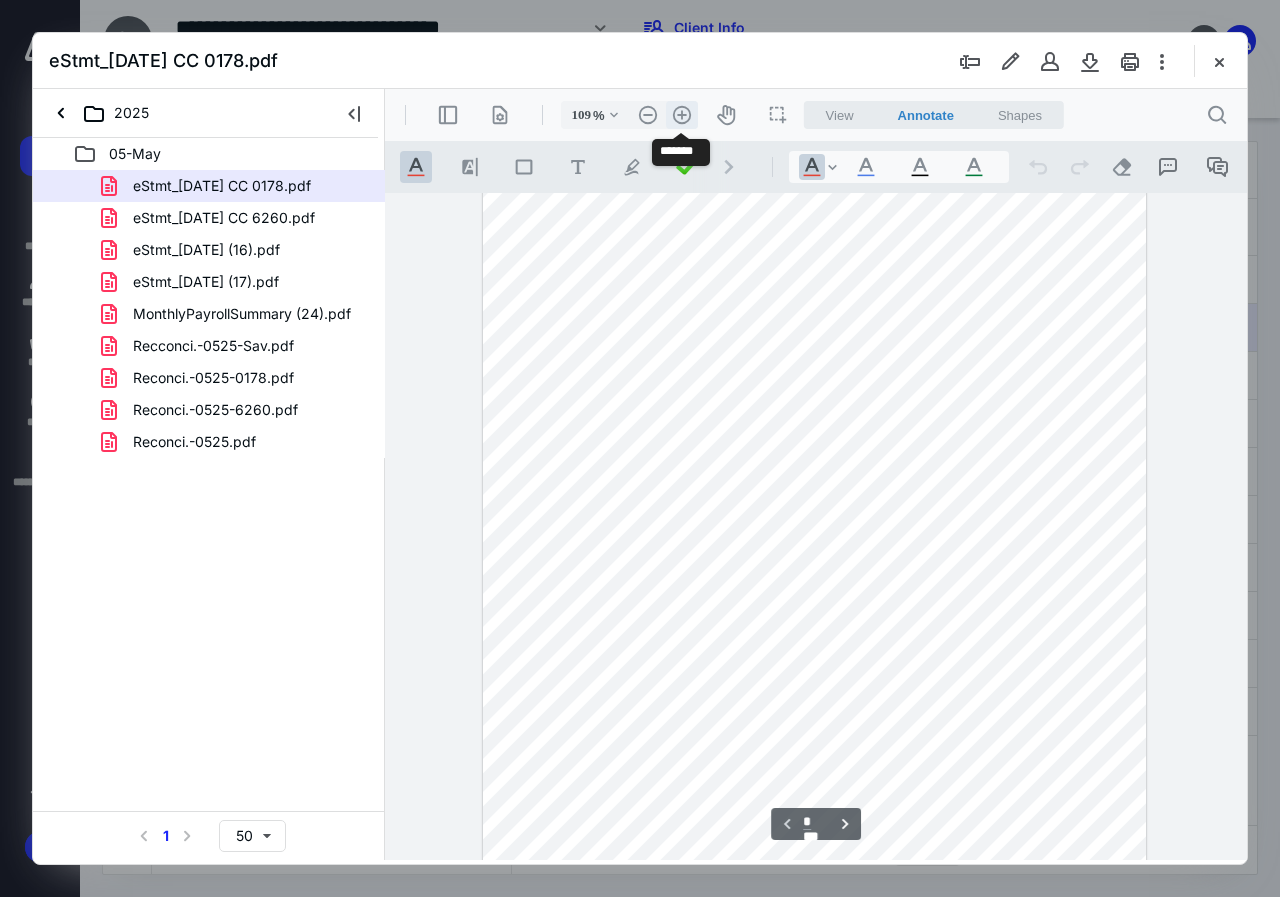 click on ".cls-1{fill:#abb0c4;} icon - header - zoom - in - line" at bounding box center [682, 115] 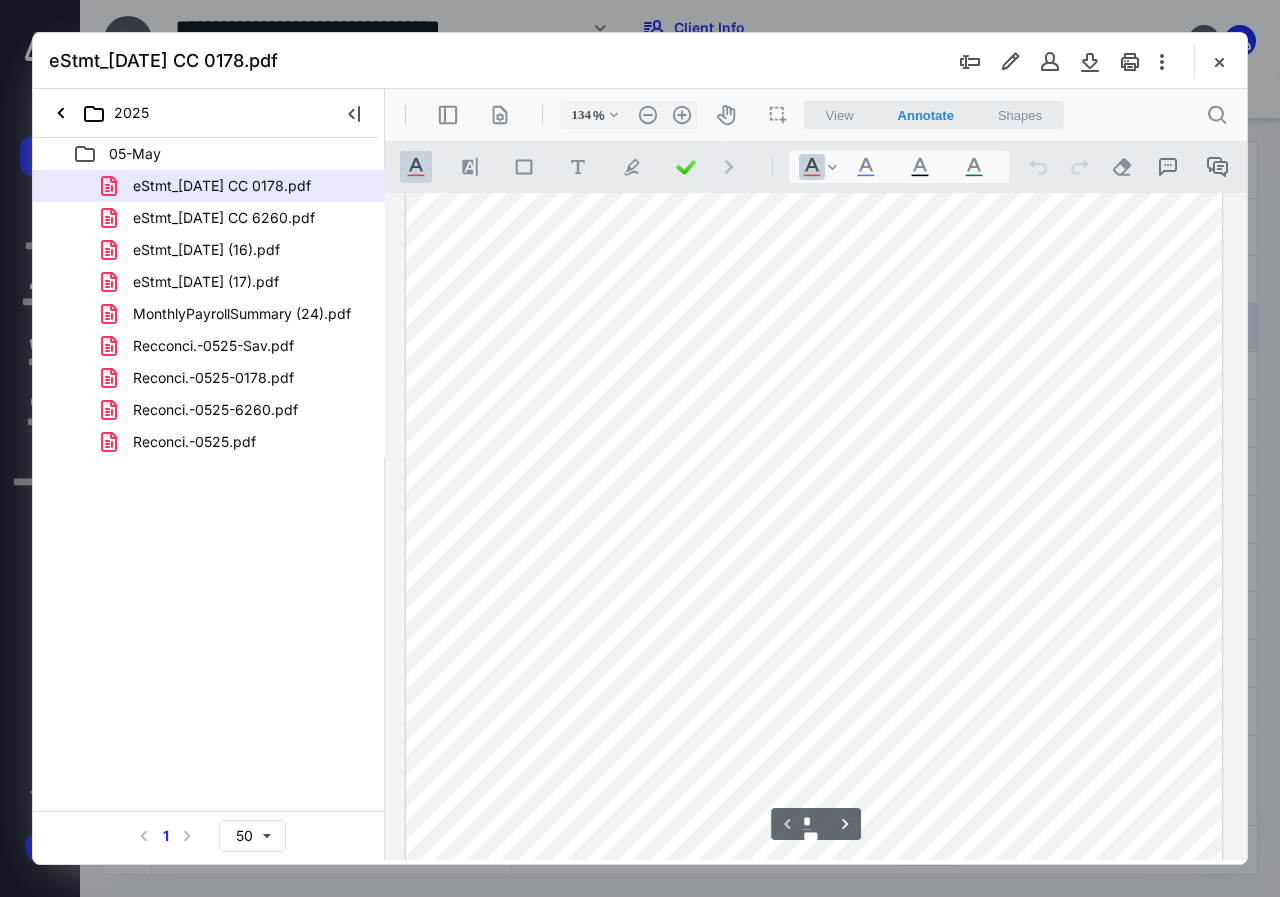 scroll, scrollTop: 0, scrollLeft: 0, axis: both 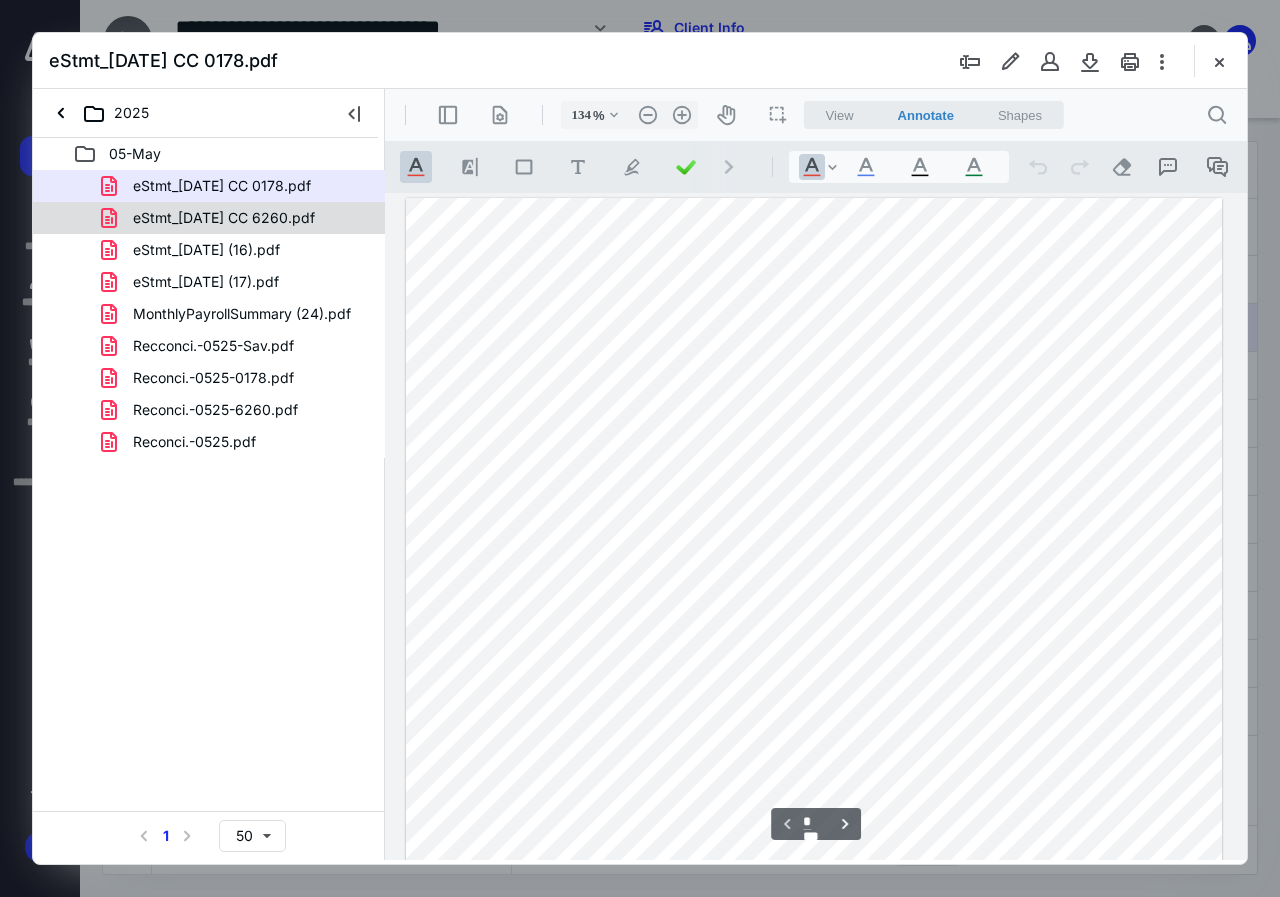 click on "eStmt_[DATE] CC 6260.pdf" at bounding box center (224, 218) 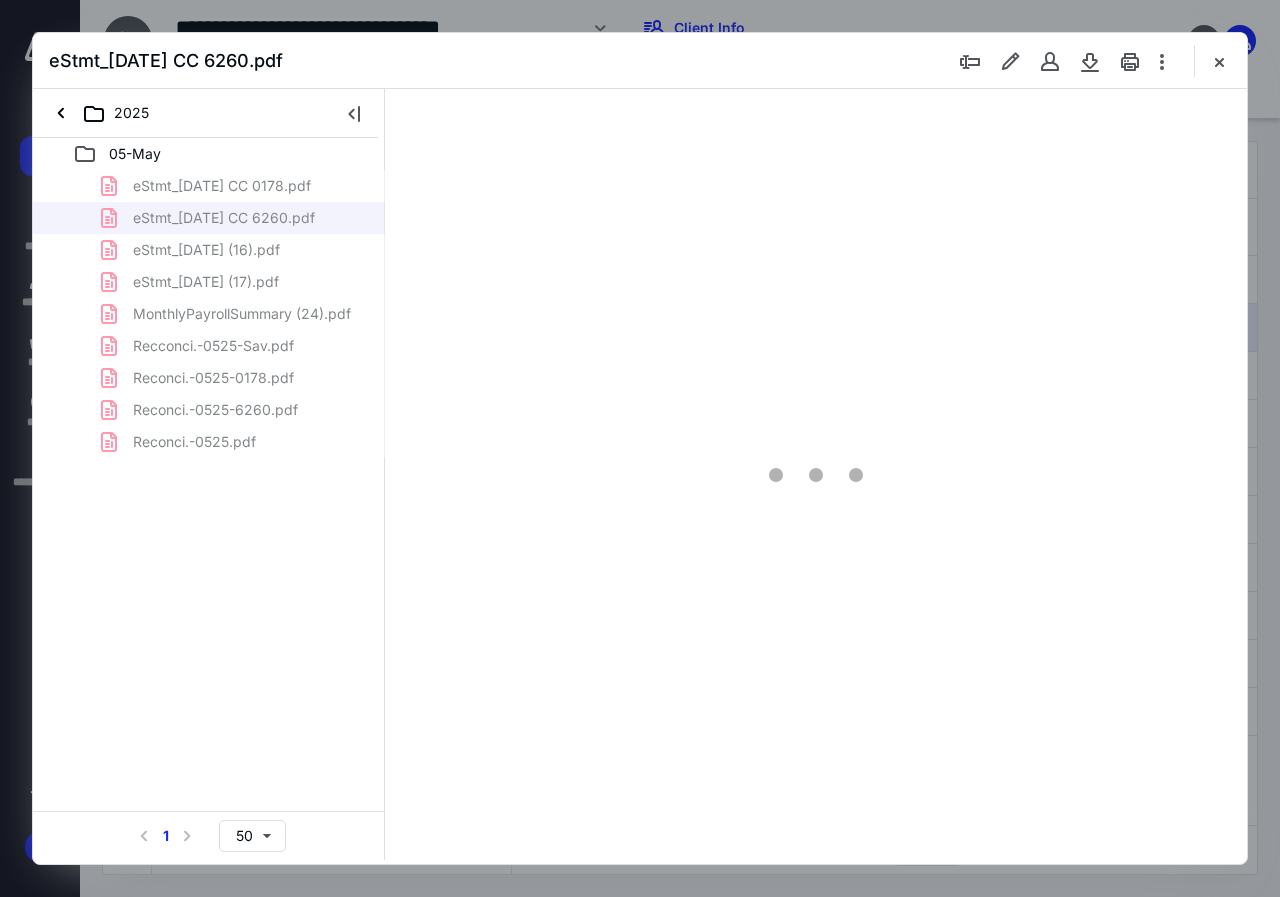 scroll, scrollTop: 107, scrollLeft: 0, axis: vertical 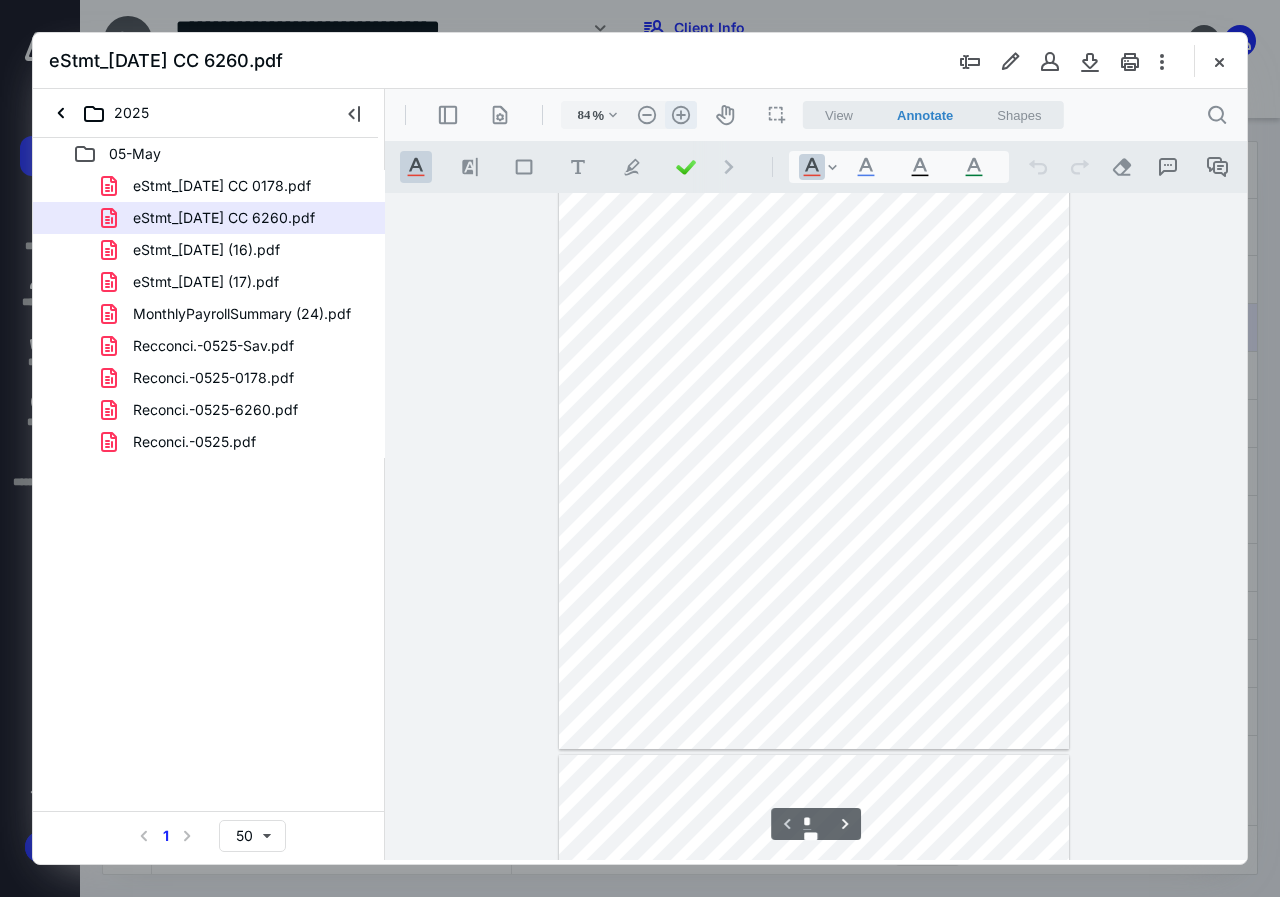 click on ".cls-1{fill:#abb0c4;} icon - header - zoom - in - line" at bounding box center (681, 115) 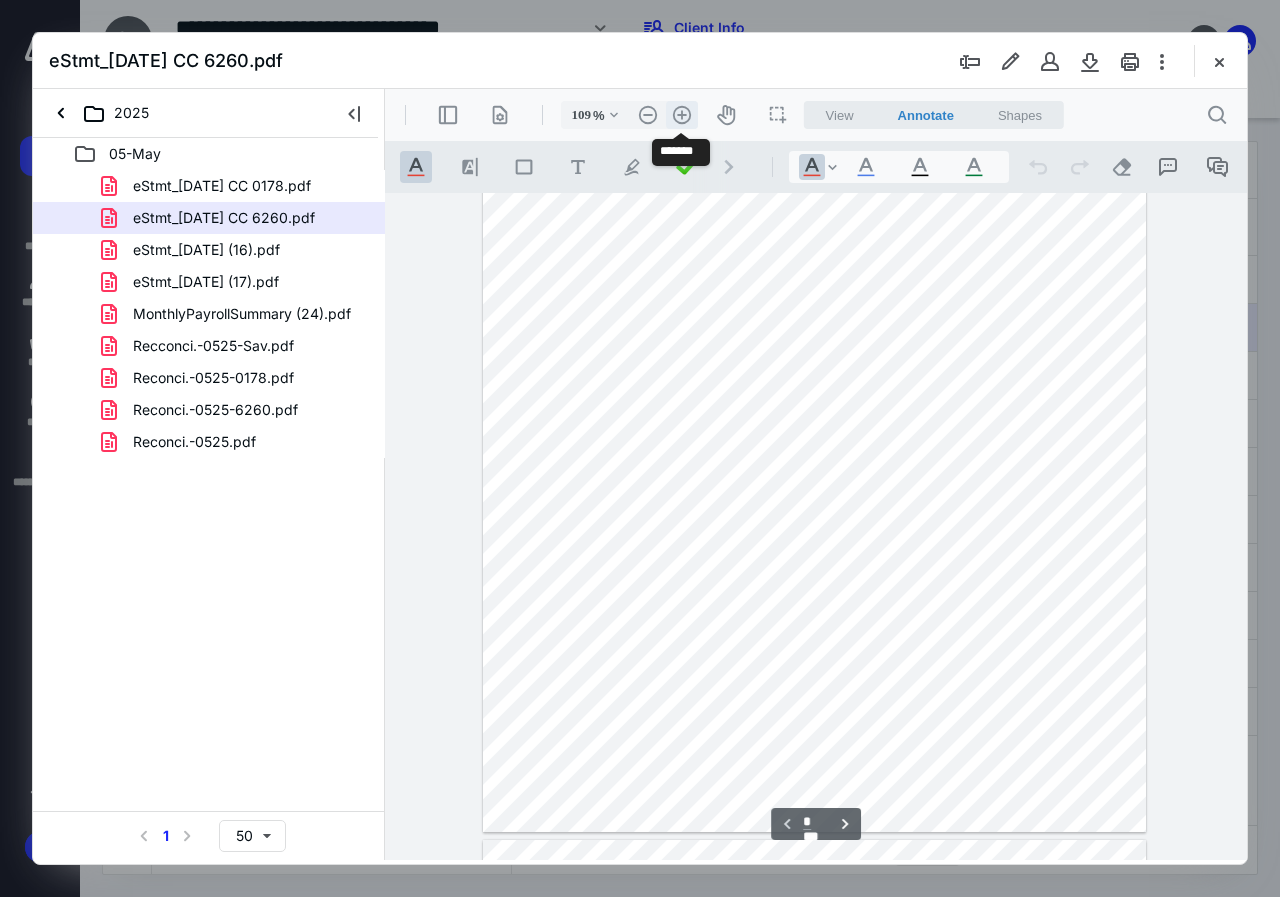 click on ".cls-1{fill:#abb0c4;} icon - header - zoom - in - line" at bounding box center (682, 115) 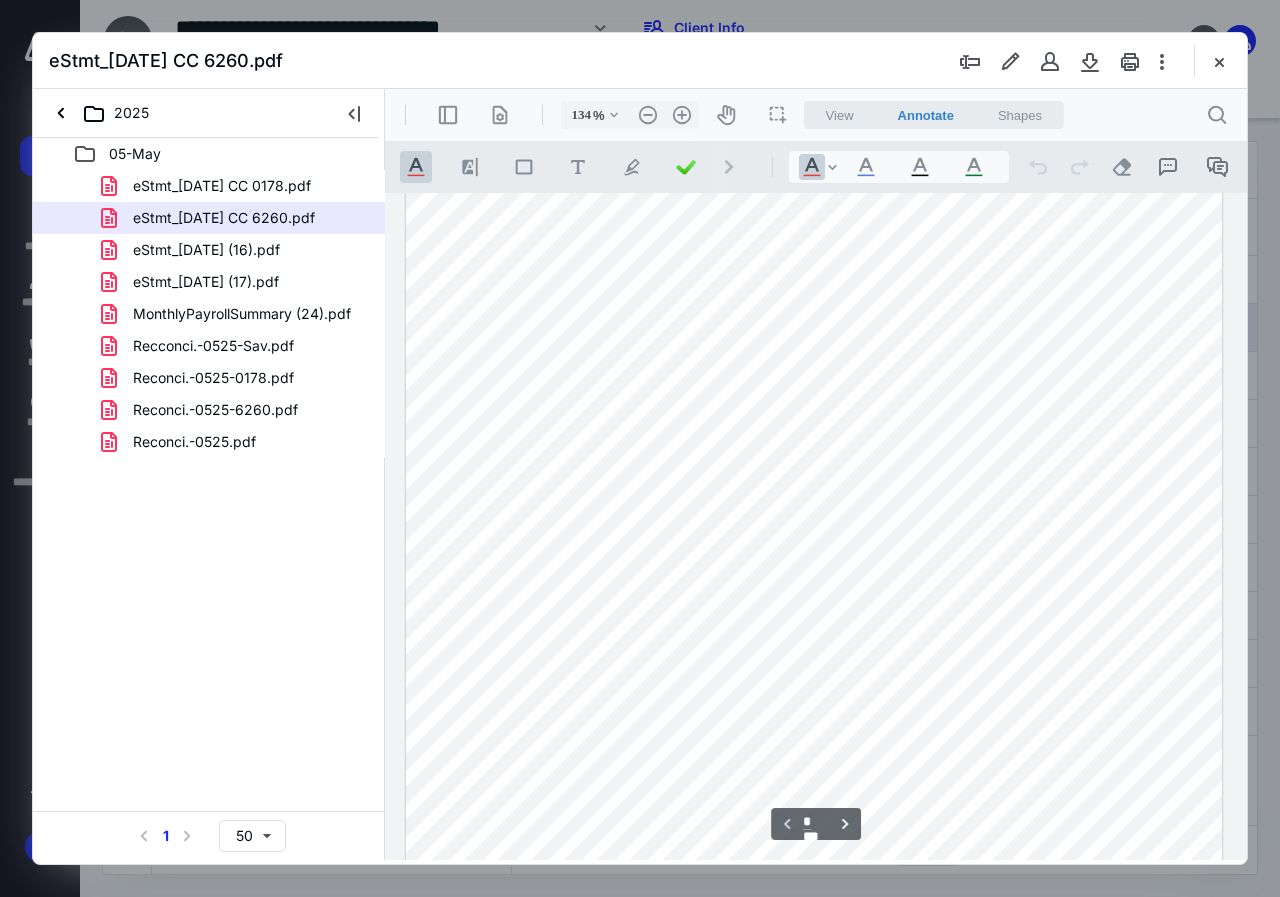 scroll, scrollTop: 39, scrollLeft: 0, axis: vertical 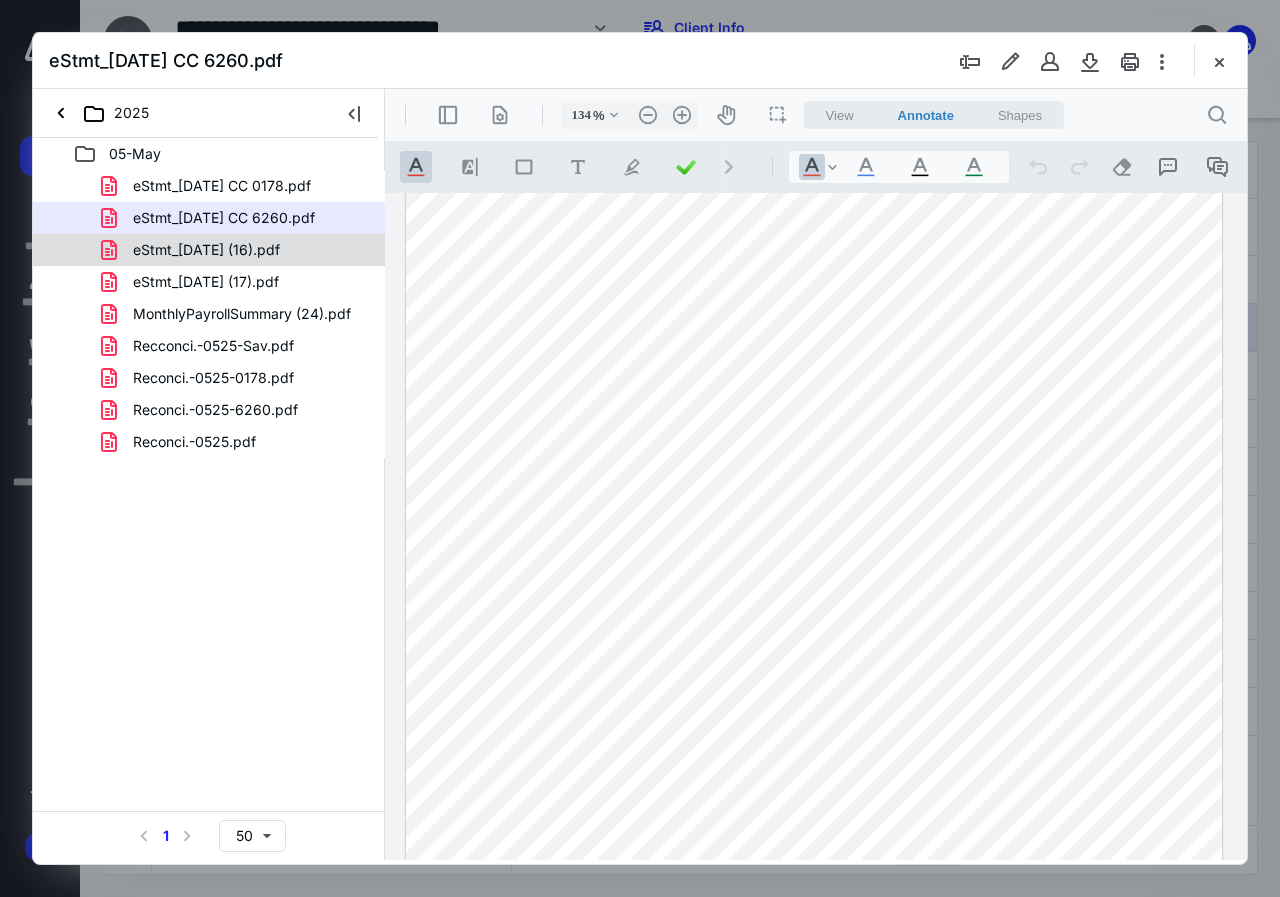 click on "eStmt_[DATE] (16).pdf" at bounding box center (206, 250) 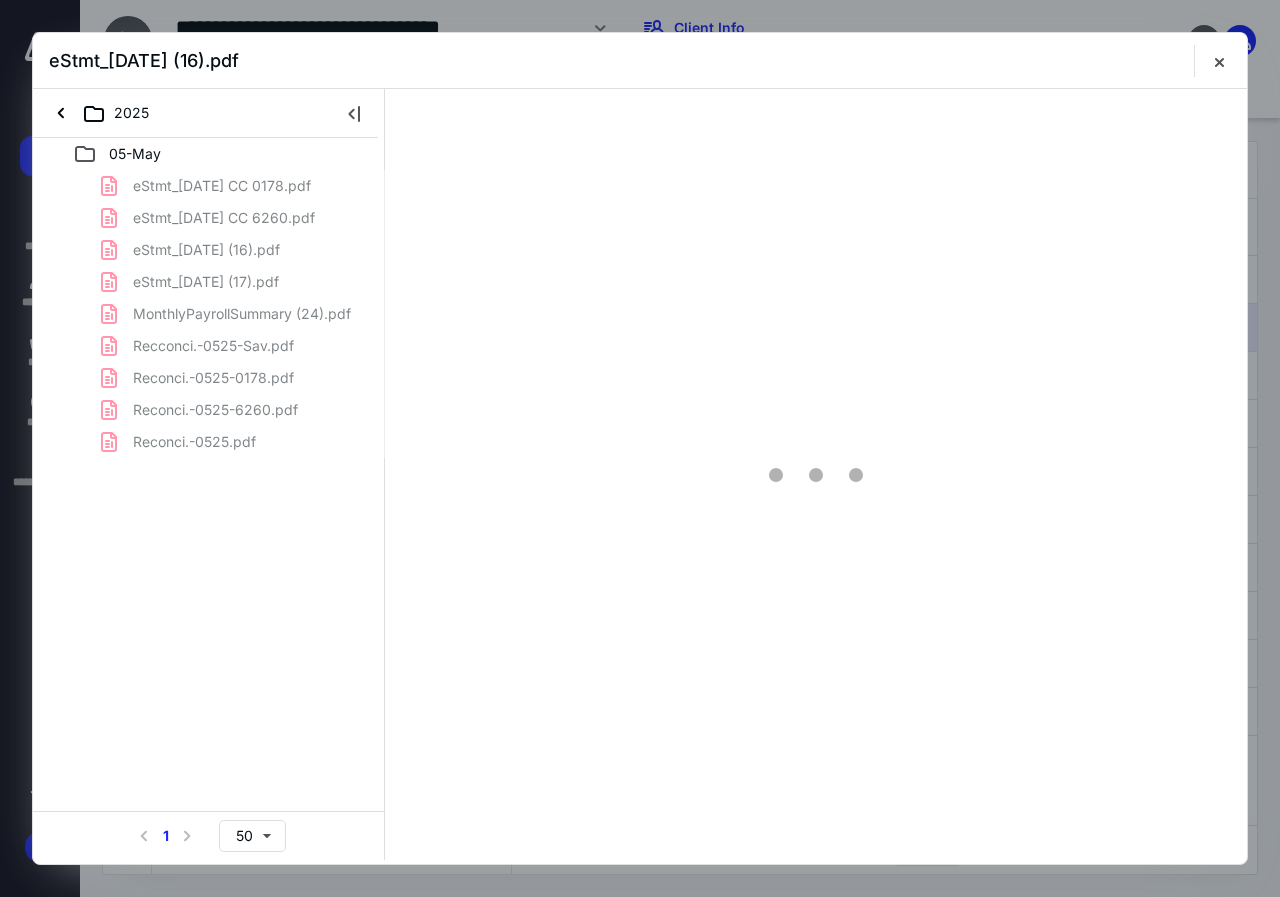 click on "eStmt_[DATE] CC 0178.pdf eStmt_[DATE] CC 6260.pdf eStmt_[DATE] (16).pdf eStmt_[DATE] (17).pdf MonthlyPayrollSummary (24).pdf Recconci.-0525-Sav.pdf Reconci.-0525-0178.pdf Reconci.-0525-6260.pdf Reconci.-0525.pdf" at bounding box center (209, 314) 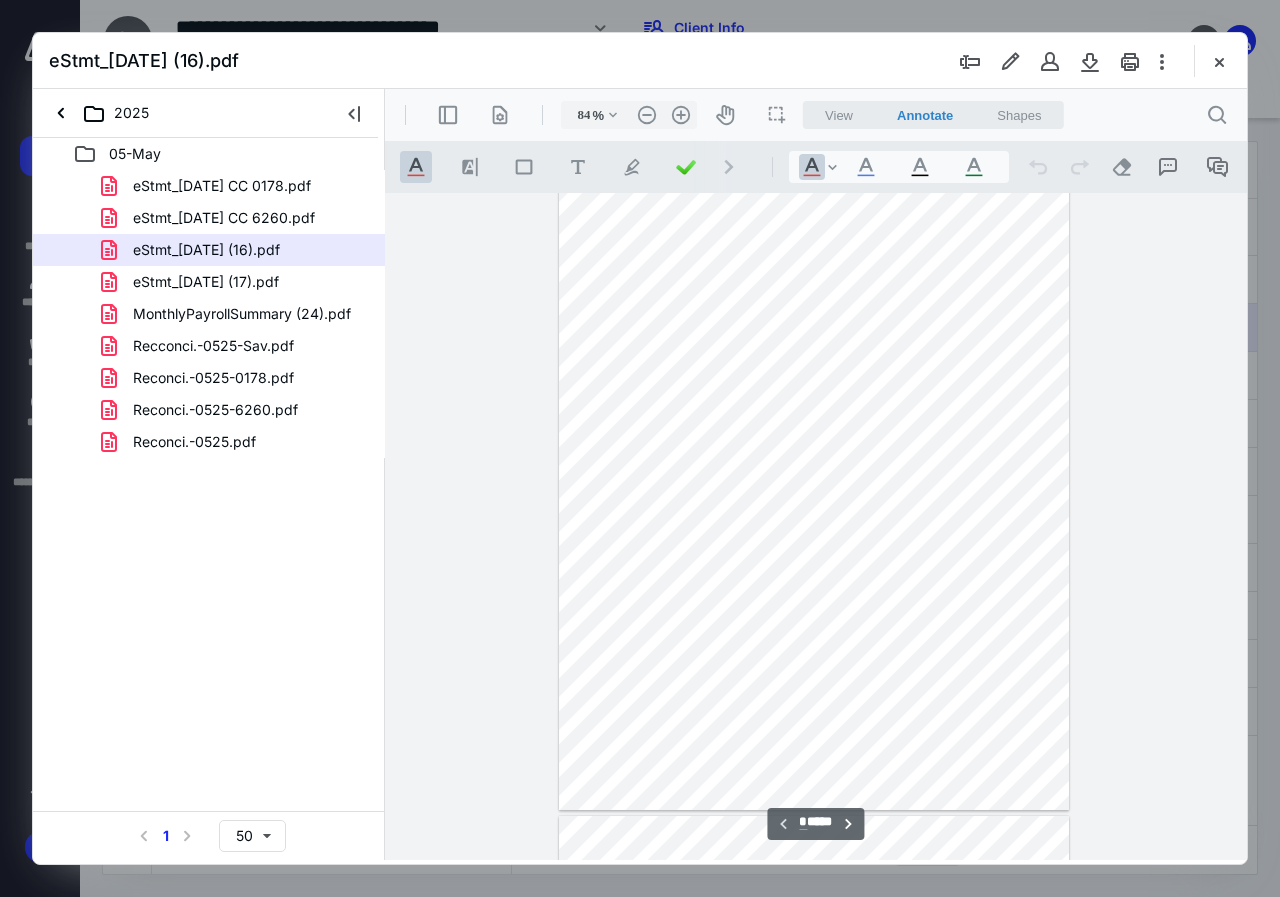 scroll, scrollTop: 0, scrollLeft: 0, axis: both 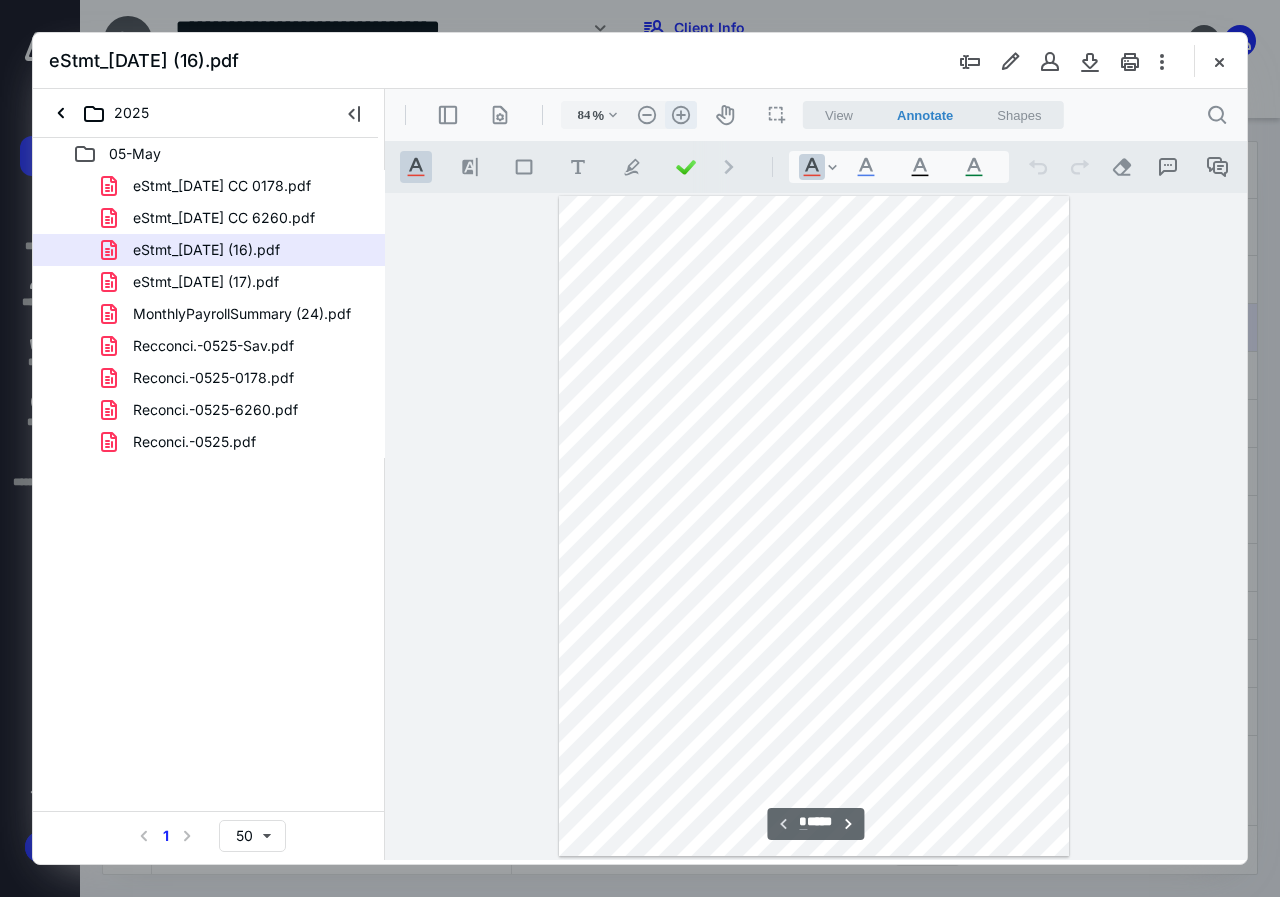 click on ".cls-1{fill:#abb0c4;} icon - header - zoom - in - line" at bounding box center (681, 115) 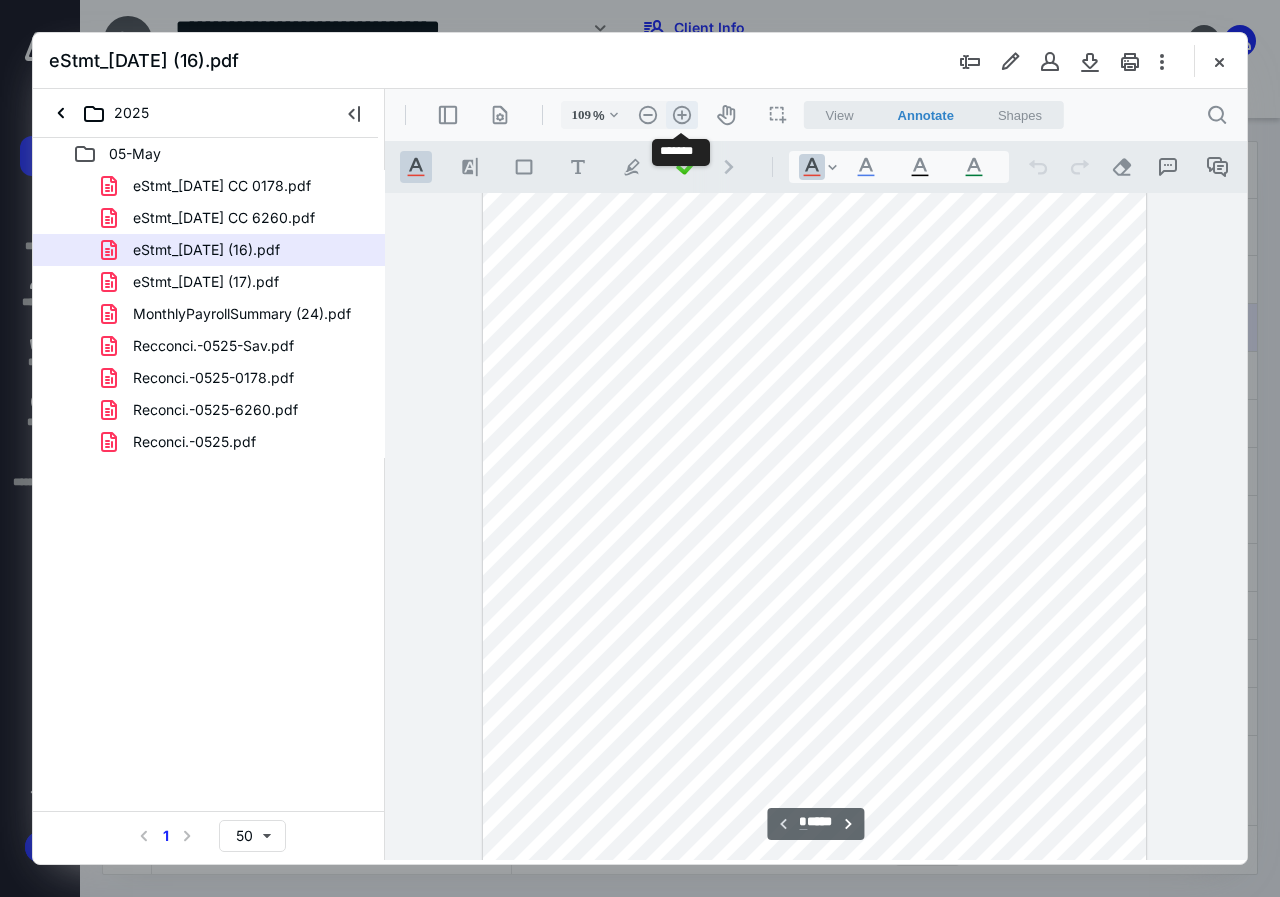 click on ".cls-1{fill:#abb0c4;} icon - header - zoom - in - line" at bounding box center (682, 115) 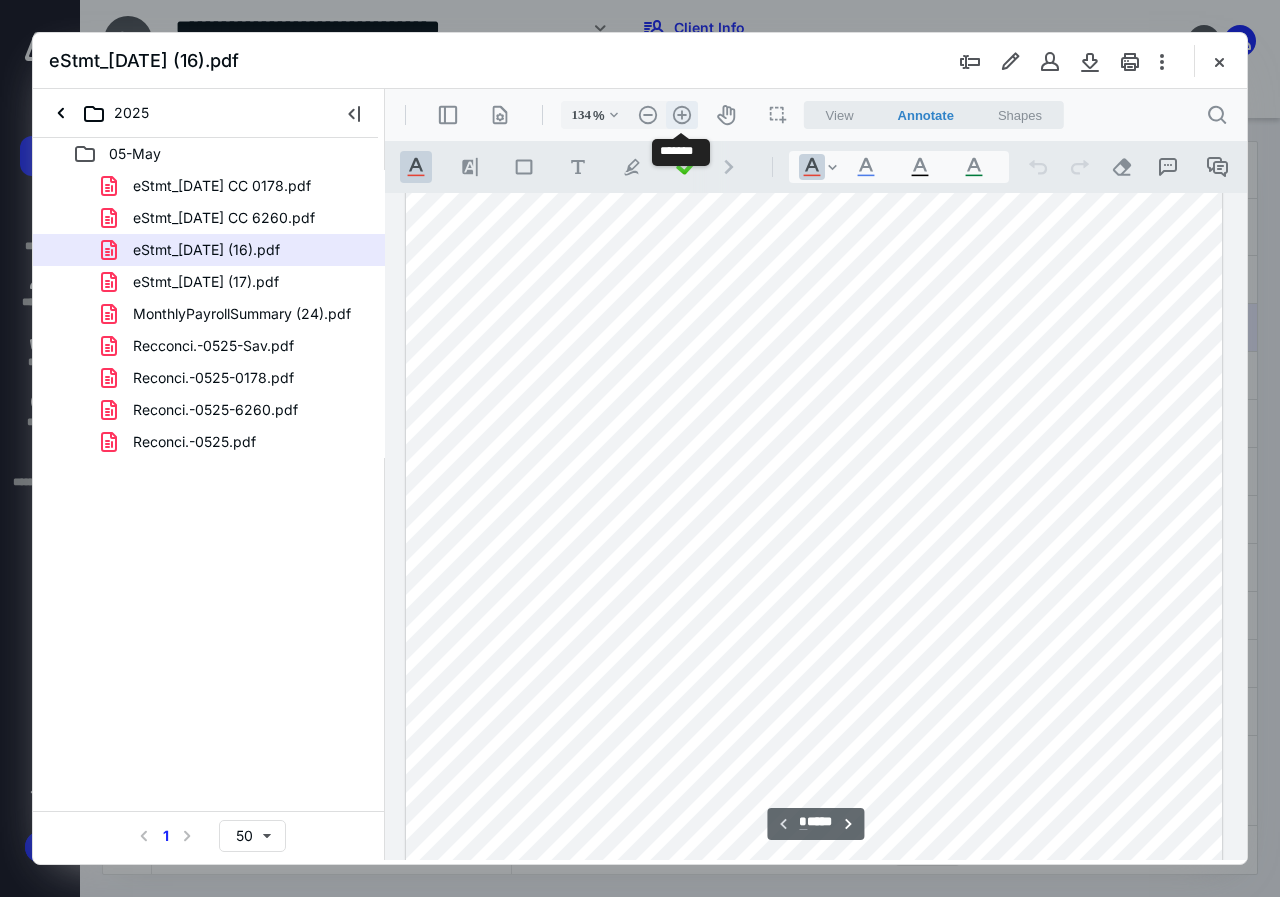 scroll, scrollTop: 168, scrollLeft: 0, axis: vertical 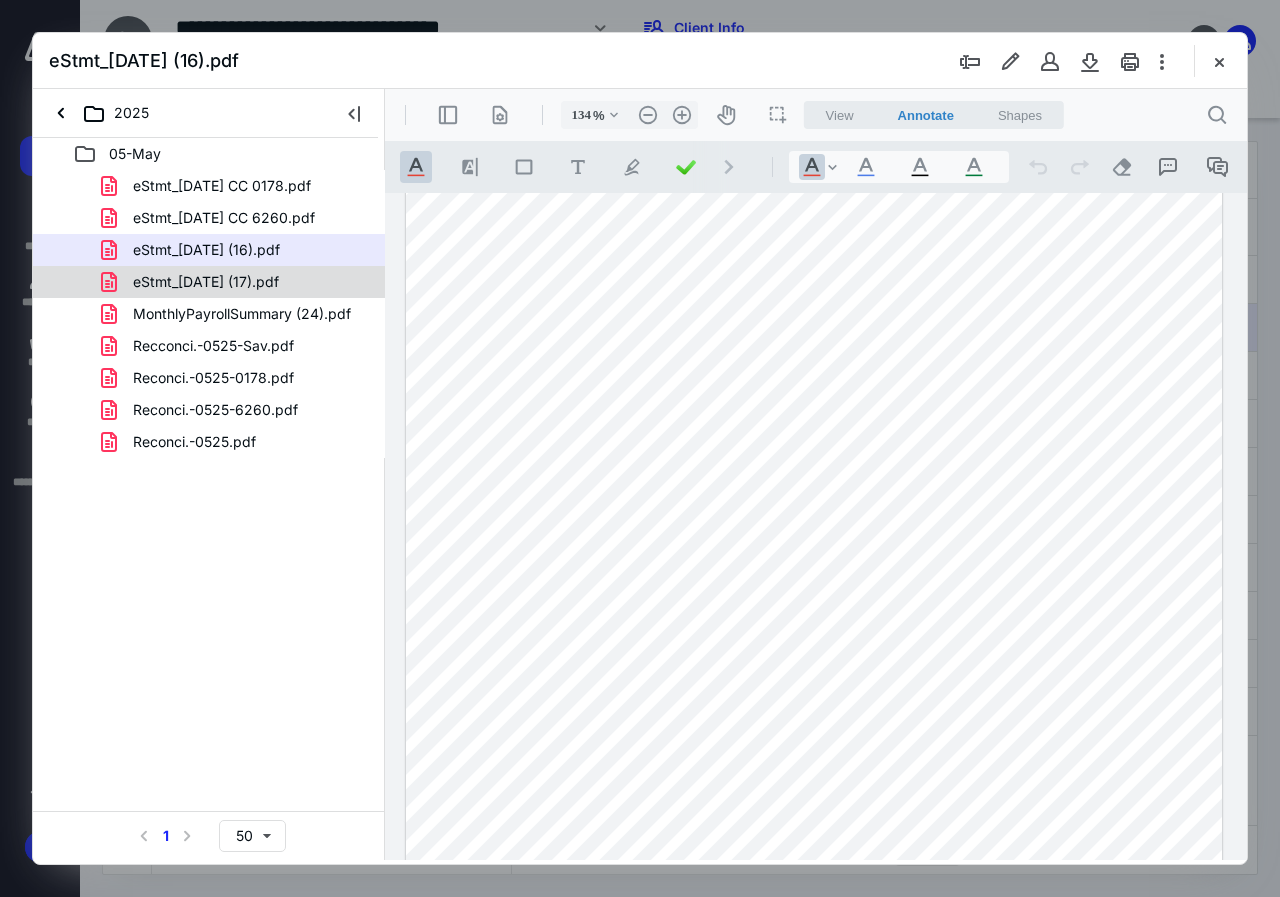 click on "eStmt_[DATE] (17).pdf" at bounding box center [194, 282] 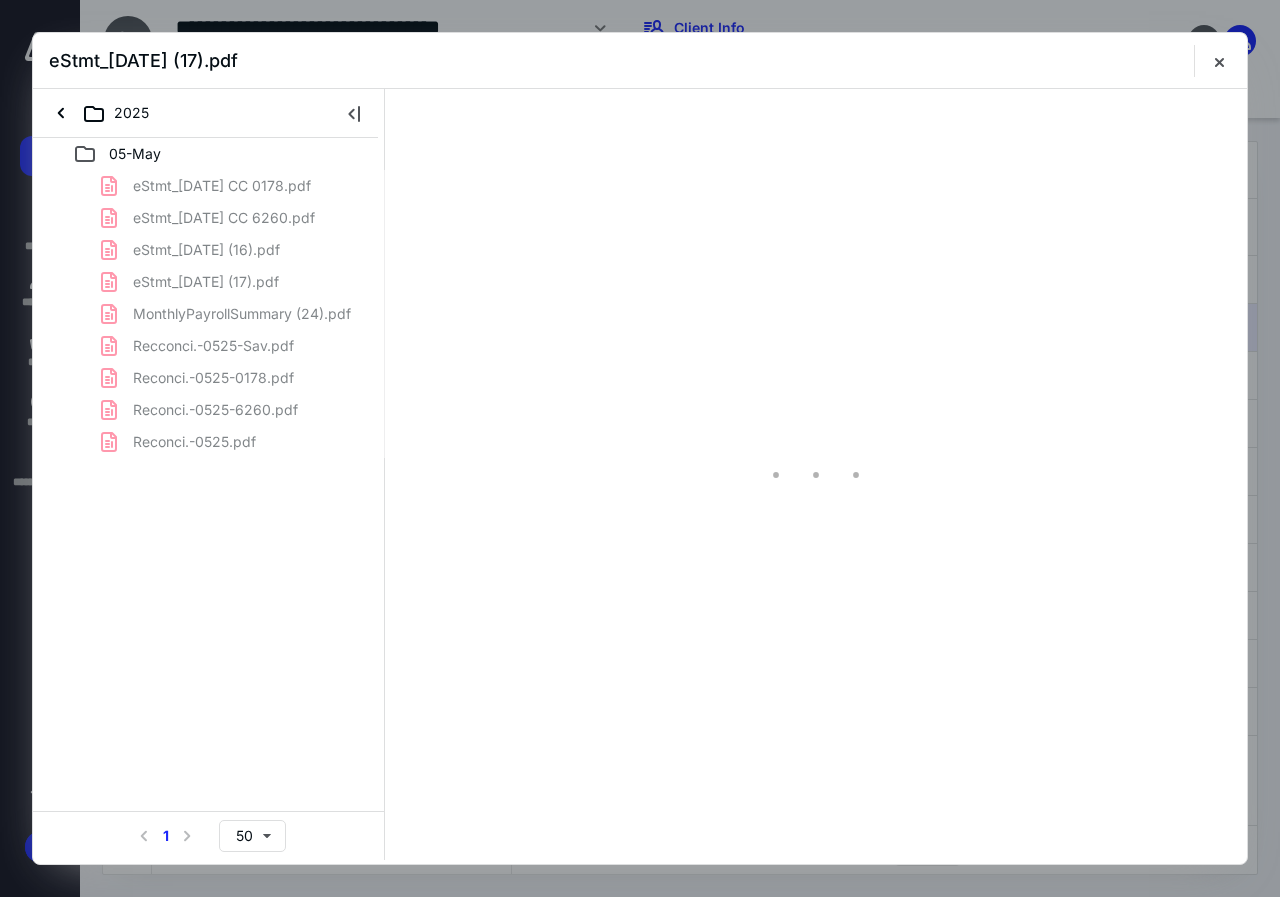 click on "eStmt_[DATE] CC 0178.pdf eStmt_[DATE] CC 6260.pdf eStmt_[DATE] (16).pdf eStmt_[DATE] (17).pdf MonthlyPayrollSummary (24).pdf Recconci.-0525-Sav.pdf Reconci.-0525-0178.pdf Reconci.-0525-6260.pdf Reconci.-0525.pdf" at bounding box center [209, 314] 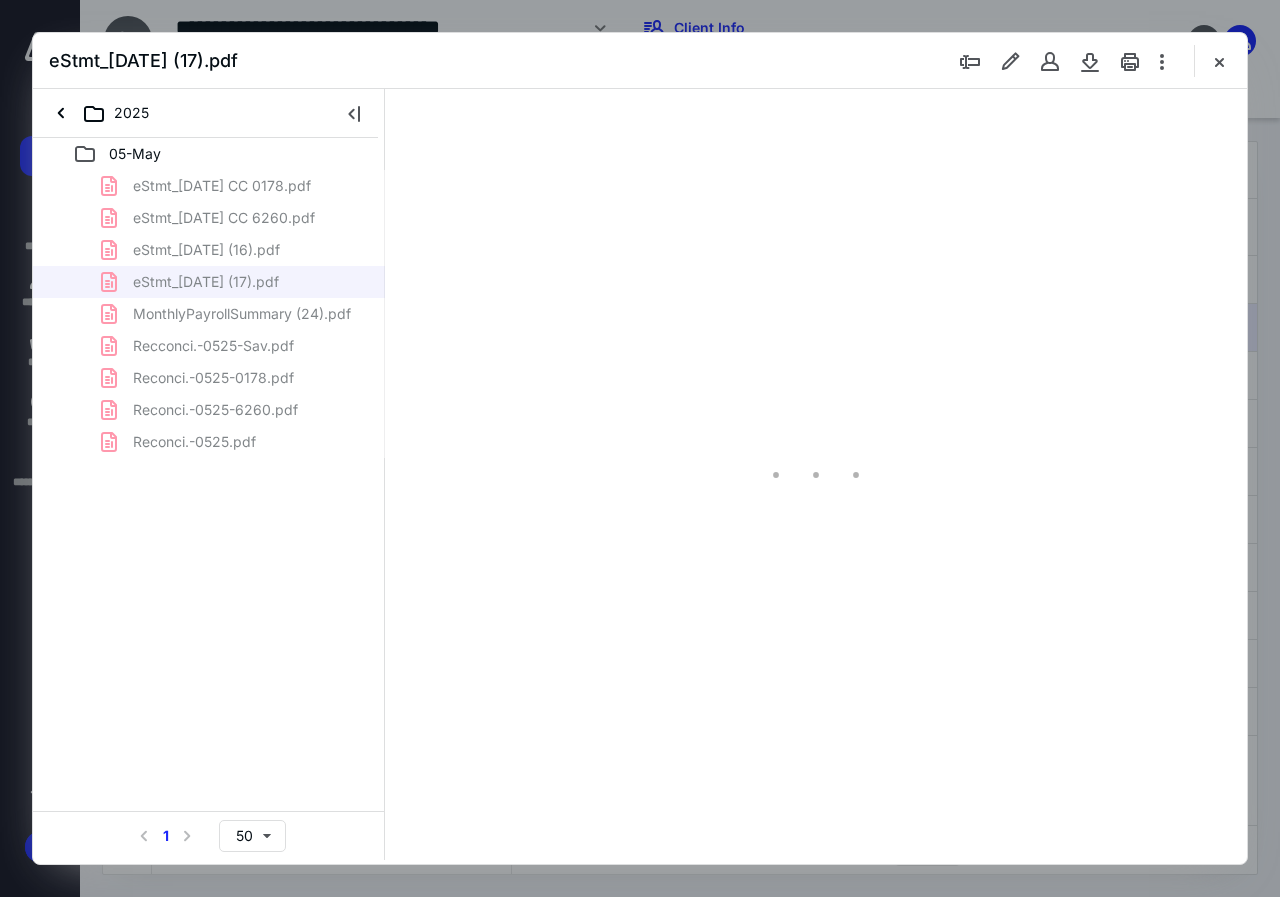 scroll, scrollTop: 107, scrollLeft: 0, axis: vertical 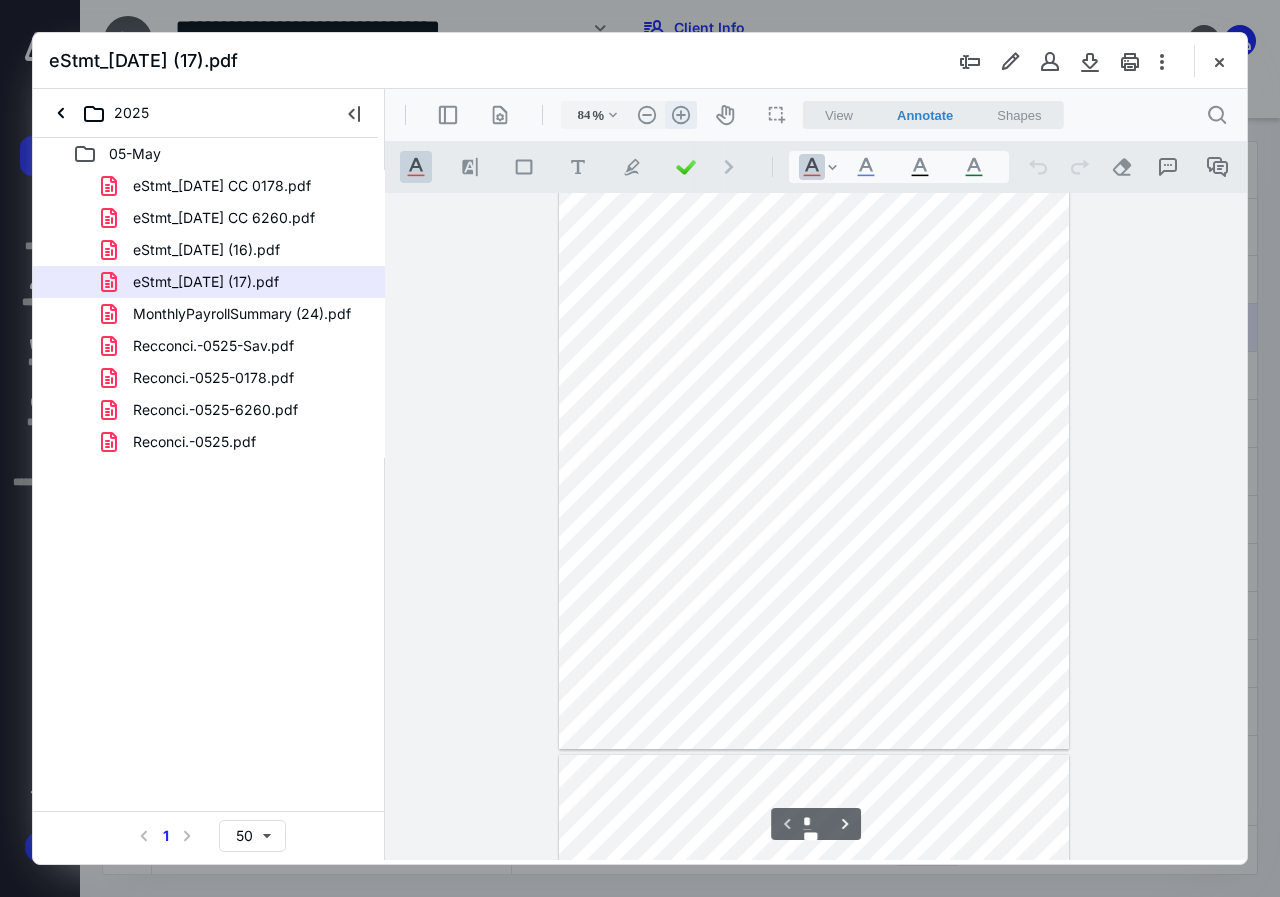 click on ".cls-1{fill:#abb0c4;} icon - header - zoom - in - line" at bounding box center [681, 115] 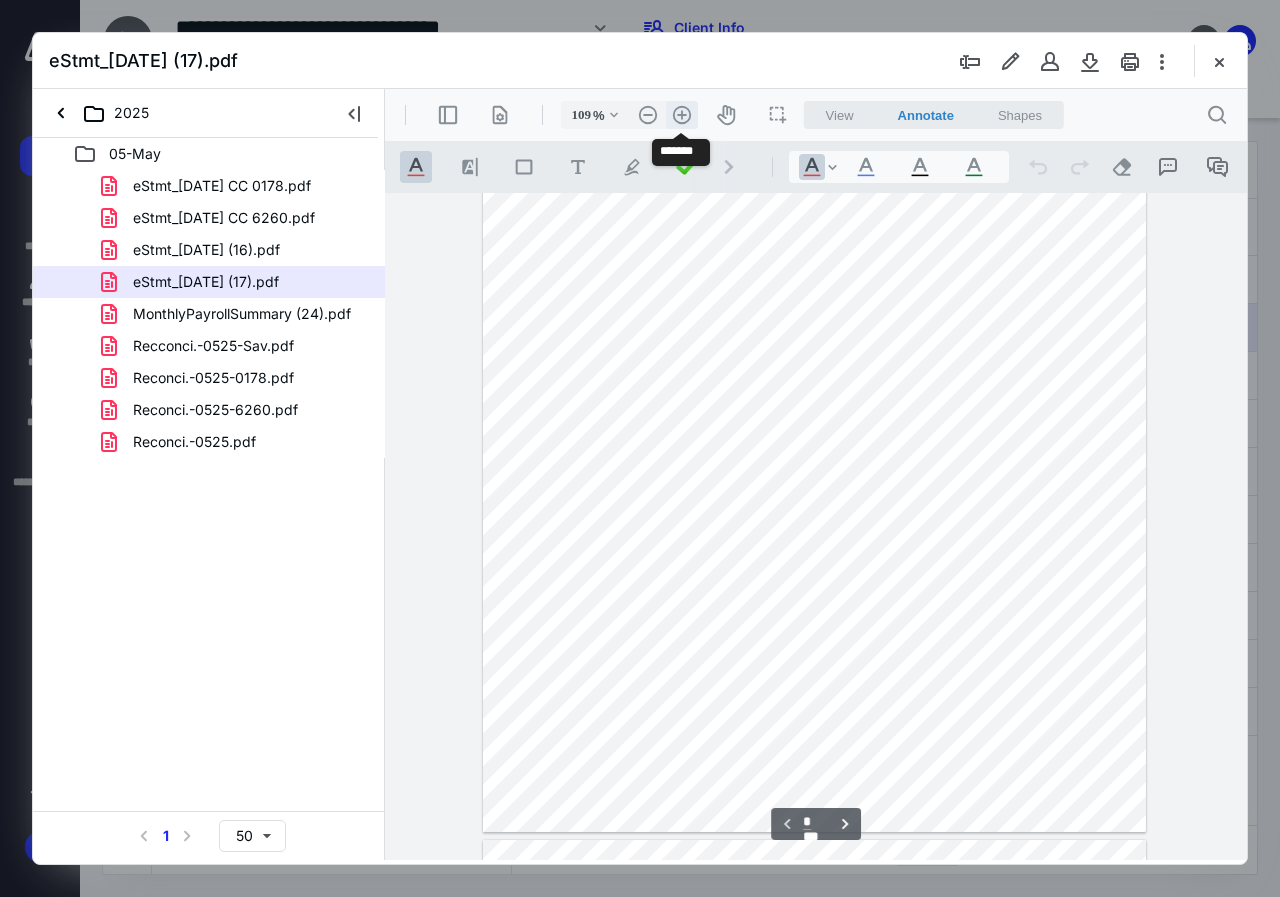 click on ".cls-1{fill:#abb0c4;} icon - header - zoom - in - line" at bounding box center (682, 115) 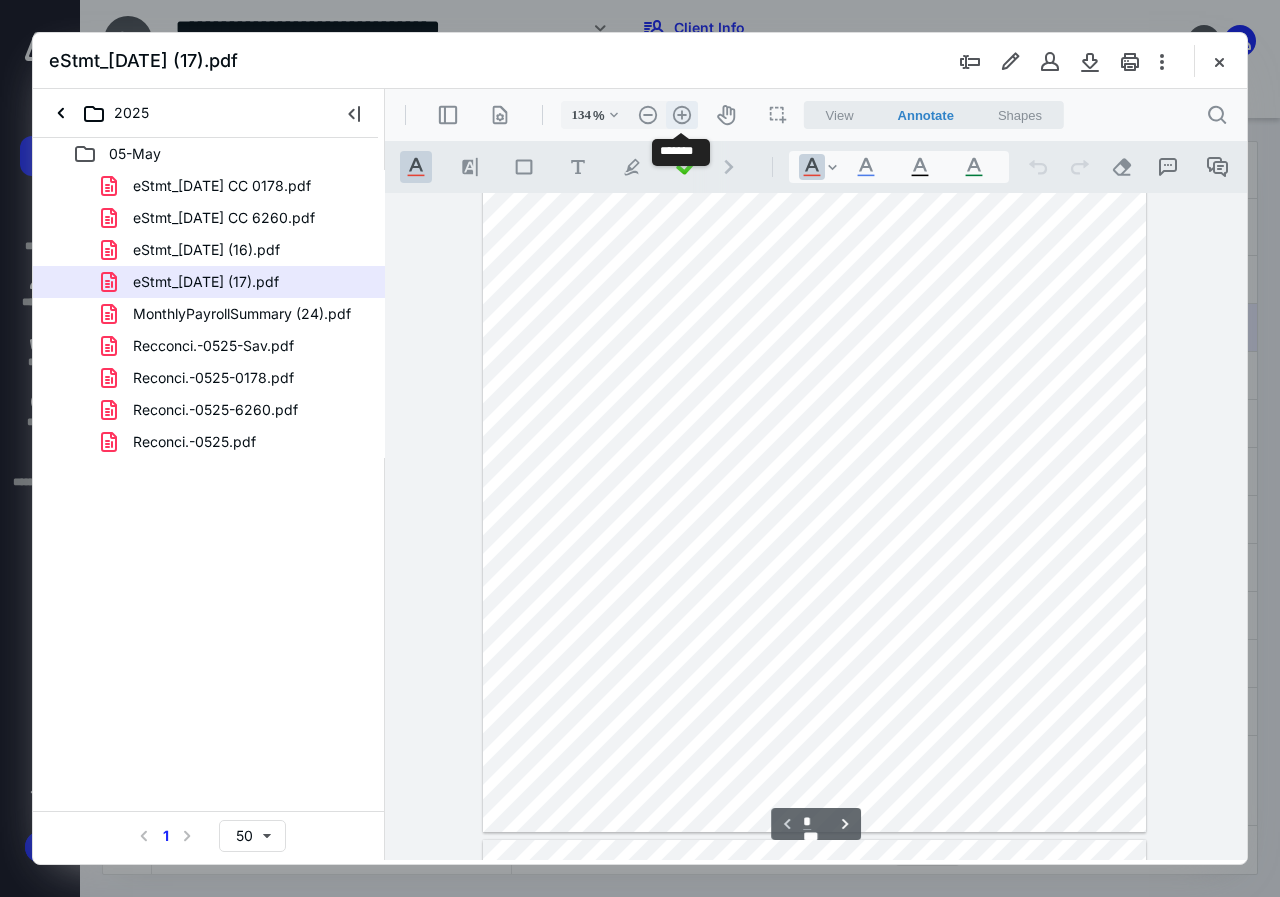 scroll, scrollTop: 339, scrollLeft: 0, axis: vertical 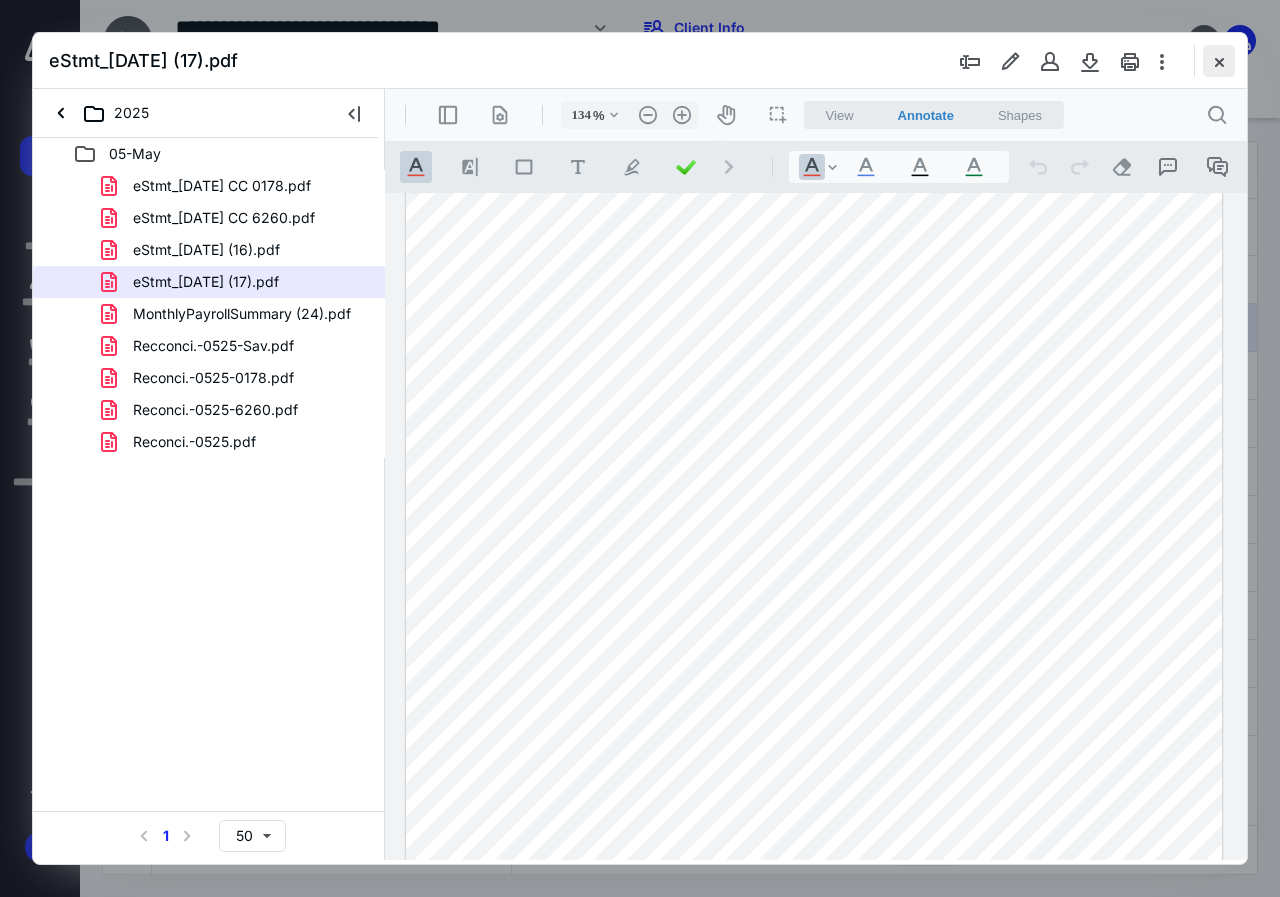 click at bounding box center [1219, 61] 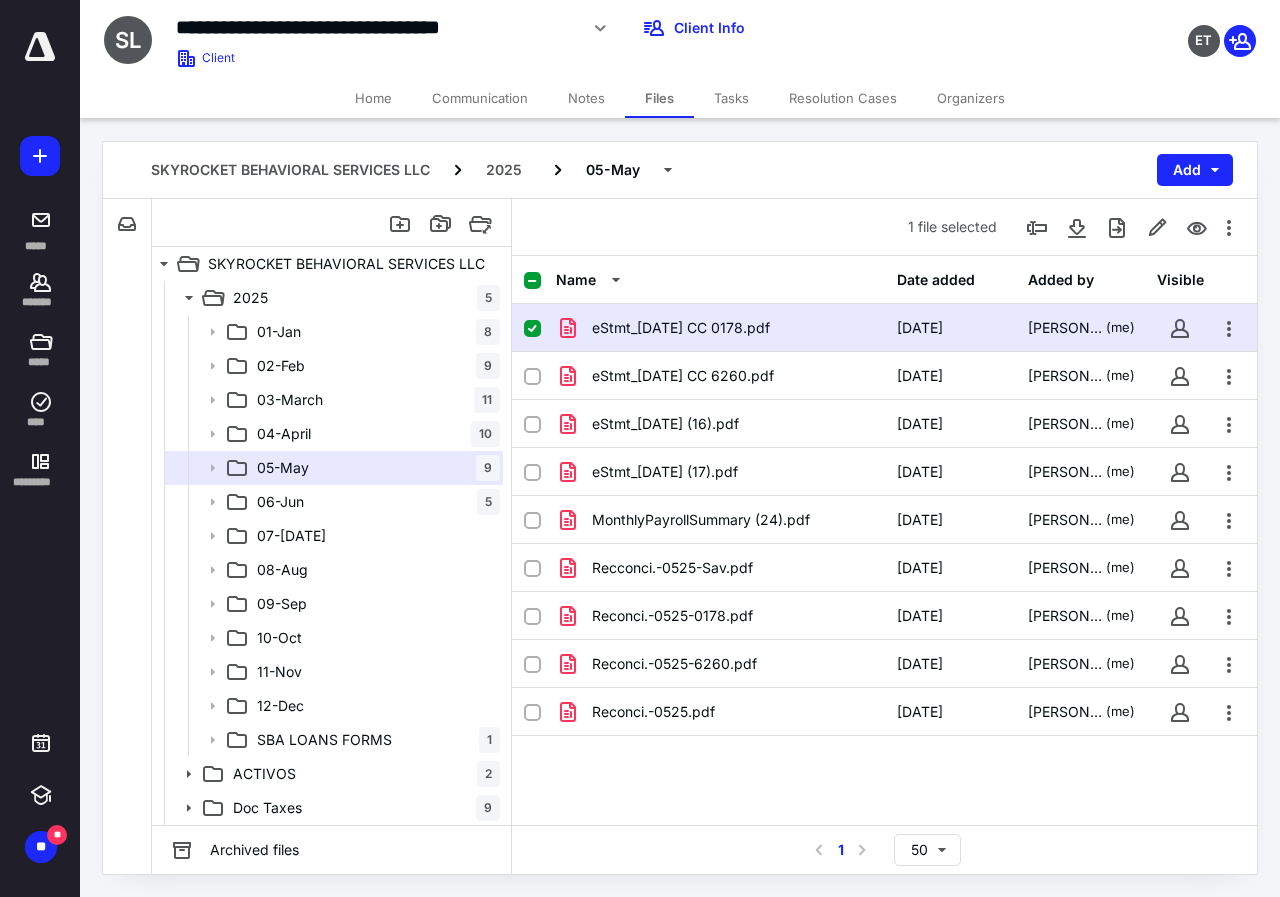 click on "Notes" at bounding box center [586, 98] 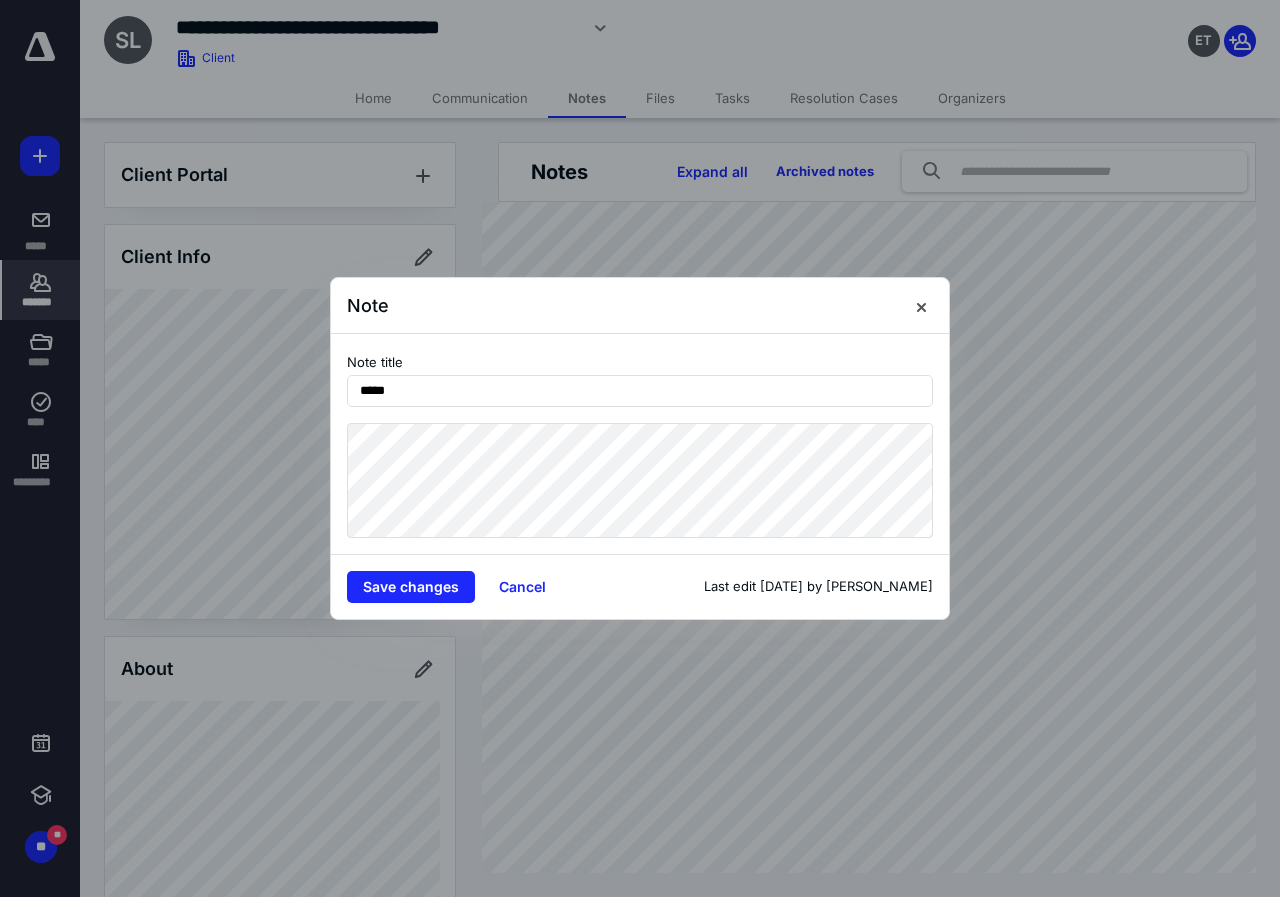 click on "Note title *****" at bounding box center (640, 444) 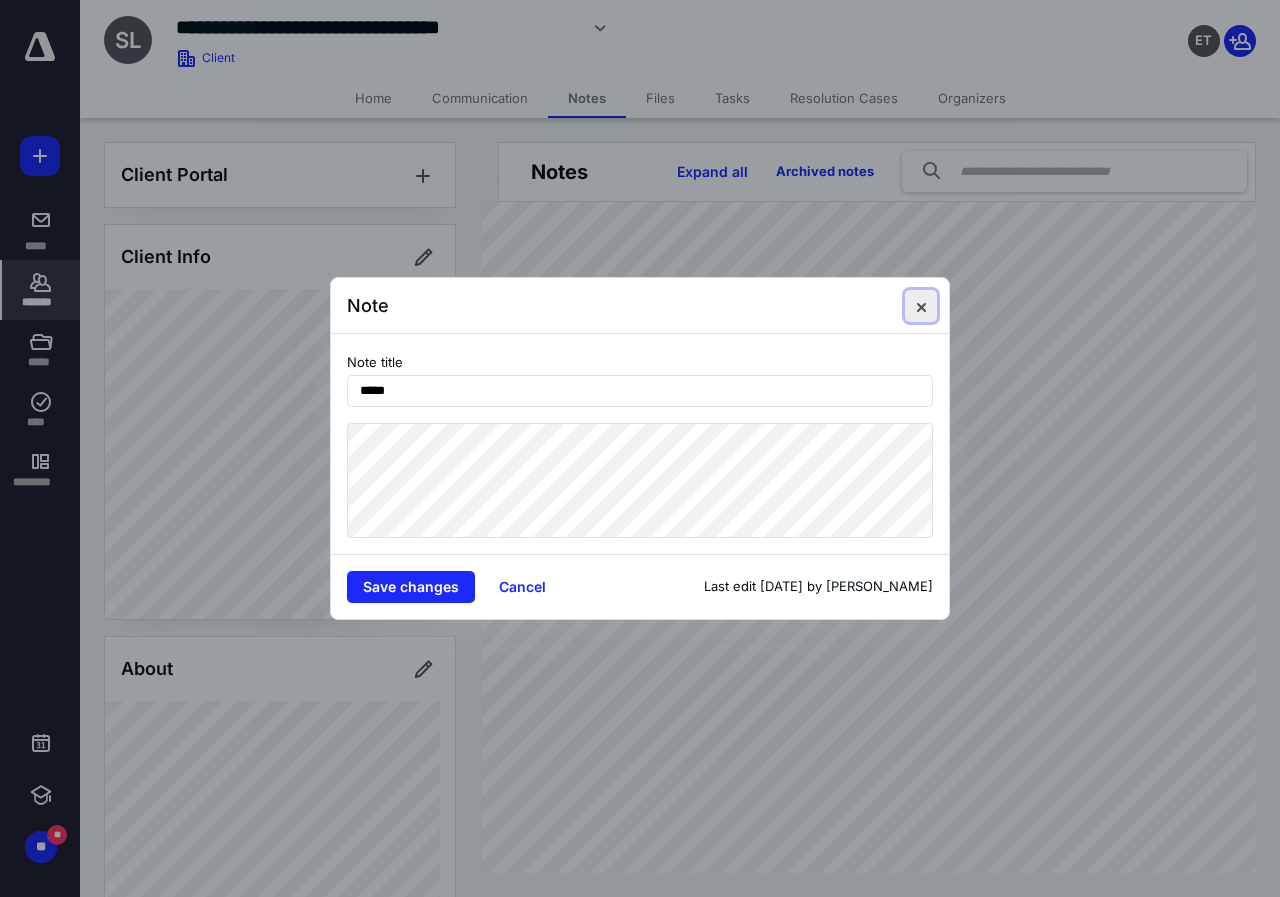 click at bounding box center [921, 306] 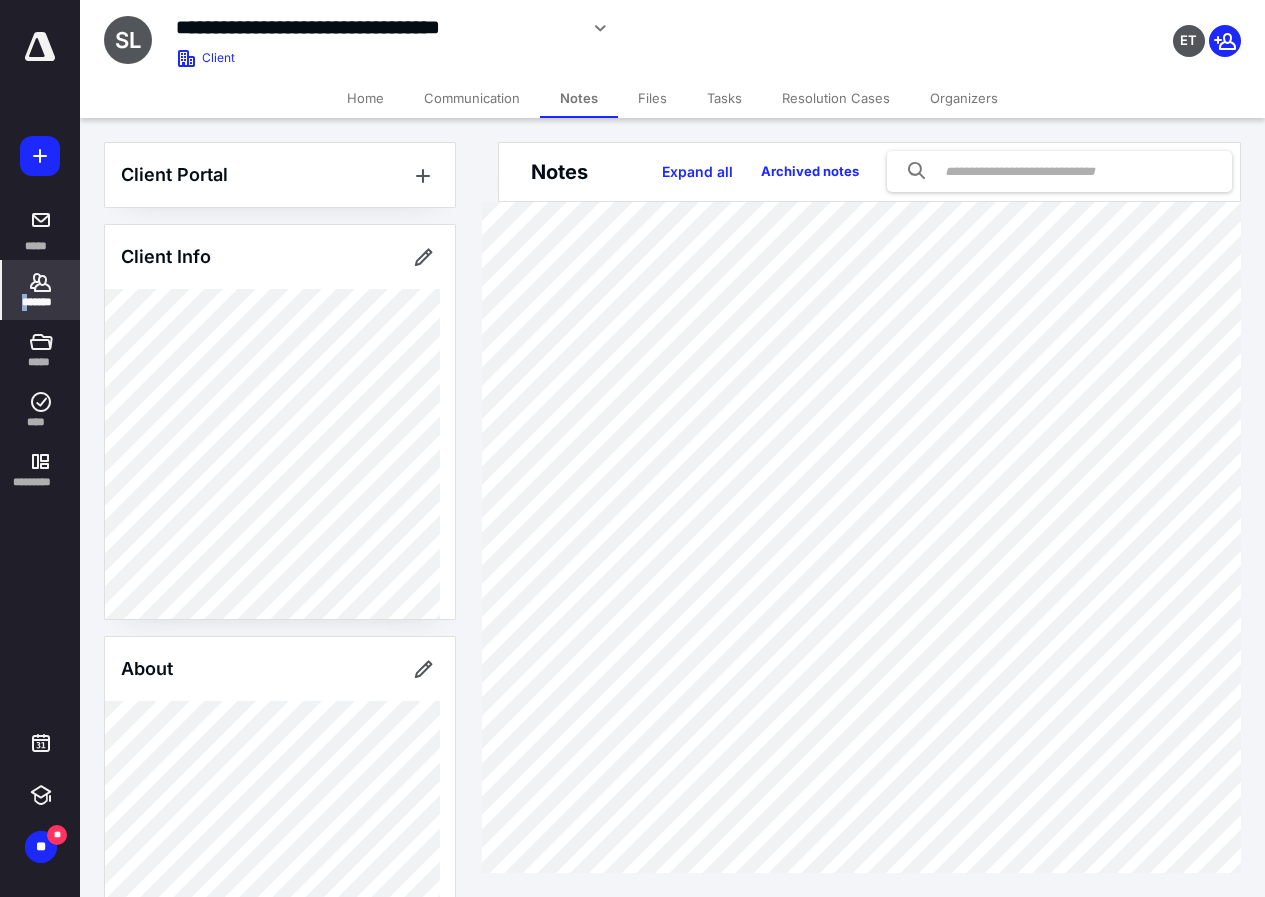 click on "*******" at bounding box center [41, 302] 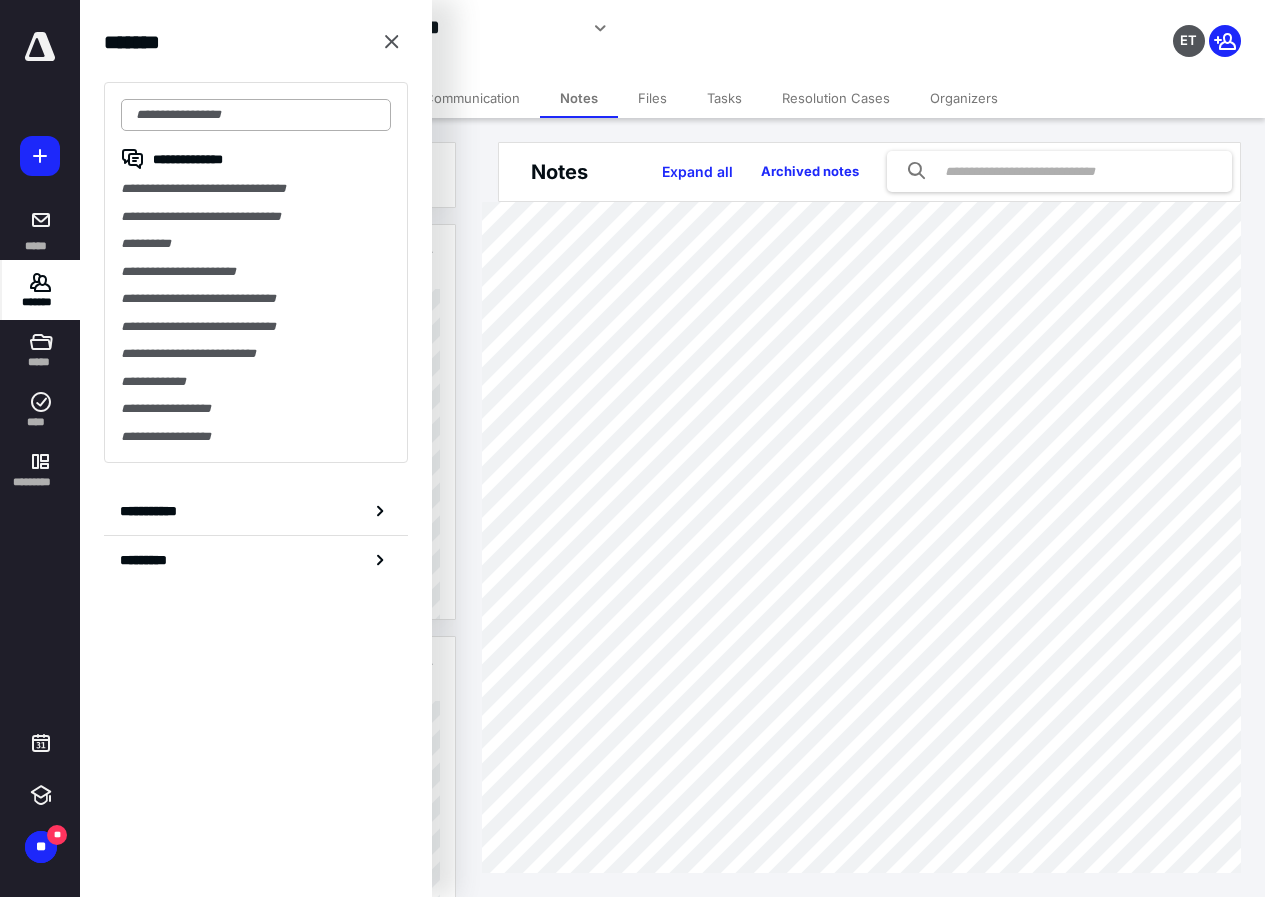 click at bounding box center (256, 115) 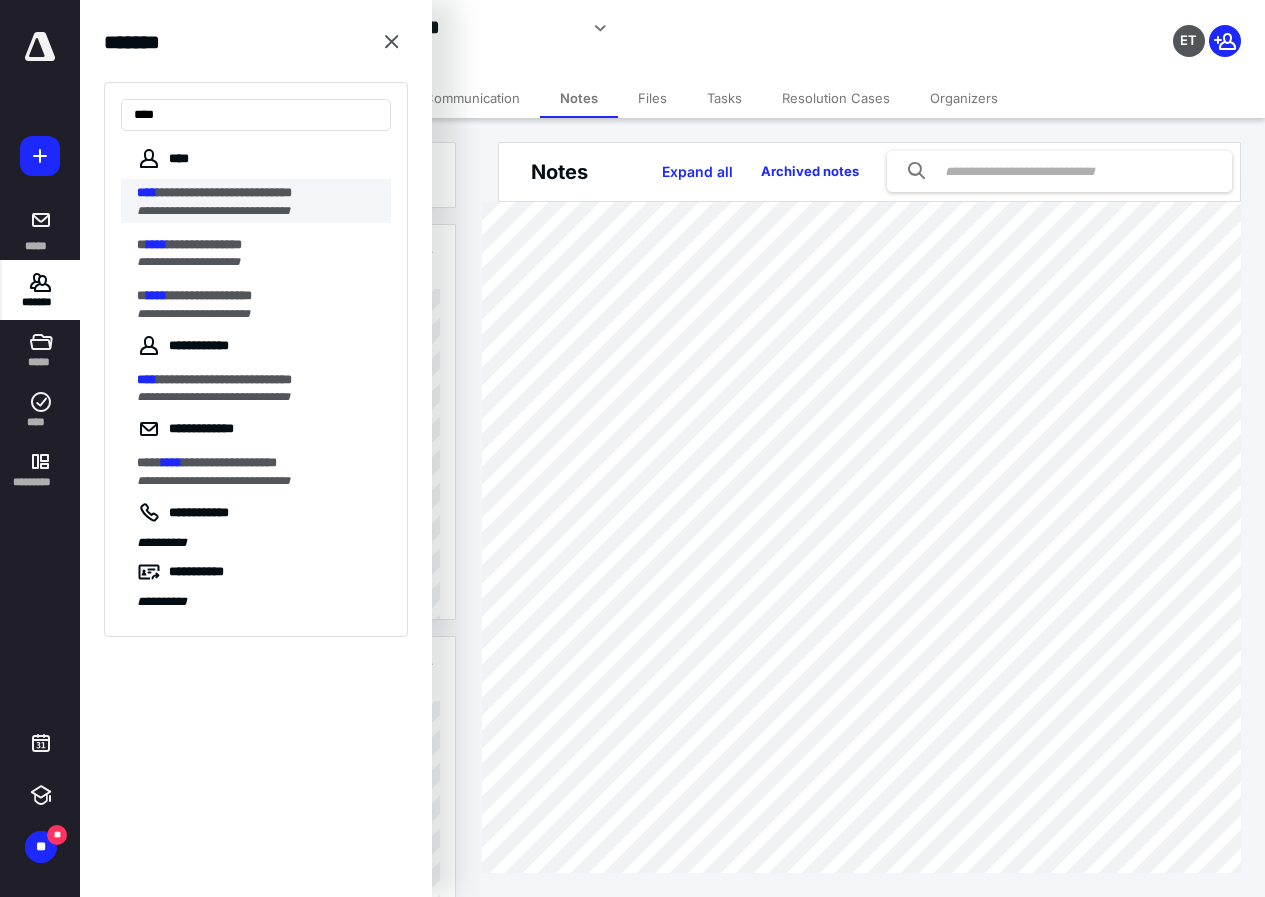 type on "****" 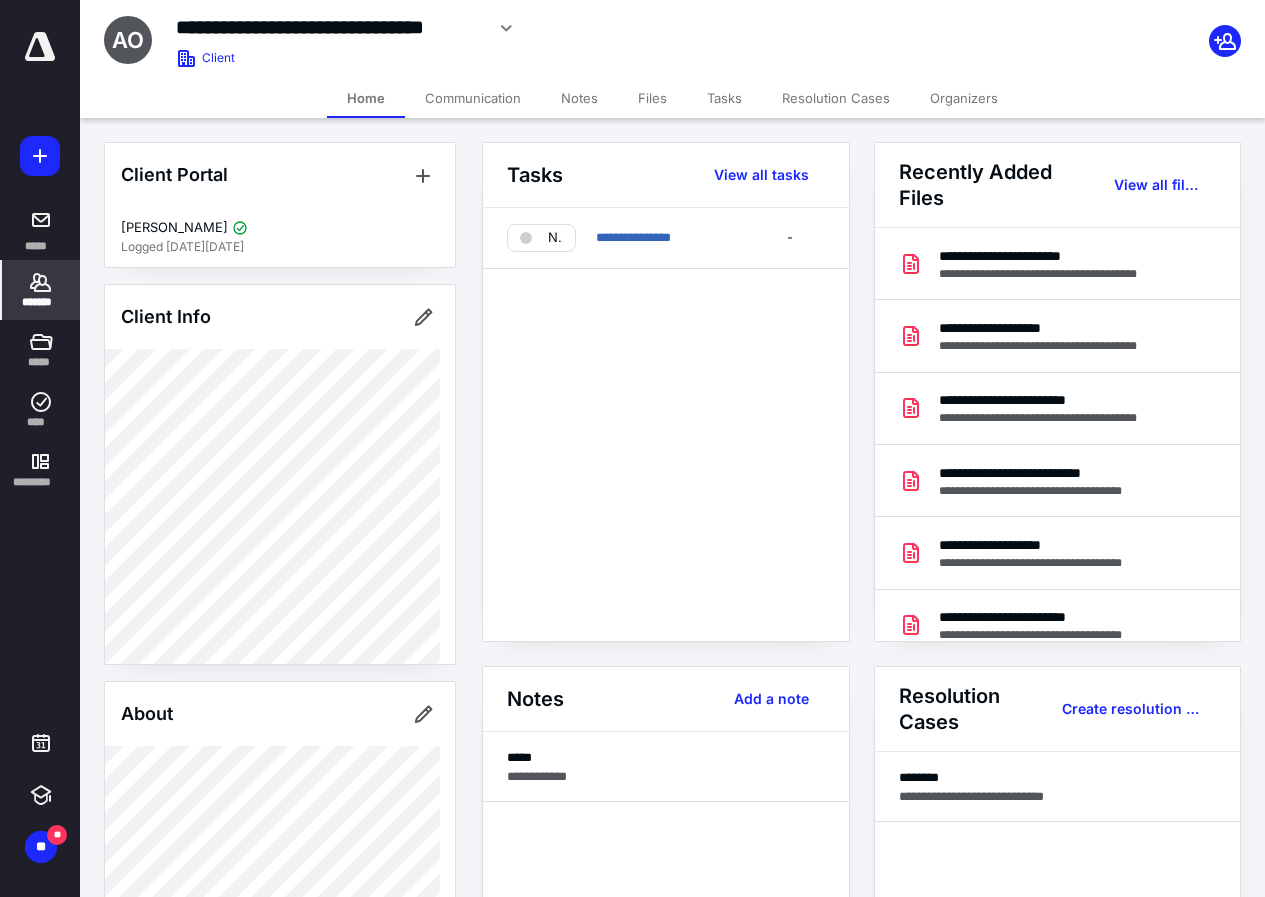 click on "Files" at bounding box center (652, 98) 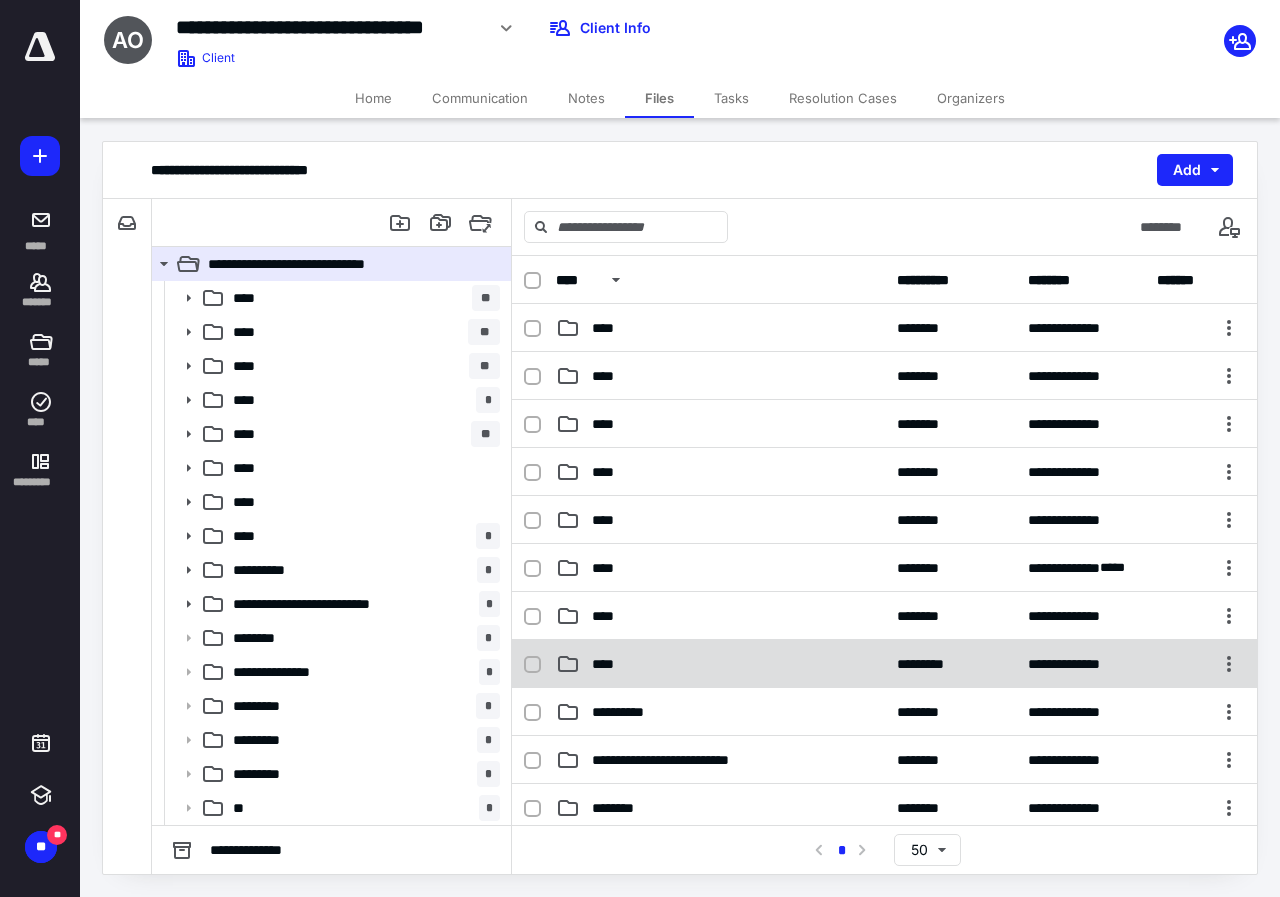 click on "****" at bounding box center (609, 664) 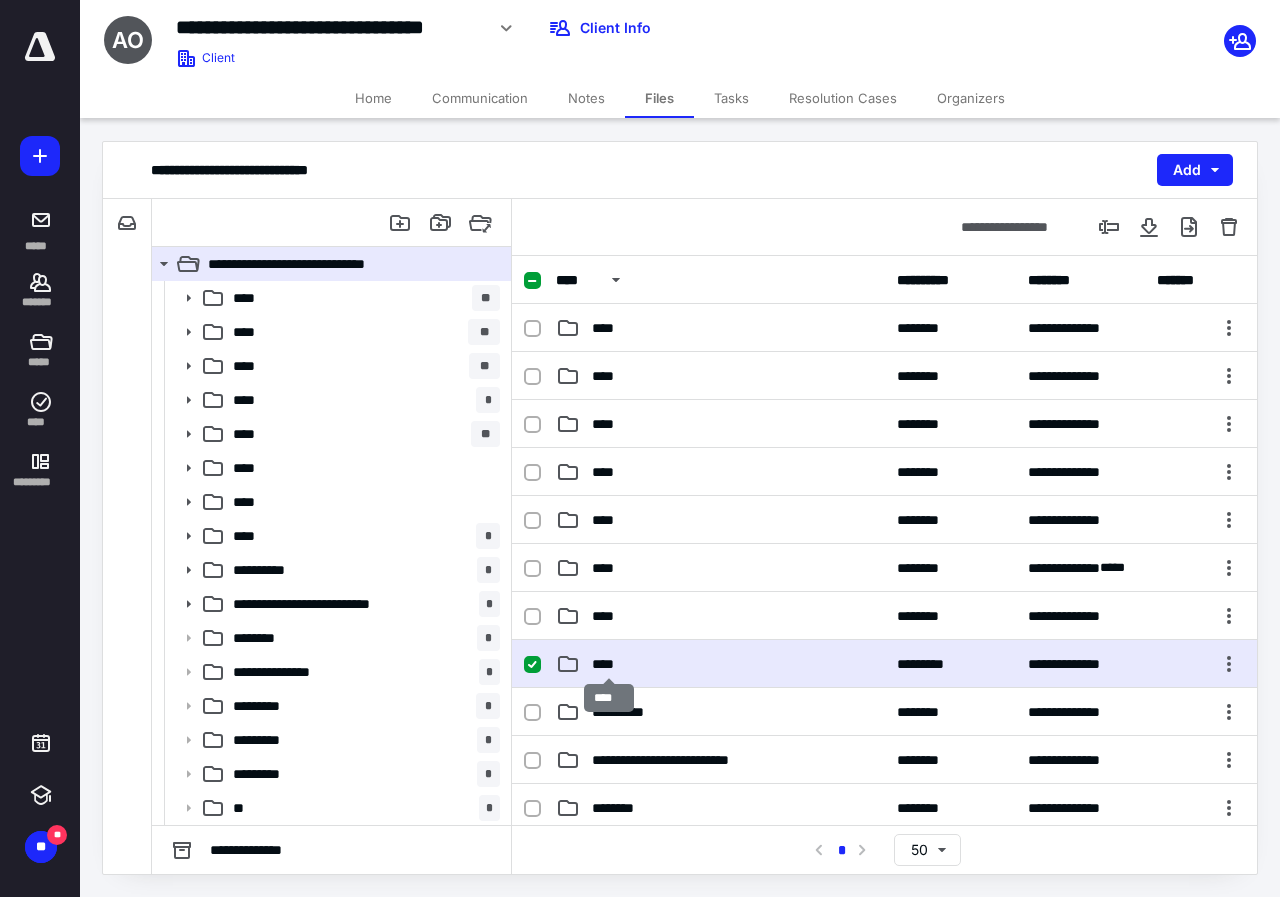 click on "****" at bounding box center (609, 664) 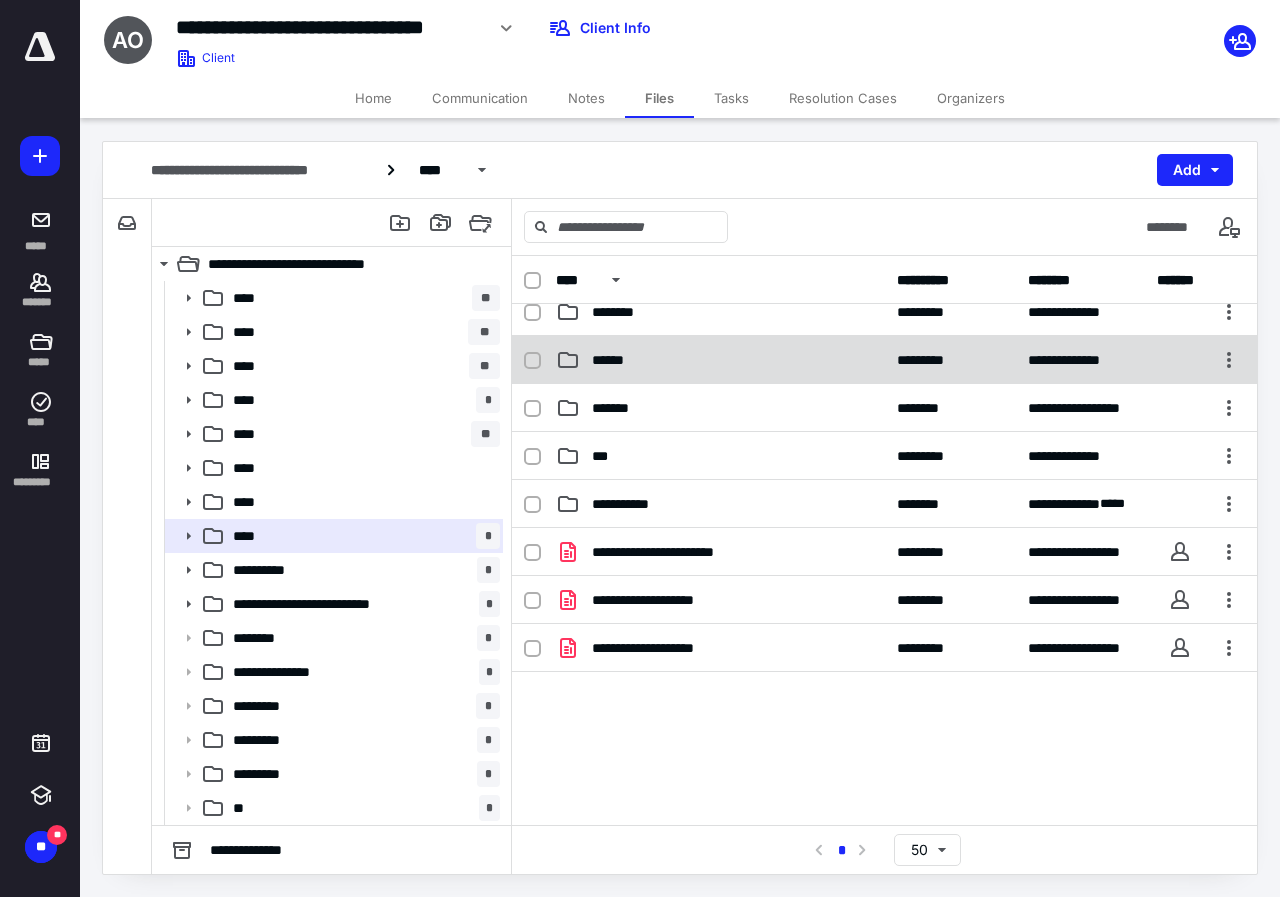 scroll, scrollTop: 163, scrollLeft: 0, axis: vertical 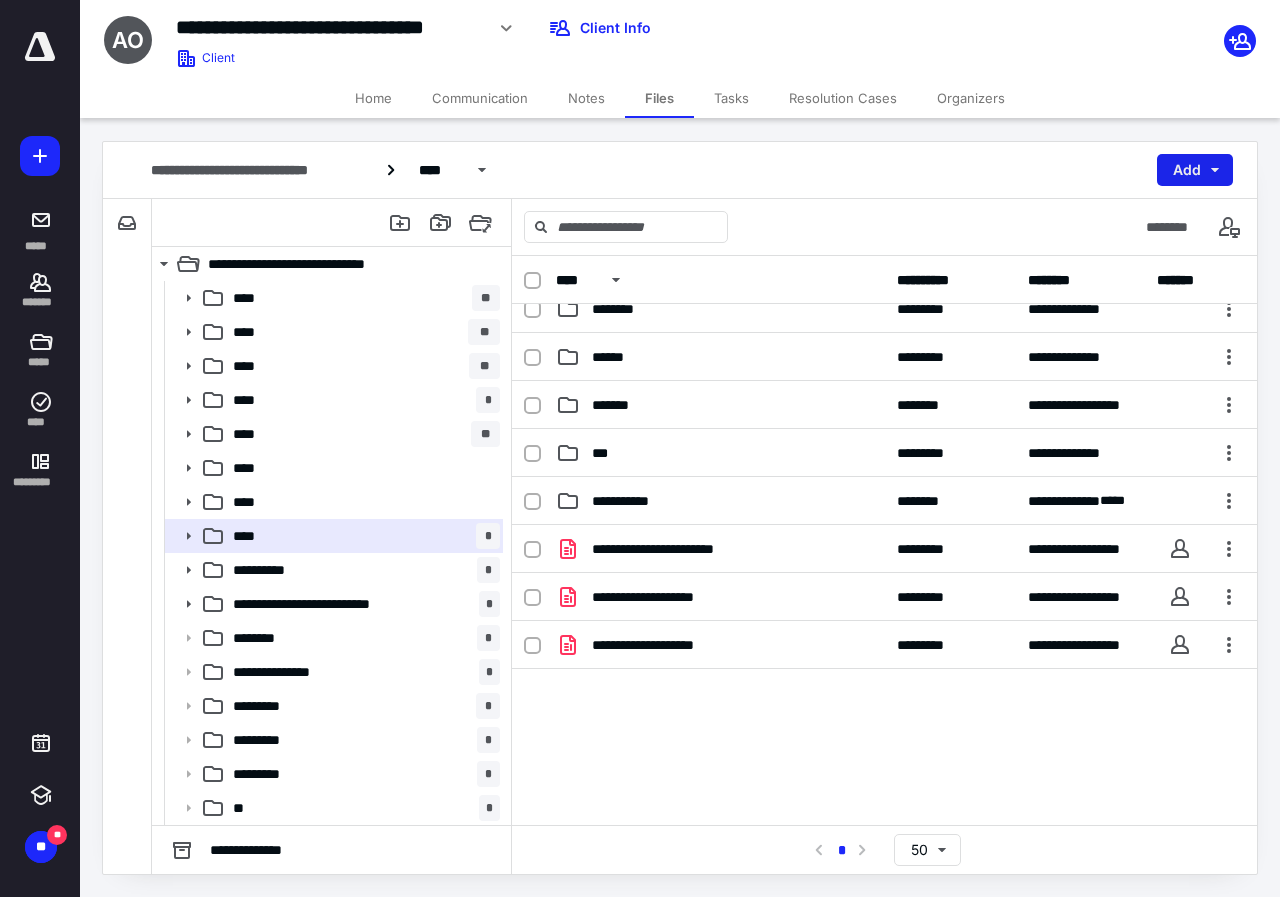 click on "Add" at bounding box center [1195, 170] 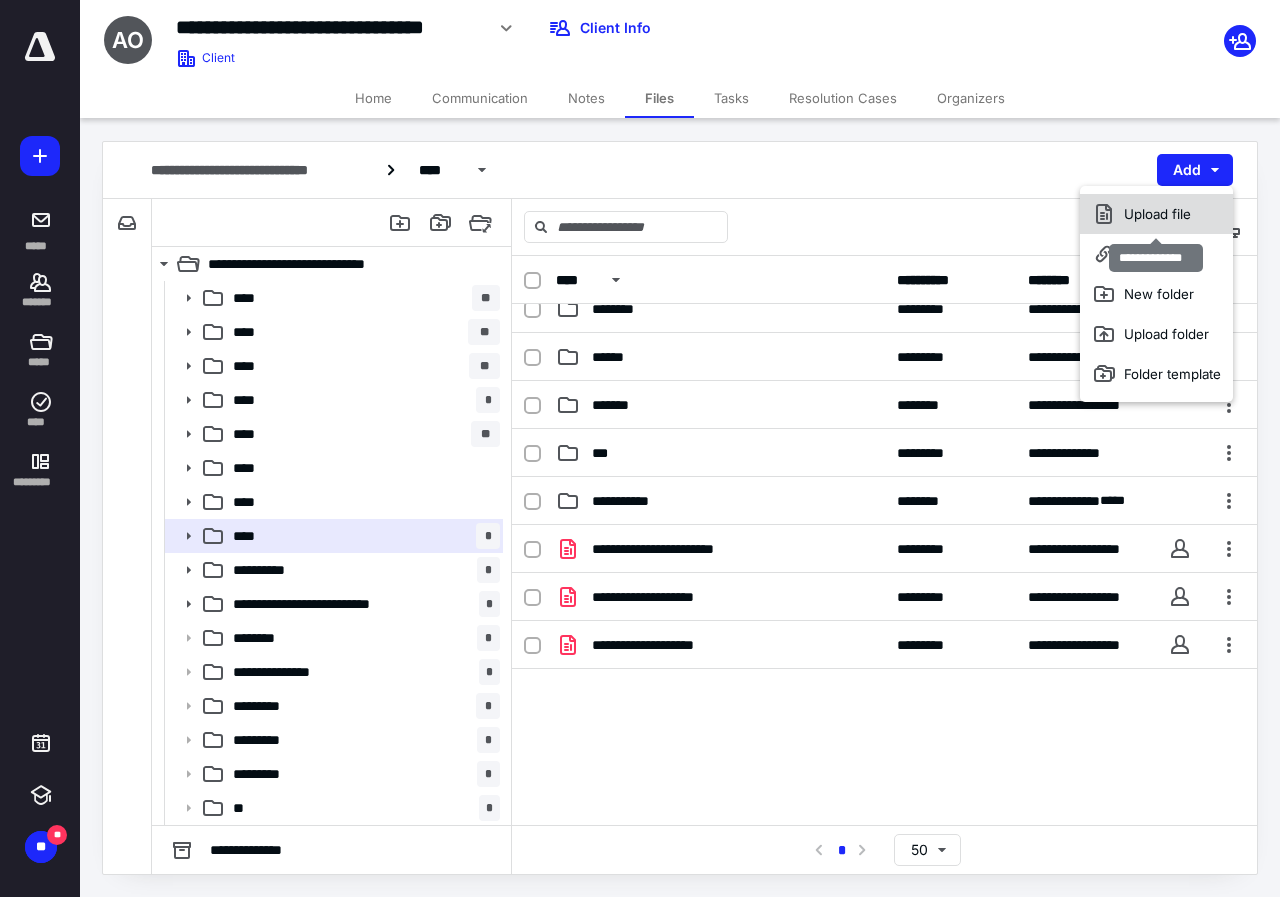 click on "Upload file" at bounding box center [1156, 214] 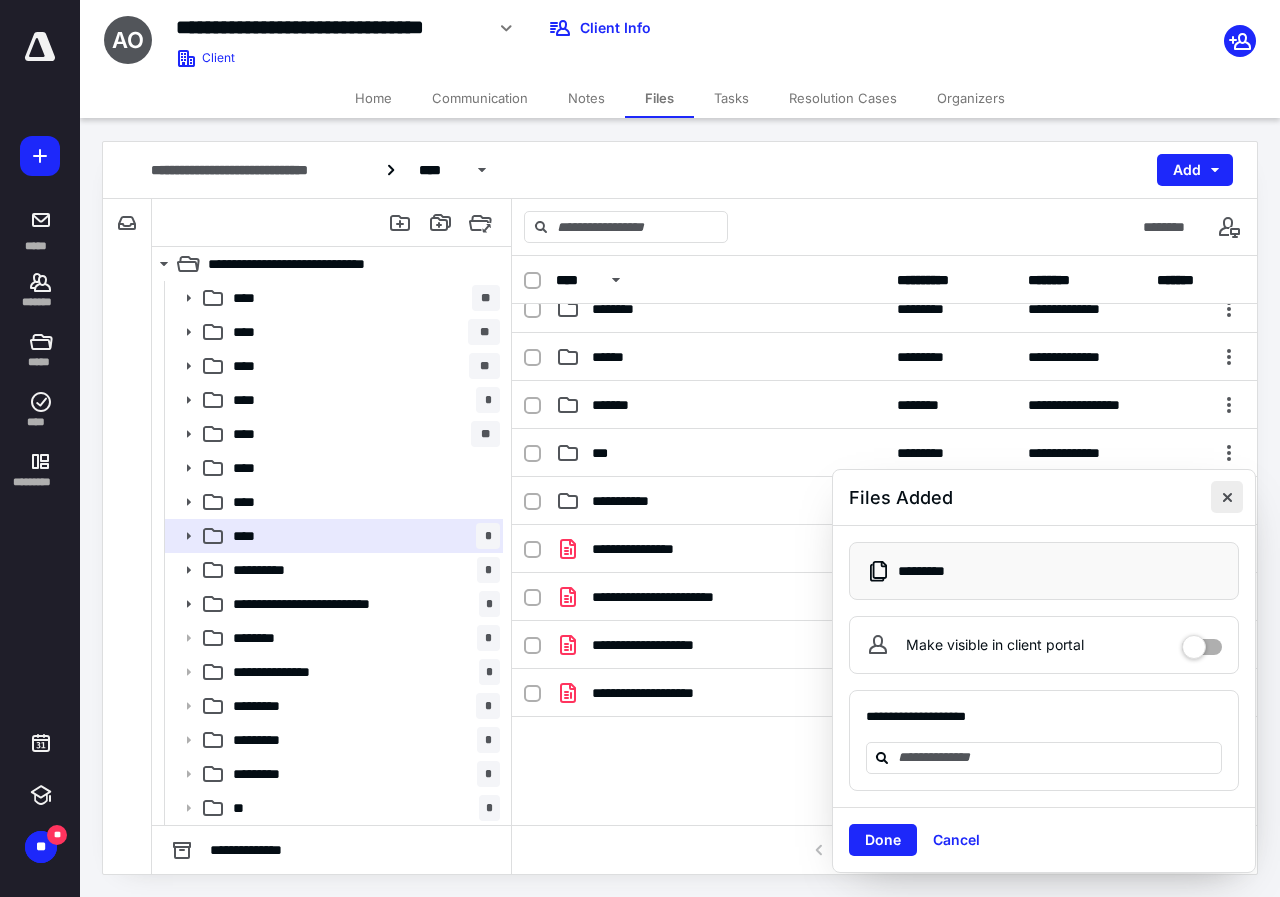 click at bounding box center (1227, 497) 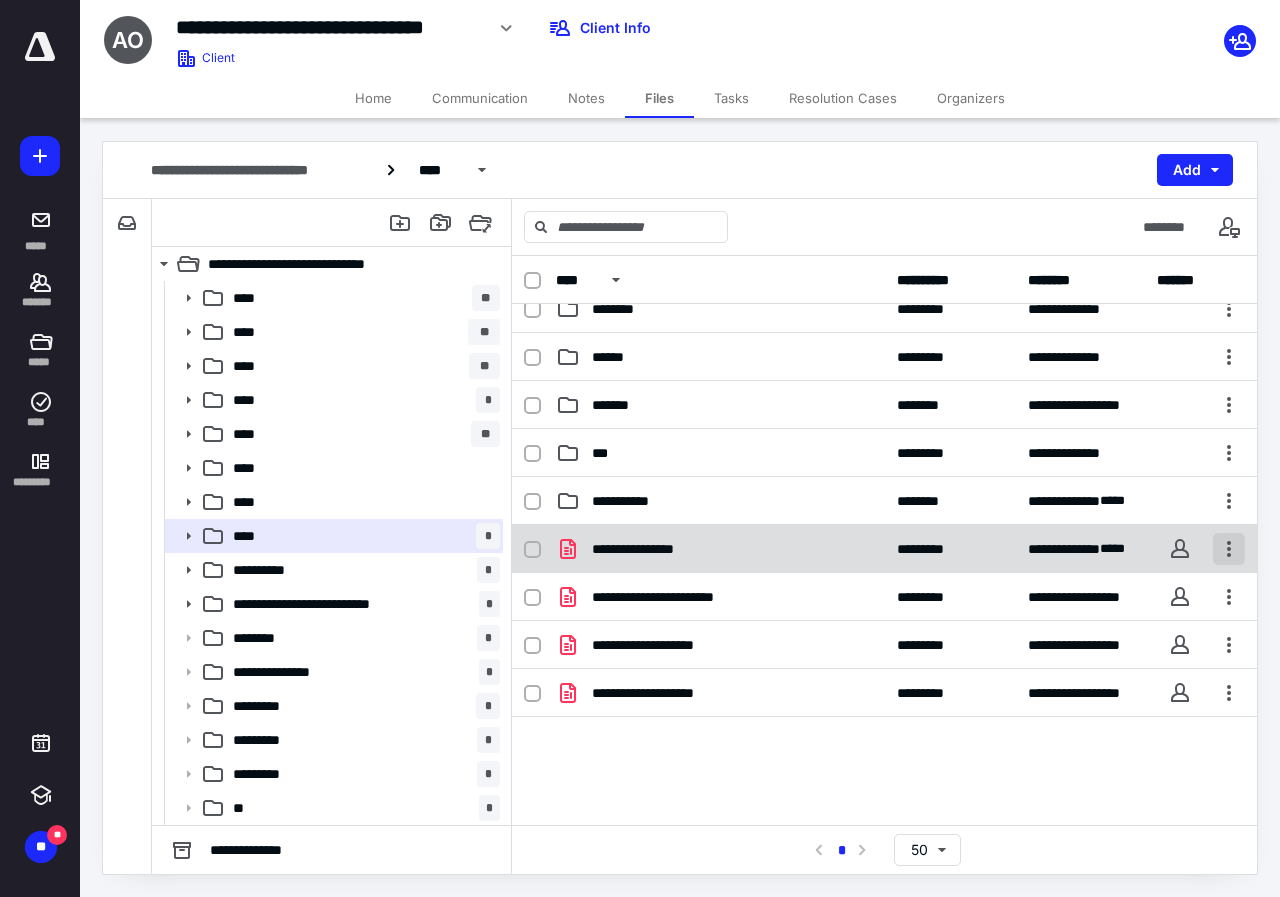 click at bounding box center [1229, 549] 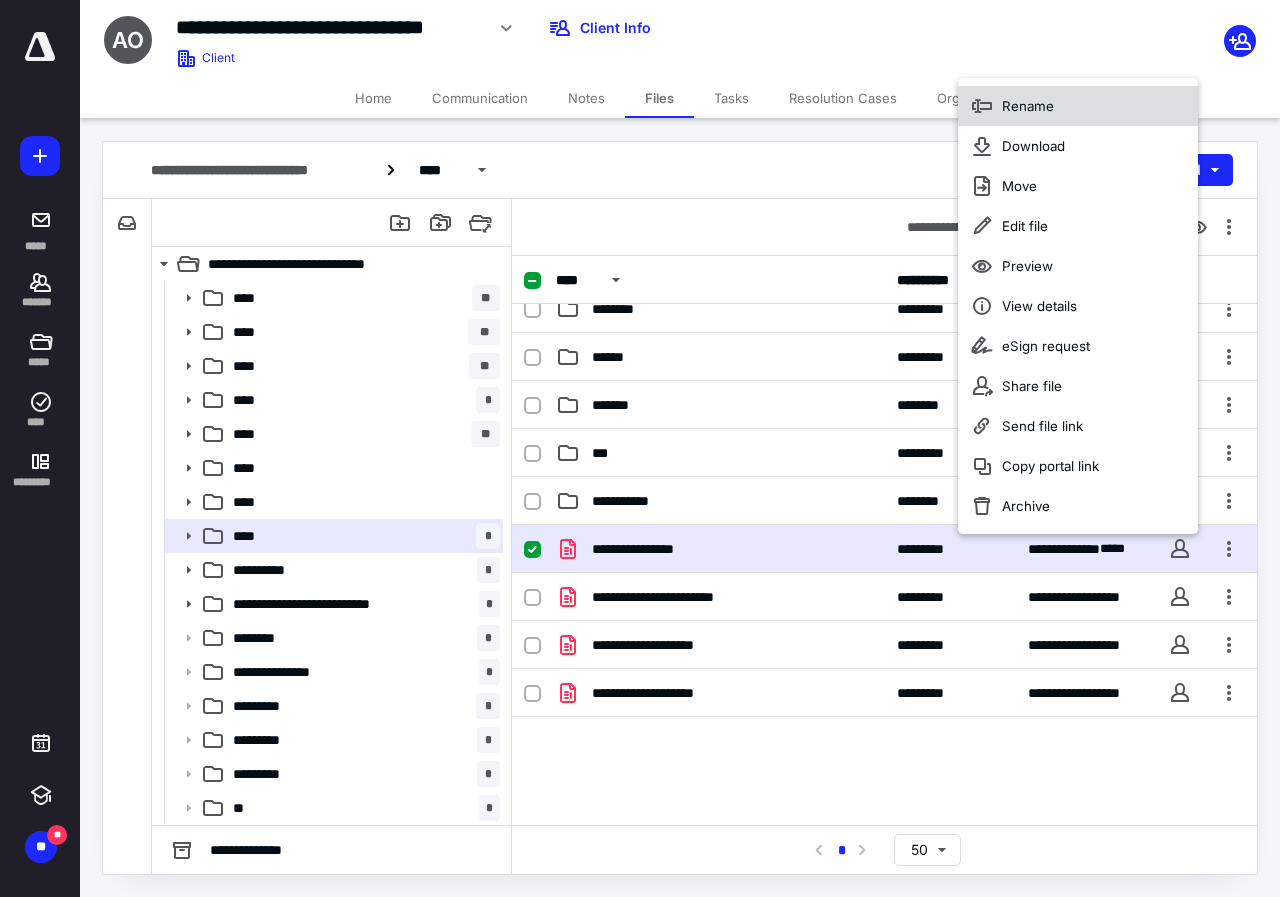 click on "Rename" at bounding box center (1028, 106) 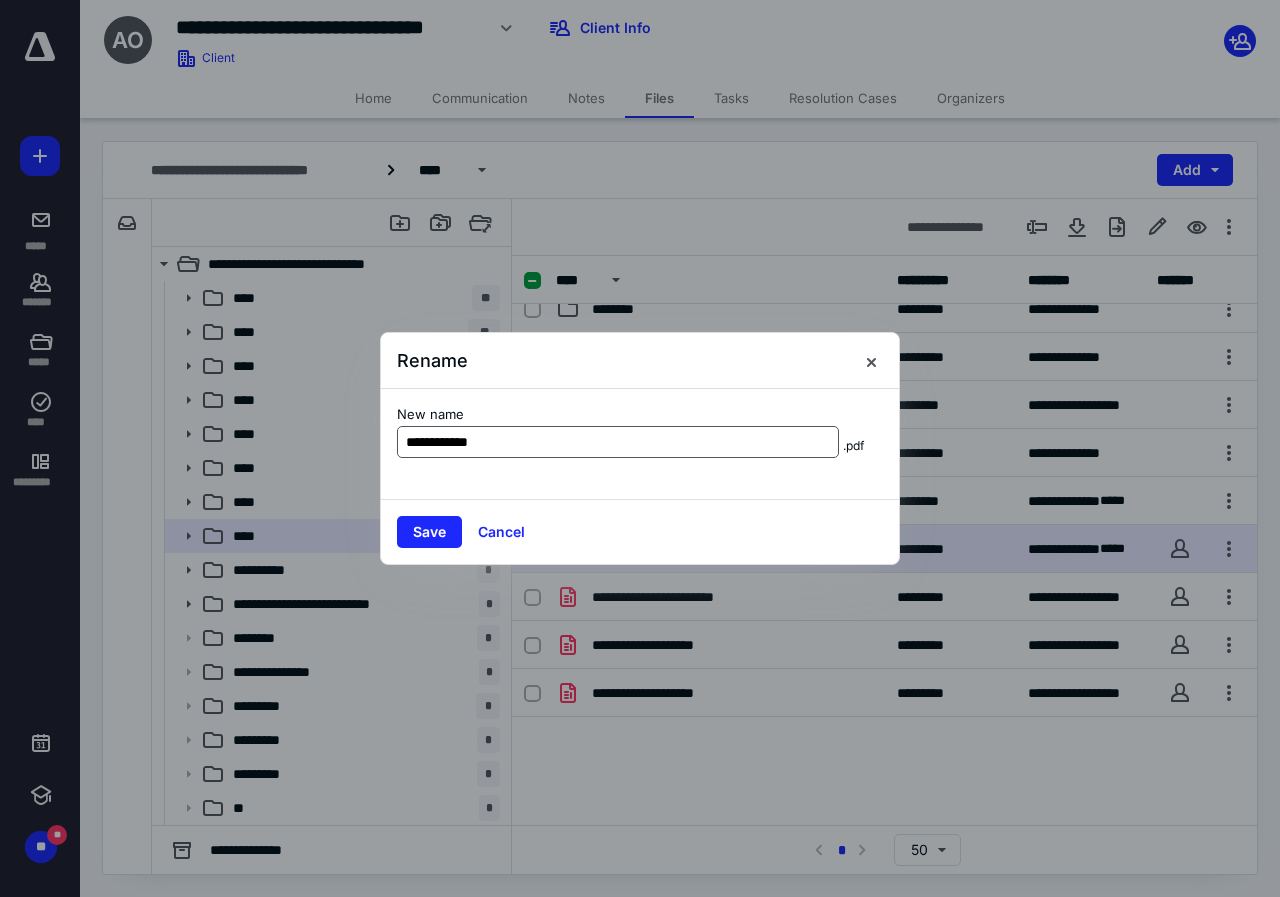 click on "**********" at bounding box center (618, 442) 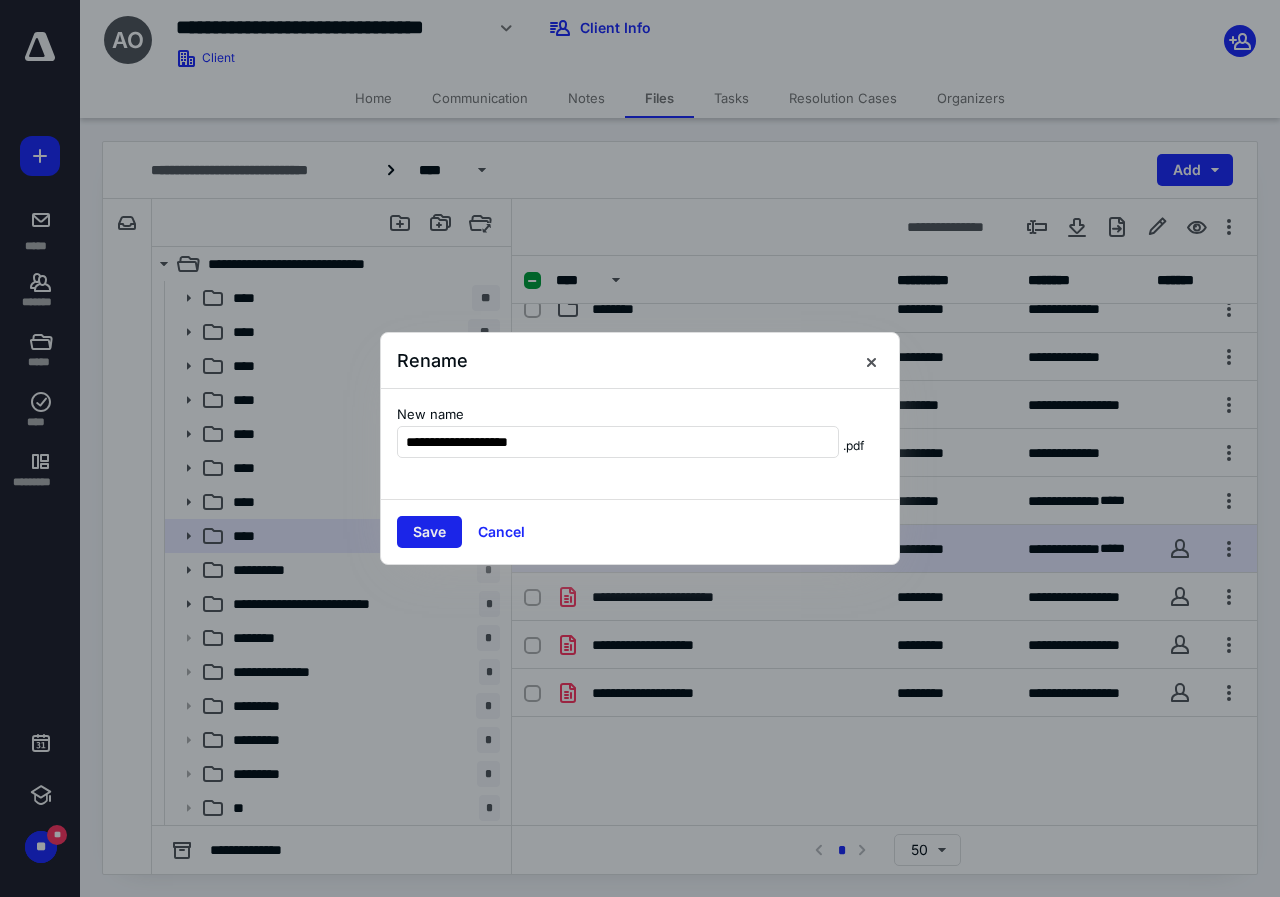 type on "**********" 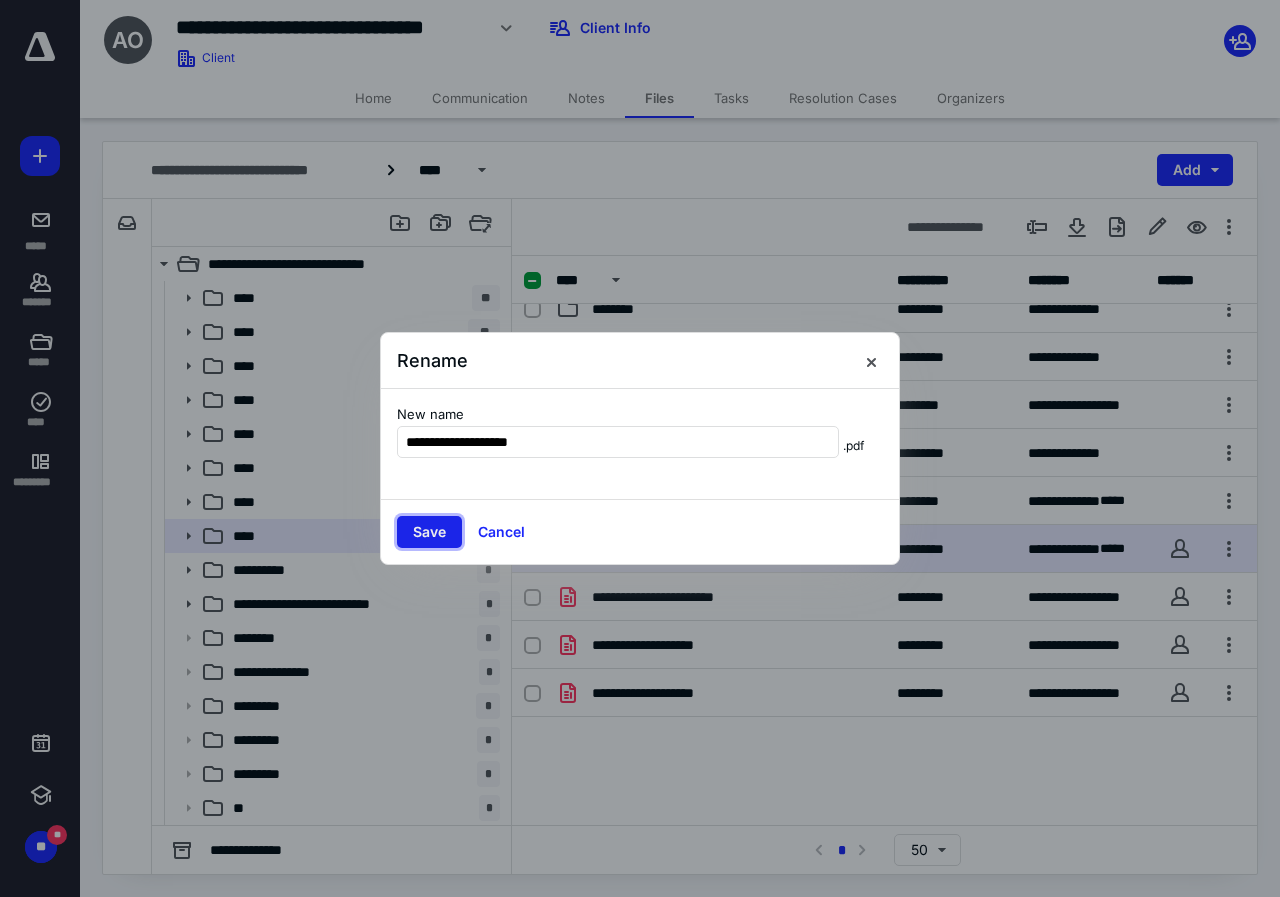 click on "Save" at bounding box center [429, 532] 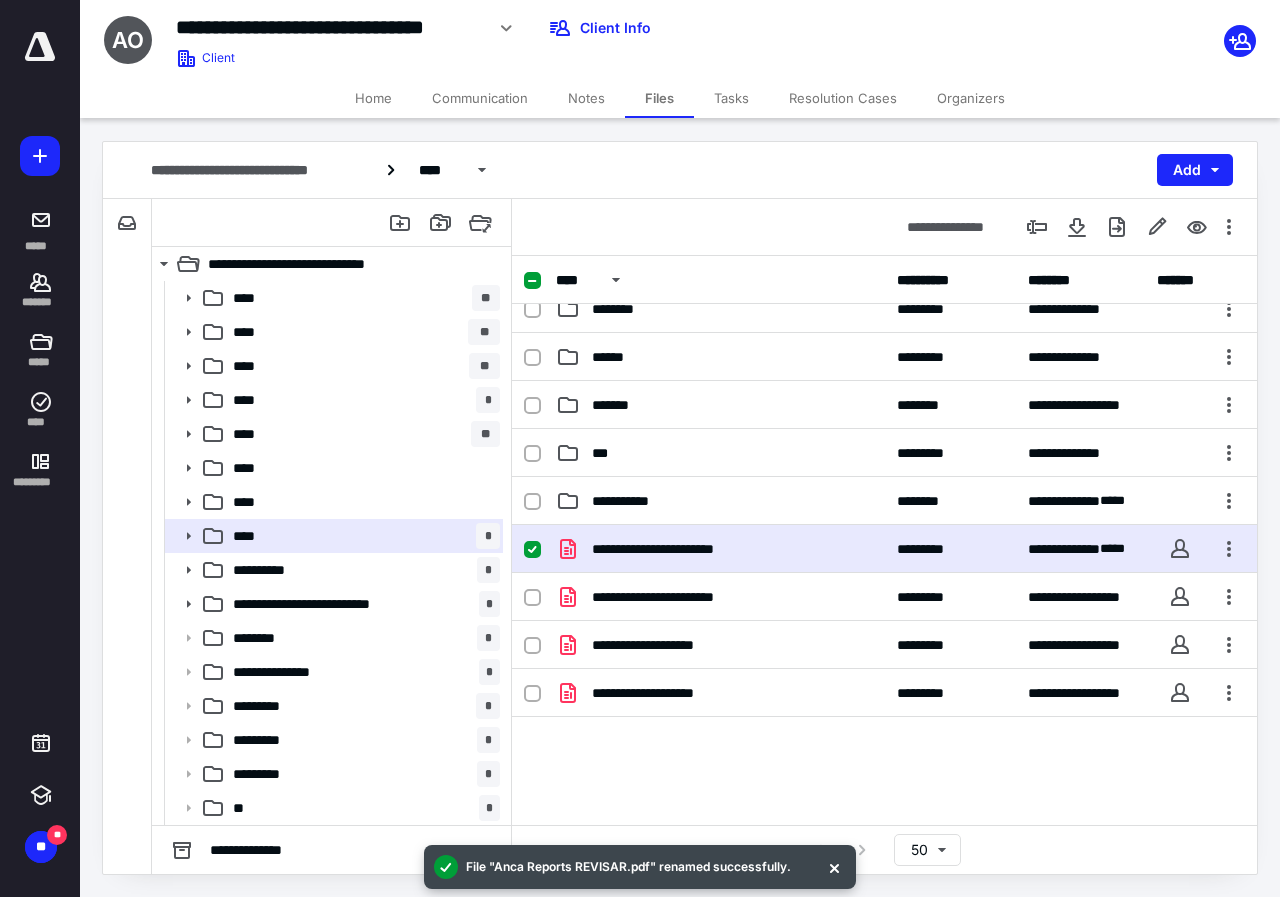 click 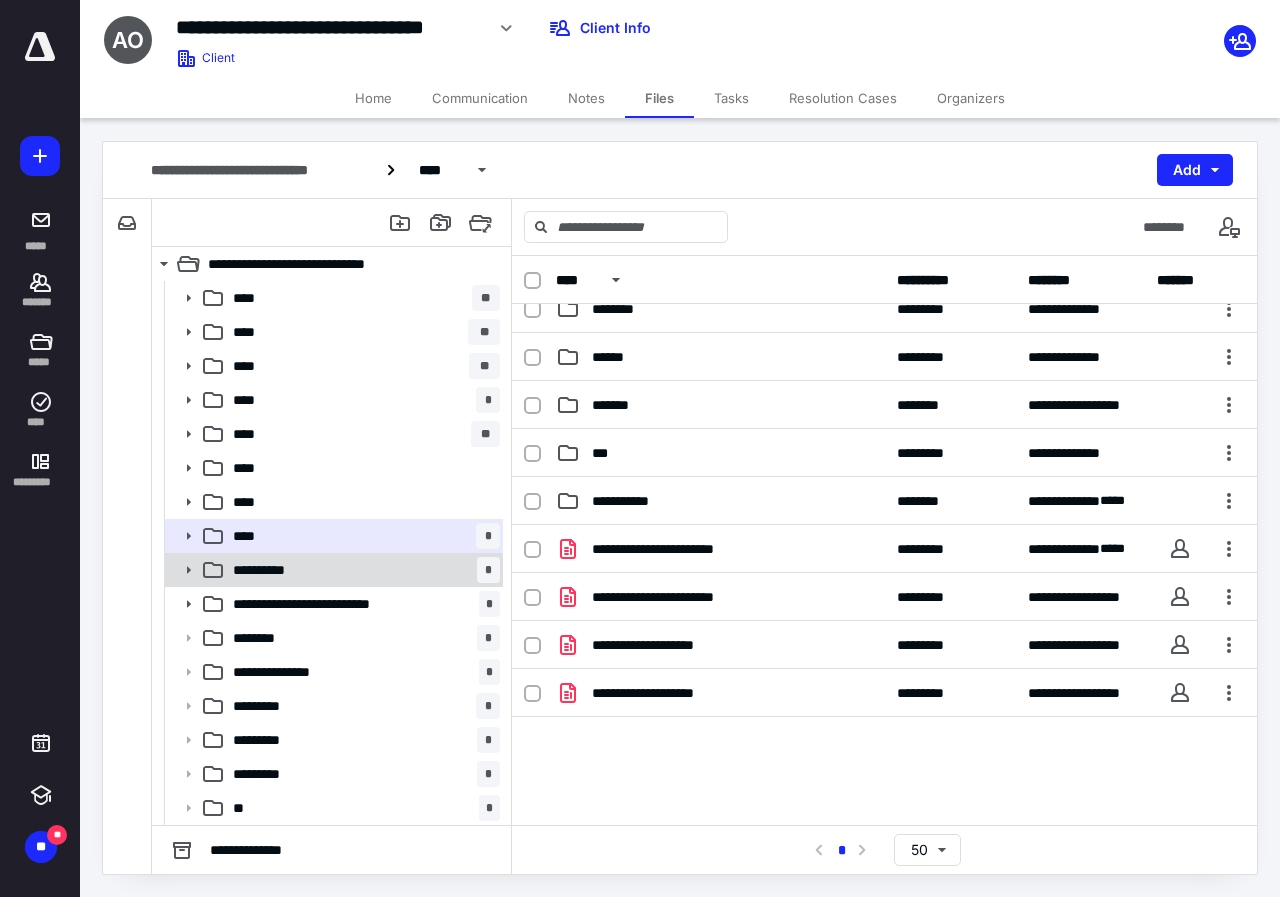 click 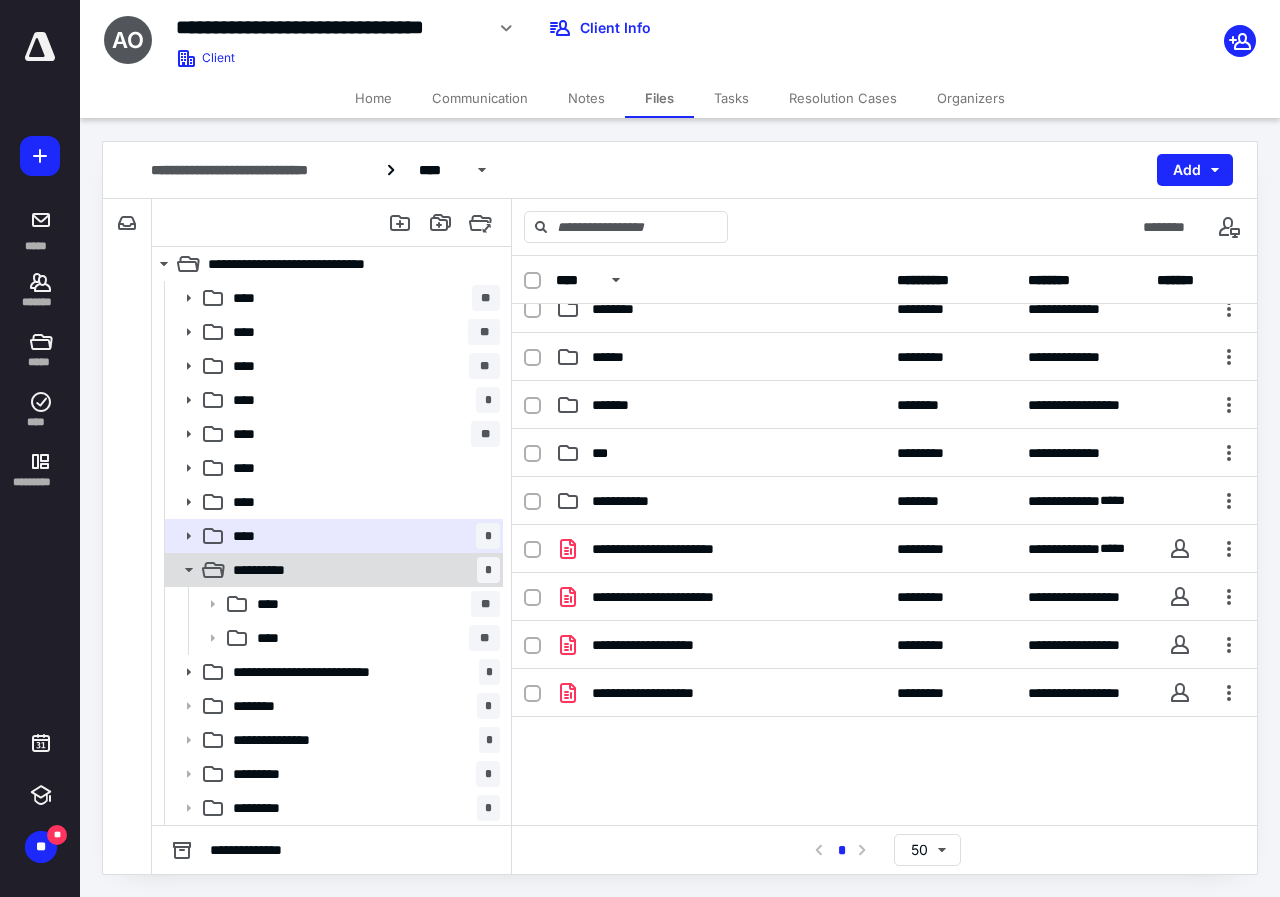 click 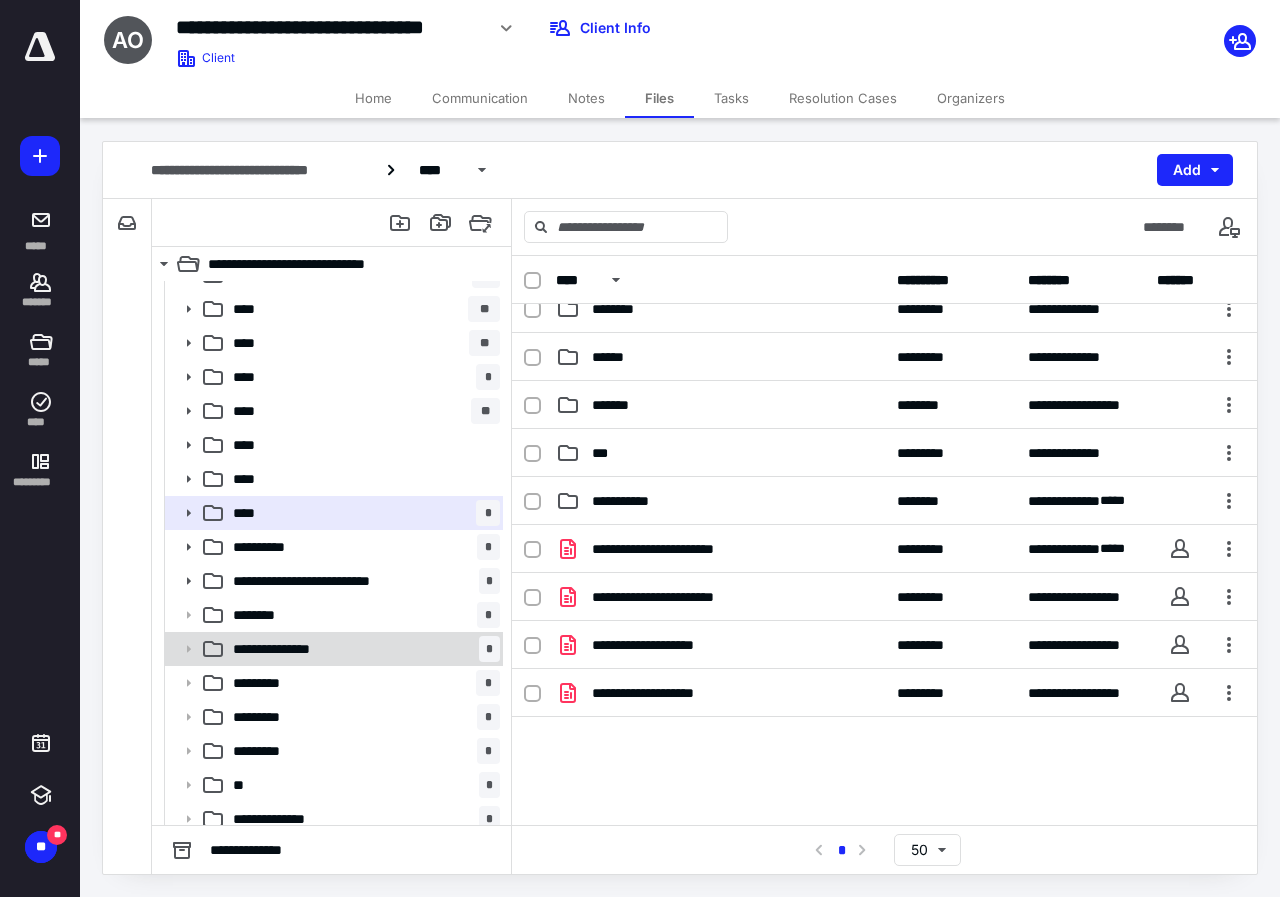 scroll, scrollTop: 34, scrollLeft: 0, axis: vertical 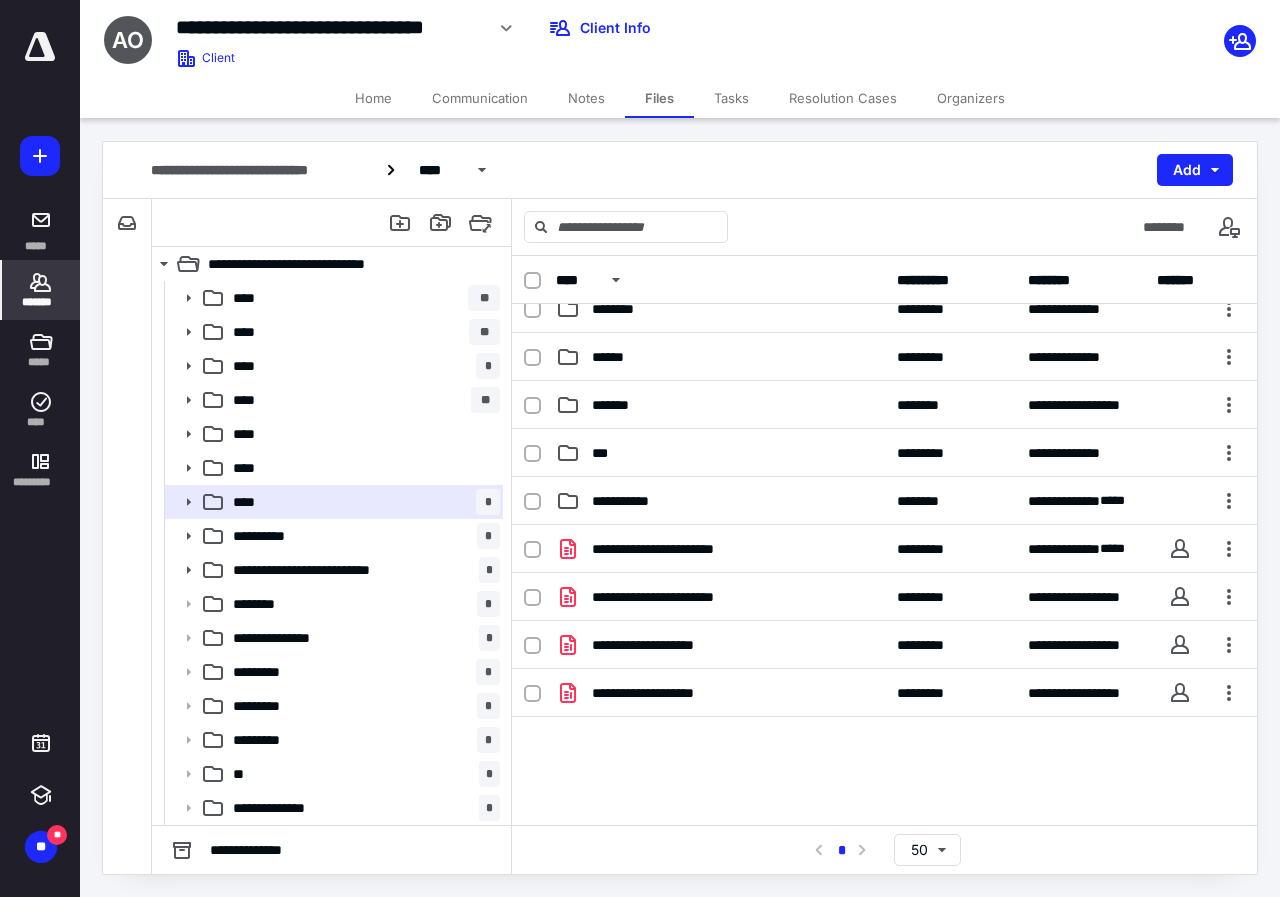 click 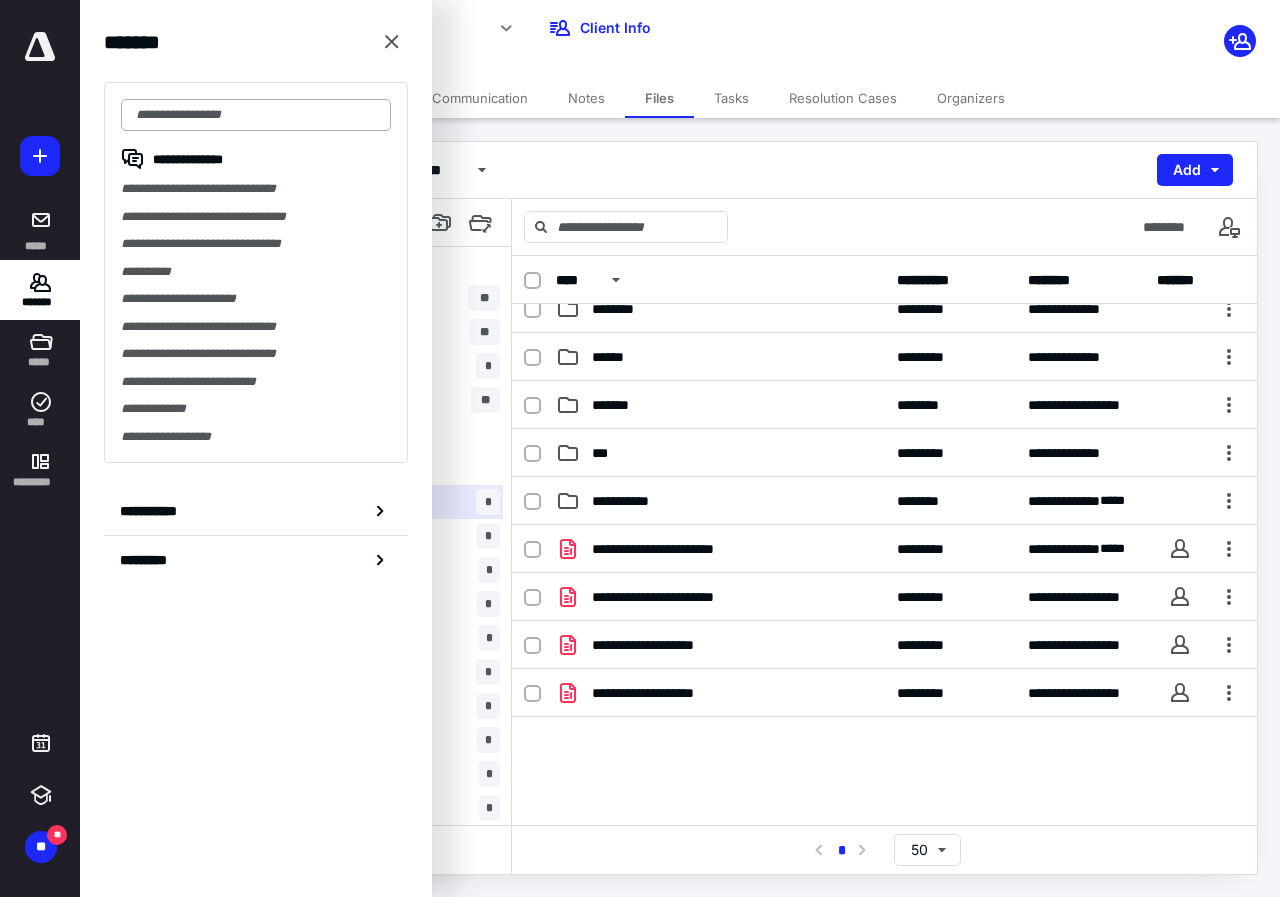 click at bounding box center (256, 115) 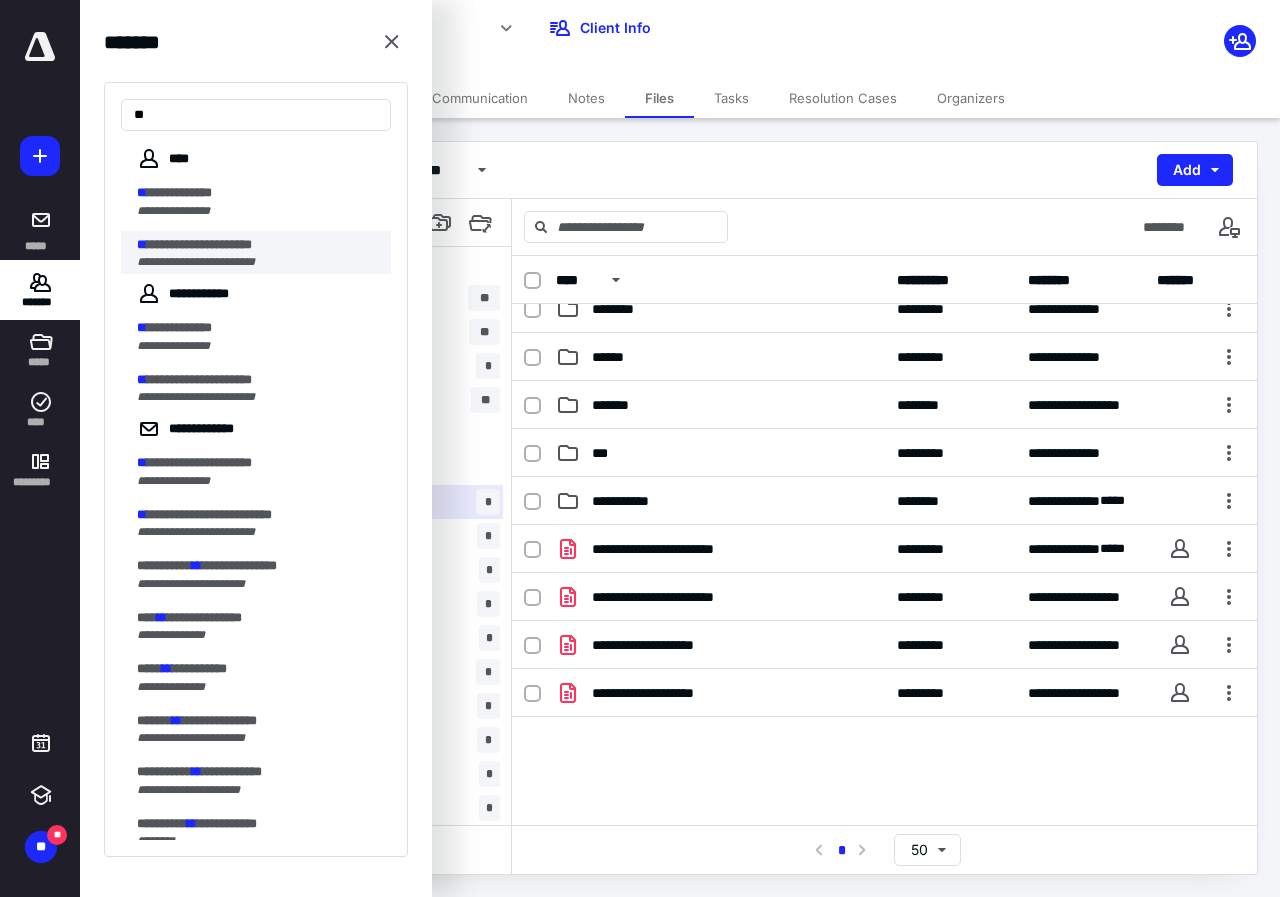 type on "**" 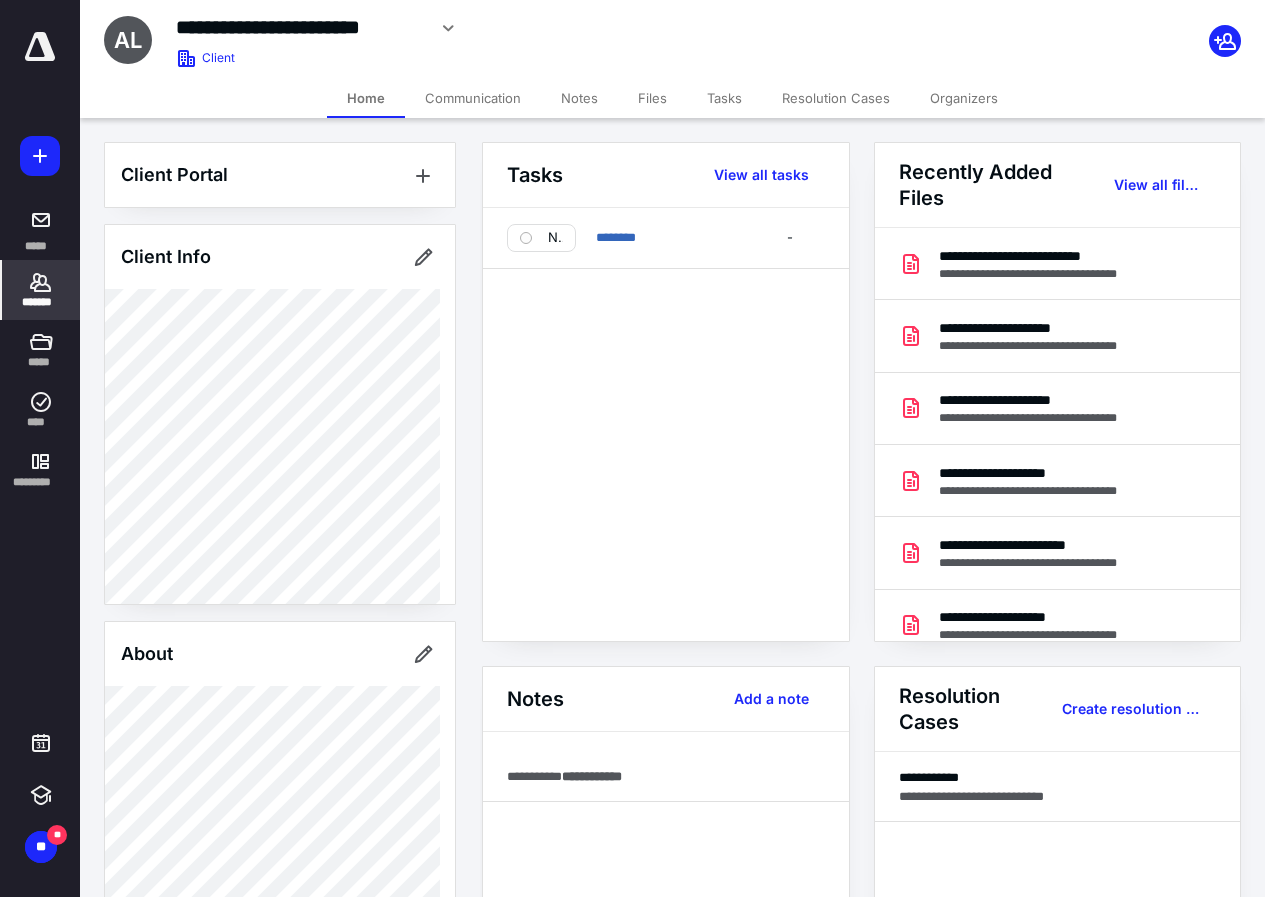 click on "Files" at bounding box center (652, 98) 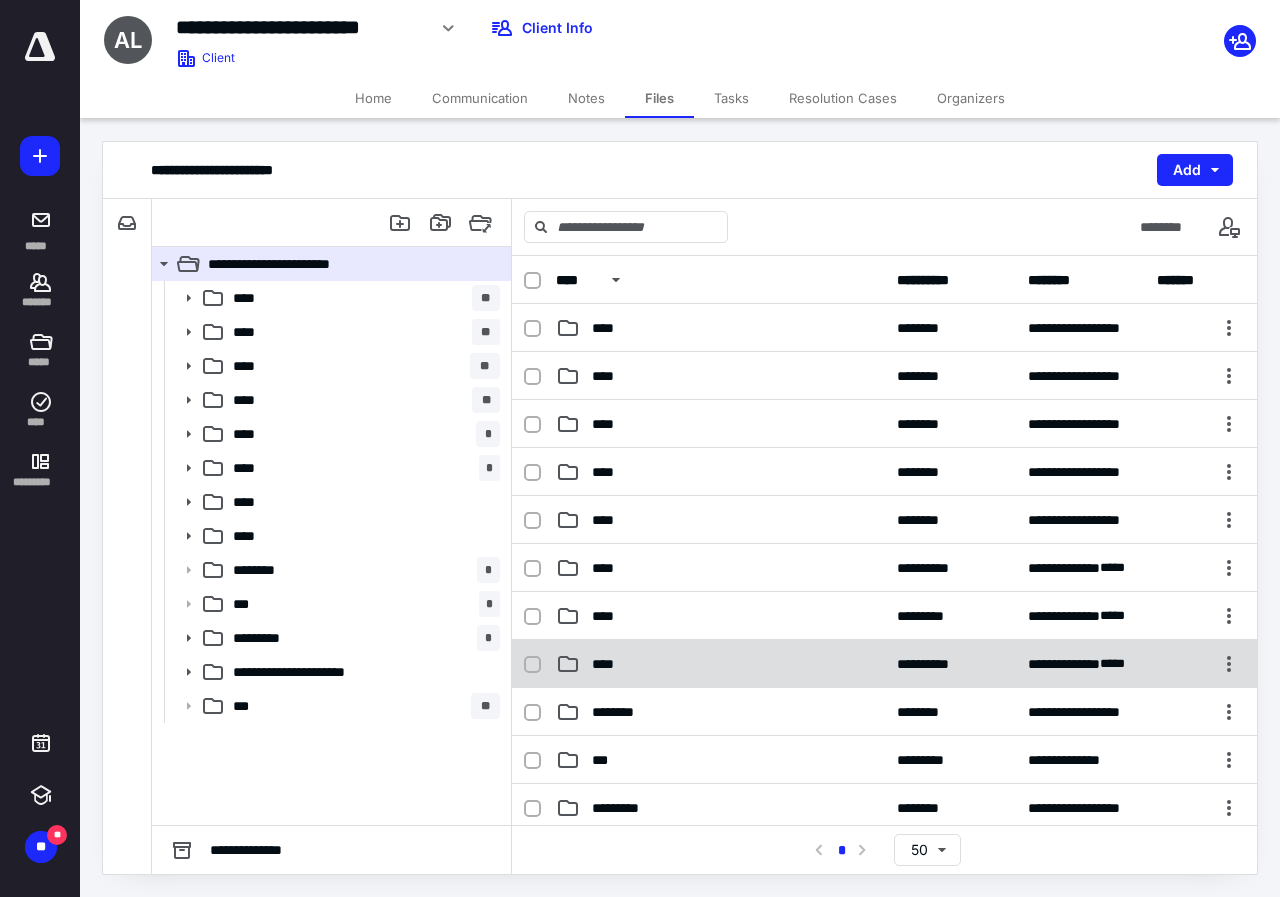 click on "****" at bounding box center (720, 664) 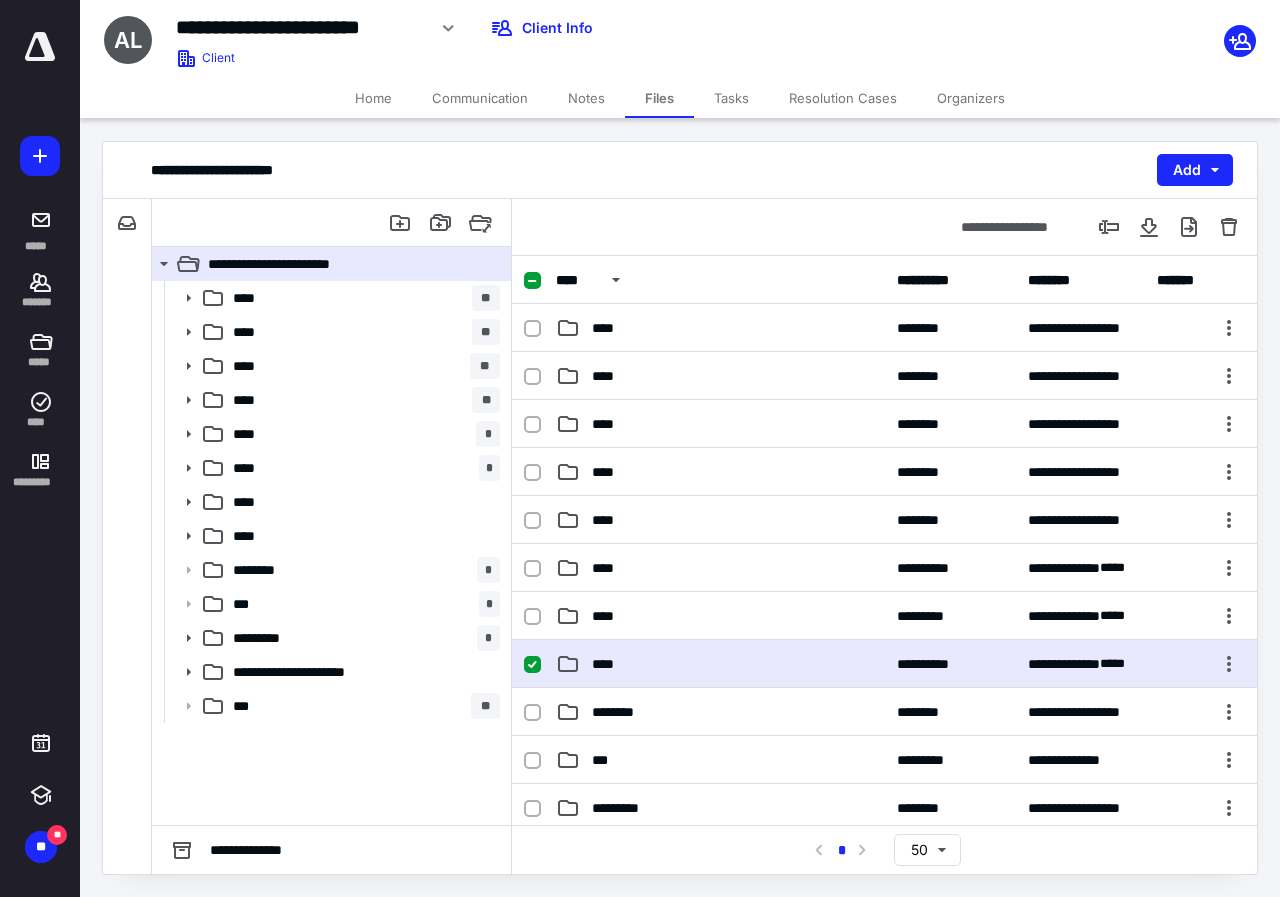 click on "****" at bounding box center [720, 664] 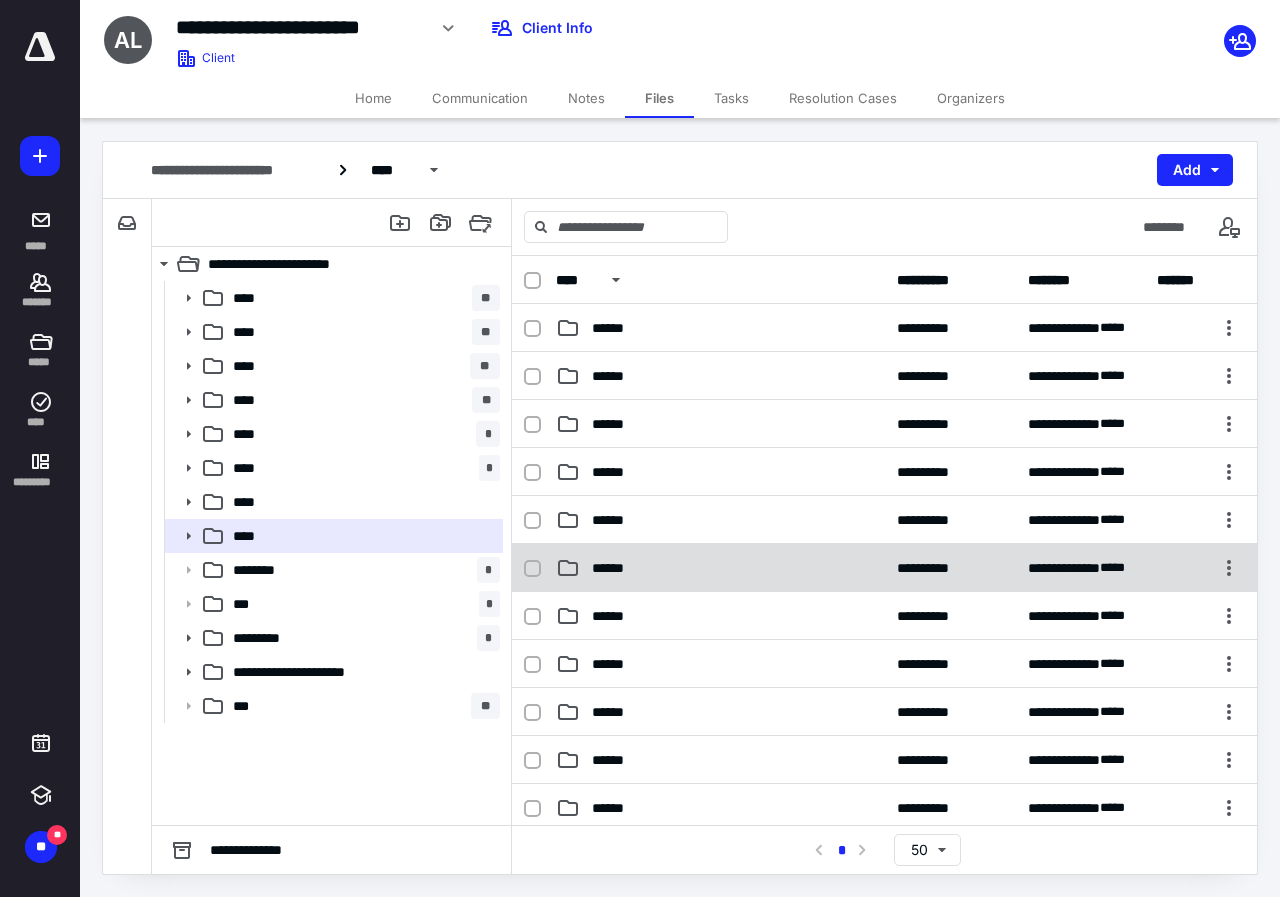 click on "******" at bounding box center (720, 568) 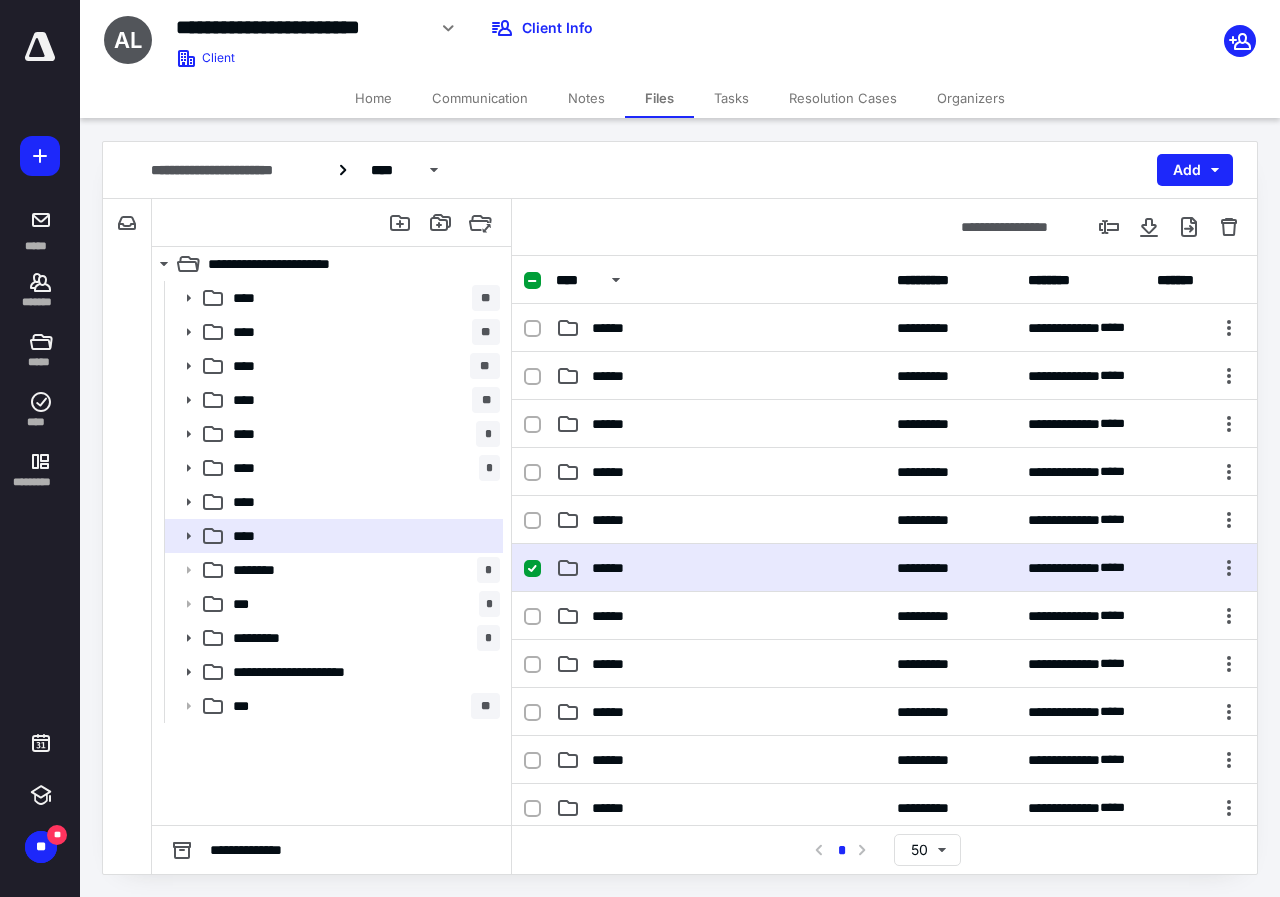 click on "******" at bounding box center (720, 568) 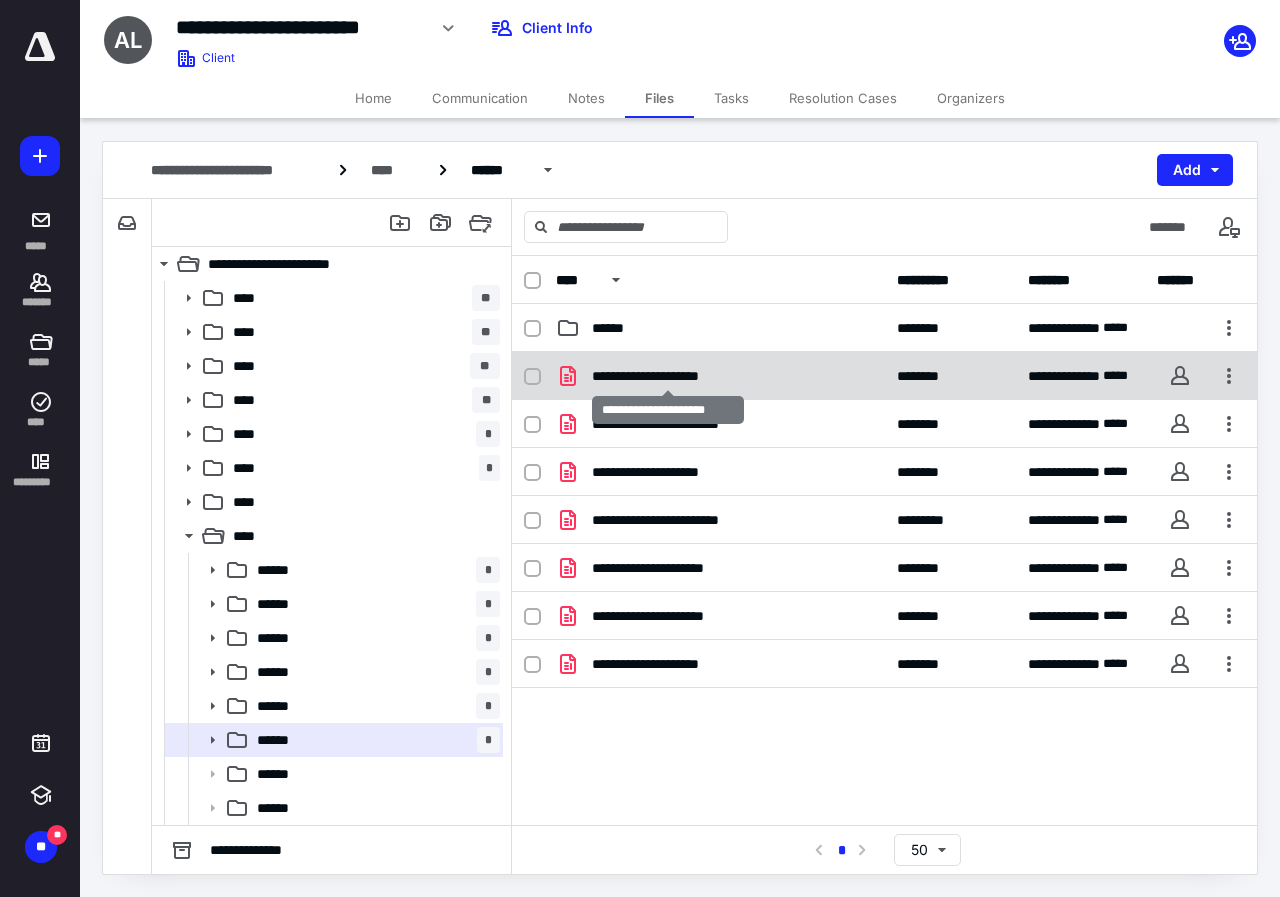 click on "**********" at bounding box center (668, 376) 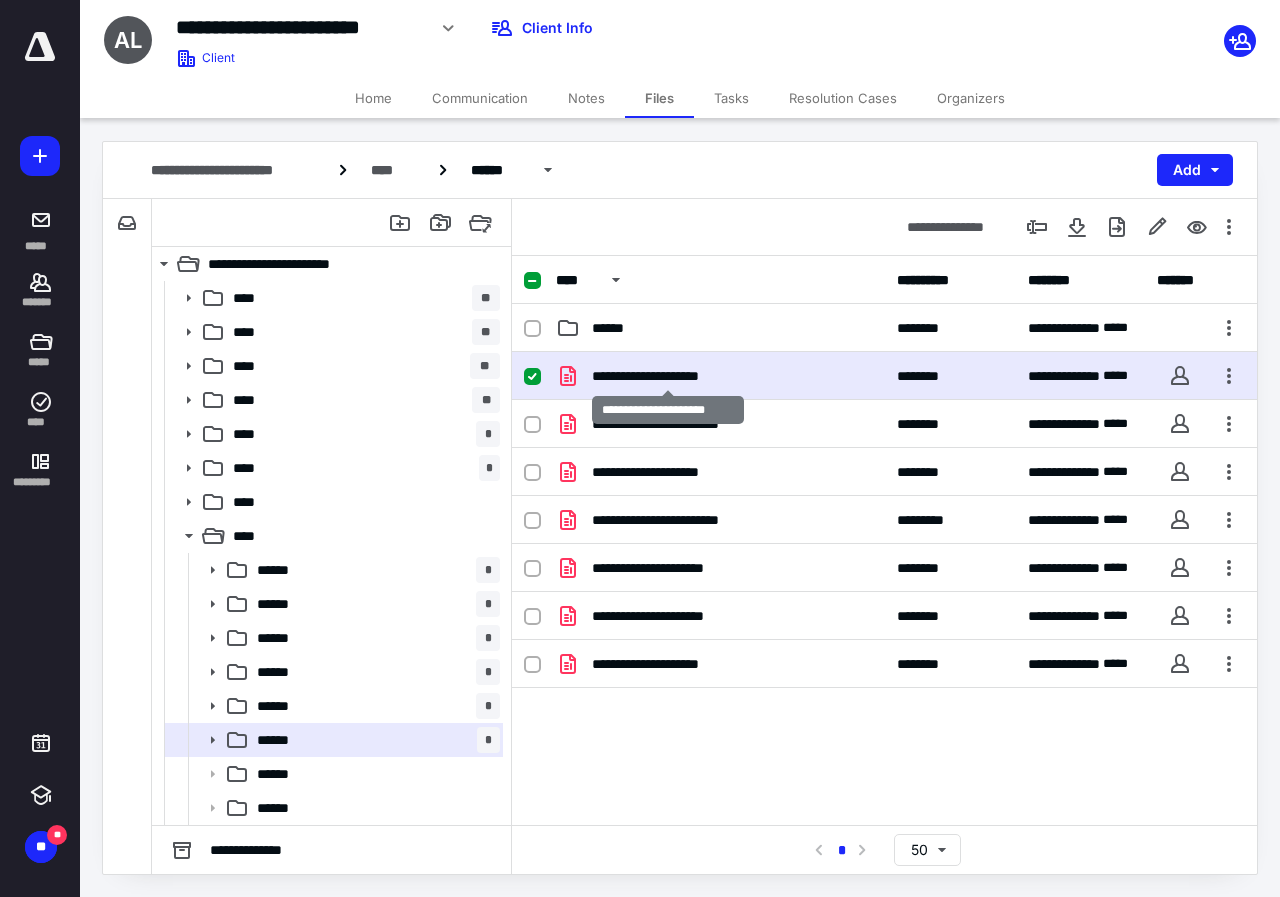 click on "**********" at bounding box center [668, 376] 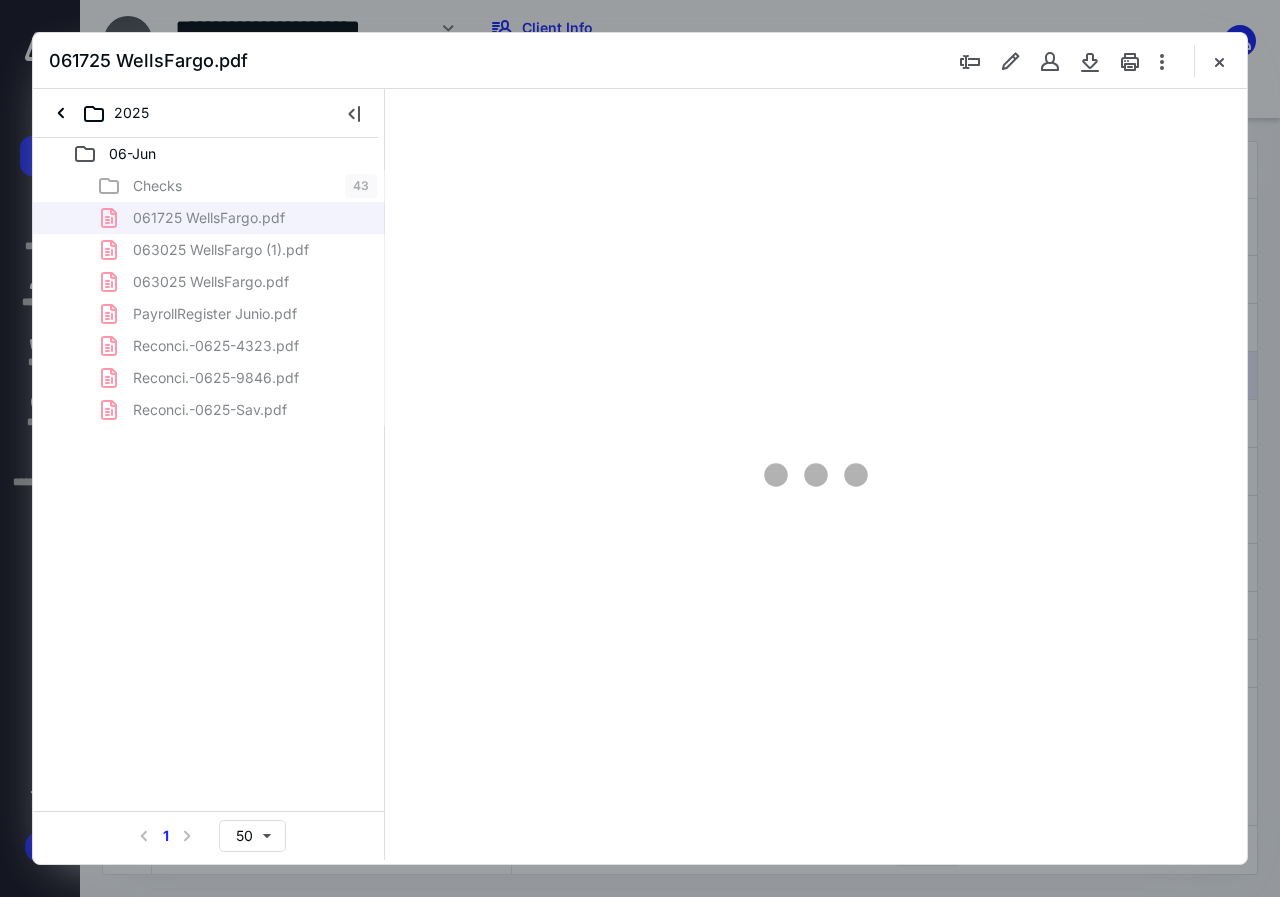 scroll, scrollTop: 0, scrollLeft: 0, axis: both 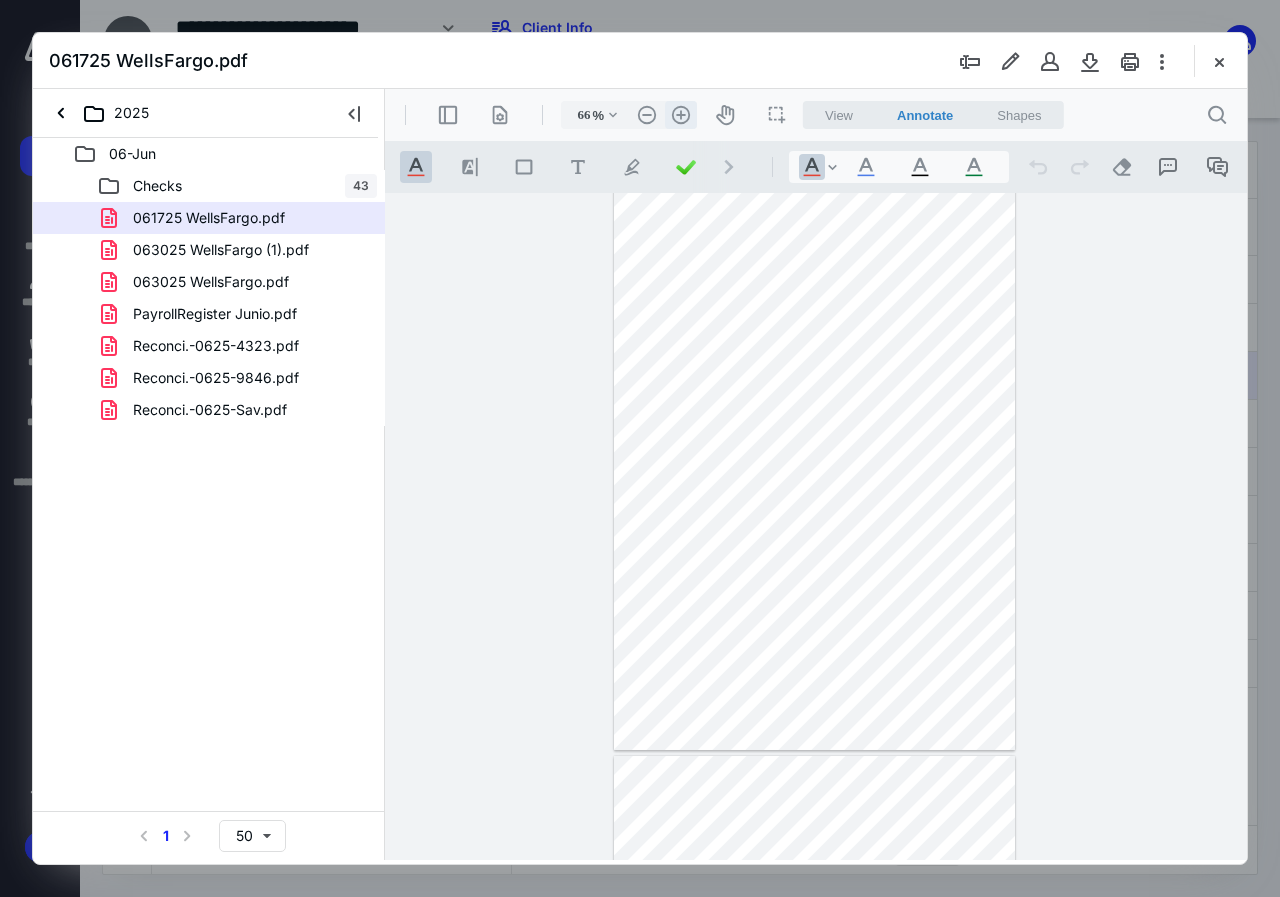 click on ".cls-1{fill:#abb0c4;} icon - header - zoom - in - line" at bounding box center [681, 115] 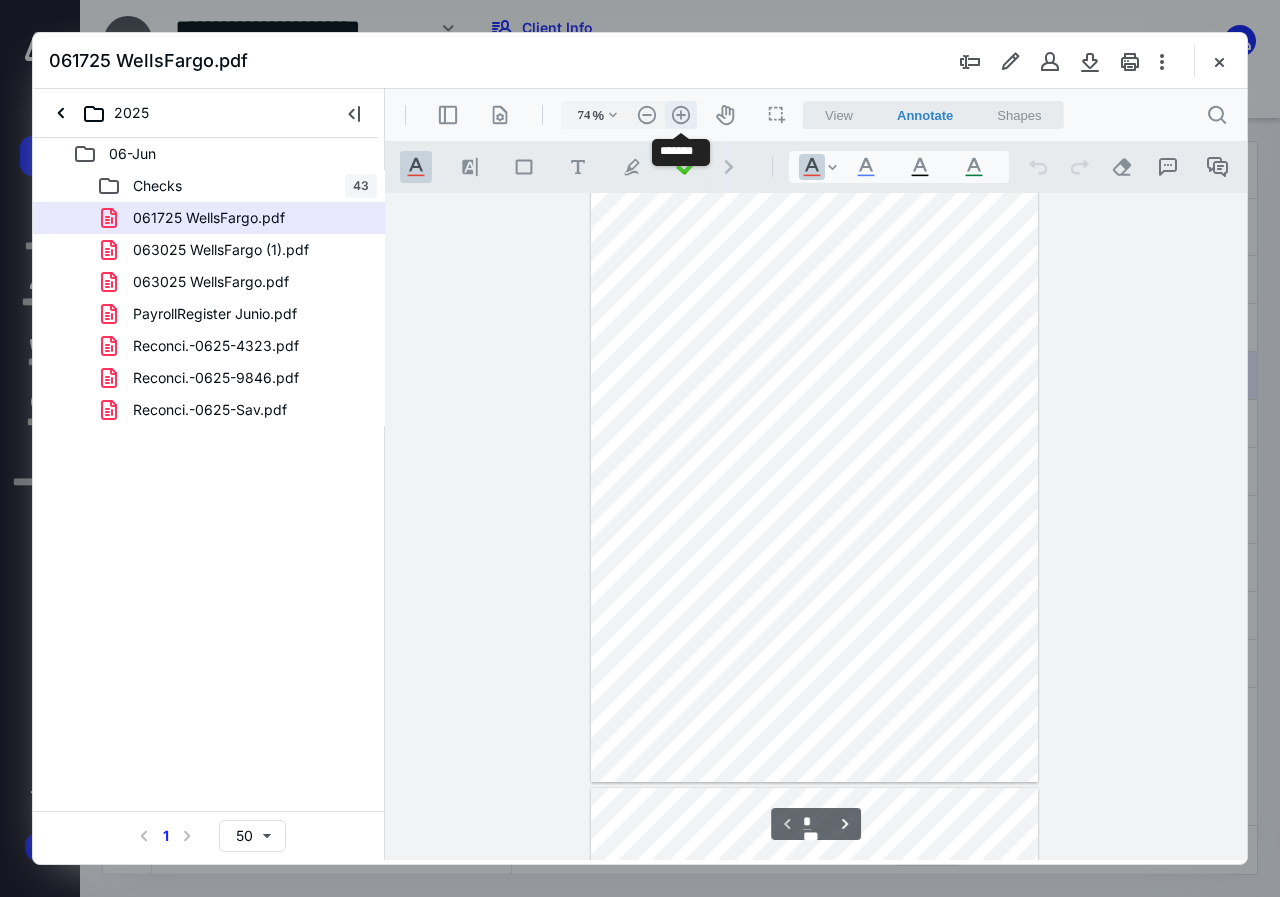 click on ".cls-1{fill:#abb0c4;} icon - header - zoom - in - line" at bounding box center (681, 115) 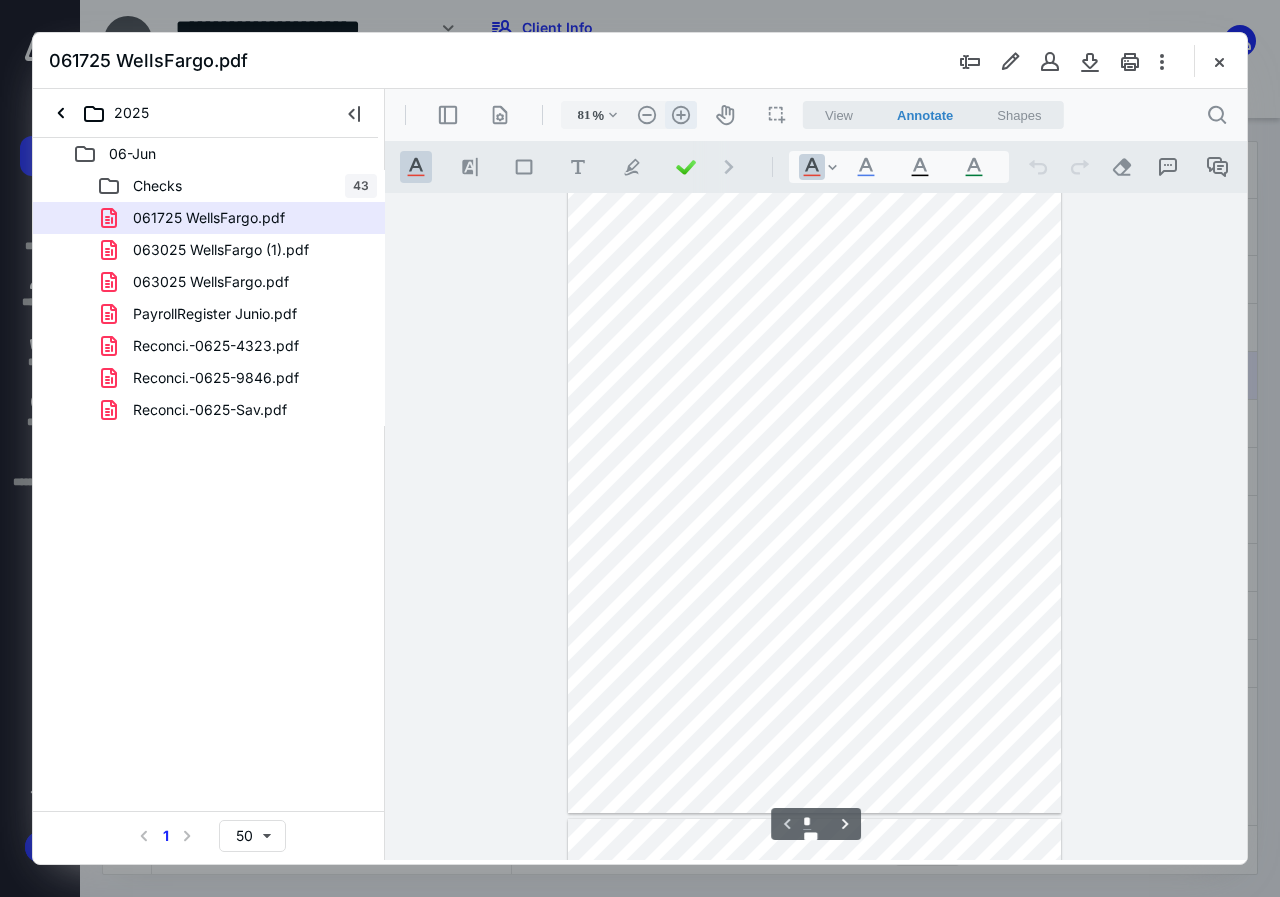 click on ".cls-1{fill:#abb0c4;} icon - header - zoom - in - line" at bounding box center (681, 115) 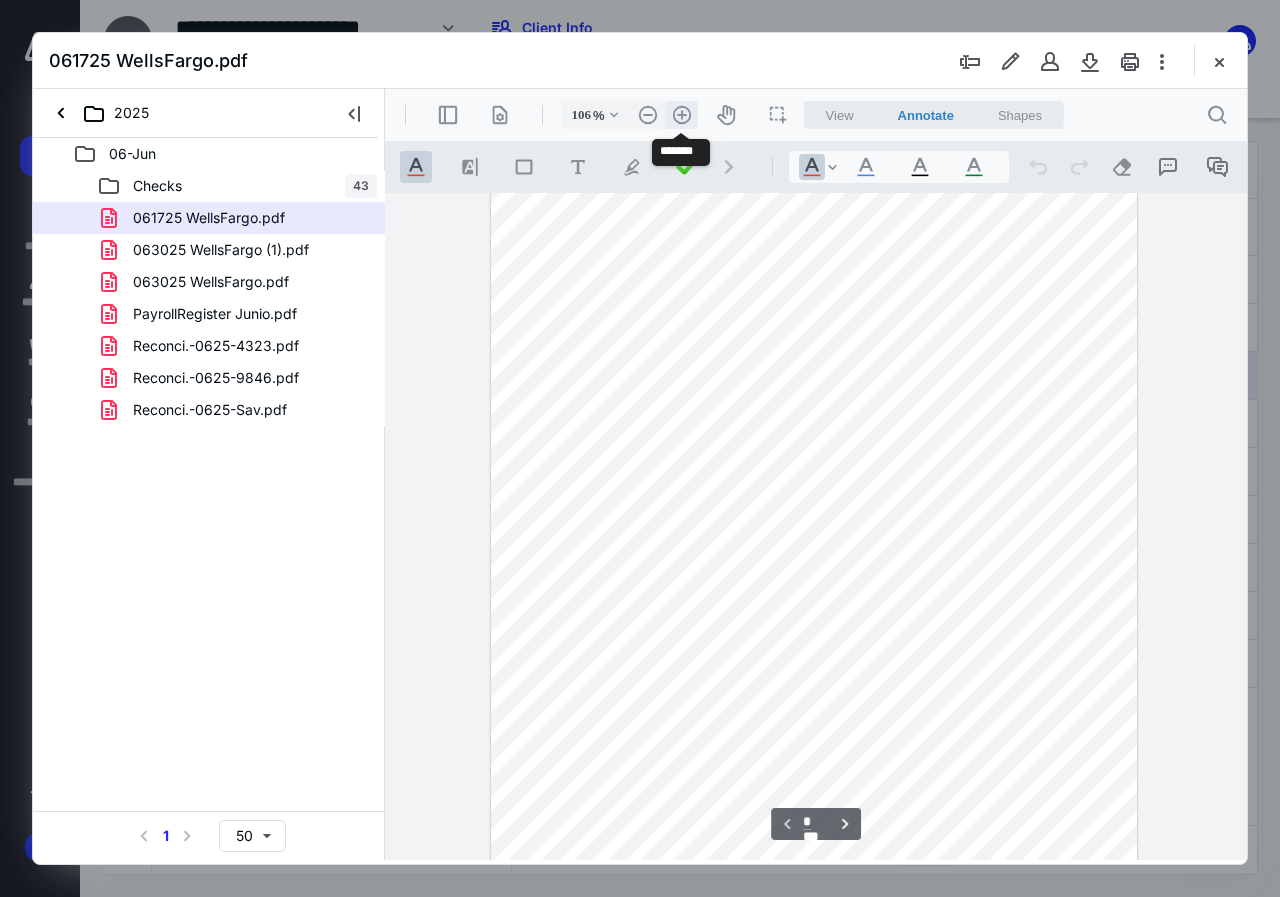 click on ".cls-1{fill:#abb0c4;} icon - header - zoom - in - line" at bounding box center (682, 115) 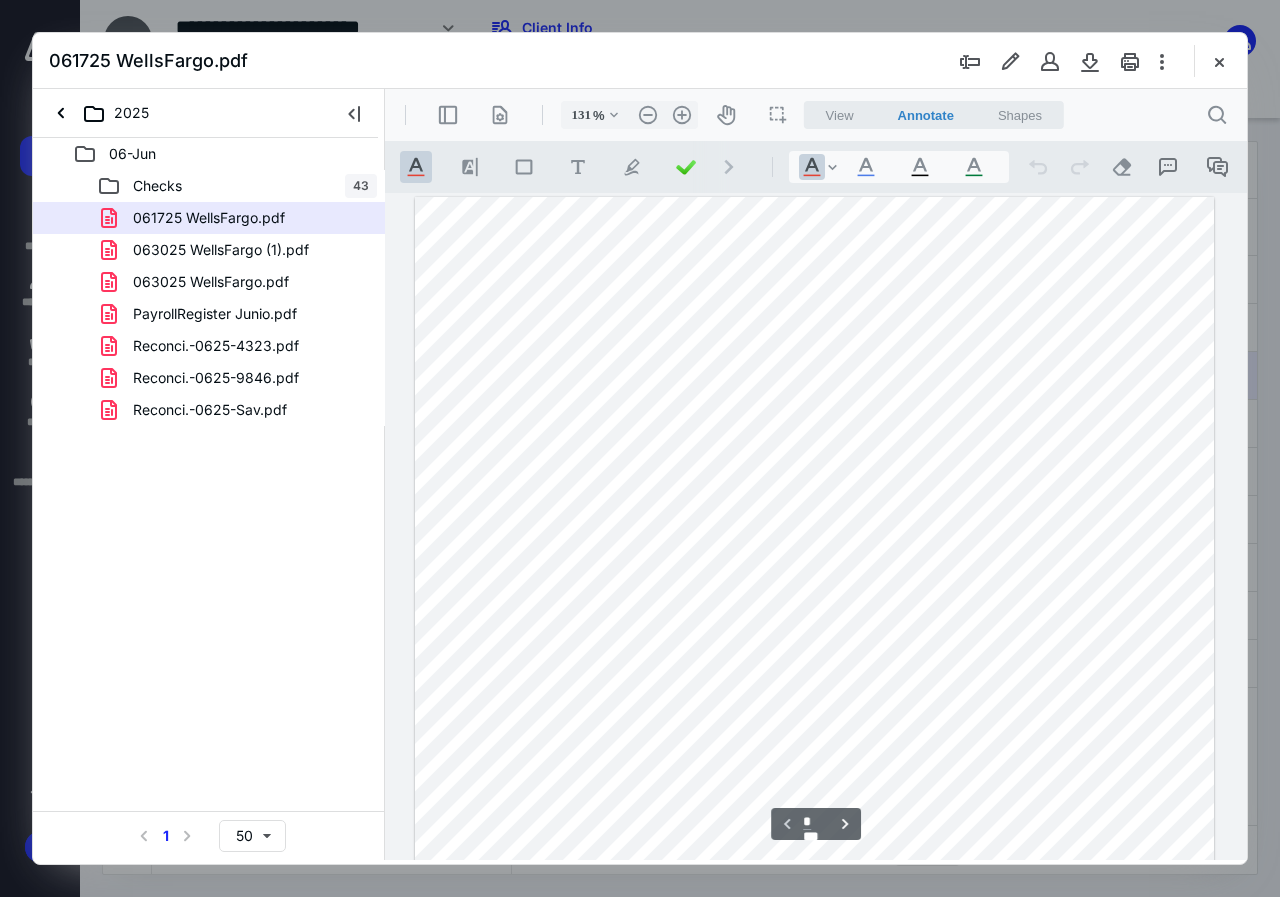 scroll, scrollTop: 0, scrollLeft: 0, axis: both 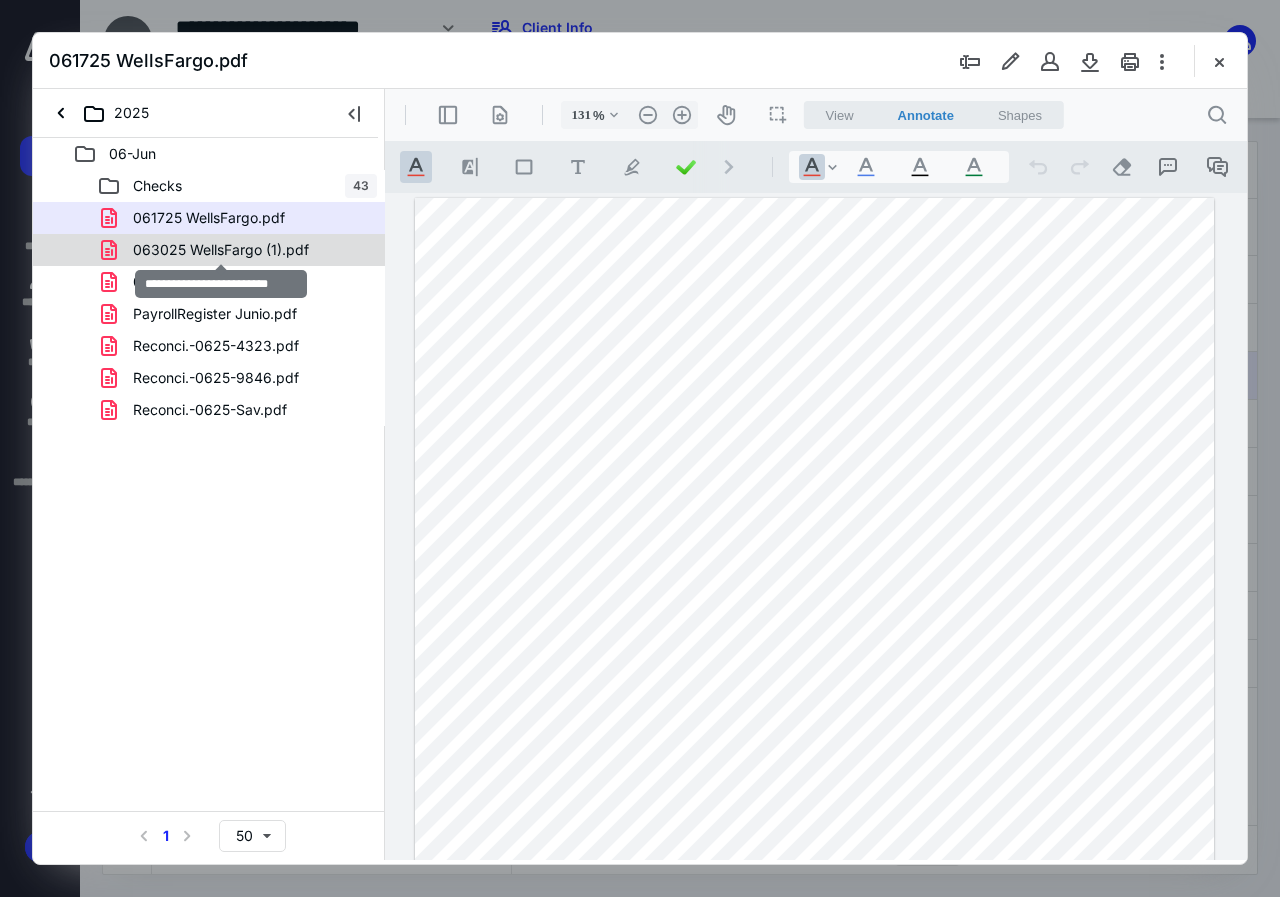 click on "063025 WellsFargo (1).pdf" at bounding box center (221, 250) 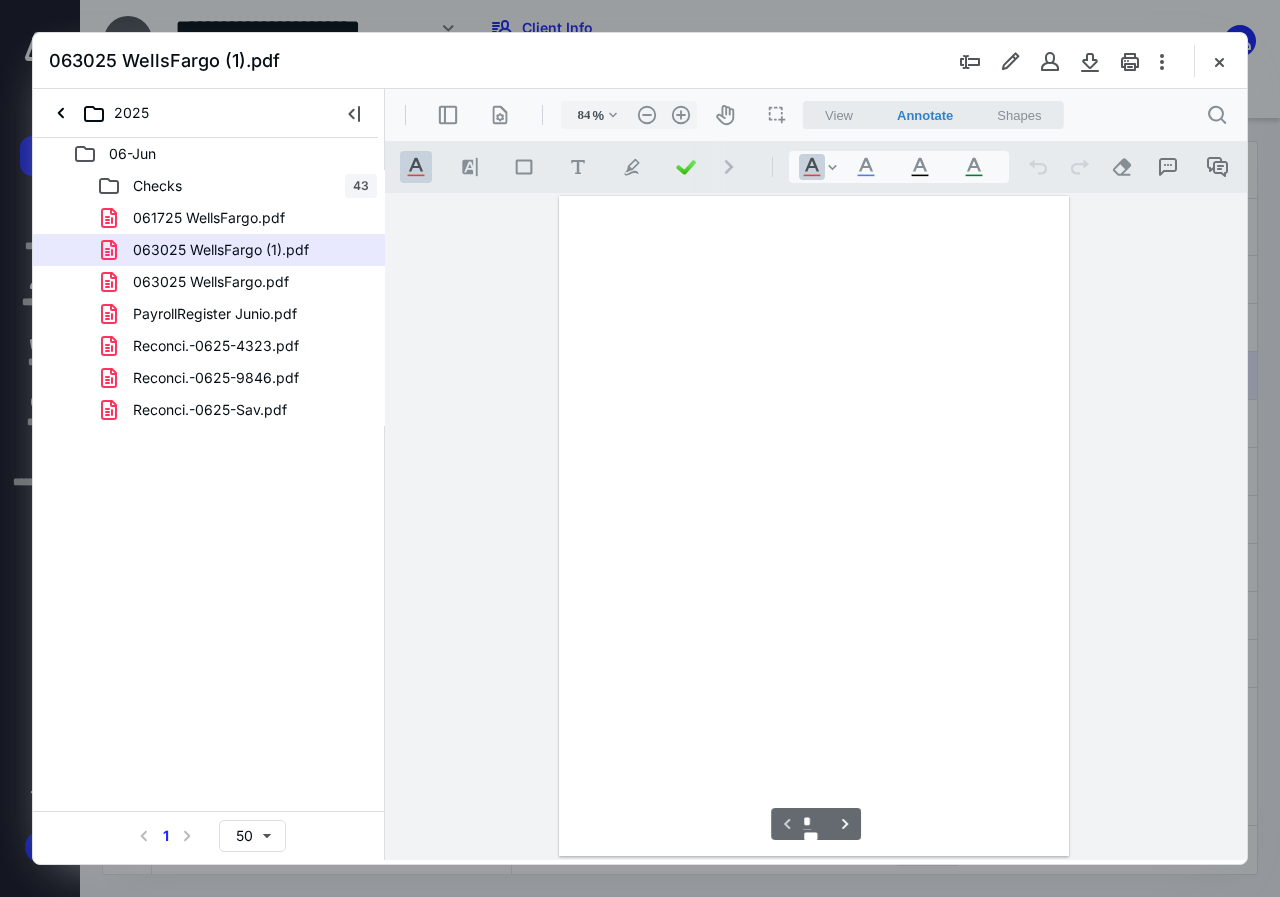 scroll, scrollTop: 107, scrollLeft: 0, axis: vertical 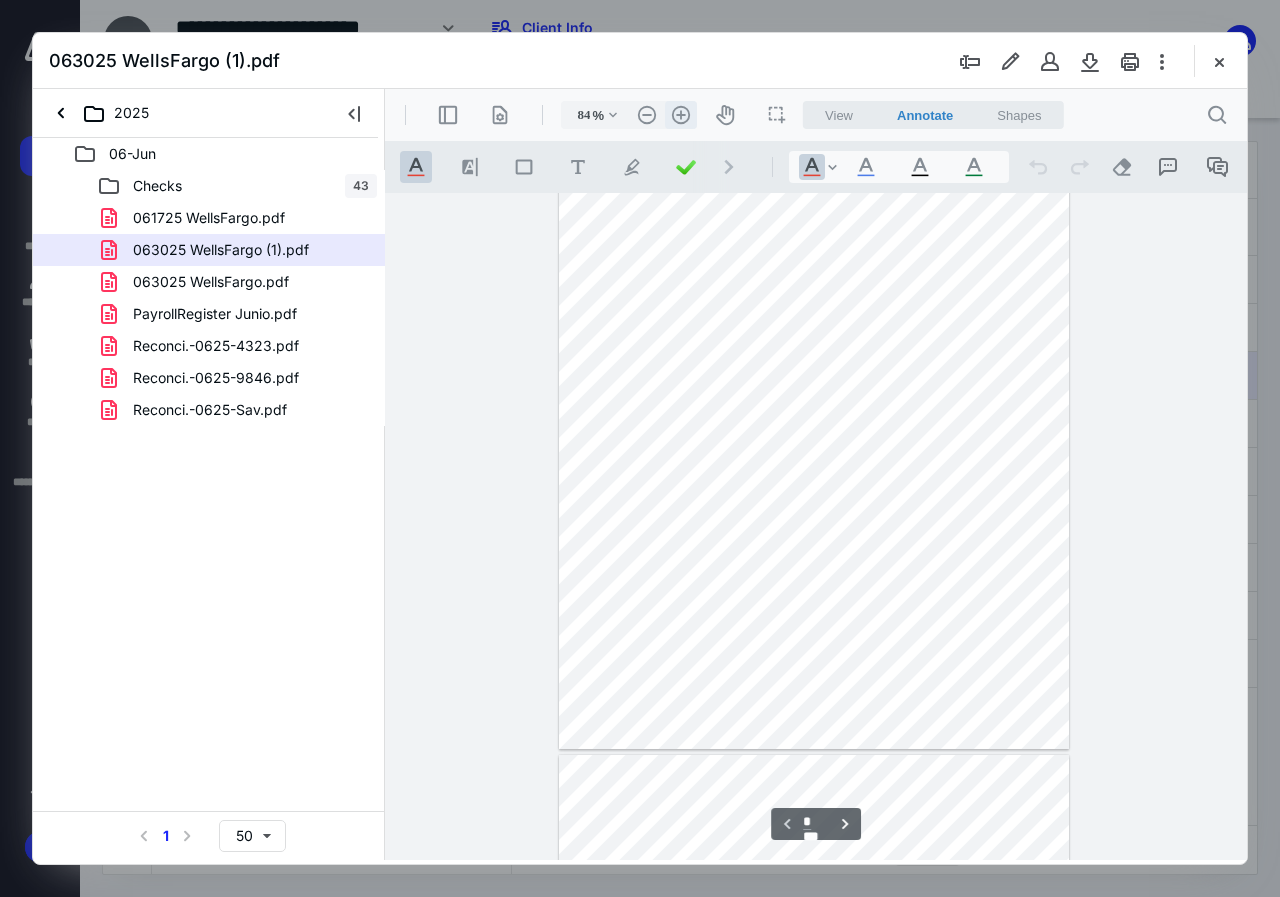 click on ".cls-1{fill:#abb0c4;} icon - header - zoom - in - line" at bounding box center [681, 115] 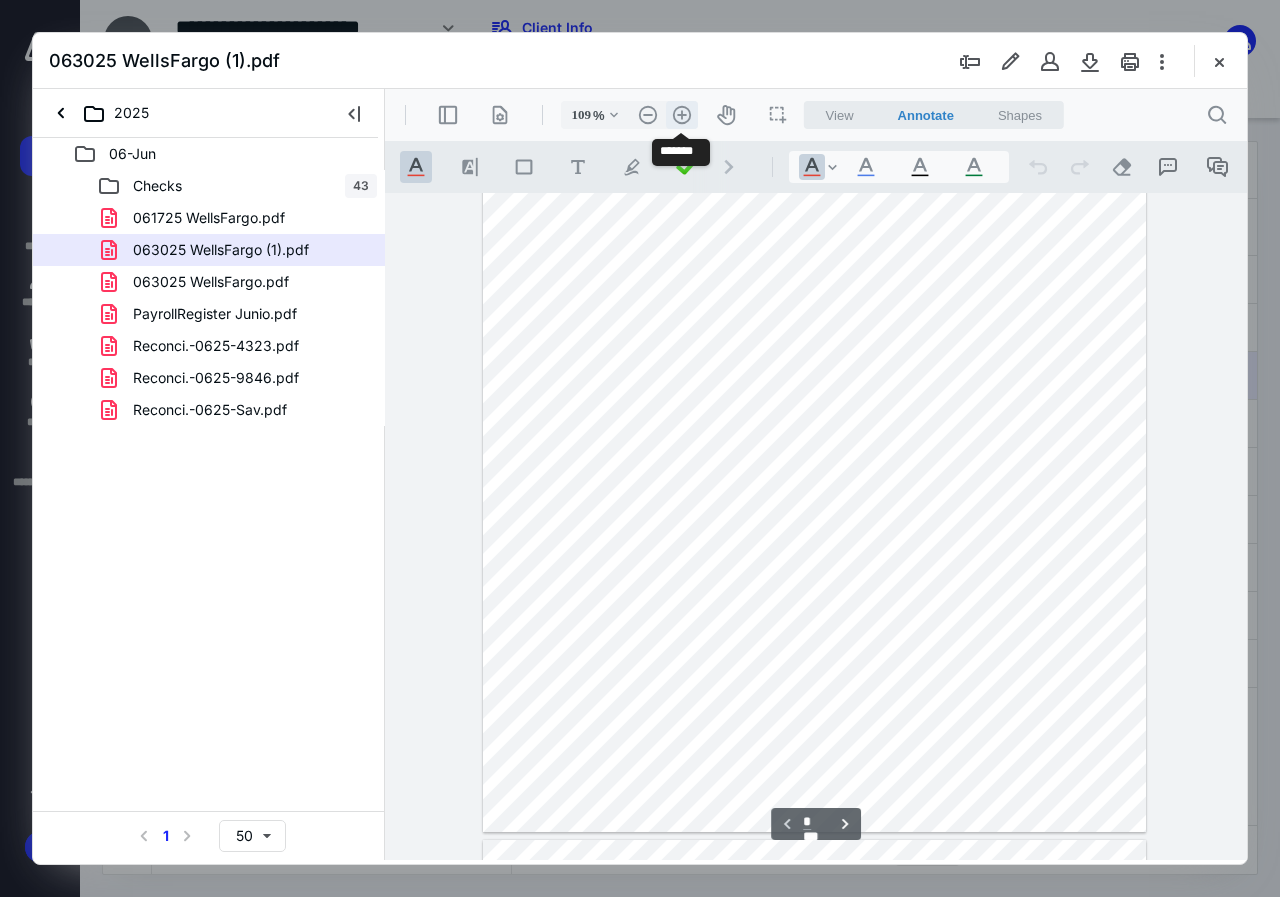 click on ".cls-1{fill:#abb0c4;} icon - header - zoom - in - line" at bounding box center (682, 115) 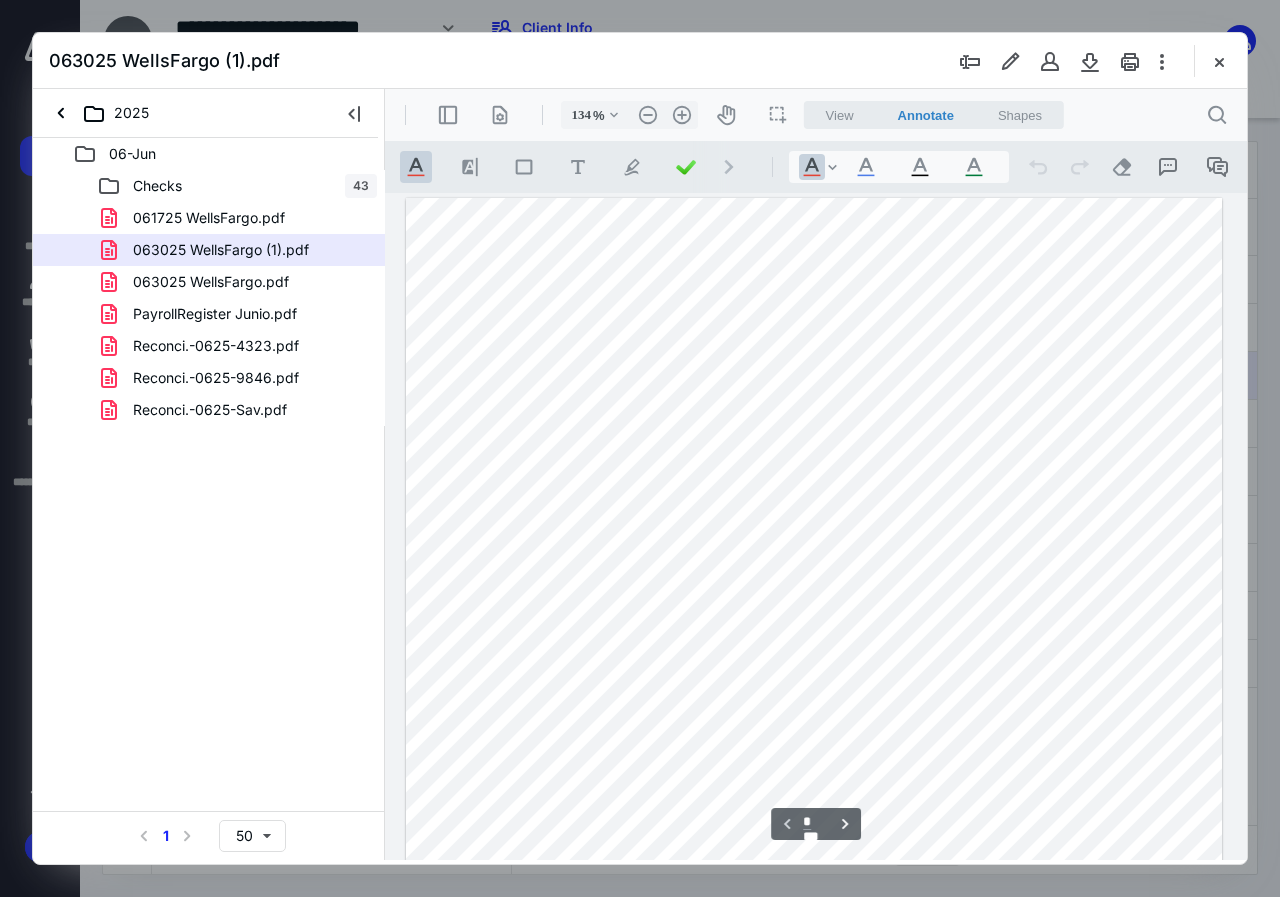 scroll, scrollTop: 600, scrollLeft: 0, axis: vertical 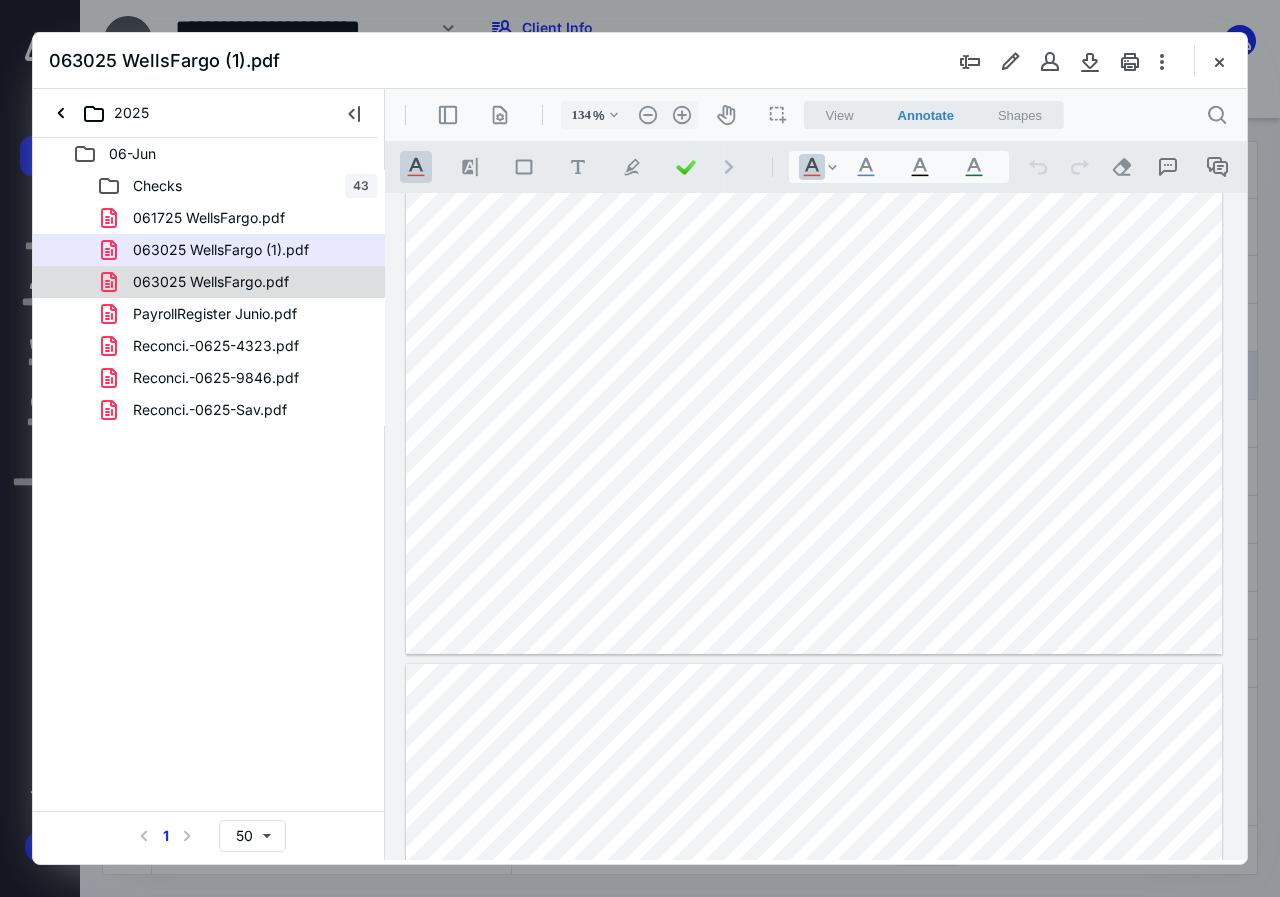 click on "063025 WellsFargo.pdf" at bounding box center (237, 282) 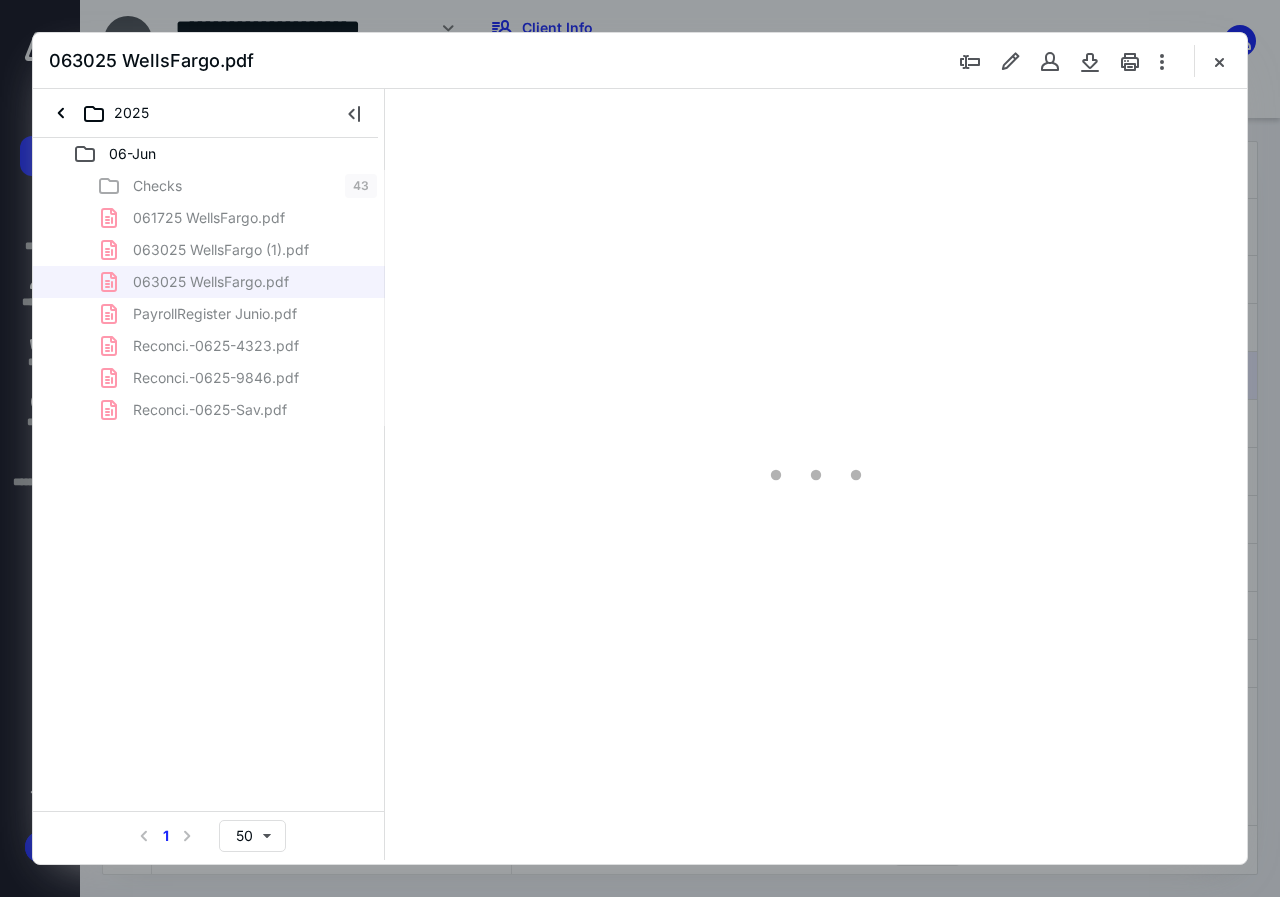 scroll, scrollTop: 107, scrollLeft: 0, axis: vertical 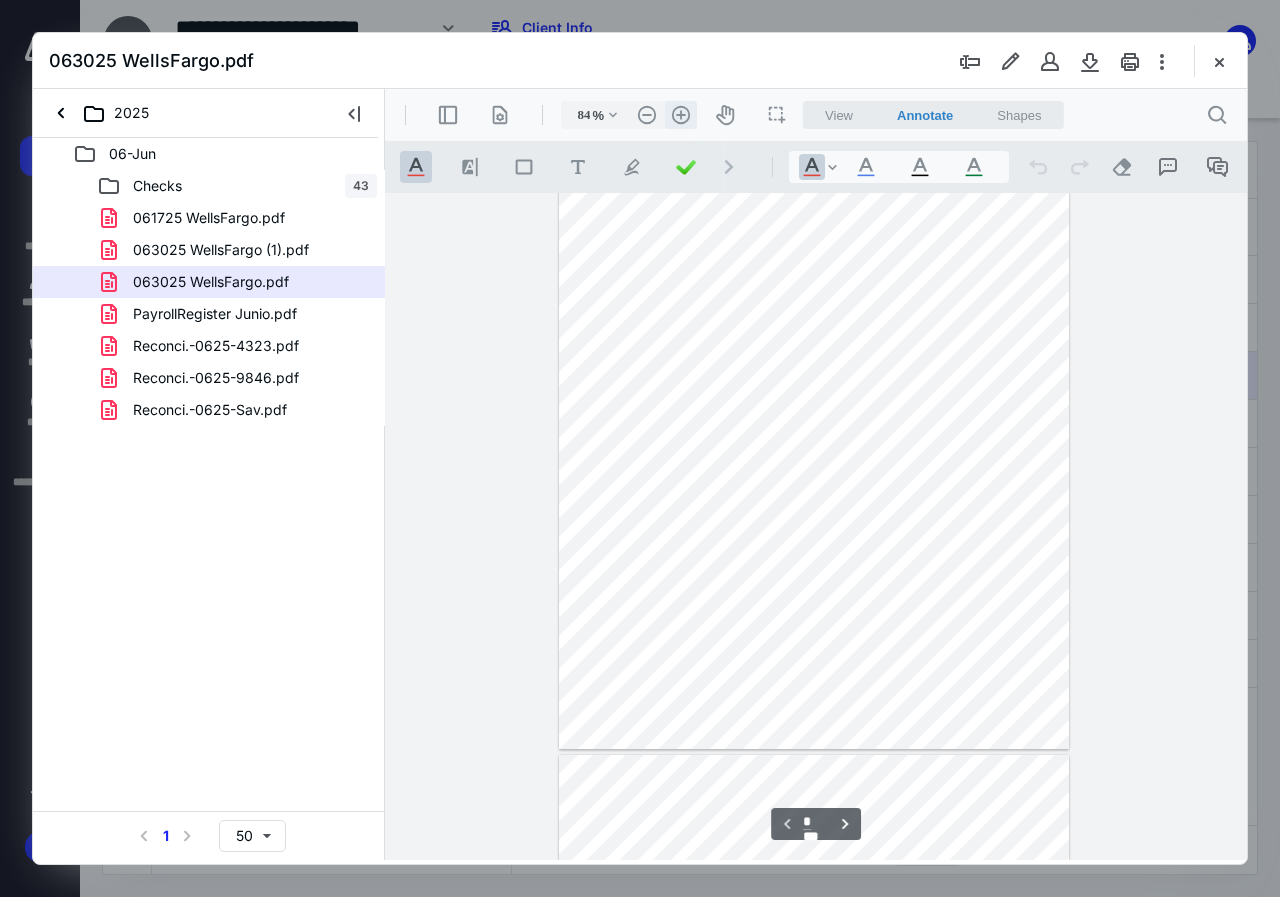 click on ".cls-1{fill:#abb0c4;} icon - header - zoom - in - line" at bounding box center [681, 115] 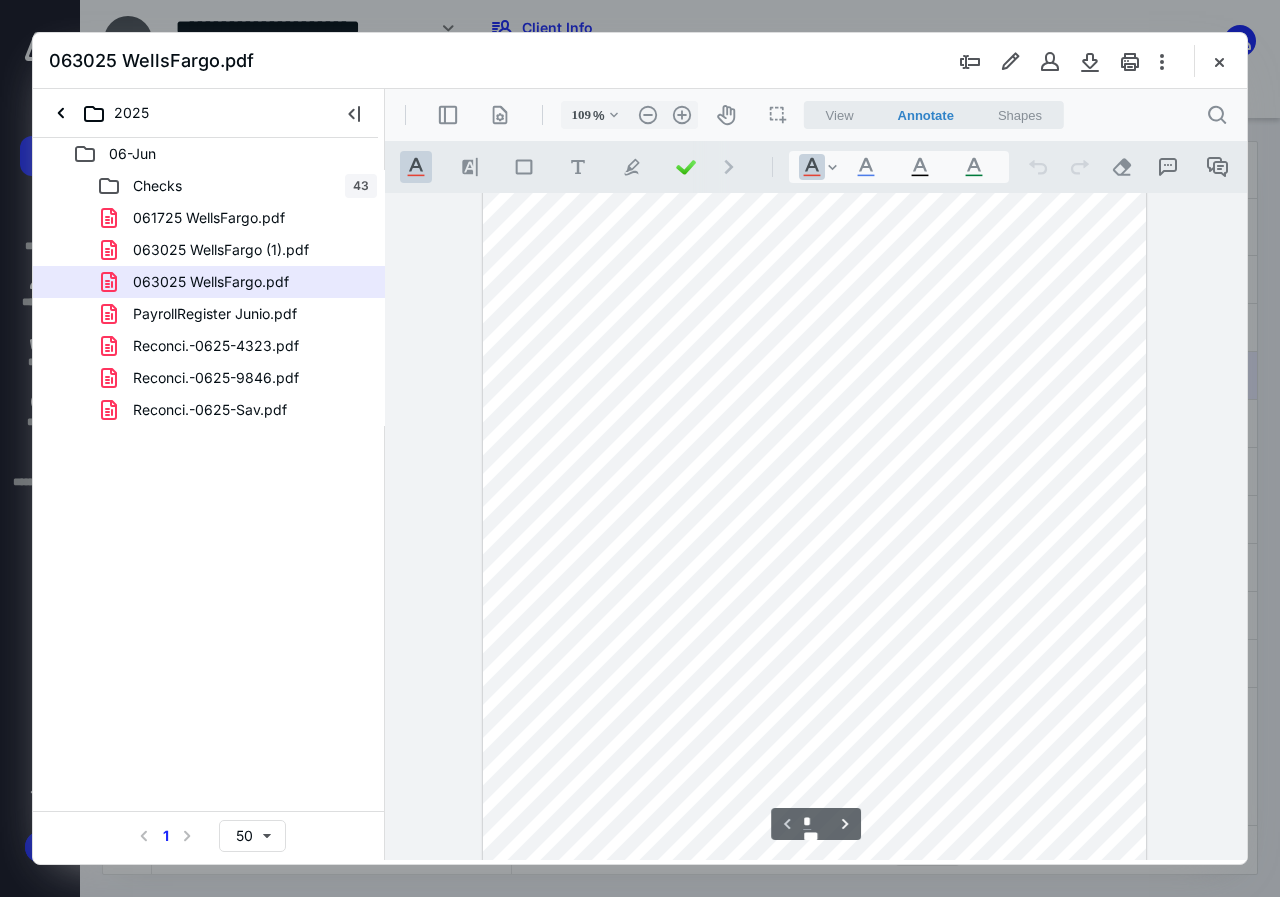 scroll, scrollTop: 0, scrollLeft: 0, axis: both 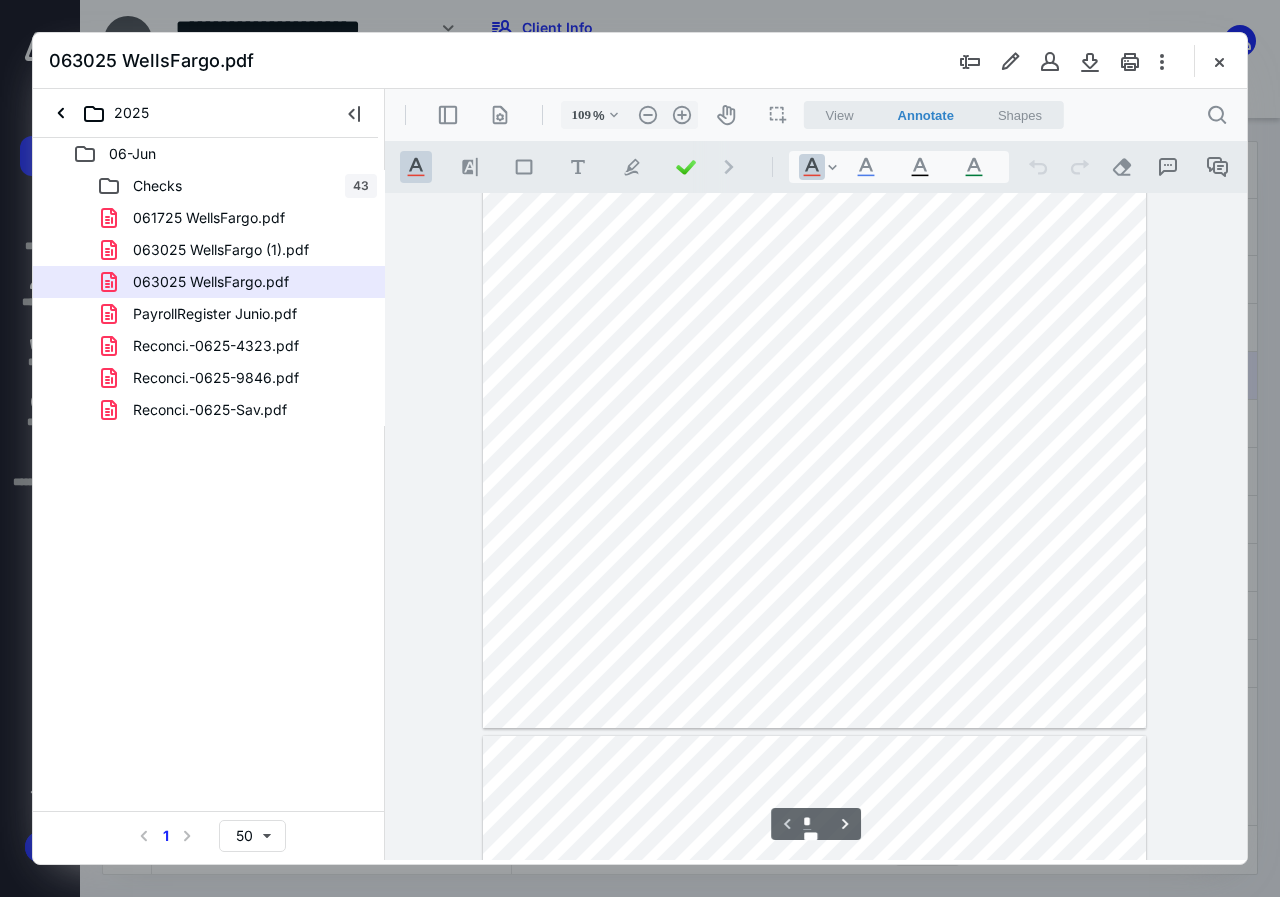 type on "*" 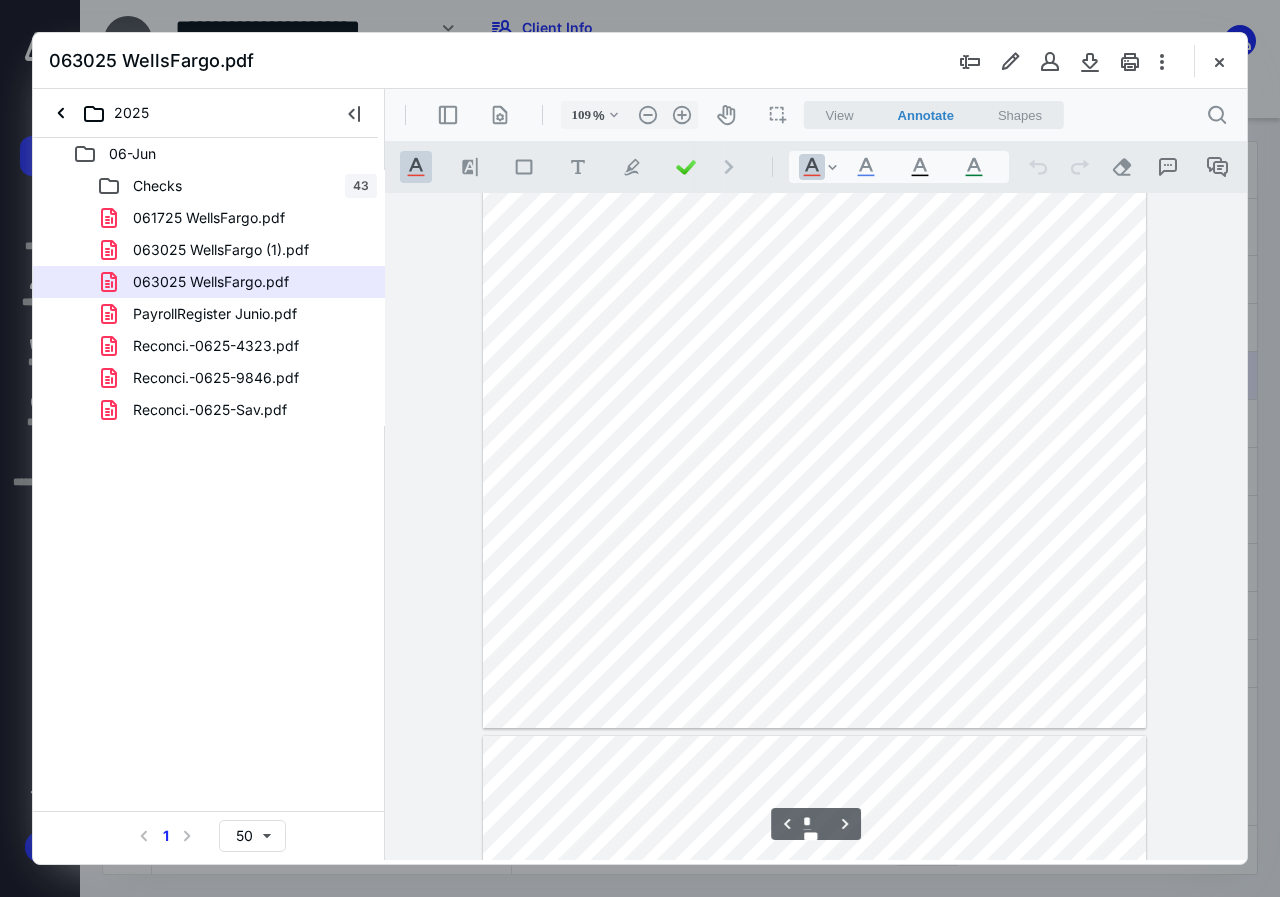 scroll, scrollTop: 600, scrollLeft: 0, axis: vertical 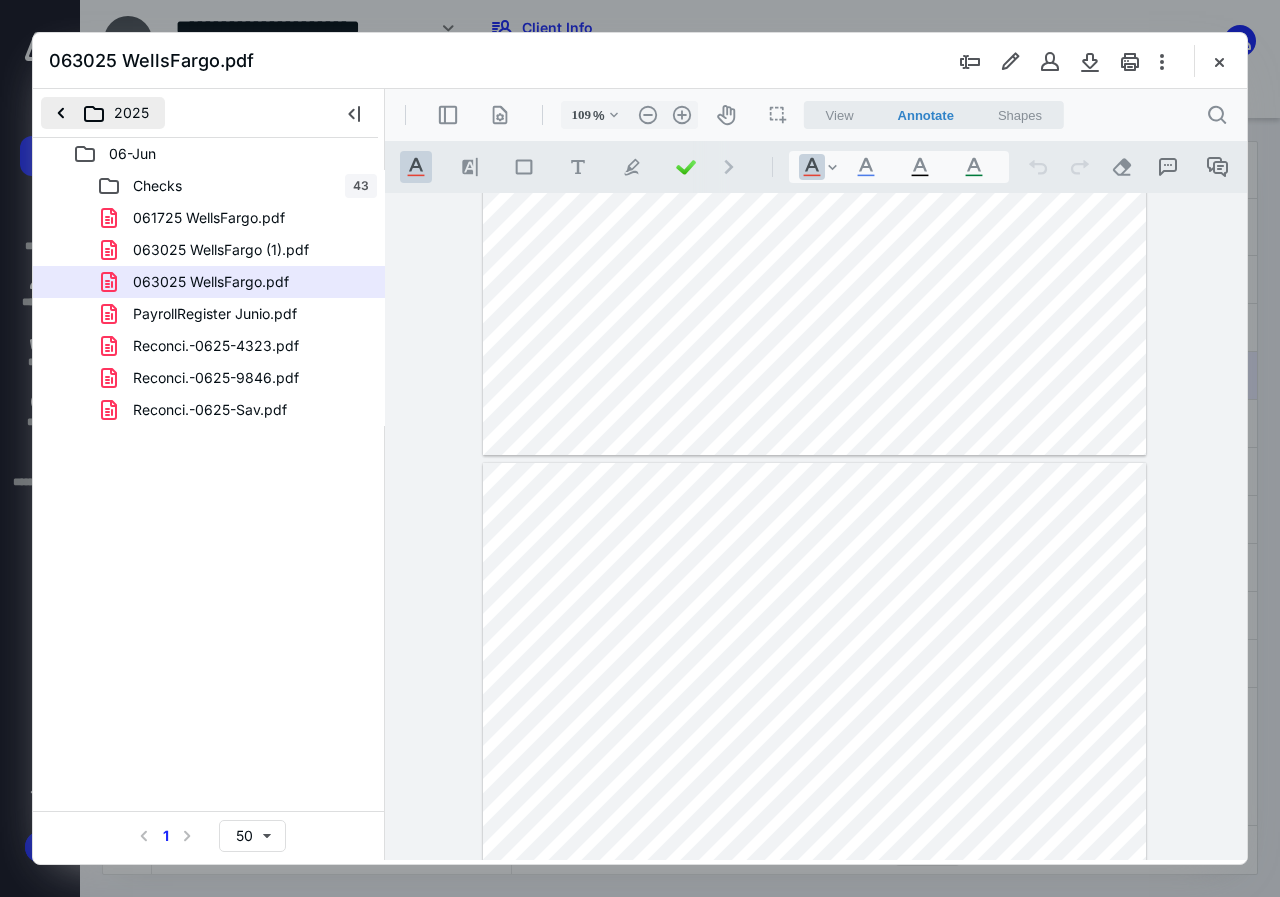 click on "2025" at bounding box center (103, 113) 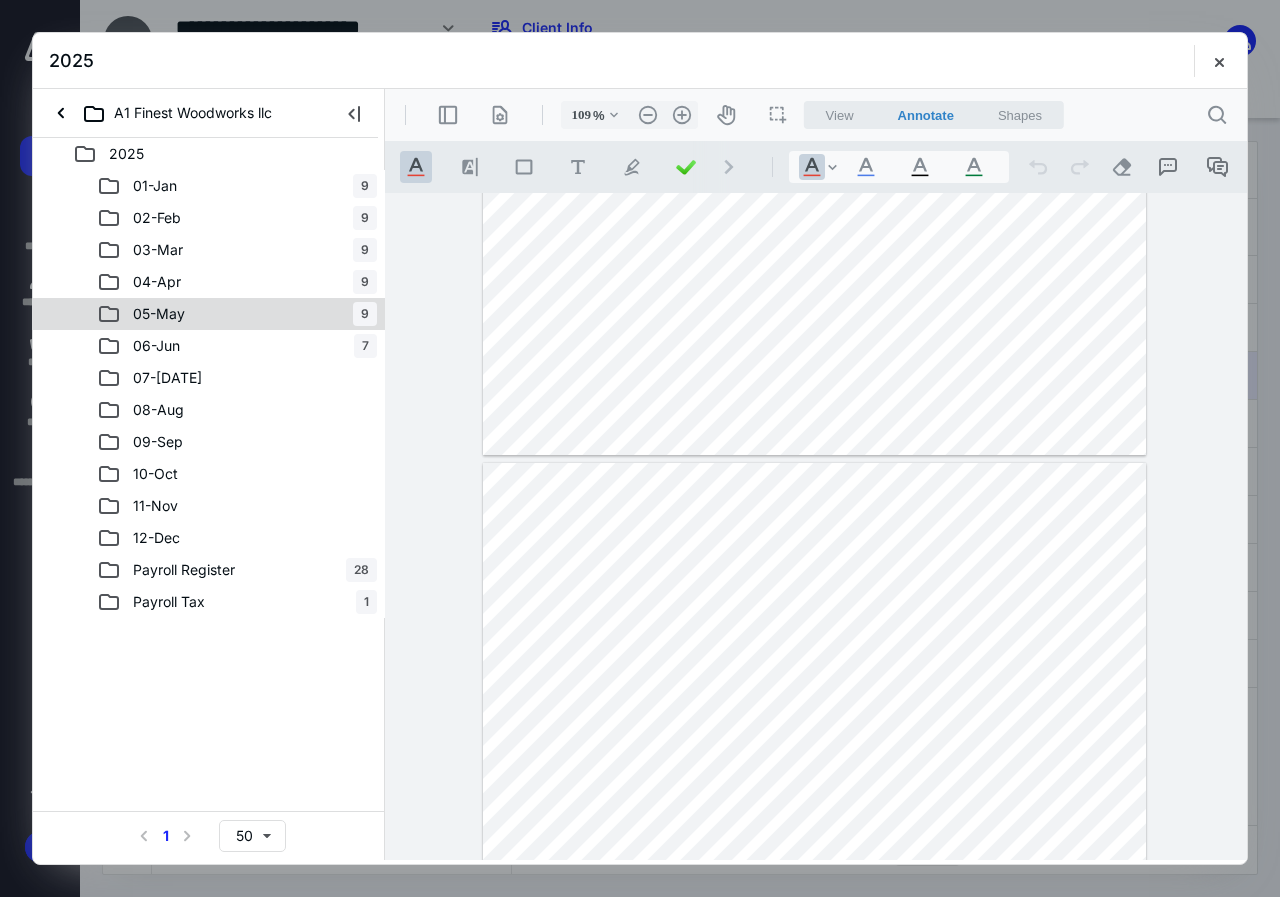 click on "05-[DATE]" at bounding box center [237, 314] 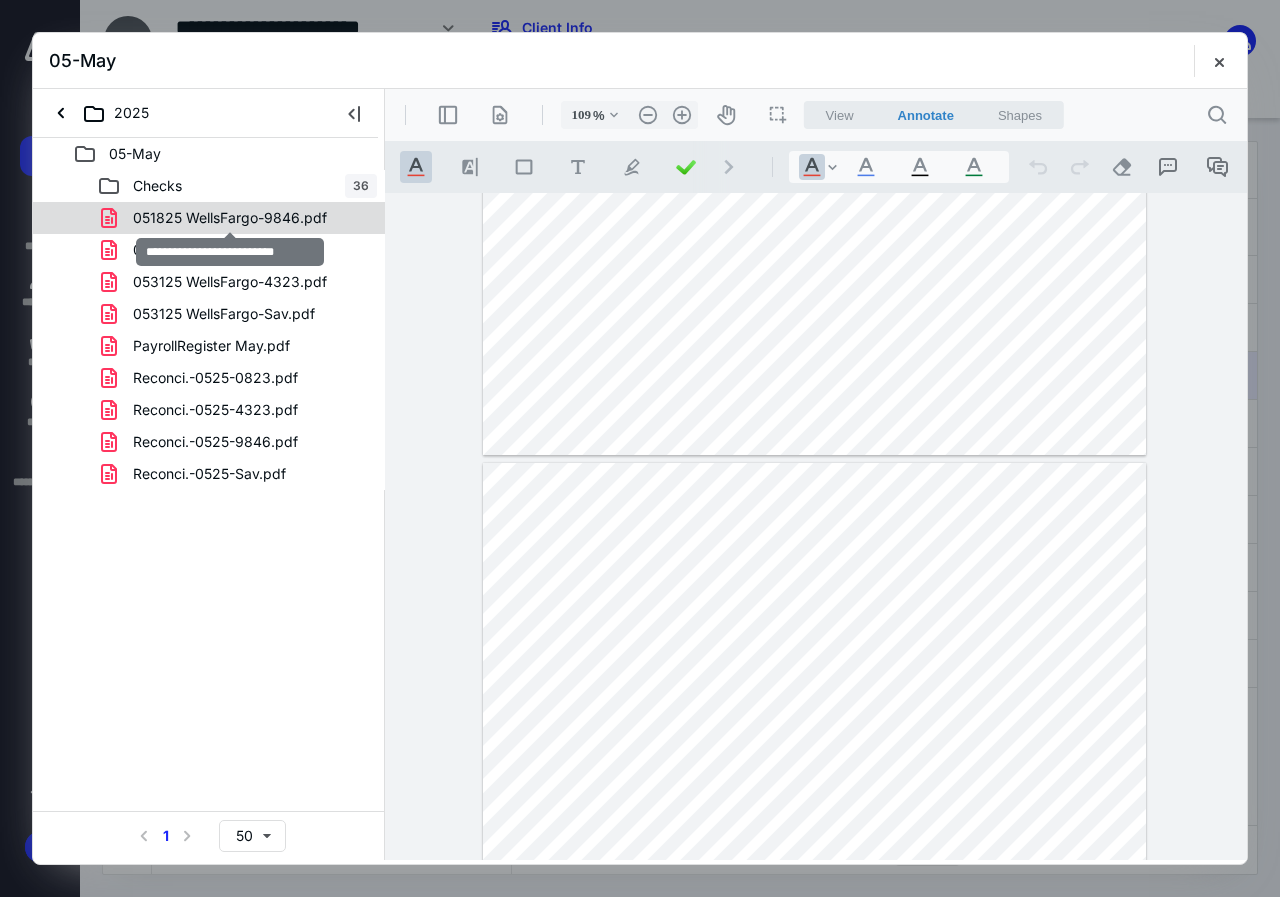 click on "051825 WellsFargo-9846.pdf" at bounding box center (230, 218) 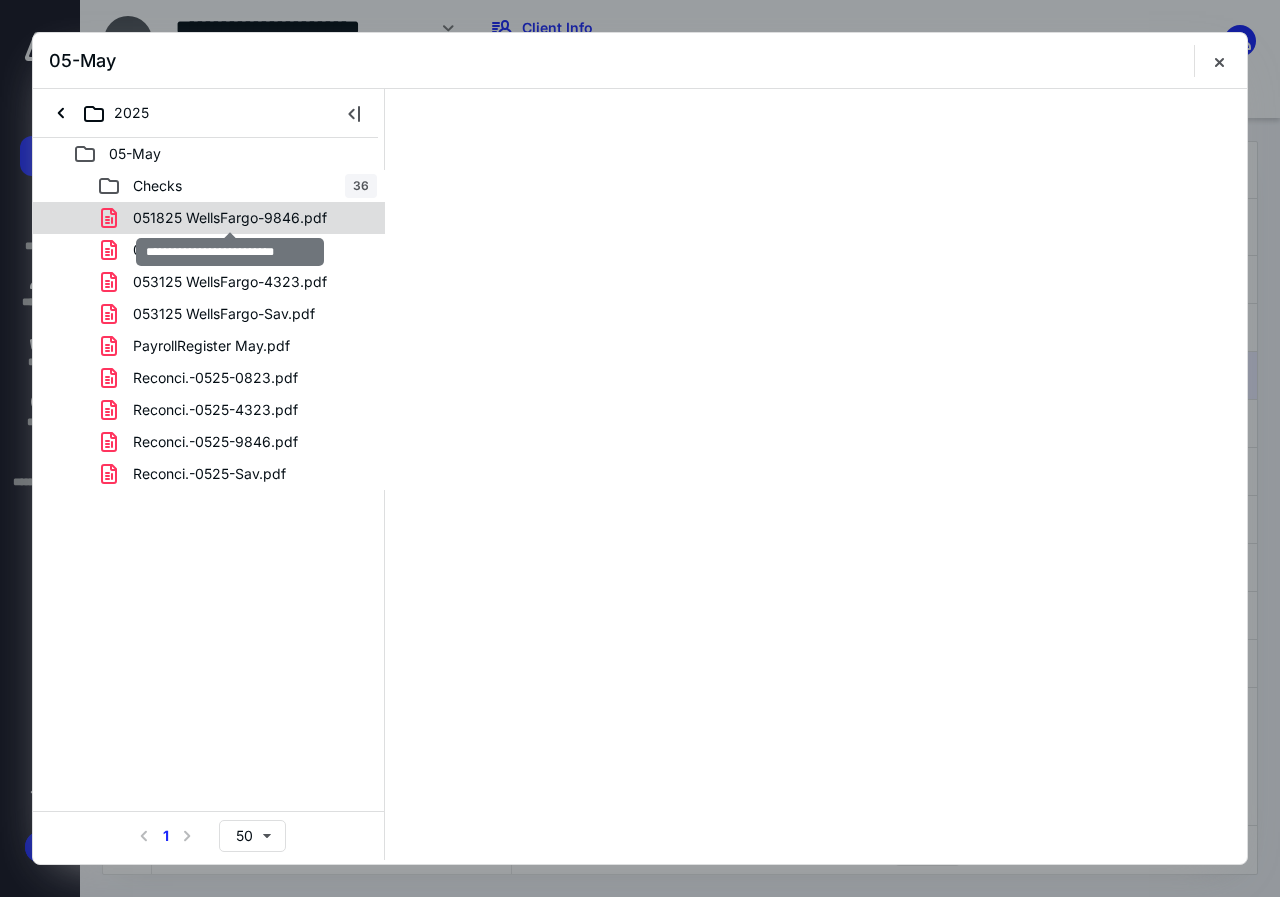 click on "Checks 36 051825 WellsFargo-9846.pdf 051825 WellsFargo.pdf 053125 WellsFargo-4323.pdf 053125 WellsFargo-Sav.pdf PayrollRegister May.pdf Reconci.-0525-0823.pdf Reconci.-0525-4323.pdf Reconci.-0525-9846.pdf Reconci.-0525-Sav.pdf" at bounding box center (209, 330) 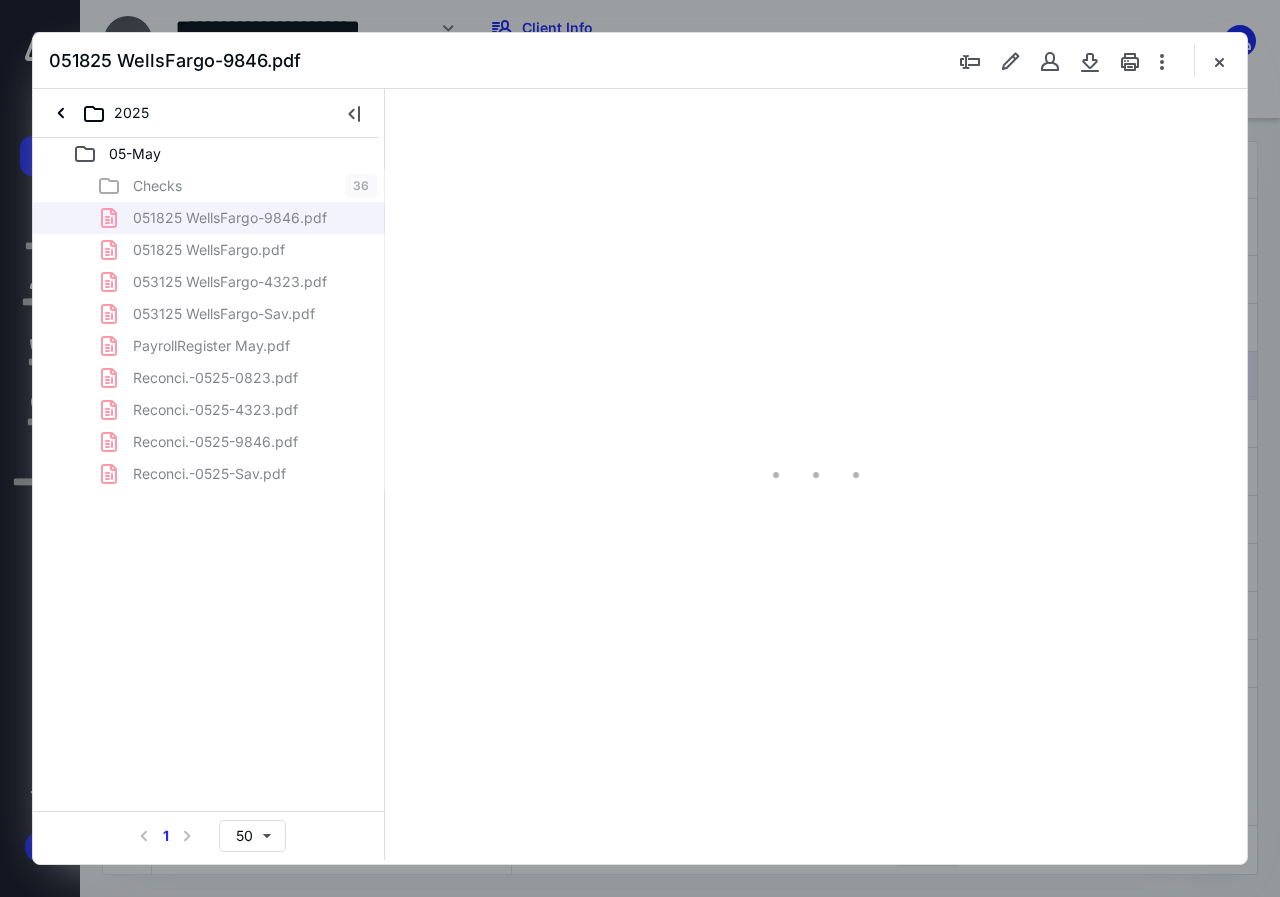 scroll, scrollTop: 107, scrollLeft: 0, axis: vertical 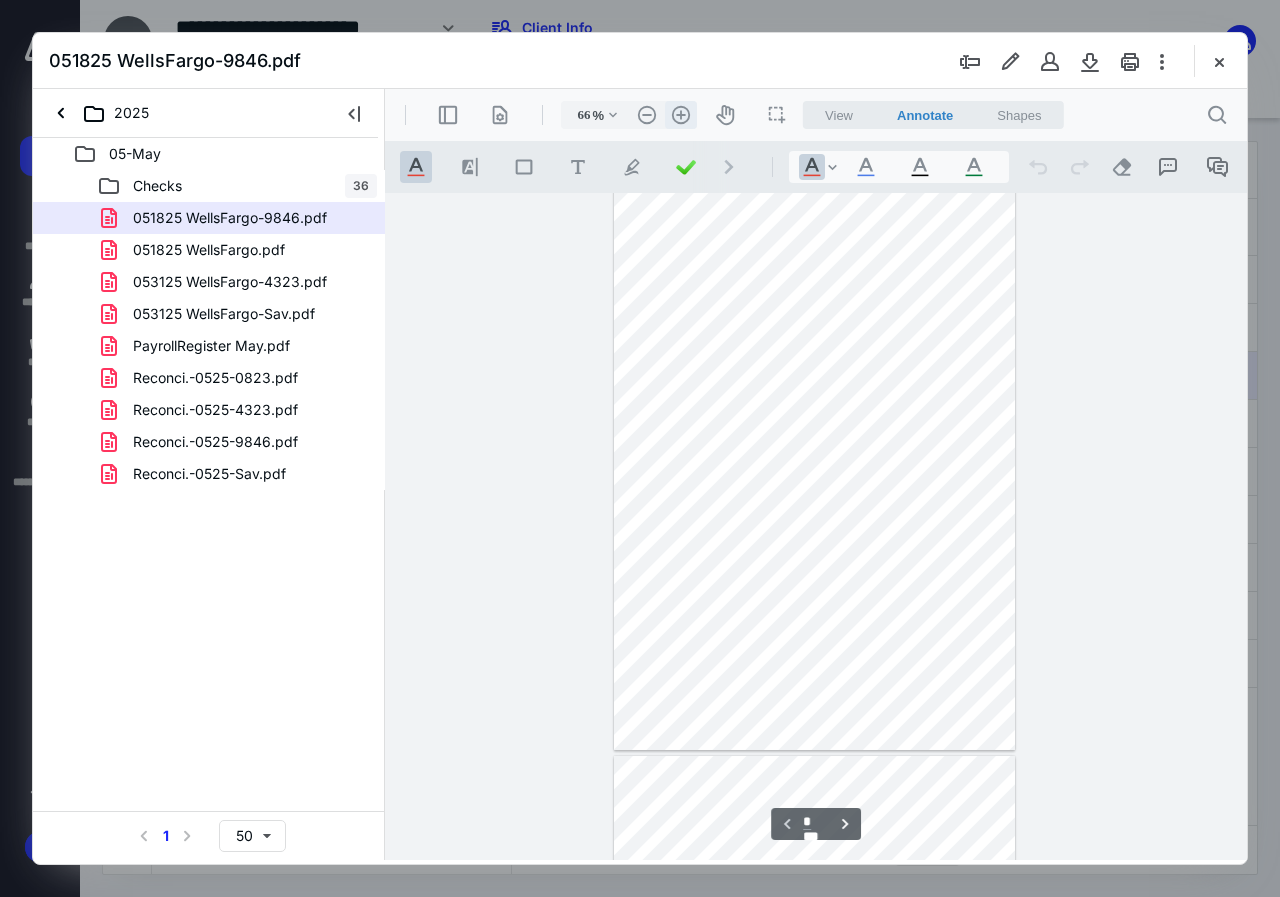 click on ".cls-1{fill:#abb0c4;} icon - header - zoom - in - line" at bounding box center (681, 115) 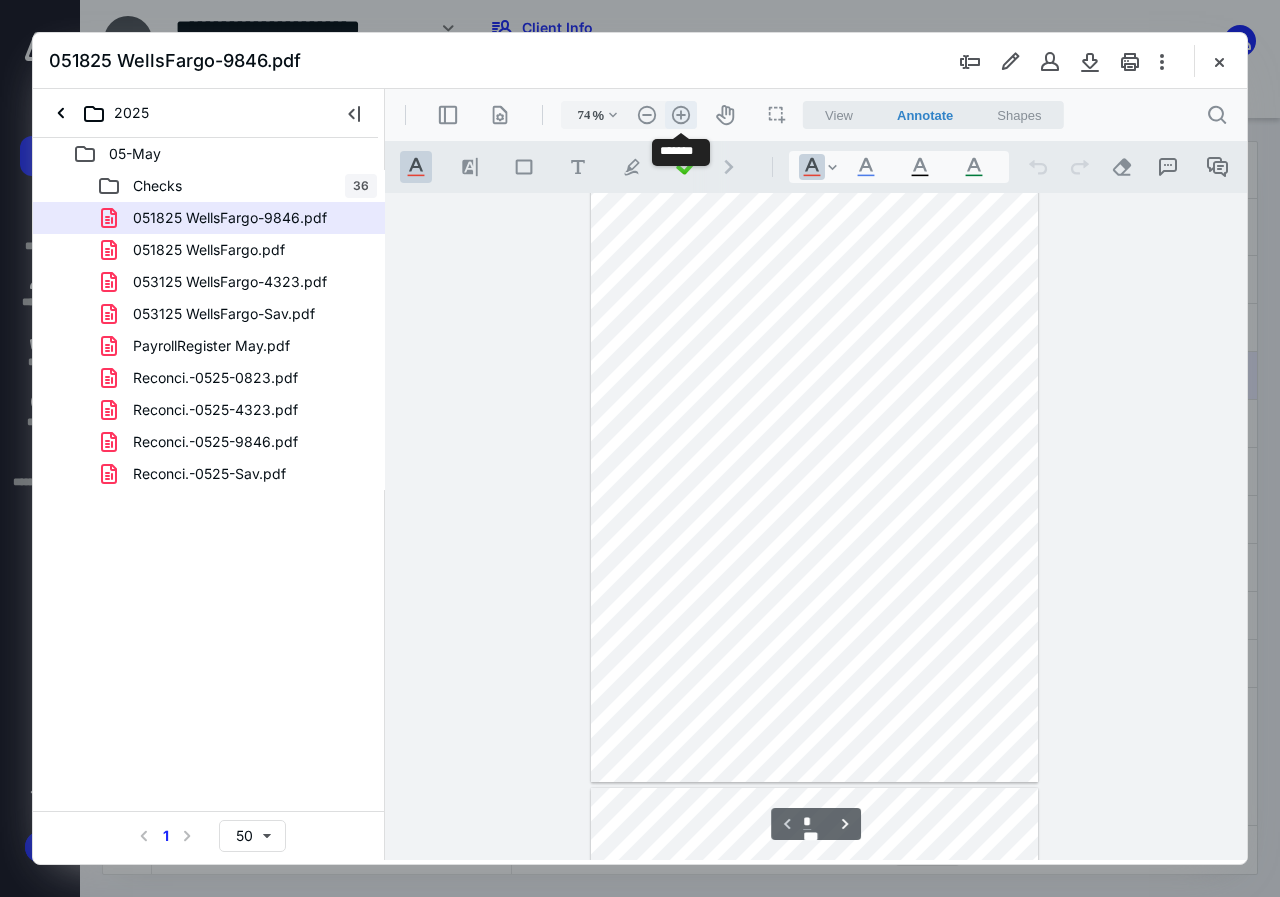click on ".cls-1{fill:#abb0c4;} icon - header - zoom - in - line" at bounding box center (681, 115) 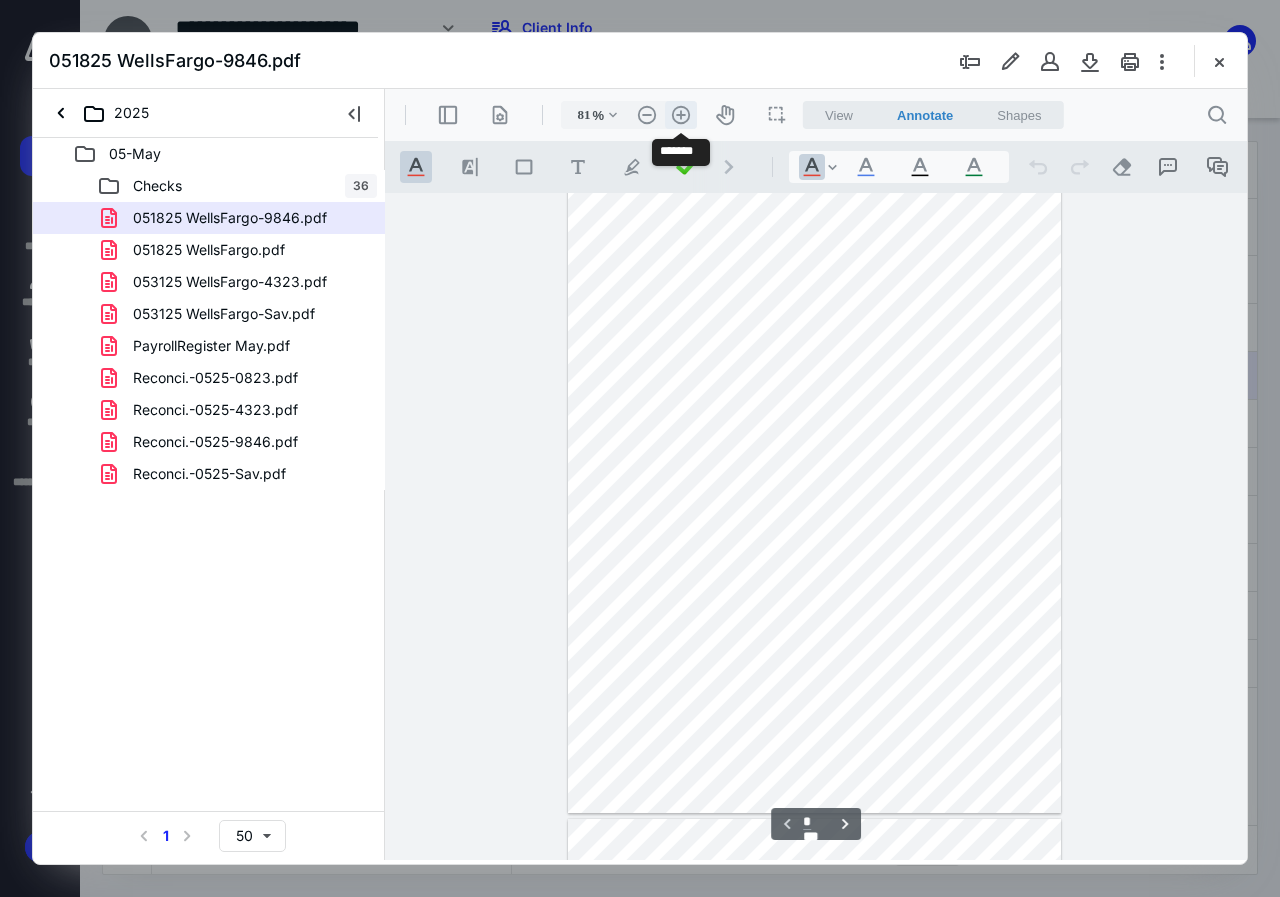 click on ".cls-1{fill:#abb0c4;} icon - header - zoom - in - line" at bounding box center (681, 115) 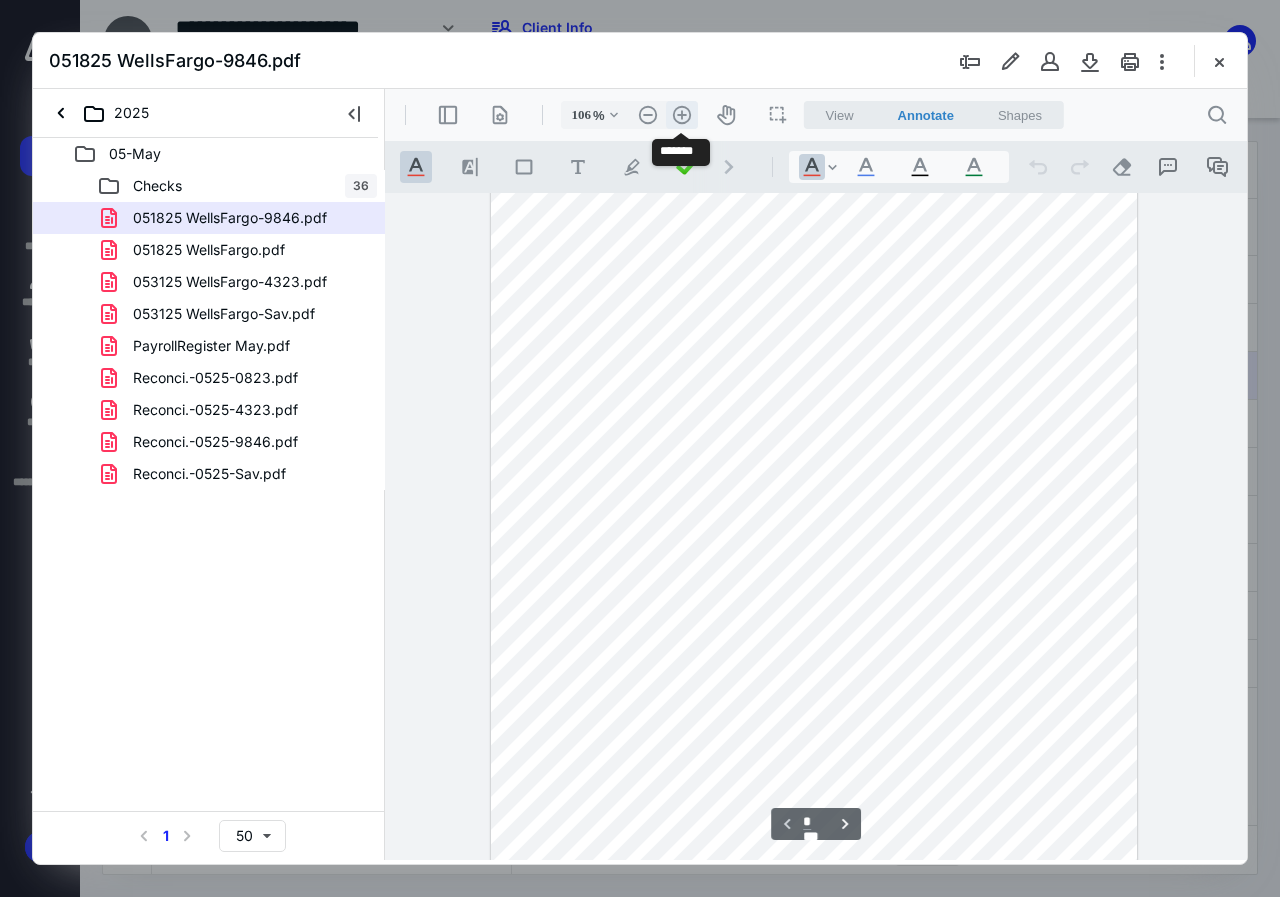 click on ".cls-1{fill:#abb0c4;} icon - header - zoom - in - line" at bounding box center [682, 115] 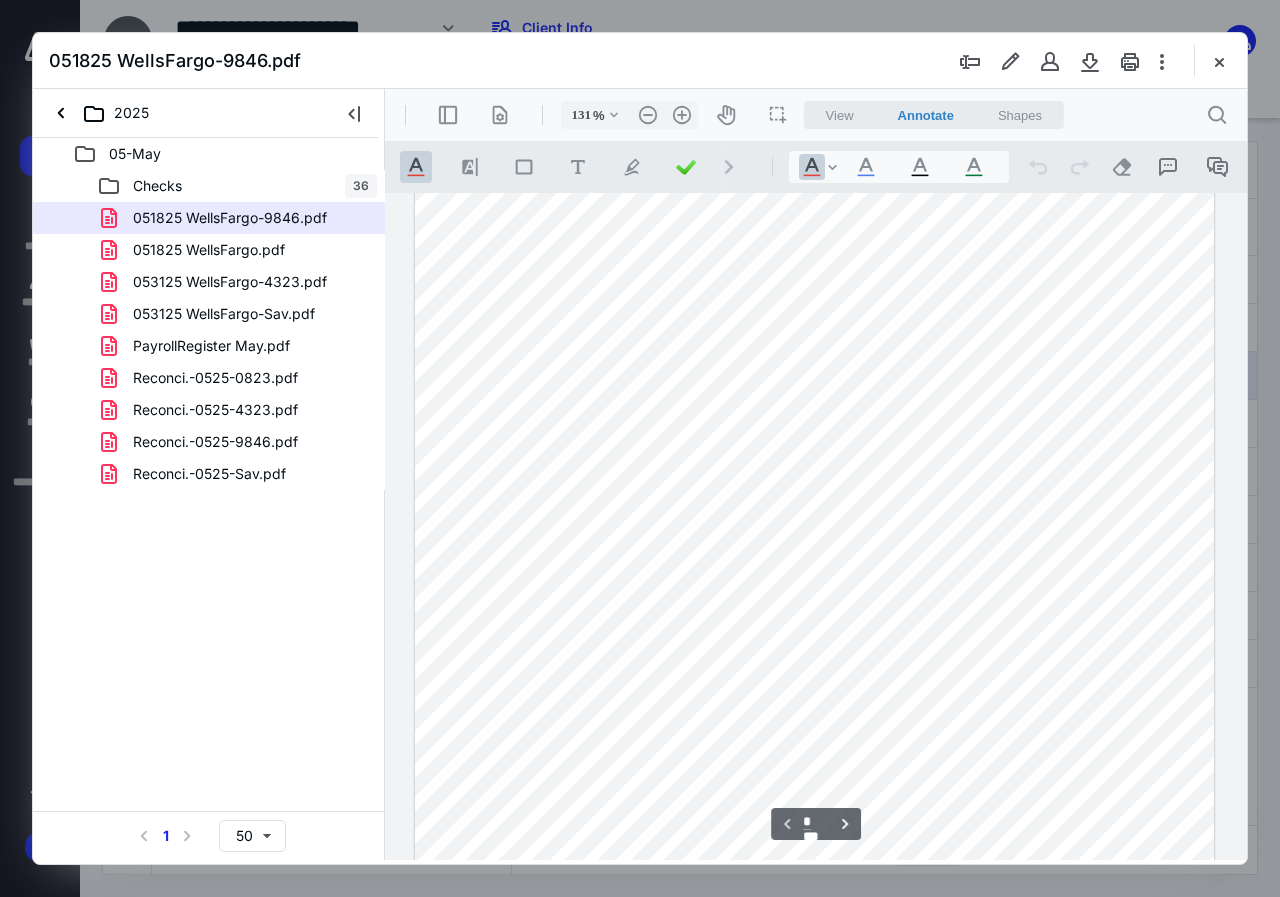 scroll, scrollTop: 0, scrollLeft: 0, axis: both 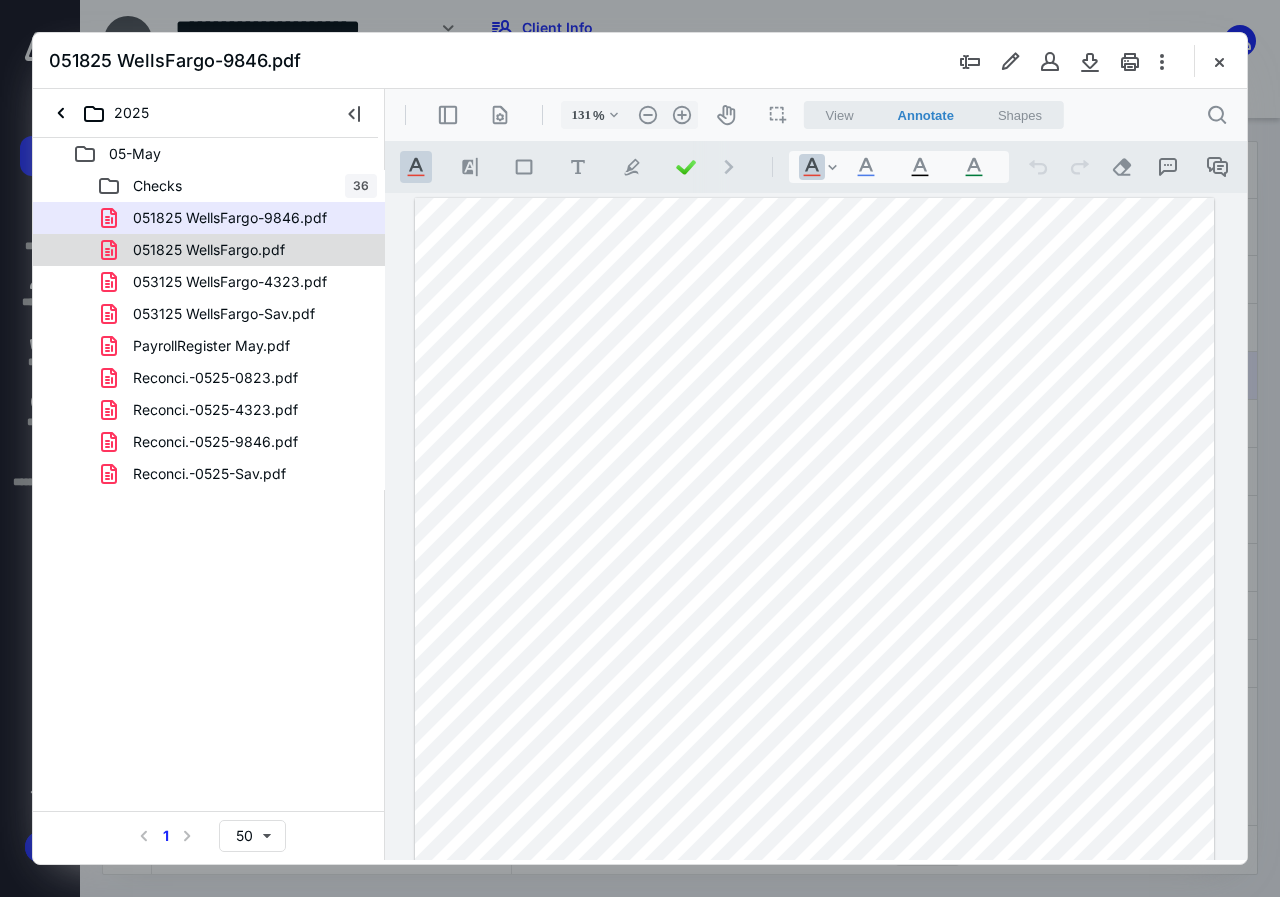 click on "051825 WellsFargo.pdf" at bounding box center [197, 250] 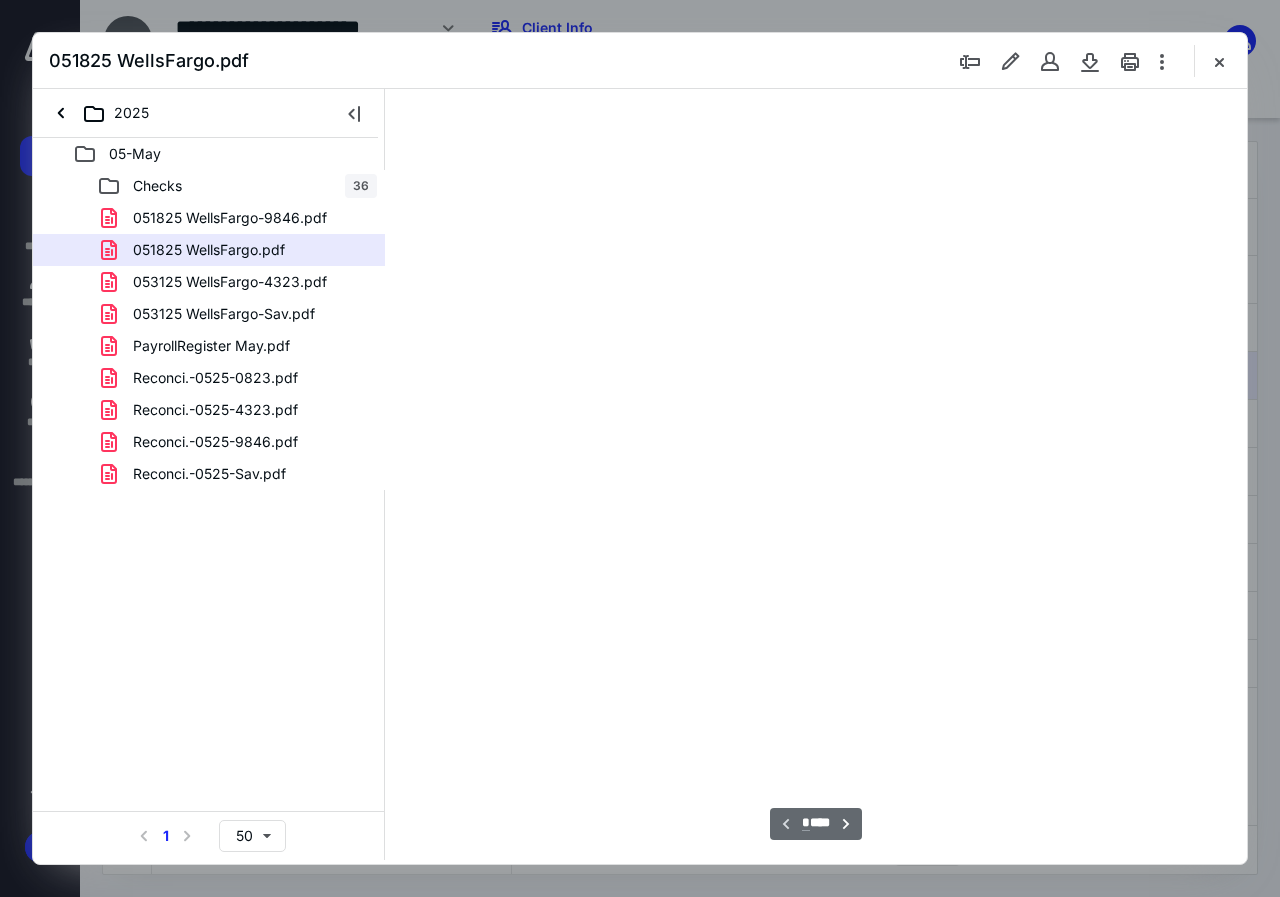 scroll, scrollTop: 107, scrollLeft: 0, axis: vertical 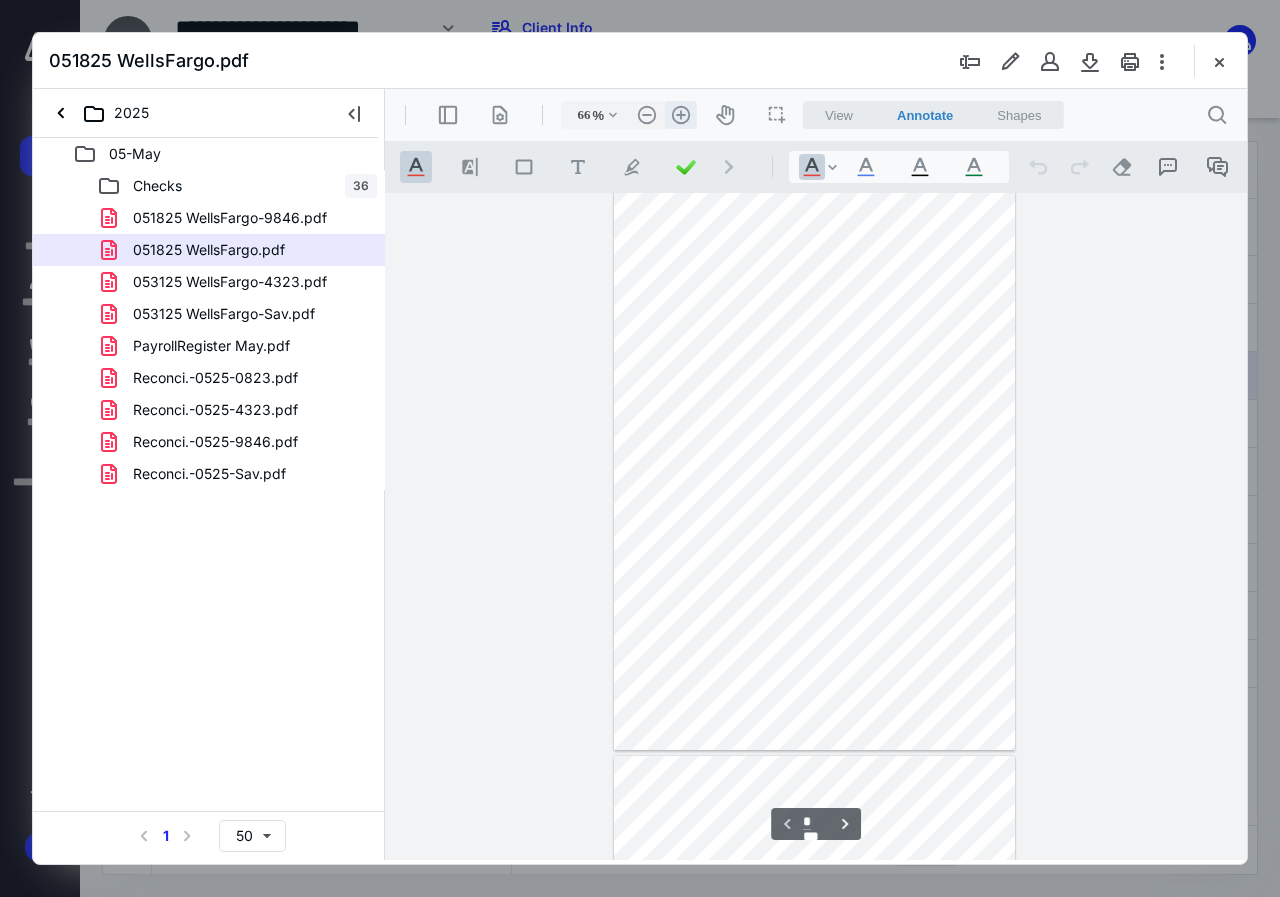 click on ".cls-1{fill:#abb0c4;} icon - header - zoom - in - line" at bounding box center (681, 115) 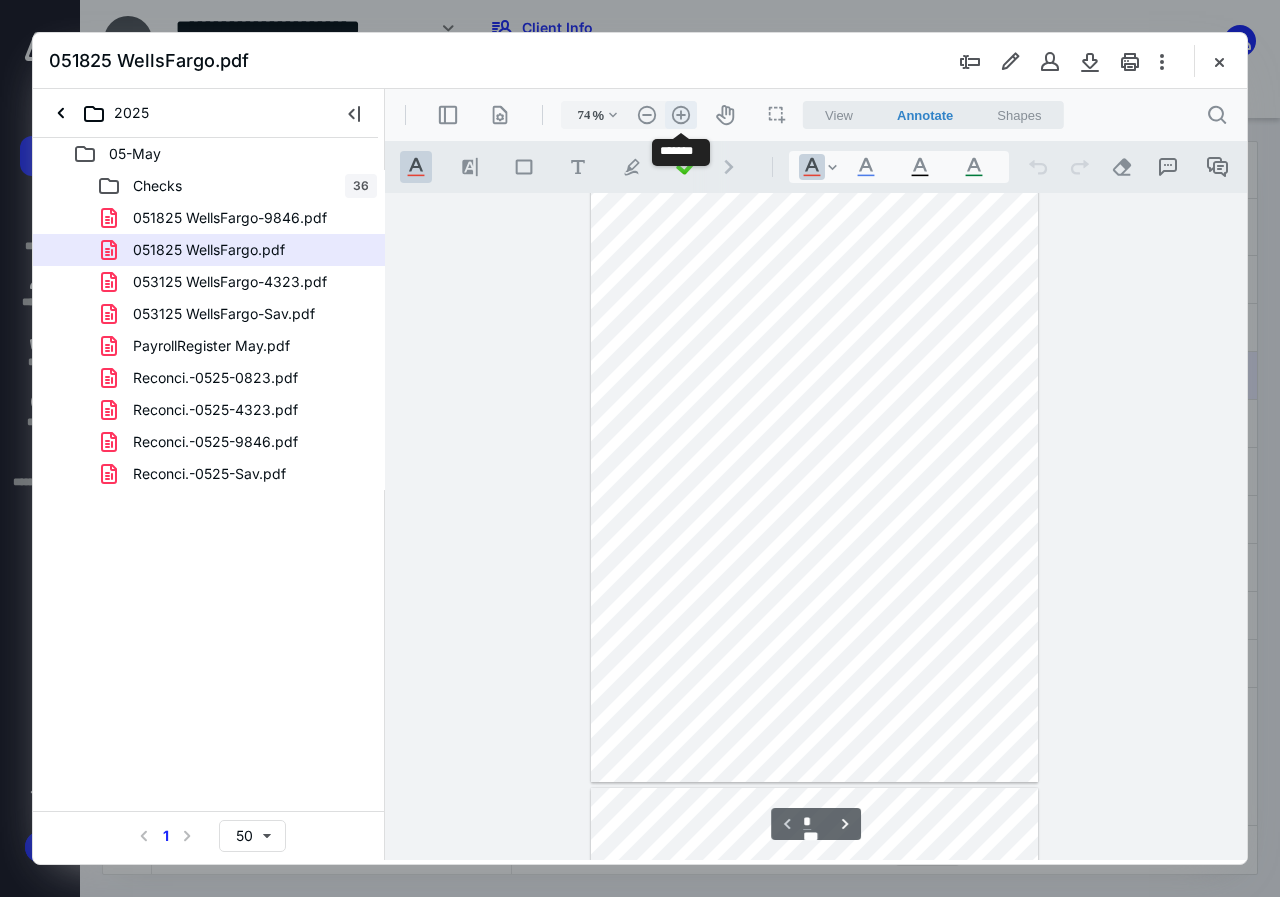 click on ".cls-1{fill:#abb0c4;} icon - header - zoom - in - line" at bounding box center (681, 115) 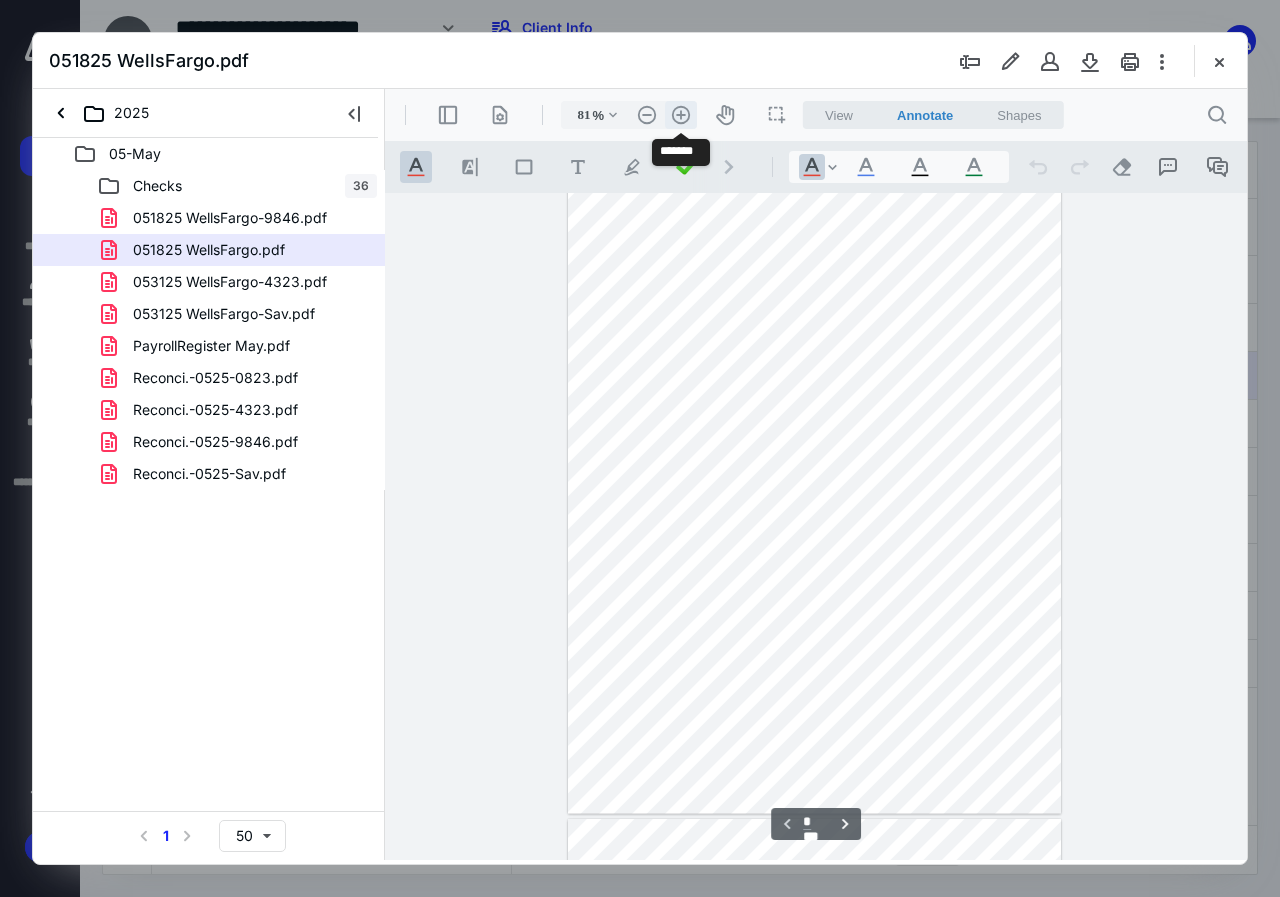 click on ".cls-1{fill:#abb0c4;} icon - header - zoom - in - line" at bounding box center (681, 115) 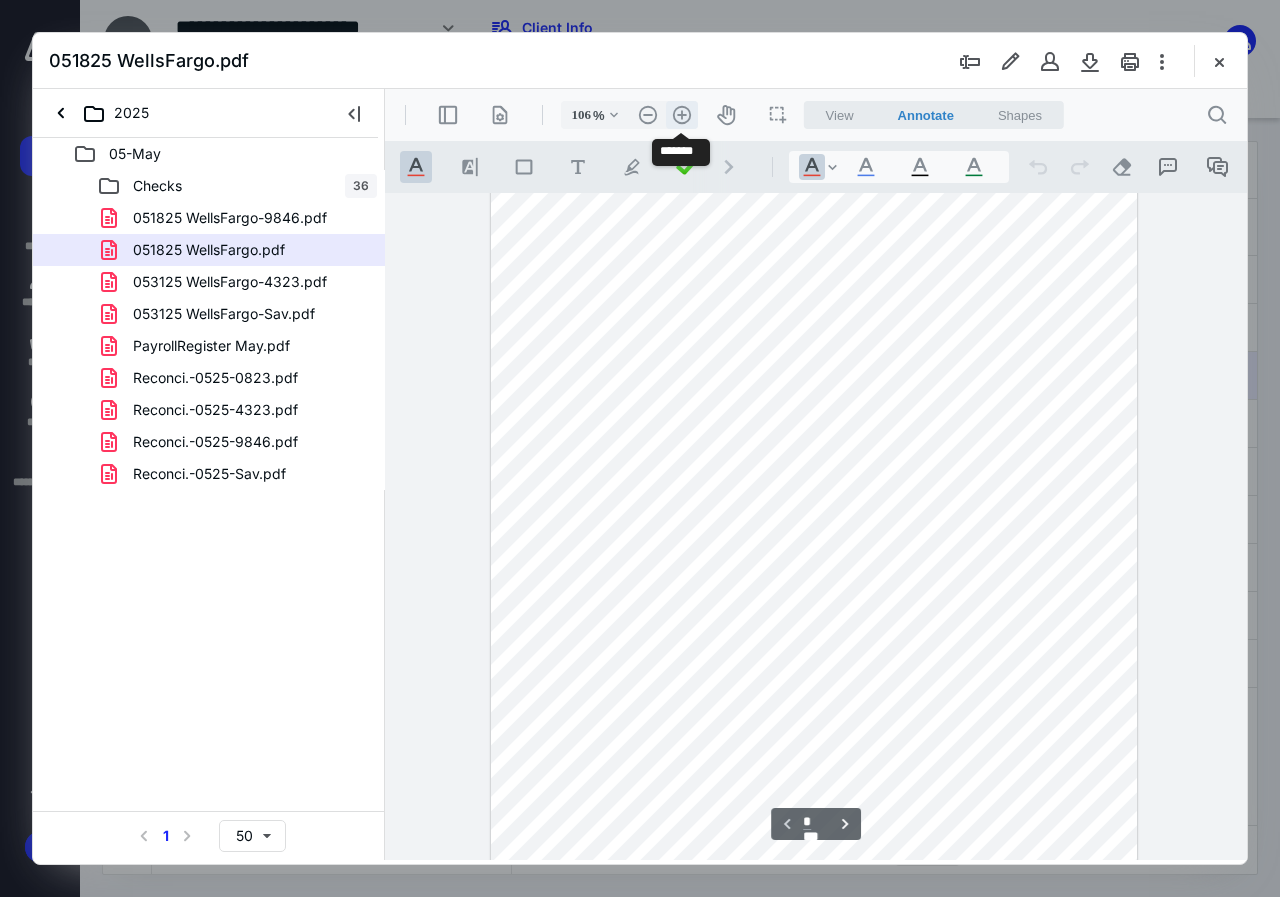 click on ".cls-1{fill:#abb0c4;} icon - header - zoom - in - line" at bounding box center (682, 115) 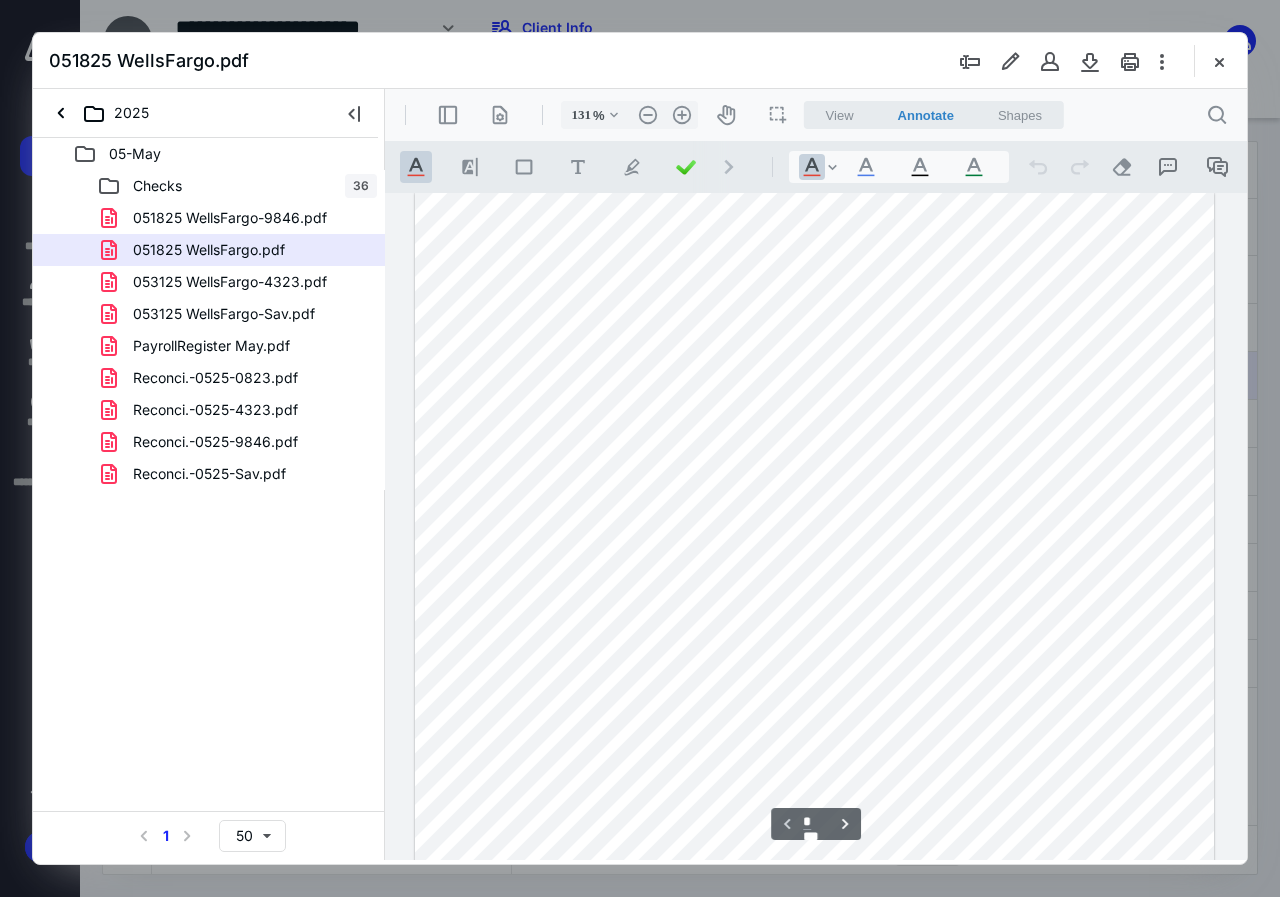 scroll, scrollTop: 0, scrollLeft: 0, axis: both 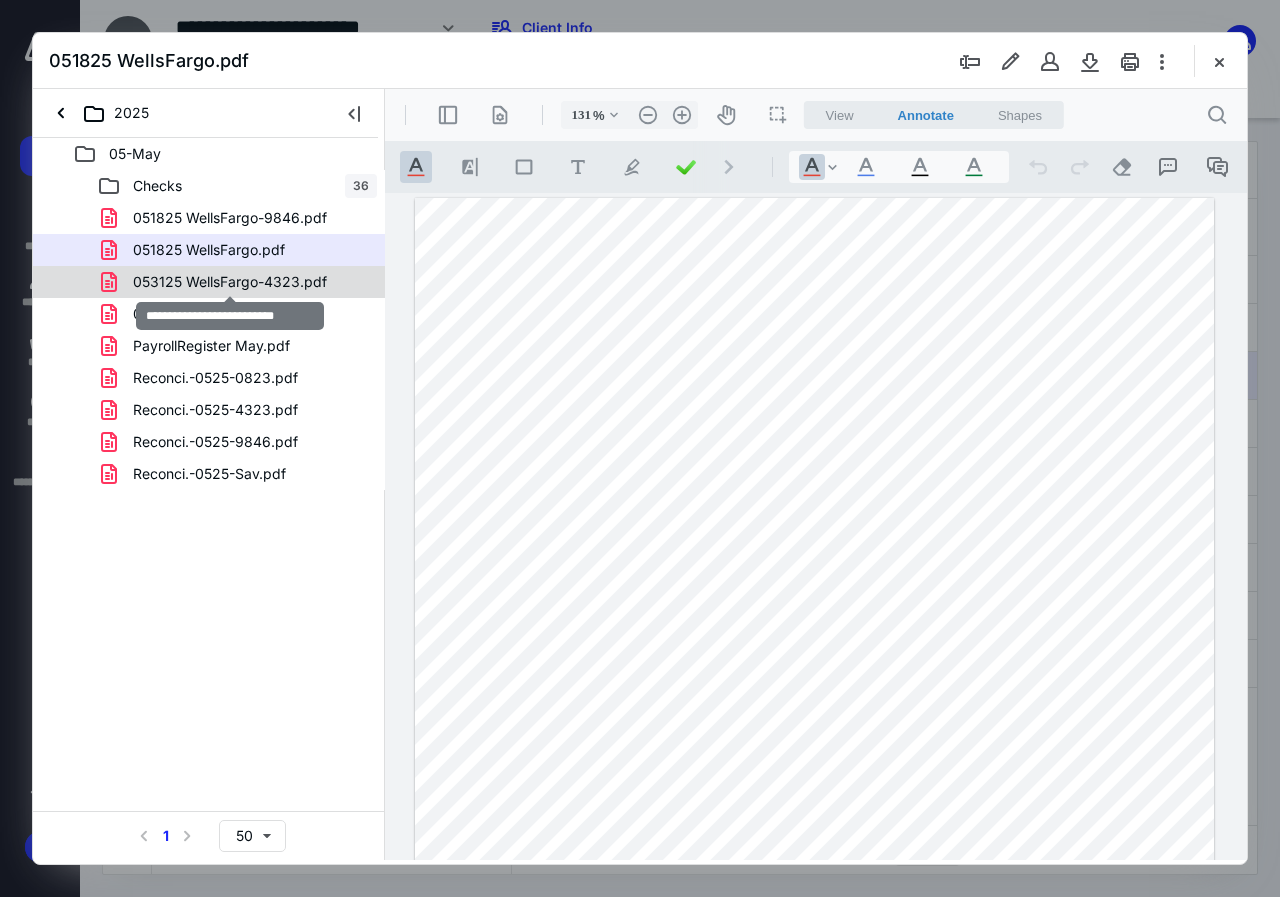 click on "053125 WellsFargo-4323.pdf" at bounding box center [230, 282] 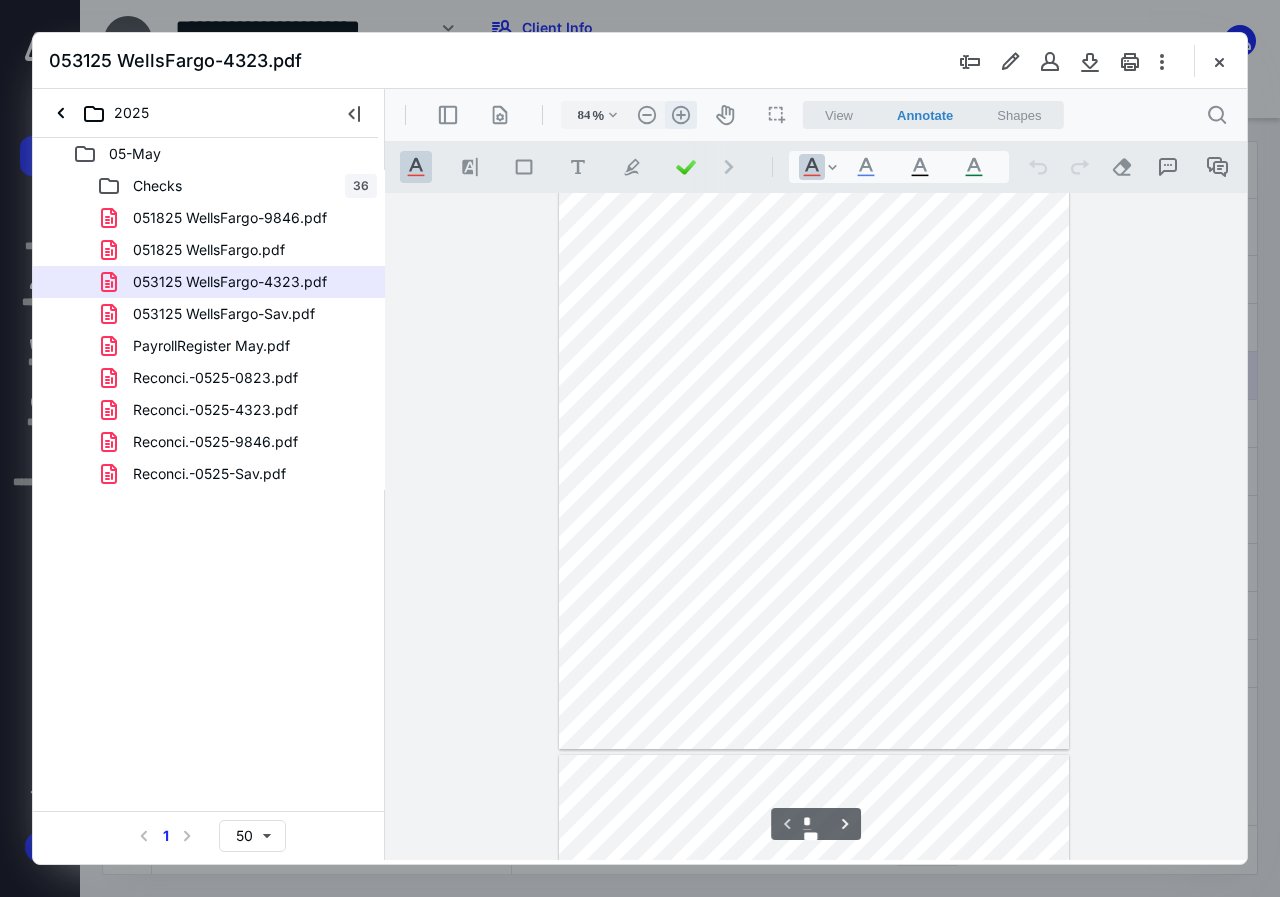 click on ".cls-1{fill:#abb0c4;} icon - header - zoom - in - line" at bounding box center [681, 115] 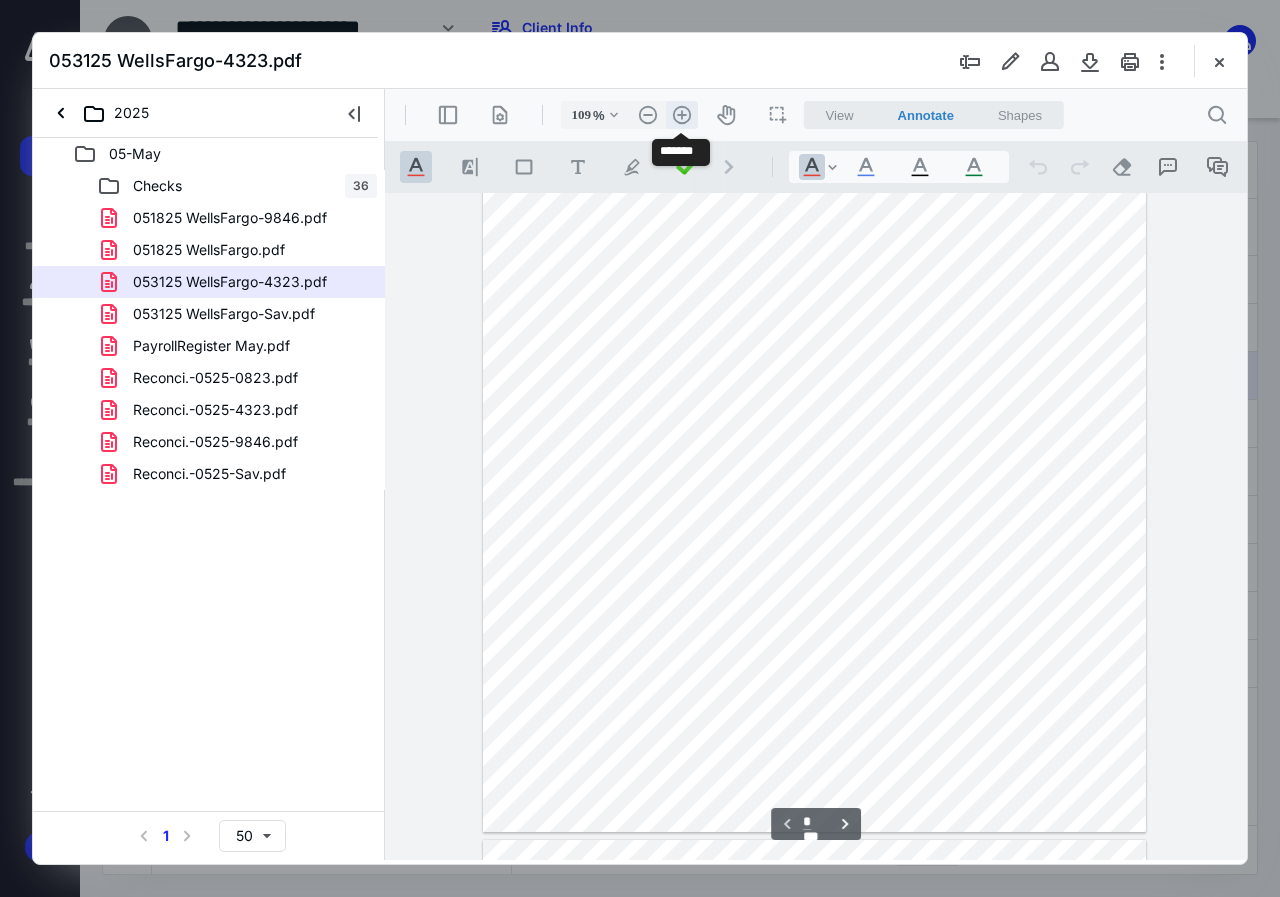 click on ".cls-1{fill:#abb0c4;} icon - header - zoom - in - line" at bounding box center [682, 115] 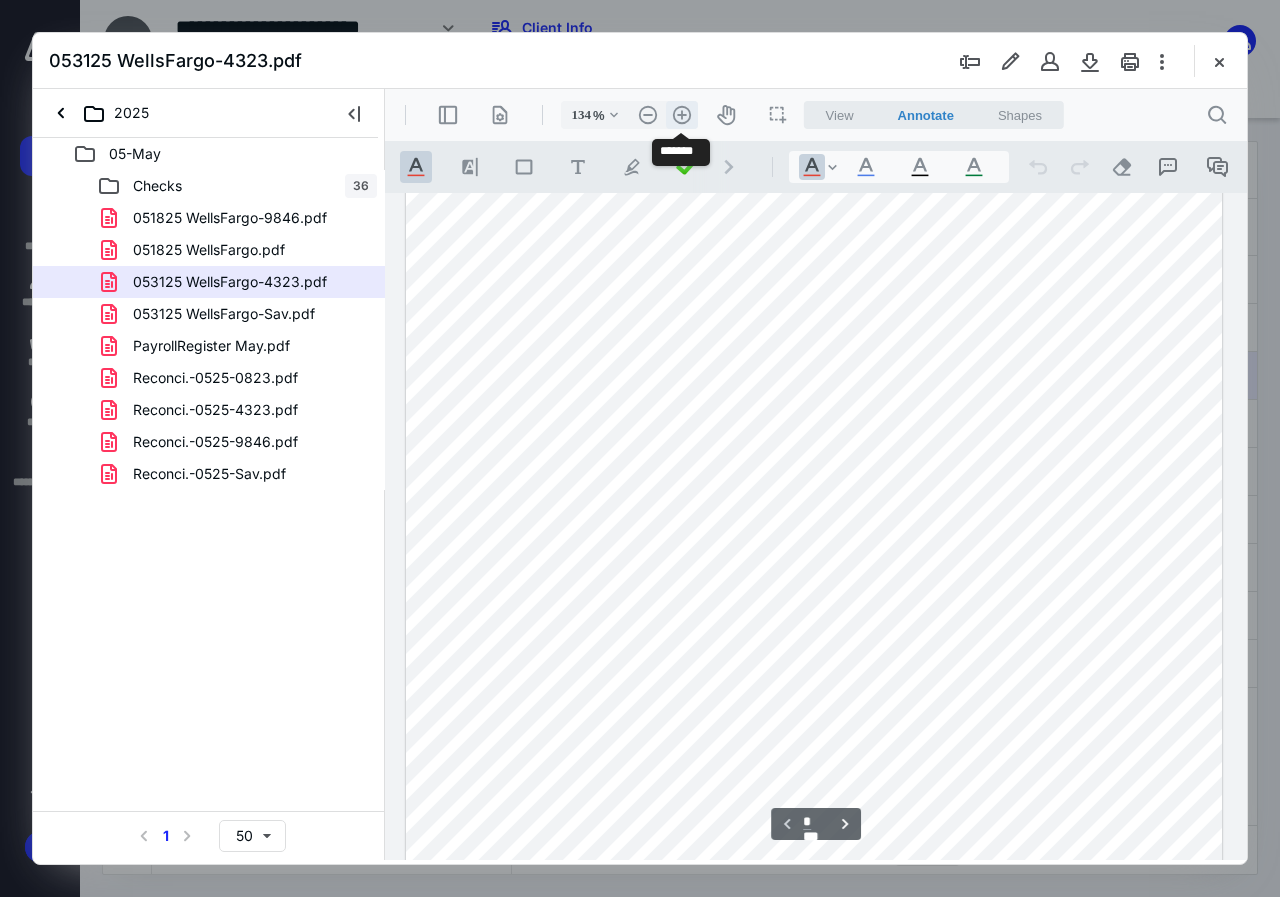 scroll, scrollTop: 339, scrollLeft: 0, axis: vertical 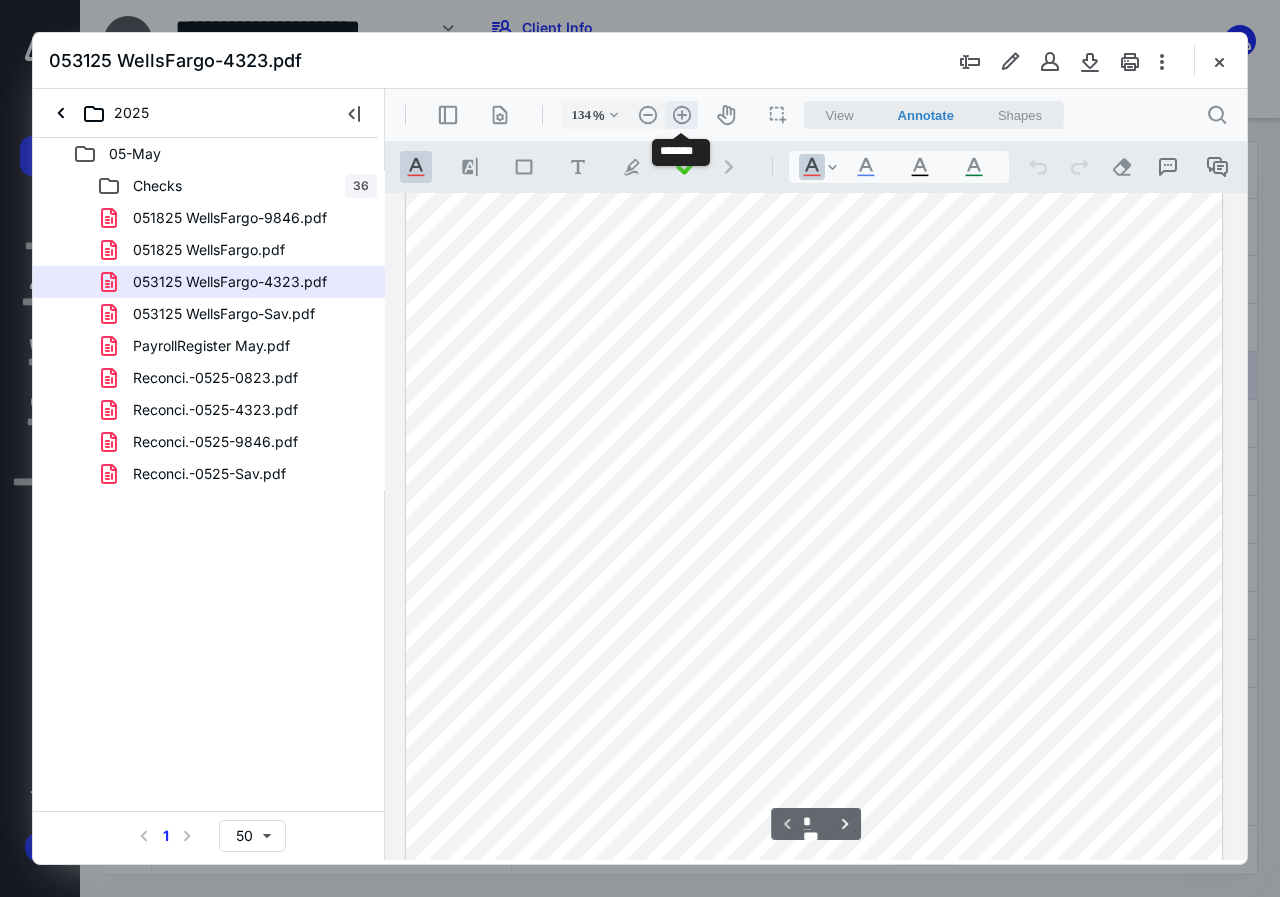 click on ".cls-1{fill:#abb0c4;} icon - header - zoom - in - line" at bounding box center [682, 115] 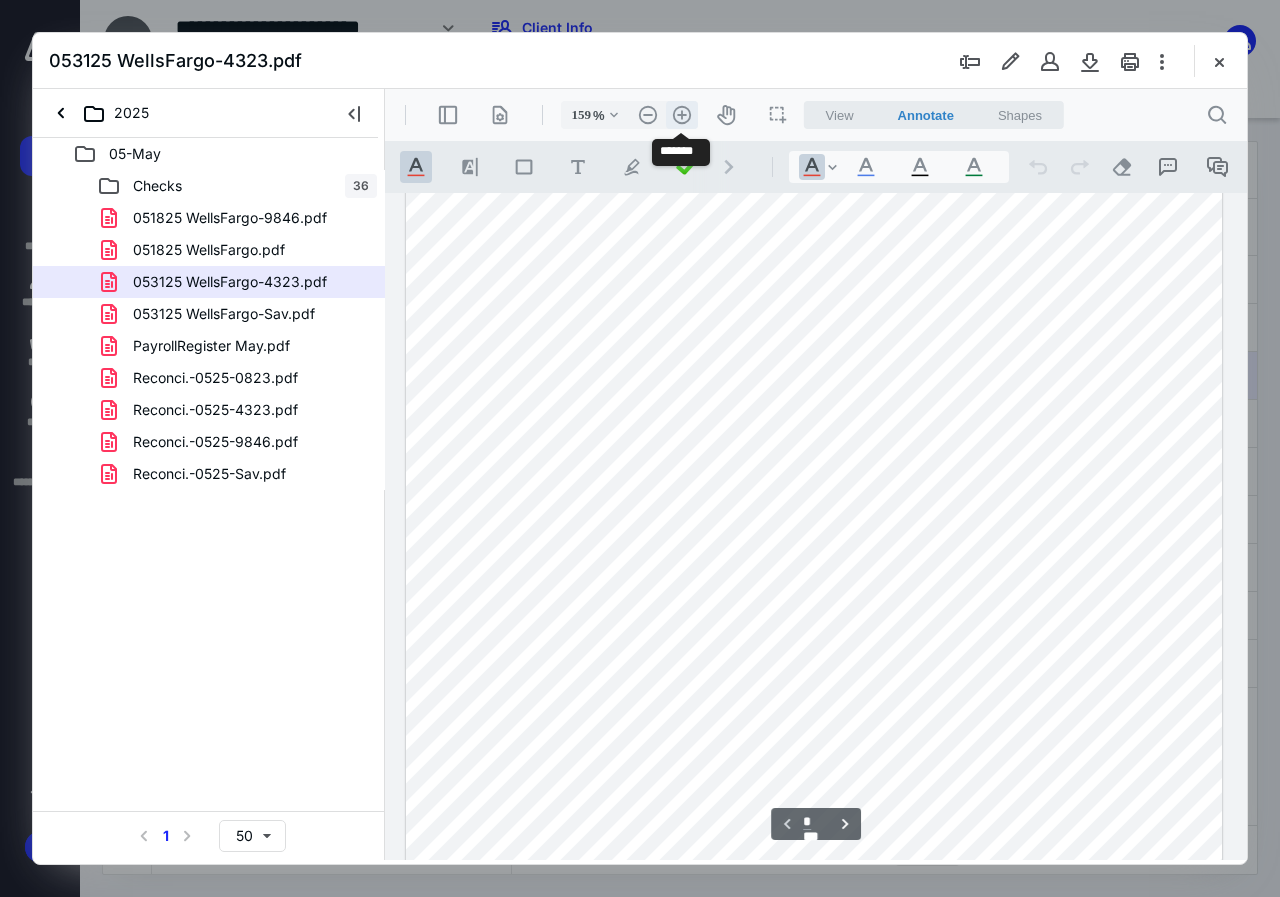 scroll, scrollTop: 455, scrollLeft: 65, axis: both 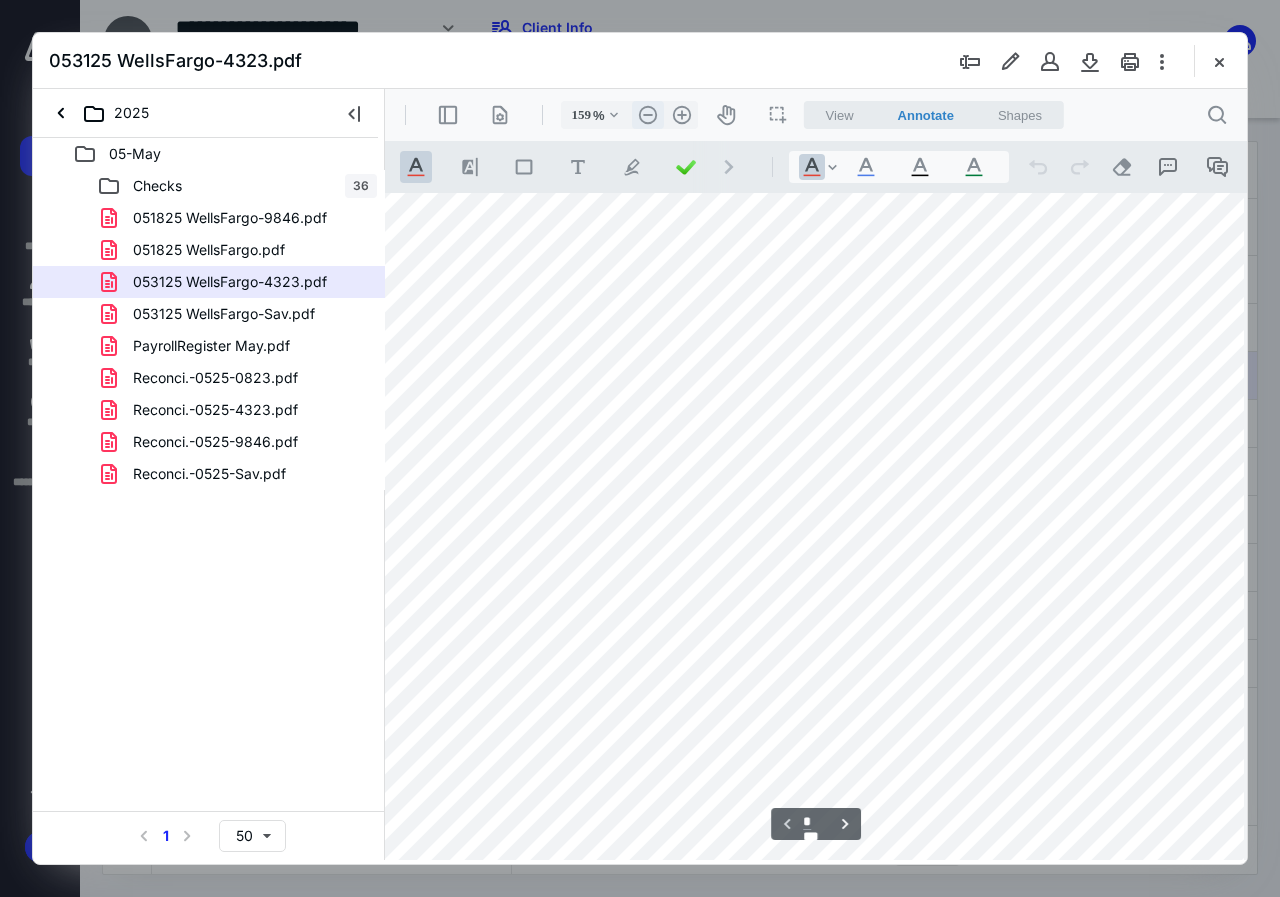 click on ".cls-1{fill:#abb0c4;} icon - header - zoom - out - line" at bounding box center (648, 115) 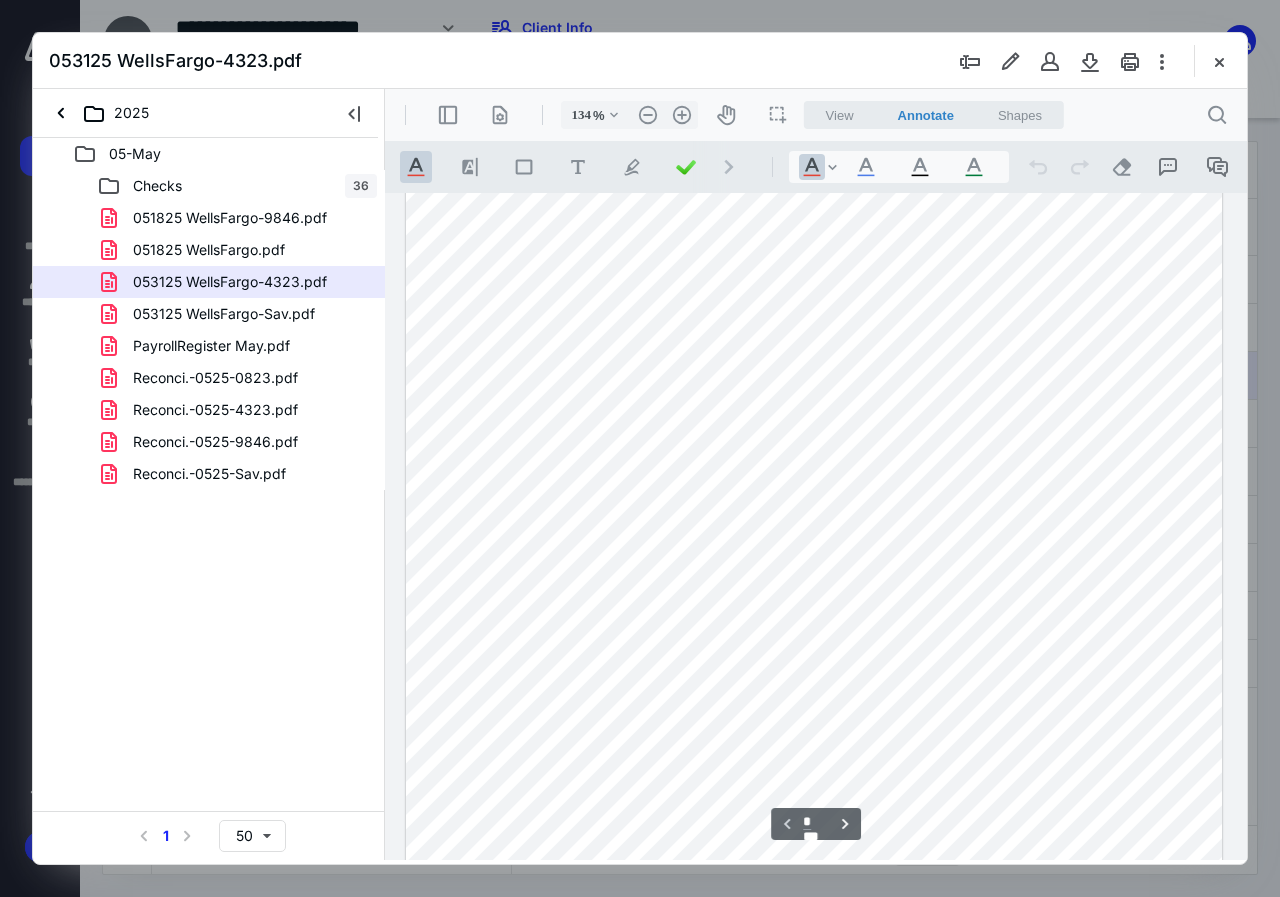 scroll, scrollTop: 0, scrollLeft: 0, axis: both 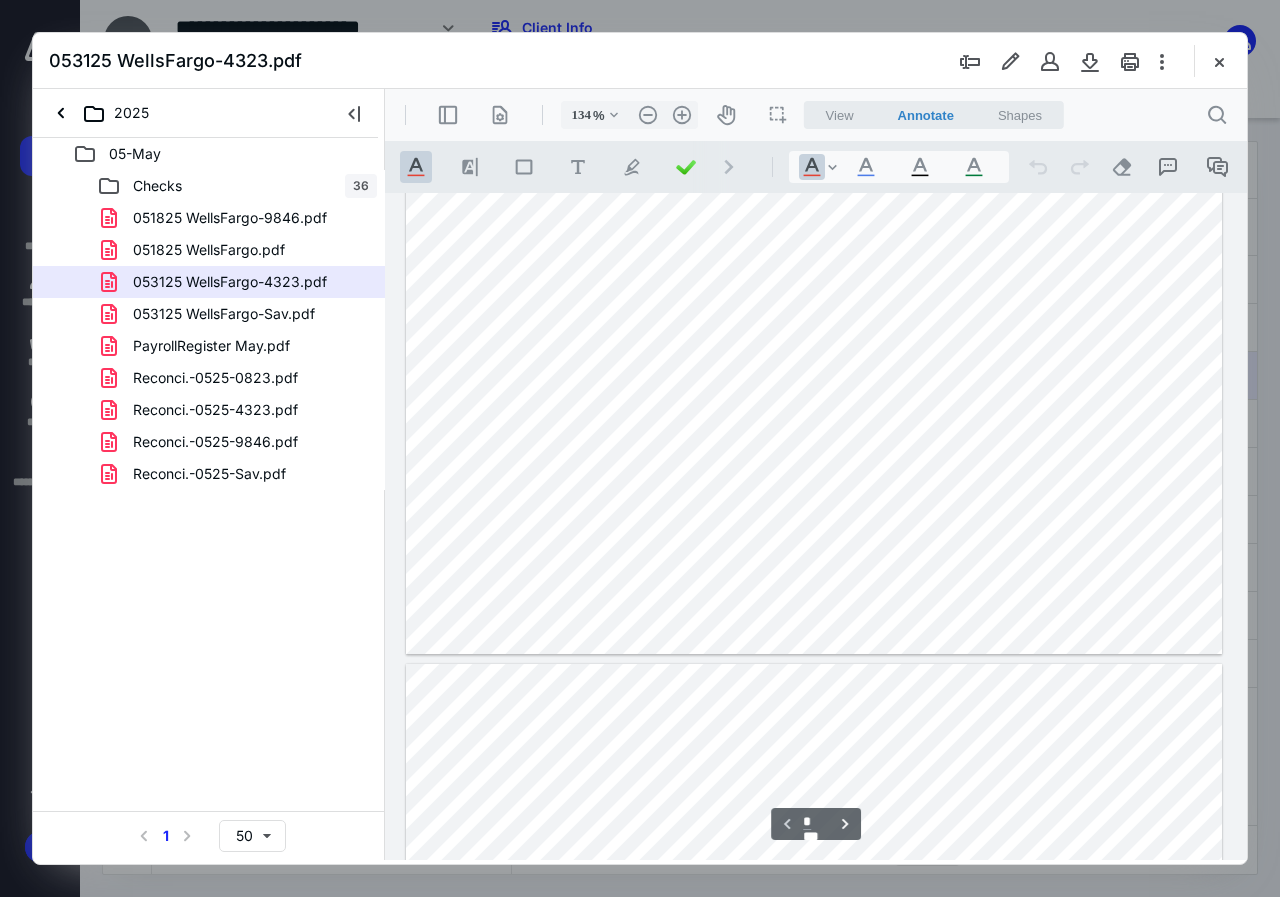 type on "*" 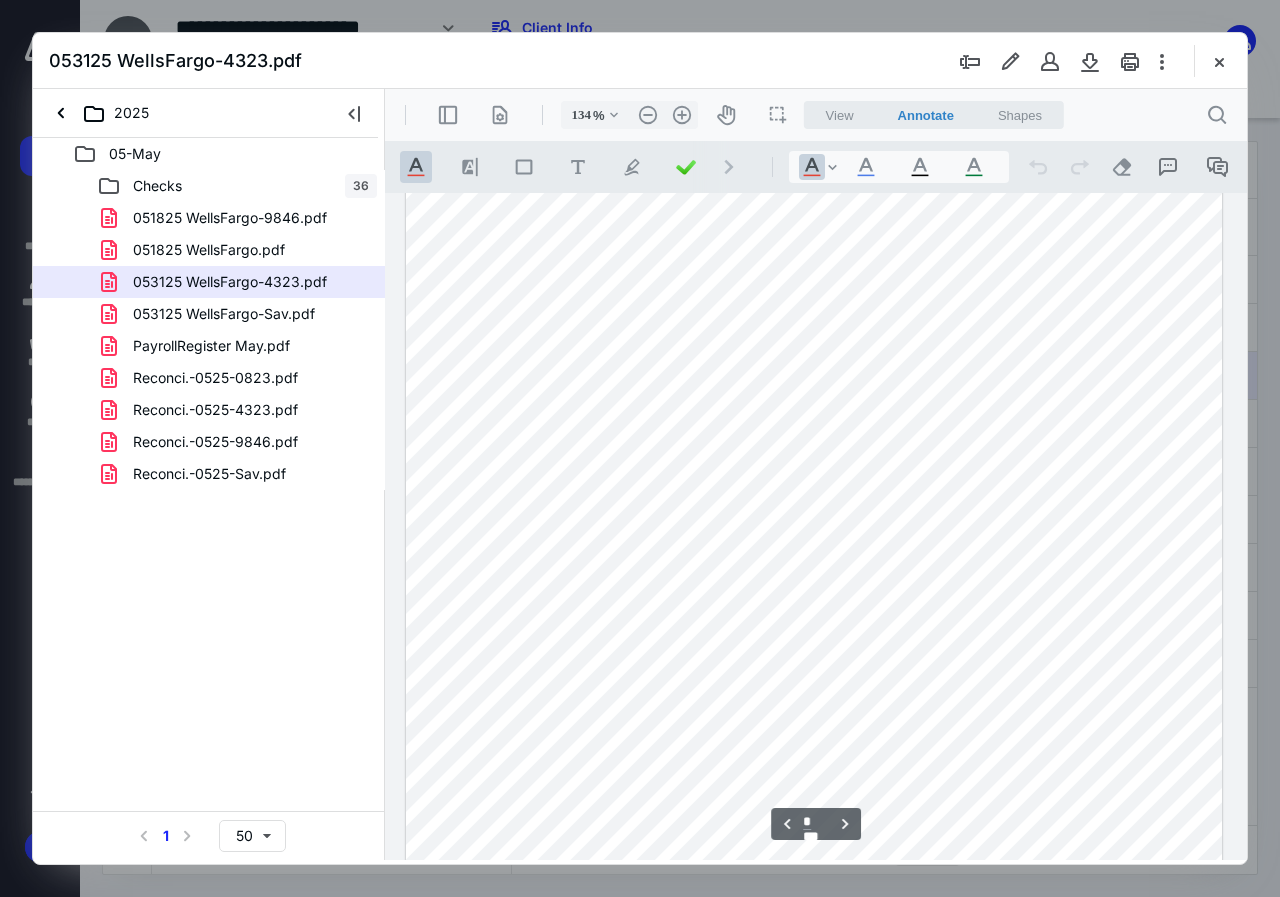 scroll, scrollTop: 1100, scrollLeft: 0, axis: vertical 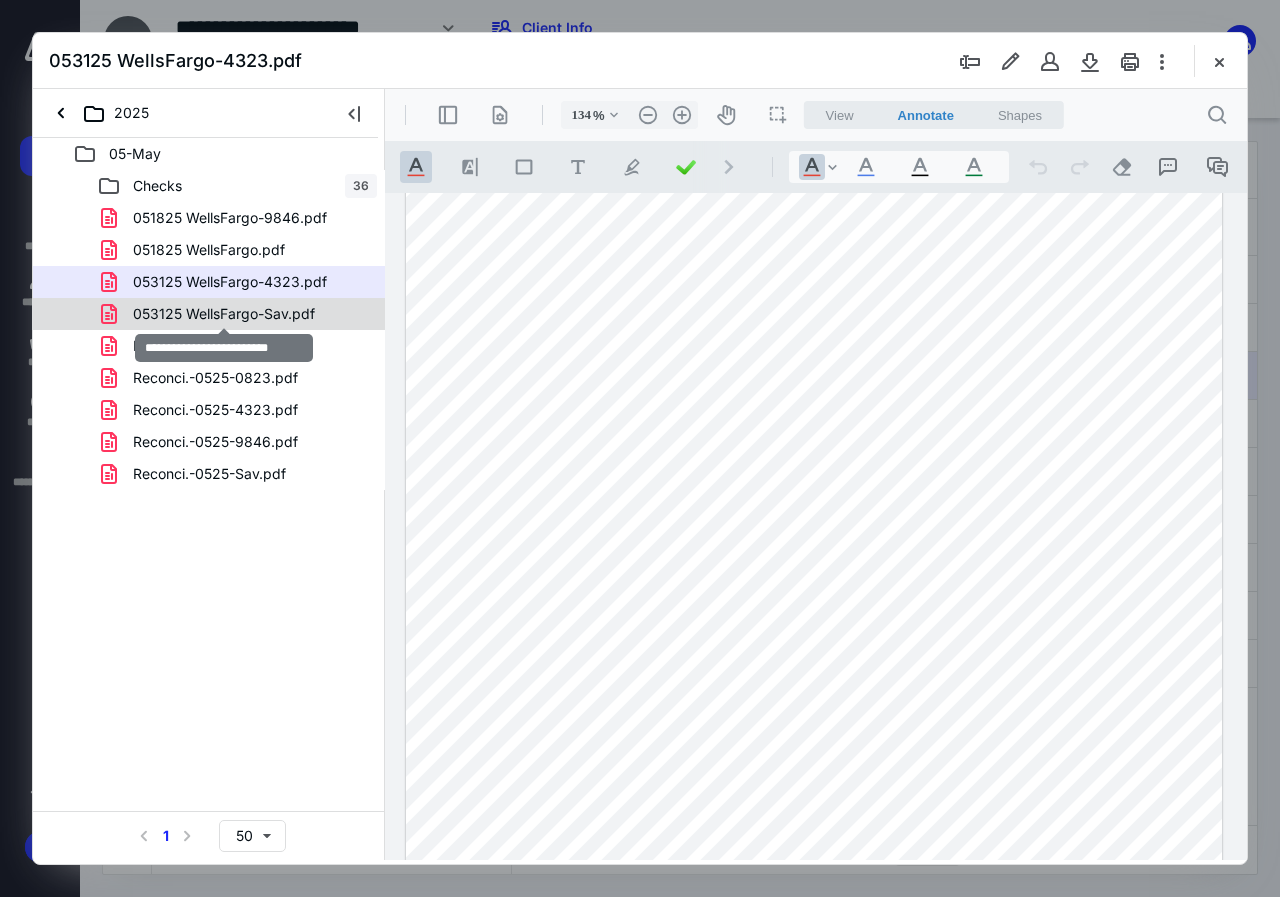 click on "053125 WellsFargo-Sav.pdf" at bounding box center [224, 314] 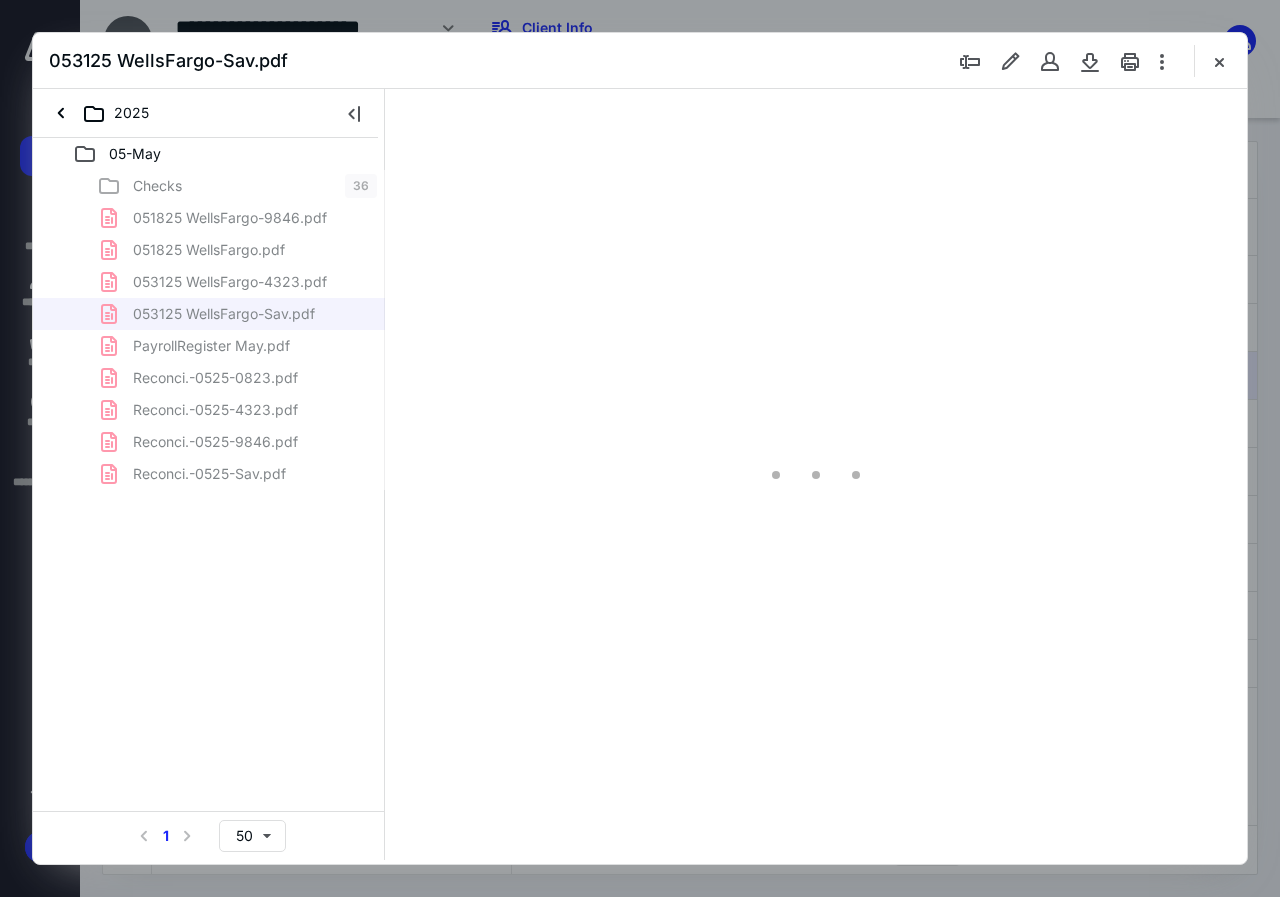 scroll, scrollTop: 107, scrollLeft: 0, axis: vertical 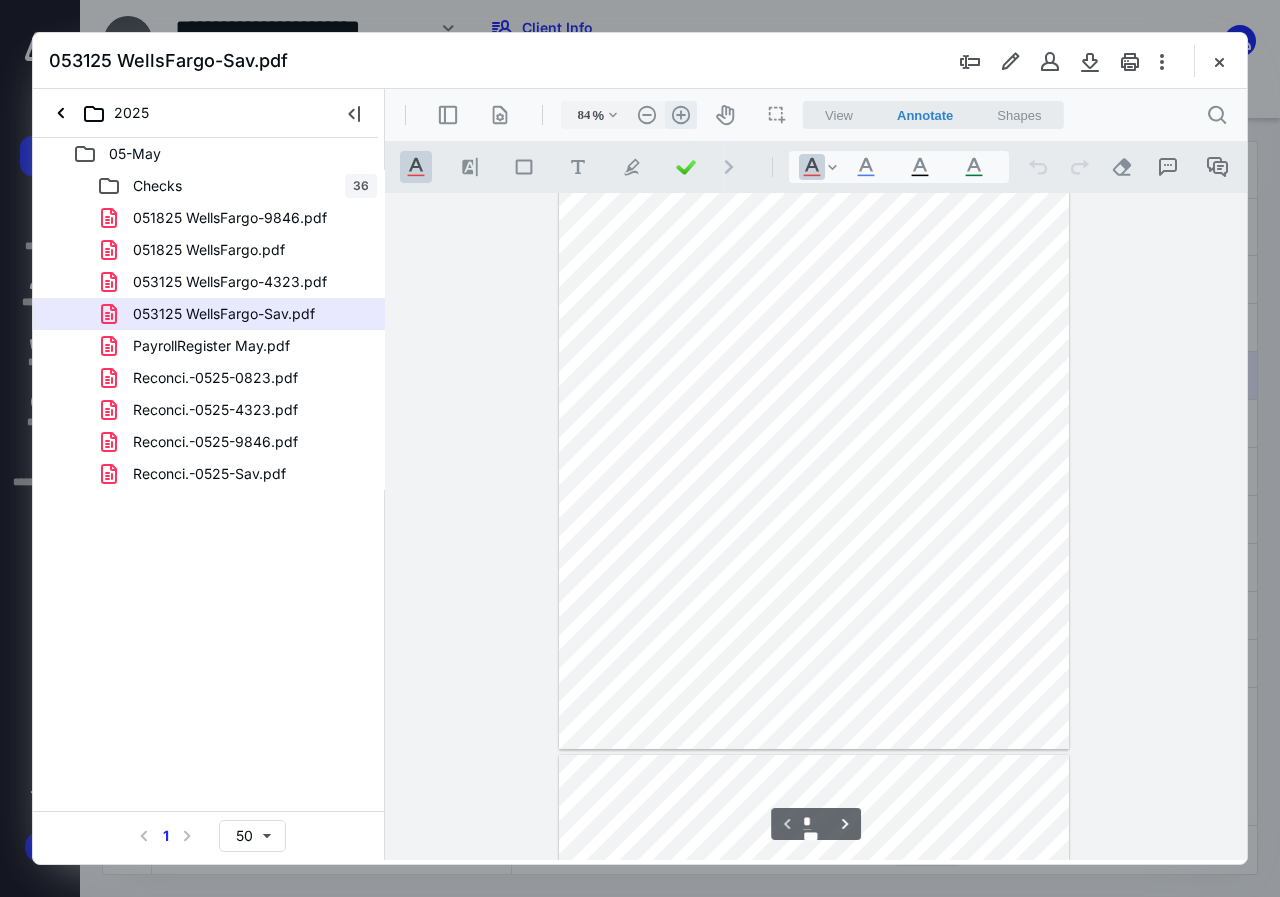click on ".cls-1{fill:#abb0c4;} icon - header - zoom - in - line" at bounding box center [681, 115] 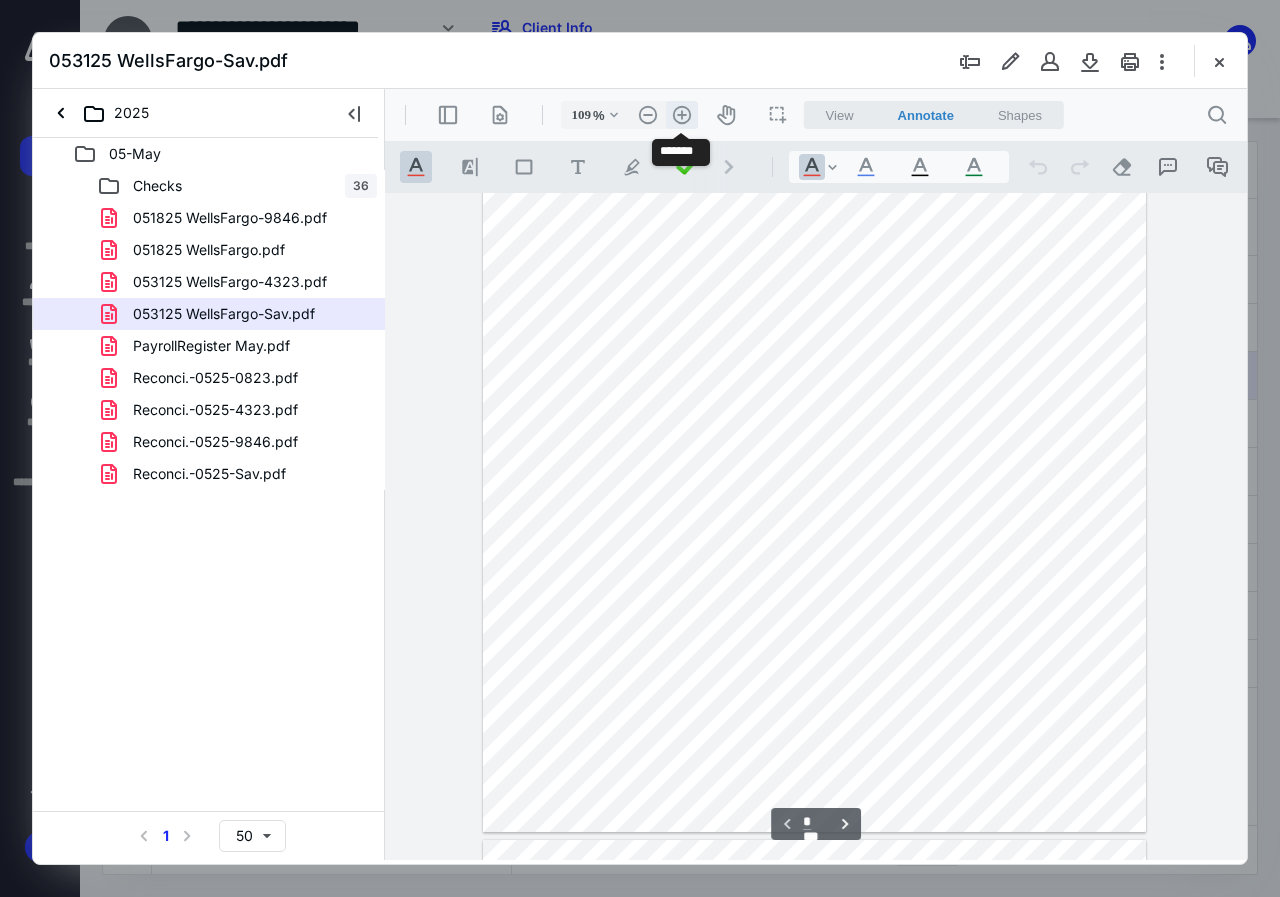 click on ".cls-1{fill:#abb0c4;} icon - header - zoom - in - line" at bounding box center [682, 115] 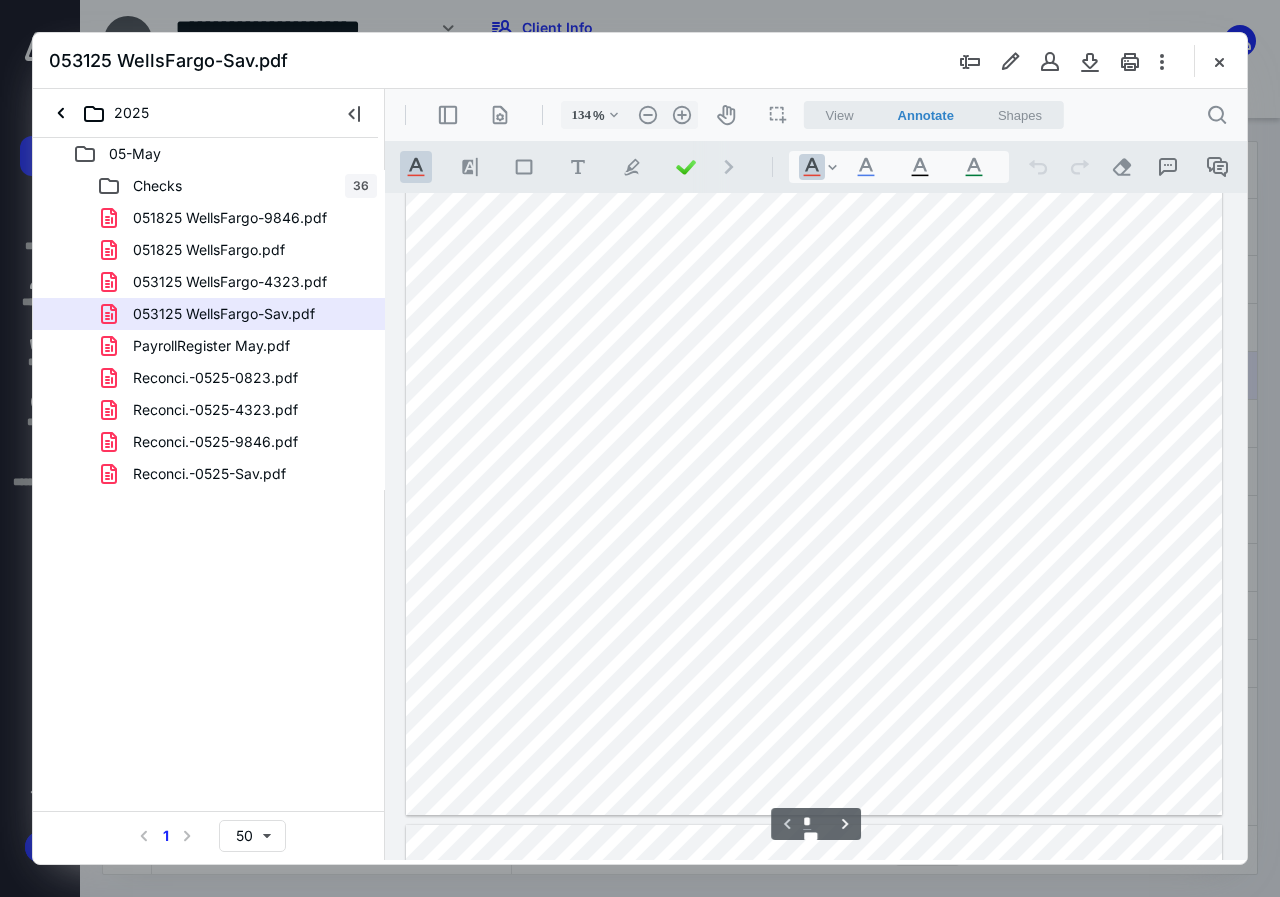 scroll, scrollTop: 839, scrollLeft: 0, axis: vertical 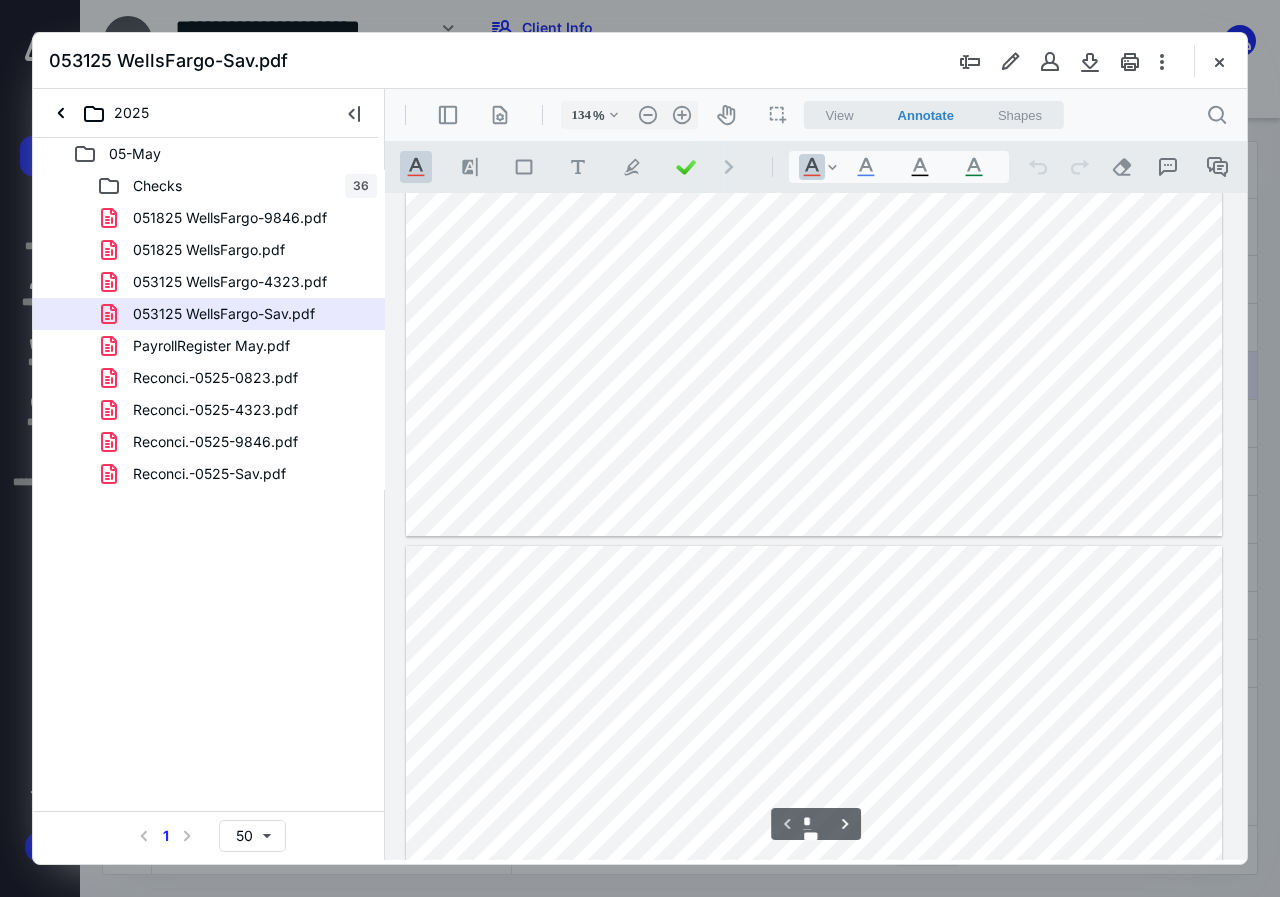type on "*" 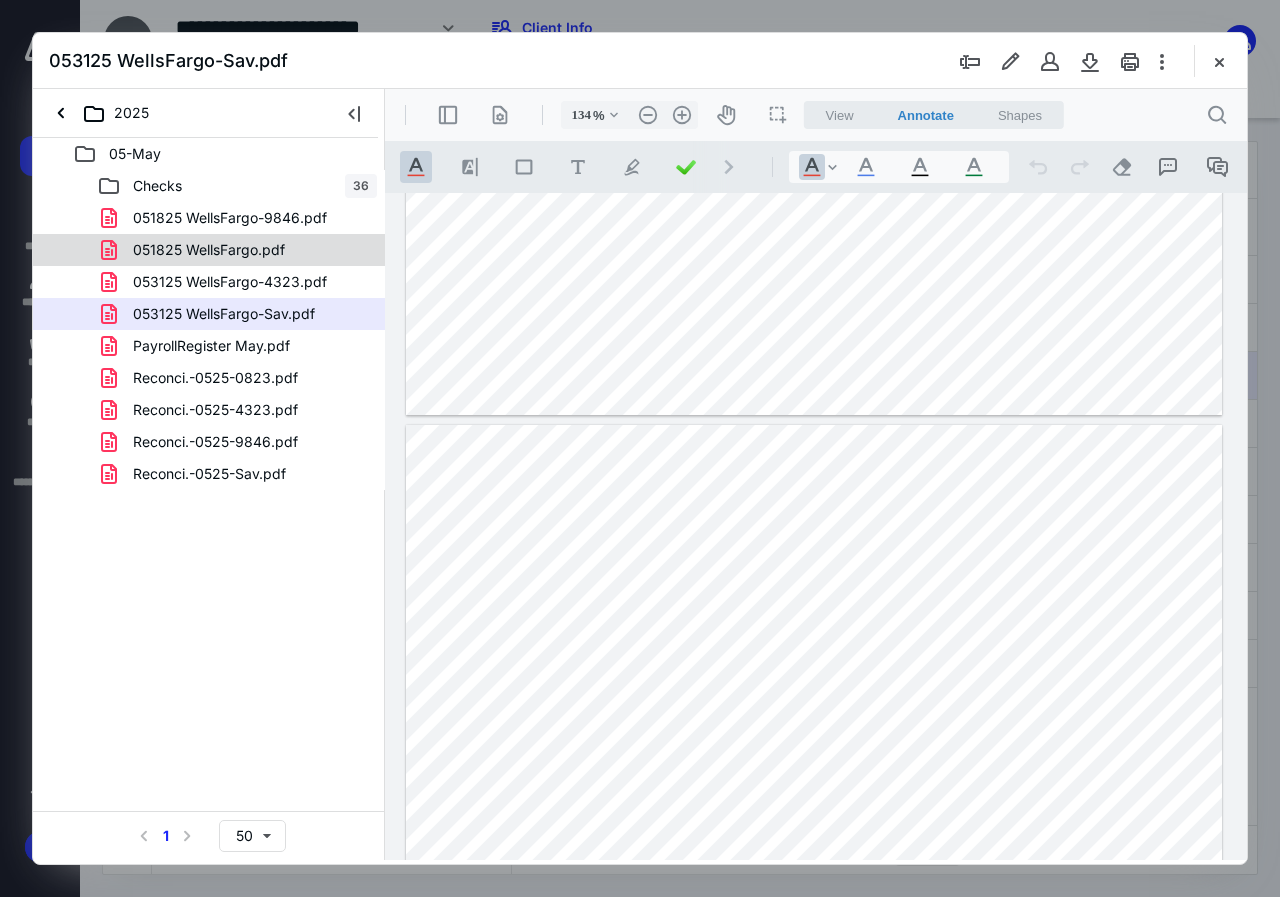 click on "051825 WellsFargo.pdf" at bounding box center (209, 250) 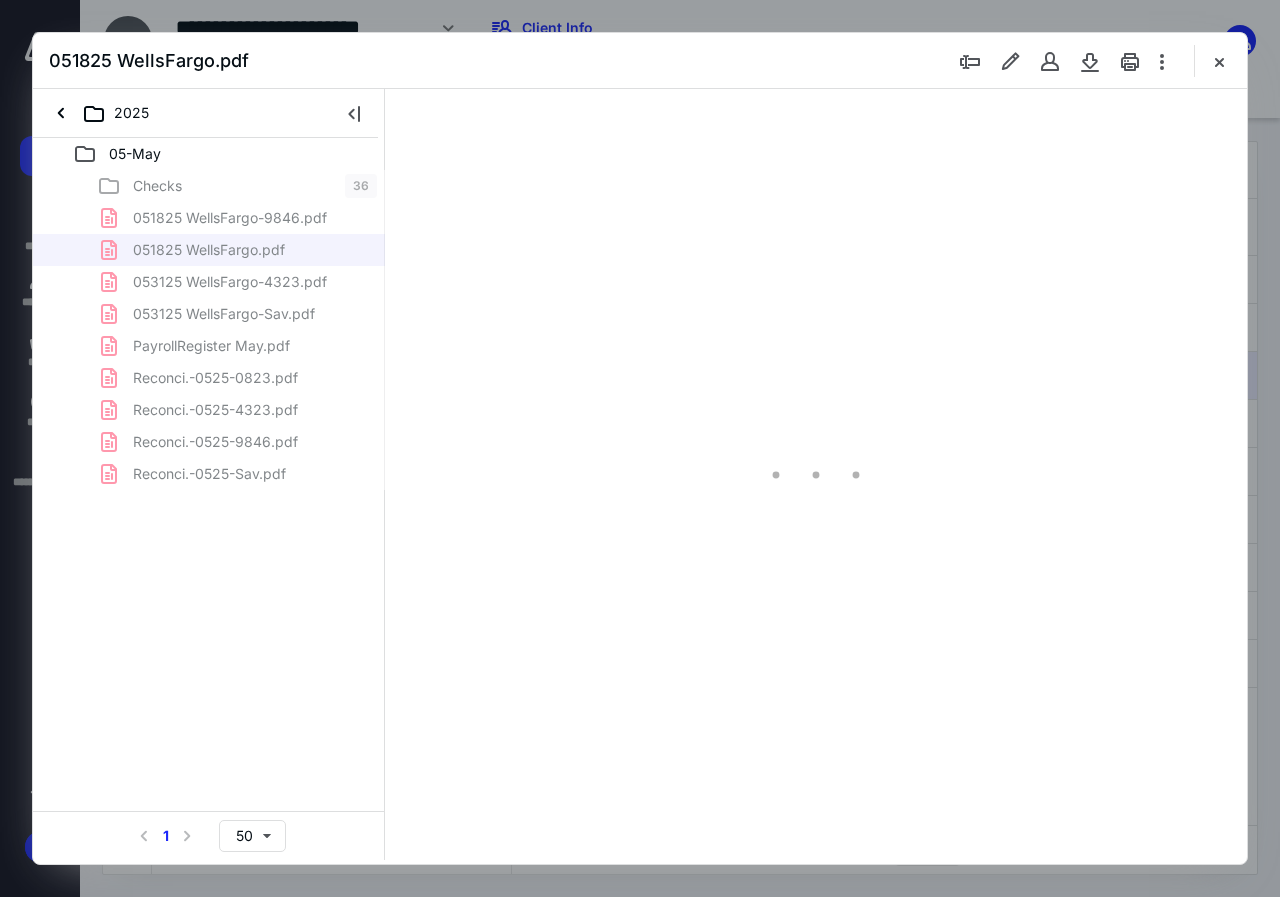scroll, scrollTop: 107, scrollLeft: 0, axis: vertical 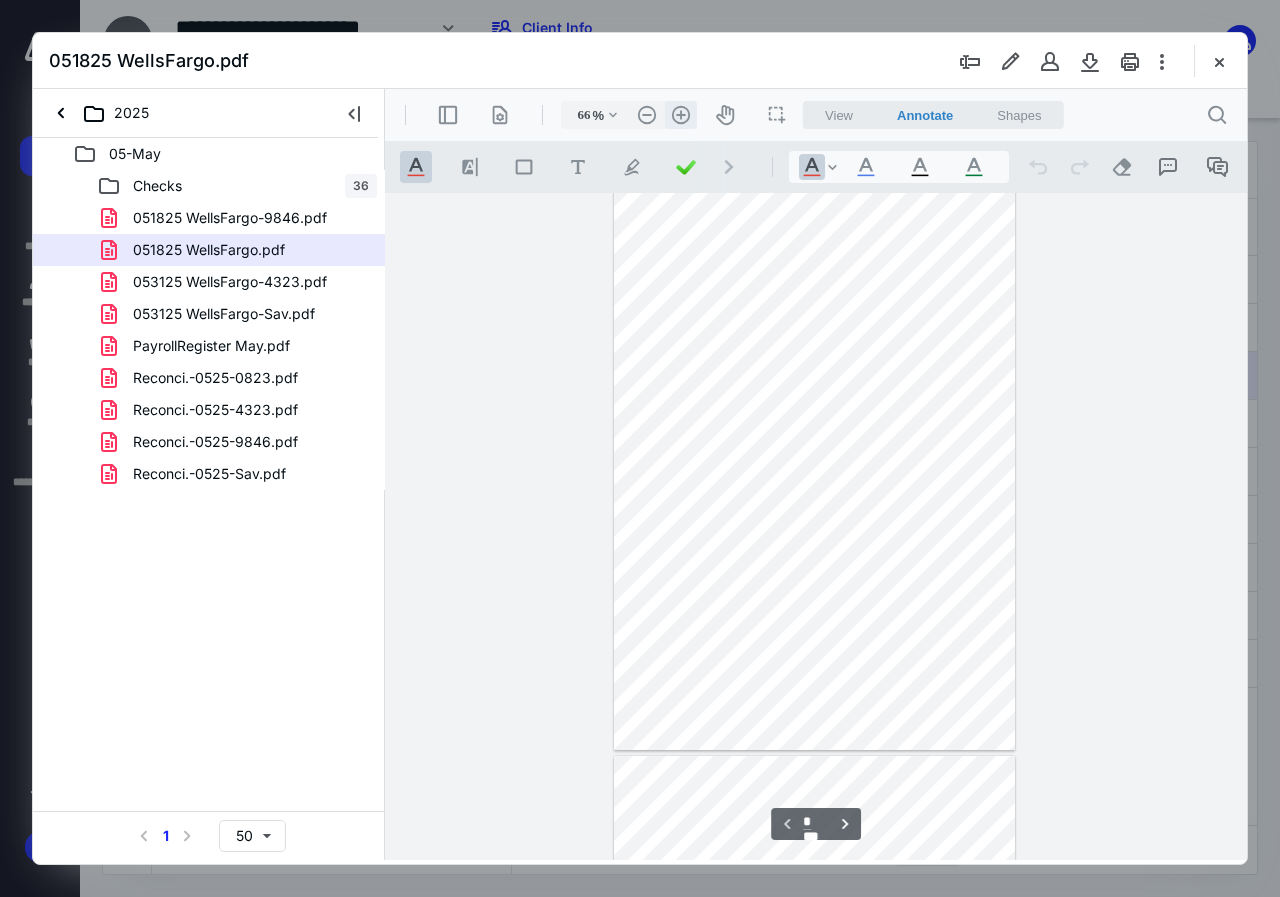 click on ".cls-1{fill:#abb0c4;} icon - header - zoom - in - line" at bounding box center (681, 115) 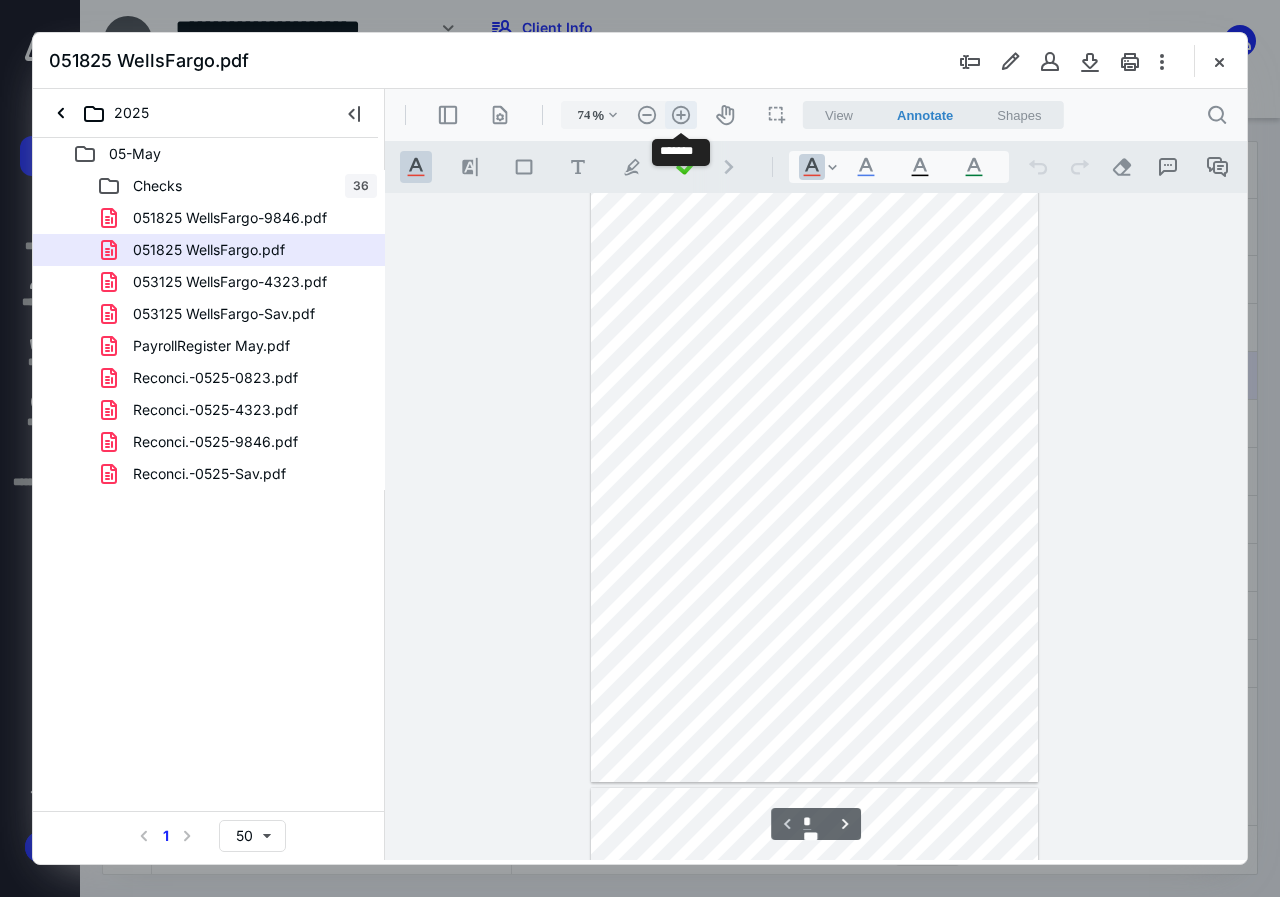 click on ".cls-1{fill:#abb0c4;} icon - header - zoom - in - line" at bounding box center [681, 115] 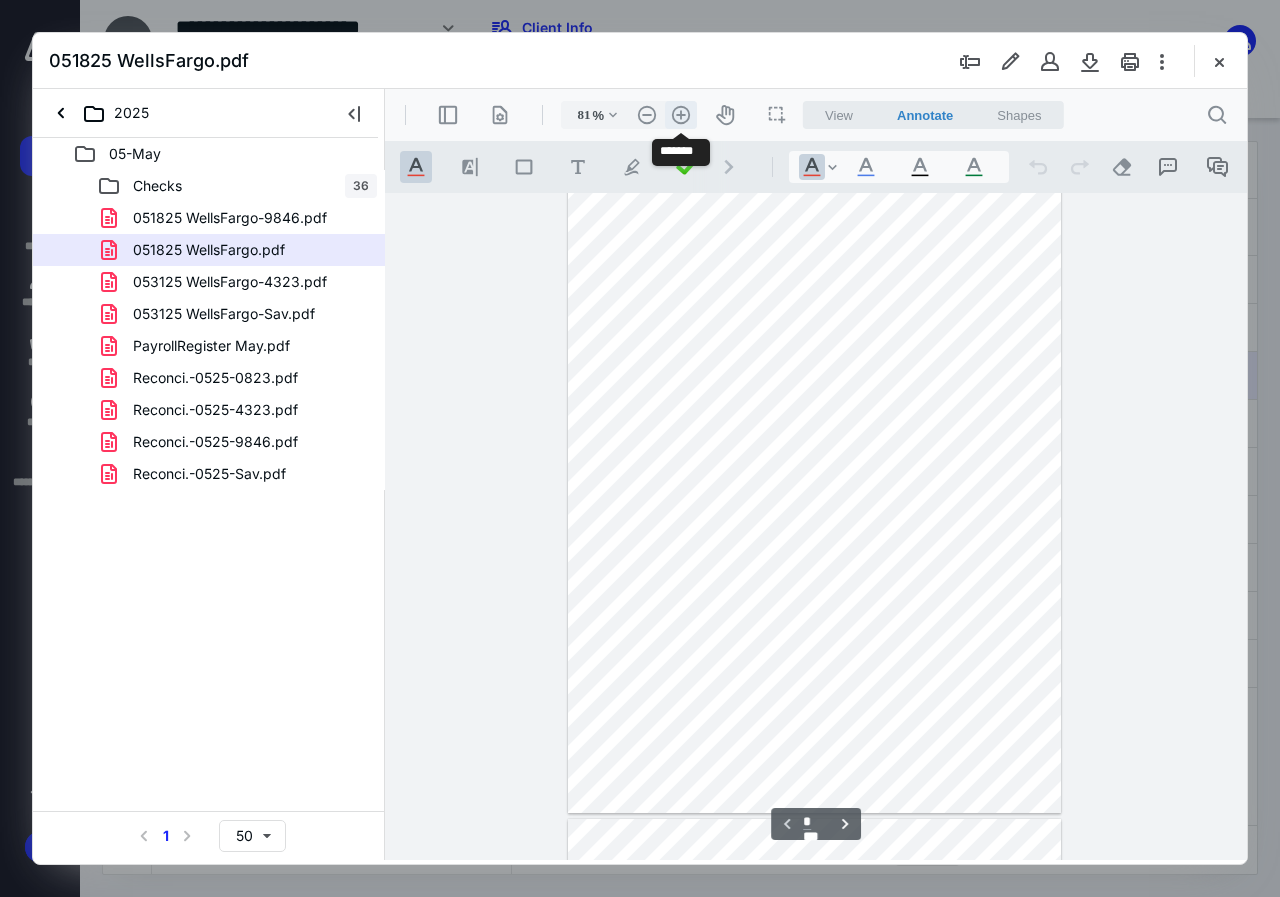 click on ".cls-1{fill:#abb0c4;} icon - header - zoom - in - line" at bounding box center (681, 115) 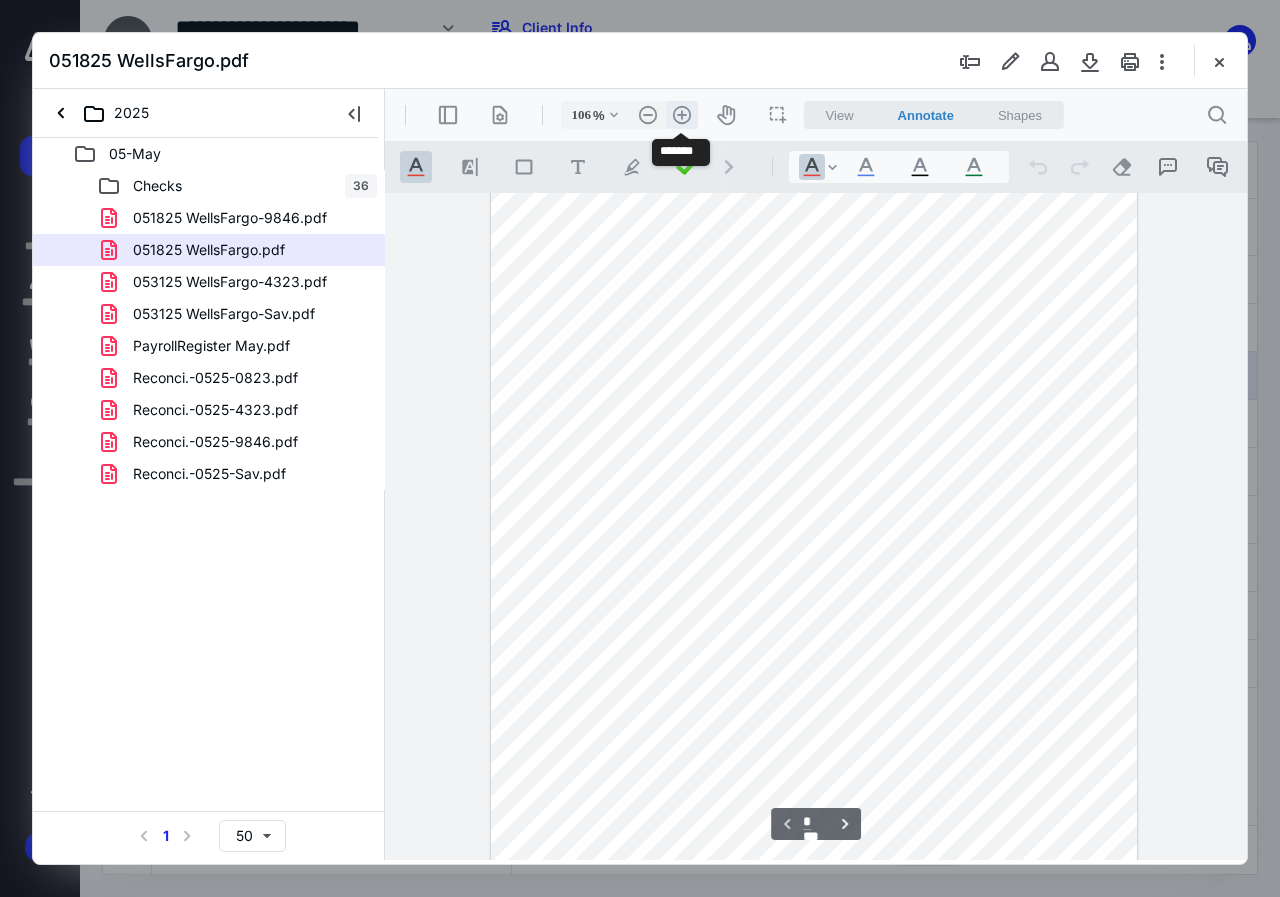 click on ".cls-1{fill:#abb0c4;} icon - header - zoom - in - line" at bounding box center [682, 115] 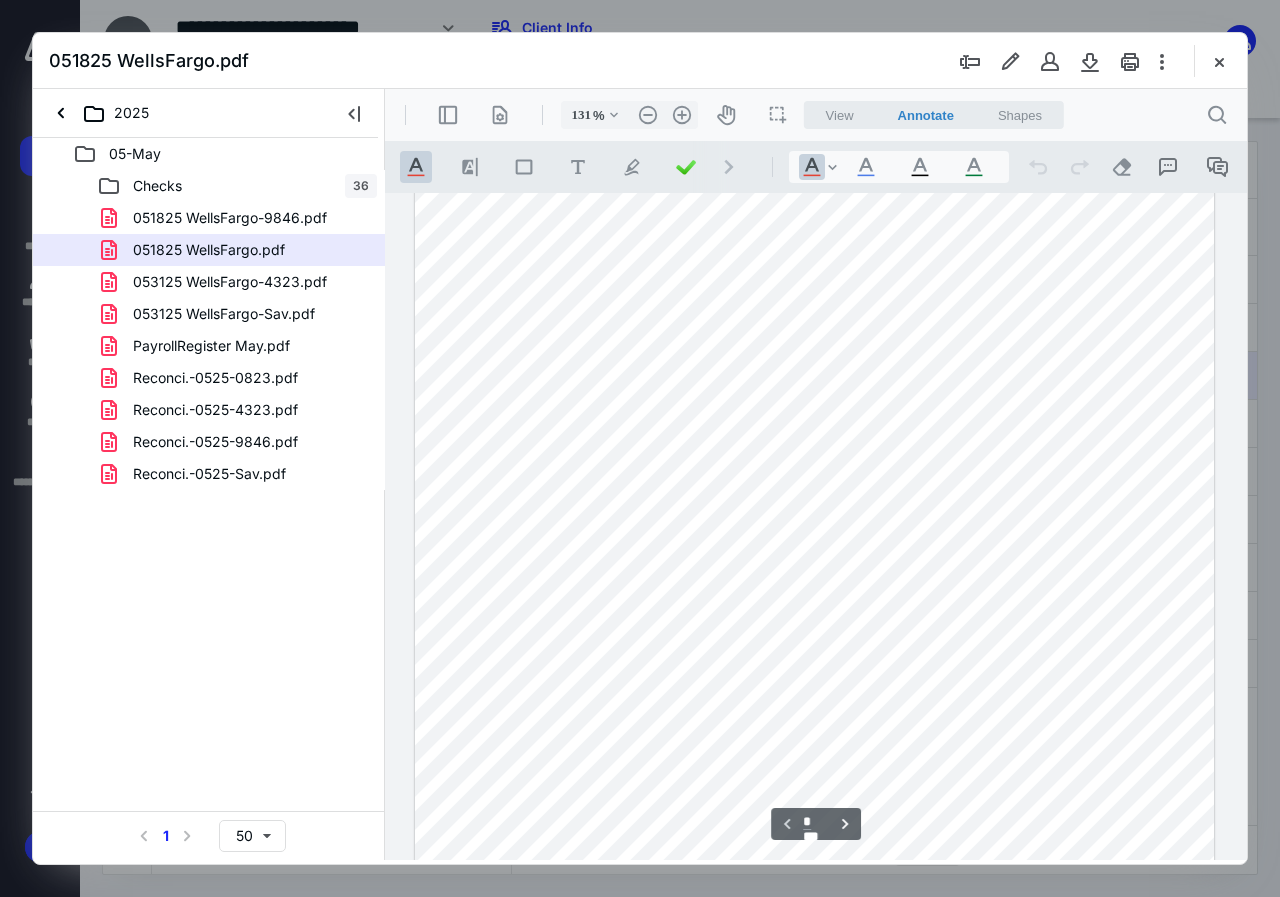 scroll, scrollTop: 0, scrollLeft: 0, axis: both 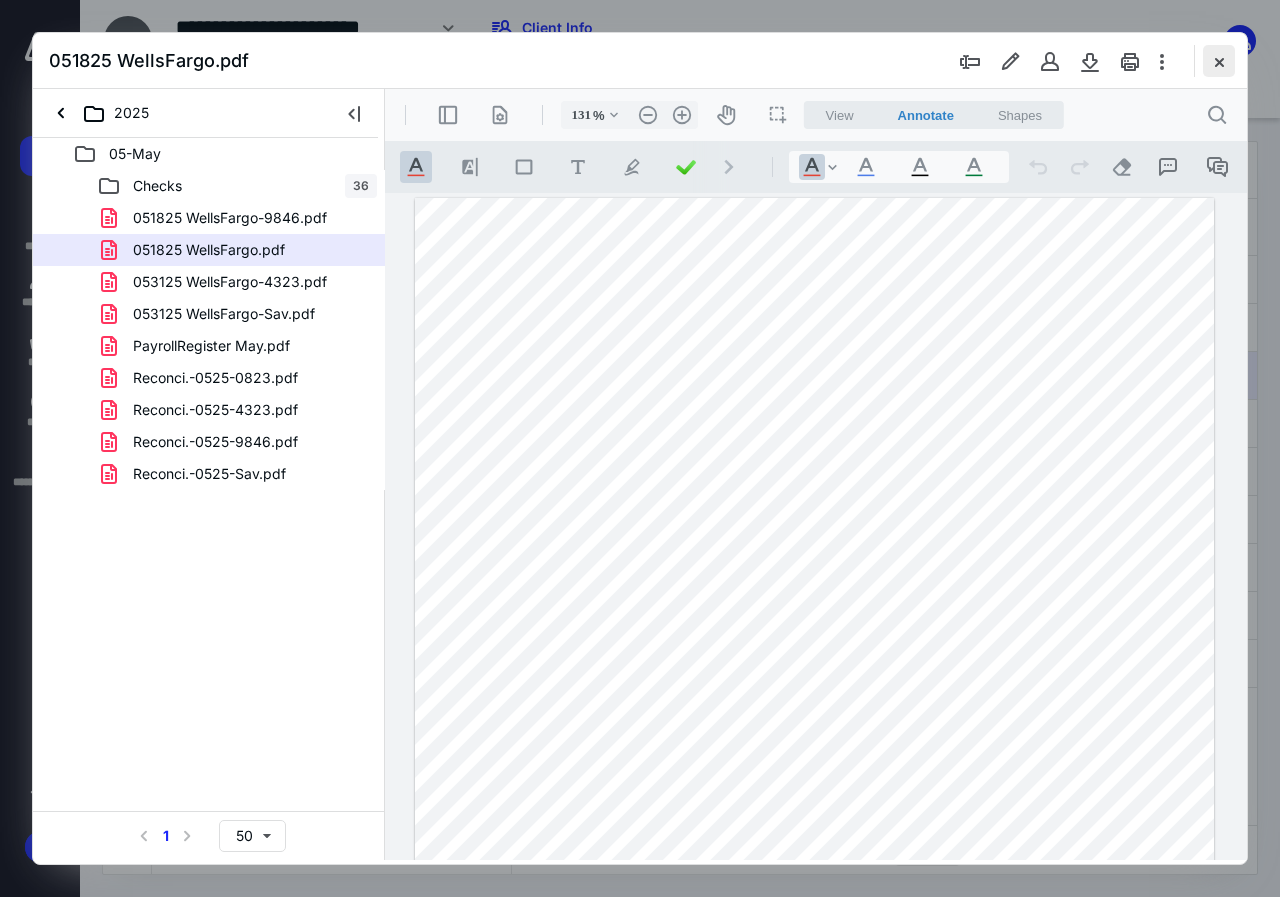 click at bounding box center [1219, 61] 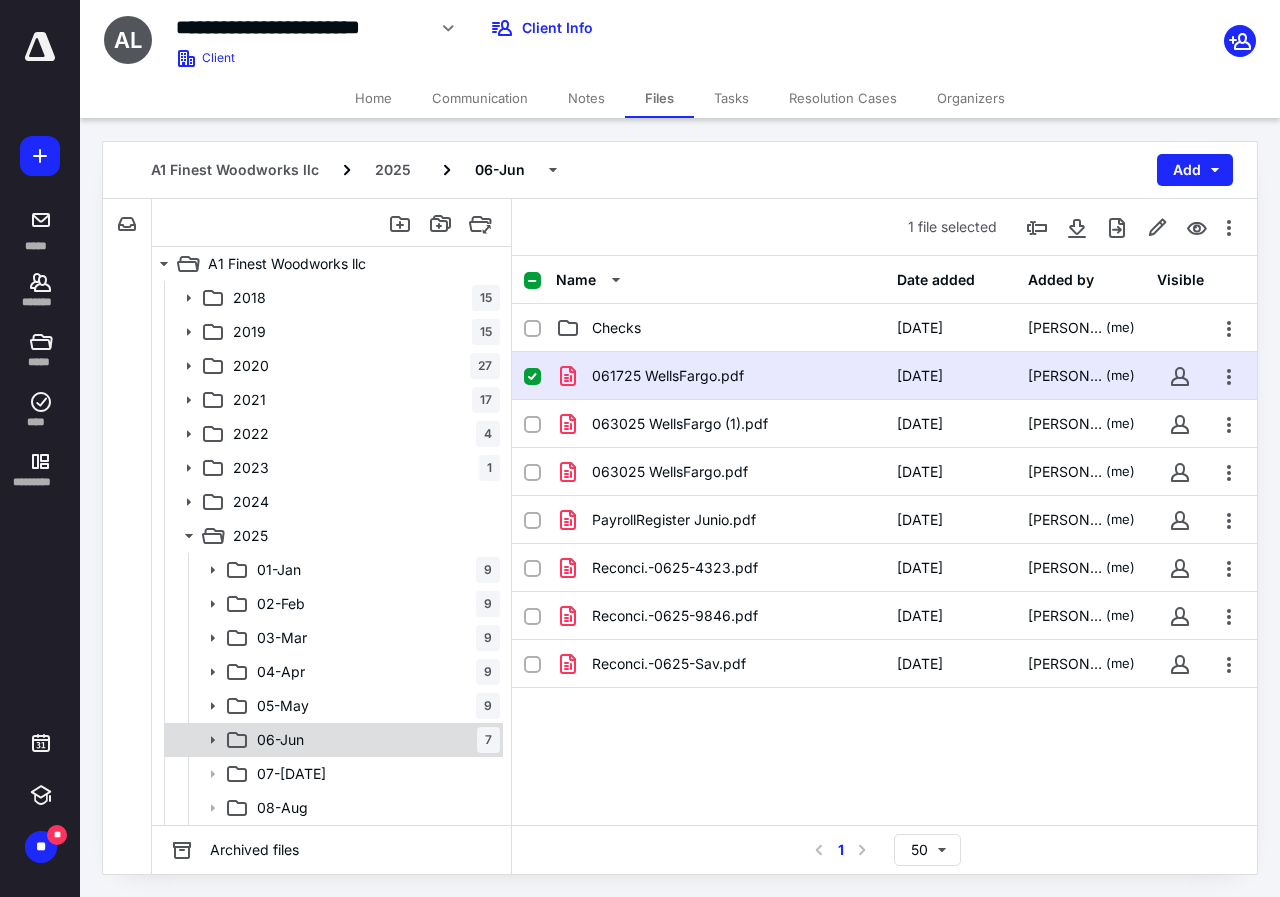 click on "06-[DATE]" at bounding box center [374, 740] 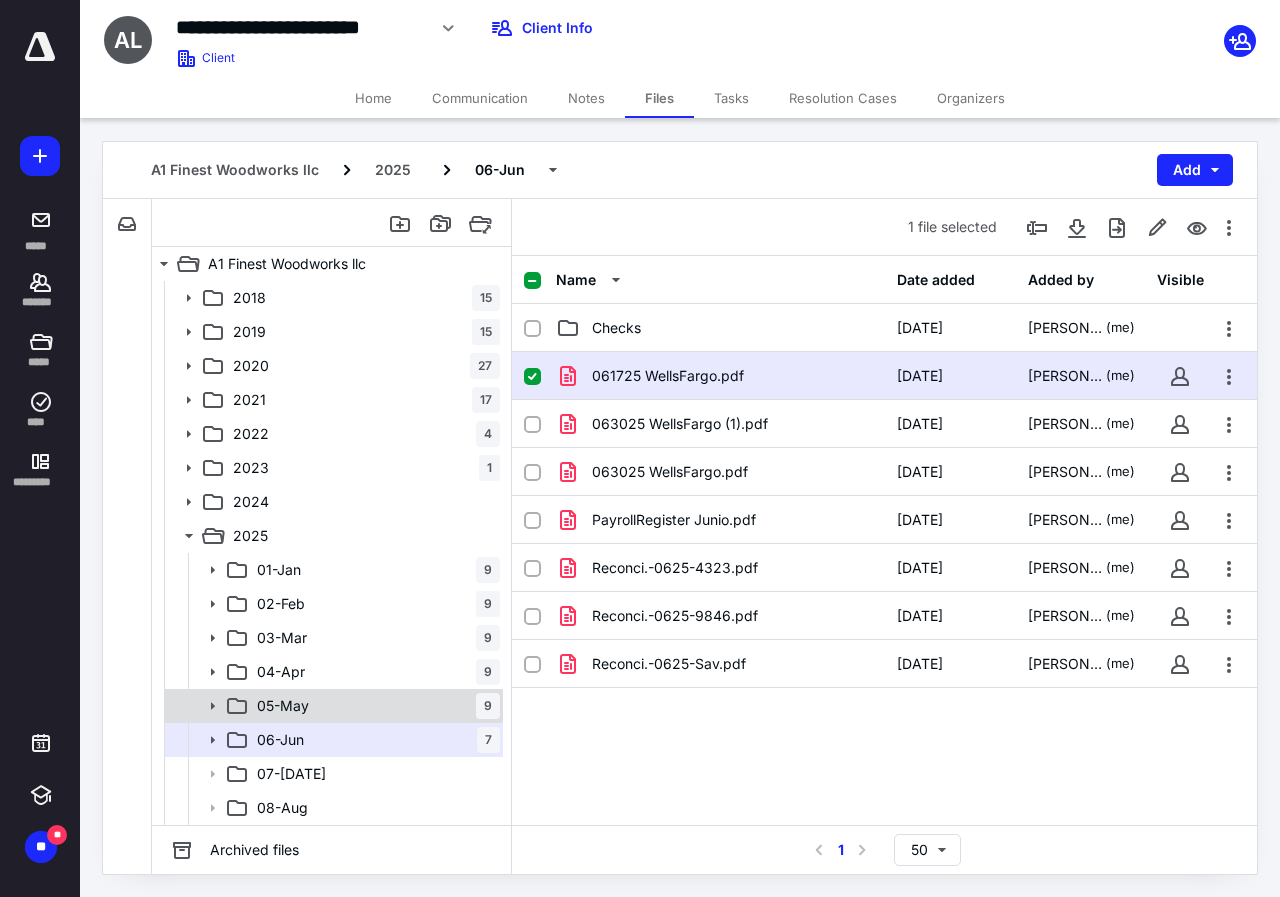click on "05-[DATE]" at bounding box center [374, 706] 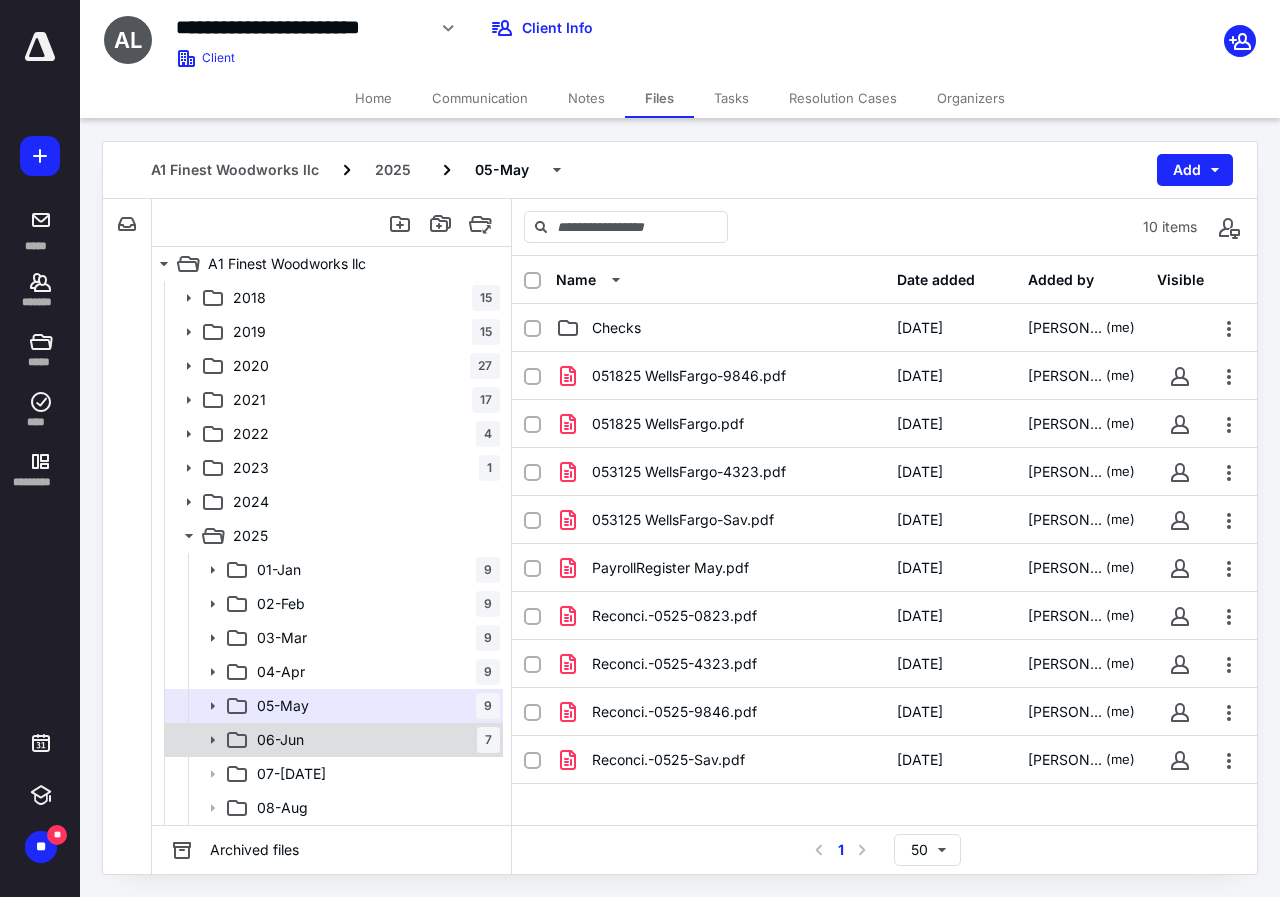 click on "06-[DATE]" at bounding box center [374, 740] 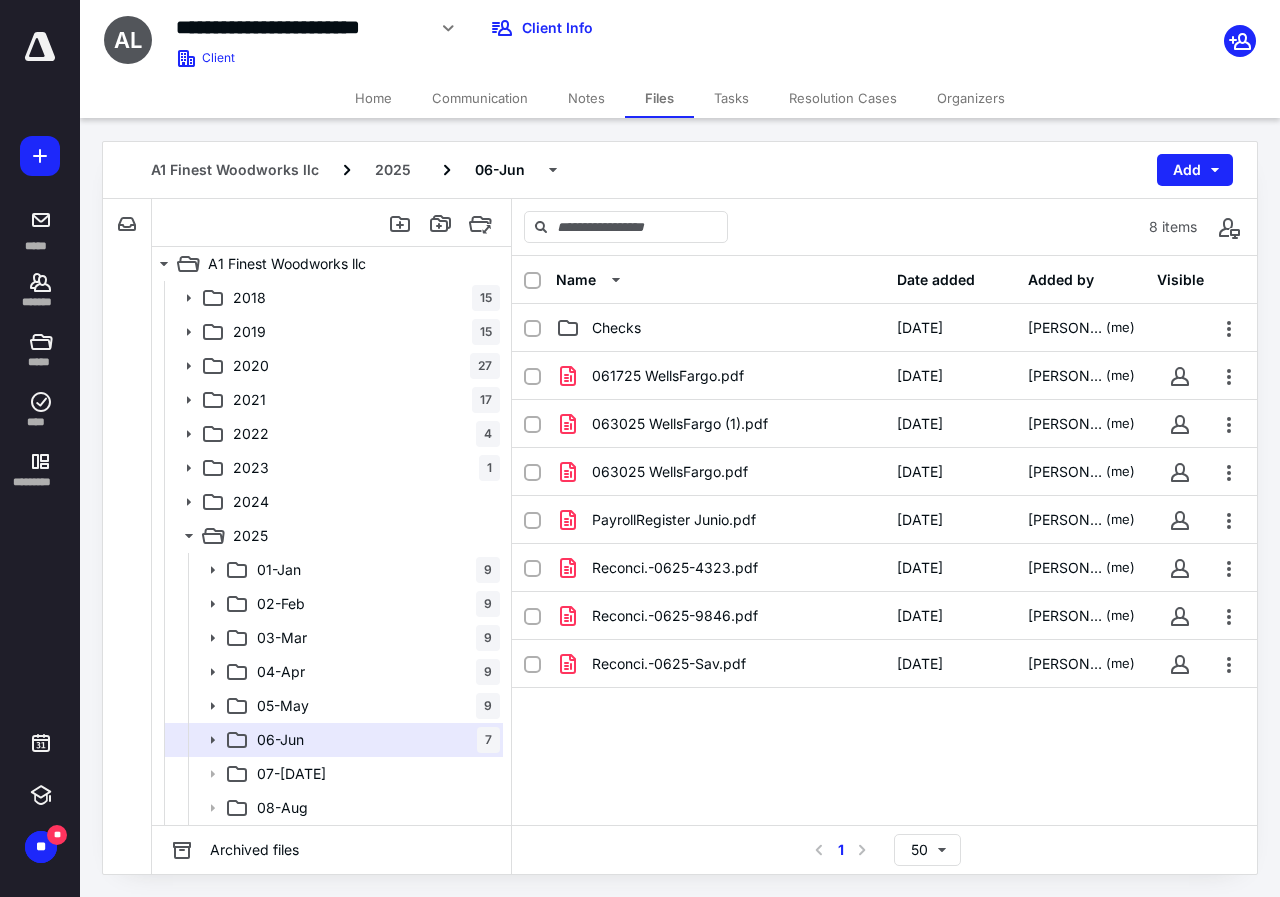 click on "Notes" at bounding box center (586, 98) 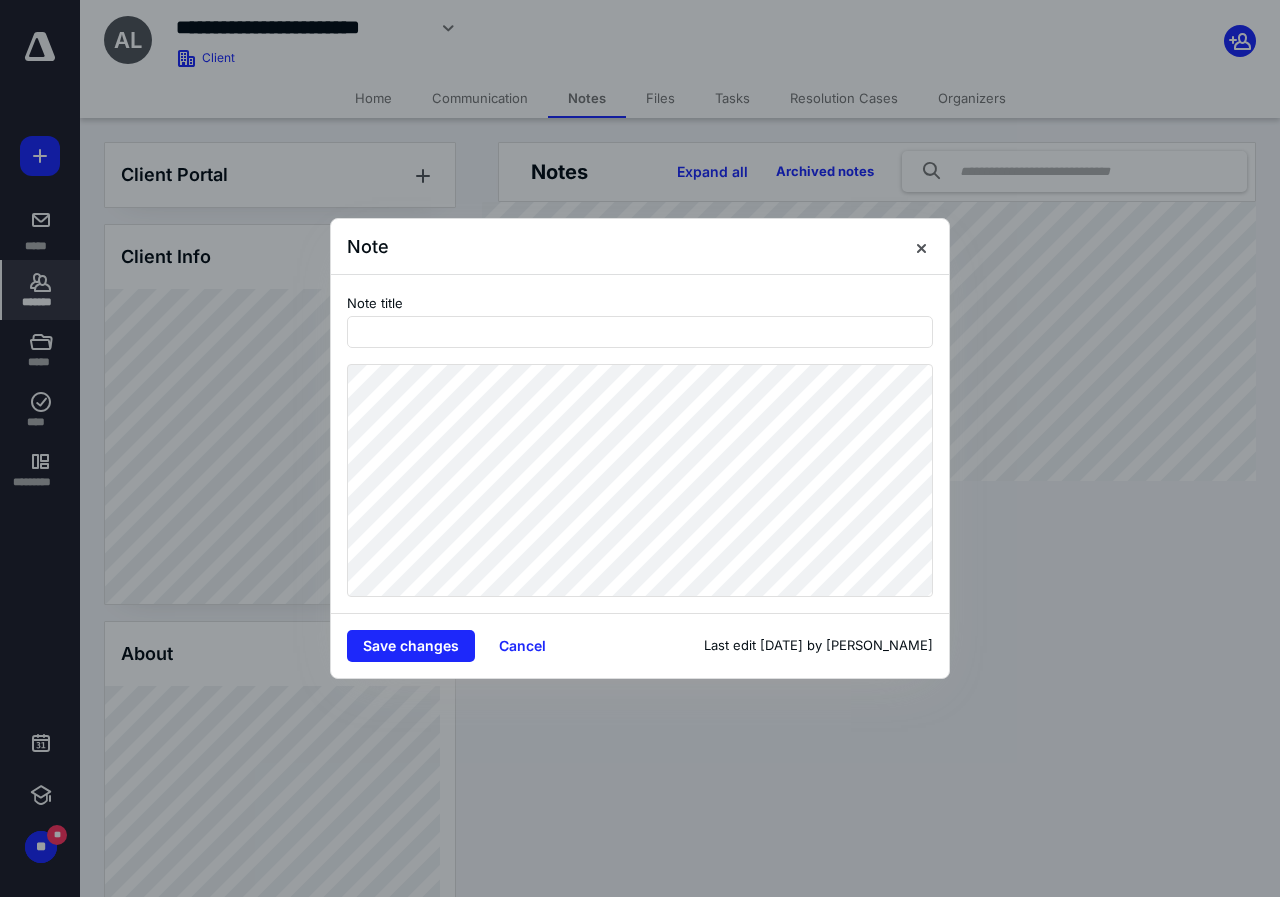click on "Note Note title Save changes Cancel Last edit [DATE] by [PERSON_NAME]" at bounding box center (640, 448) 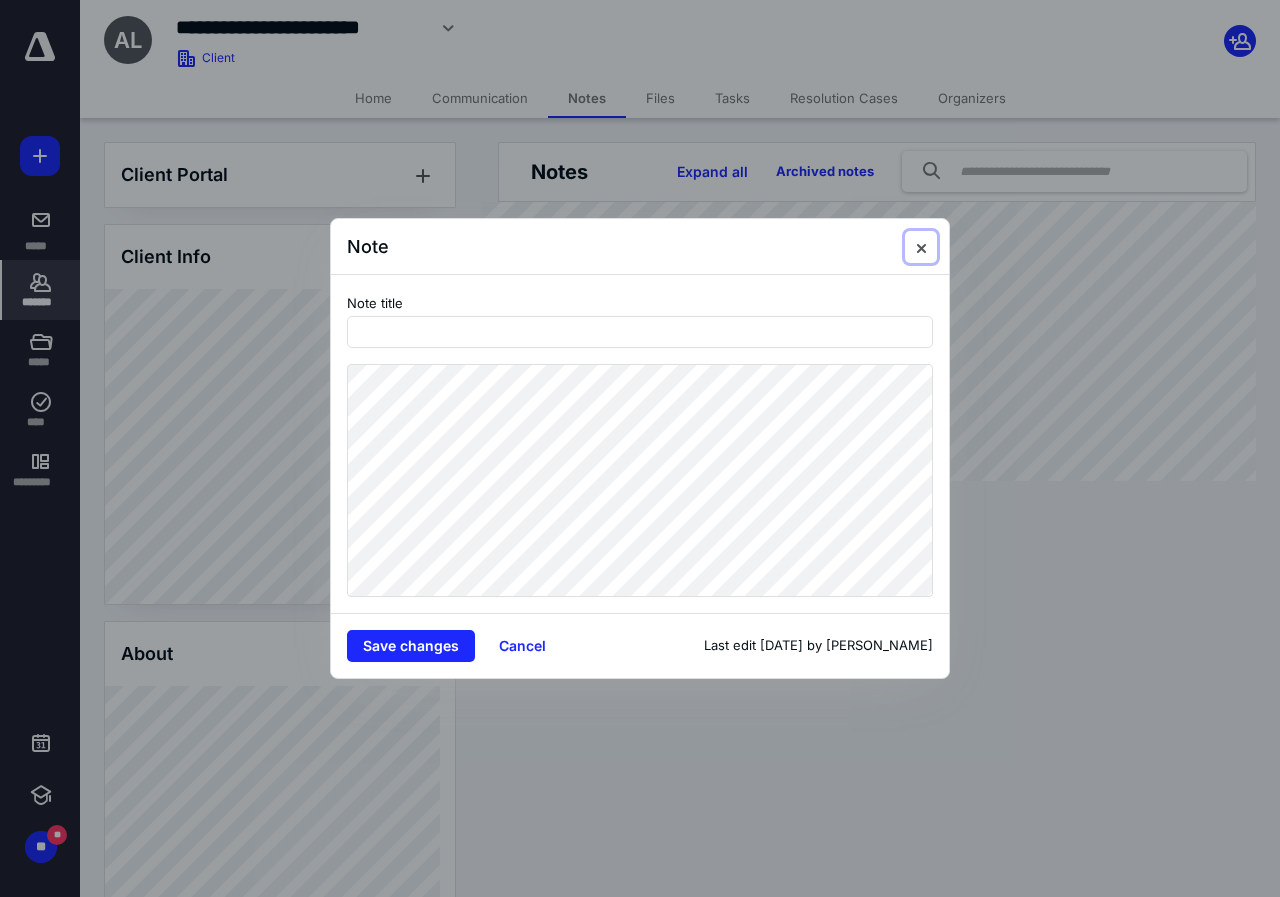 drag, startPoint x: 920, startPoint y: 254, endPoint x: 766, endPoint y: 245, distance: 154.26276 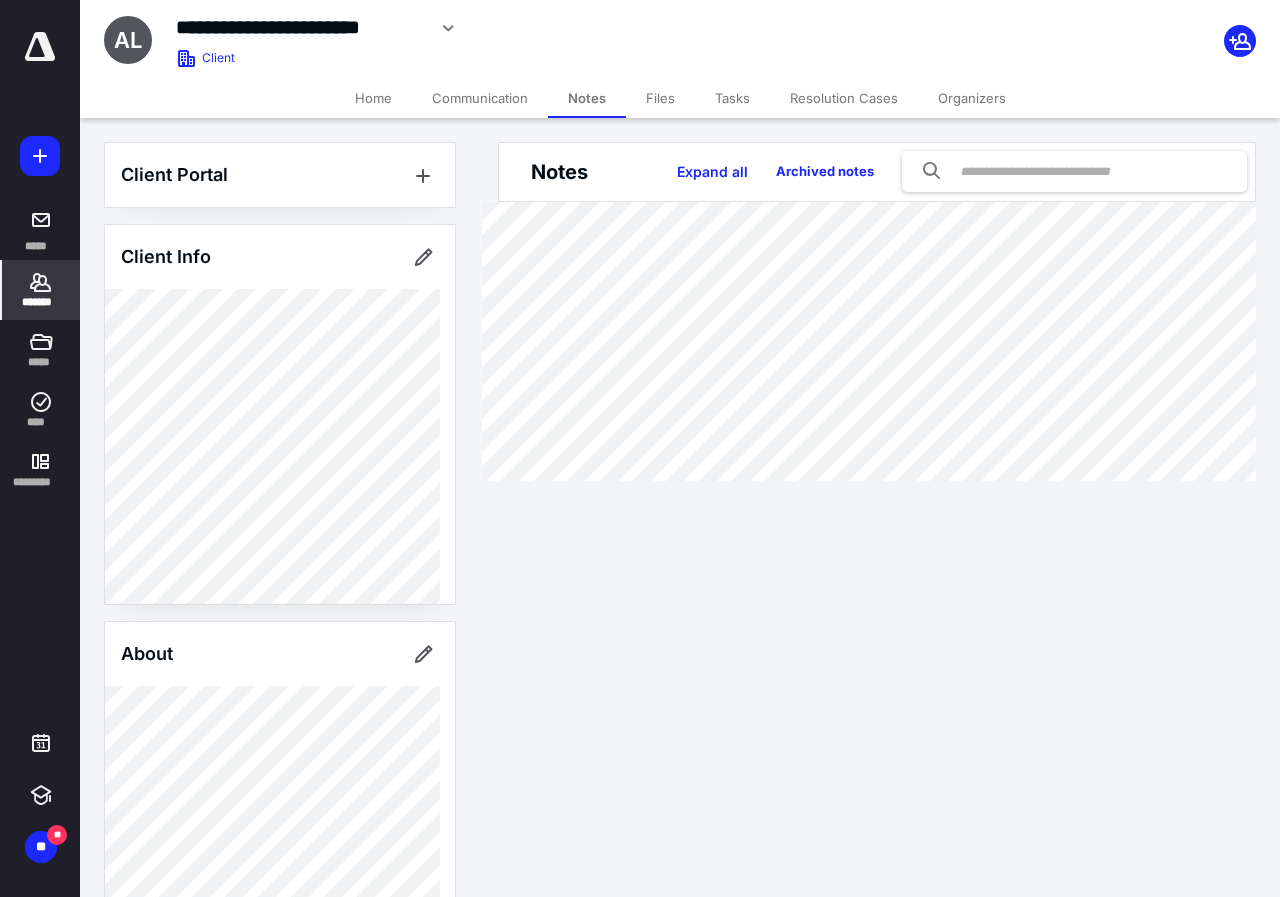 click on "*******" at bounding box center (41, 290) 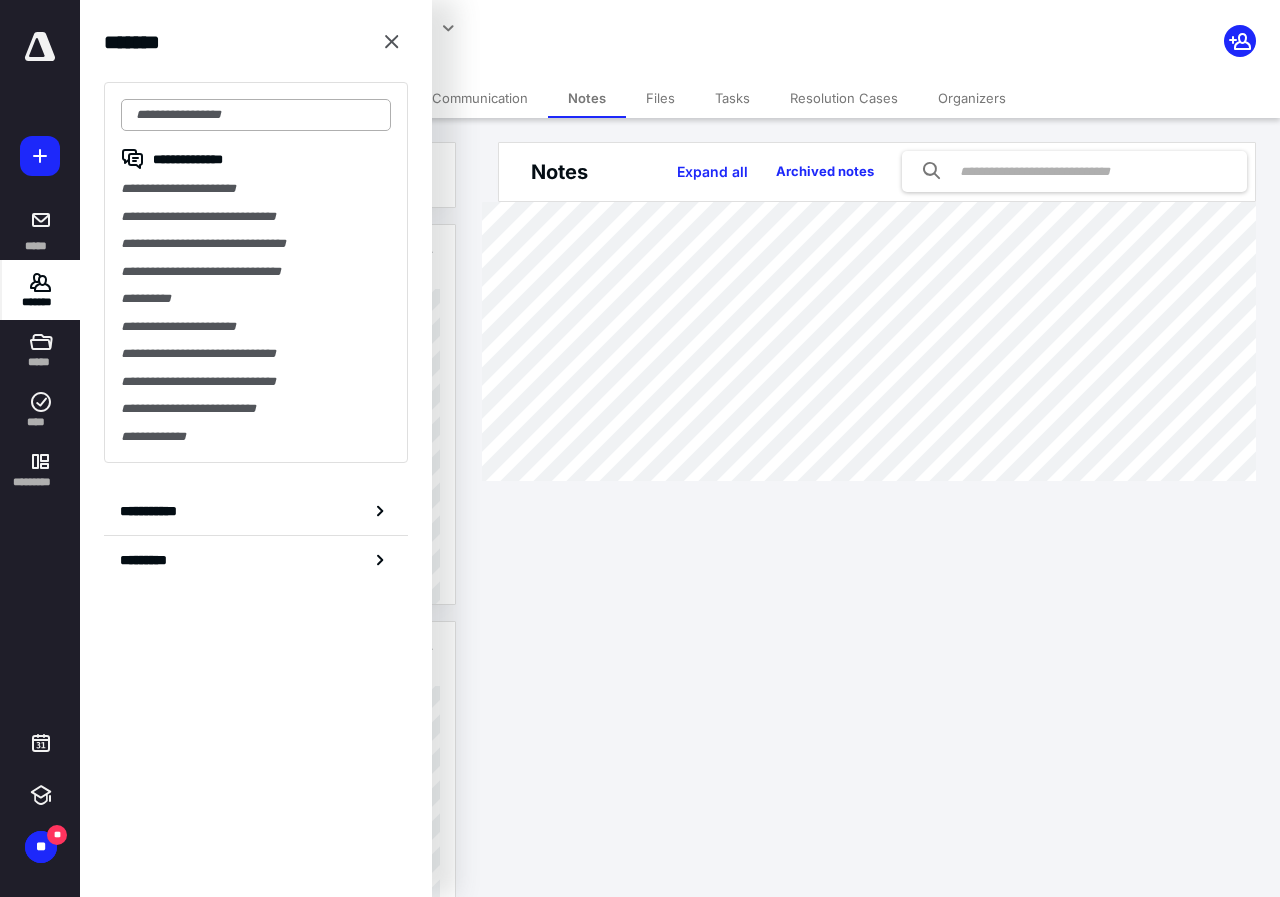 click at bounding box center (256, 115) 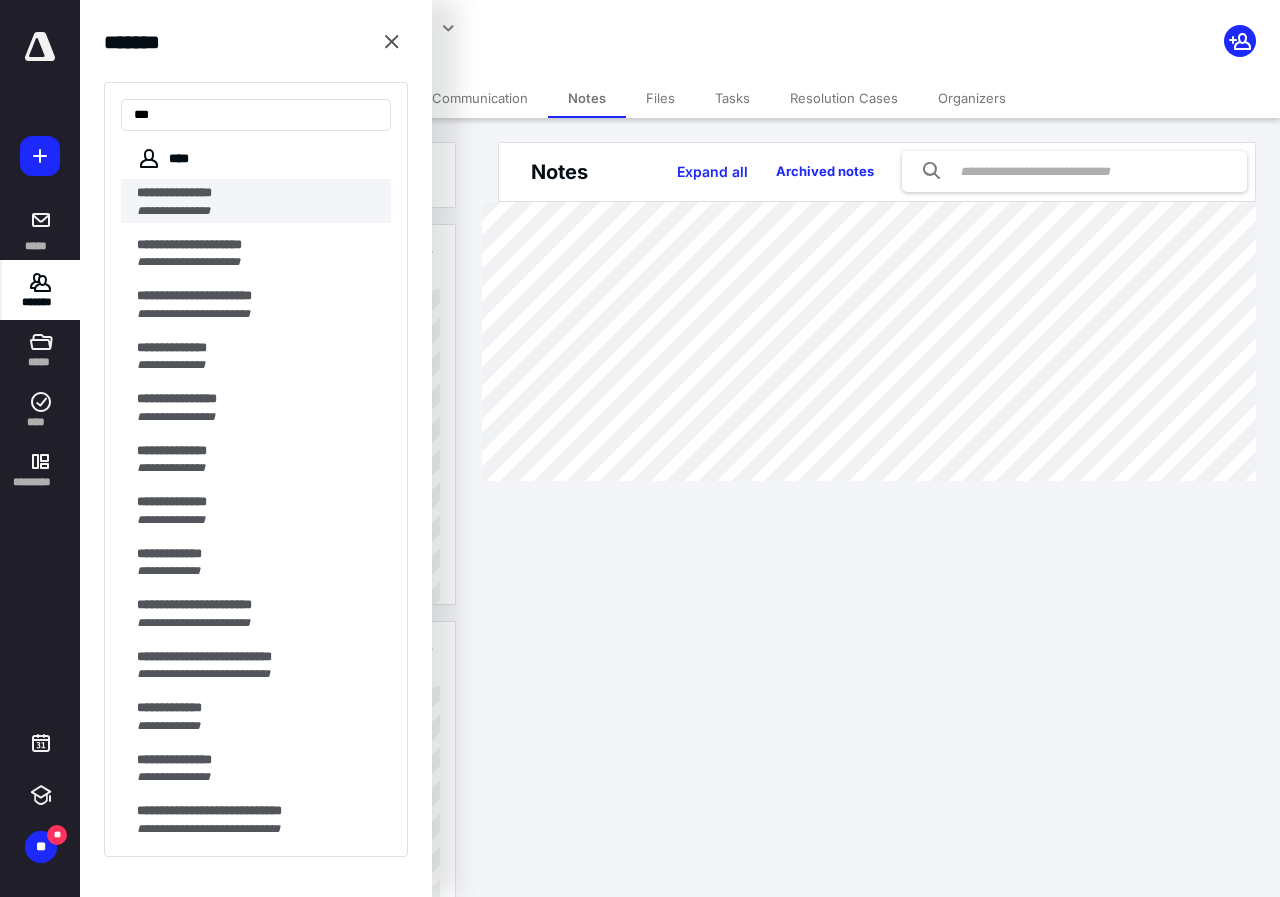 type on "**" 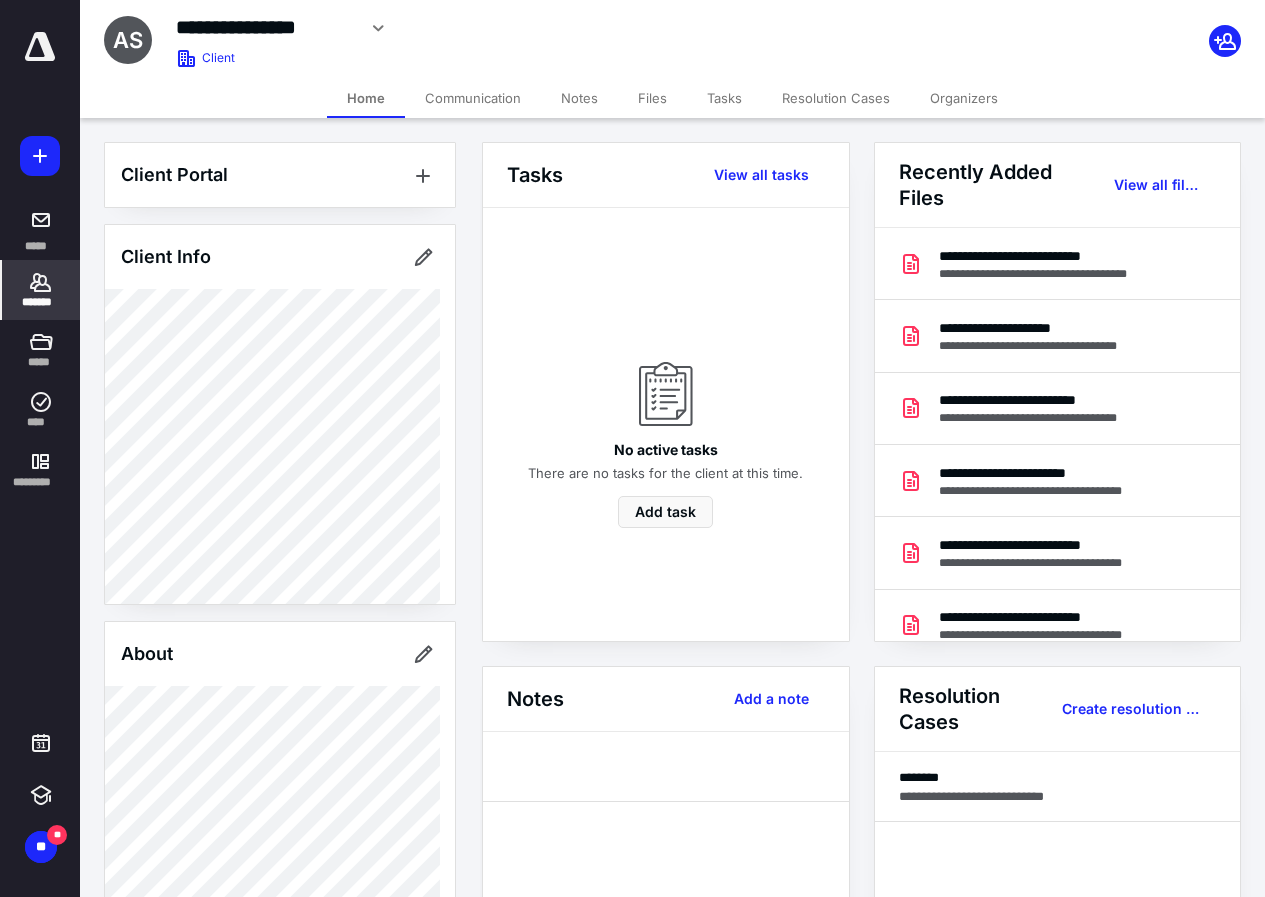 click on "Files" at bounding box center (652, 98) 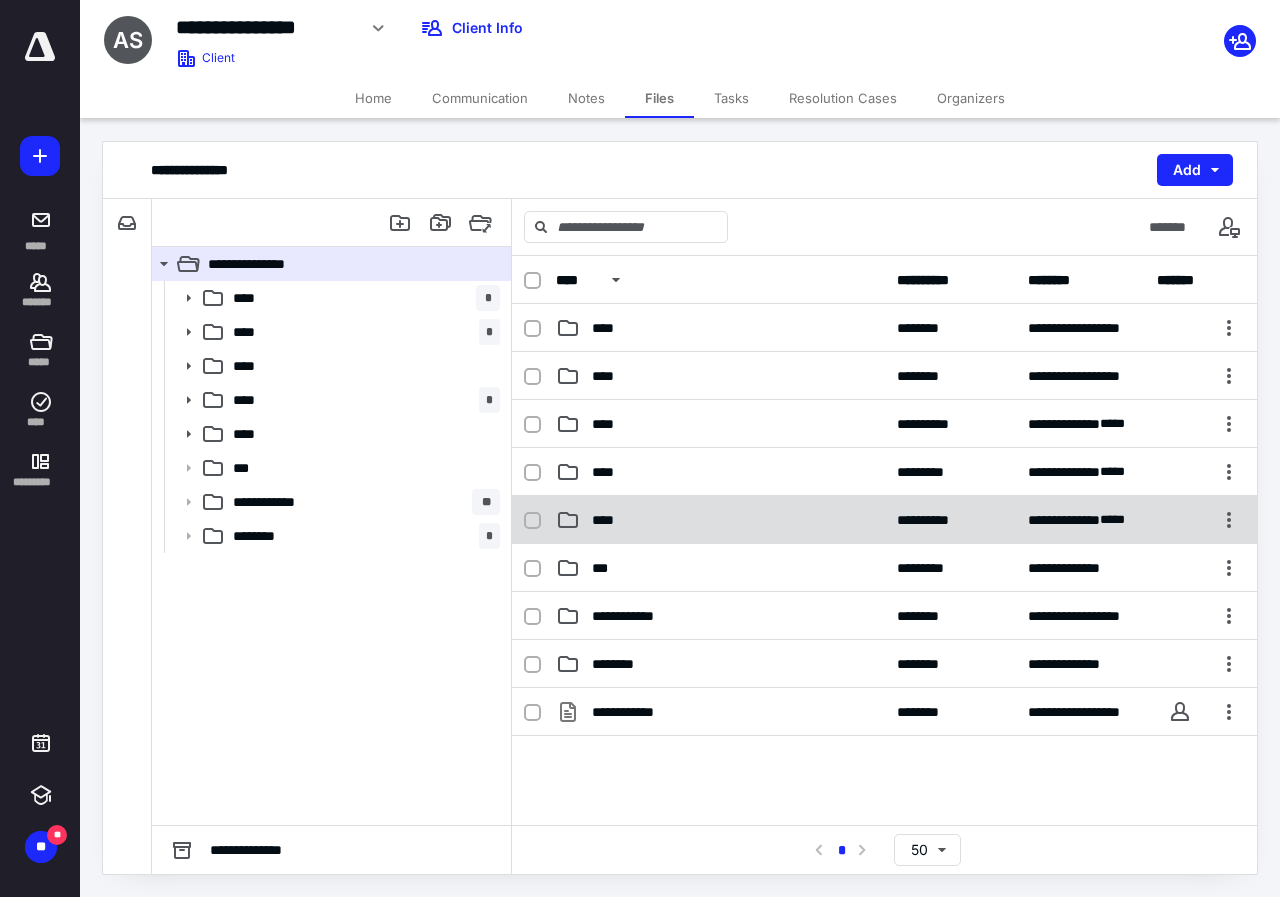 click on "****" at bounding box center [609, 520] 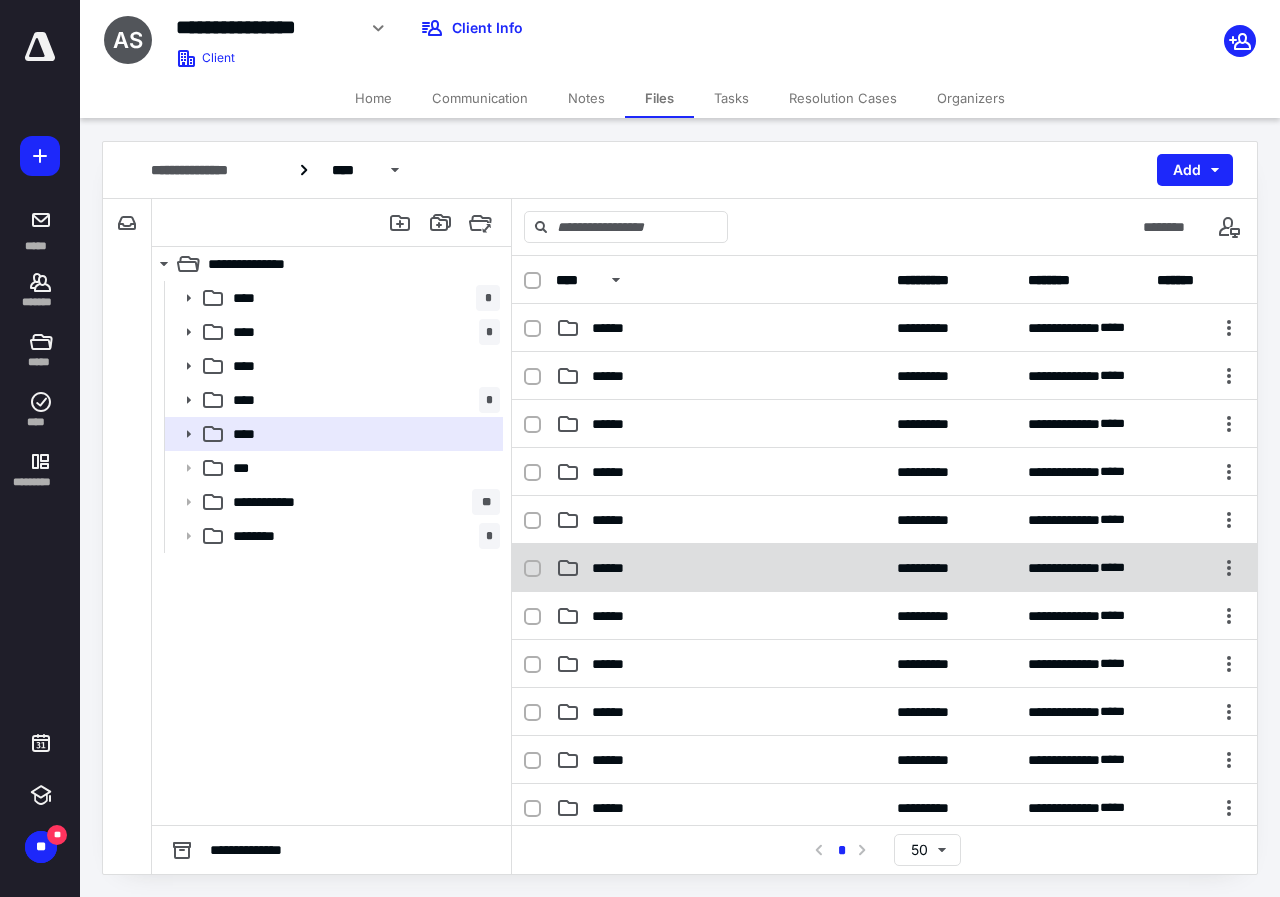 click on "******" at bounding box center (720, 568) 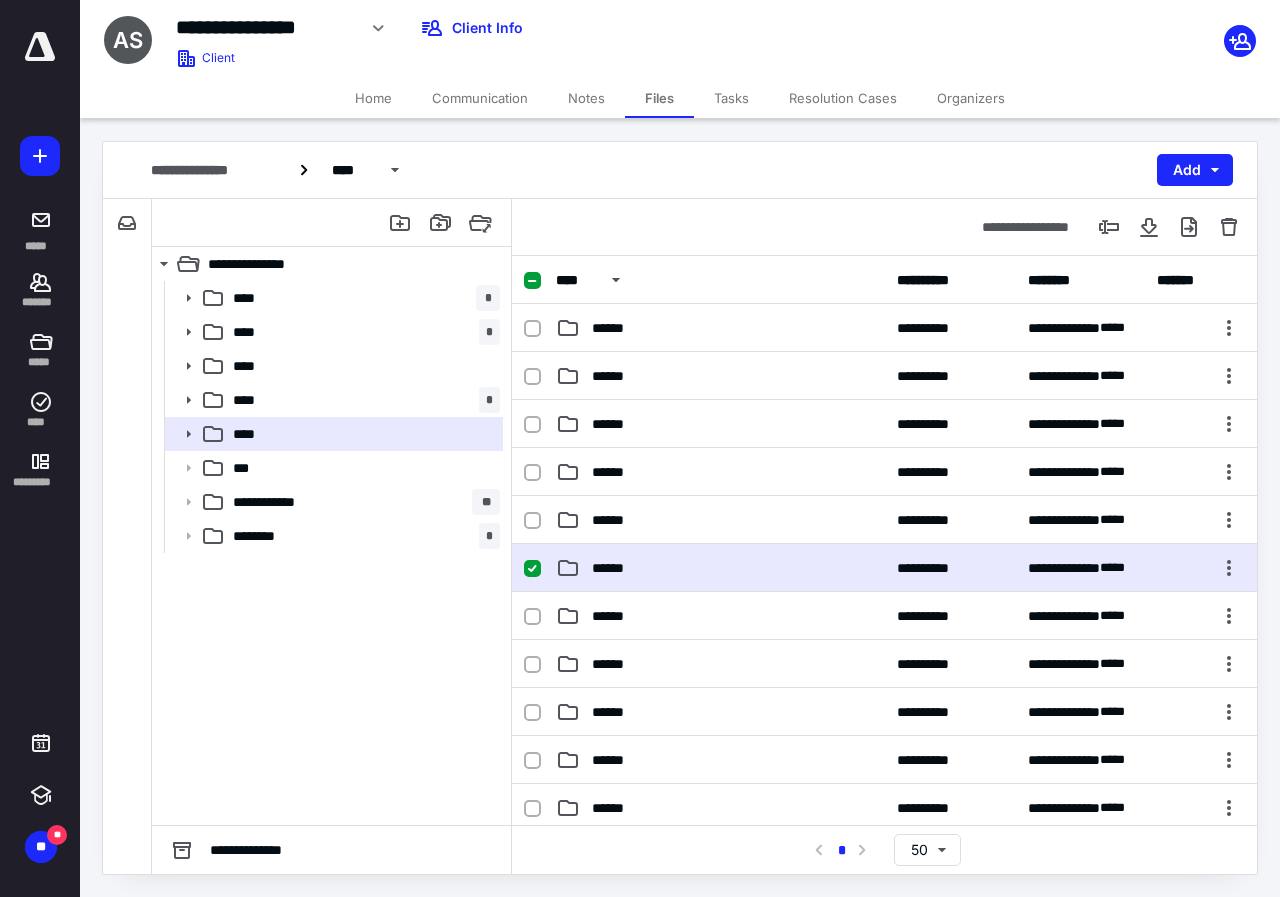 click on "******" at bounding box center [720, 568] 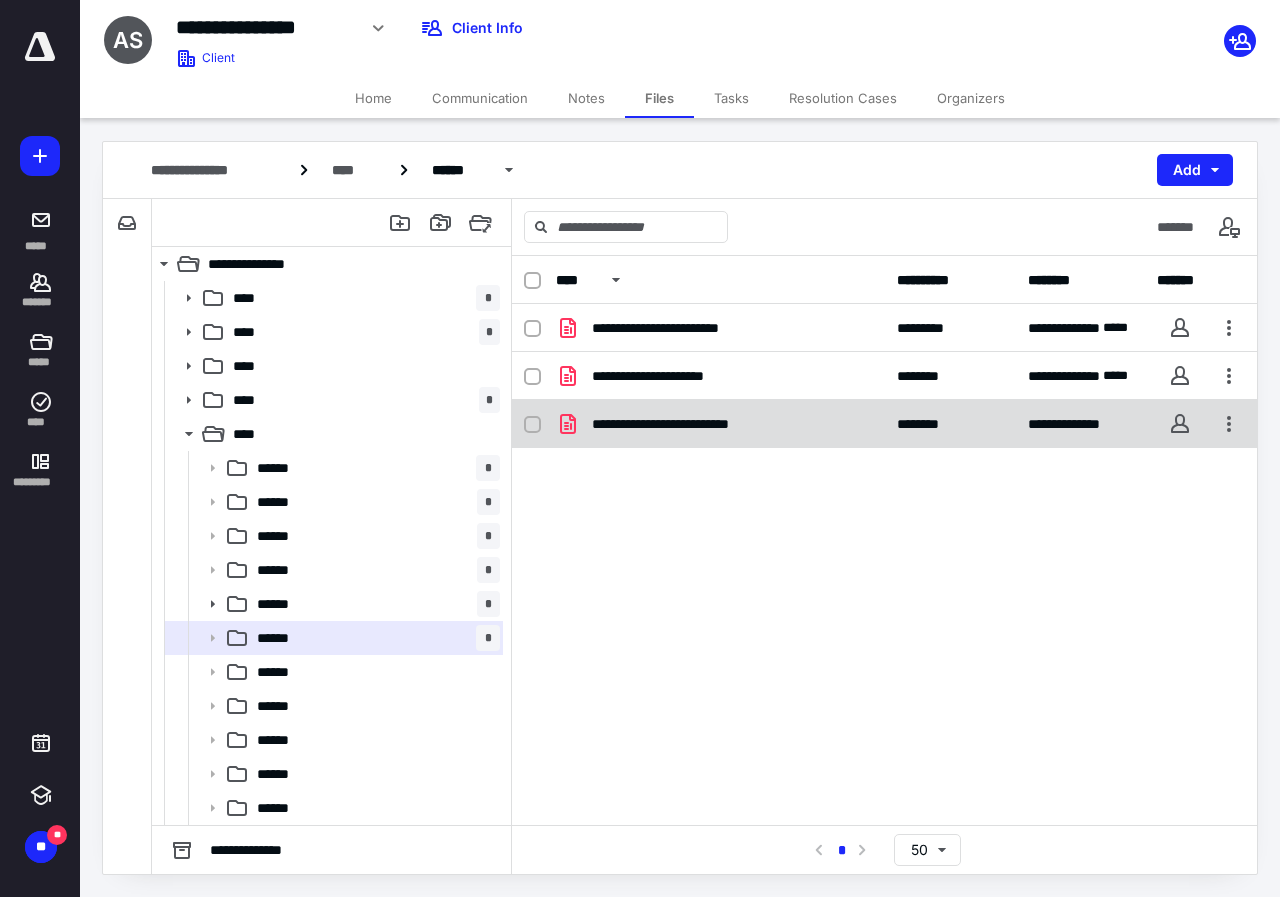 click on "**********" at bounding box center (693, 424) 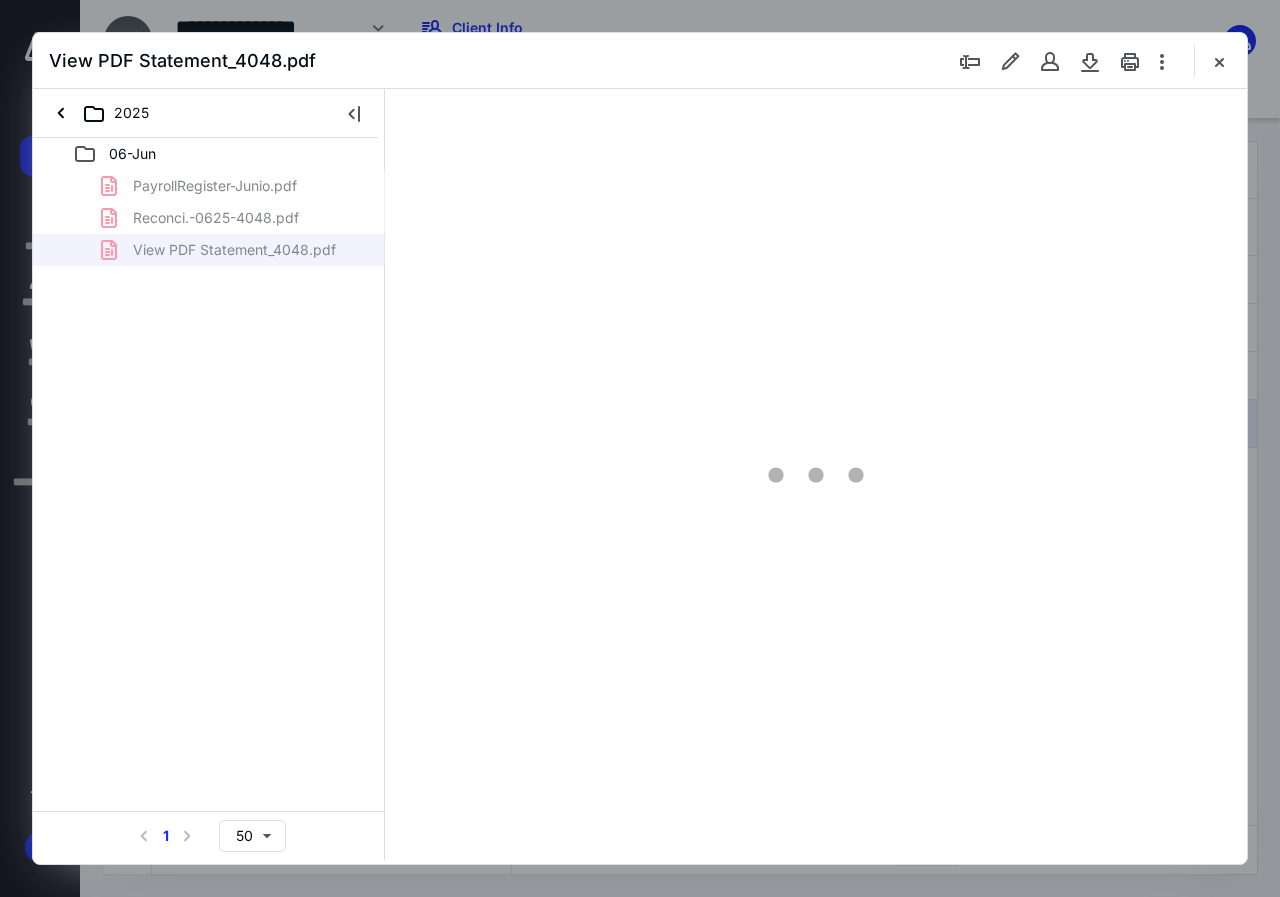 scroll, scrollTop: 0, scrollLeft: 0, axis: both 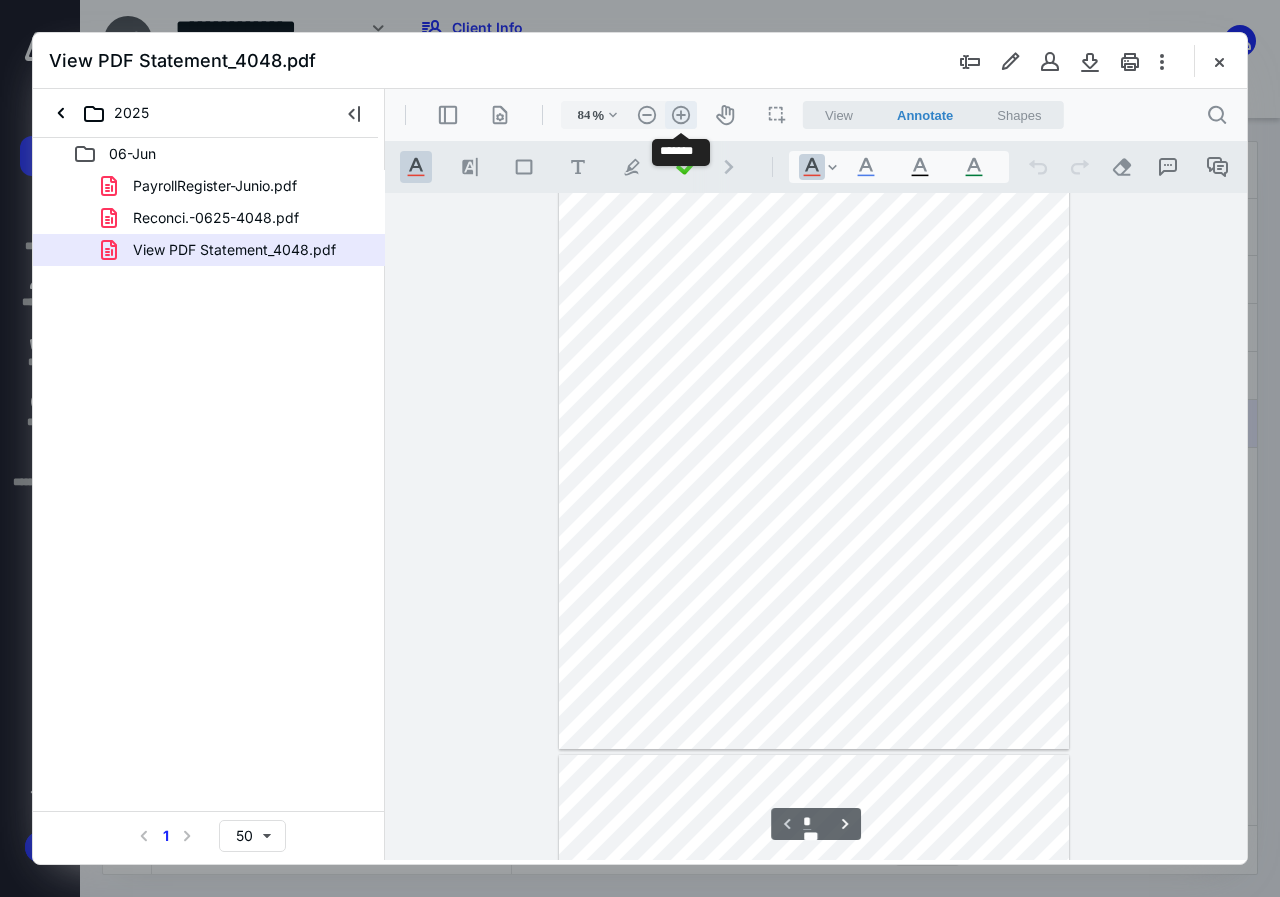 click on ".cls-1{fill:#abb0c4;} icon - header - zoom - in - line" at bounding box center (681, 115) 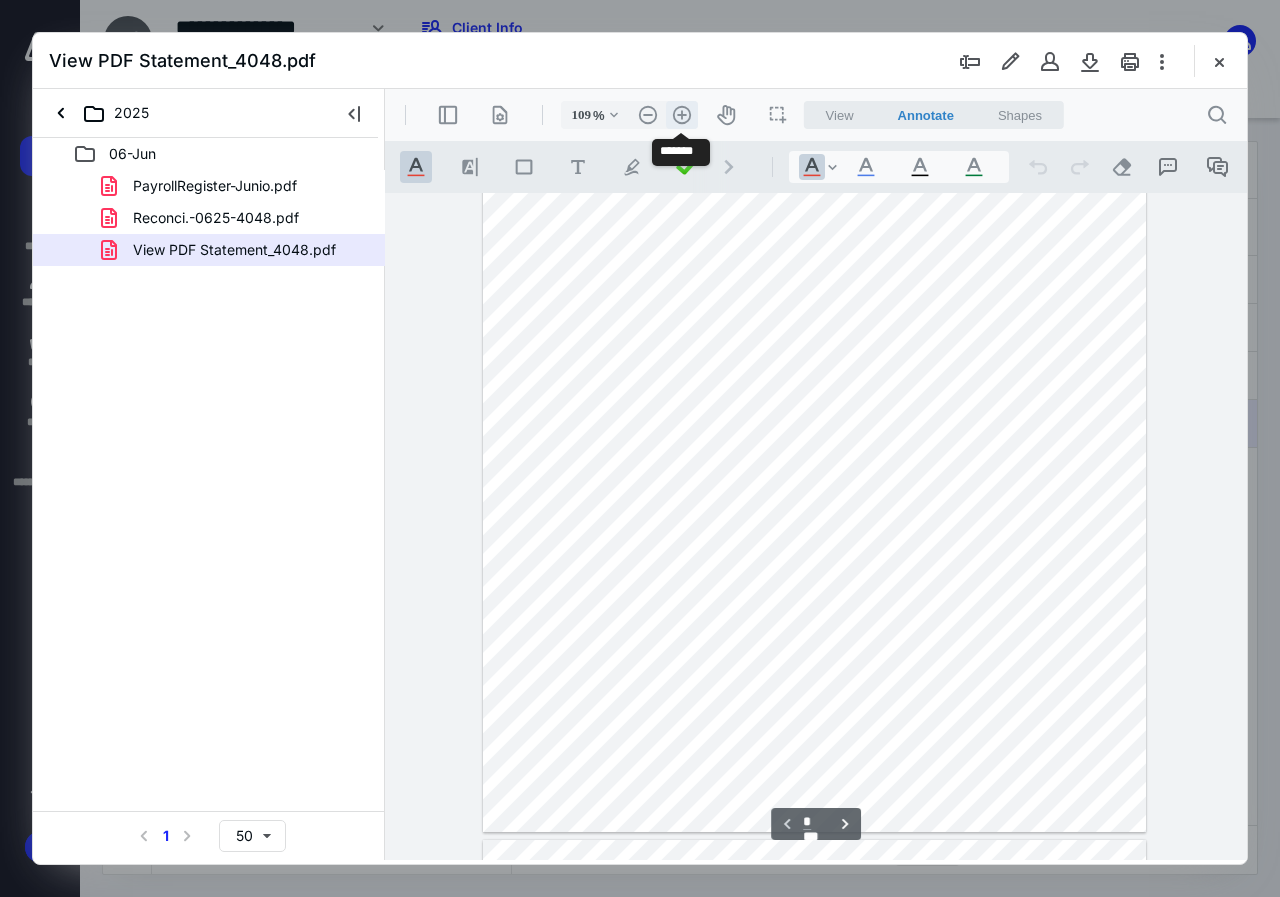 click on ".cls-1{fill:#abb0c4;} icon - header - zoom - in - line" at bounding box center (682, 115) 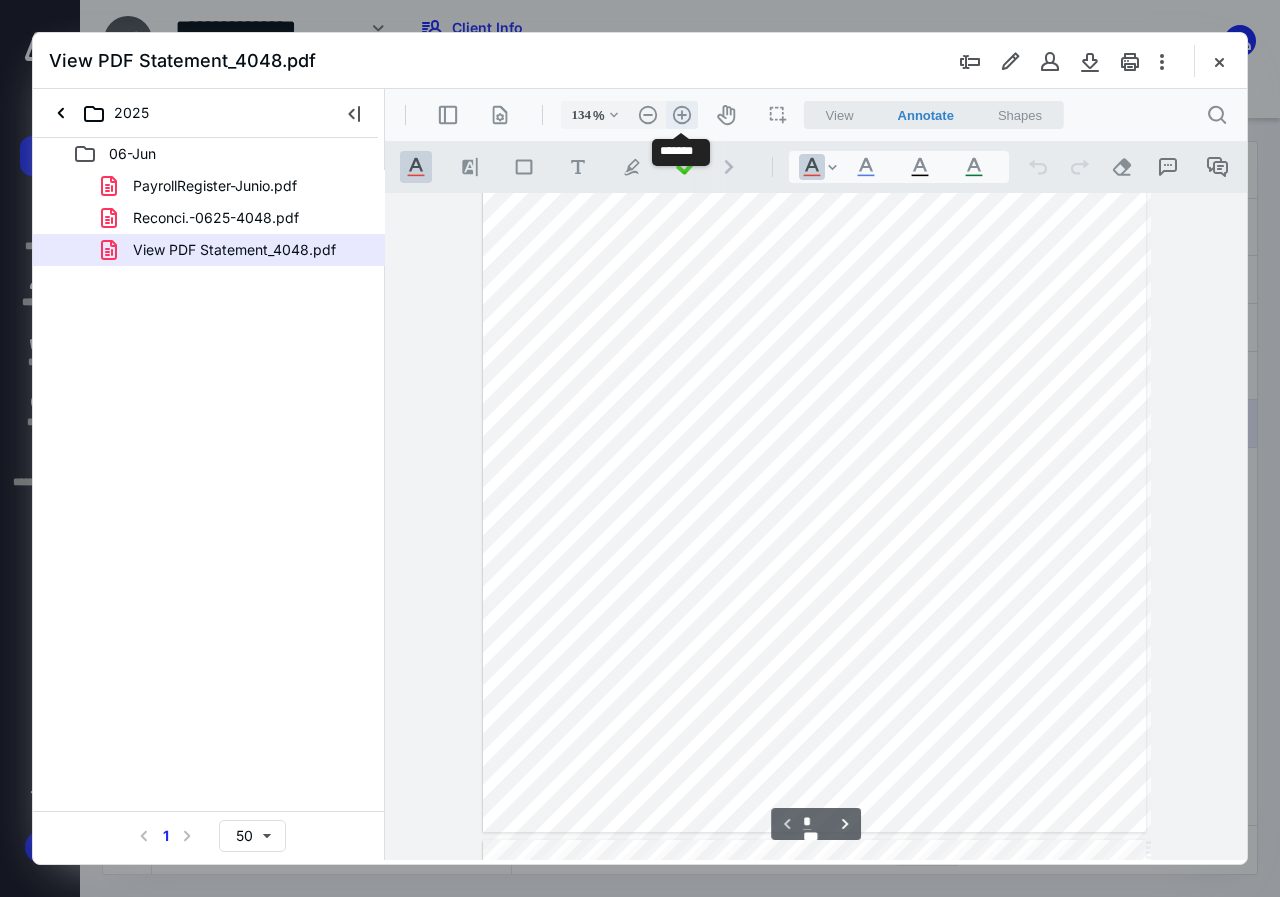 scroll, scrollTop: 339, scrollLeft: 0, axis: vertical 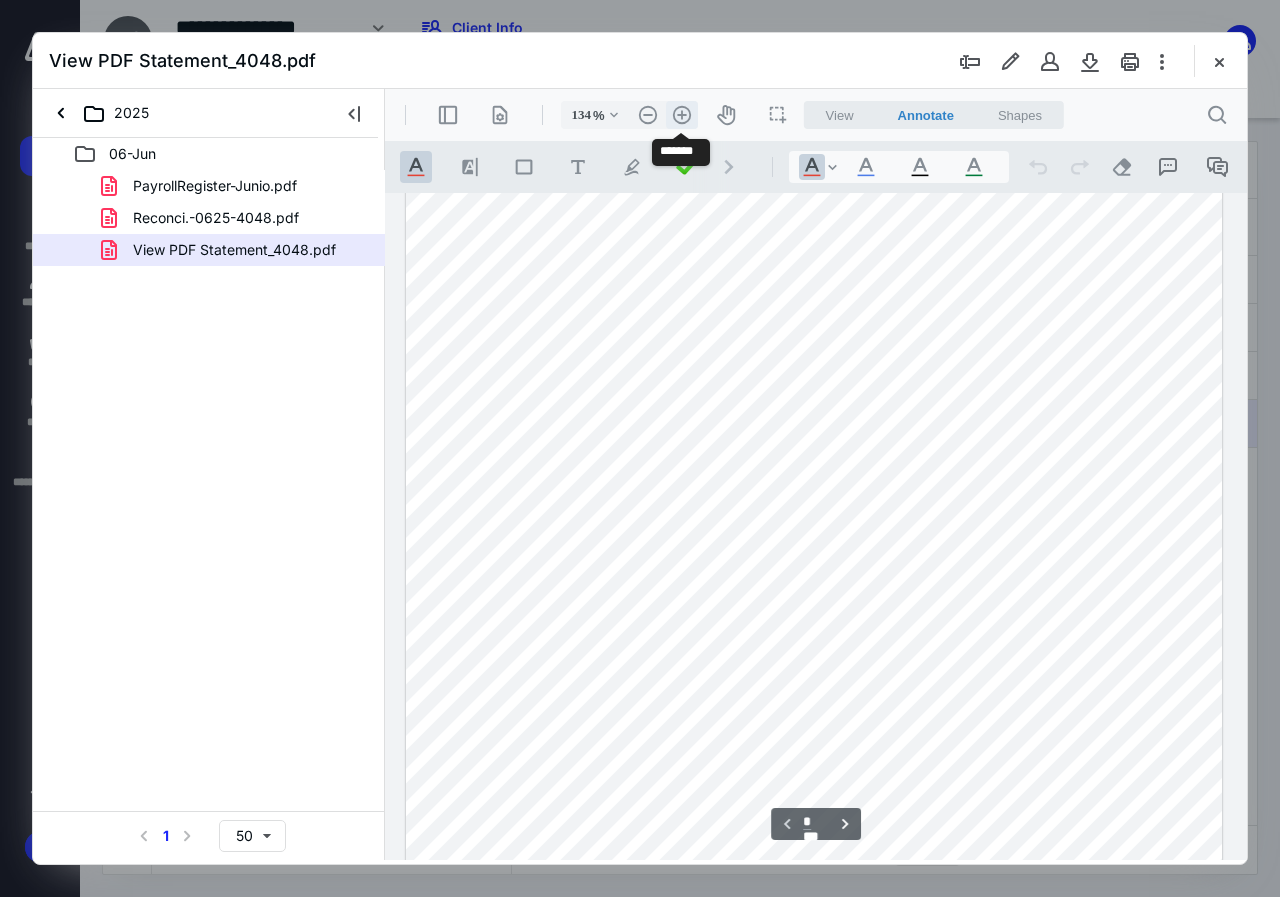 click on ".cls-1{fill:#abb0c4;} icon - header - zoom - in - line" at bounding box center (682, 115) 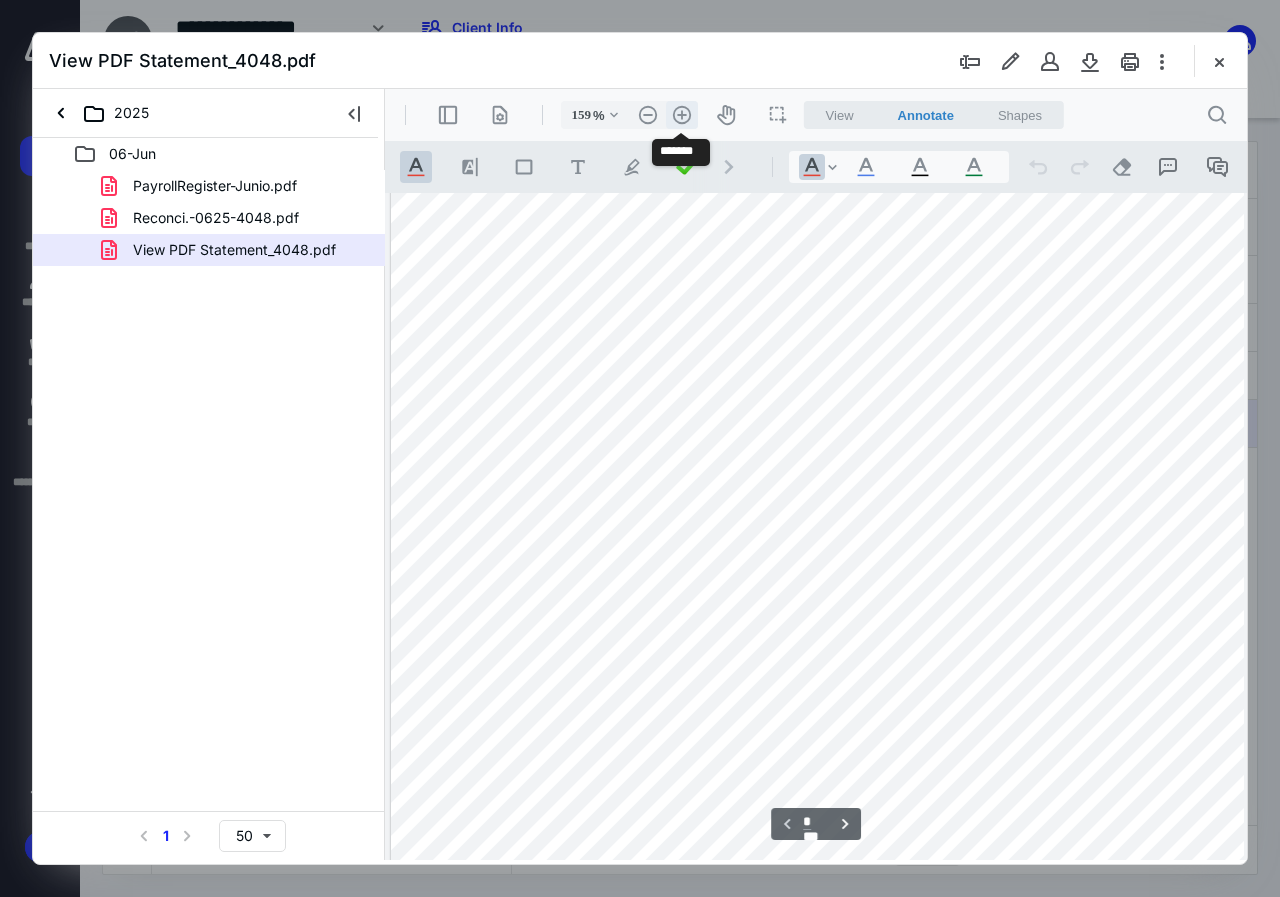 scroll, scrollTop: 455, scrollLeft: 65, axis: both 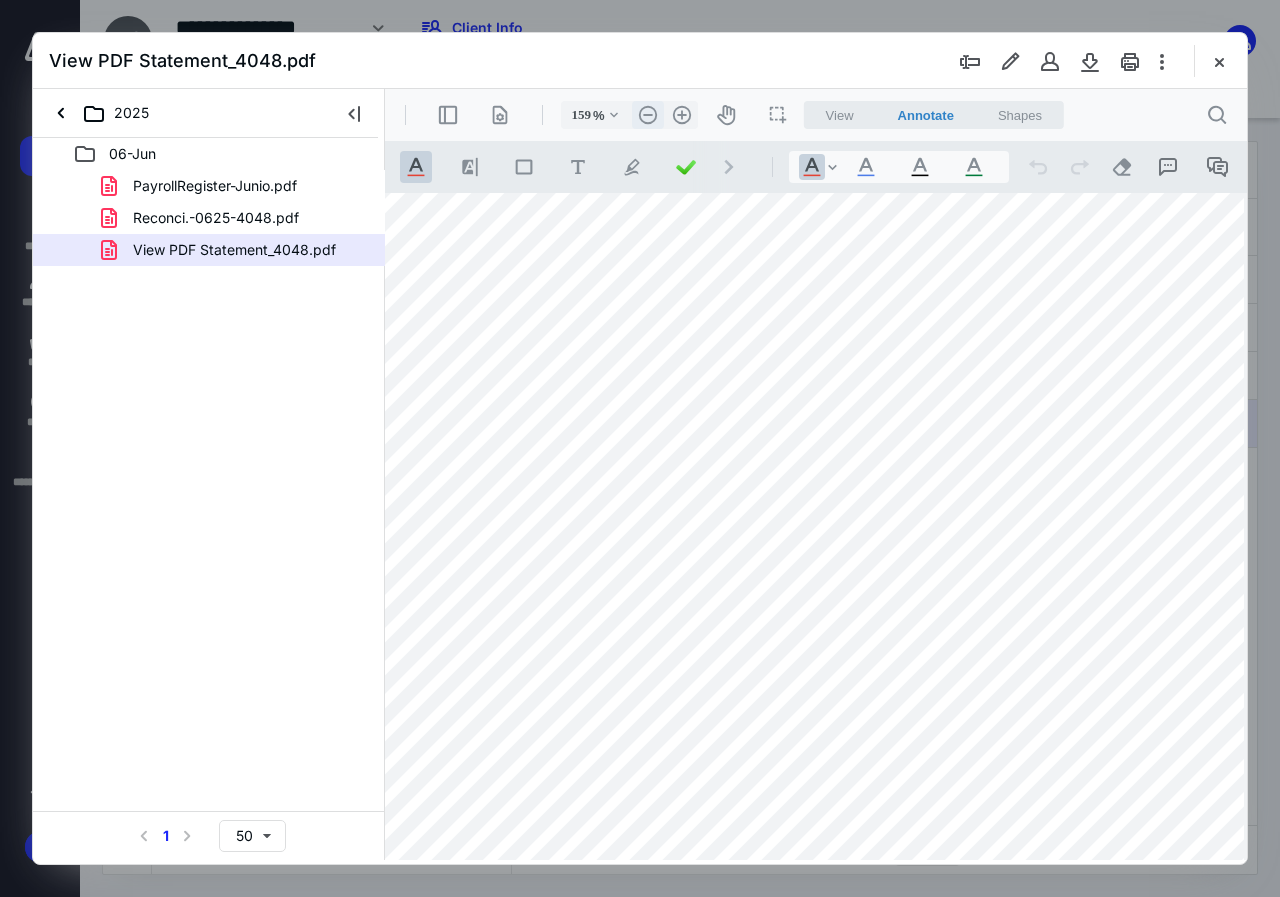click on ".cls-1{fill:#abb0c4;} icon - header - zoom - out - line" at bounding box center (648, 115) 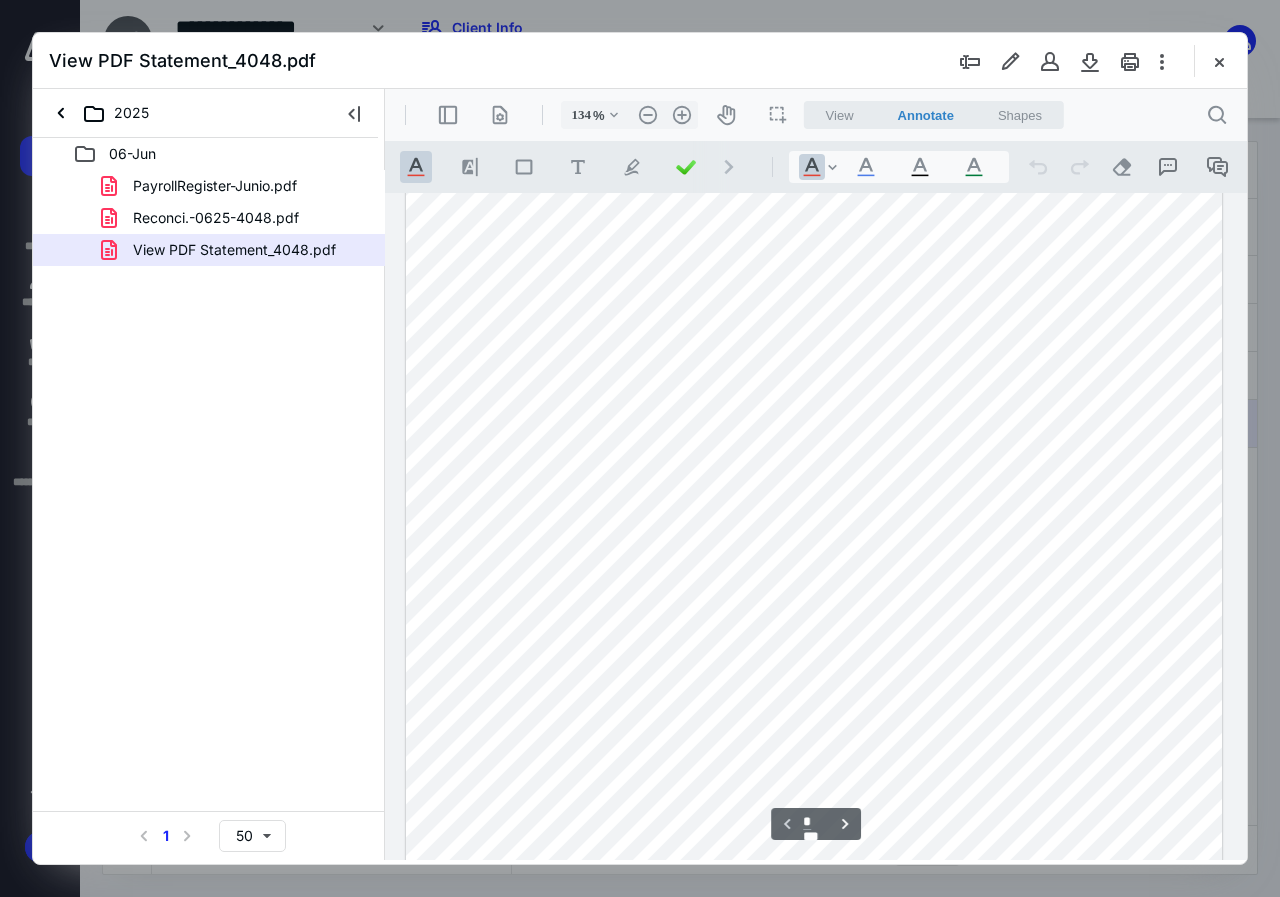scroll, scrollTop: 39, scrollLeft: 0, axis: vertical 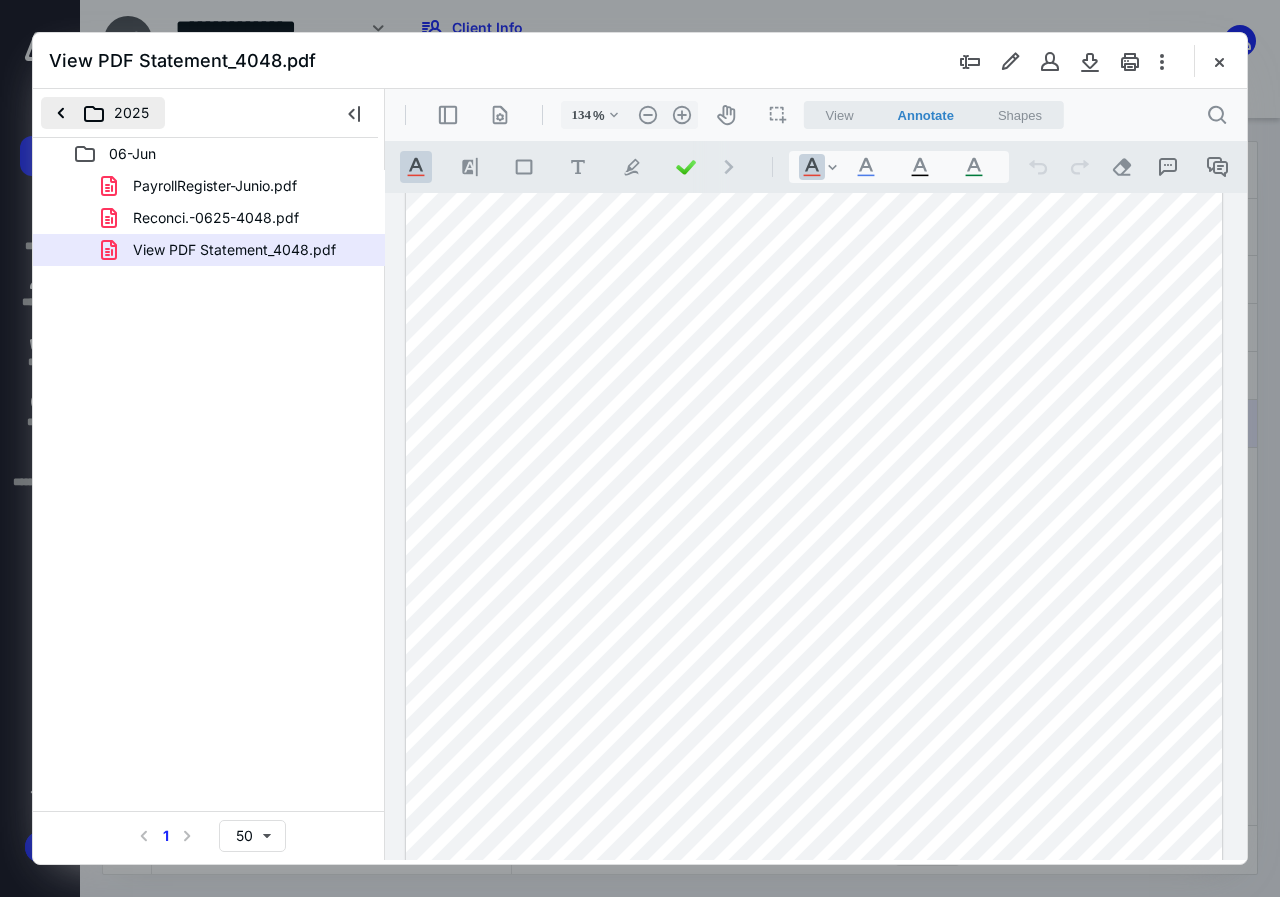 click on "2025" at bounding box center [103, 113] 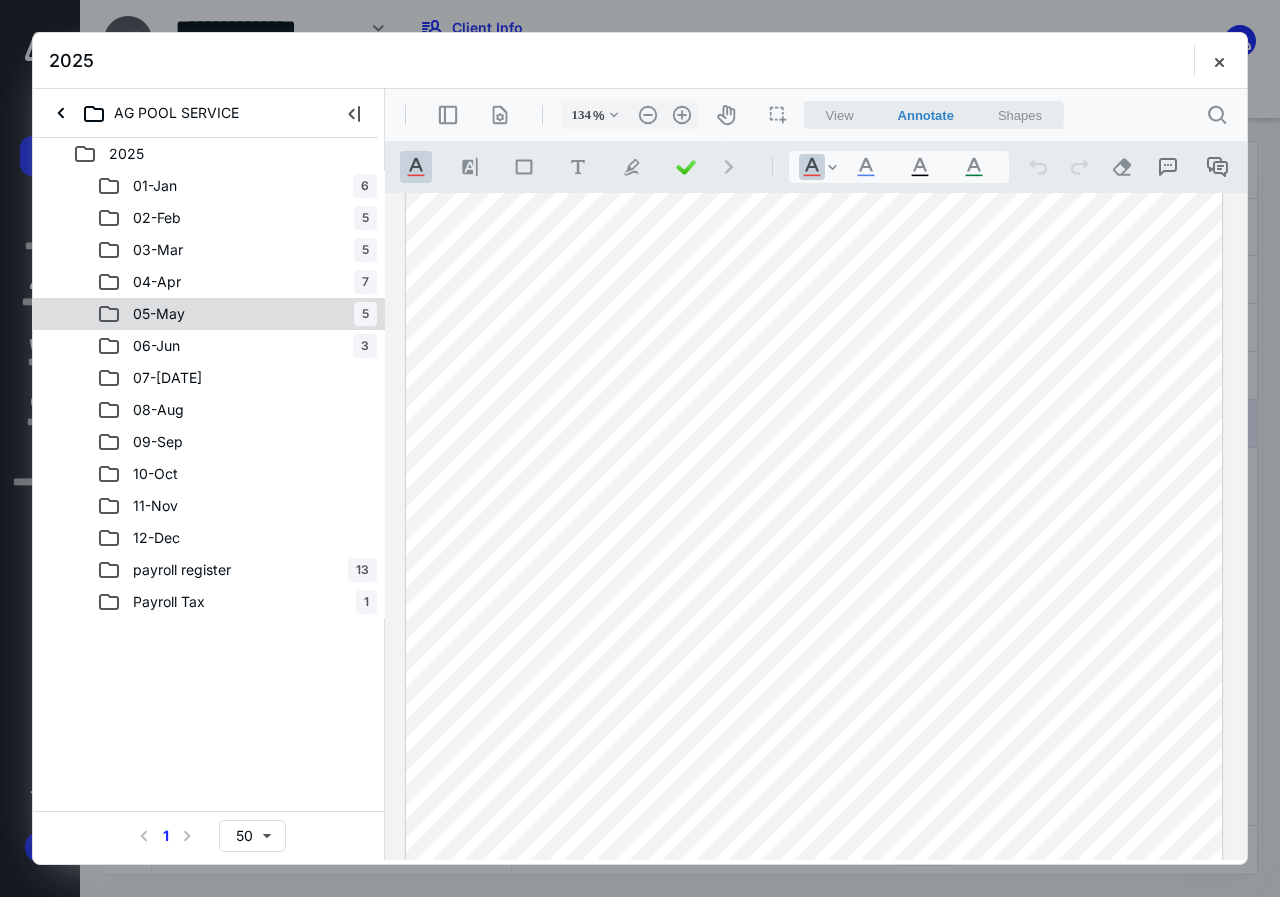 click on "05-[DATE]" at bounding box center [237, 314] 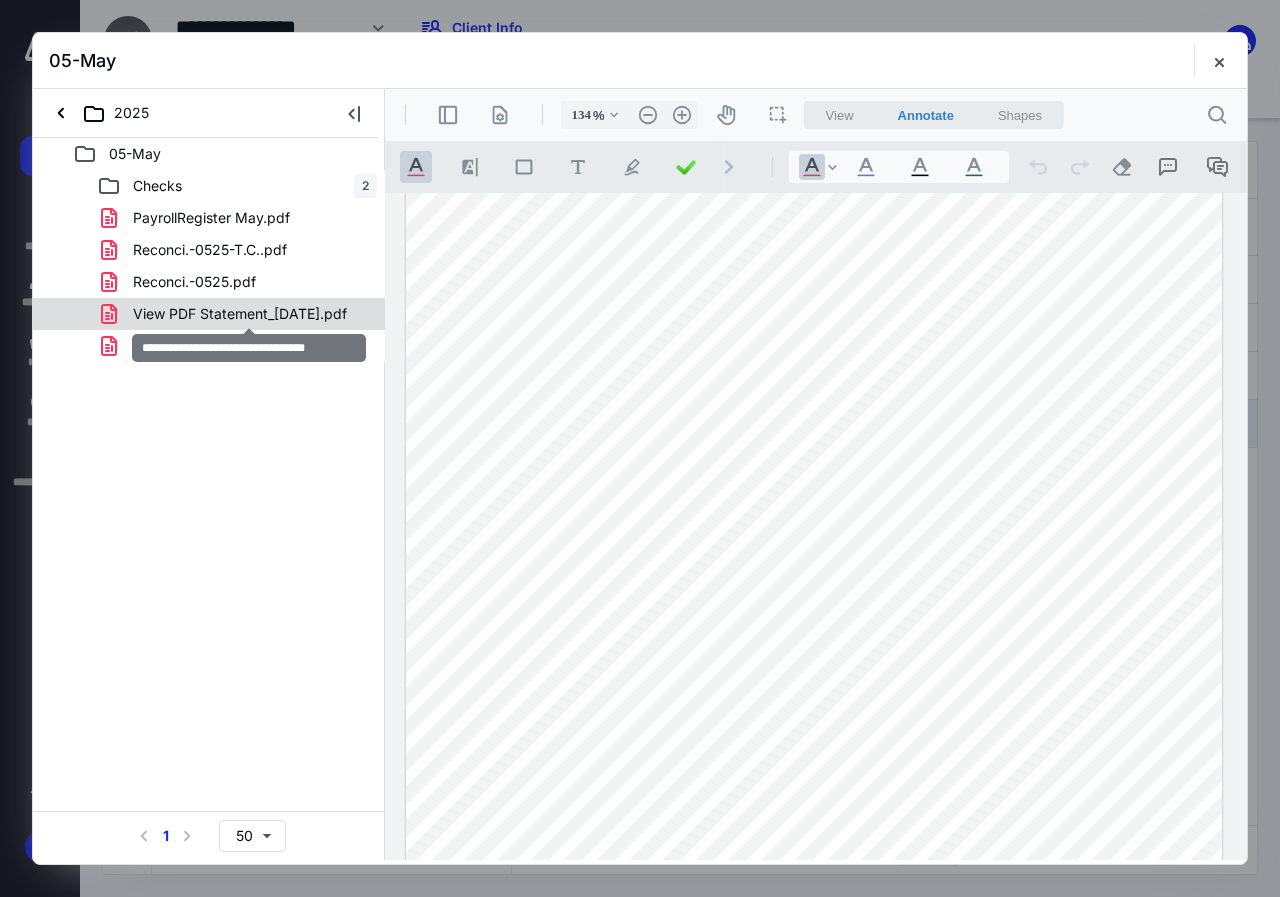click on "View PDF Statement_[DATE].pdf" at bounding box center (240, 314) 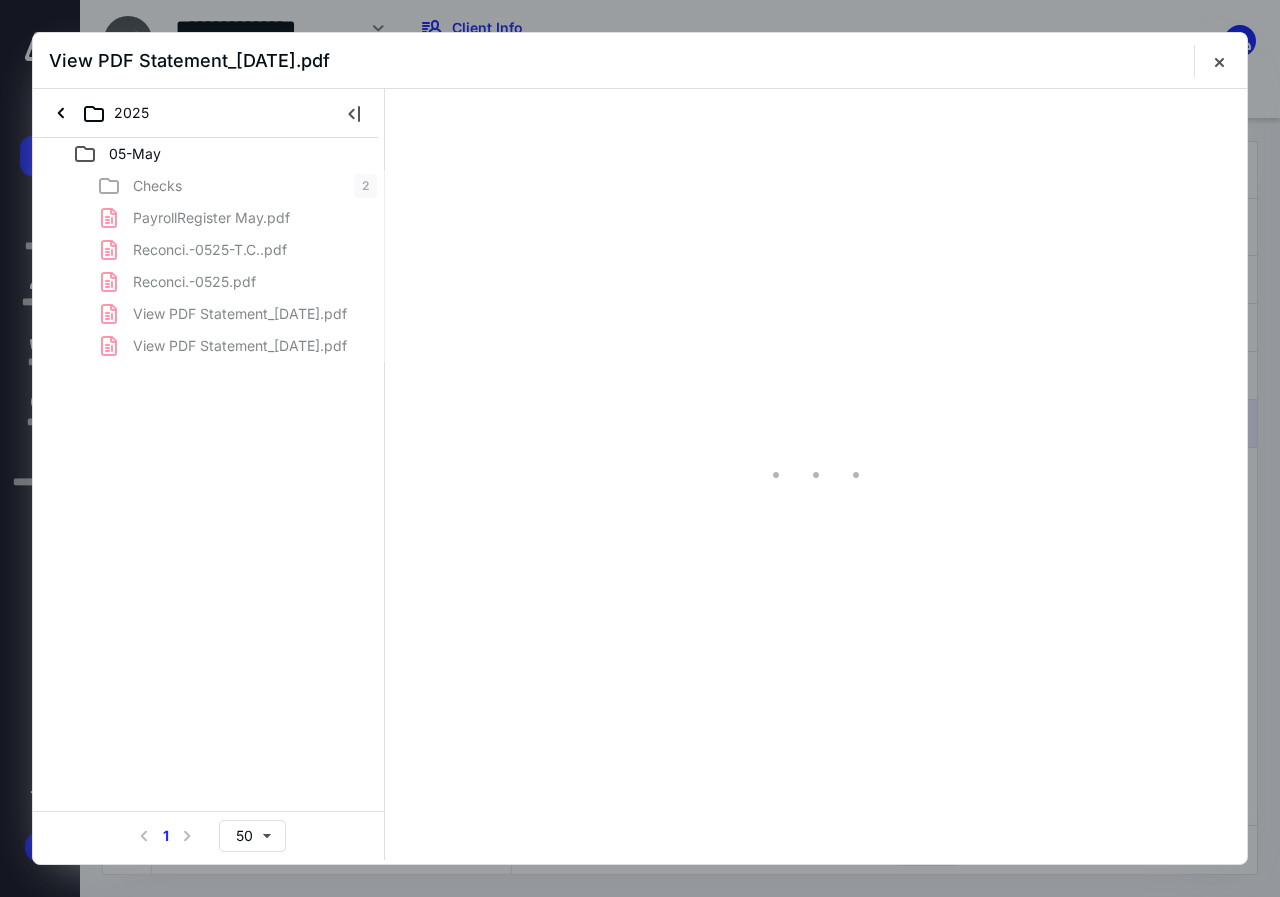 click on "Checks 2 PayrollRegister May.pdf Reconci.-0525-T.C..pdf Reconci.-0525.pdf View PDF Statement_[DATE].pdf View PDF Statement_[DATE].pdf" at bounding box center [209, 266] 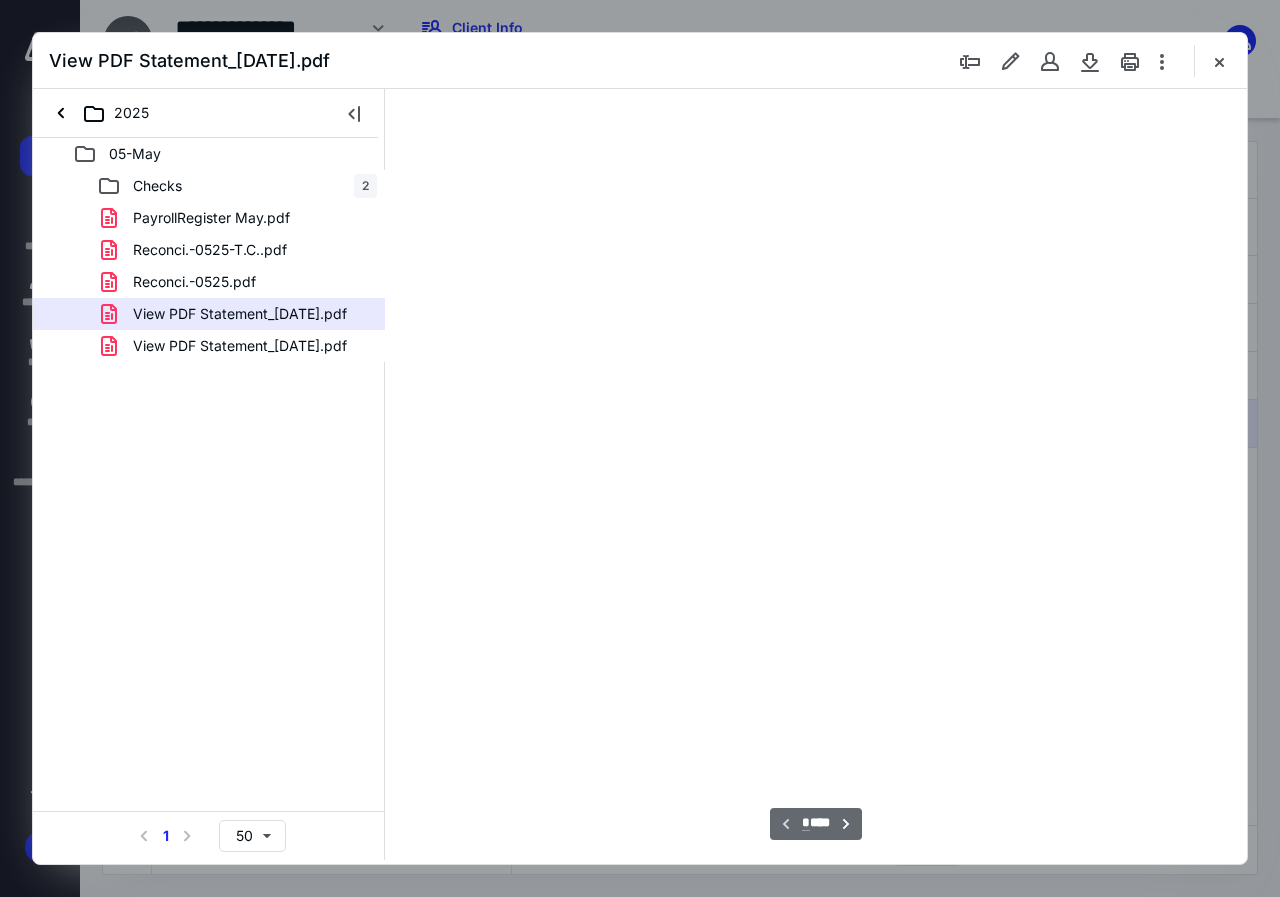 scroll, scrollTop: 107, scrollLeft: 0, axis: vertical 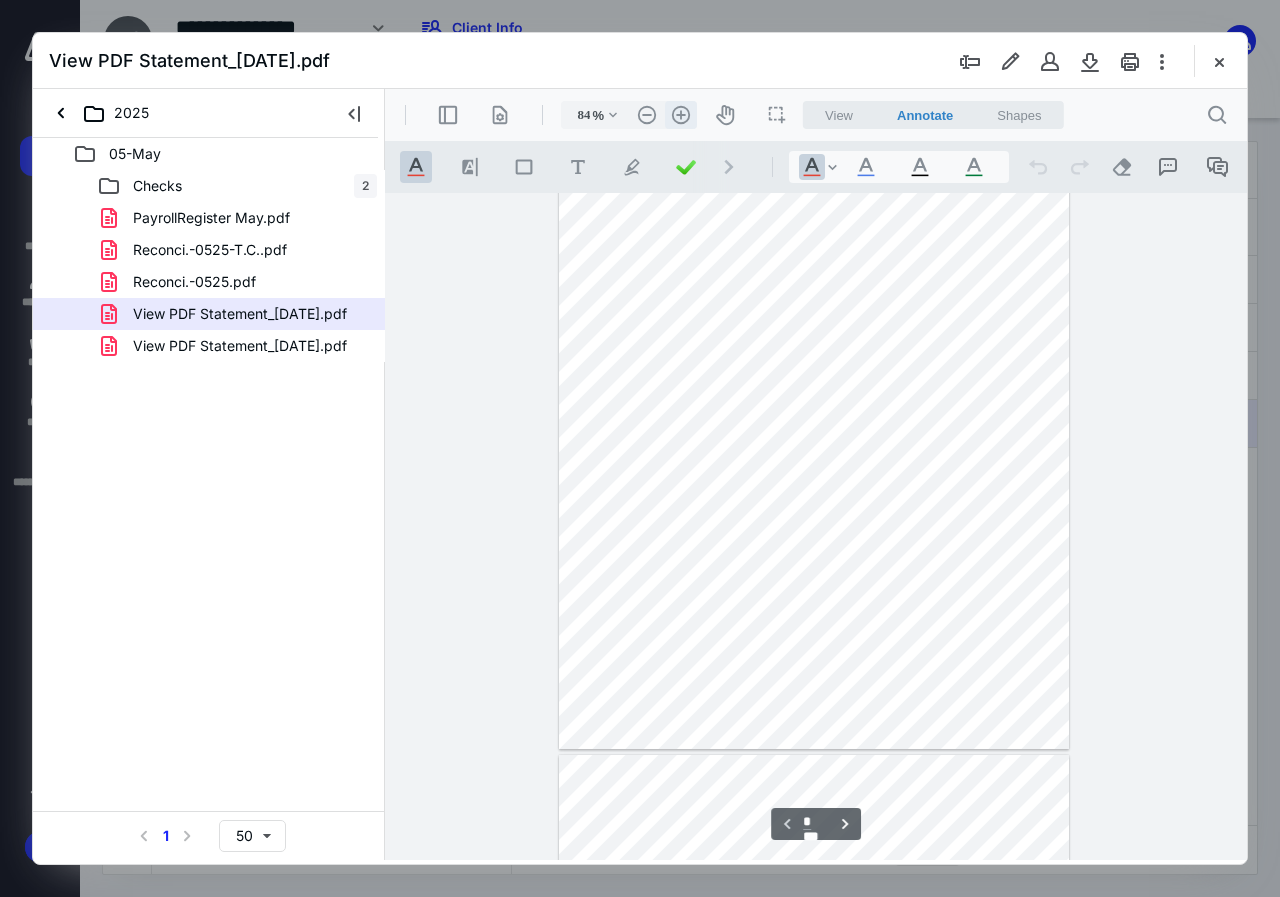click on ".cls-1{fill:#abb0c4;} icon - header - zoom - in - line" at bounding box center (681, 115) 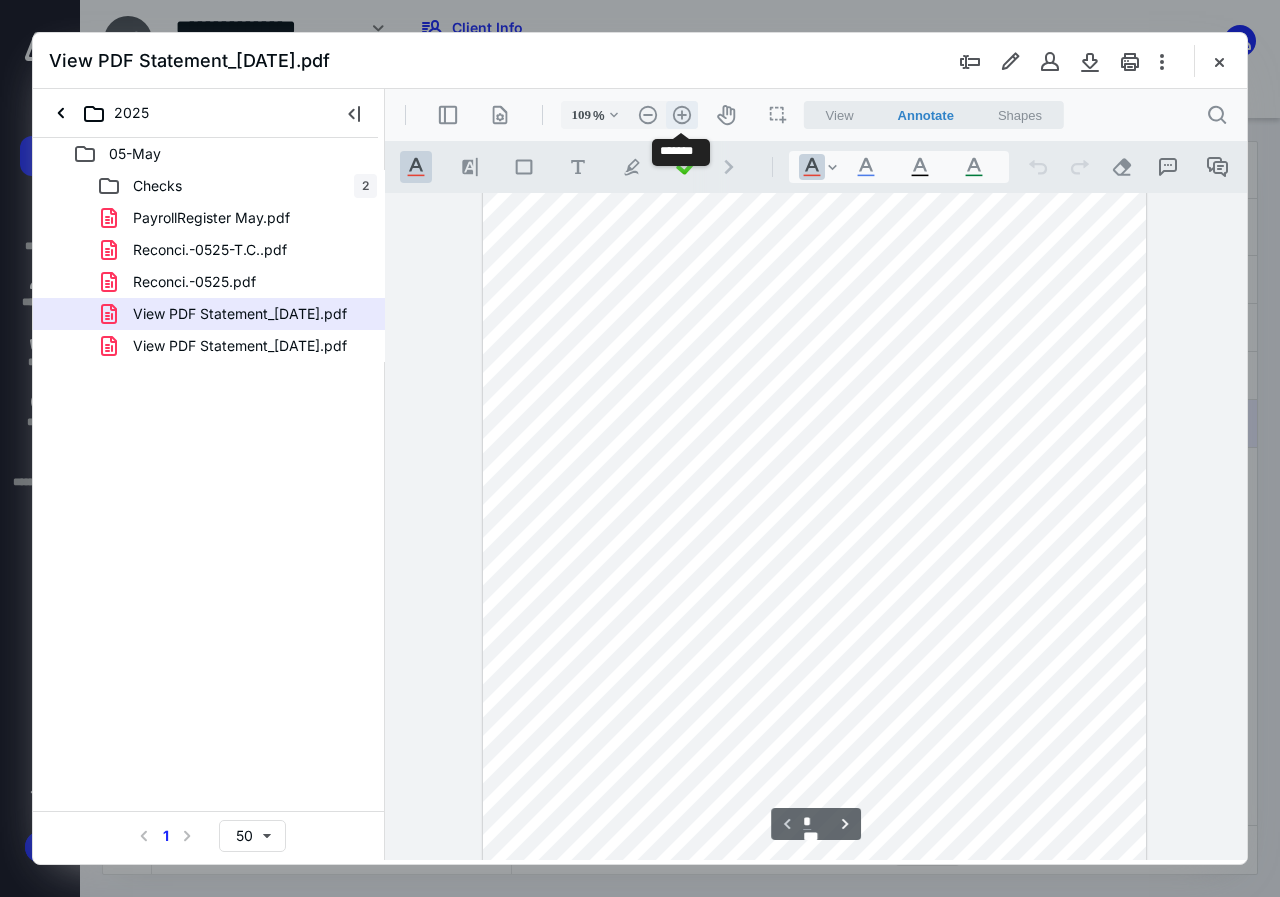 scroll, scrollTop: 223, scrollLeft: 0, axis: vertical 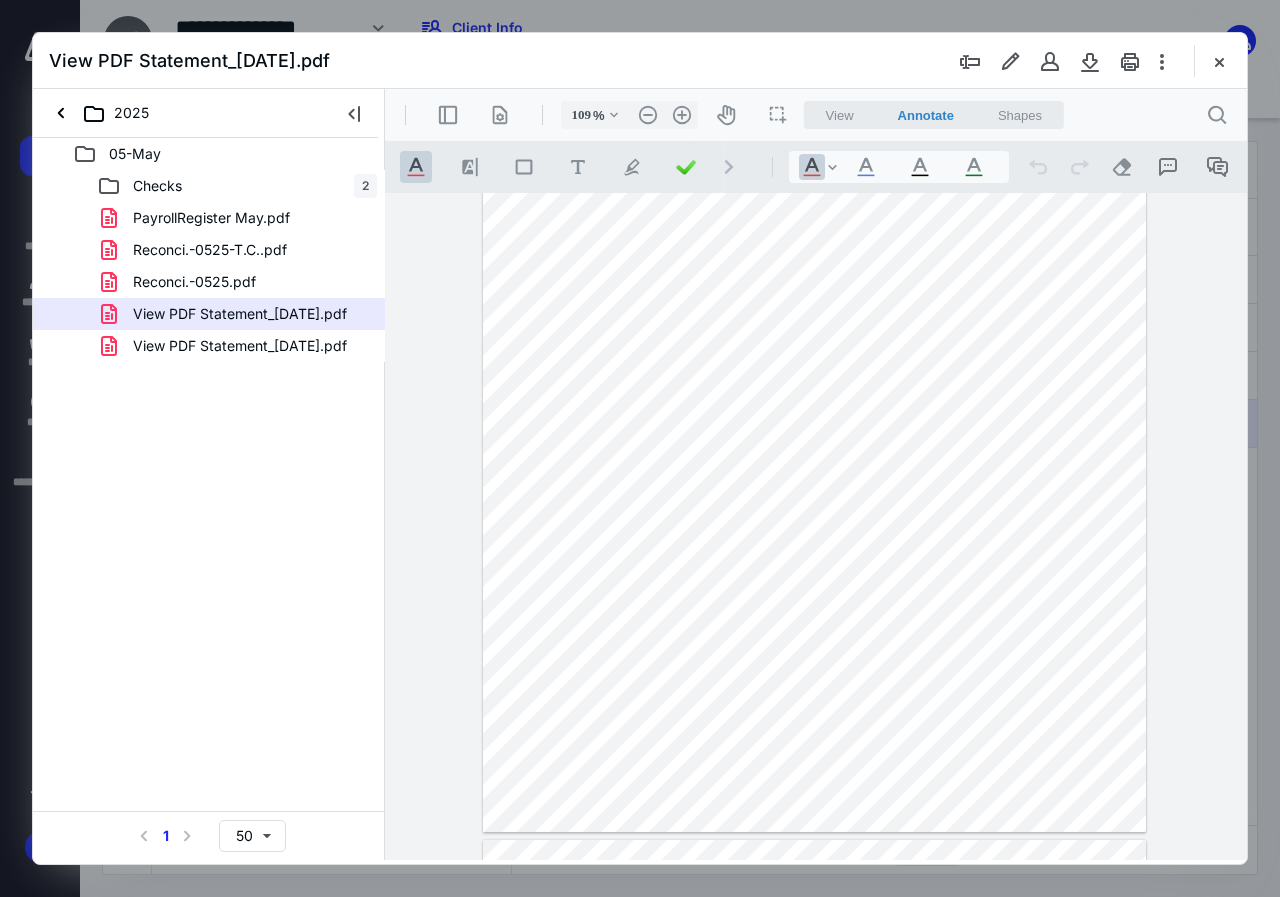 click on "View PDF Statement_[DATE].pdf" at bounding box center (240, 346) 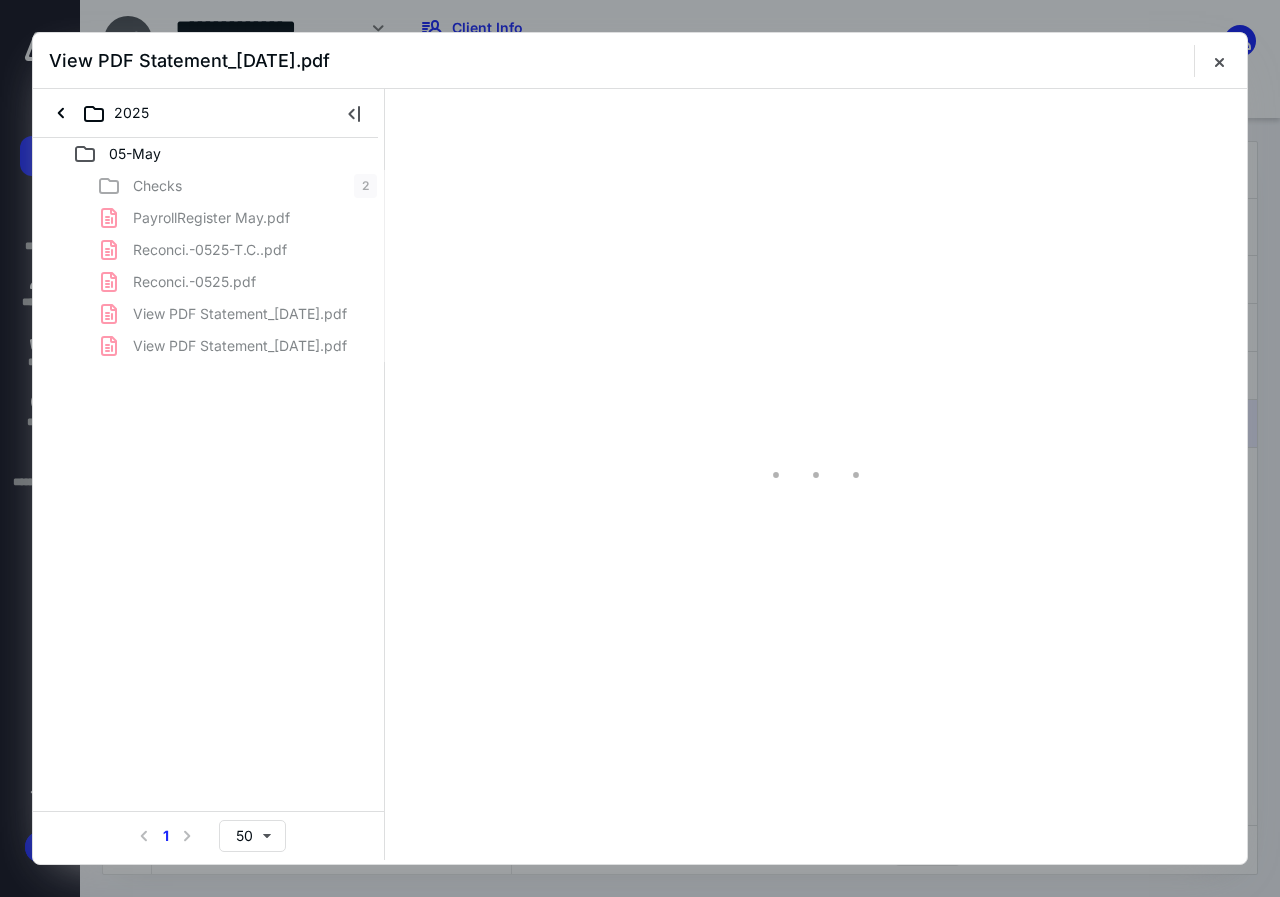 click on "Checks 2 PayrollRegister May.pdf Reconci.-0525-T.C..pdf Reconci.-0525.pdf View PDF Statement_[DATE].pdf View PDF Statement_[DATE].pdf" at bounding box center [209, 266] 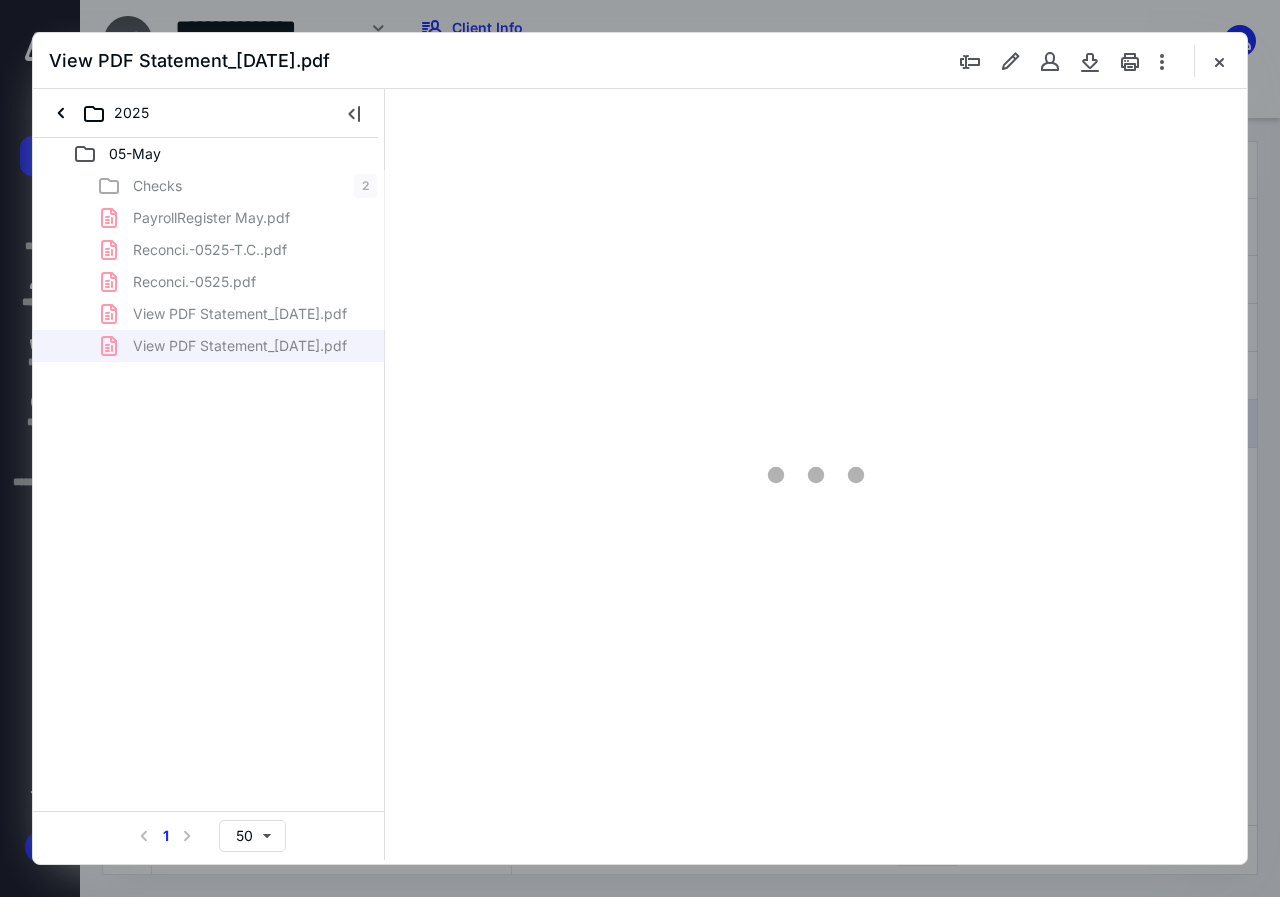 scroll, scrollTop: 107, scrollLeft: 0, axis: vertical 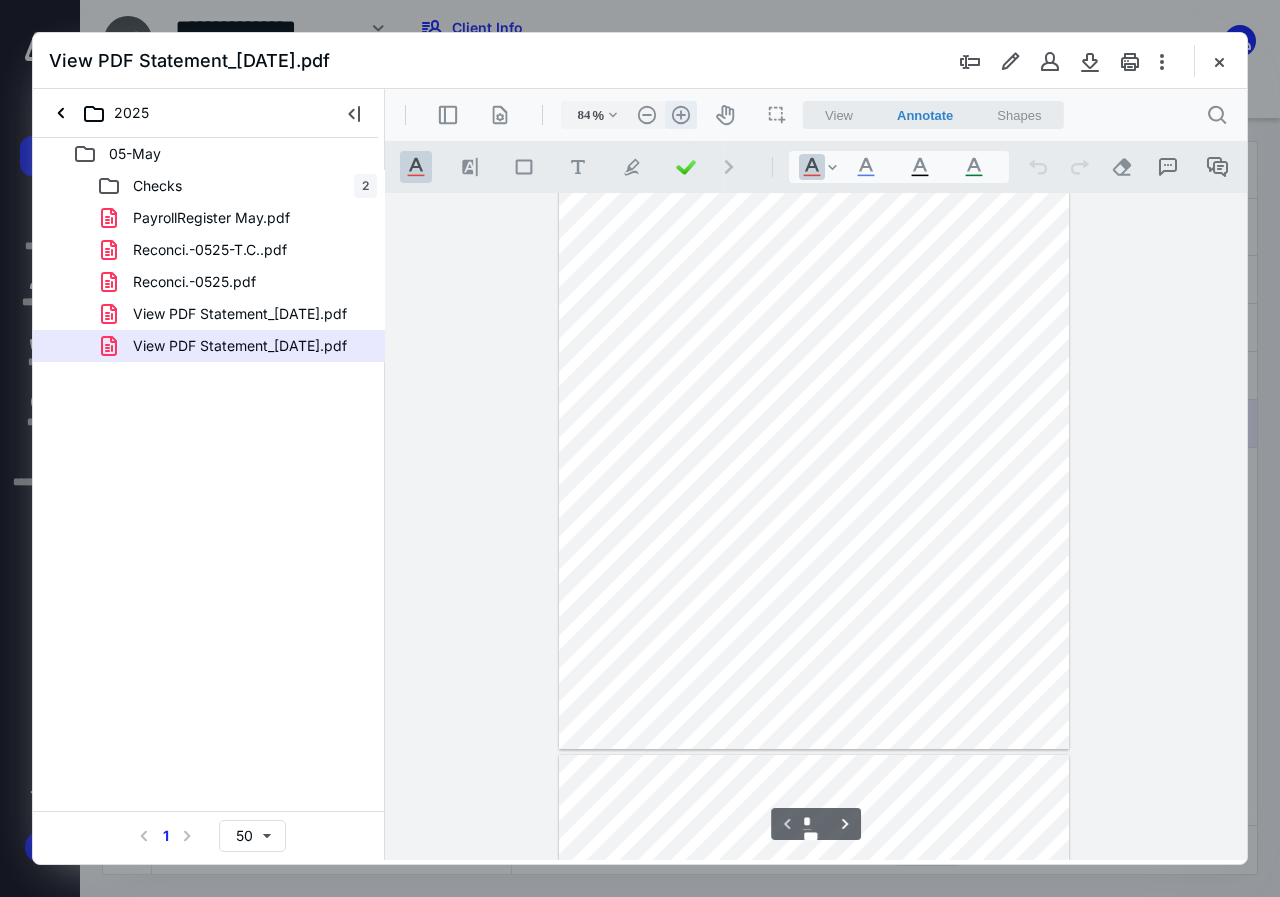 click on ".cls-1{fill:#abb0c4;} icon - header - zoom - in - line" at bounding box center [681, 115] 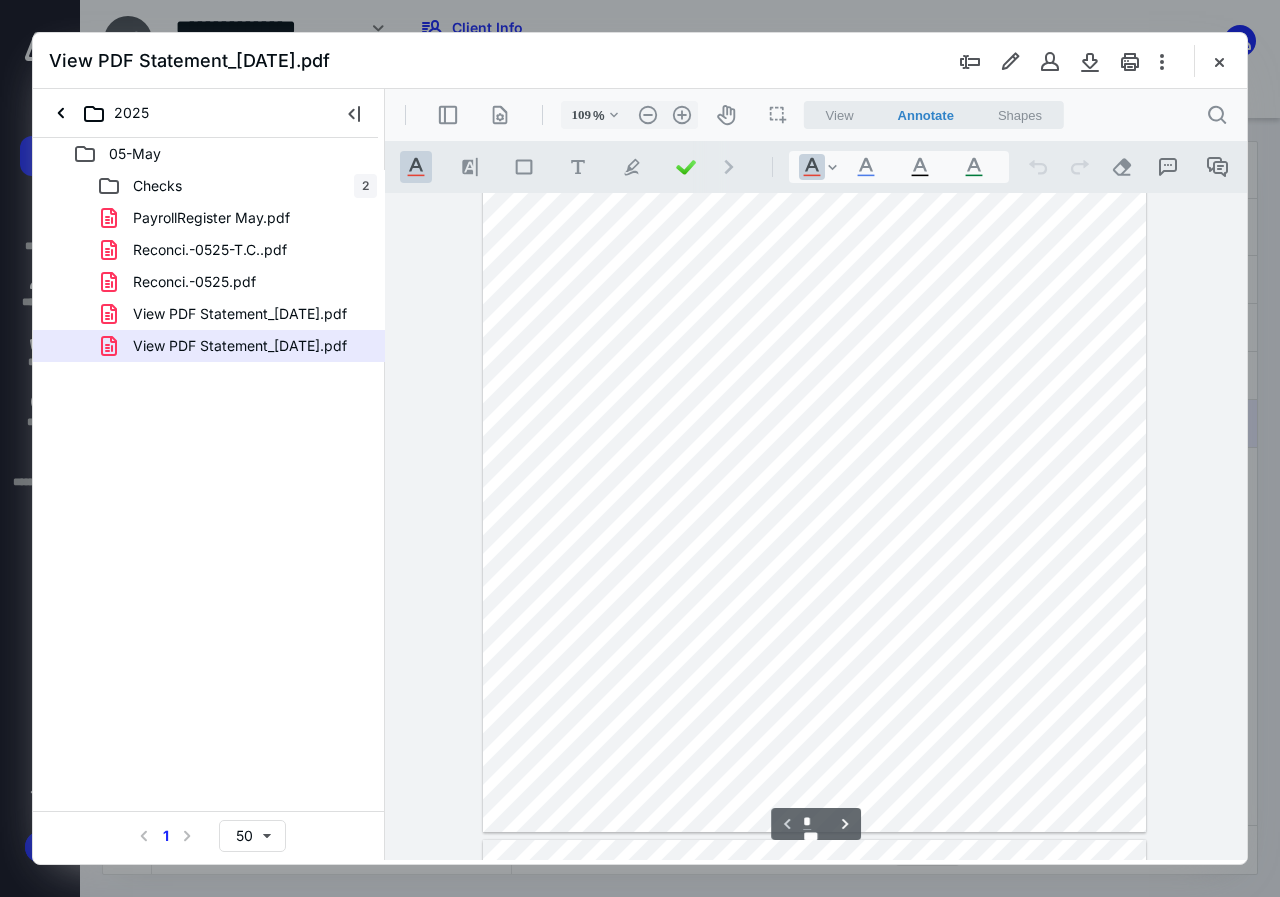 scroll, scrollTop: 0, scrollLeft: 0, axis: both 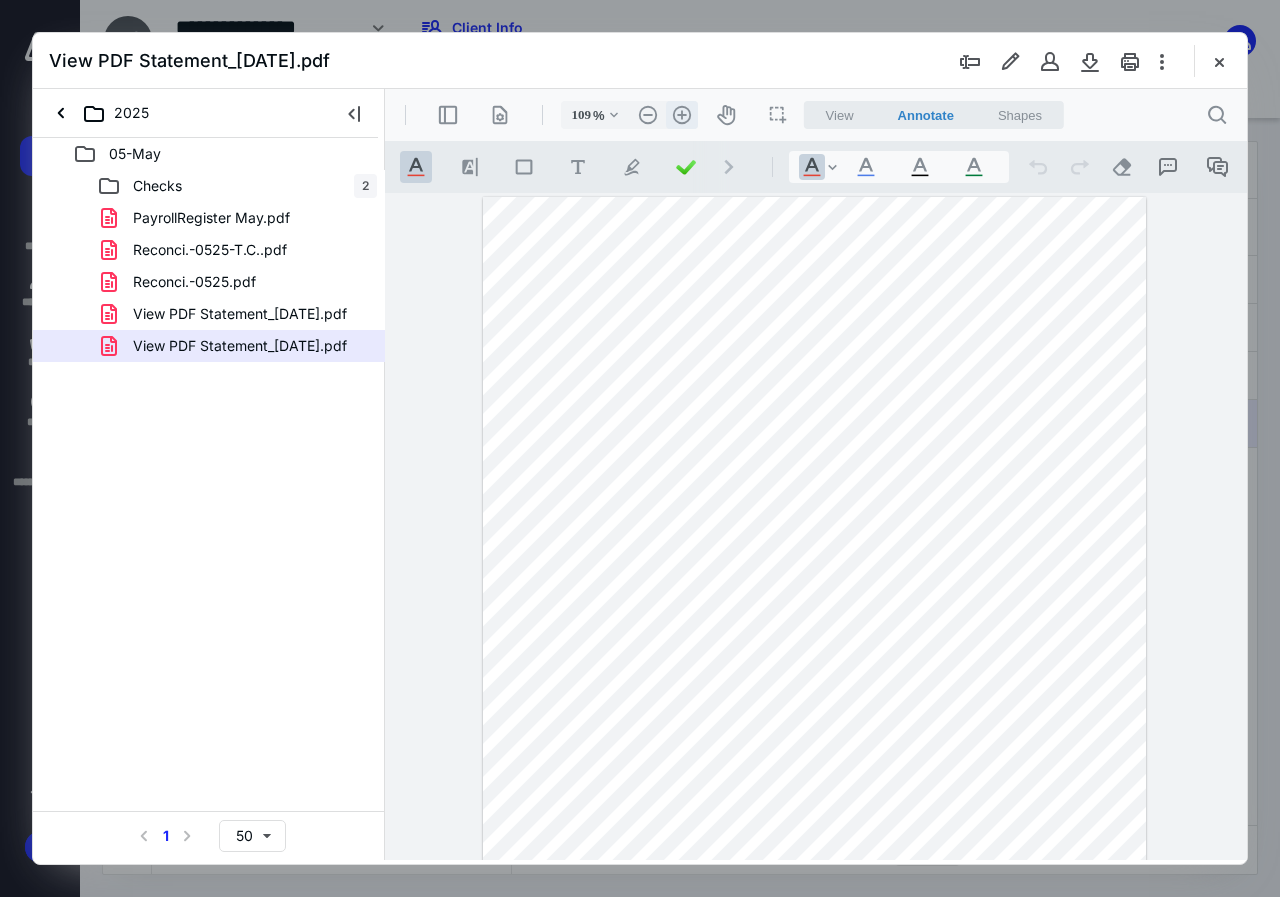 click on ".cls-1{fill:#abb0c4;} icon - header - zoom - in - line" at bounding box center (682, 115) 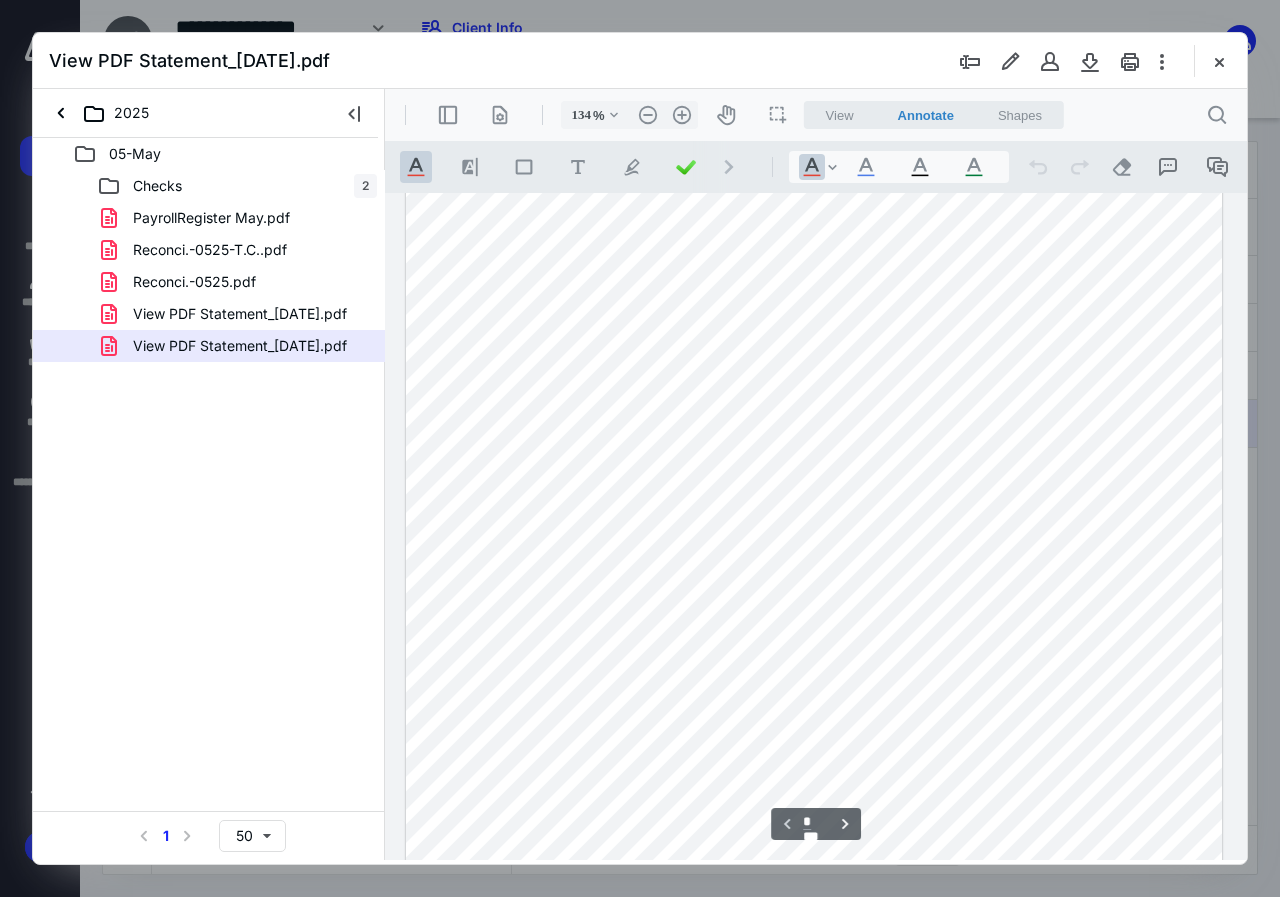 scroll, scrollTop: 0, scrollLeft: 0, axis: both 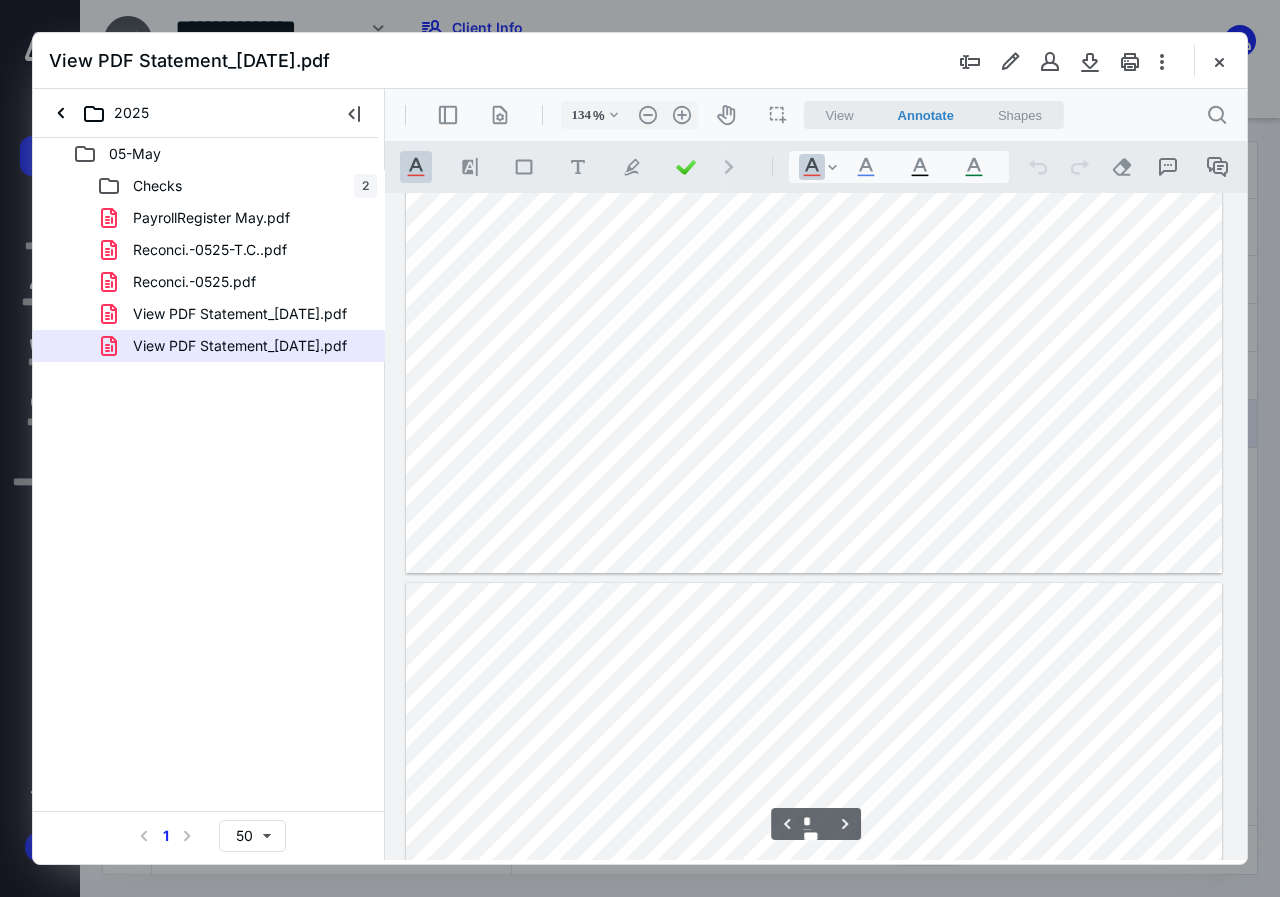 type on "*" 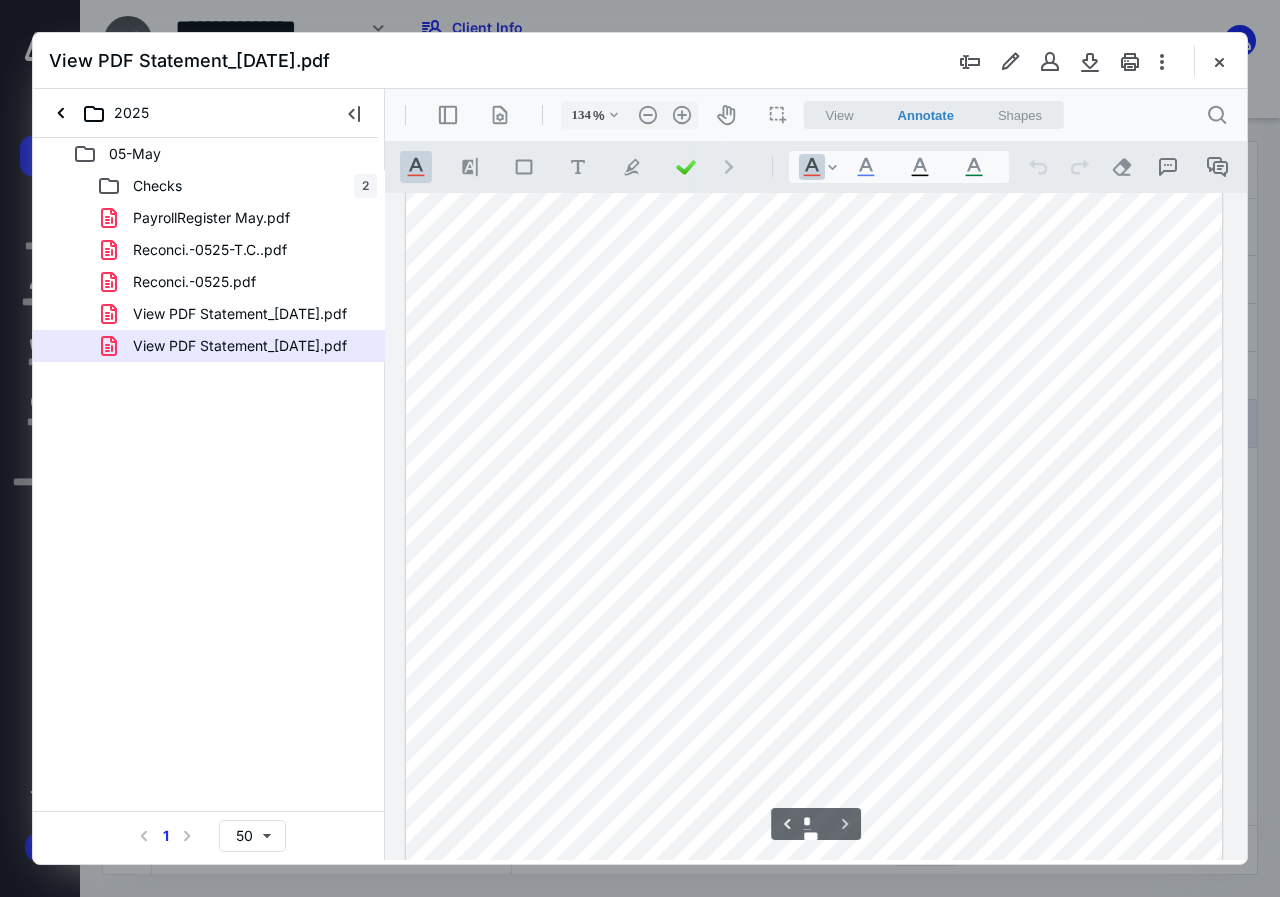 scroll, scrollTop: 3597, scrollLeft: 0, axis: vertical 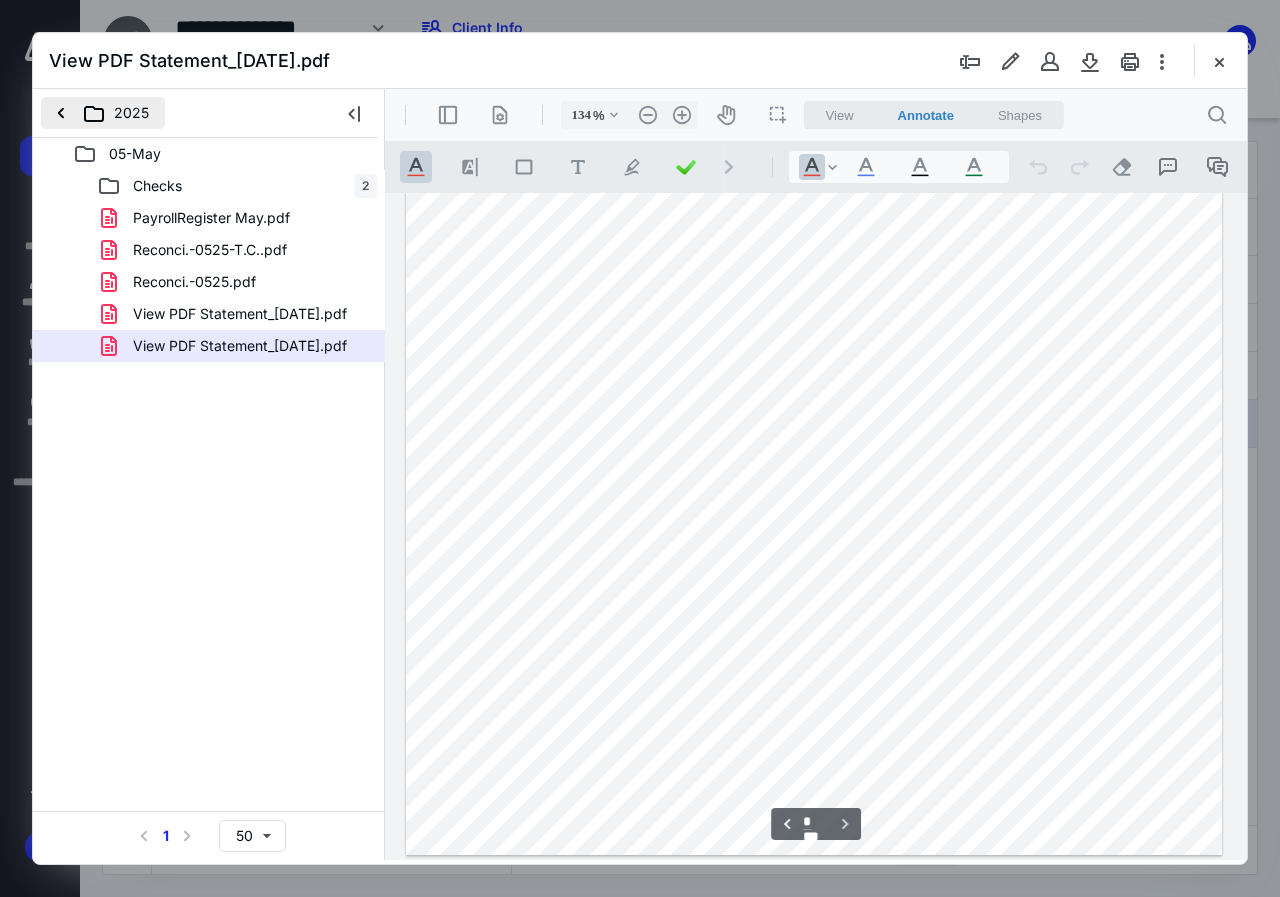 click on "2025" at bounding box center (103, 113) 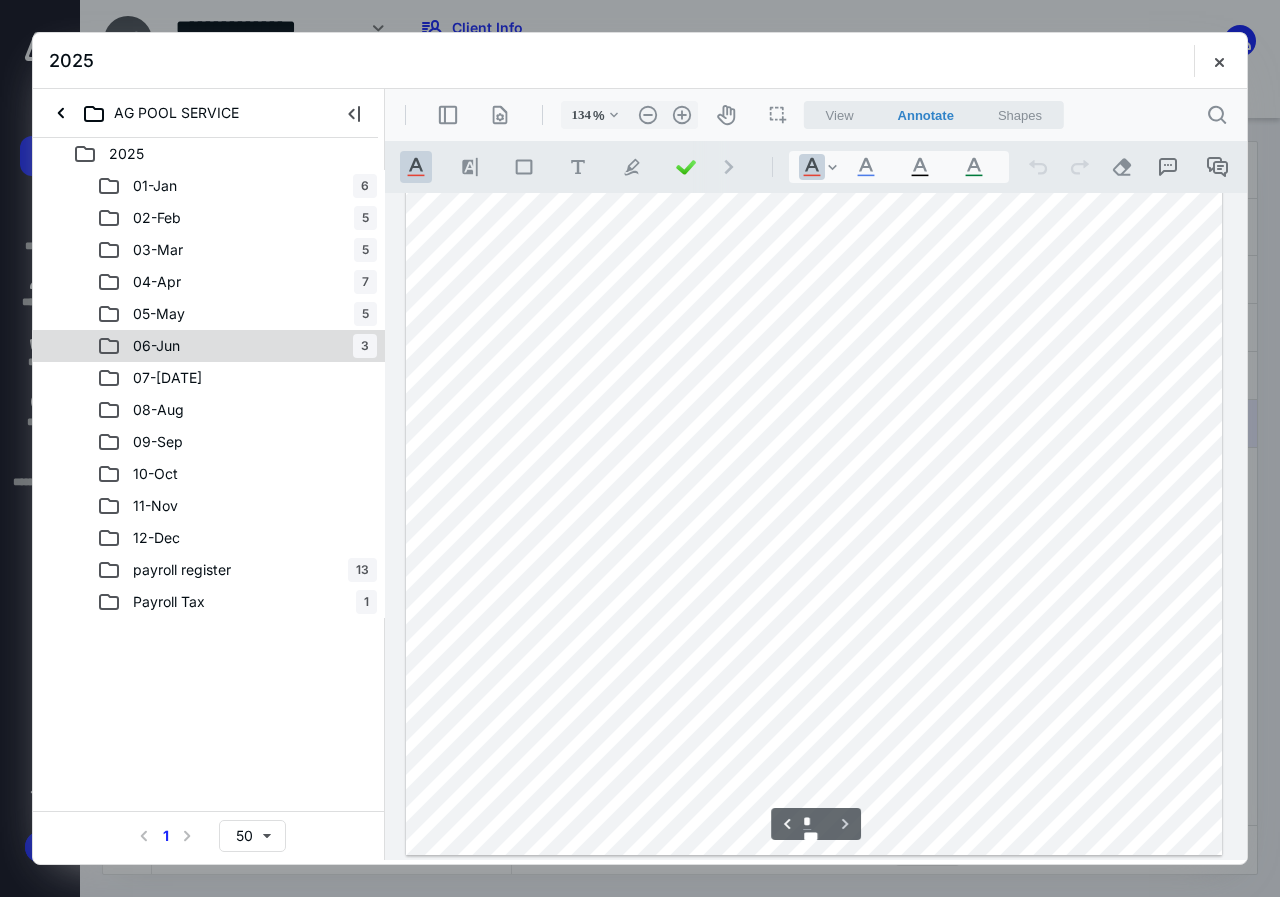 click on "06-[DATE]" at bounding box center [237, 346] 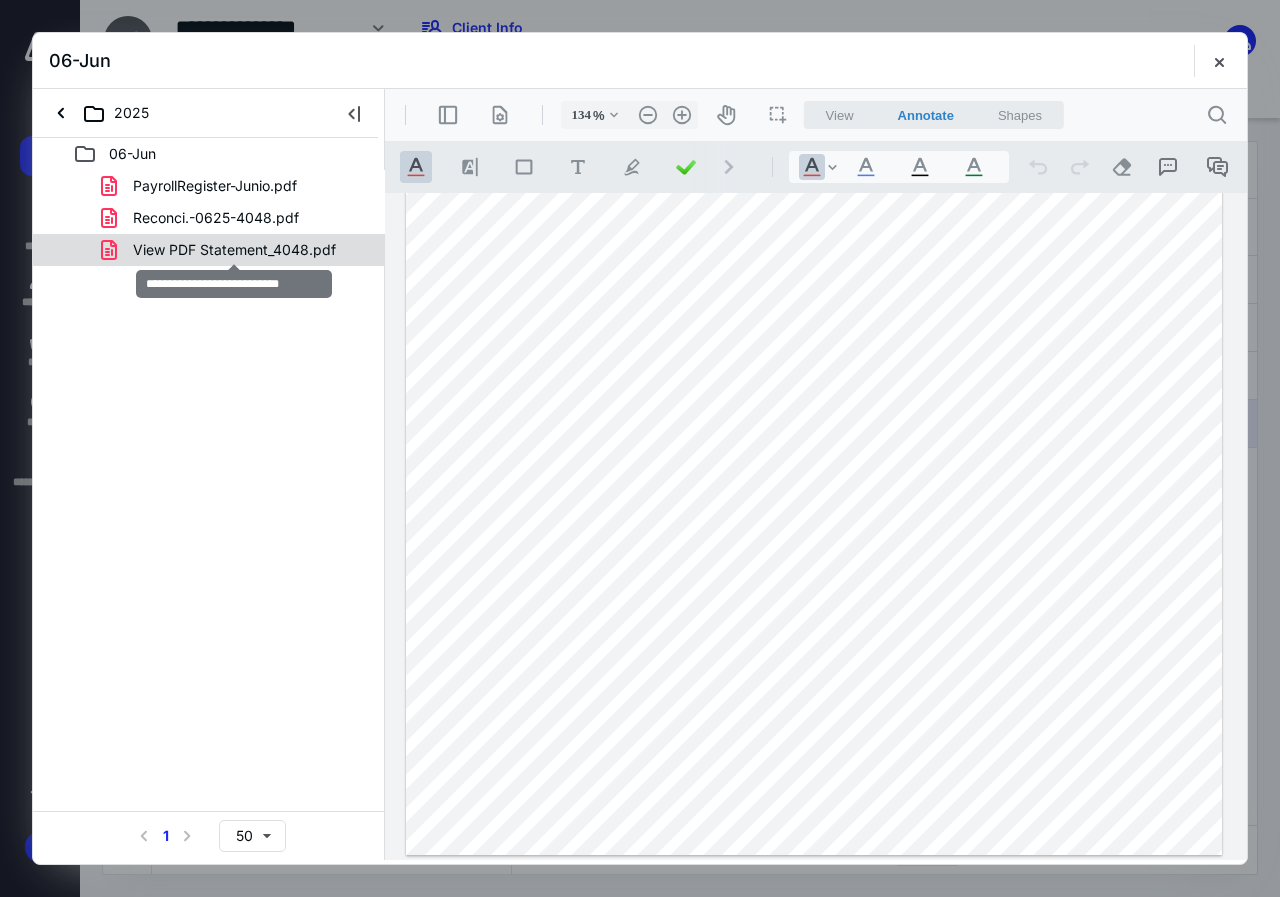 click on "View PDF Statement_4048.pdf" at bounding box center (234, 250) 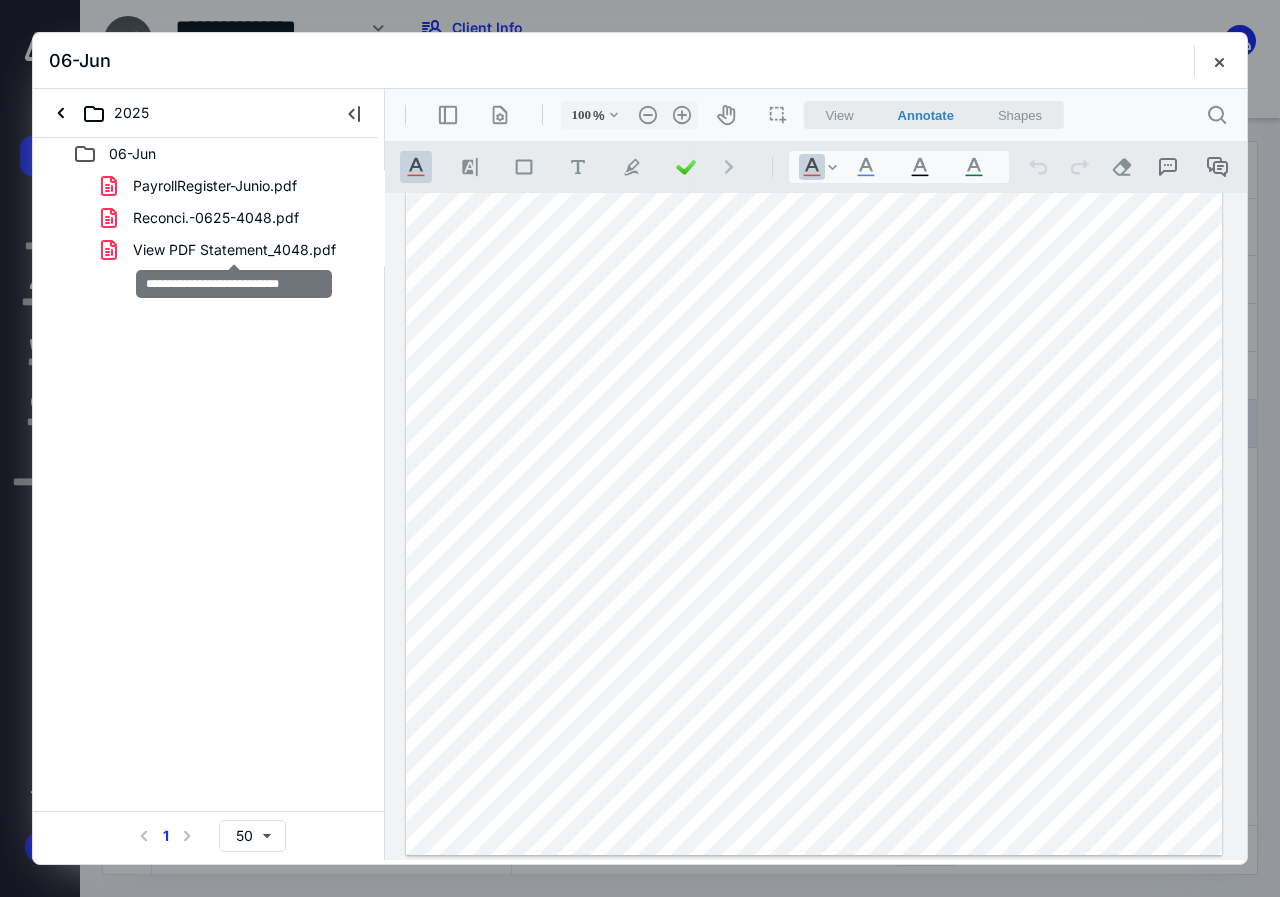 click on "PayrollRegister-Junio.pdf Reconci.-0625-4048.pdf View PDF Statement_4048.pdf" at bounding box center (209, 218) 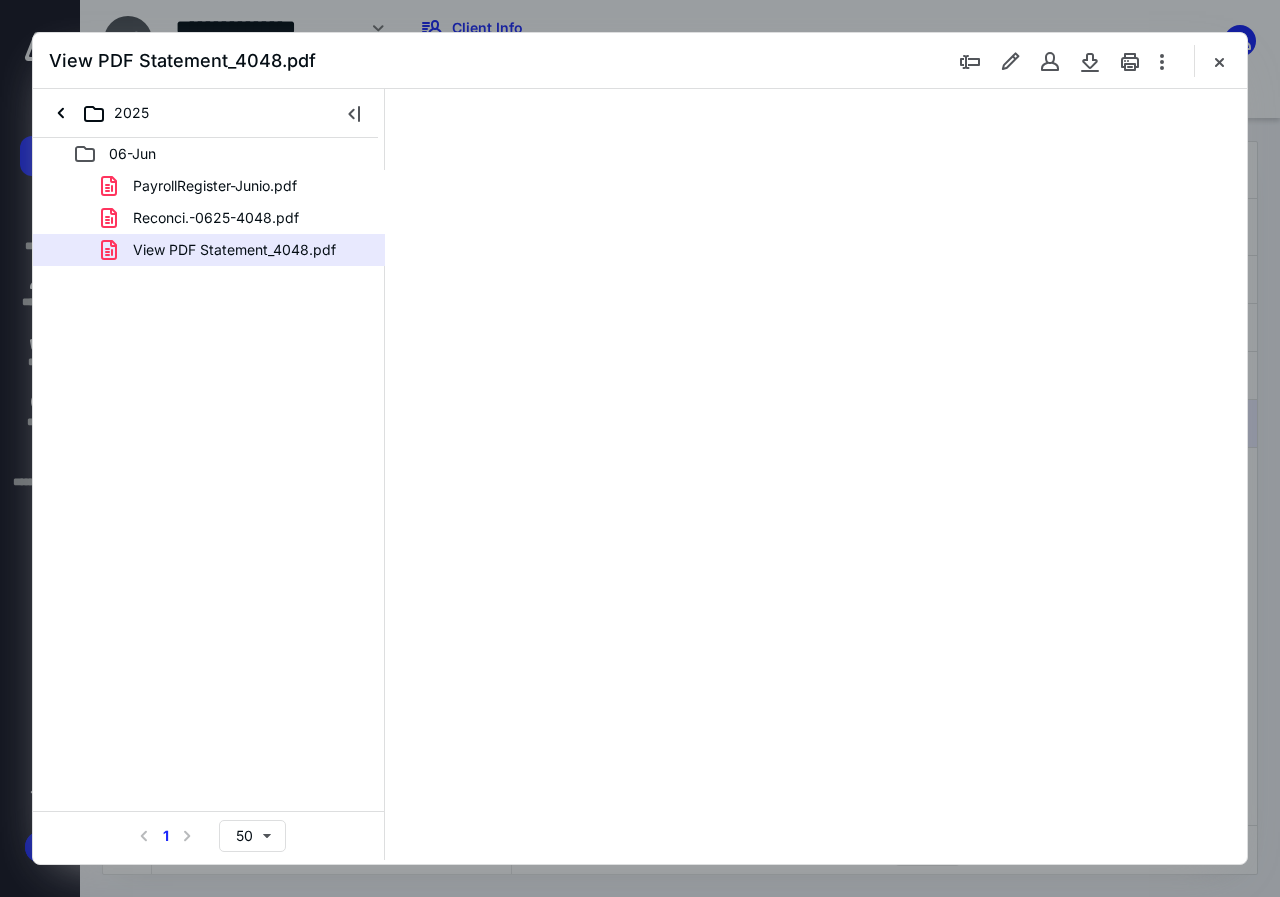 scroll, scrollTop: 107, scrollLeft: 0, axis: vertical 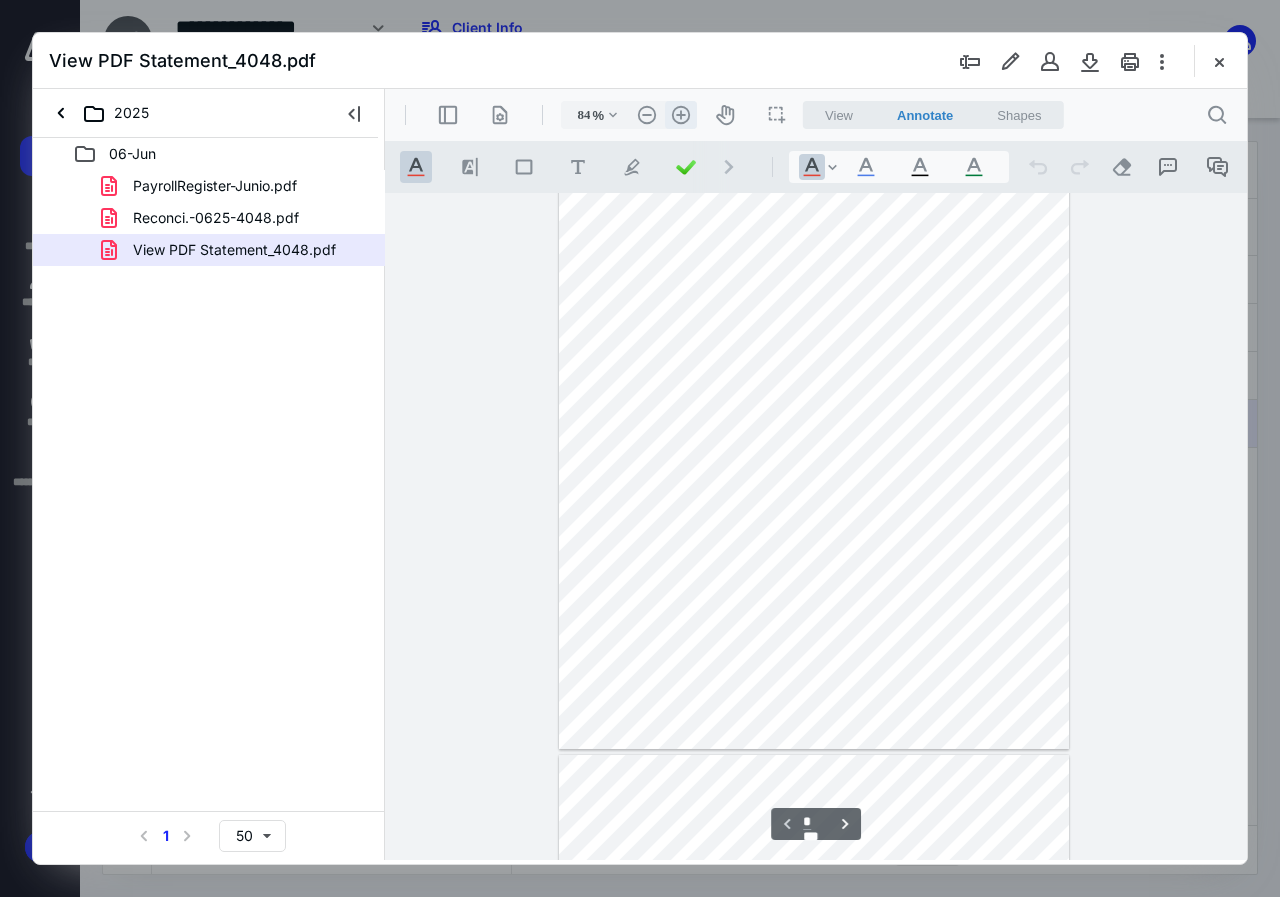 click on ".cls-1{fill:#abb0c4;} icon - header - zoom - in - line" at bounding box center [681, 115] 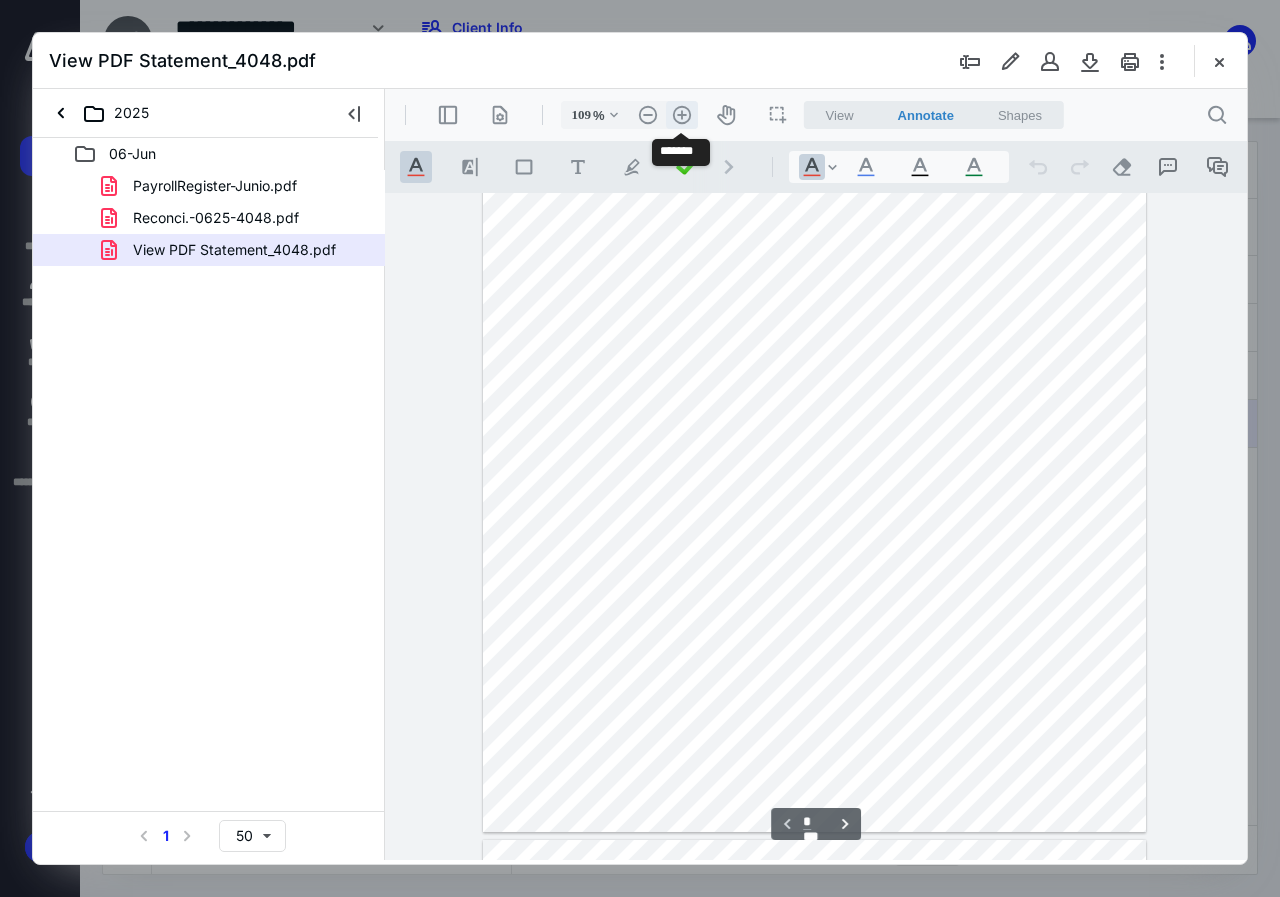click on ".cls-1{fill:#abb0c4;} icon - header - zoom - in - line" at bounding box center (682, 115) 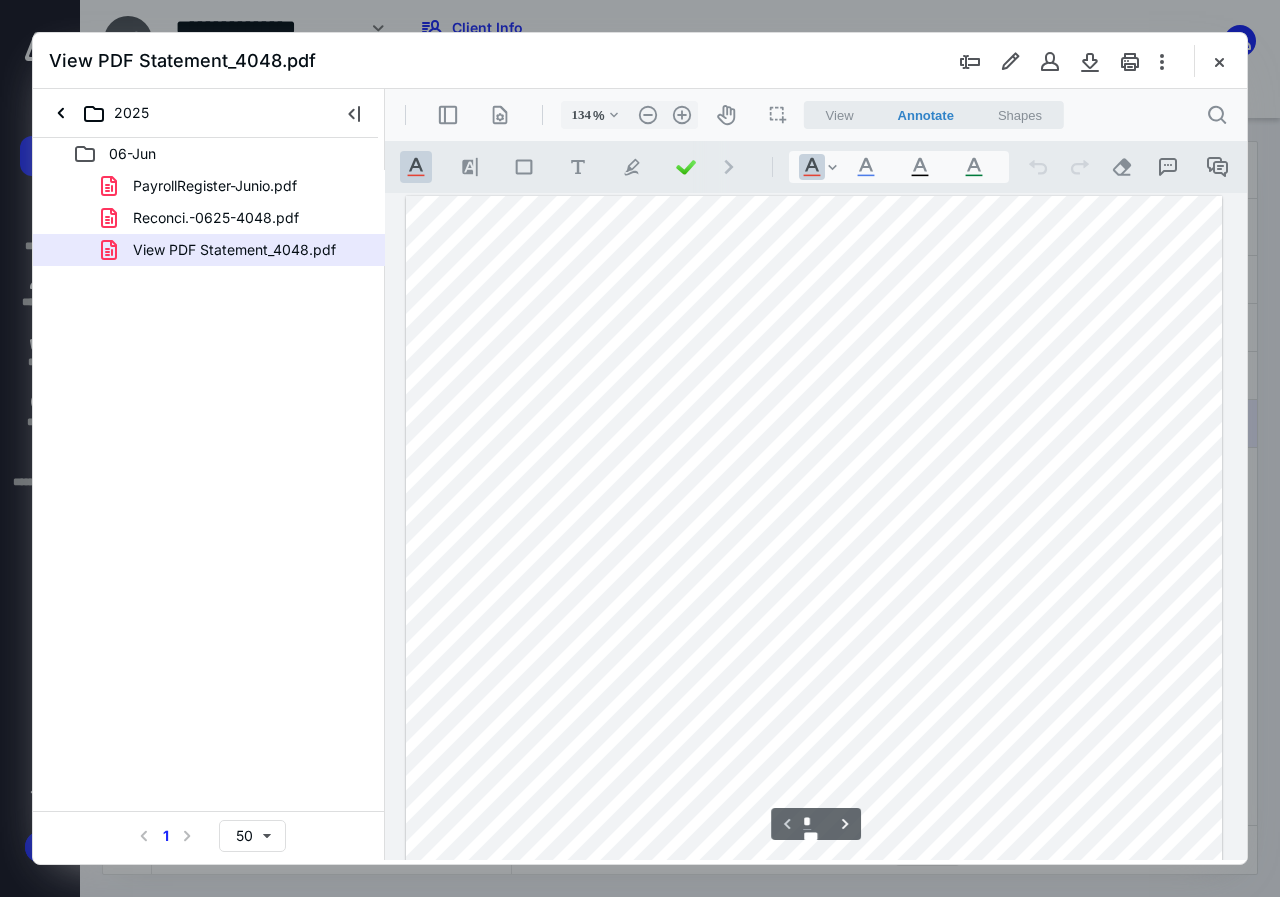 scroll, scrollTop: 0, scrollLeft: 0, axis: both 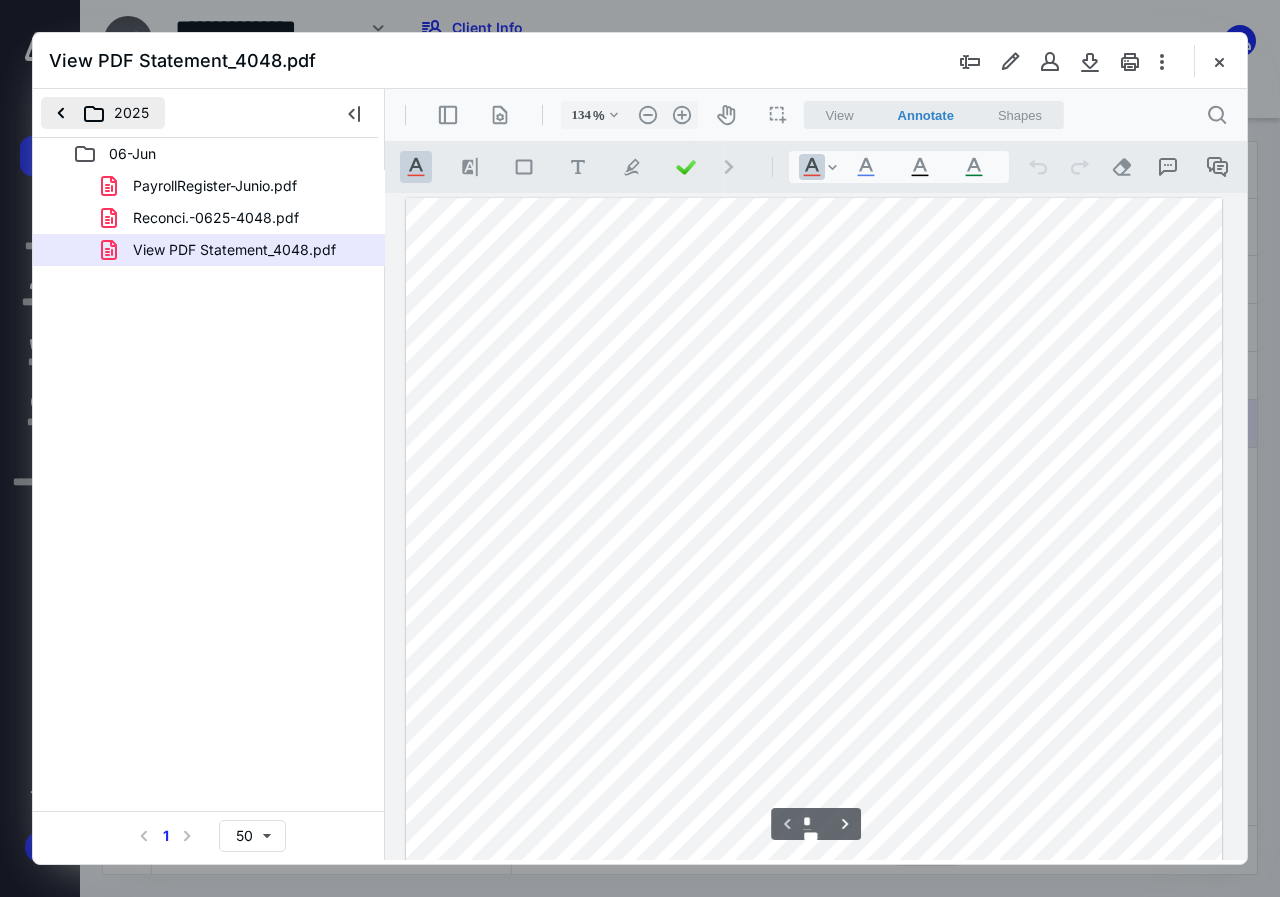 click on "2025" at bounding box center [103, 113] 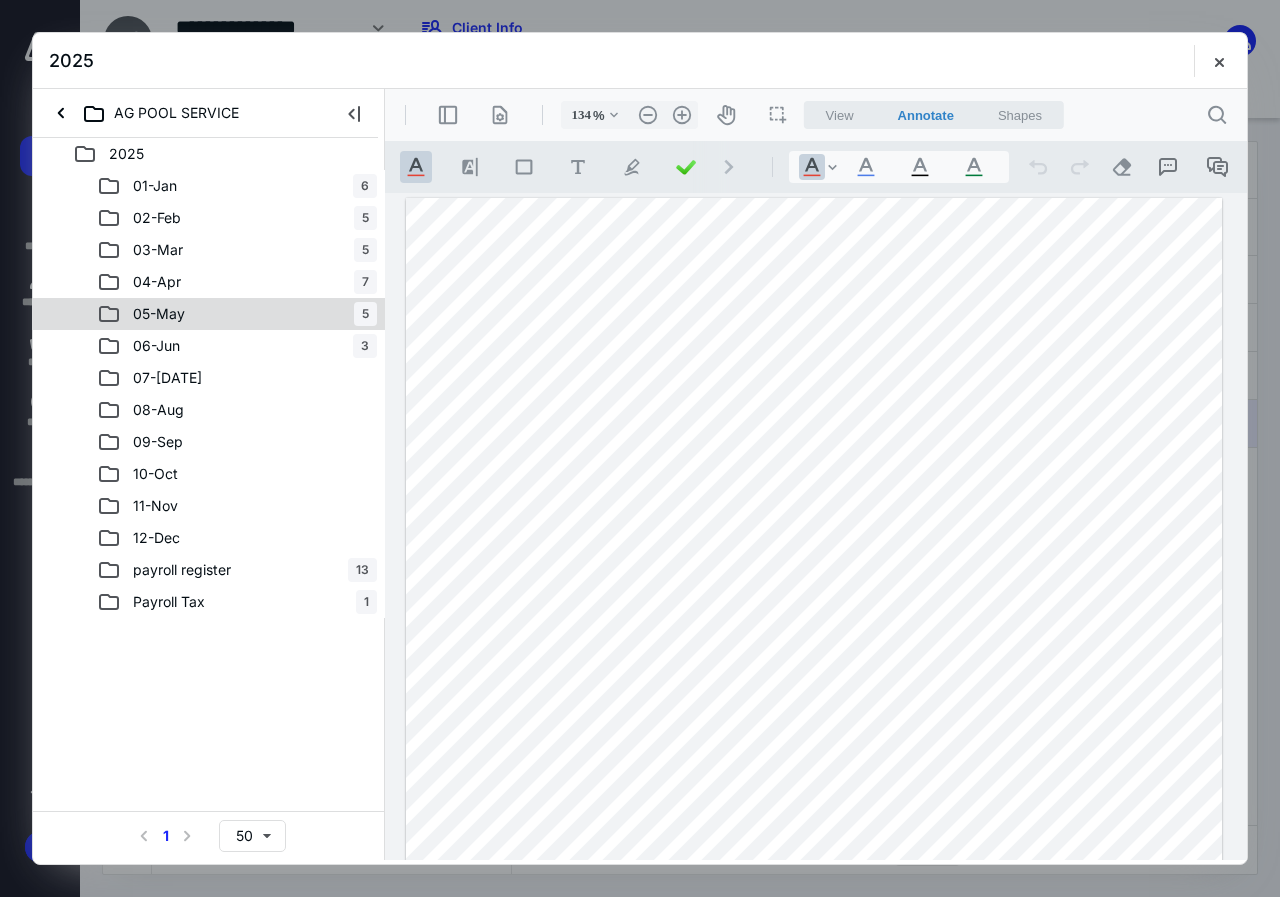click on "05-[DATE]" at bounding box center [237, 314] 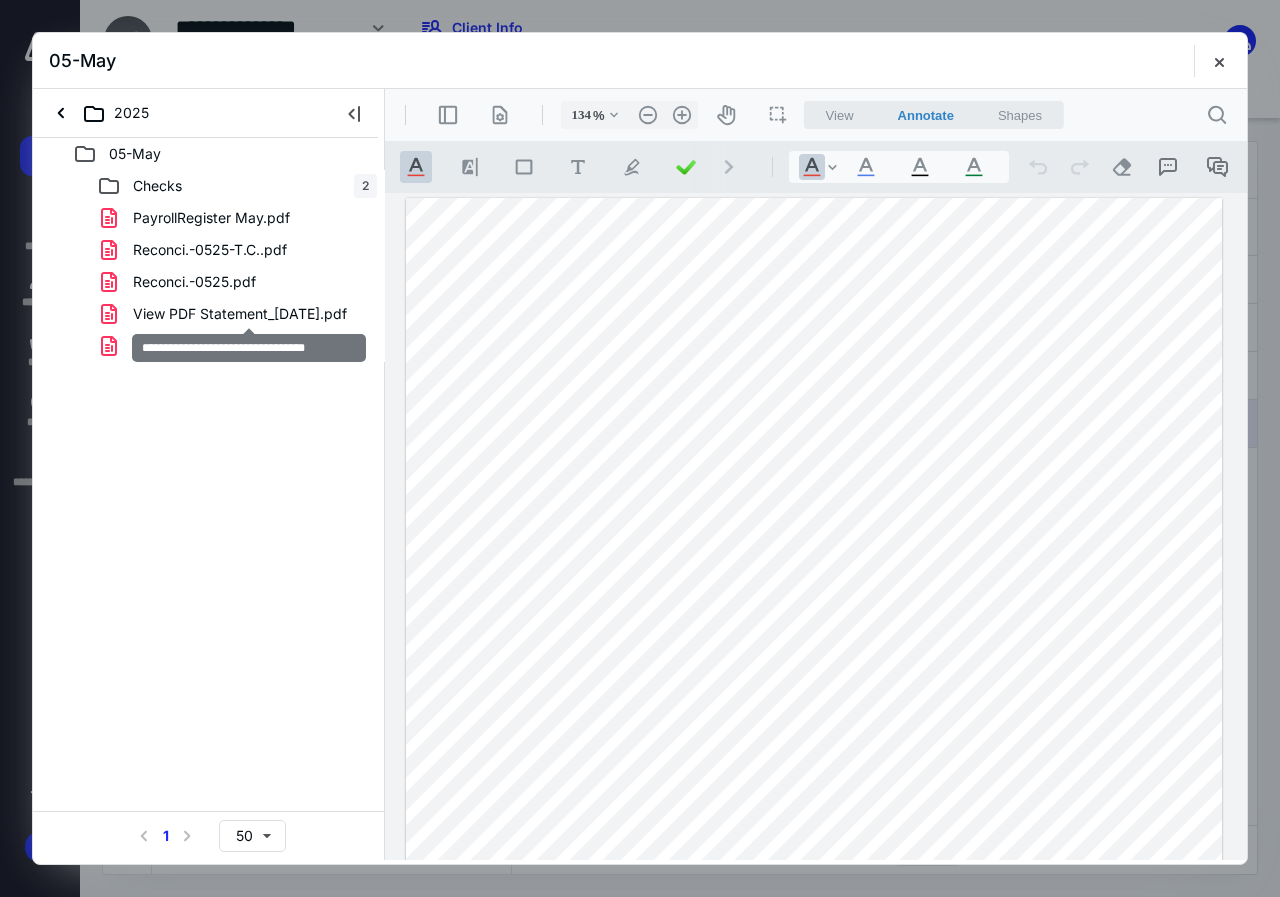 click on "View PDF Statement_[DATE].pdf" at bounding box center [240, 314] 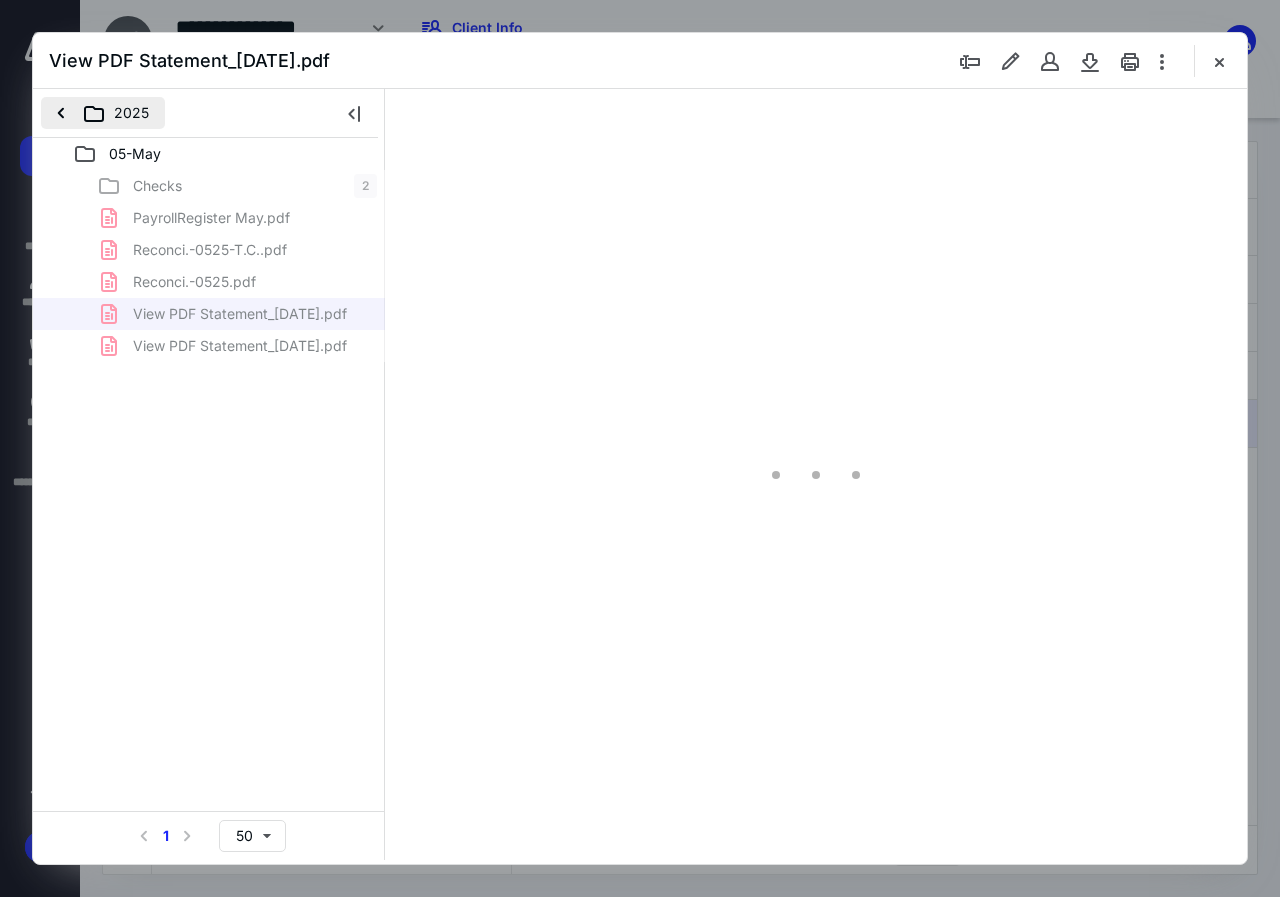 scroll, scrollTop: 107, scrollLeft: 0, axis: vertical 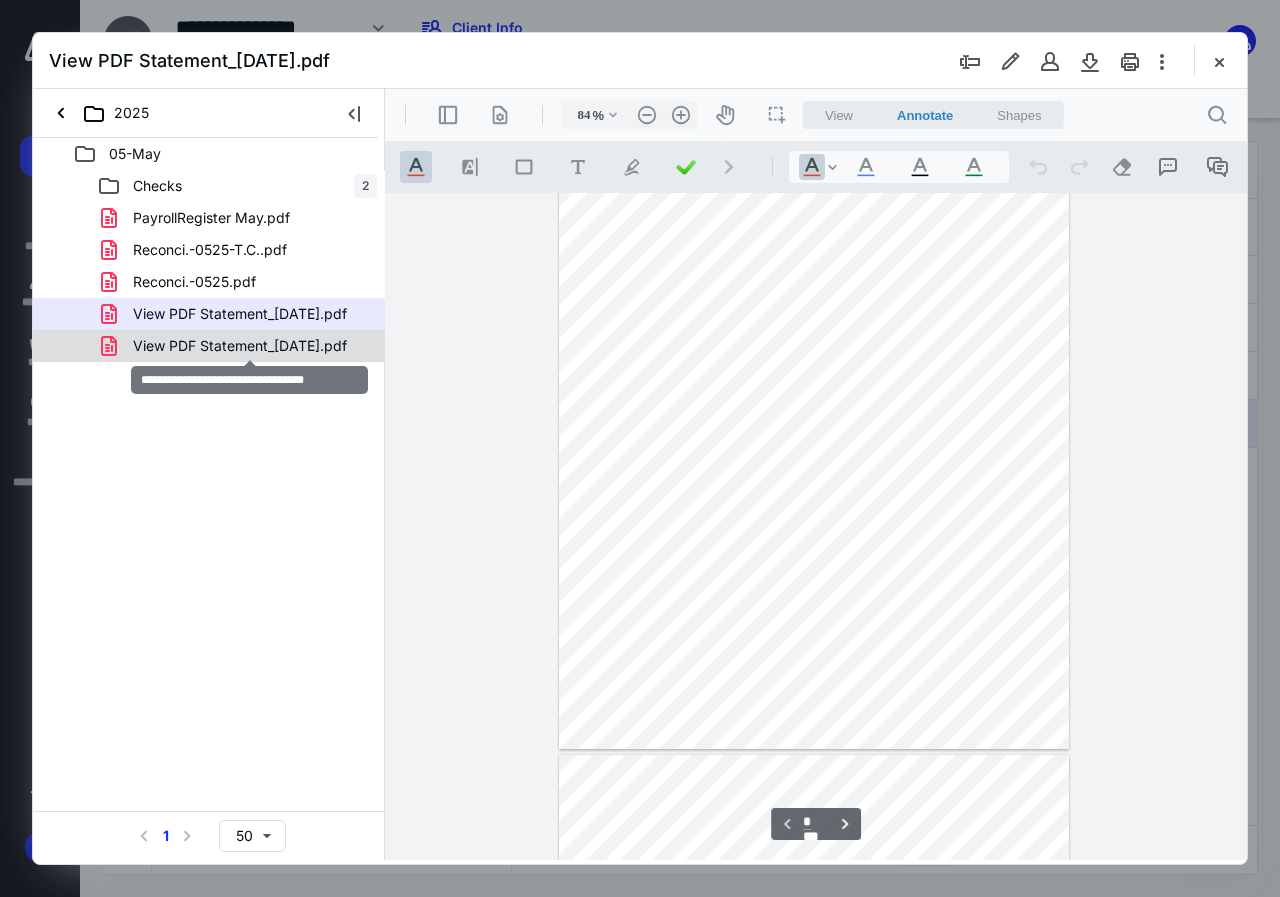 click on "View PDF Statement_[DATE].pdf" at bounding box center (240, 346) 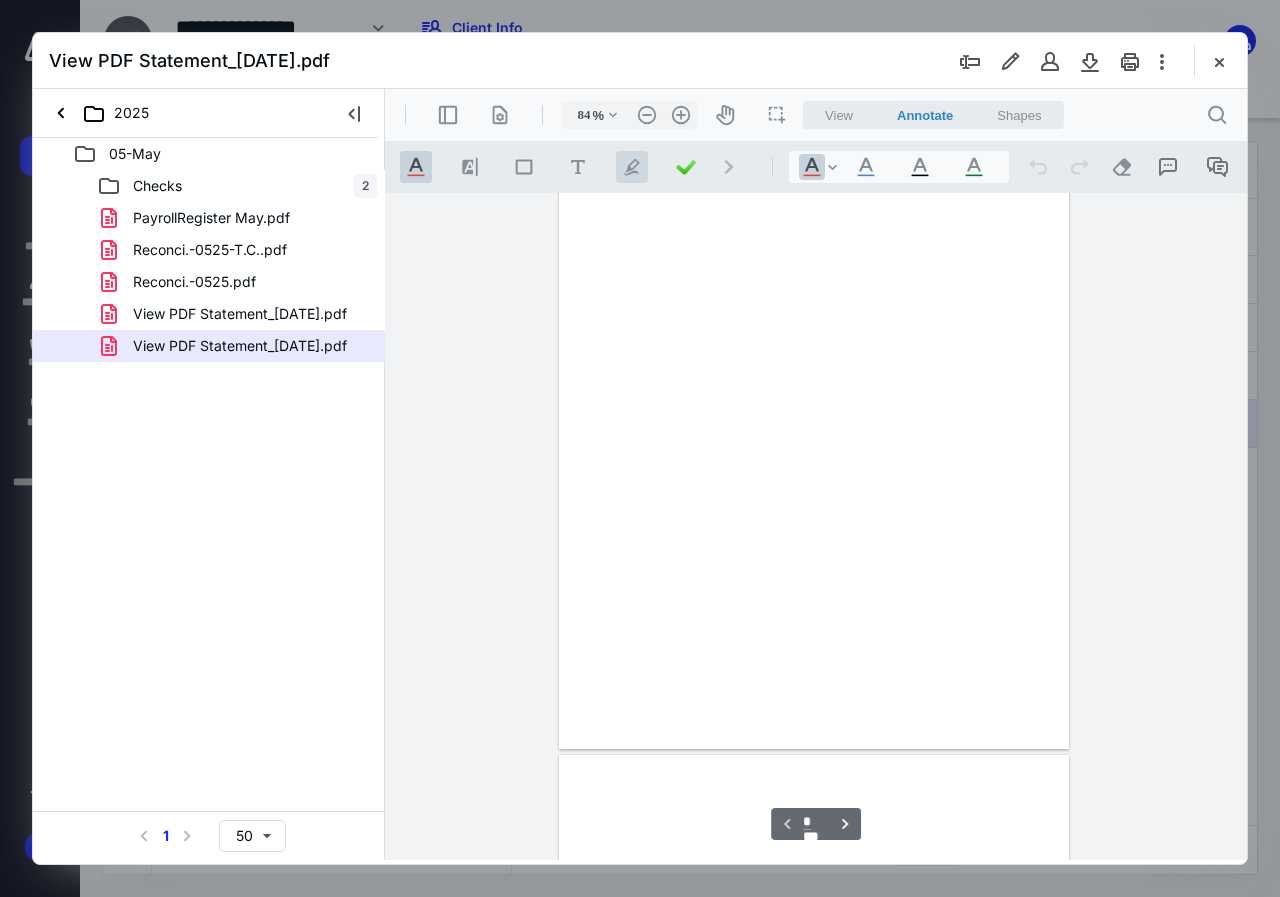 scroll, scrollTop: 107, scrollLeft: 0, axis: vertical 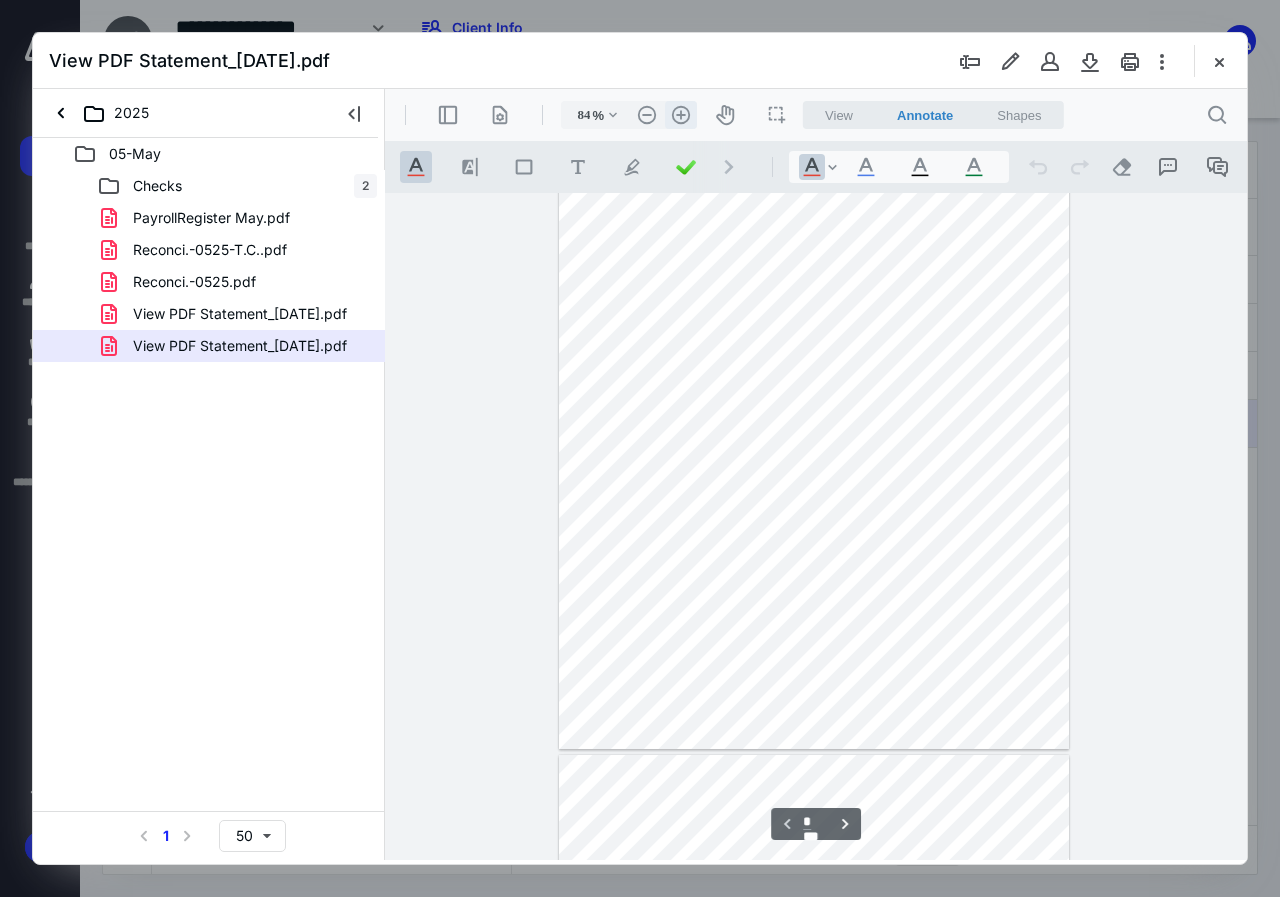 click on ".cls-1{fill:#abb0c4;} icon - header - zoom - in - line" at bounding box center (681, 115) 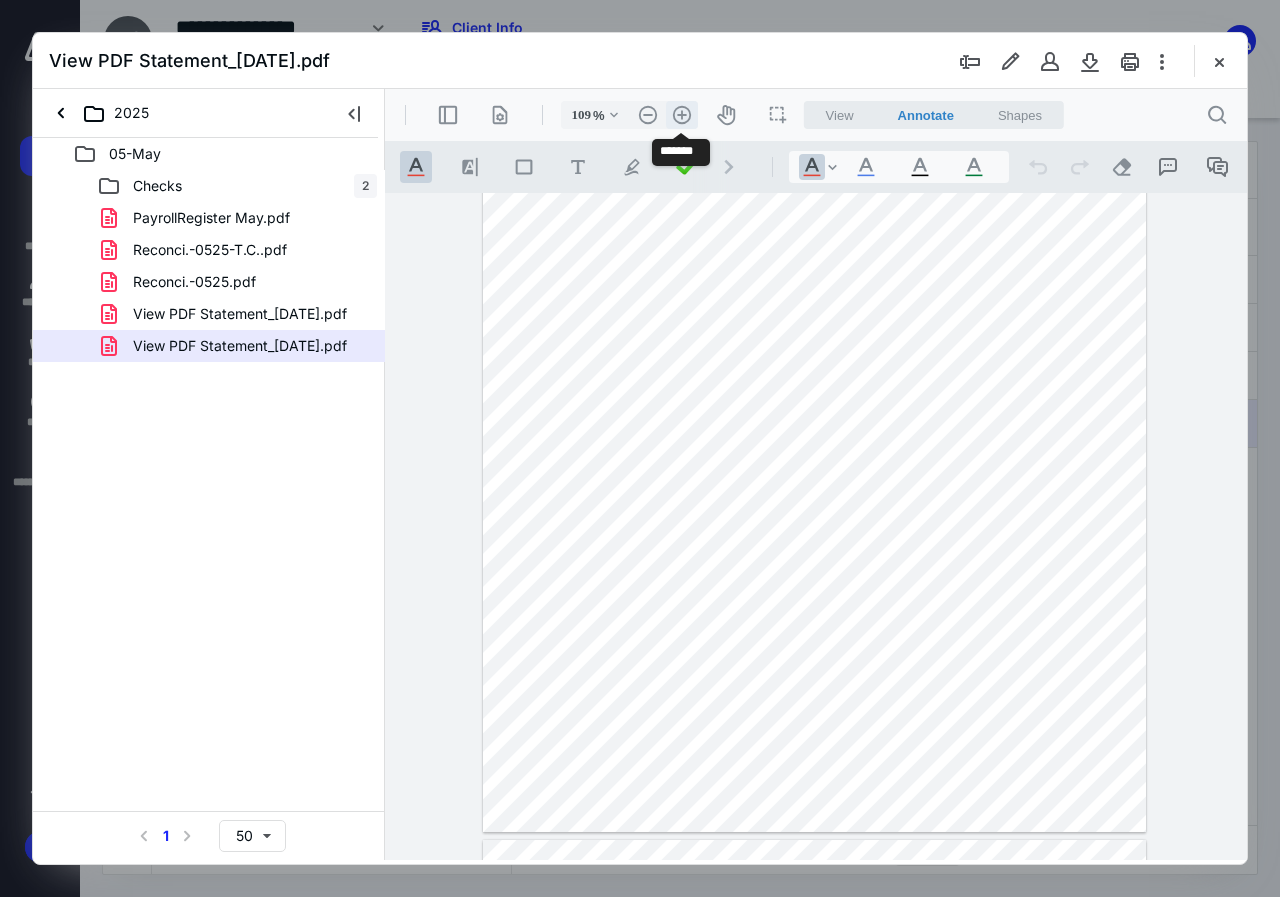 click on ".cls-1{fill:#abb0c4;} icon - header - zoom - in - line" at bounding box center (682, 115) 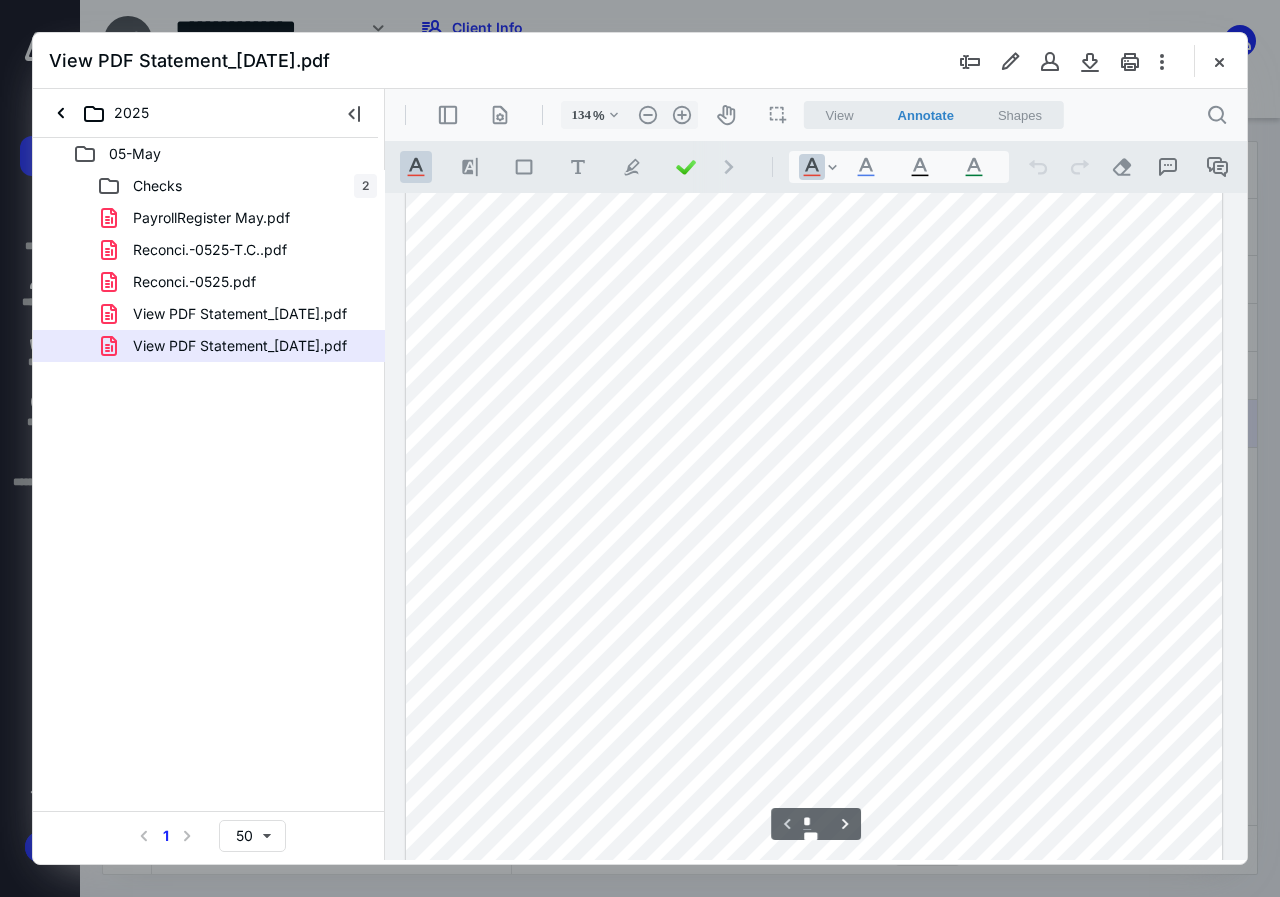 scroll, scrollTop: 0, scrollLeft: 0, axis: both 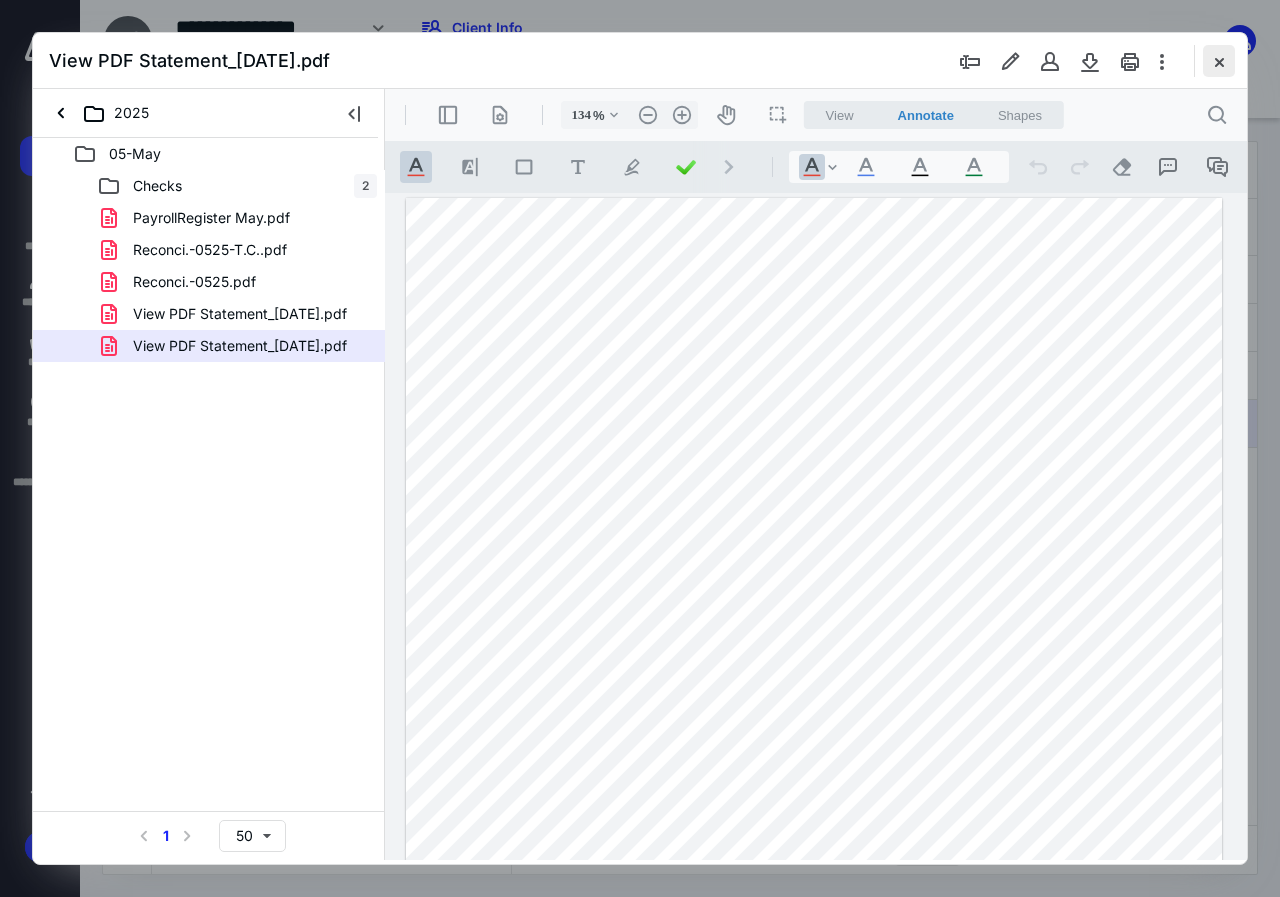 click at bounding box center [1219, 61] 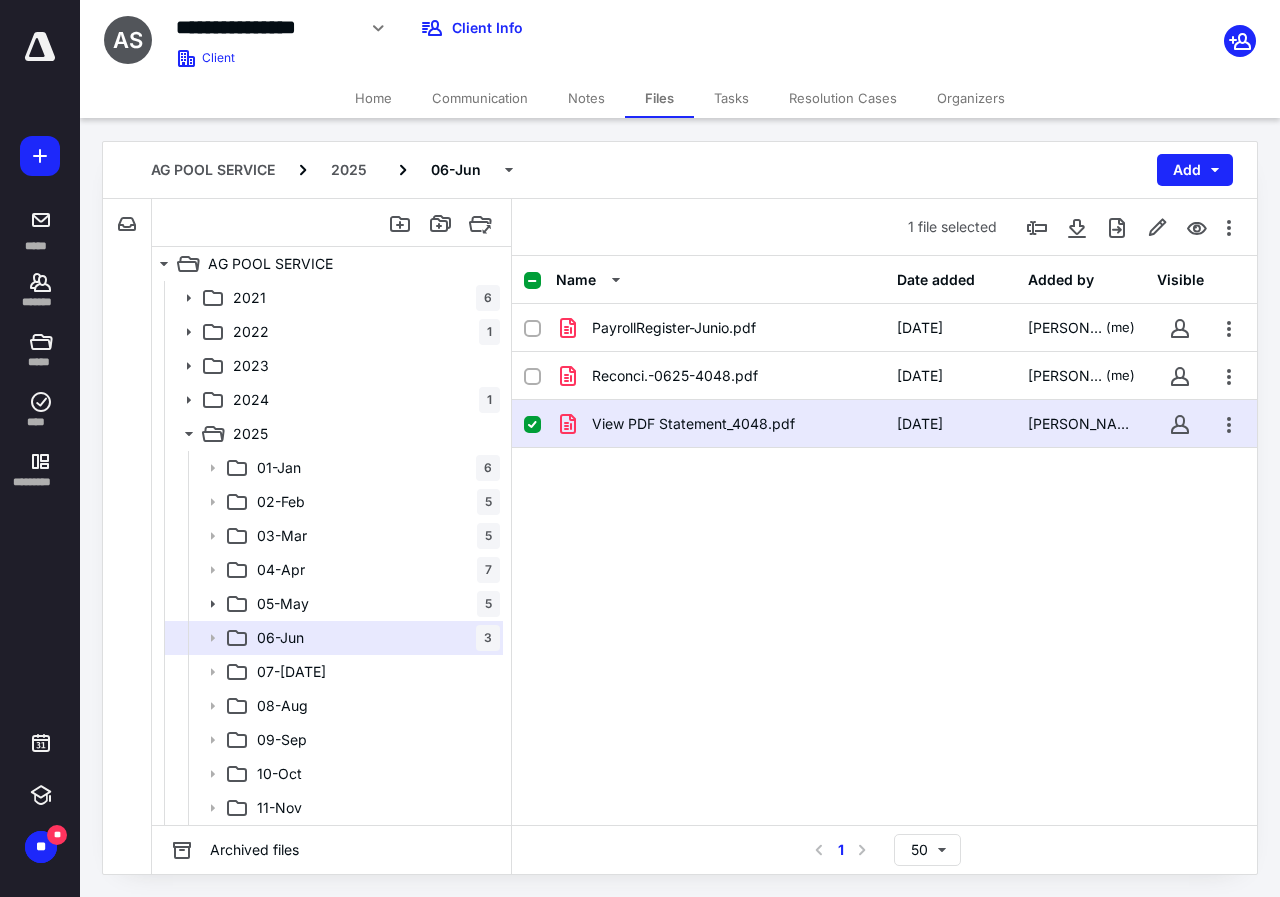 click on "Notes" at bounding box center (586, 98) 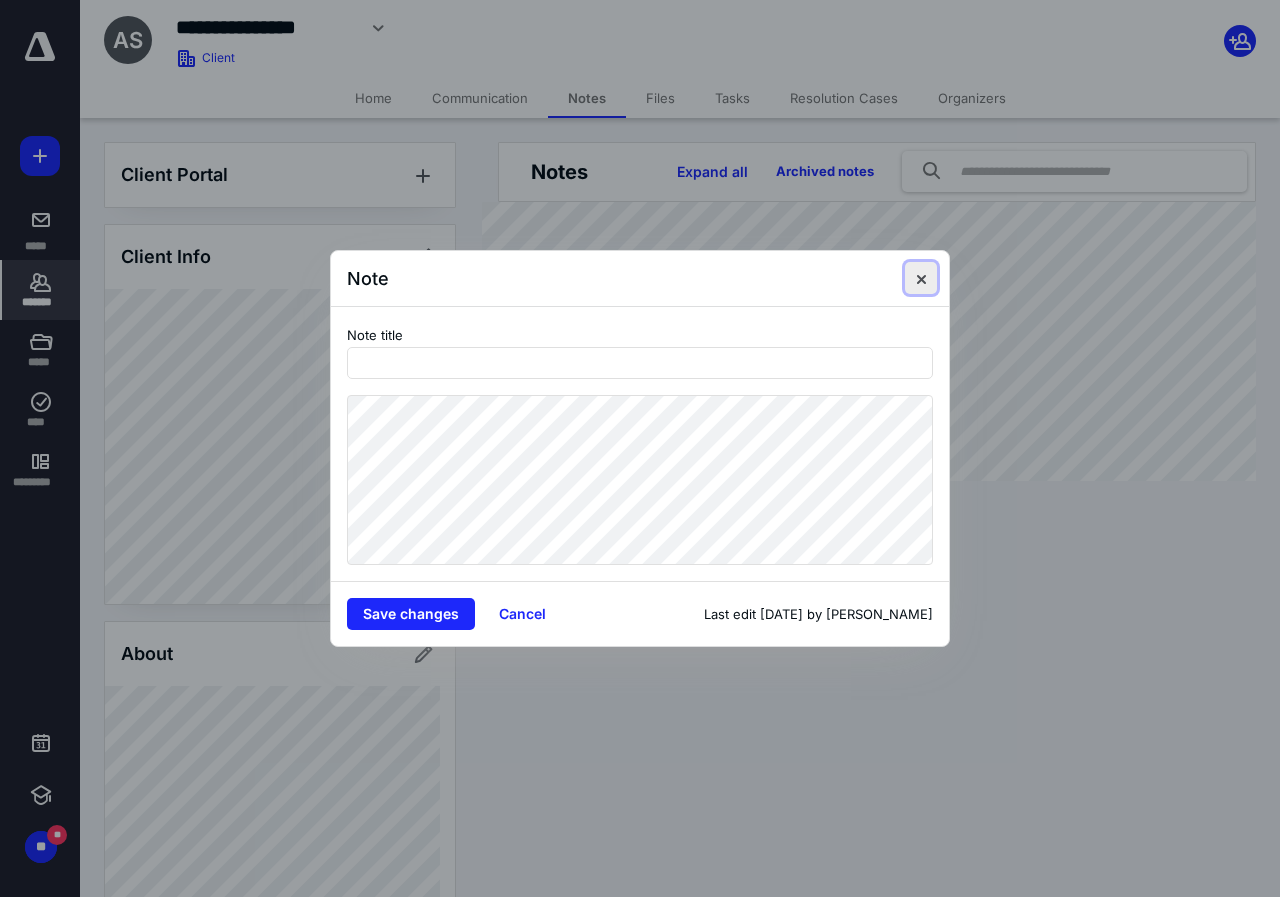 click at bounding box center [921, 278] 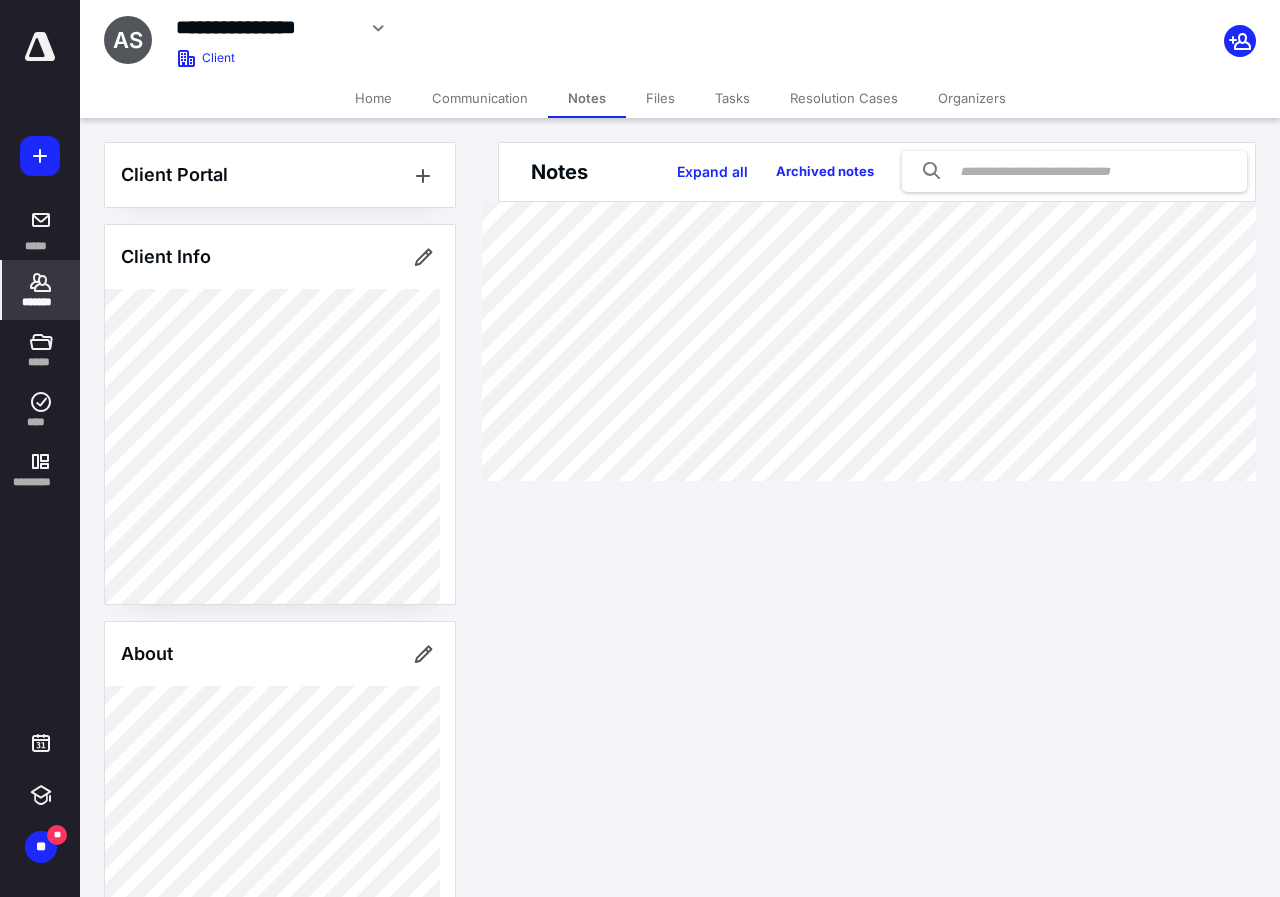 click on "Files" at bounding box center (660, 98) 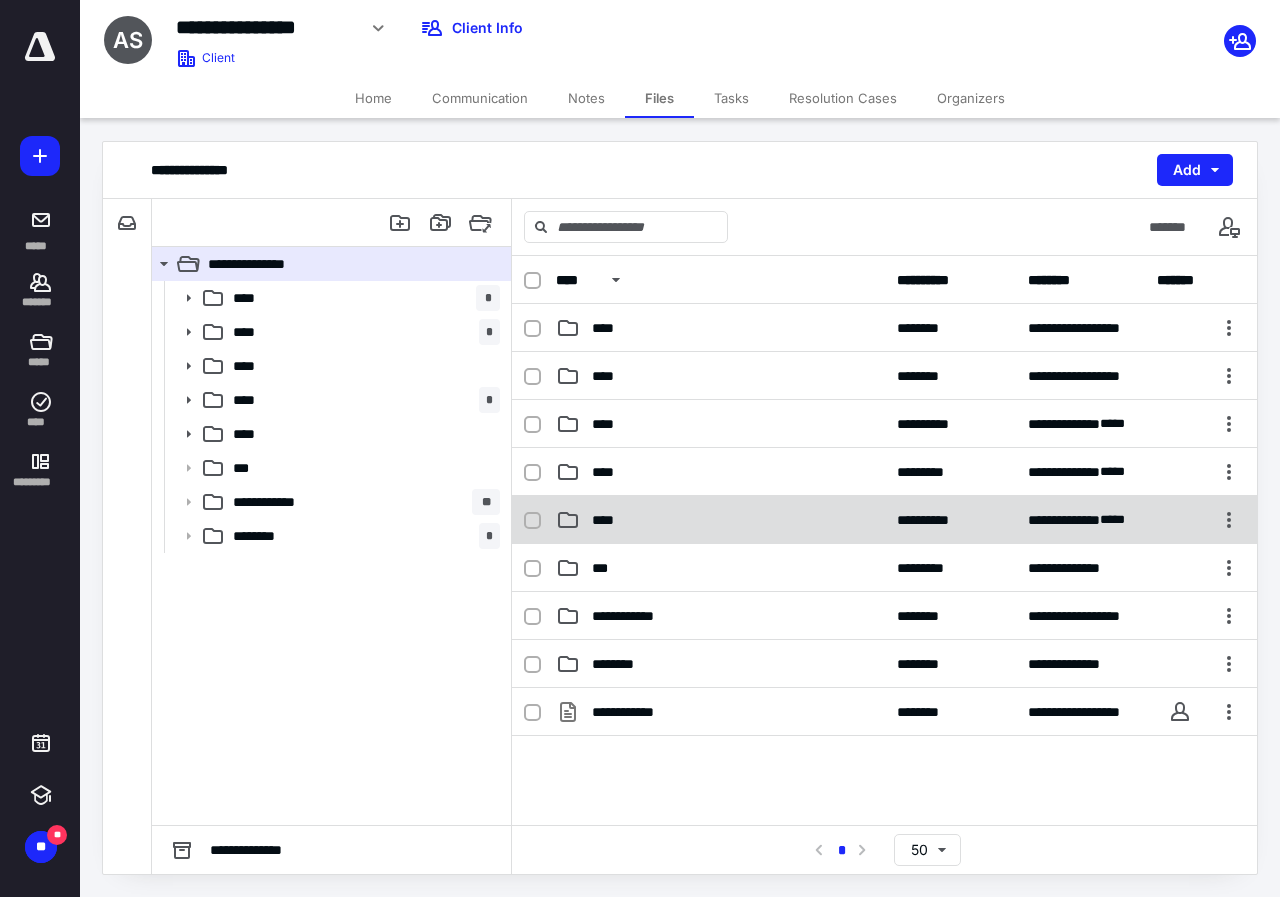 click on "**********" at bounding box center [884, 520] 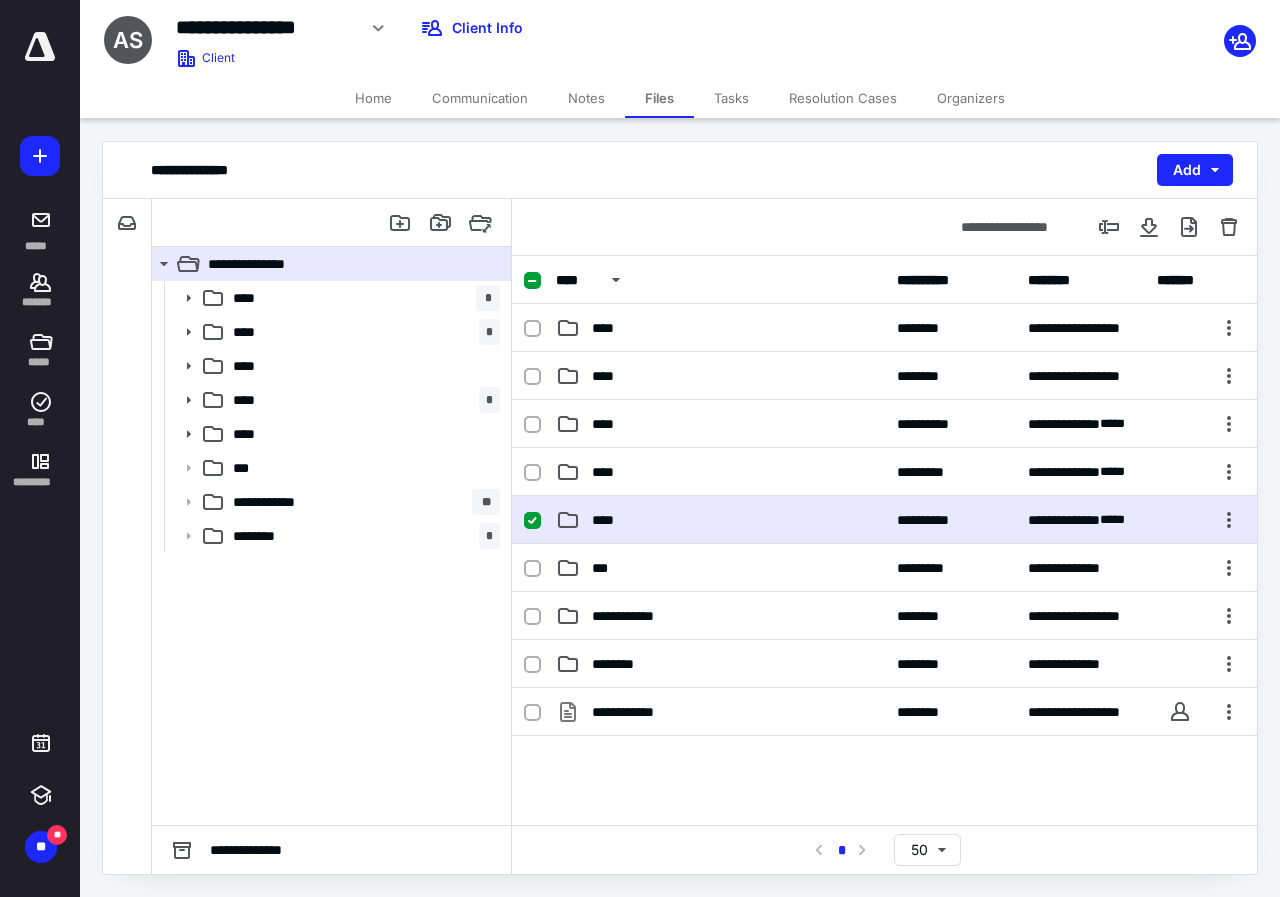 click on "**********" at bounding box center [884, 520] 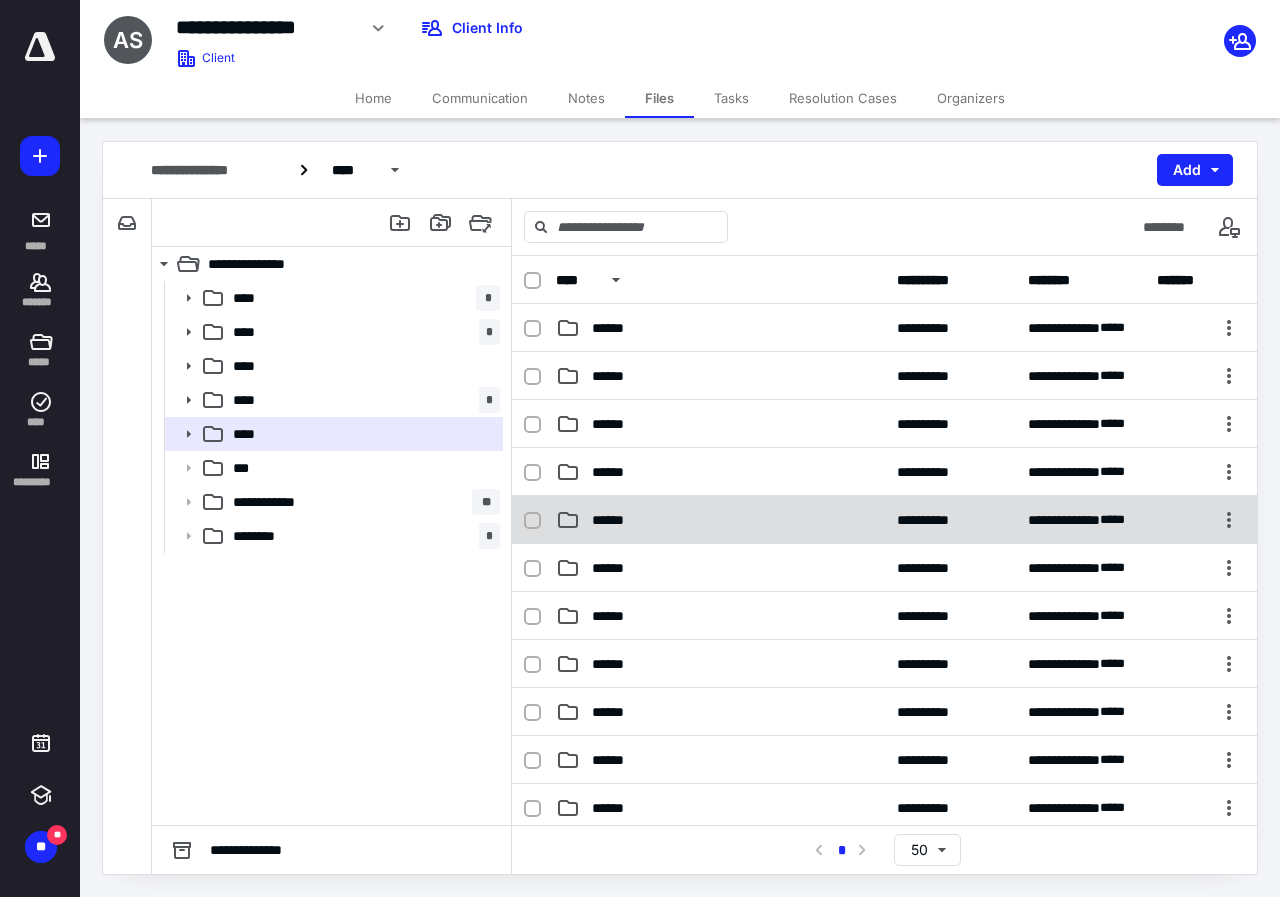 click on "******" at bounding box center (720, 520) 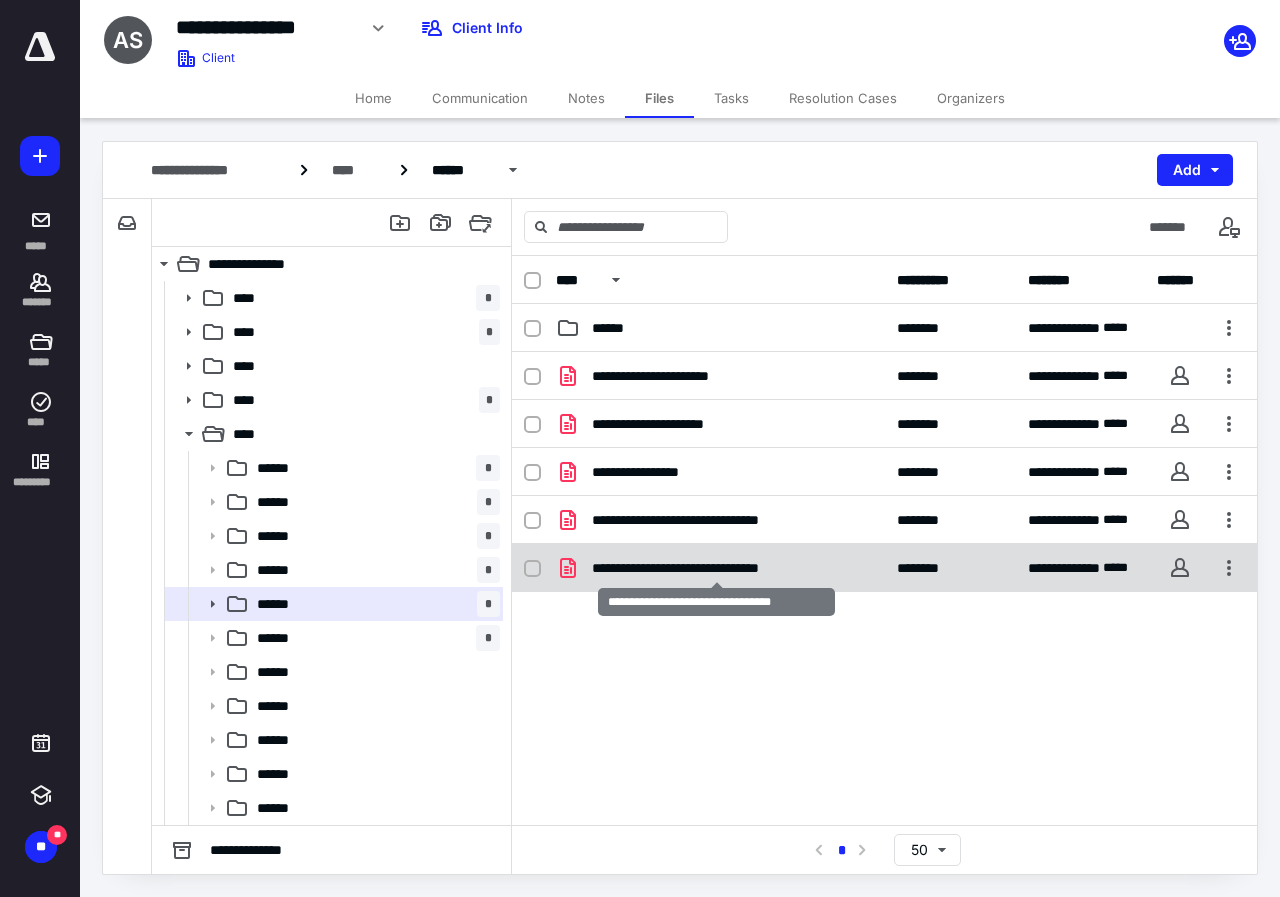 click on "**********" at bounding box center (717, 568) 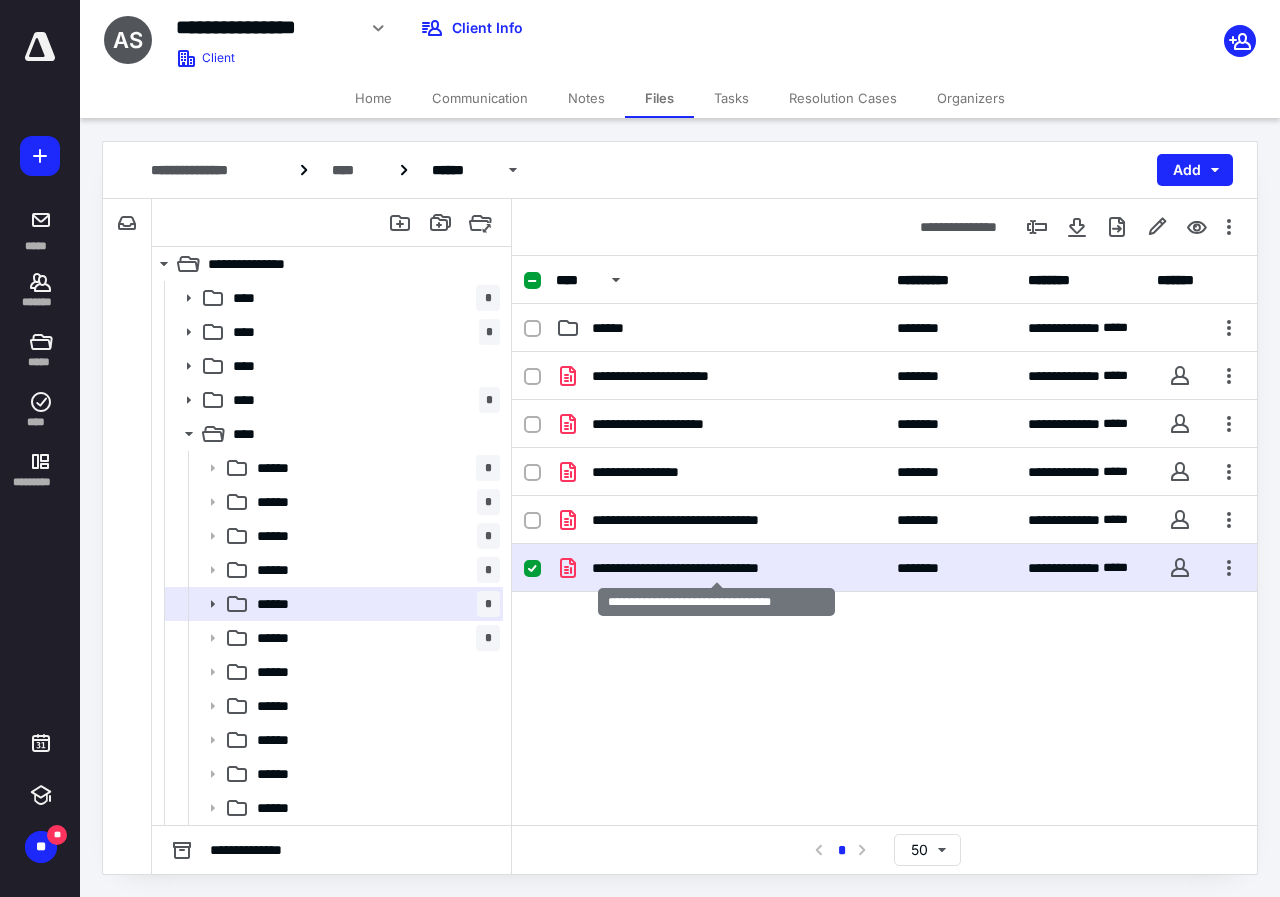 click on "**********" at bounding box center [717, 568] 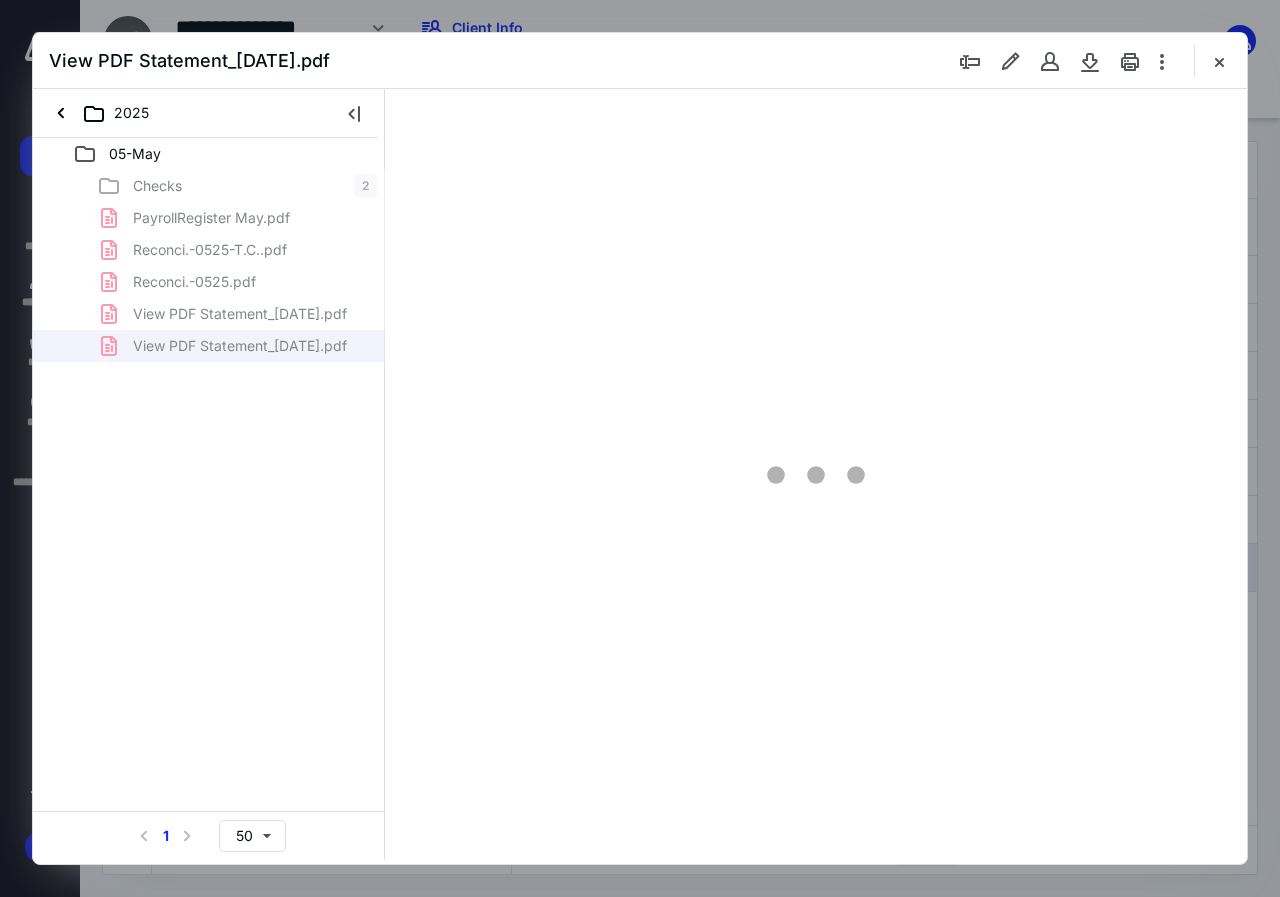 scroll, scrollTop: 0, scrollLeft: 0, axis: both 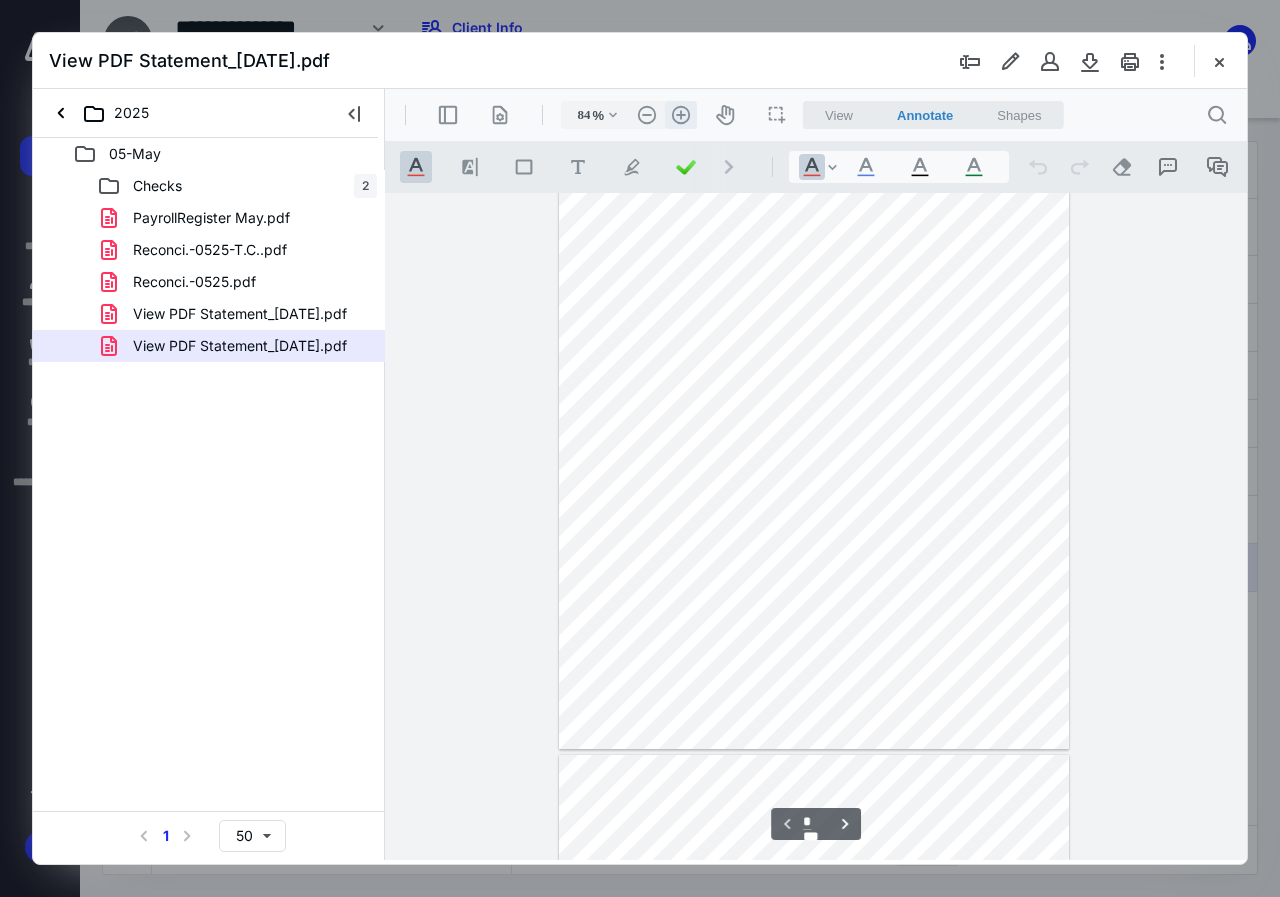 click on ".cls-1{fill:#abb0c4;} icon - header - zoom - in - line" at bounding box center [681, 115] 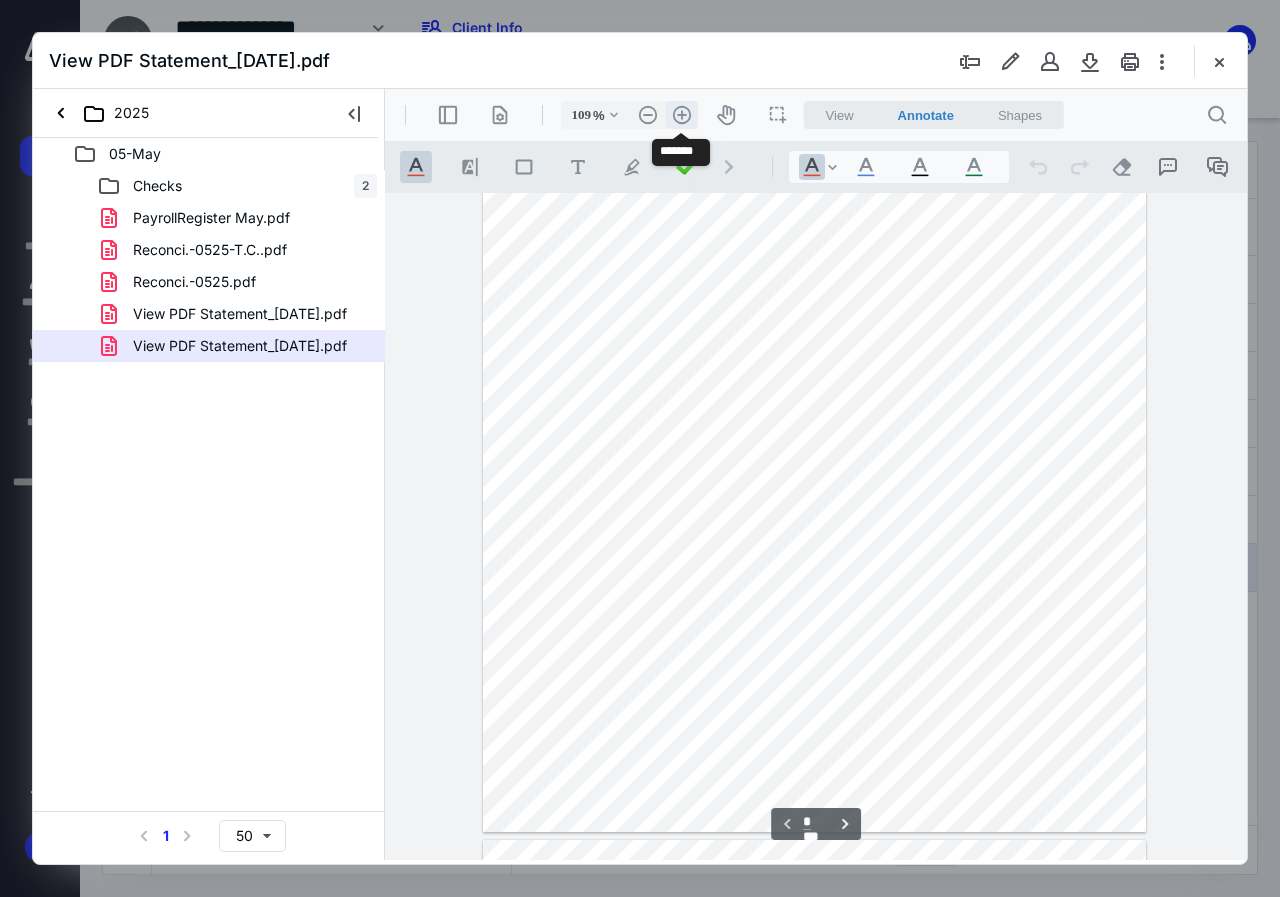 click on ".cls-1{fill:#abb0c4;} icon - header - zoom - in - line" at bounding box center (682, 115) 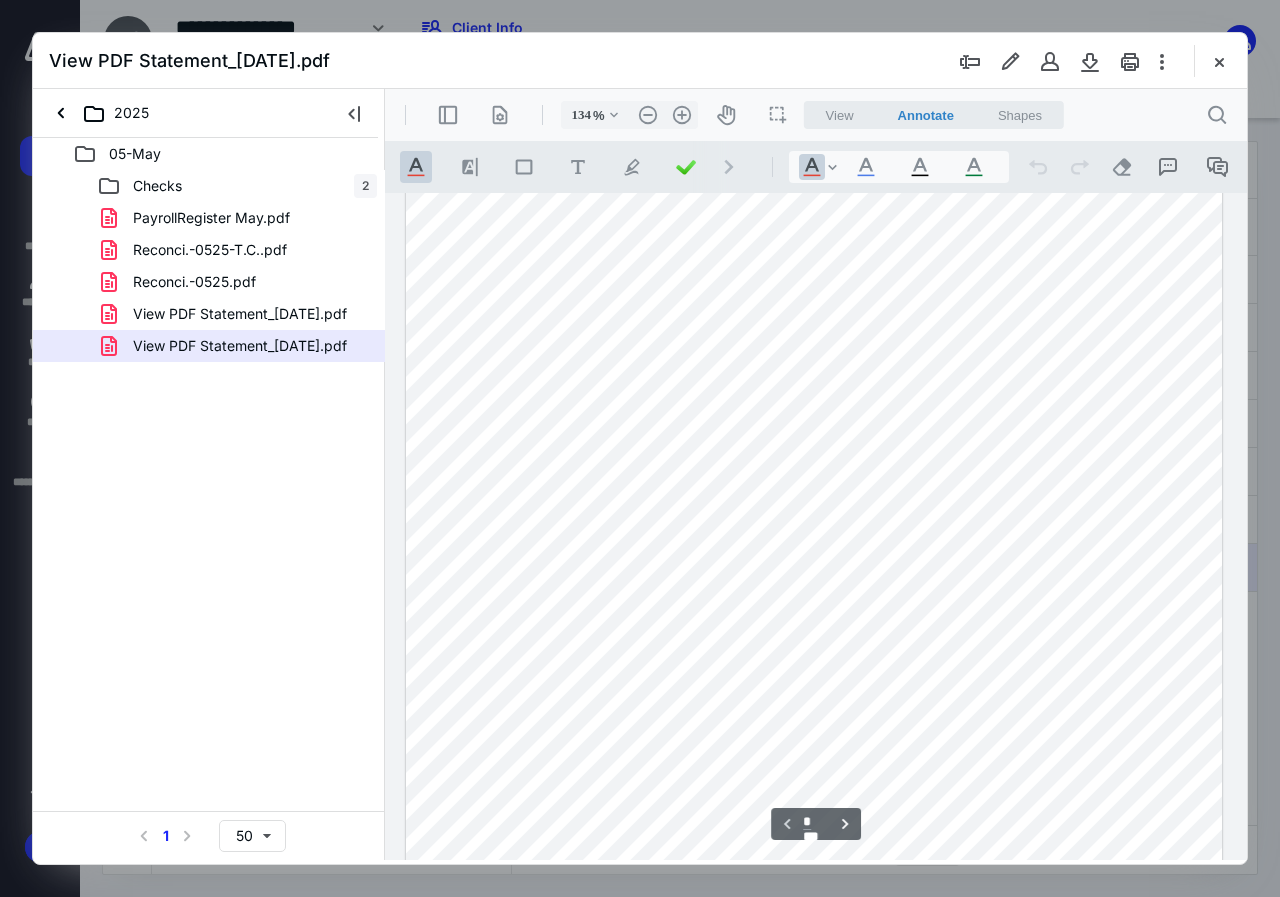 scroll, scrollTop: 0, scrollLeft: 0, axis: both 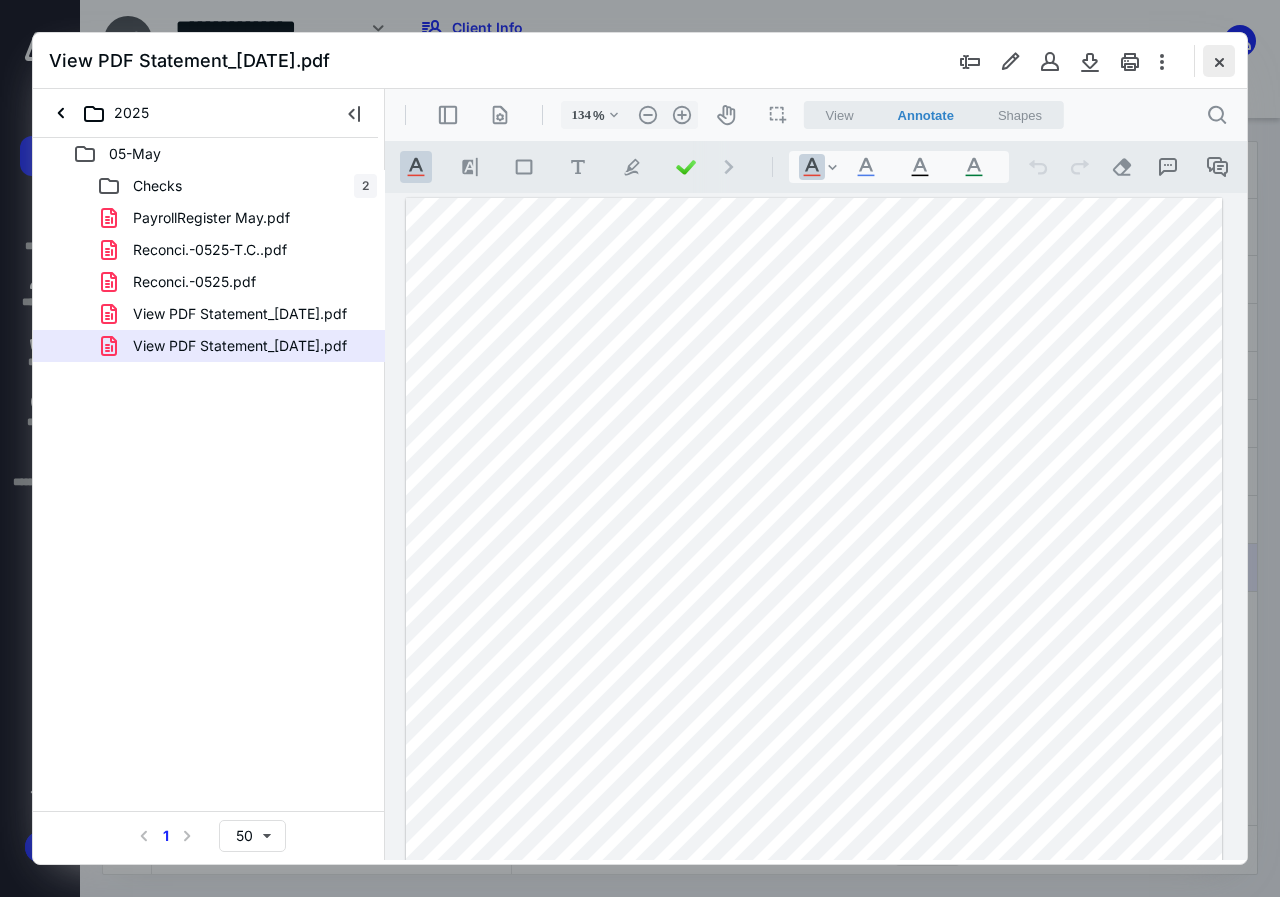 click at bounding box center (1219, 61) 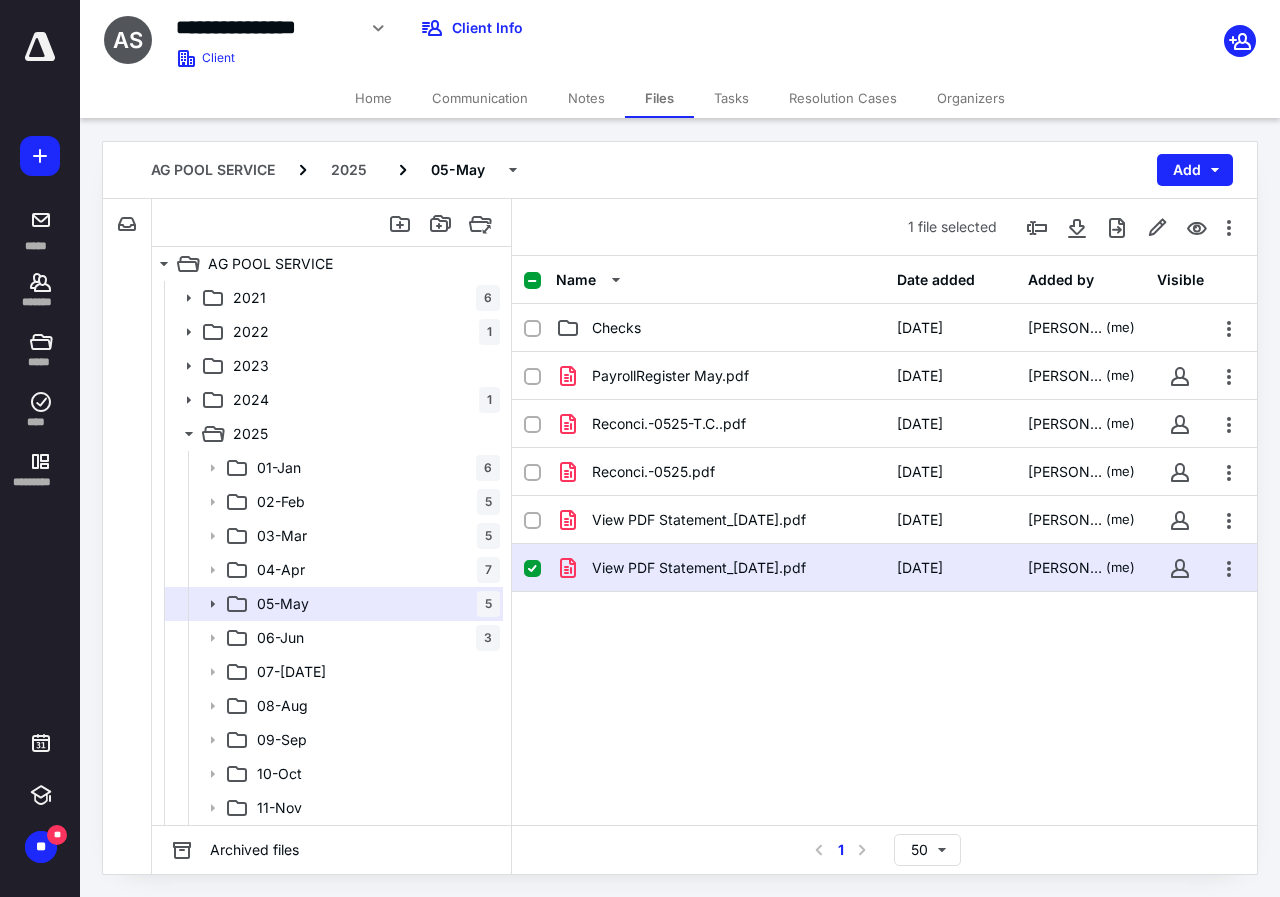 click on "Files" at bounding box center (659, 98) 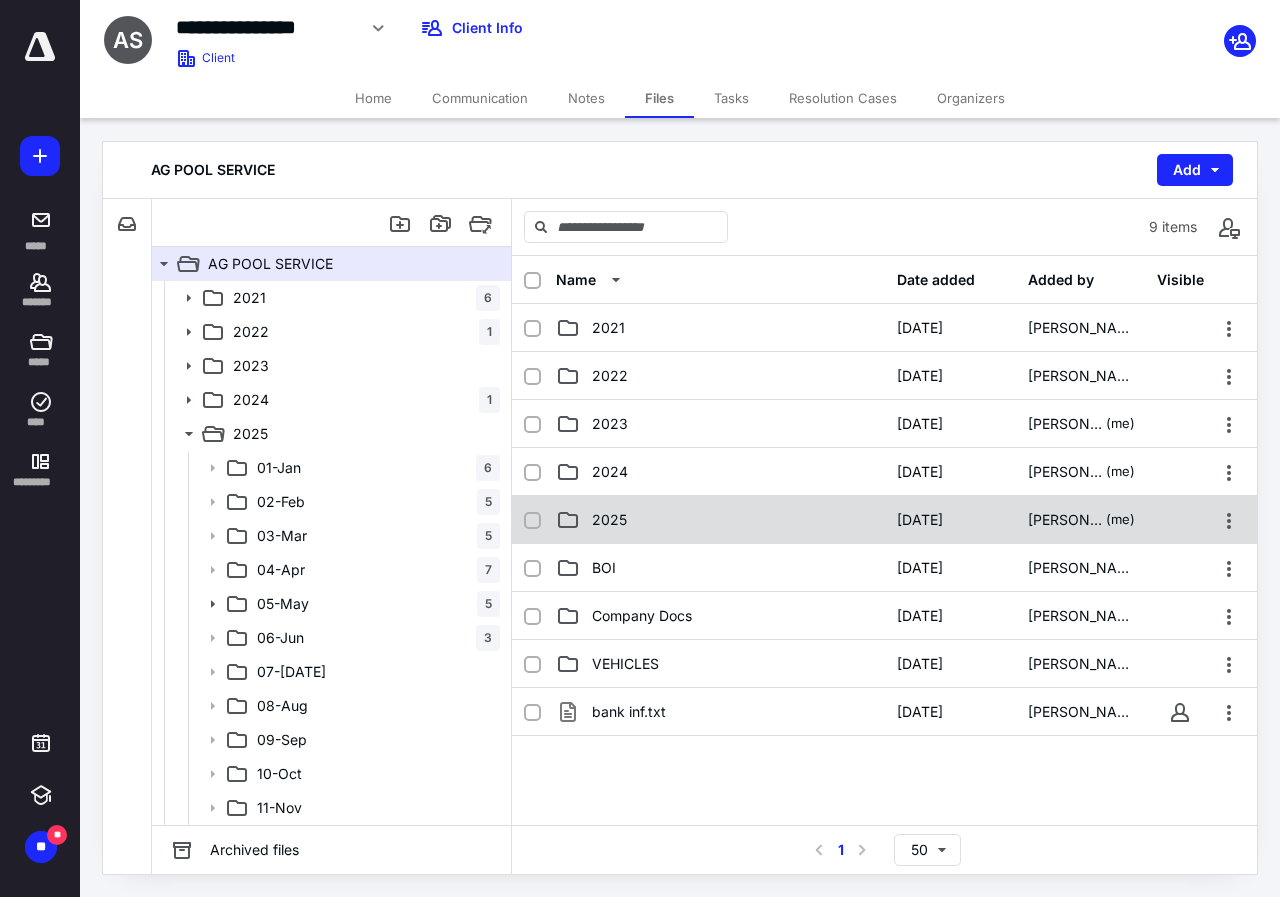 click on "2025" at bounding box center (720, 520) 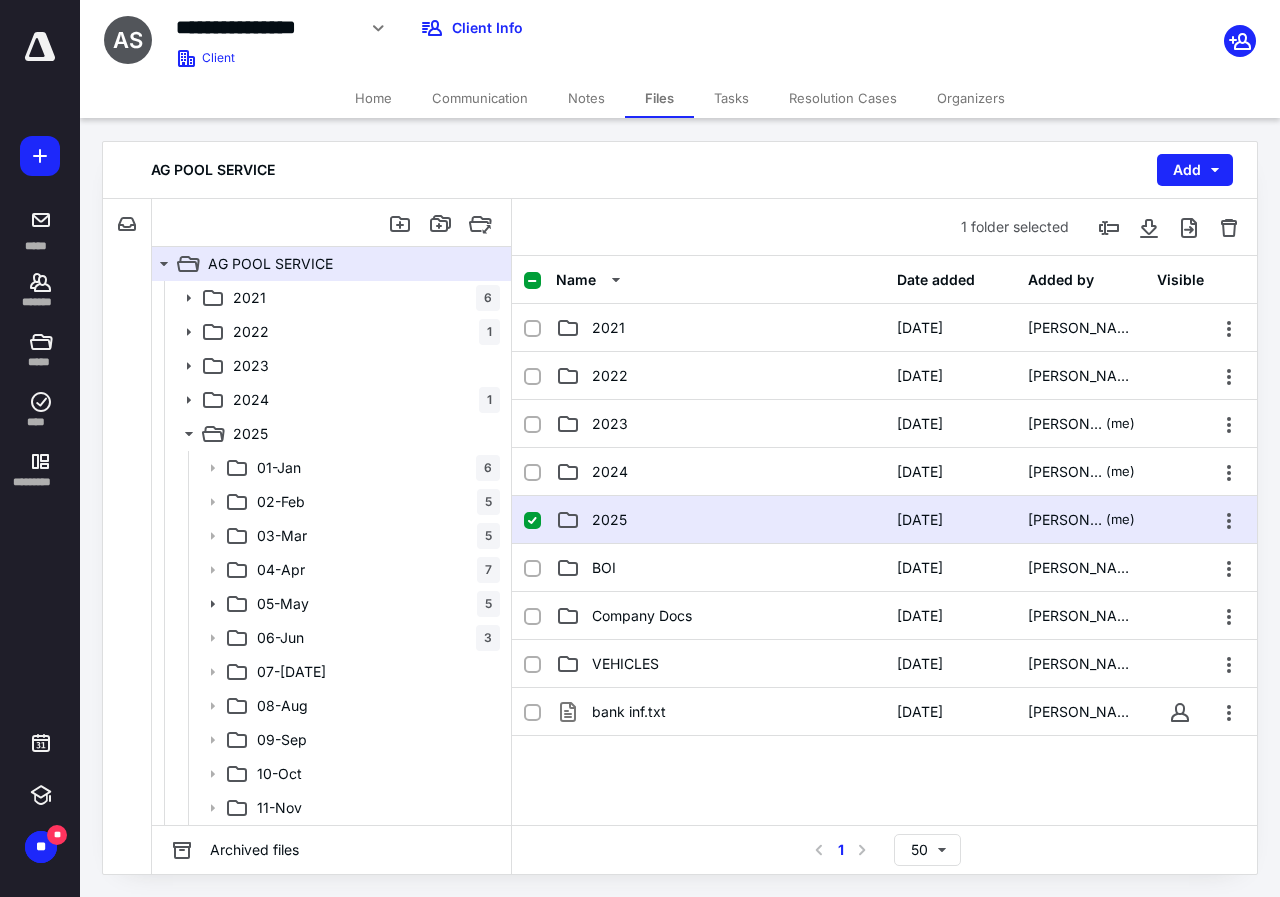 click on "2025" at bounding box center (720, 520) 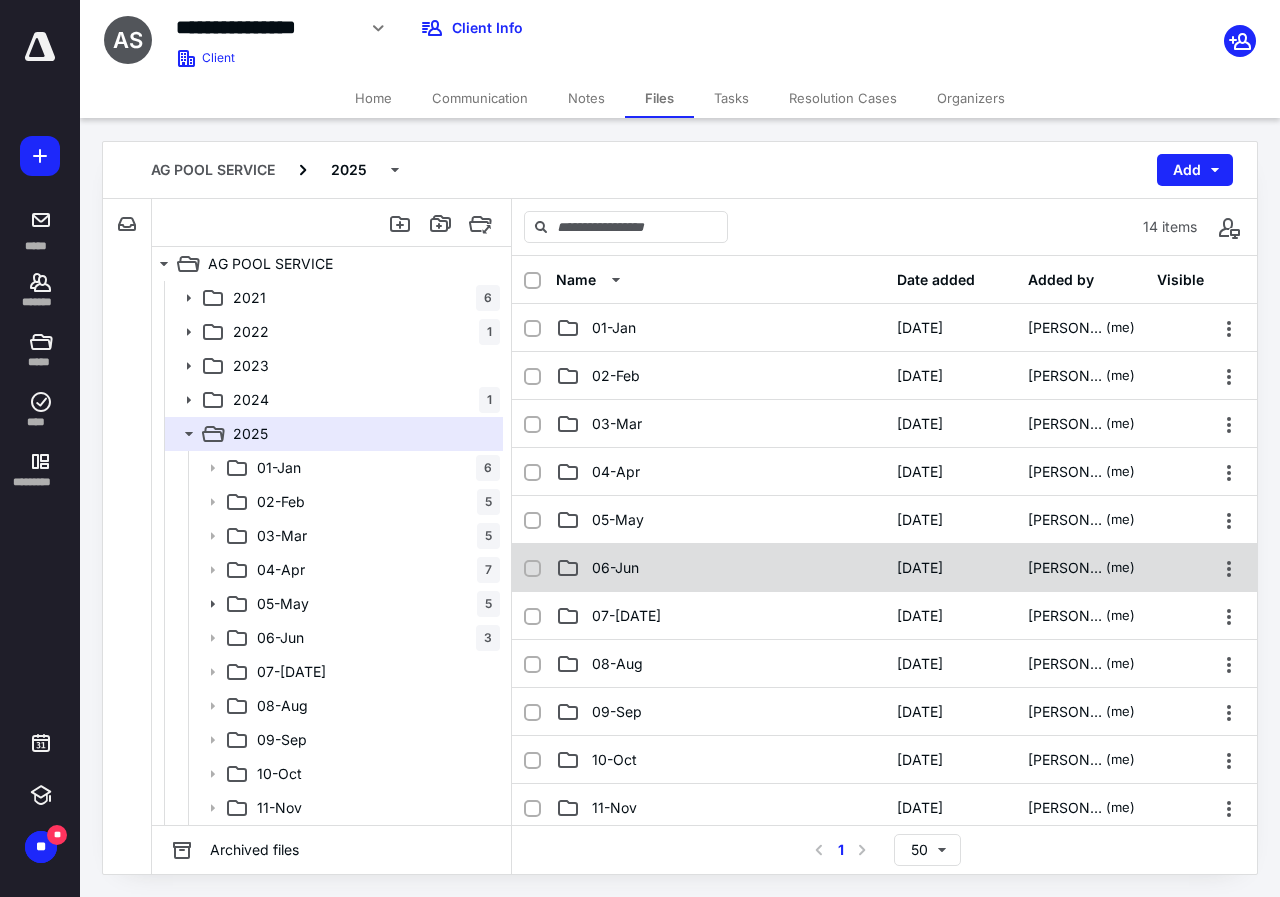 click on "06-Jun" at bounding box center (720, 568) 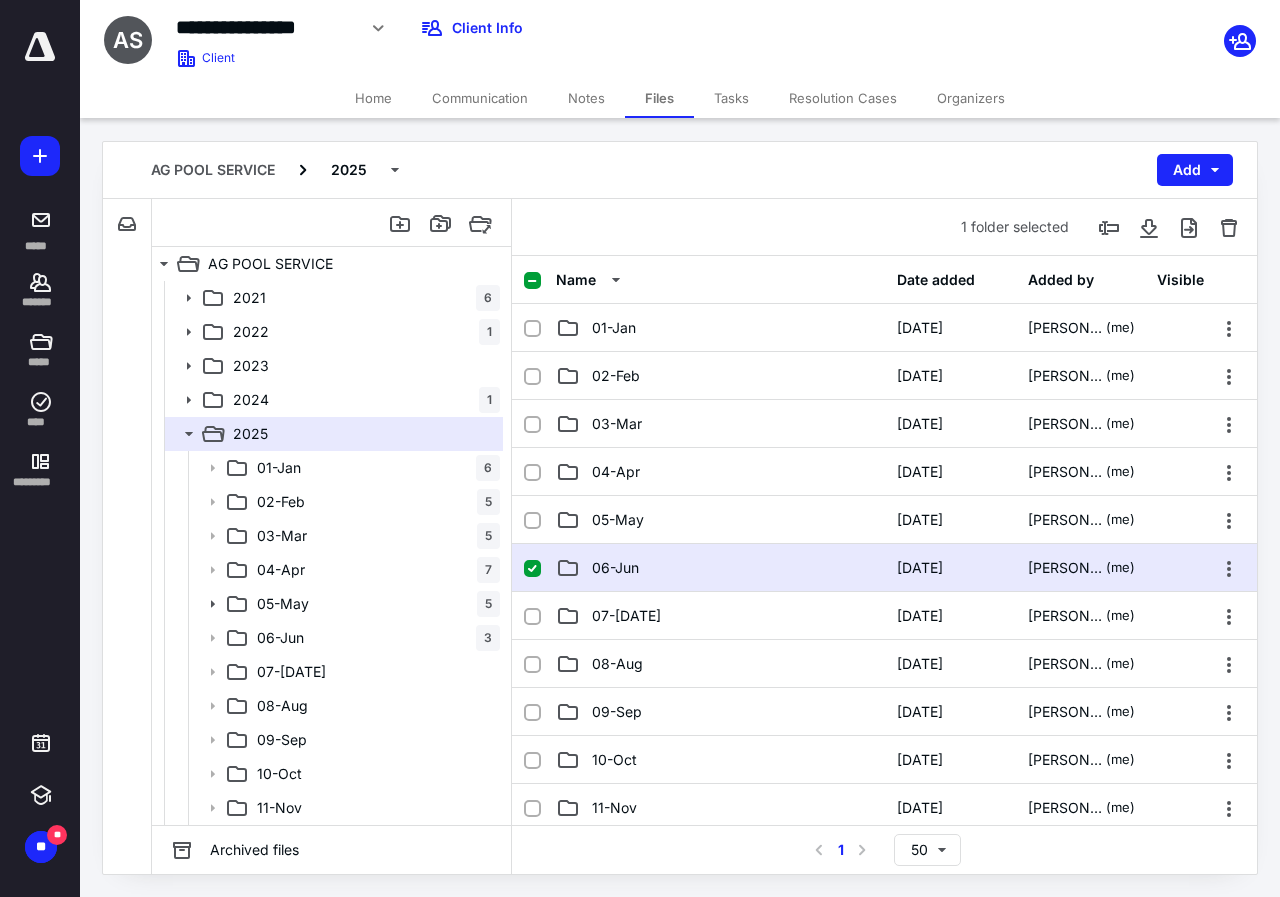 click on "06-Jun" at bounding box center [720, 568] 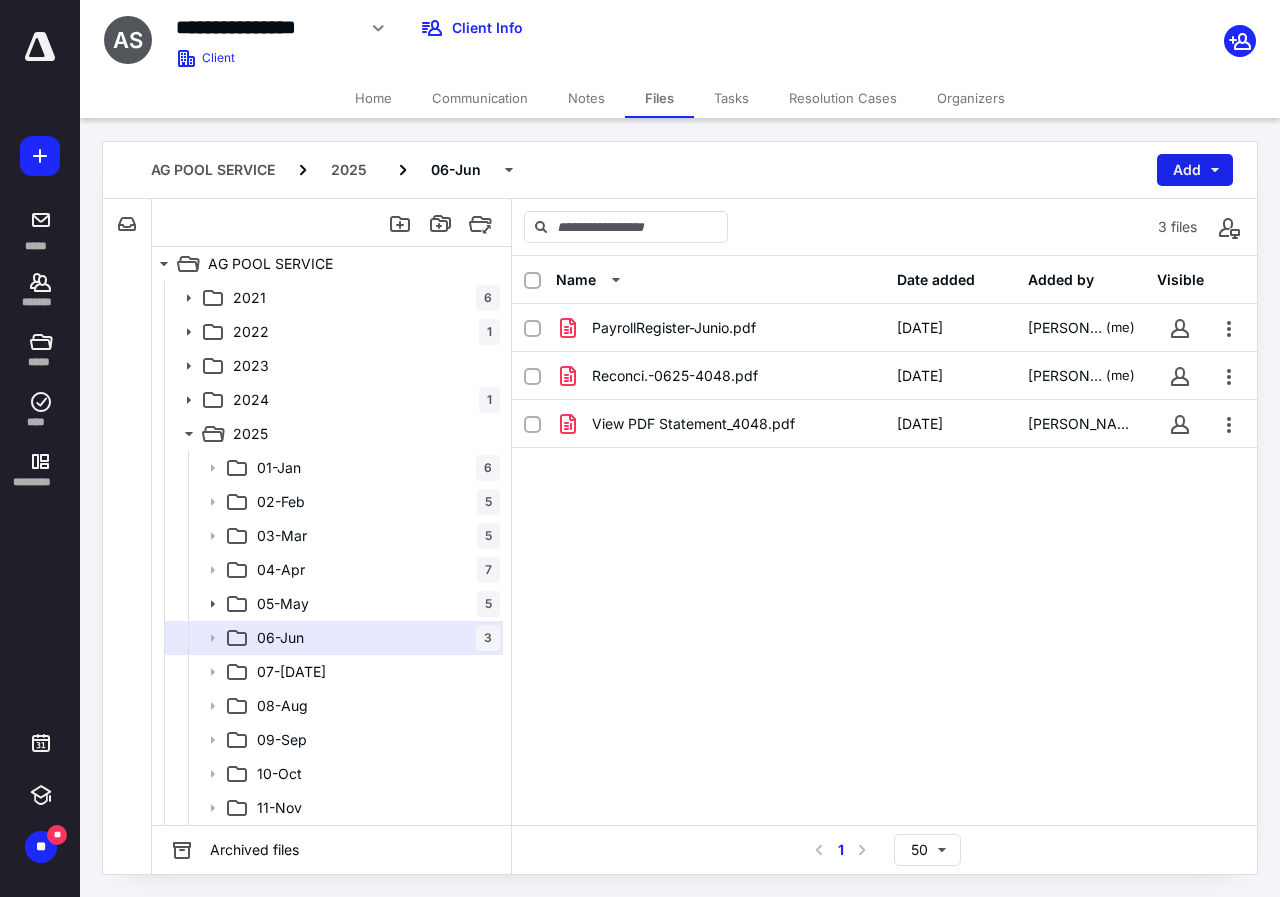 click on "Add" at bounding box center (1195, 170) 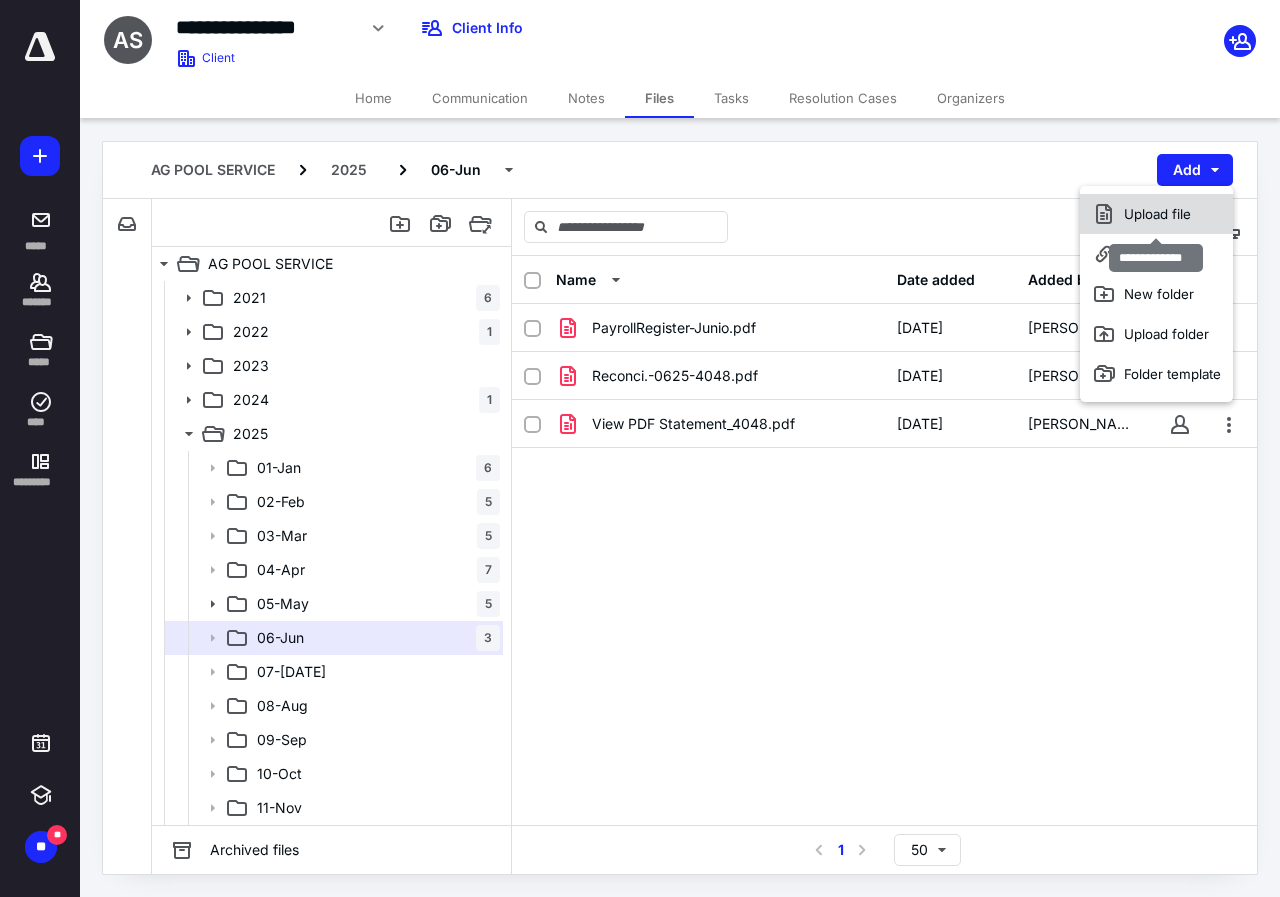 click on "Upload file" at bounding box center (1156, 214) 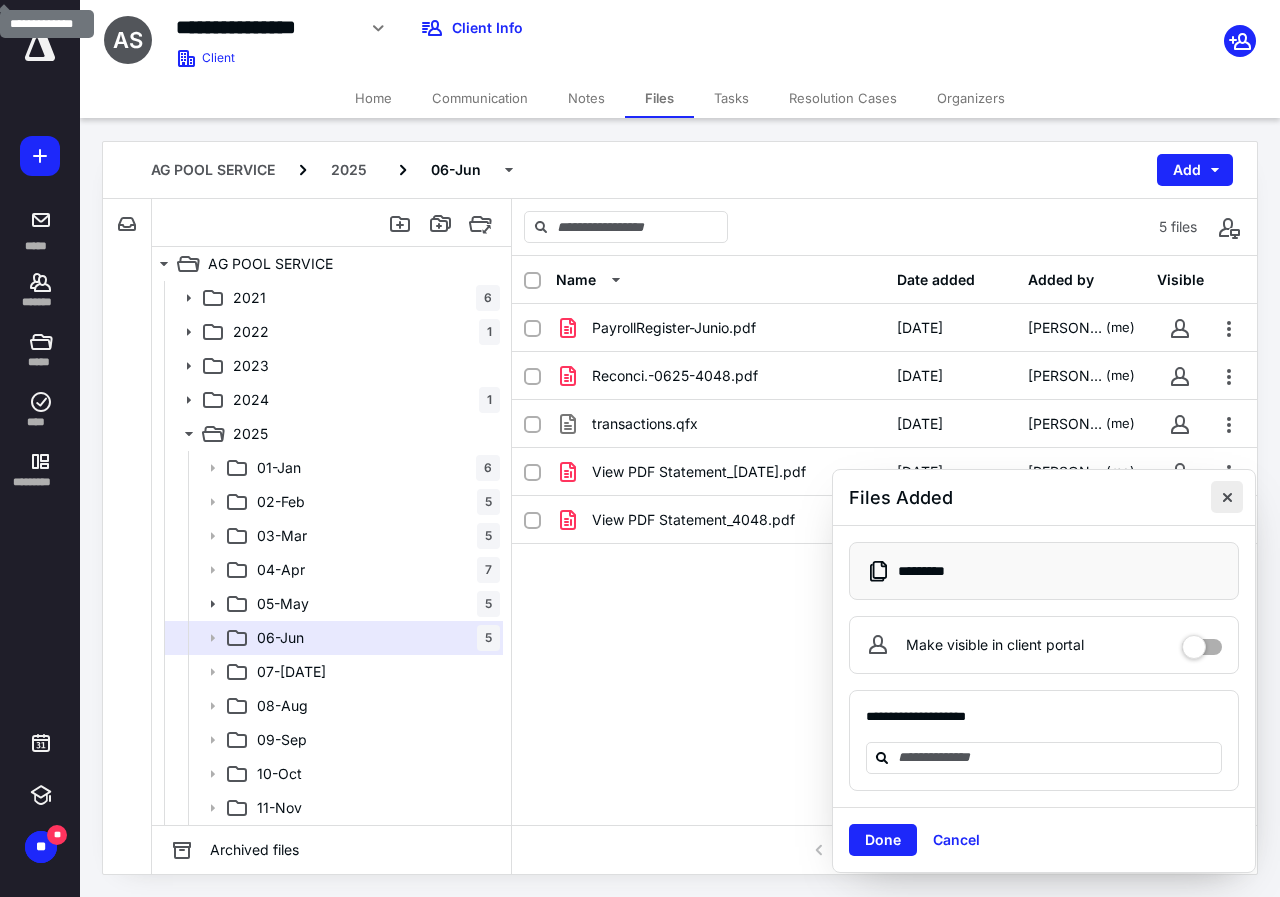 click at bounding box center (1227, 497) 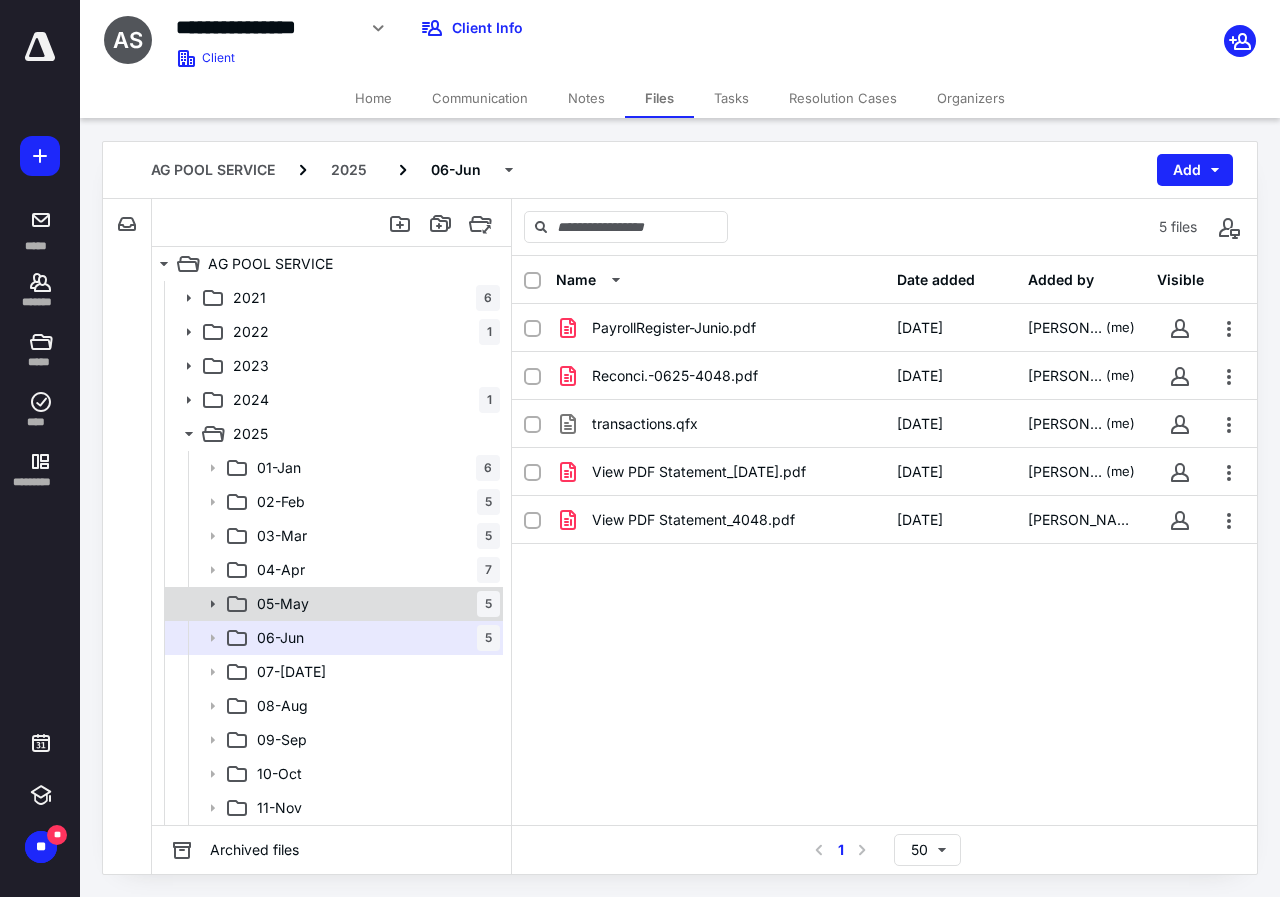 click on "05-[DATE]" at bounding box center [374, 604] 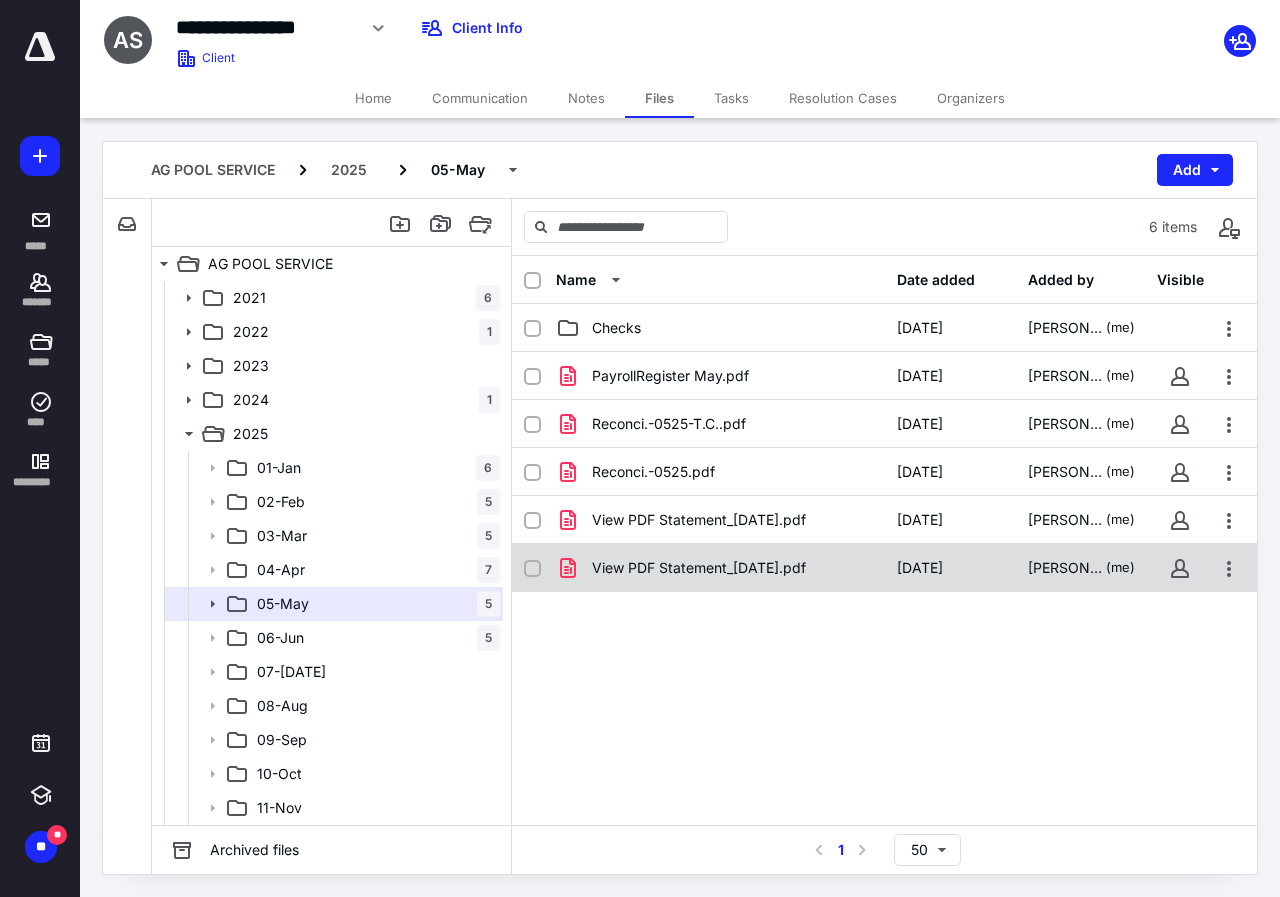 click on "View PDF Statement_[DATE].pdf [DATE] [PERSON_NAME]  (me)" at bounding box center (884, 568) 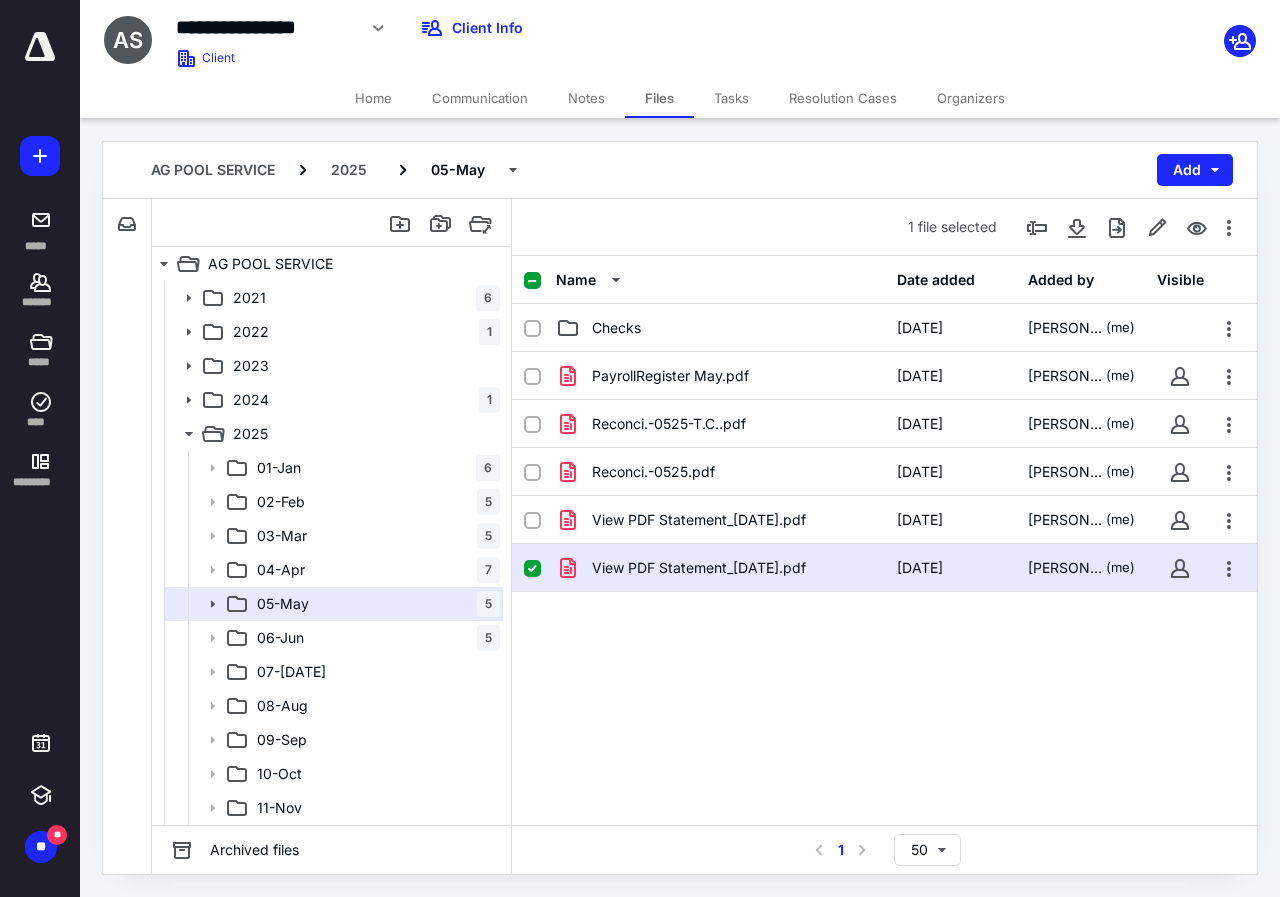 click on "View PDF Statement_[DATE].pdf [DATE] [PERSON_NAME]  (me)" at bounding box center (884, 568) 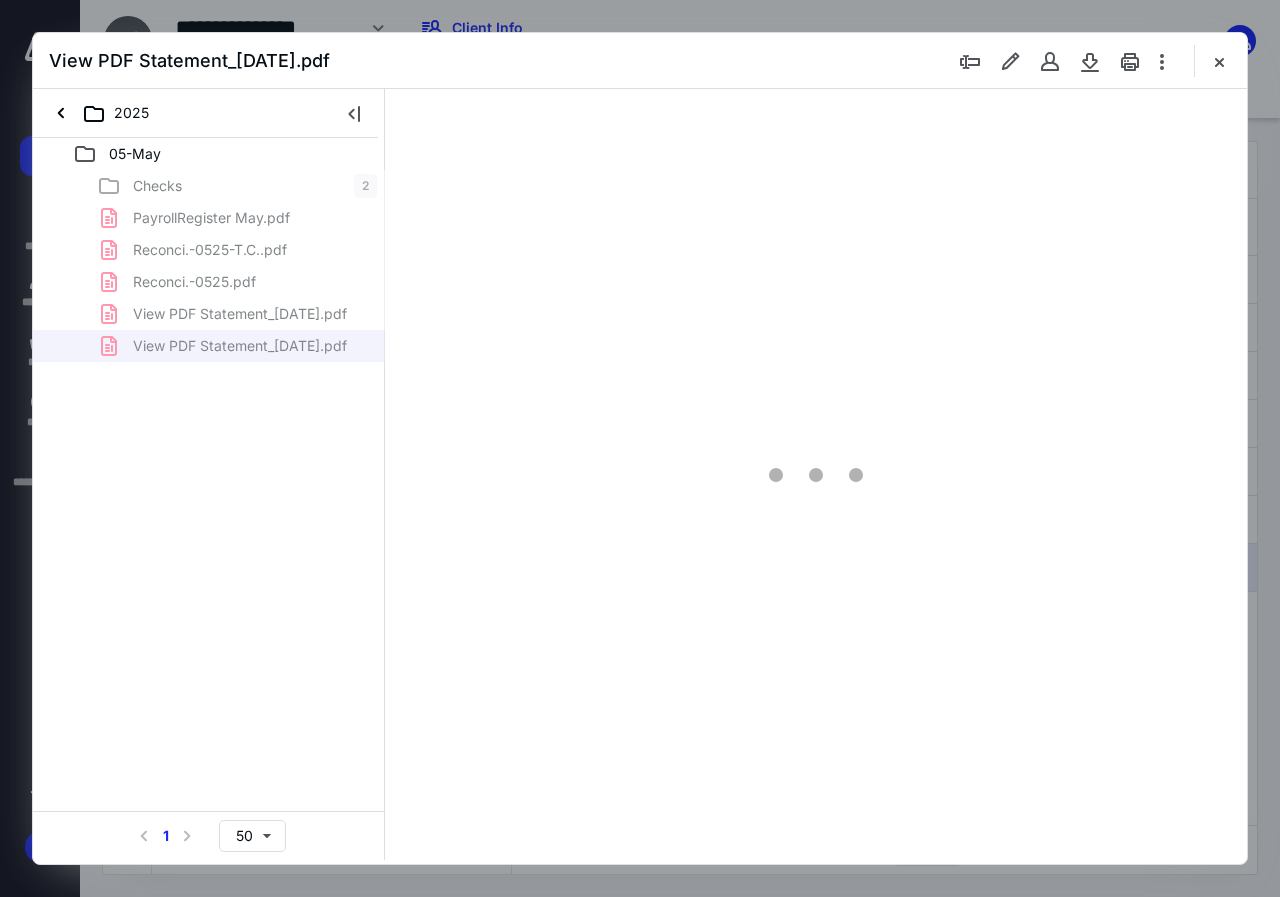 scroll, scrollTop: 0, scrollLeft: 0, axis: both 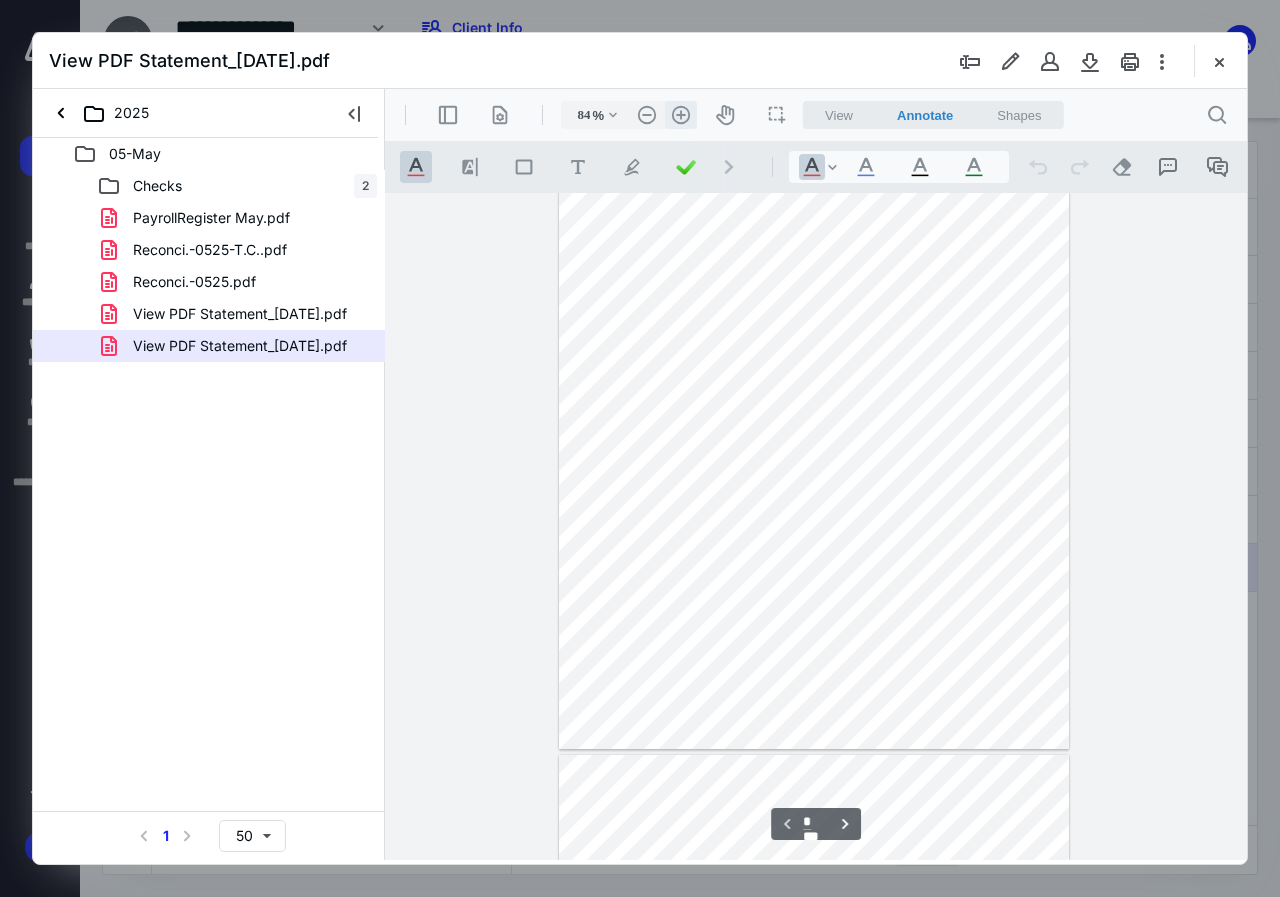 click on ".cls-1{fill:#abb0c4;} icon - header - zoom - in - line" at bounding box center [681, 115] 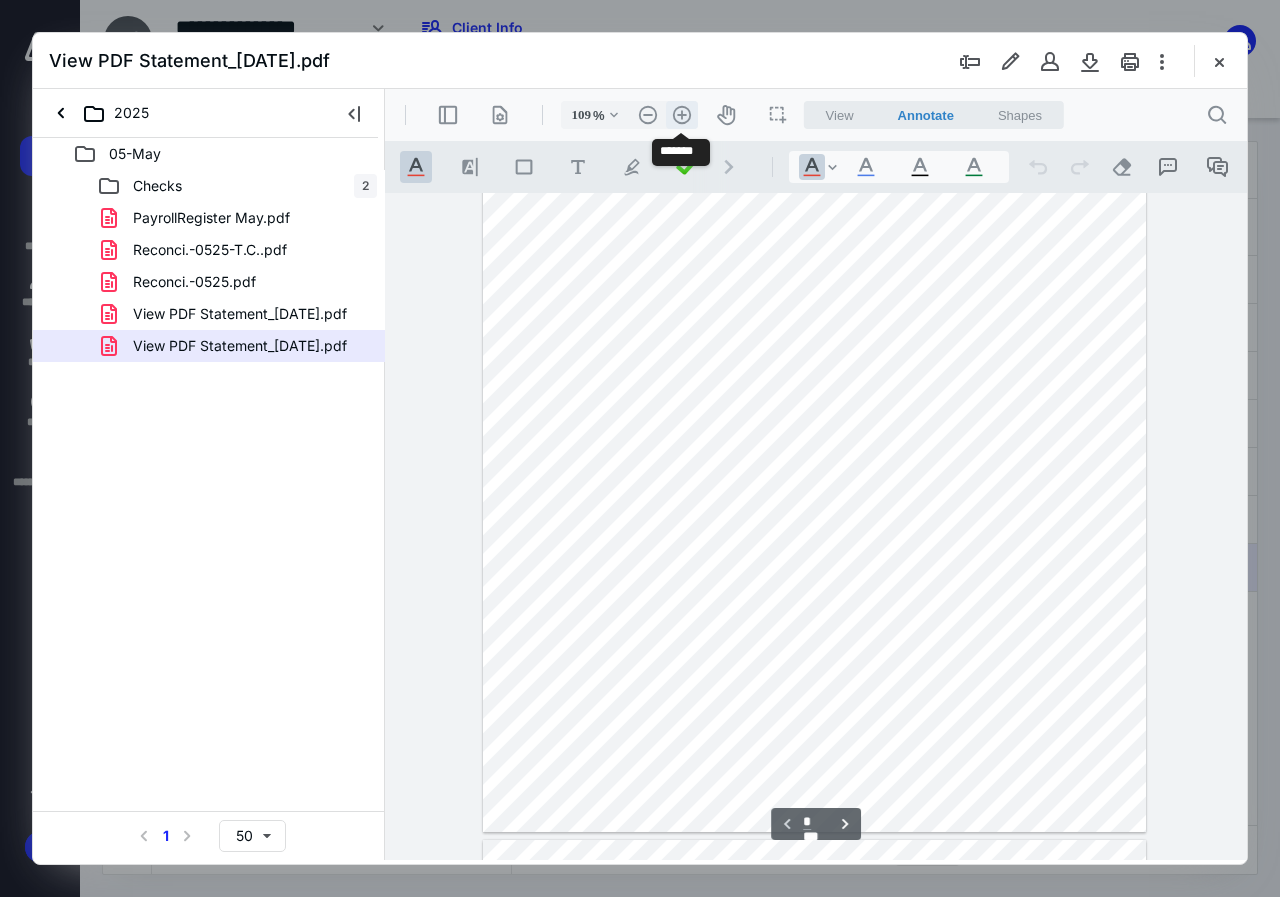 click on ".cls-1{fill:#abb0c4;} icon - header - zoom - in - line" at bounding box center [682, 115] 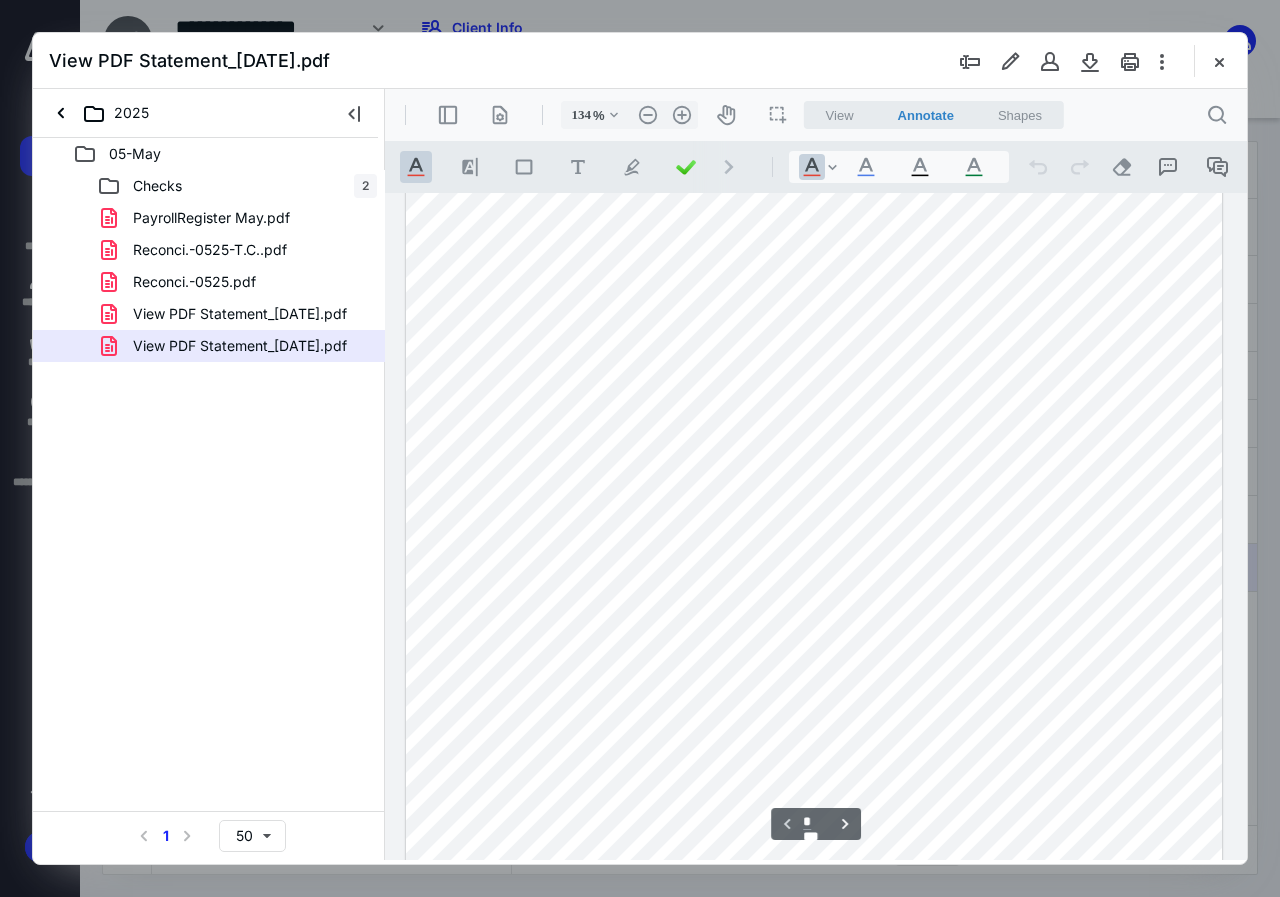 scroll, scrollTop: 0, scrollLeft: 0, axis: both 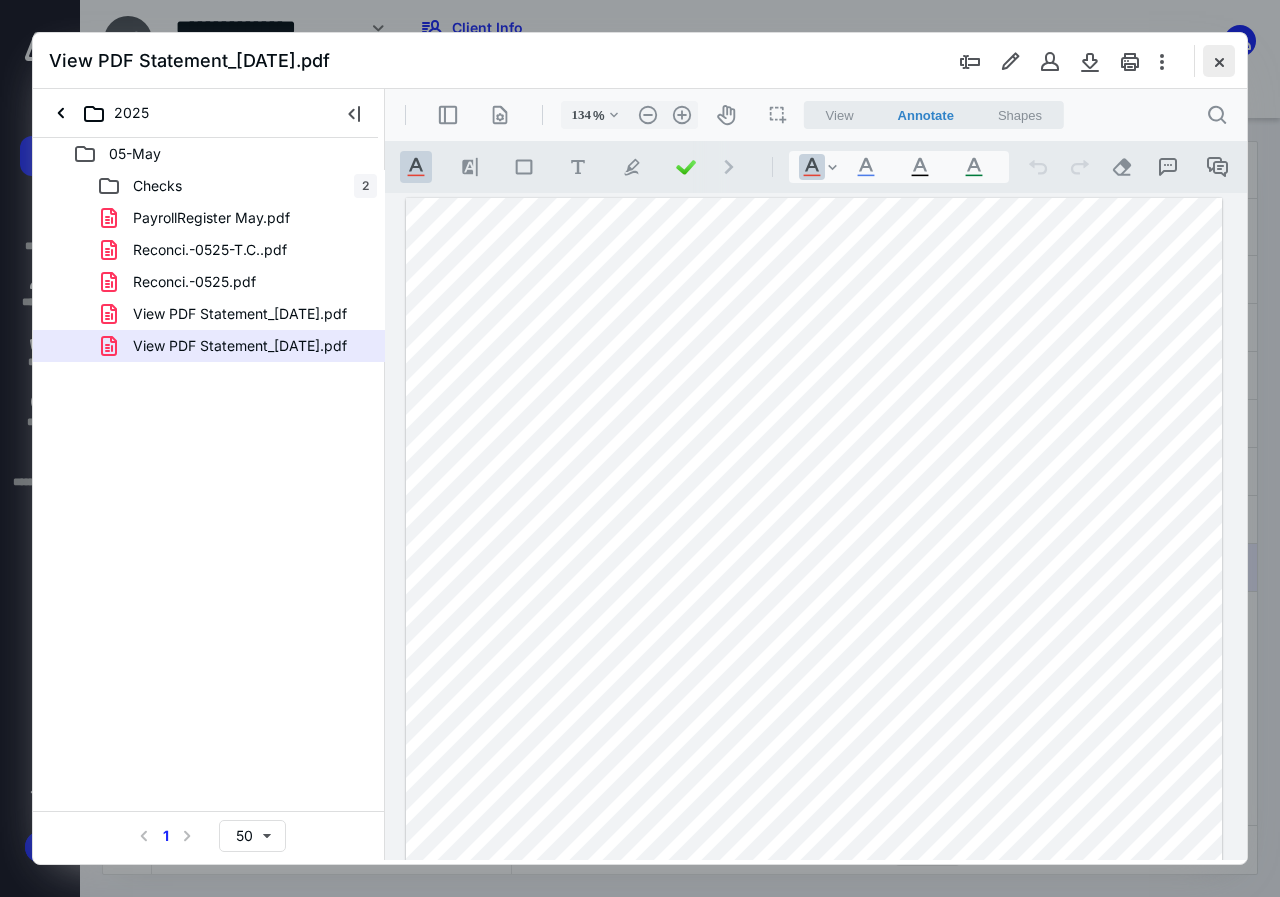 click at bounding box center (1219, 61) 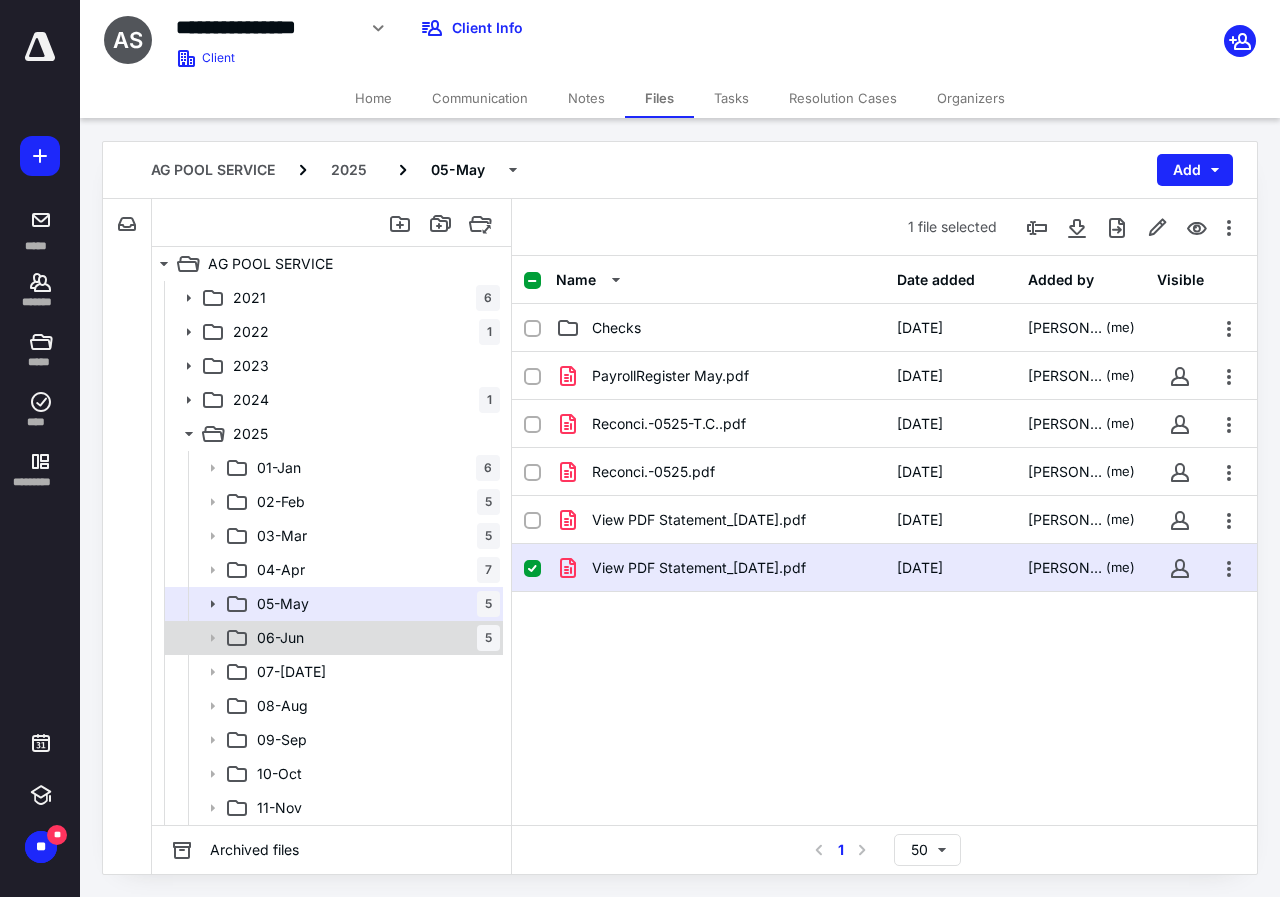 click on "06-[DATE]" at bounding box center (374, 638) 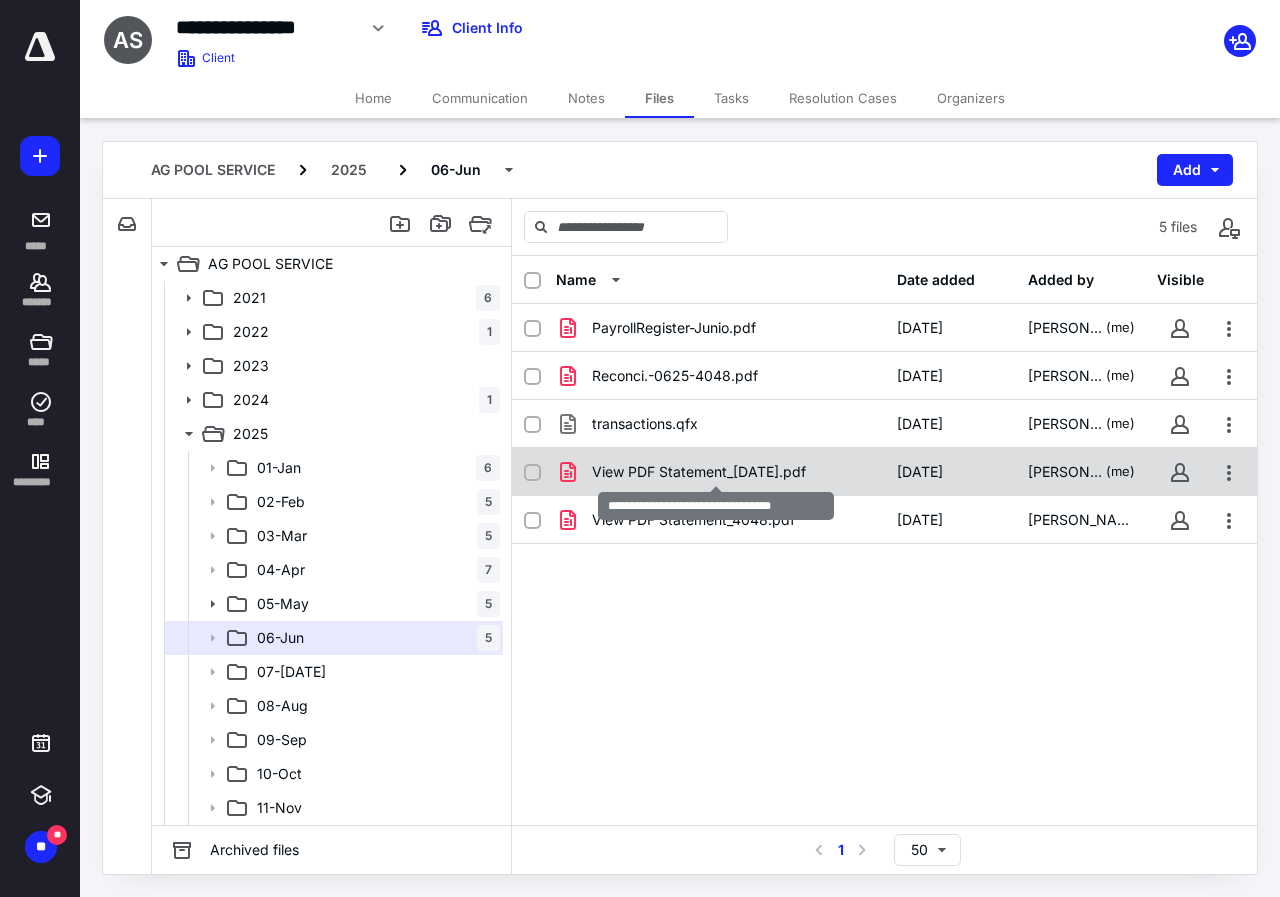 click on "View PDF Statement_[DATE].pdf" at bounding box center [699, 472] 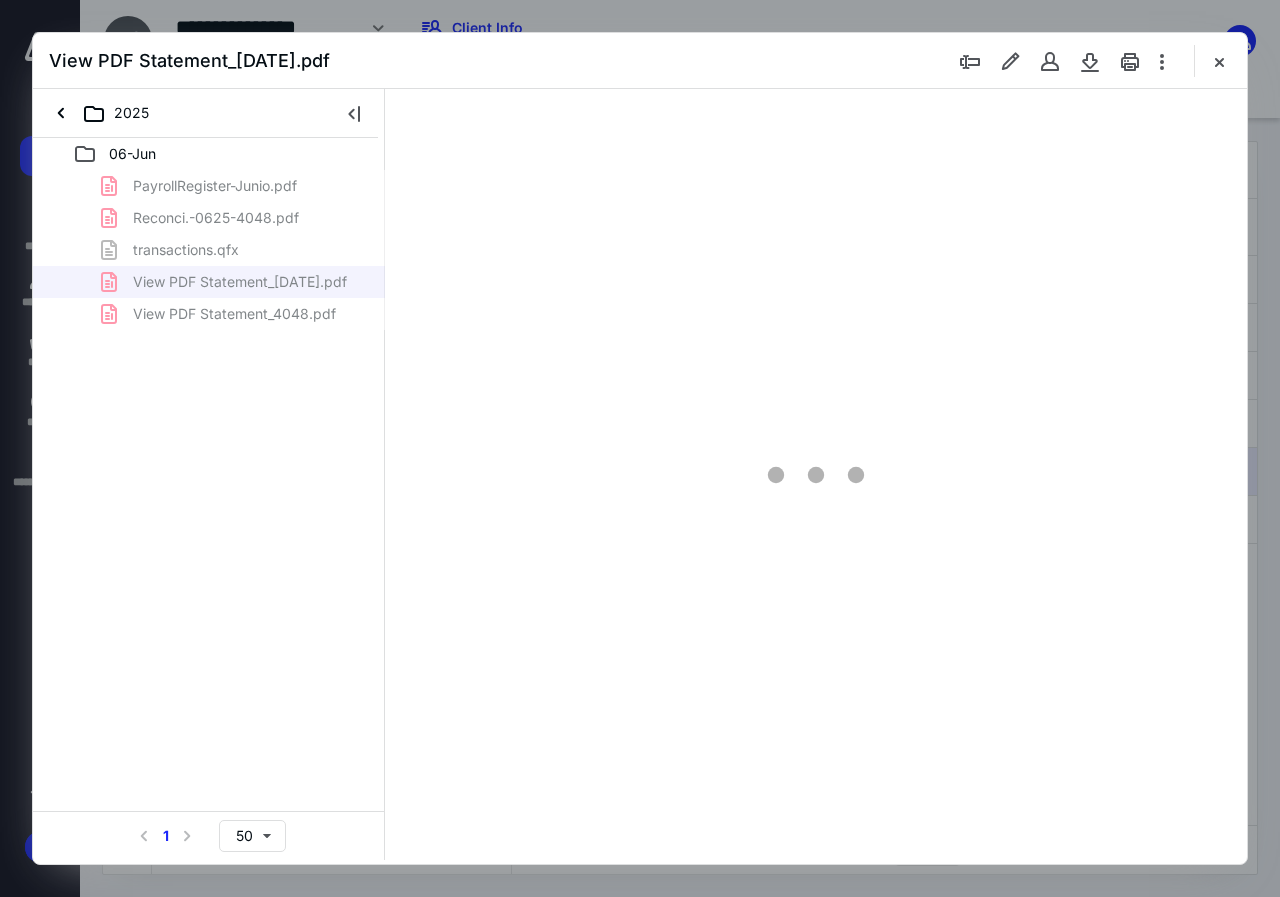 scroll, scrollTop: 0, scrollLeft: 0, axis: both 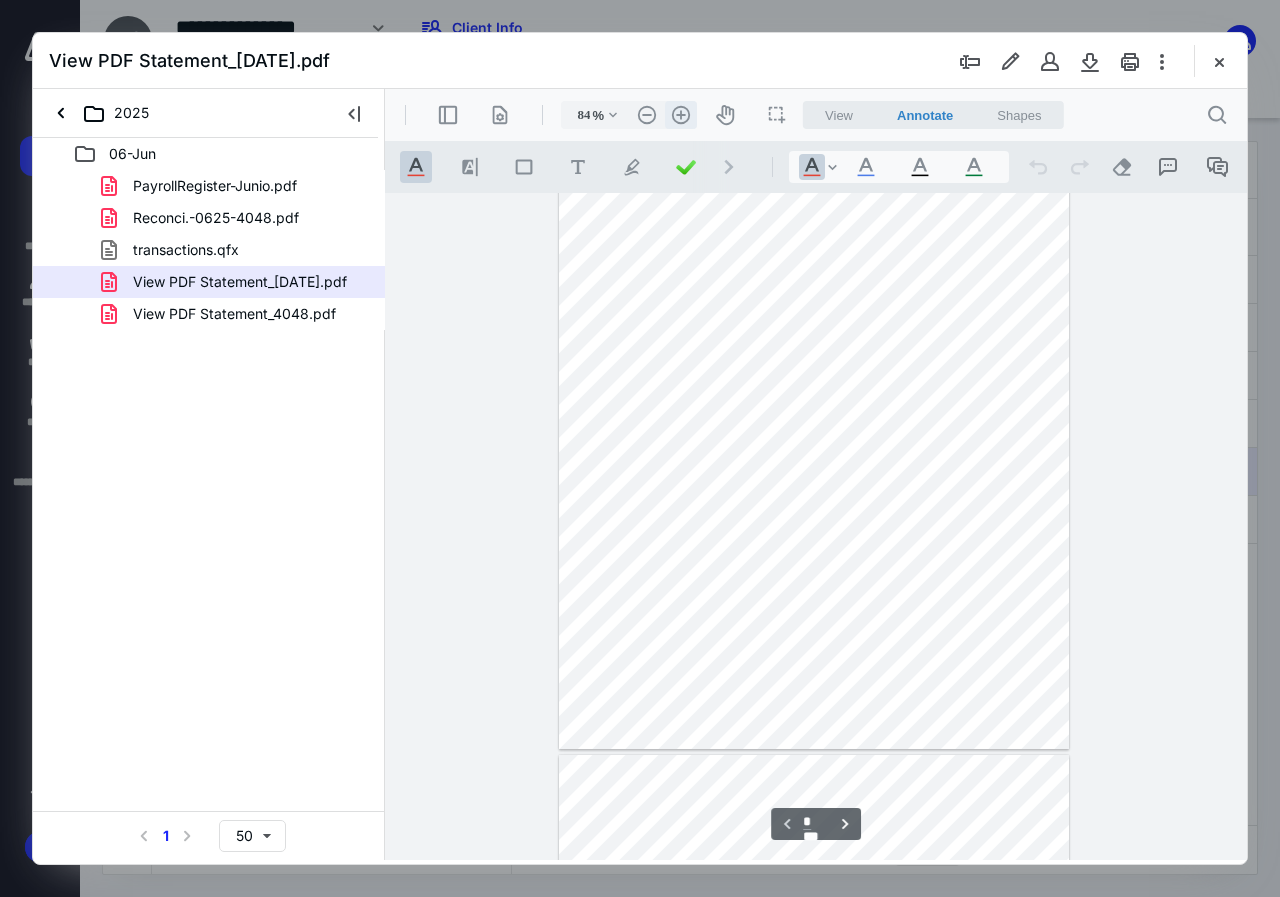 click on ".cls-1{fill:#abb0c4;} icon - header - zoom - in - line" at bounding box center (681, 115) 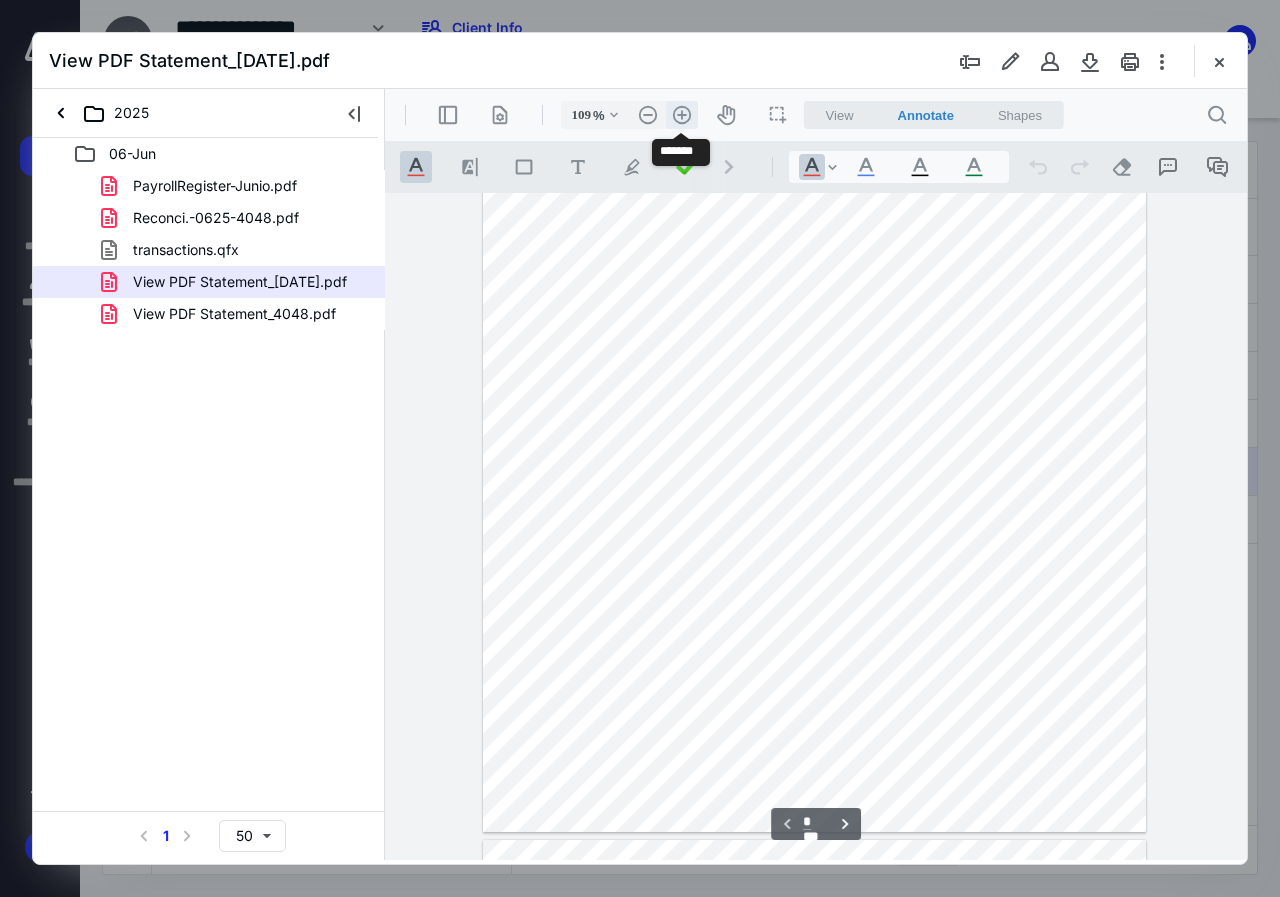 click on ".cls-1{fill:#abb0c4;} icon - header - zoom - in - line" at bounding box center (682, 115) 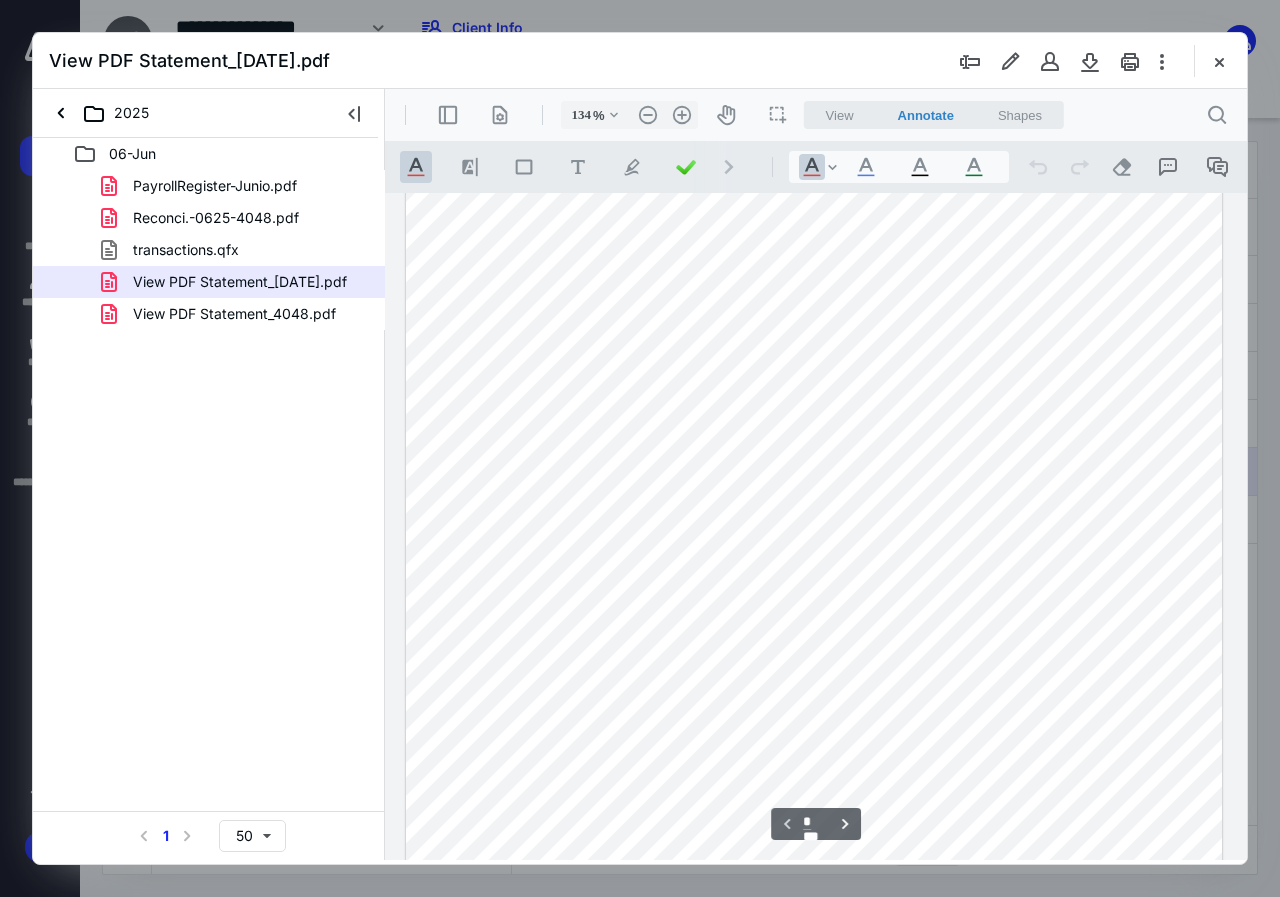 scroll, scrollTop: 0, scrollLeft: 0, axis: both 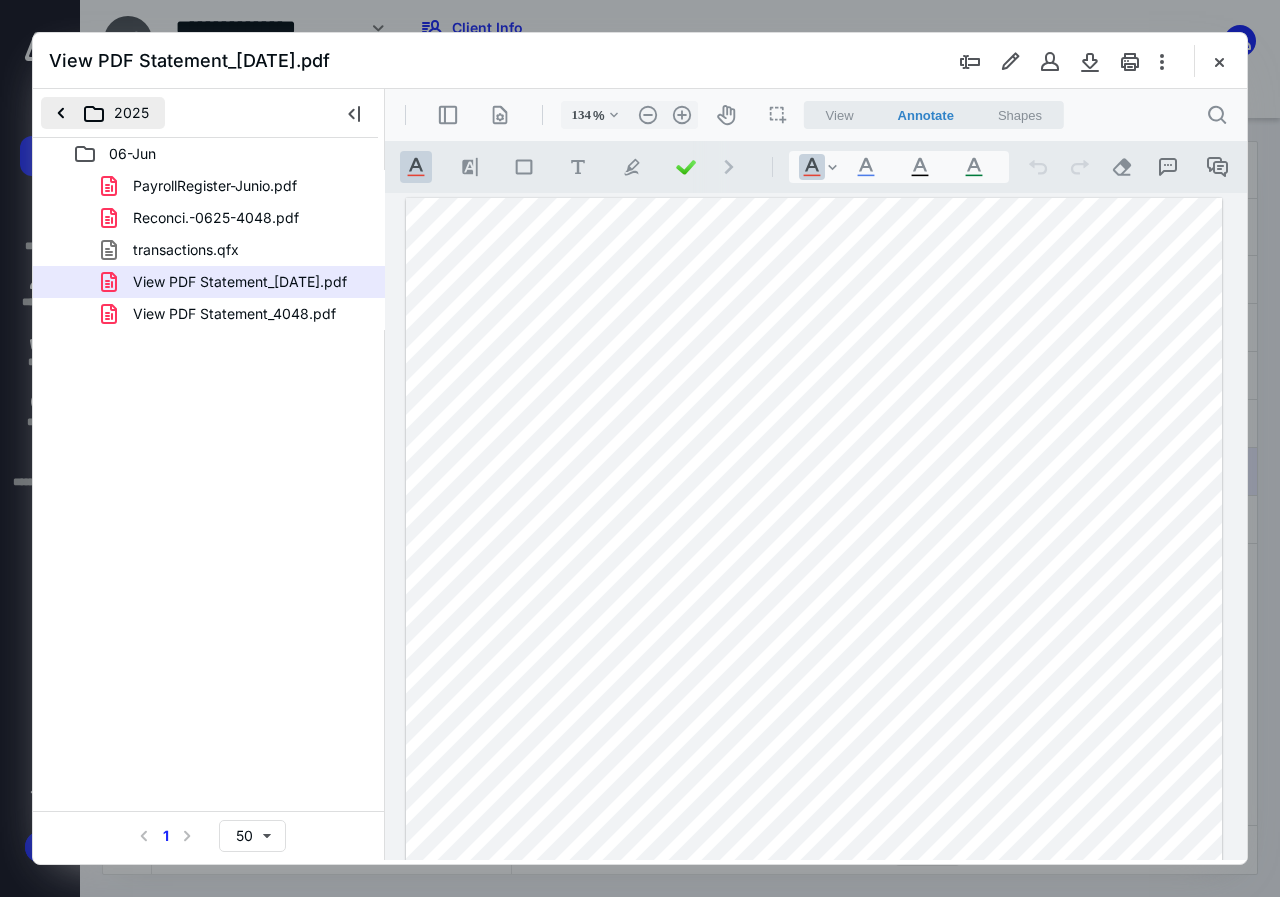 click on "2025" at bounding box center (103, 113) 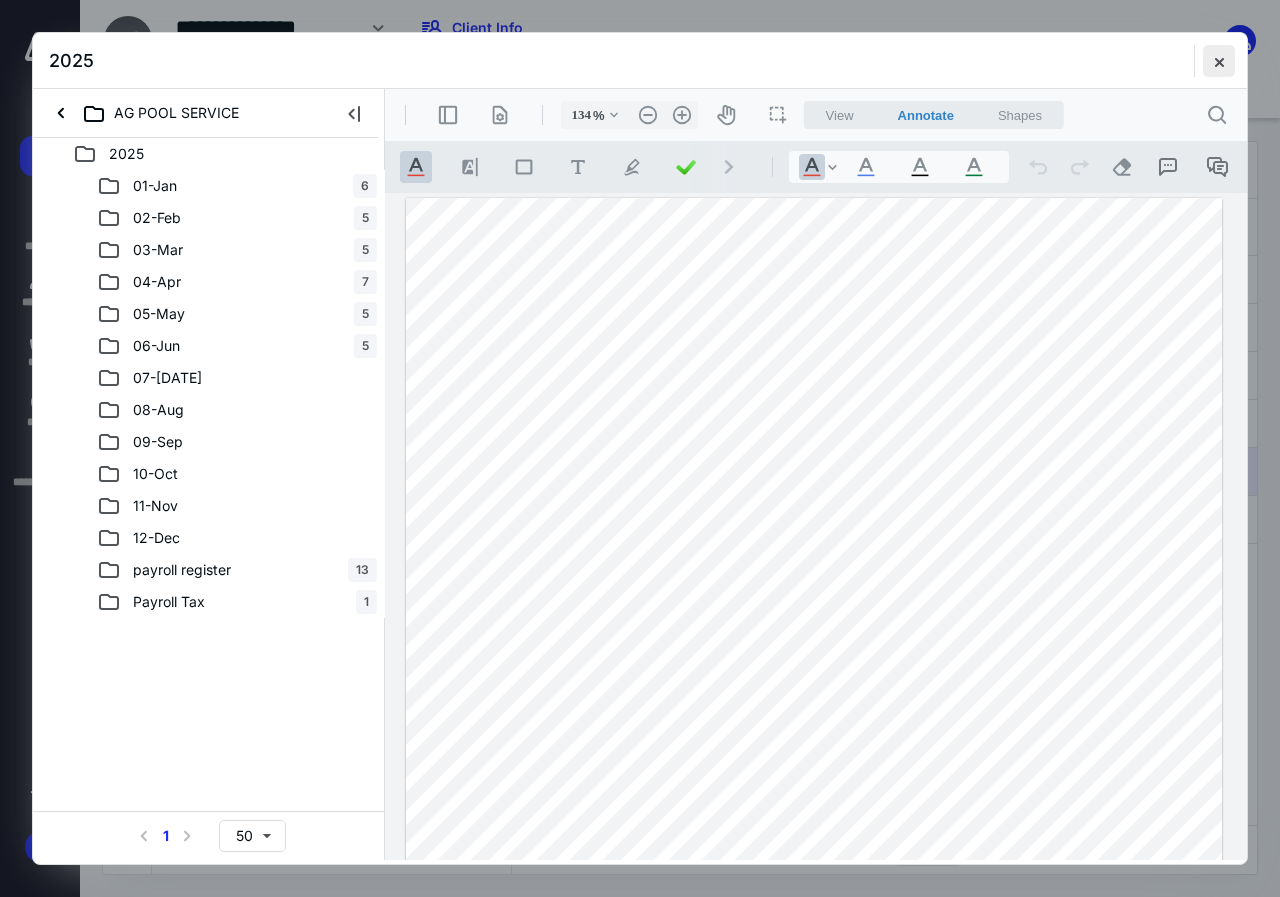 click at bounding box center [1219, 61] 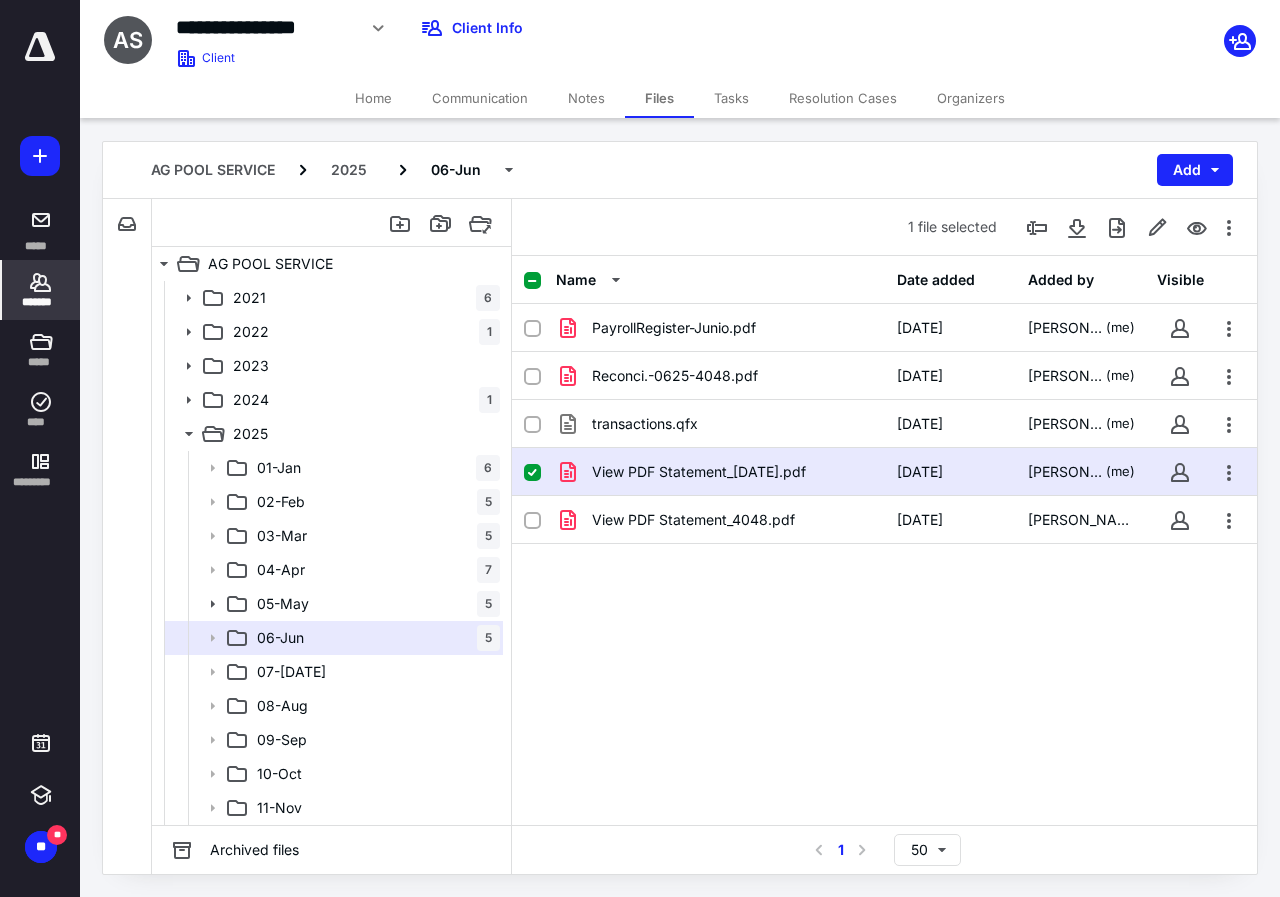 click 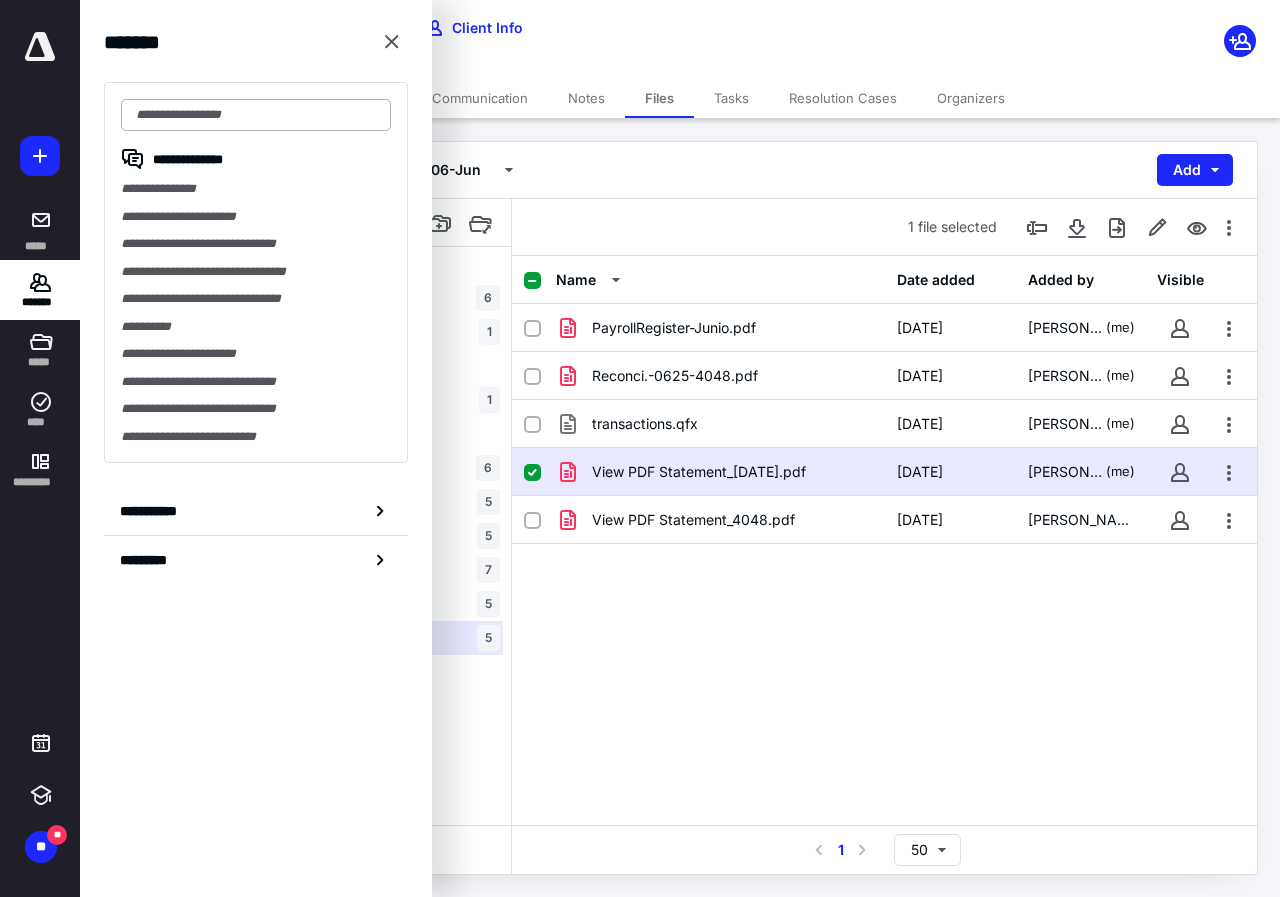 click at bounding box center (256, 115) 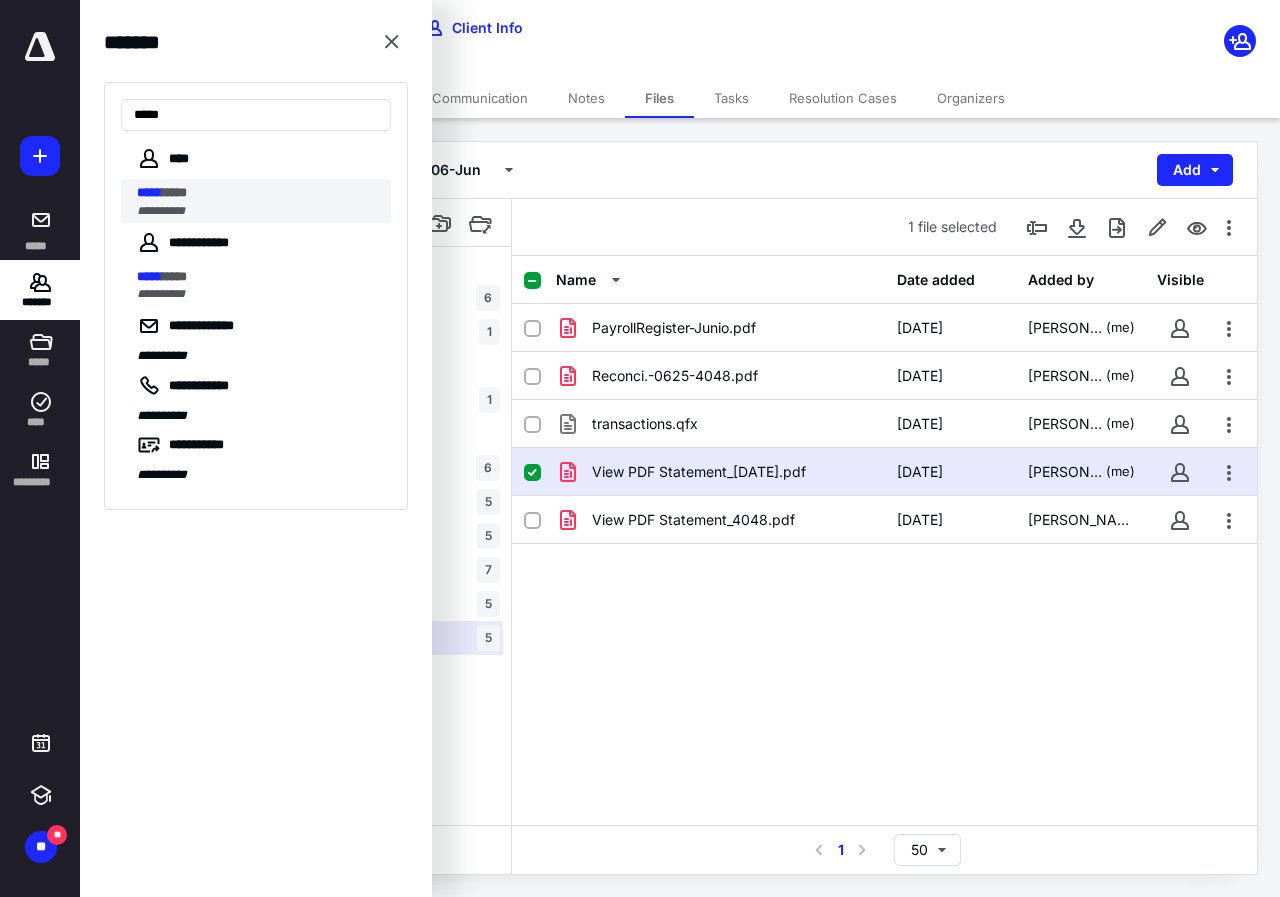 type on "*****" 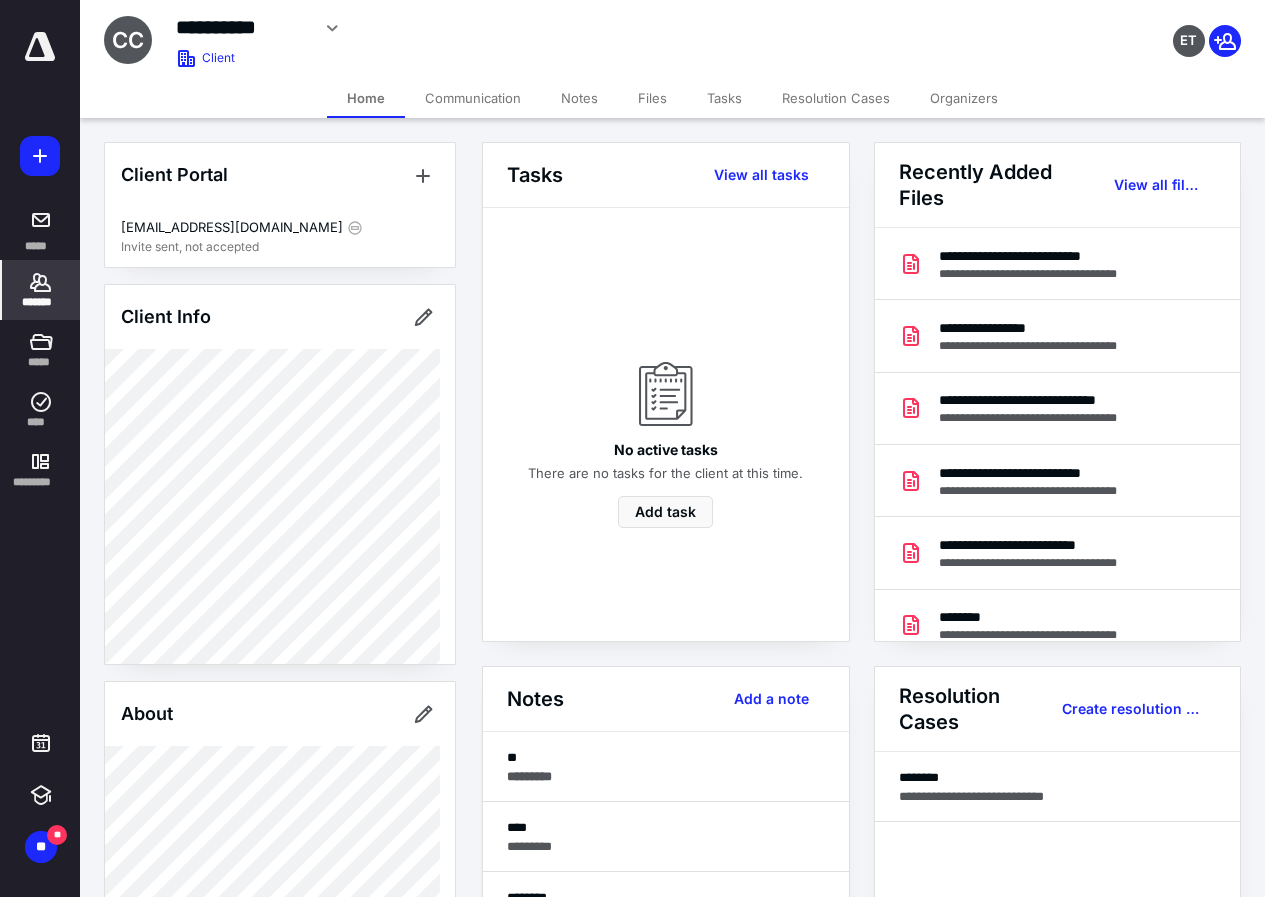 click on "Files" at bounding box center [652, 98] 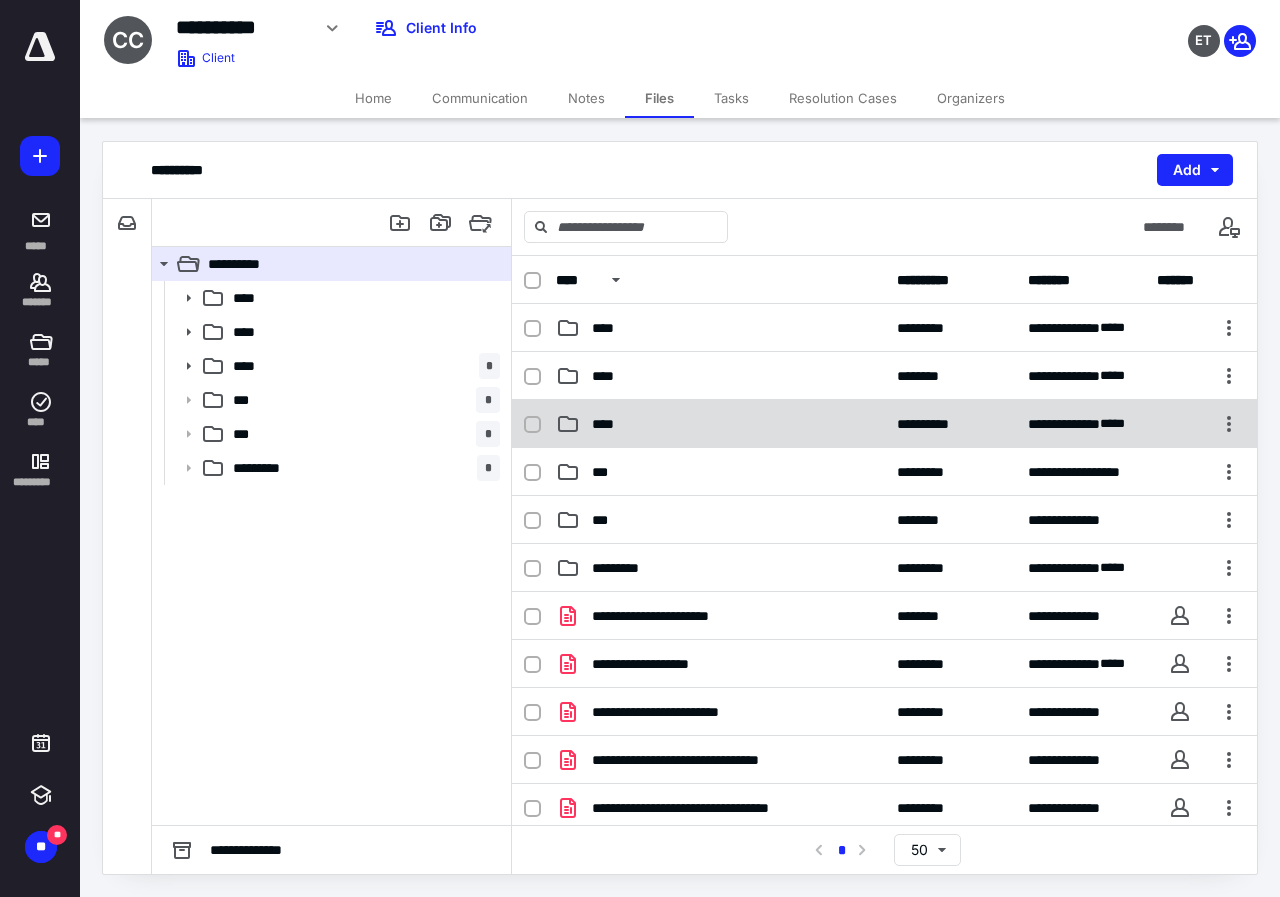 click on "****" at bounding box center (609, 424) 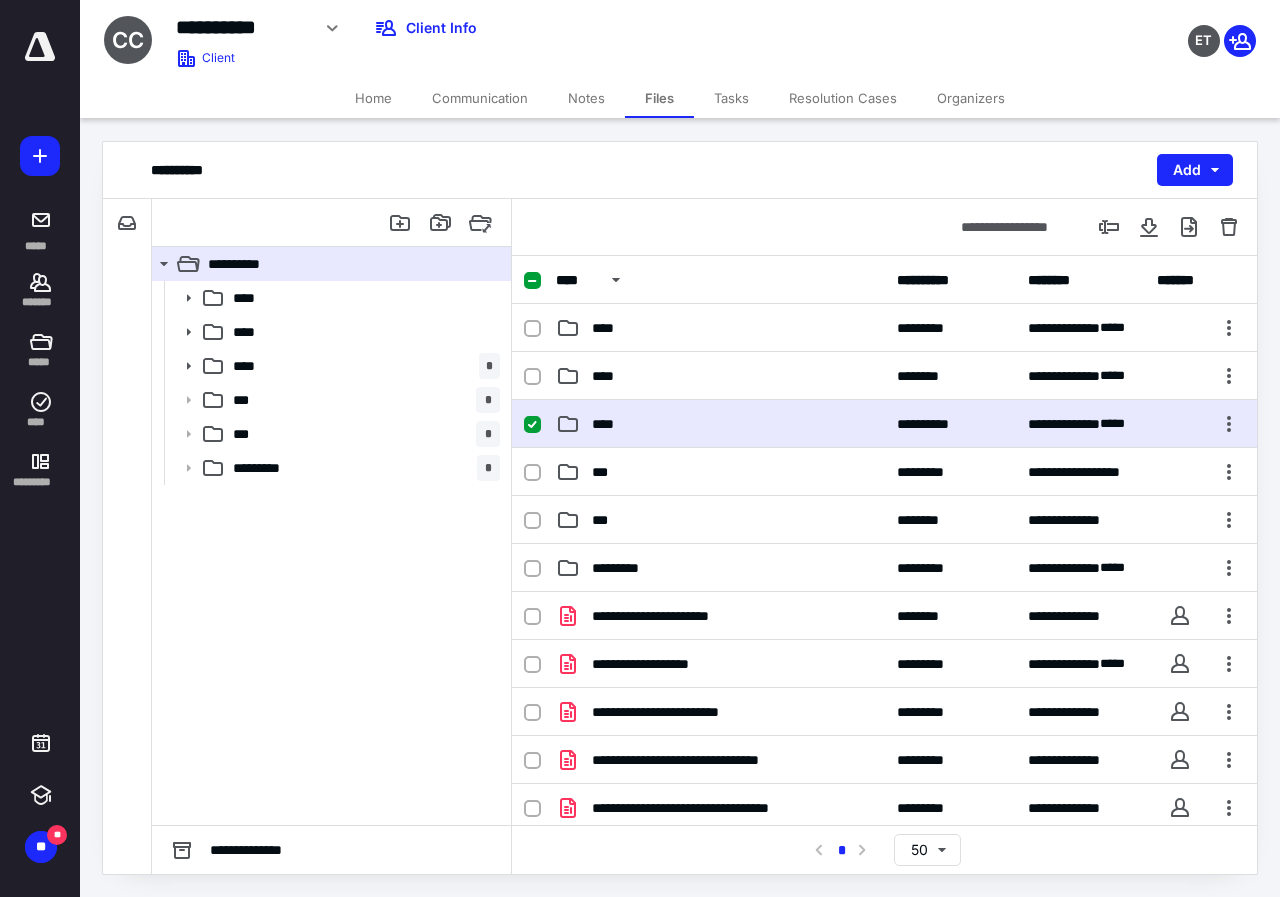 click on "****" at bounding box center [609, 424] 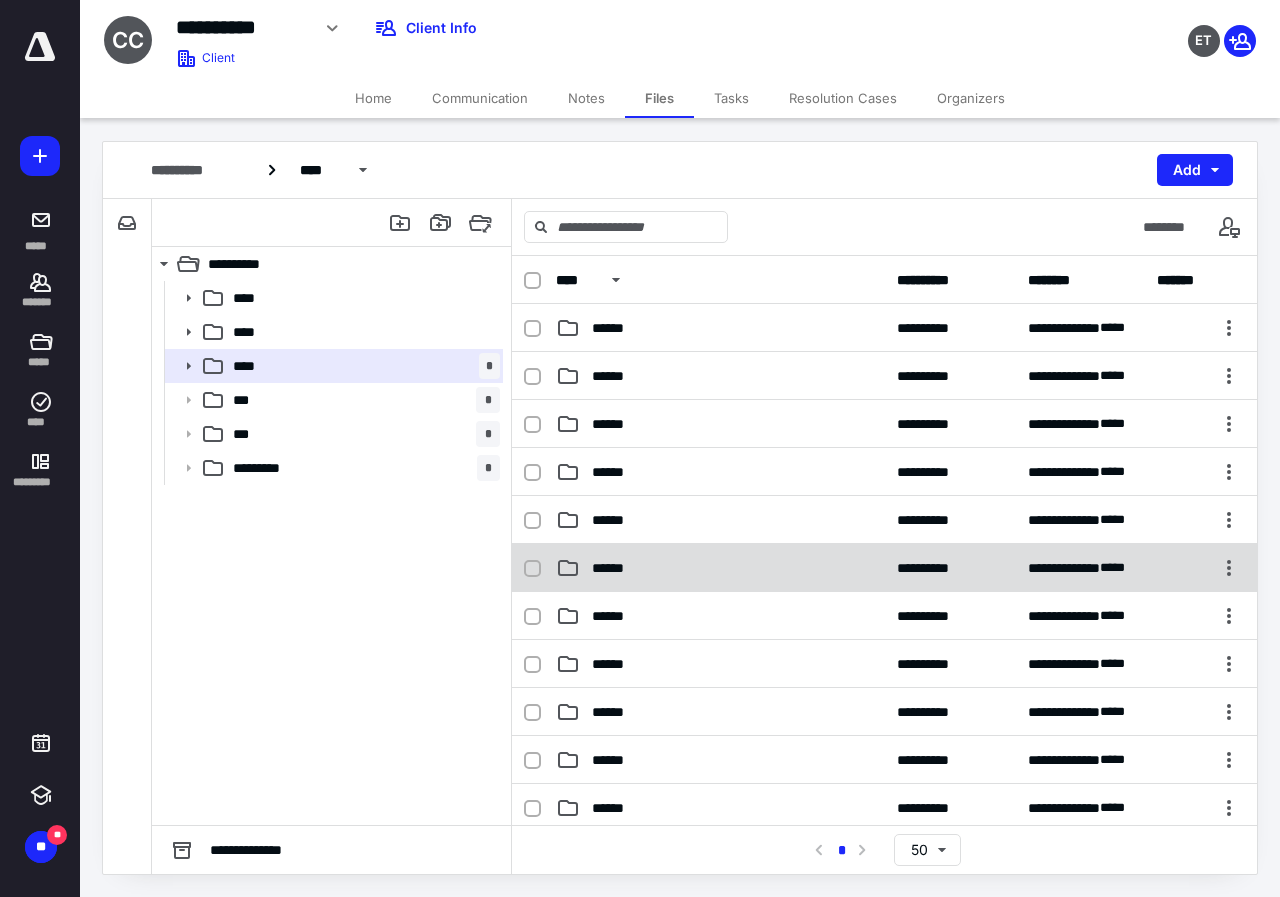 click on "**********" at bounding box center [884, 568] 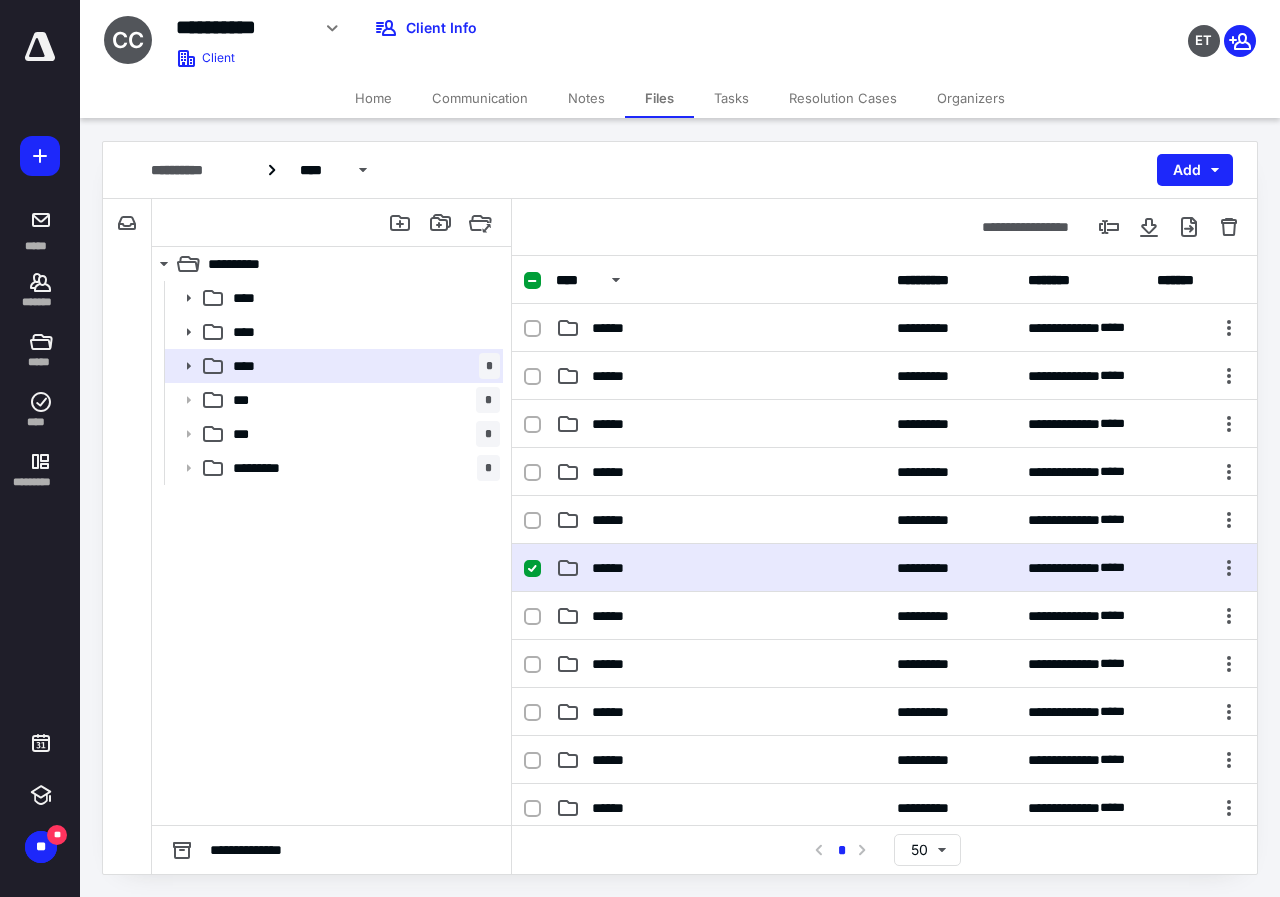 click on "**********" at bounding box center (884, 568) 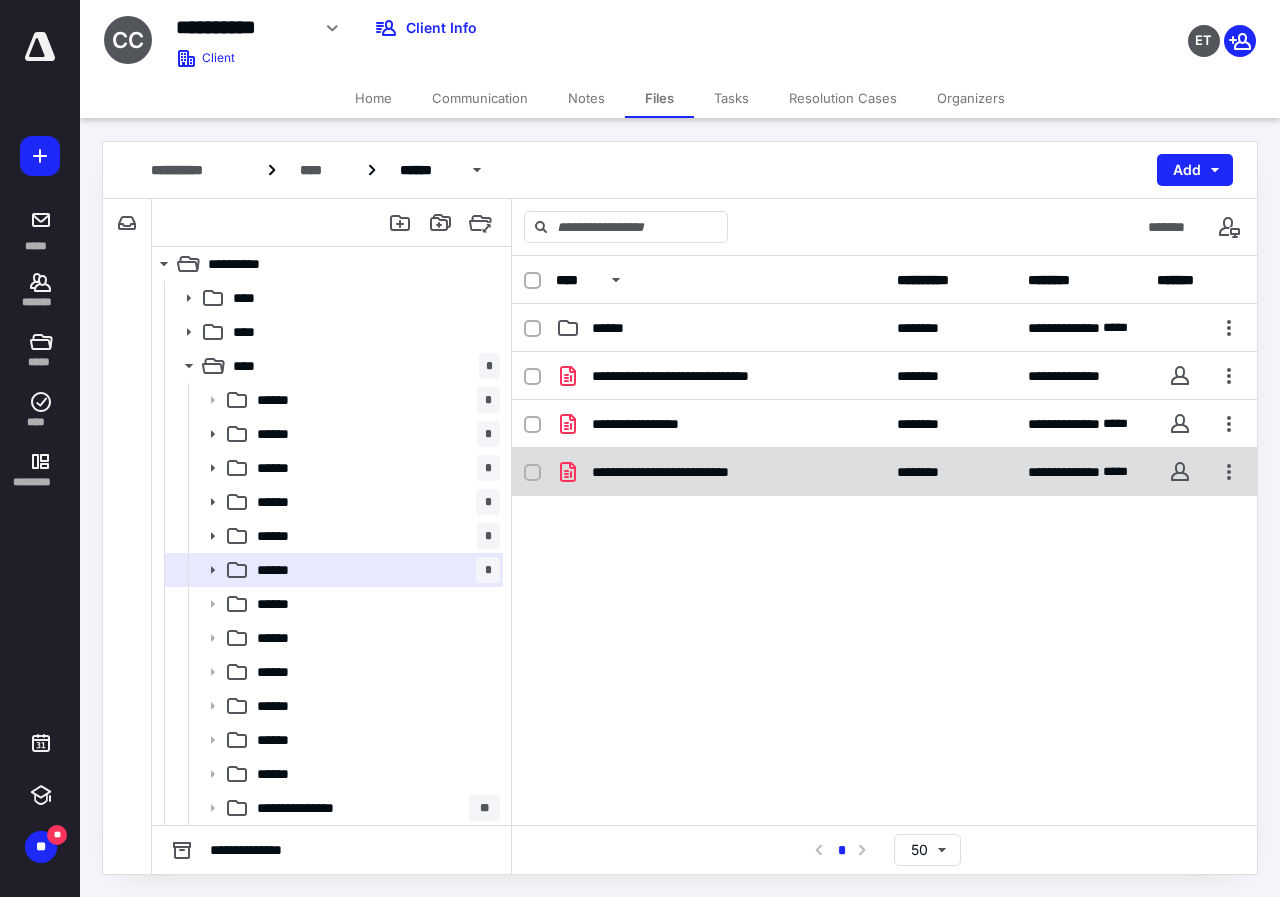 click on "**********" at bounding box center (687, 472) 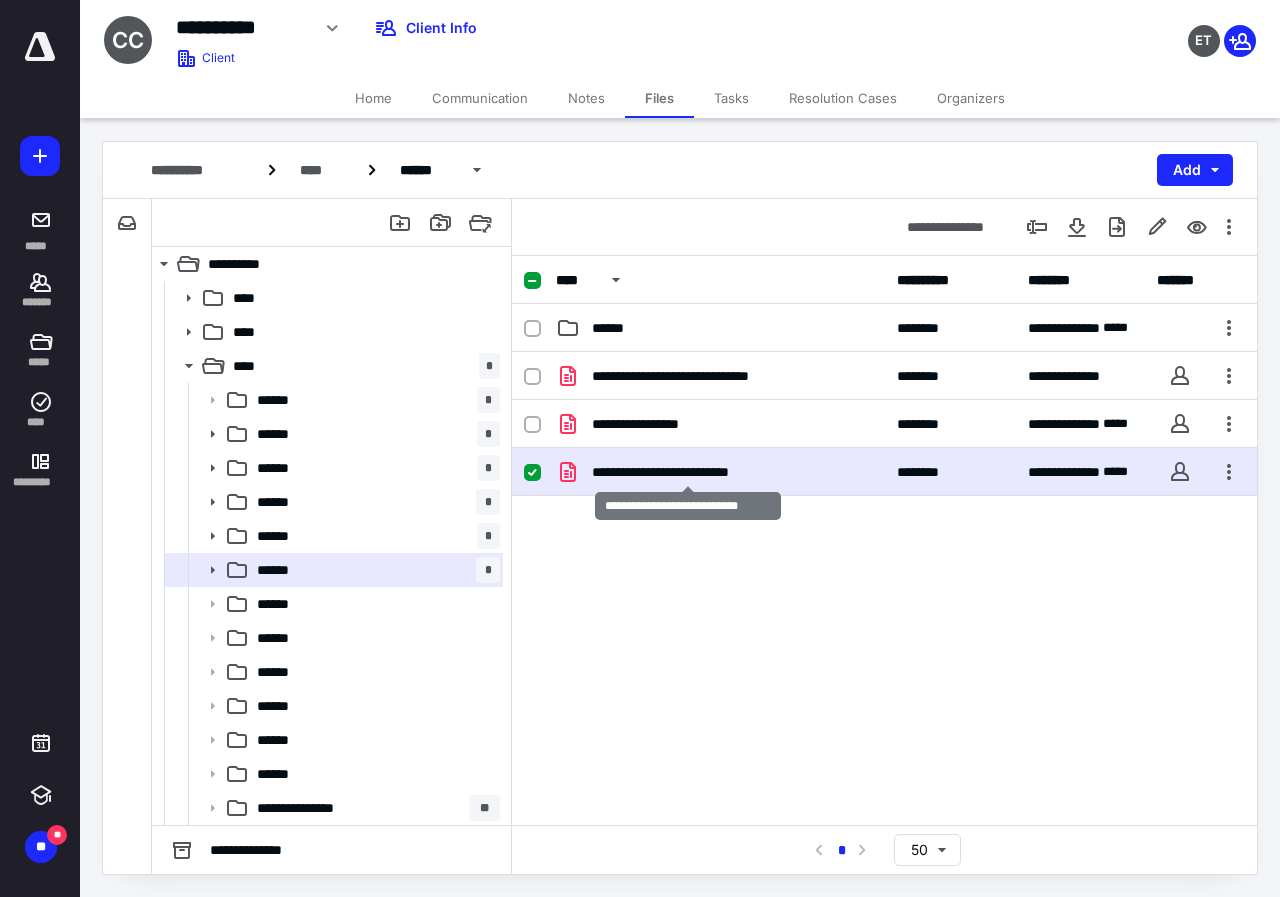 click on "**********" at bounding box center [687, 472] 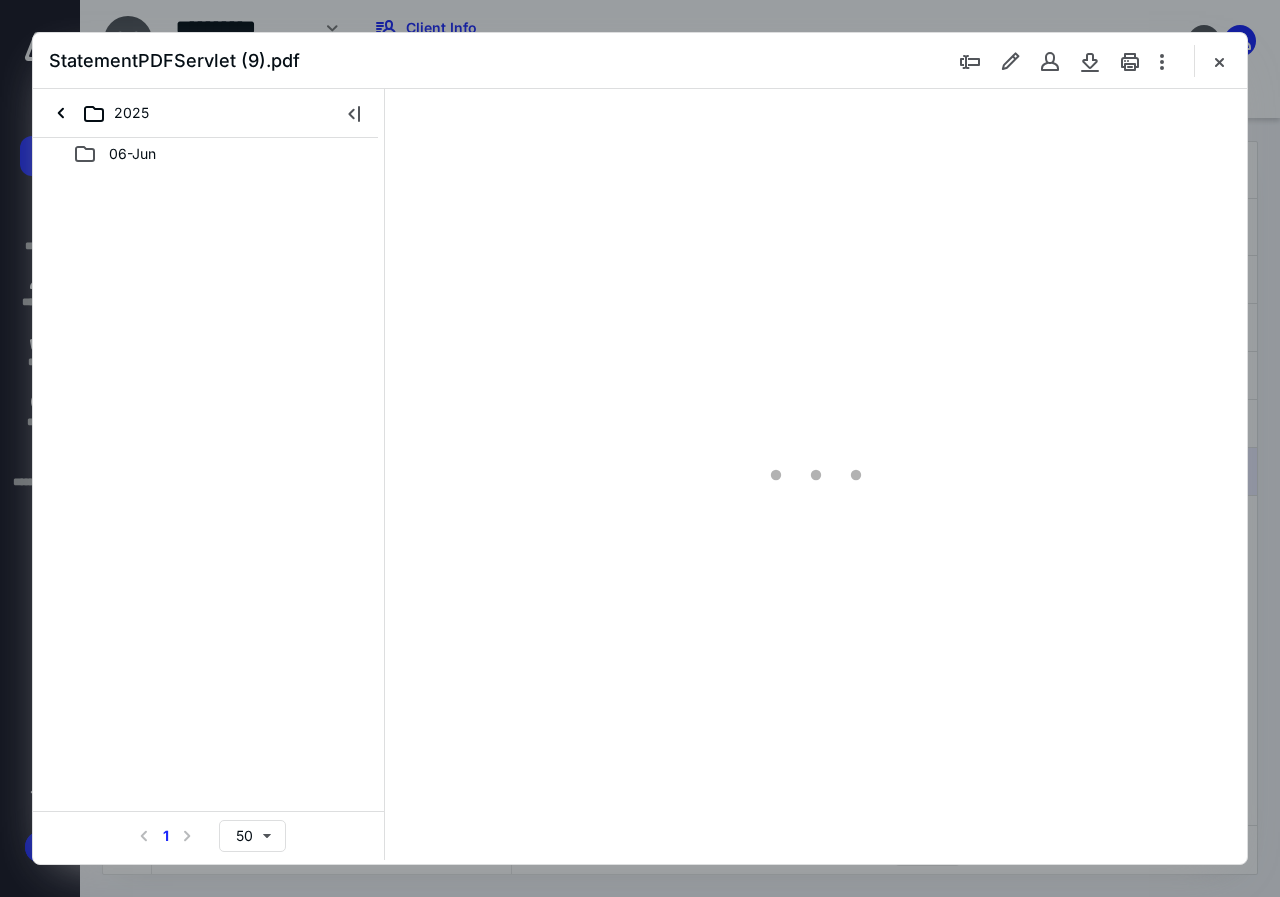 scroll, scrollTop: 0, scrollLeft: 0, axis: both 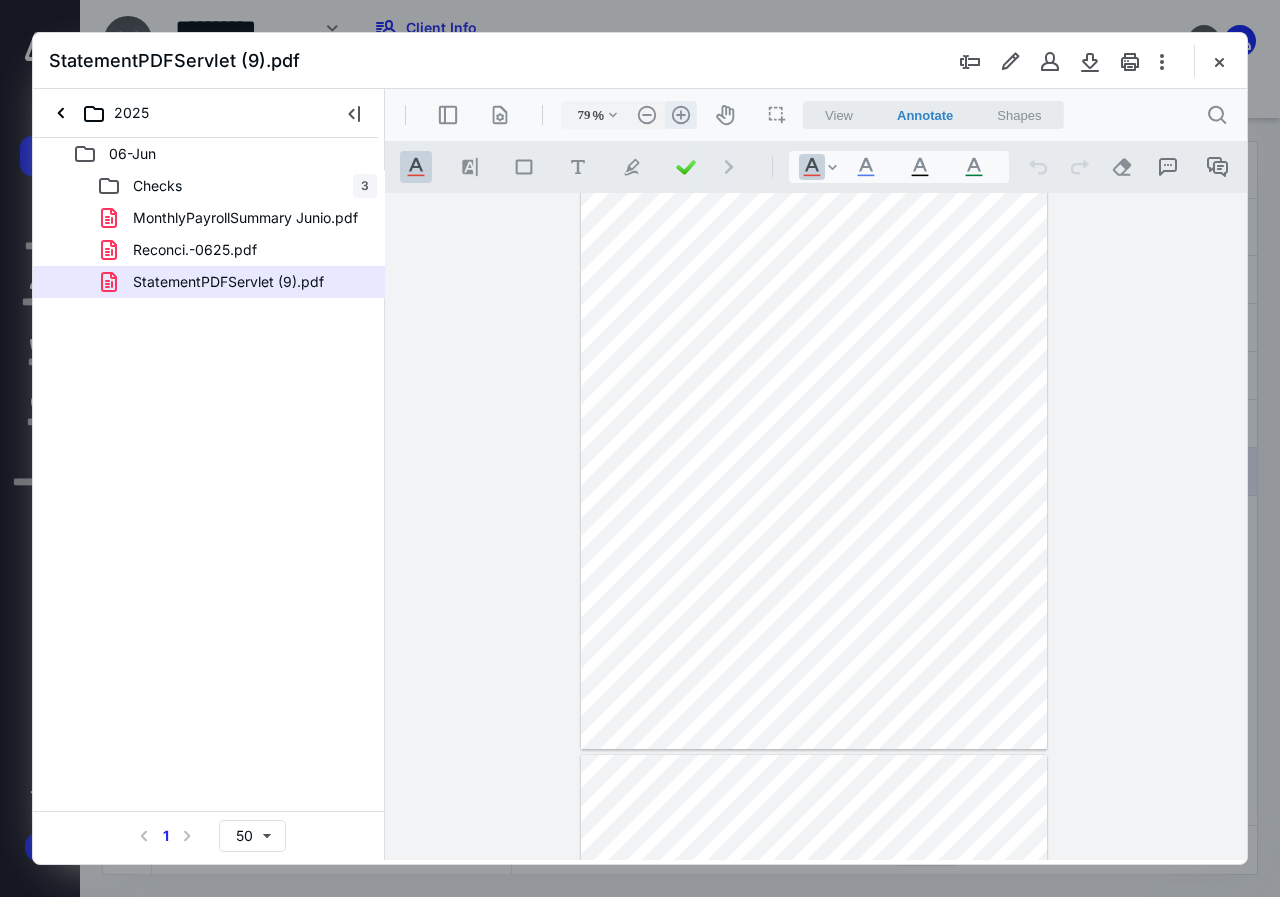 click on ".cls-1{fill:#abb0c4;} icon - header - zoom - in - line" at bounding box center (681, 115) 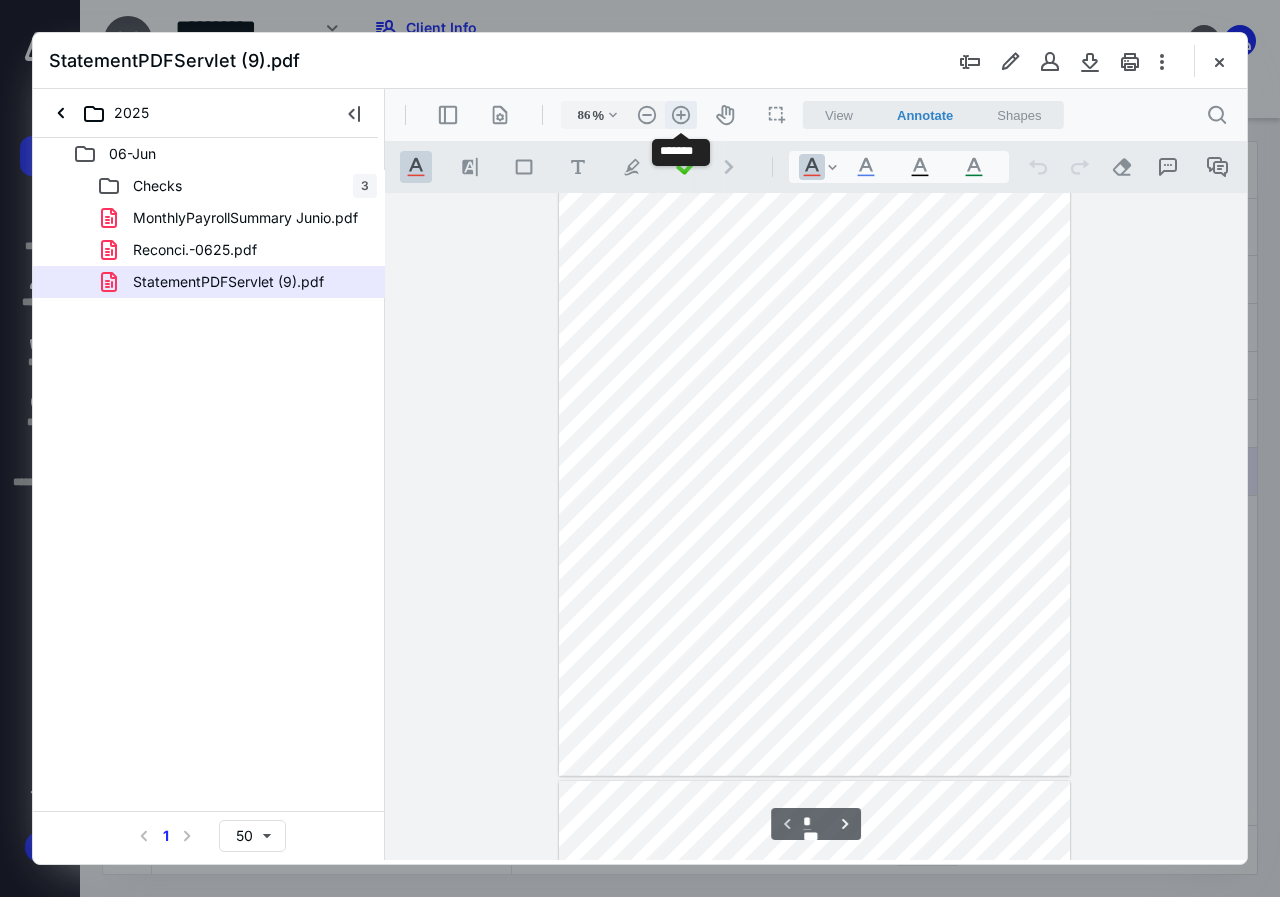 click on ".cls-1{fill:#abb0c4;} icon - header - zoom - in - line" at bounding box center (681, 115) 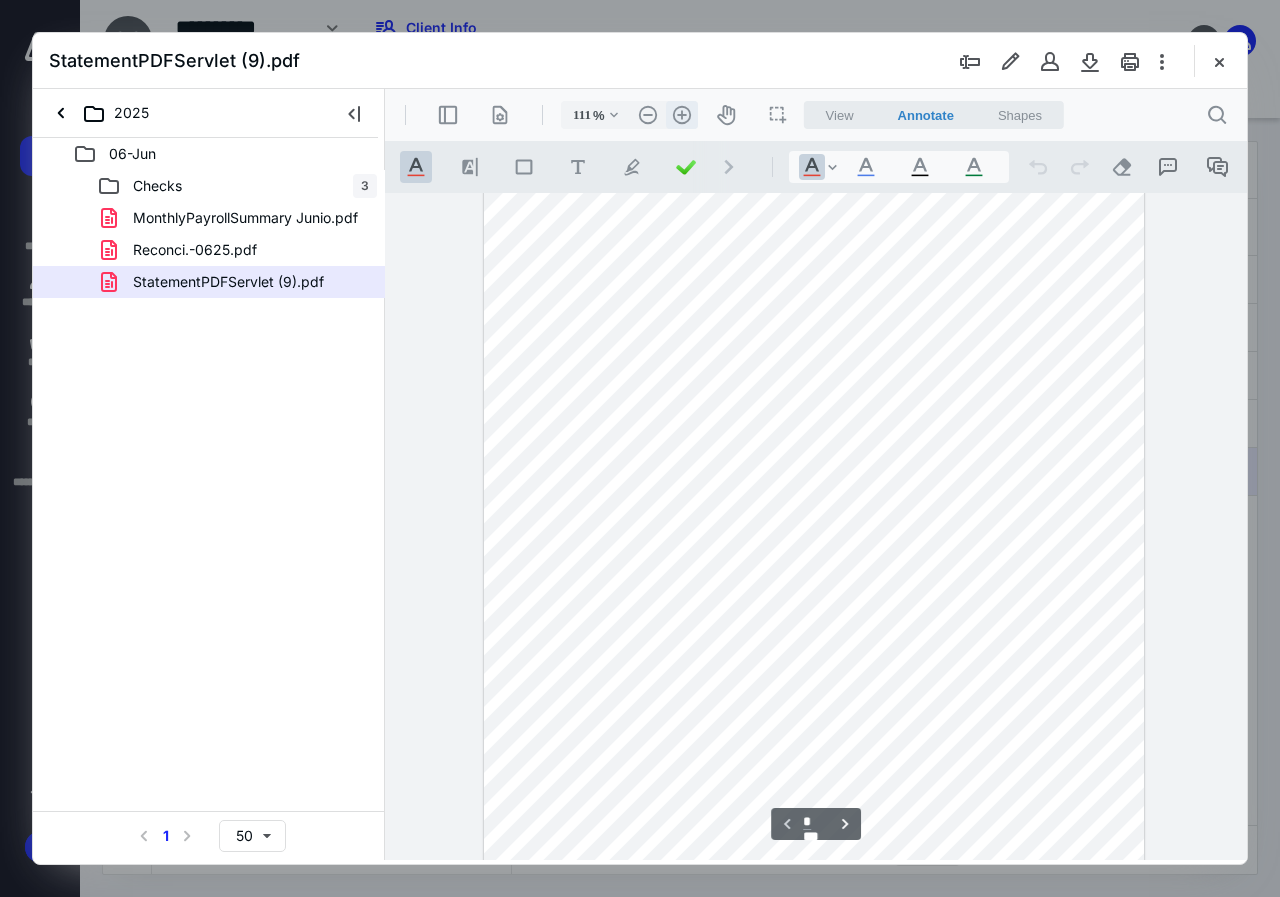 click on ".cls-1{fill:#abb0c4;} icon - header - zoom - in - line" at bounding box center [682, 115] 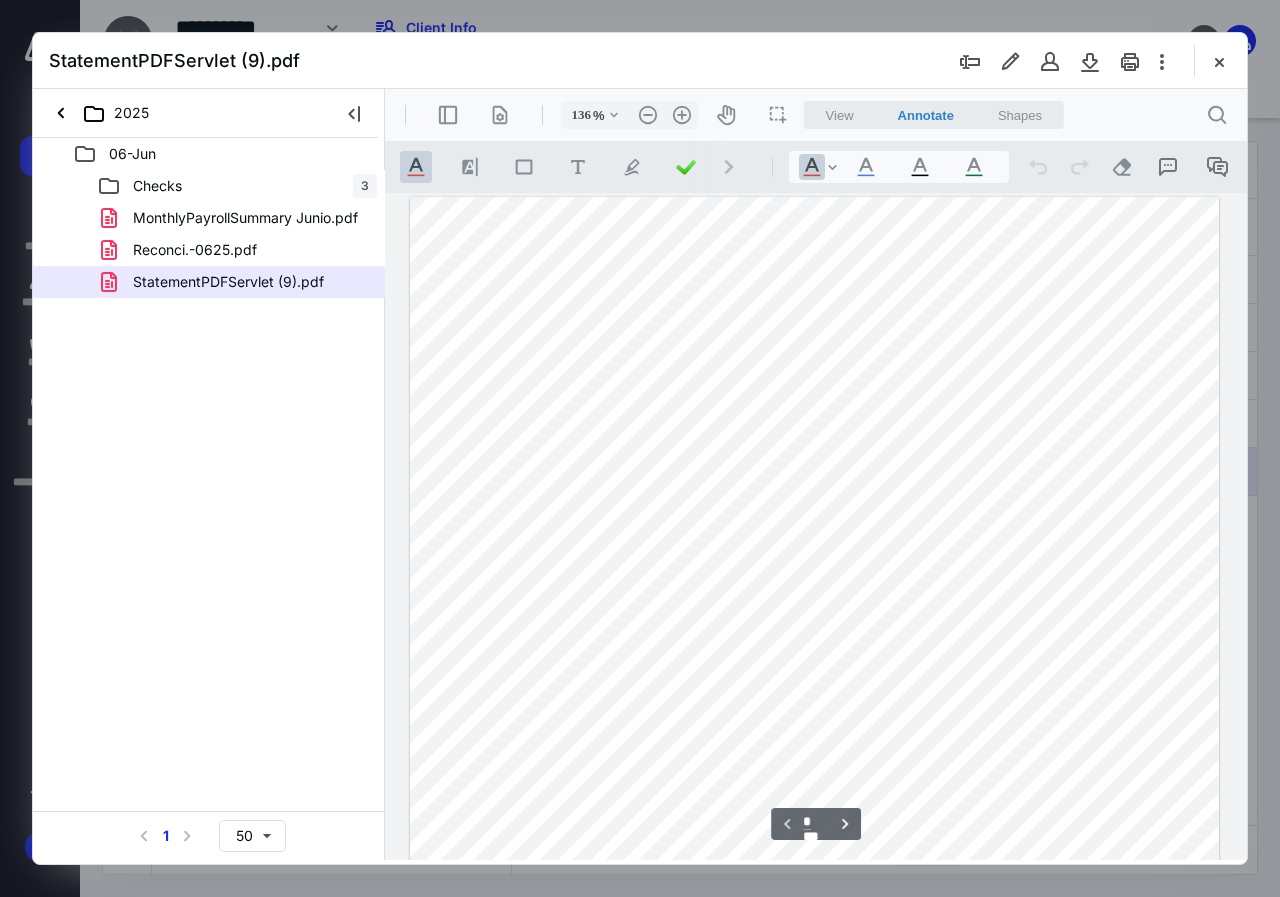 scroll, scrollTop: 0, scrollLeft: 0, axis: both 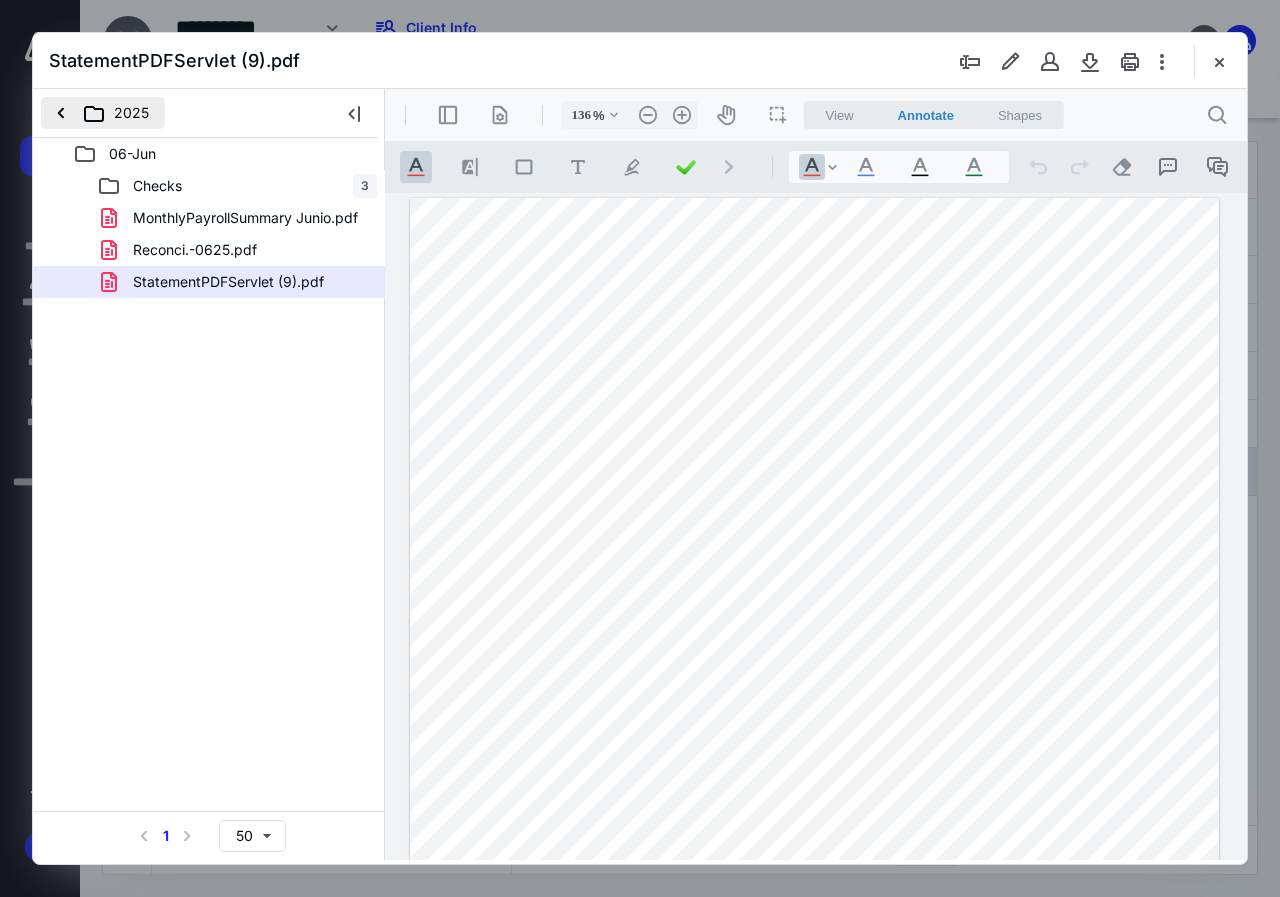 click on "2025" at bounding box center (103, 113) 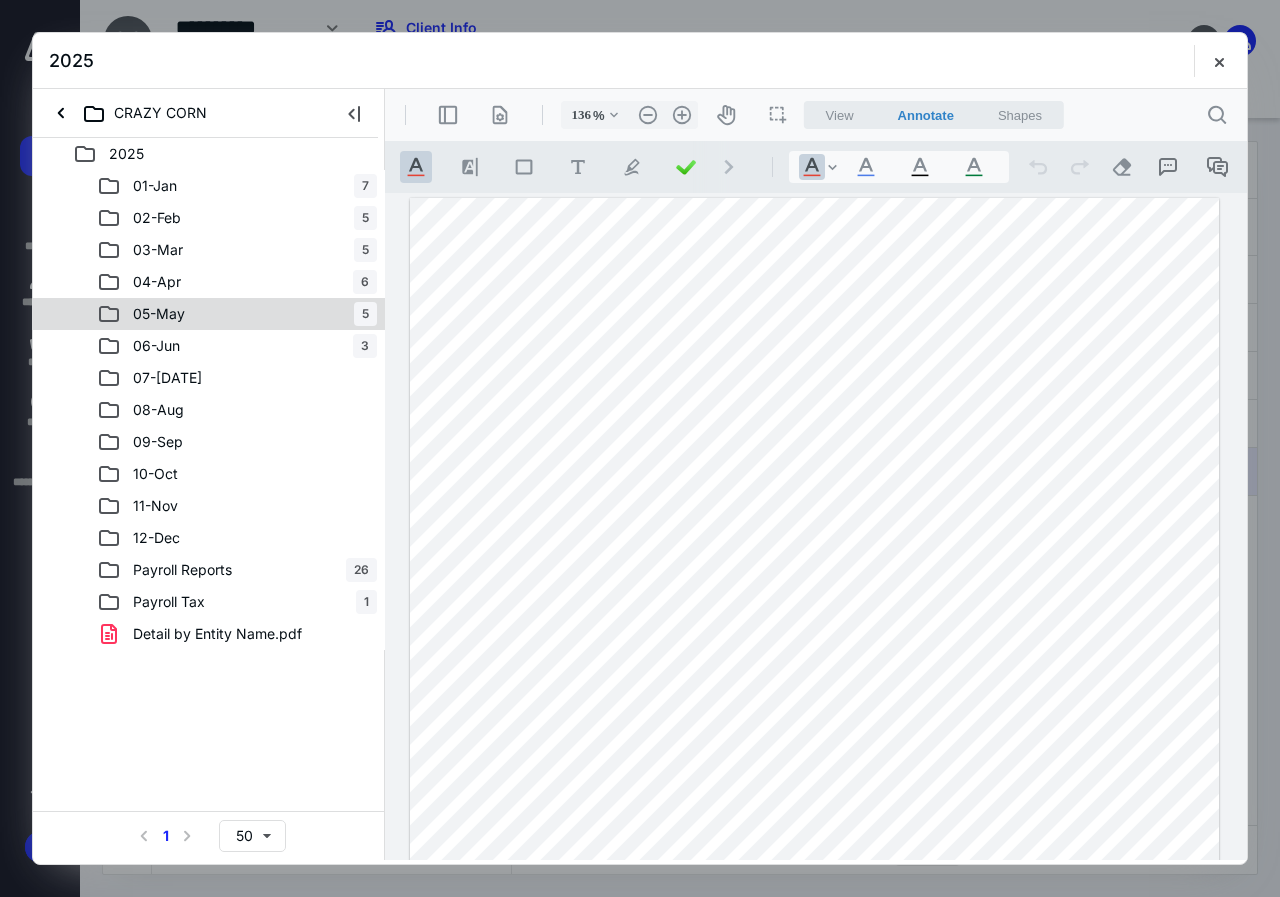 click on "05-[DATE]" at bounding box center [237, 314] 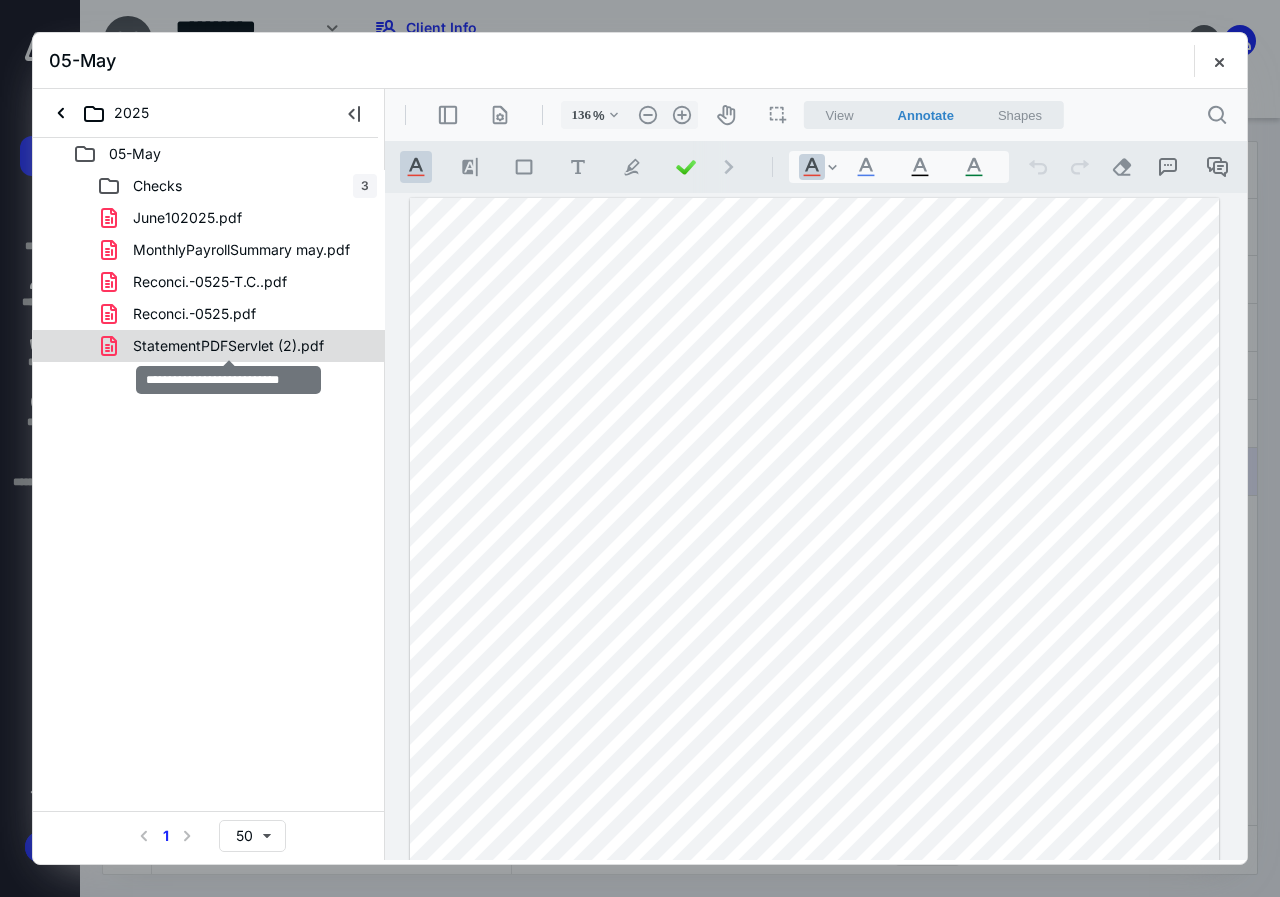 click on "StatementPDFServlet (2).pdf" at bounding box center [228, 346] 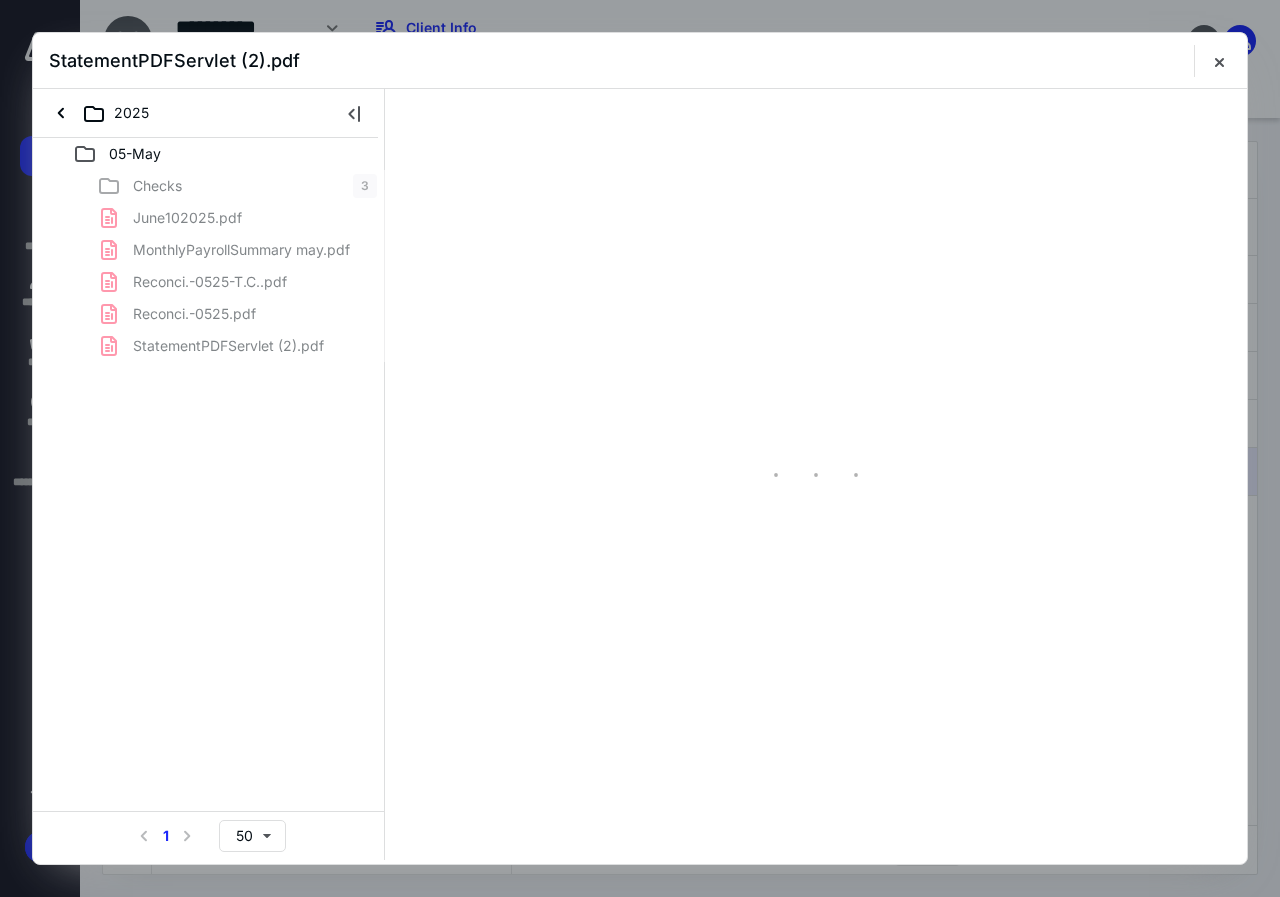 click on "Checks 3 June102025.pdf MonthlyPayrollSummary may.pdf Reconci.-0525-T.C..pdf Reconci.-0525.pdf StatementPDFServlet (2).pdf" at bounding box center [209, 266] 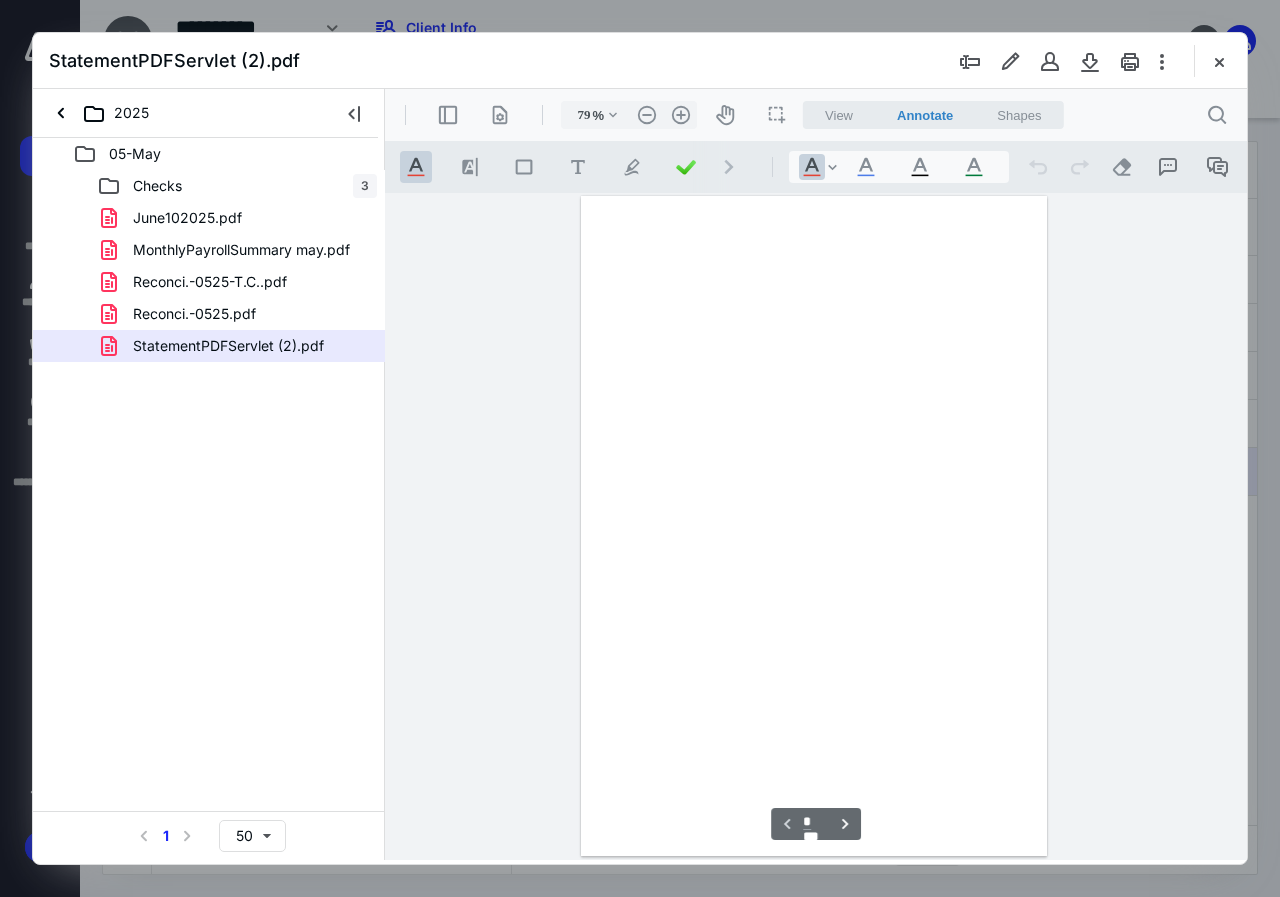 scroll, scrollTop: 107, scrollLeft: 0, axis: vertical 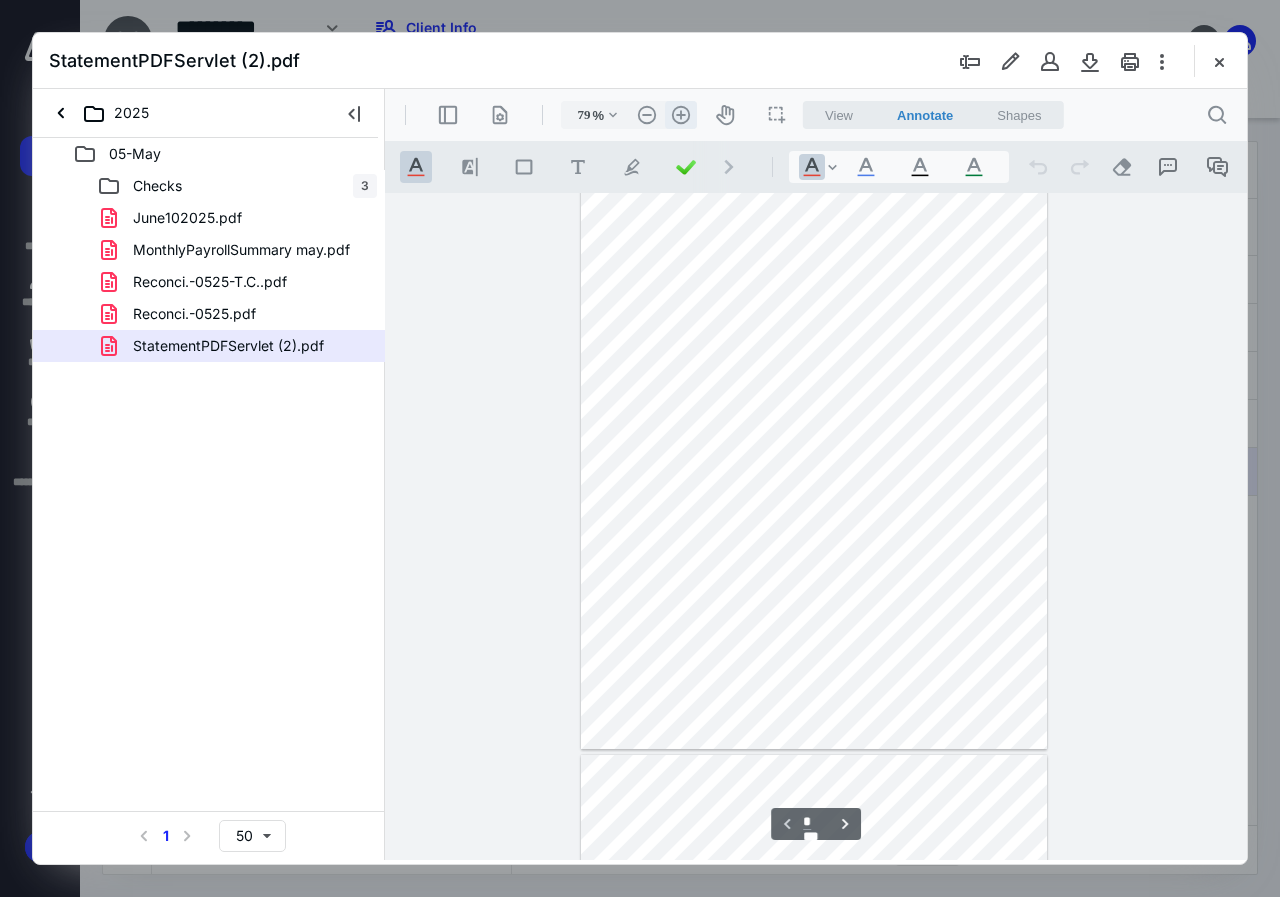 click on ".cls-1{fill:#abb0c4;} icon - header - zoom - in - line" at bounding box center (681, 115) 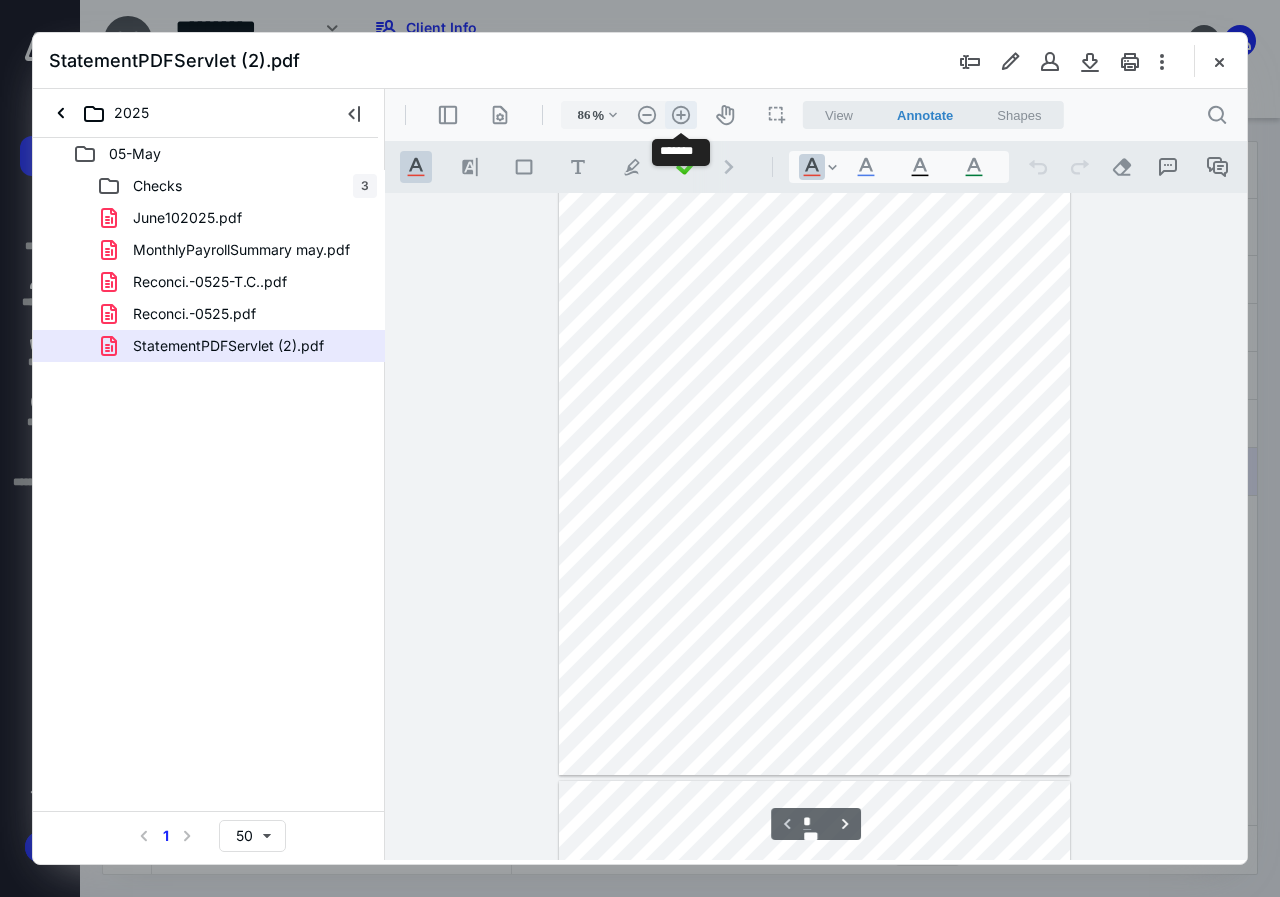 click on ".cls-1{fill:#abb0c4;} icon - header - zoom - in - line" at bounding box center [681, 115] 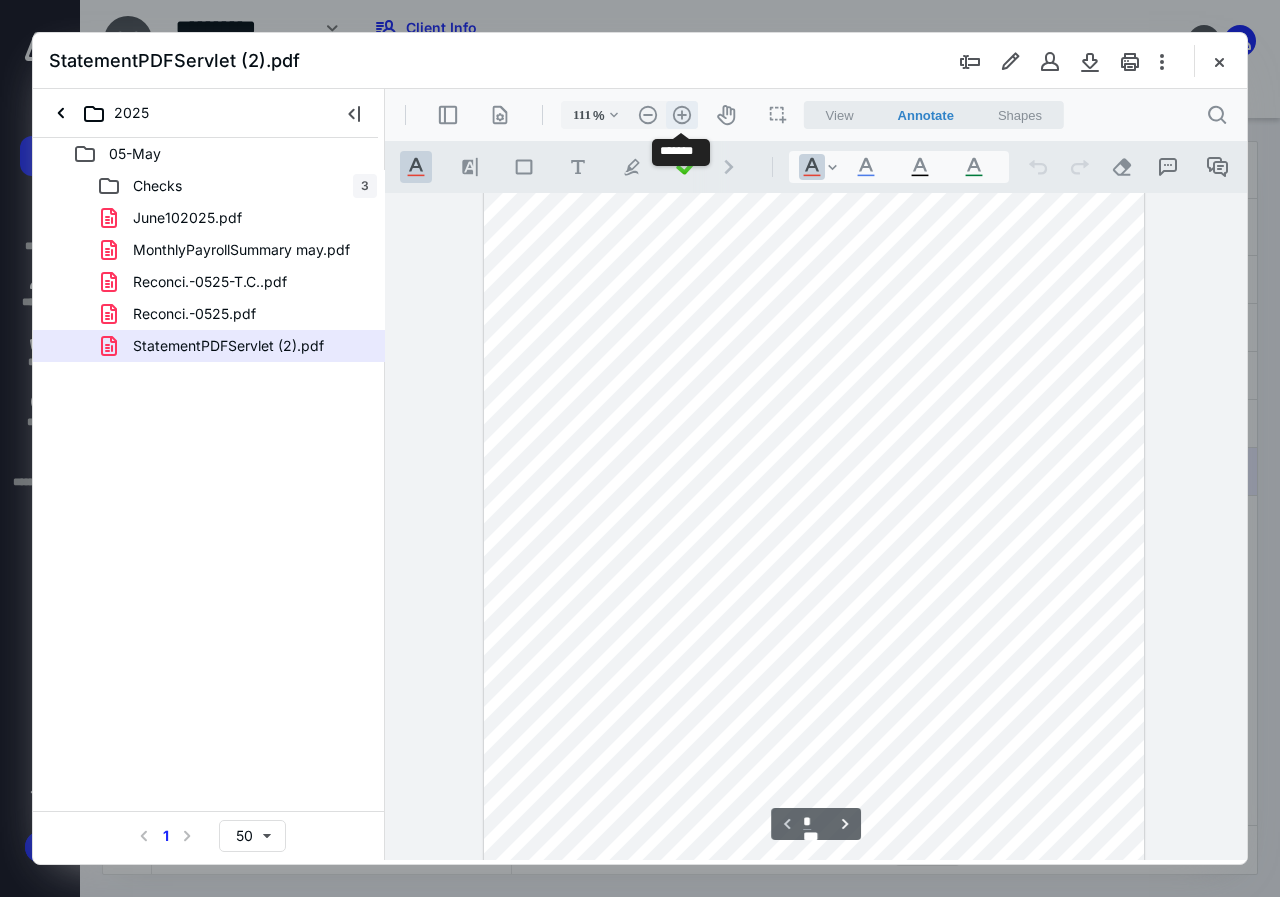 click on ".cls-1{fill:#abb0c4;} icon - header - zoom - in - line" at bounding box center (682, 115) 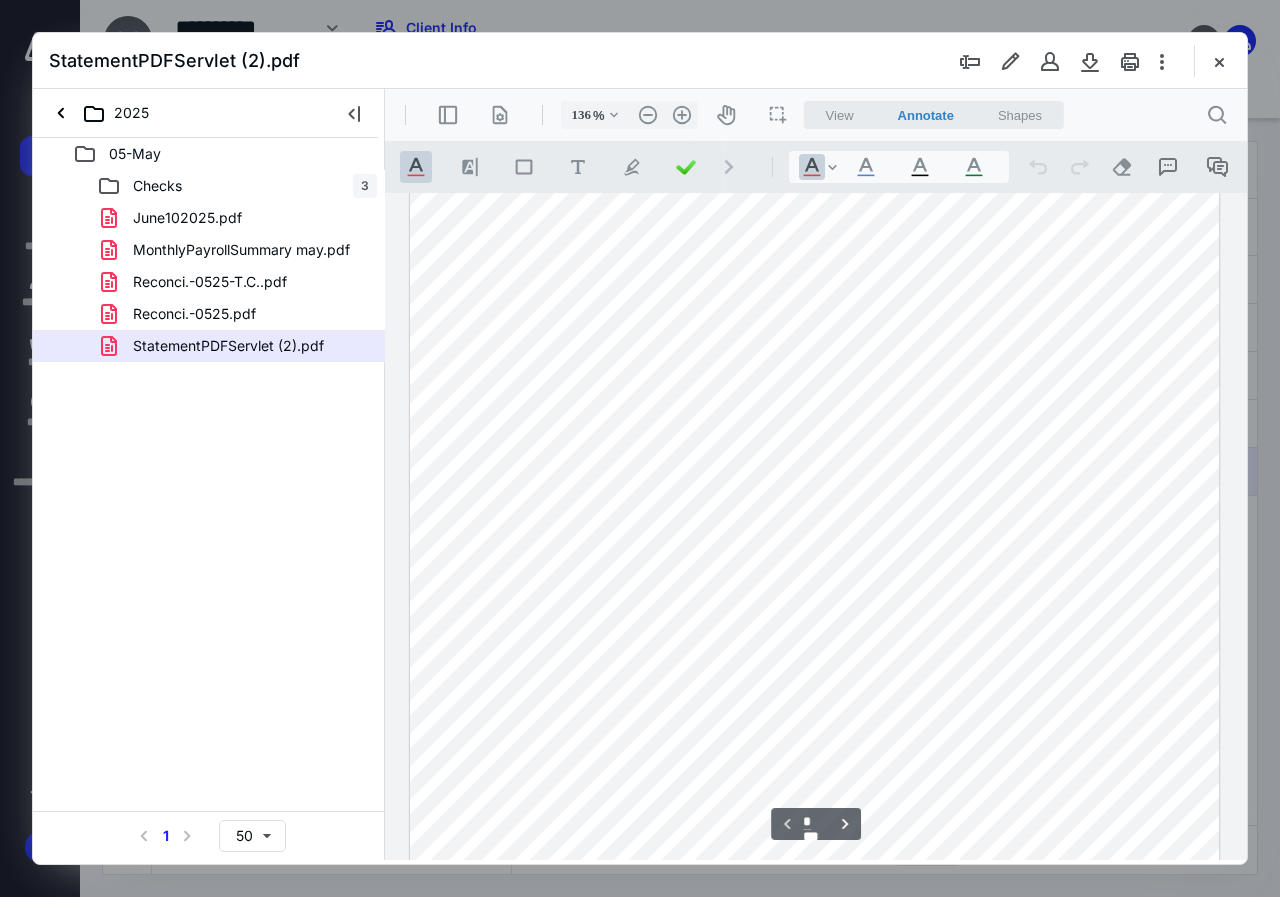scroll, scrollTop: 0, scrollLeft: 0, axis: both 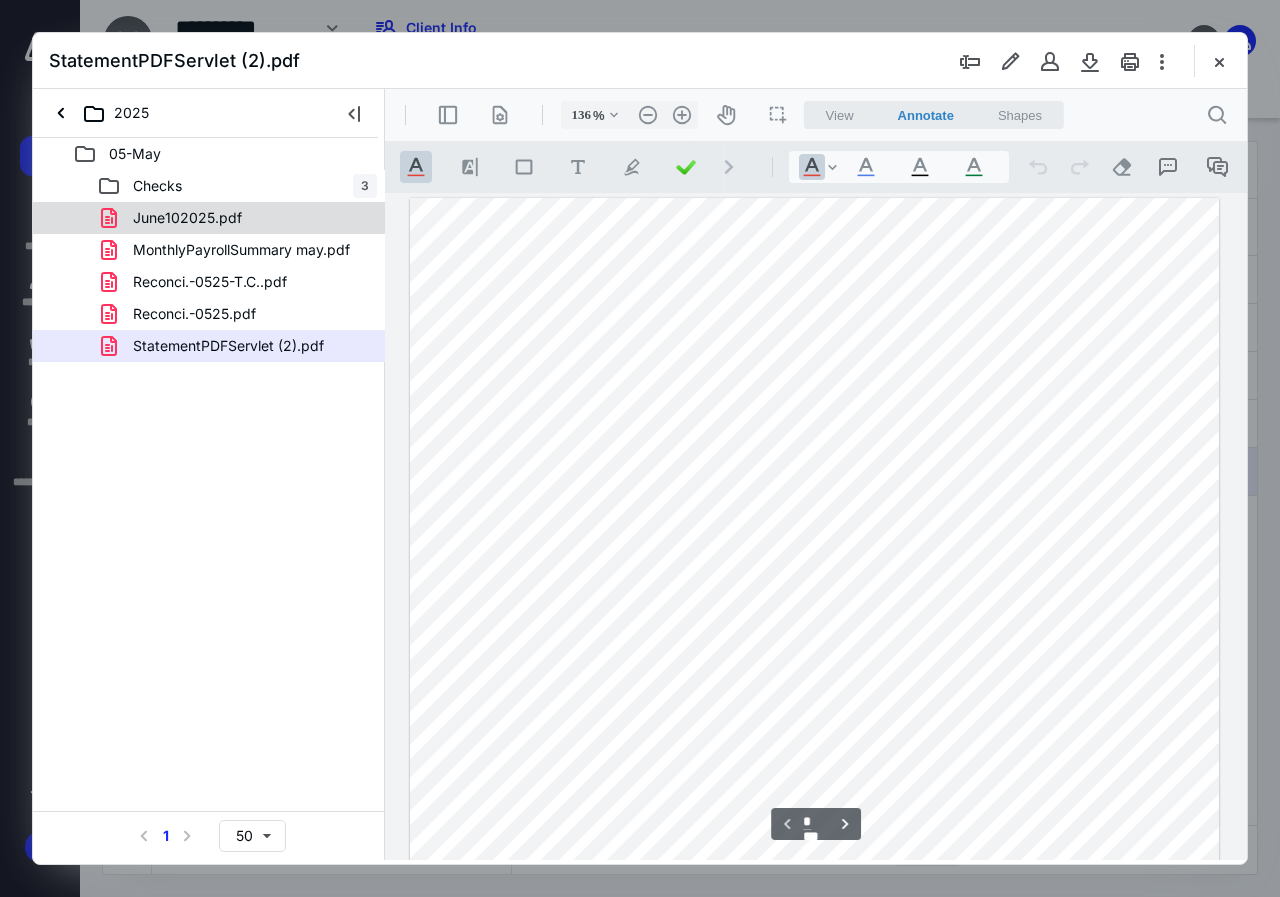 click on "June102025.pdf" at bounding box center (237, 218) 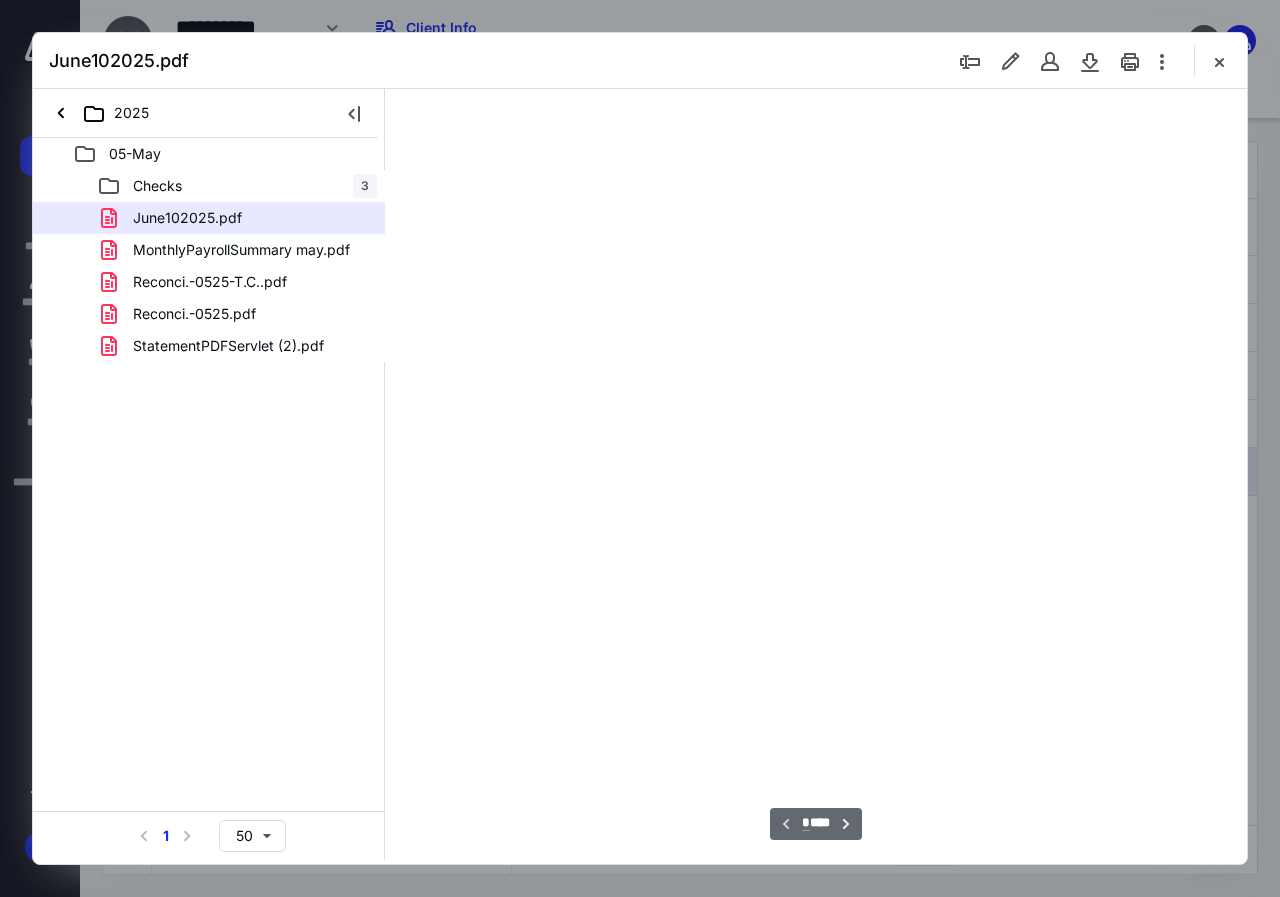 scroll, scrollTop: 107, scrollLeft: 0, axis: vertical 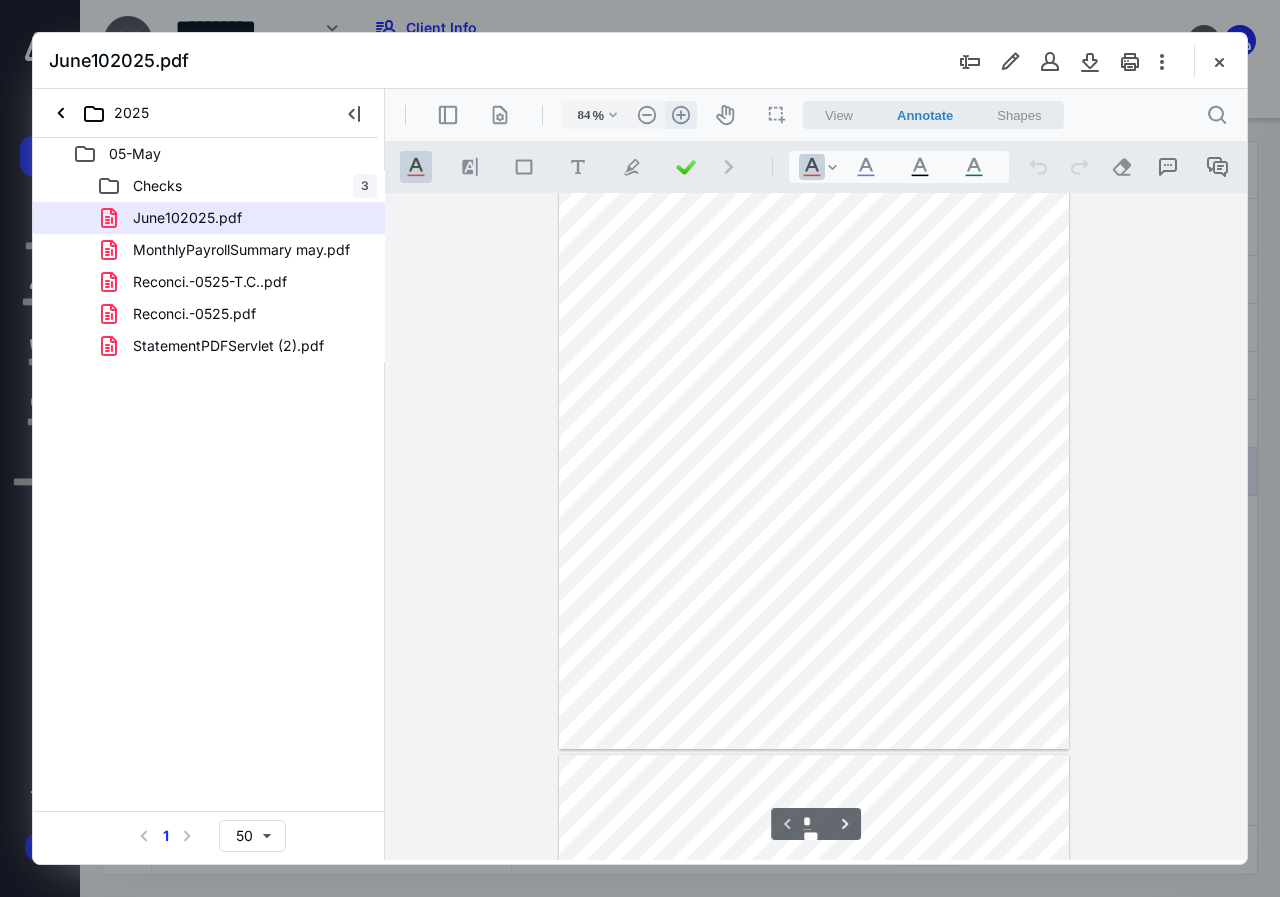 drag, startPoint x: 664, startPoint y: 114, endPoint x: 680, endPoint y: 113, distance: 16.03122 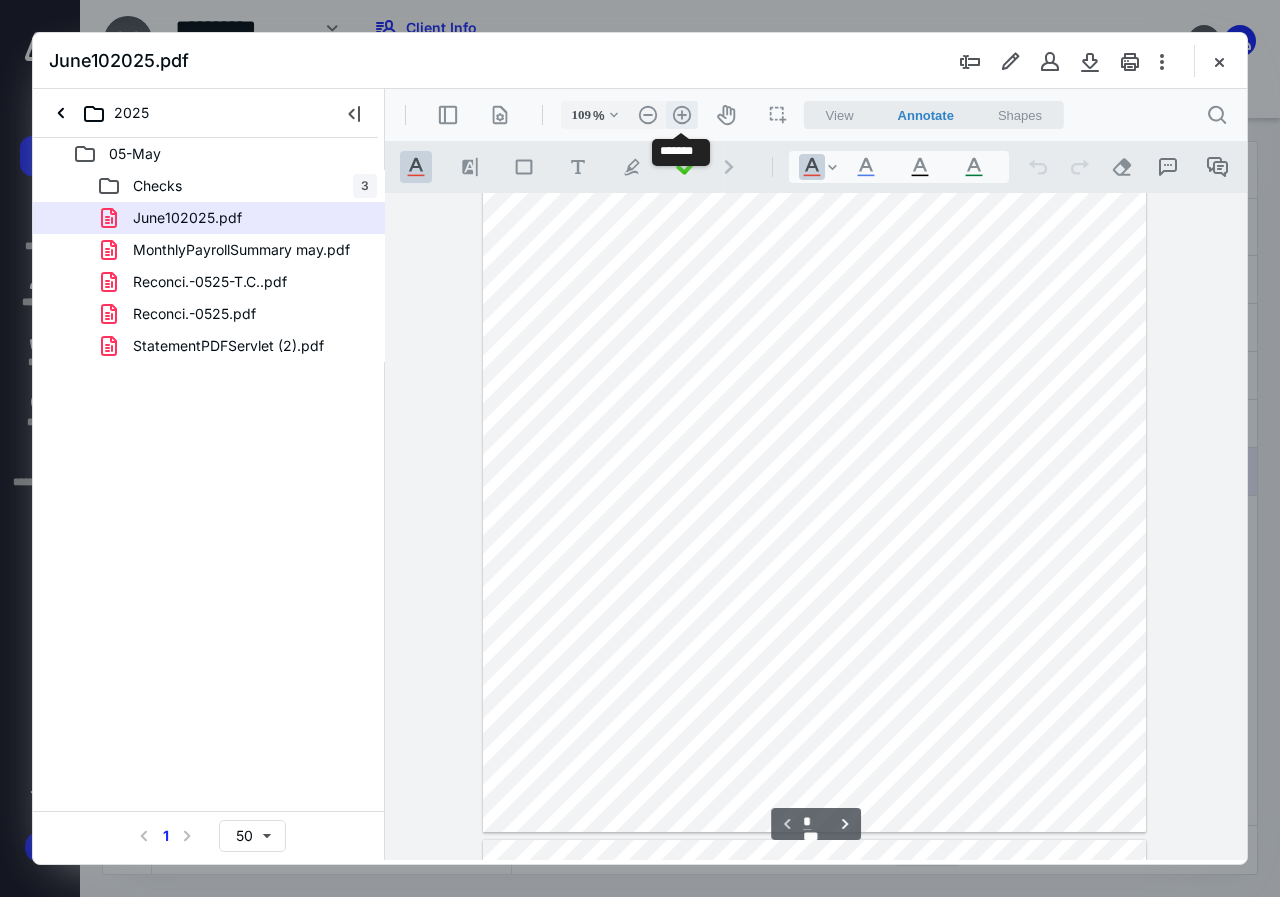 click on ".cls-1{fill:#abb0c4;} icon - header - zoom - in - line" at bounding box center (682, 115) 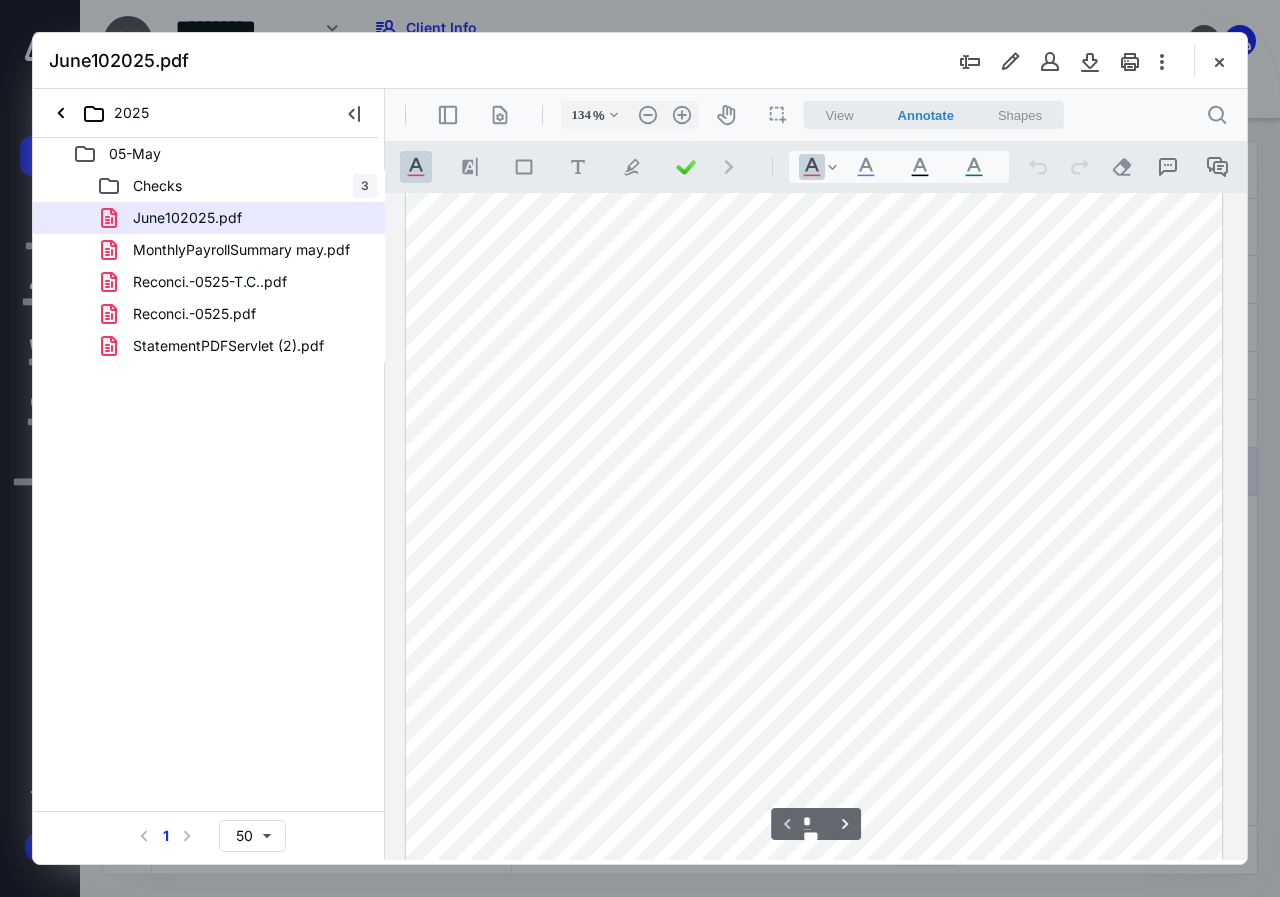 scroll, scrollTop: 0, scrollLeft: 0, axis: both 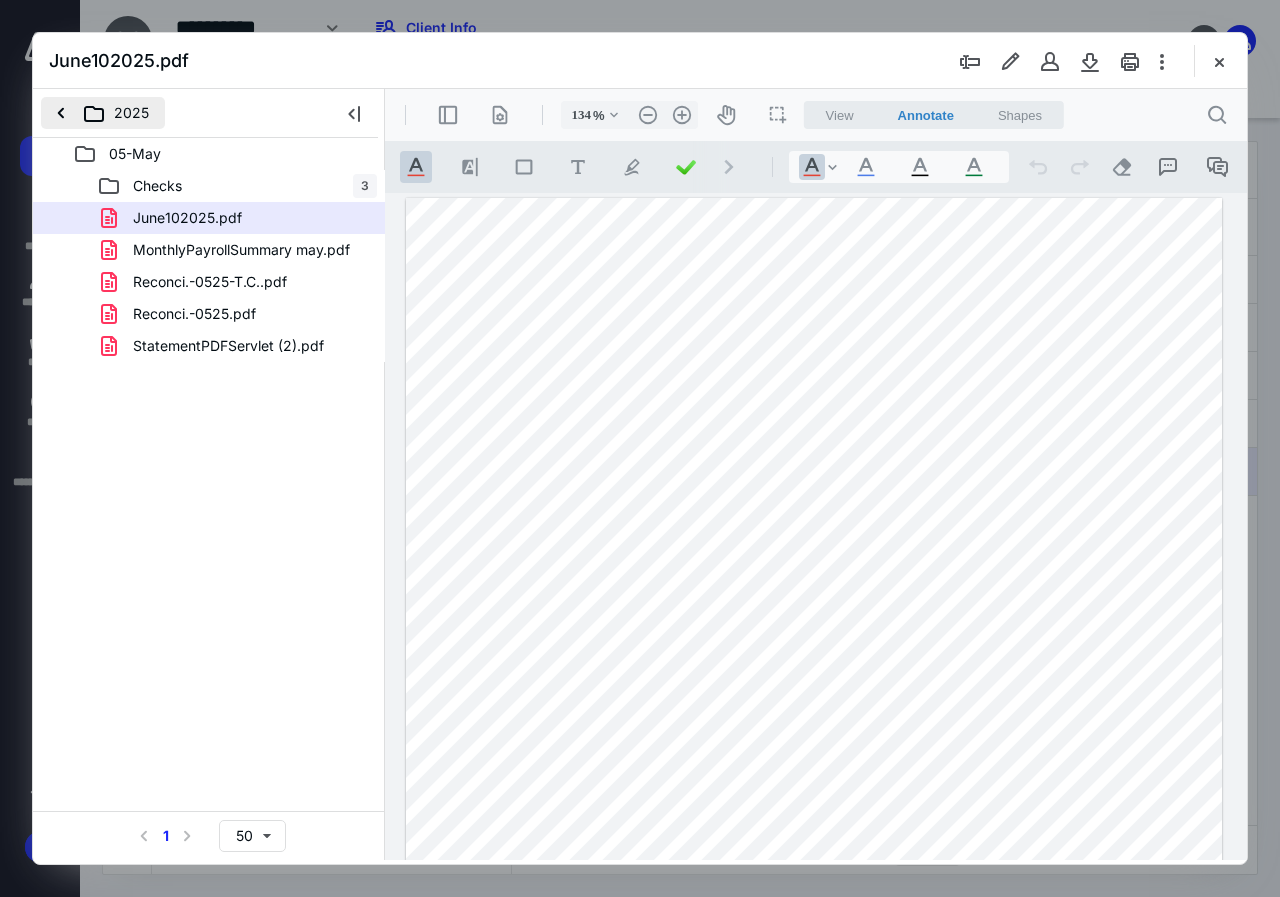 click on "2025" at bounding box center (103, 113) 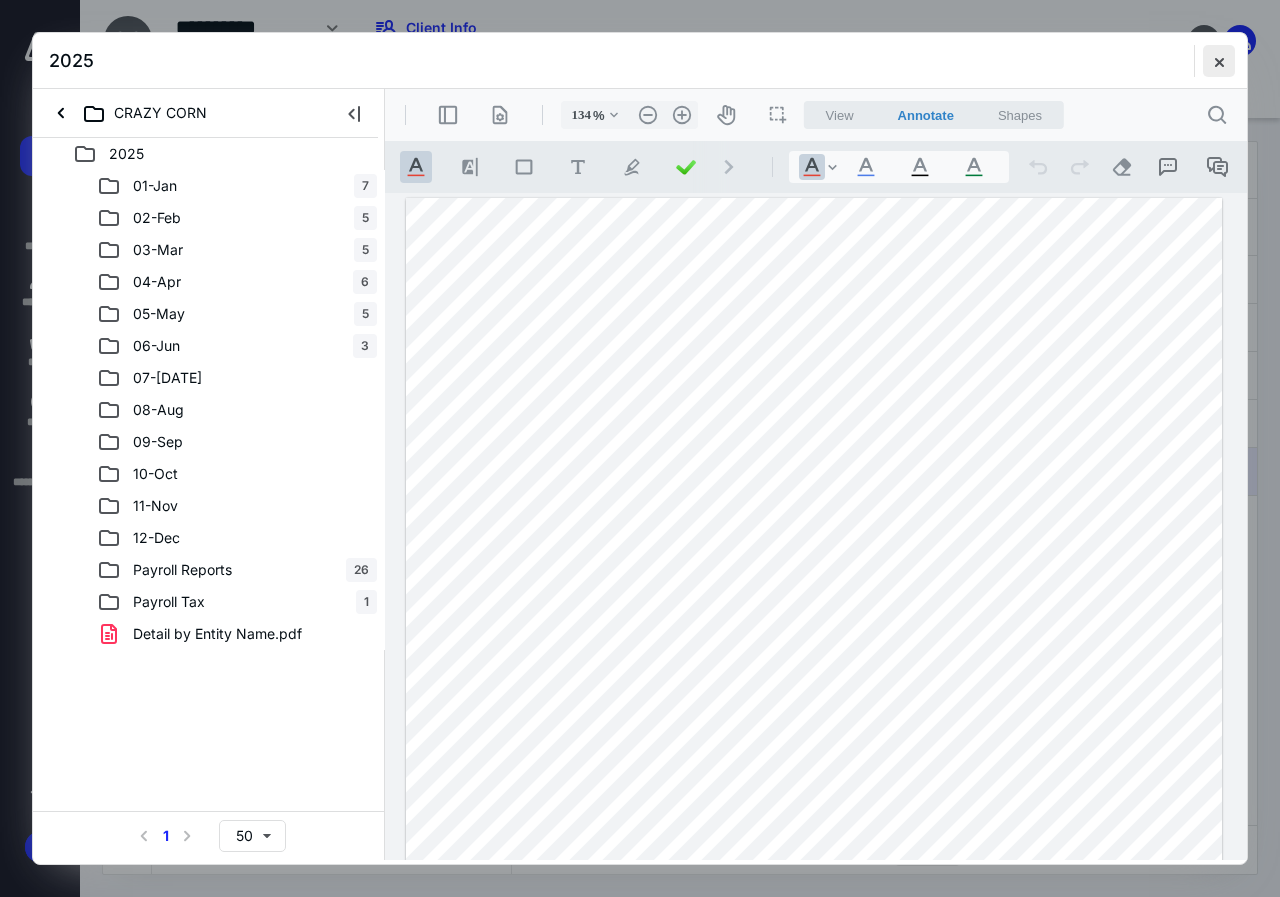 click at bounding box center (1219, 61) 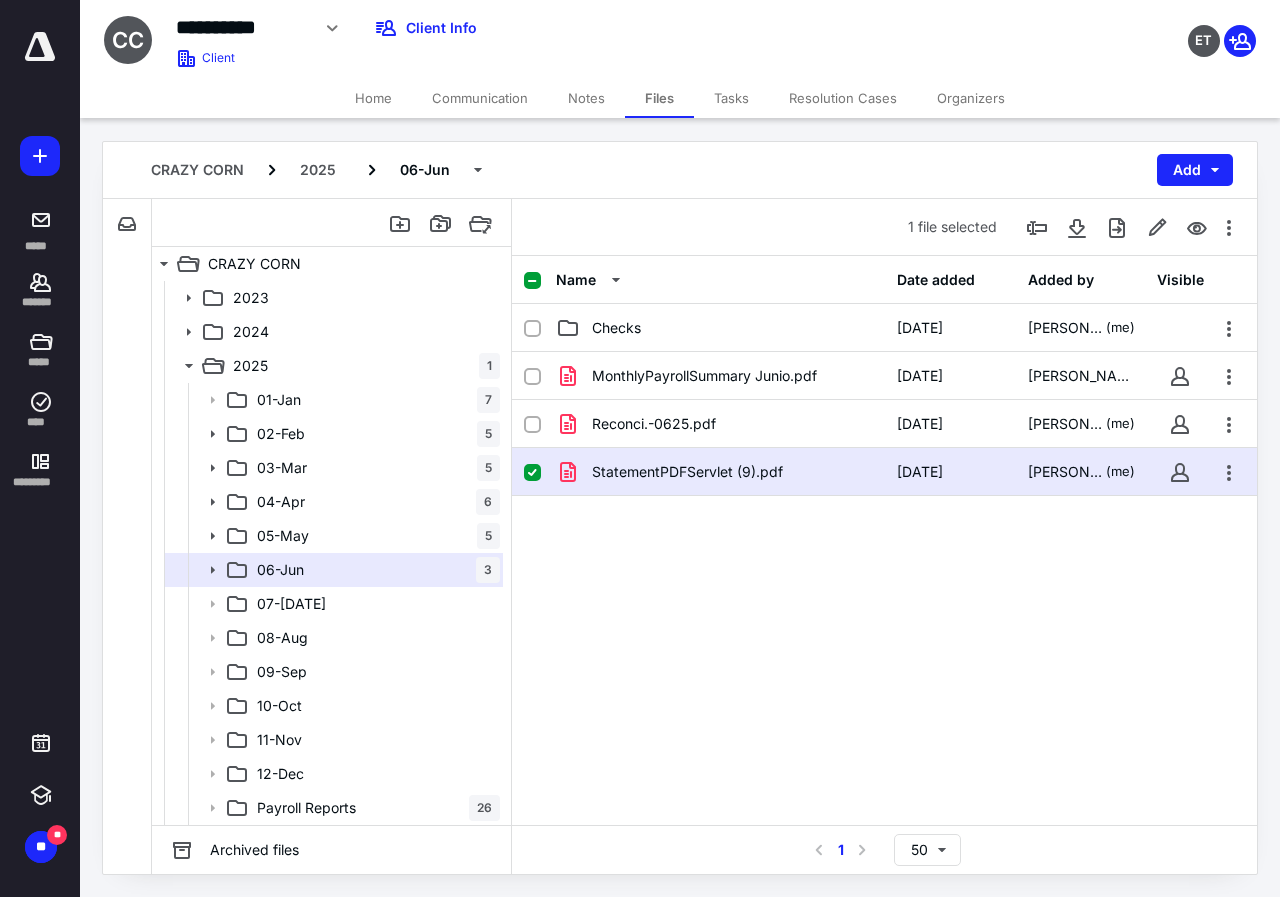 drag, startPoint x: 714, startPoint y: 616, endPoint x: 605, endPoint y: 549, distance: 127.9453 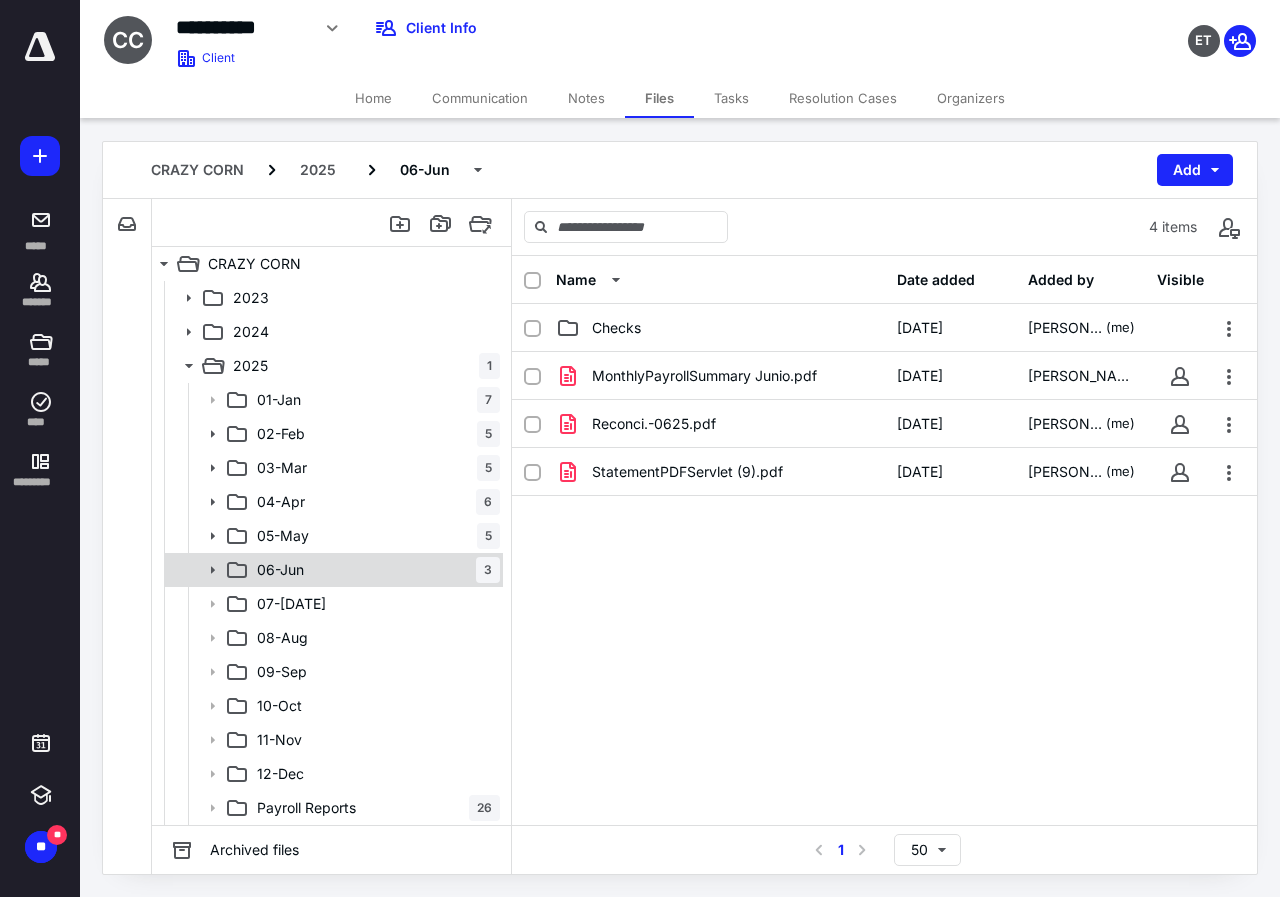 click on "06-[DATE]" at bounding box center (374, 570) 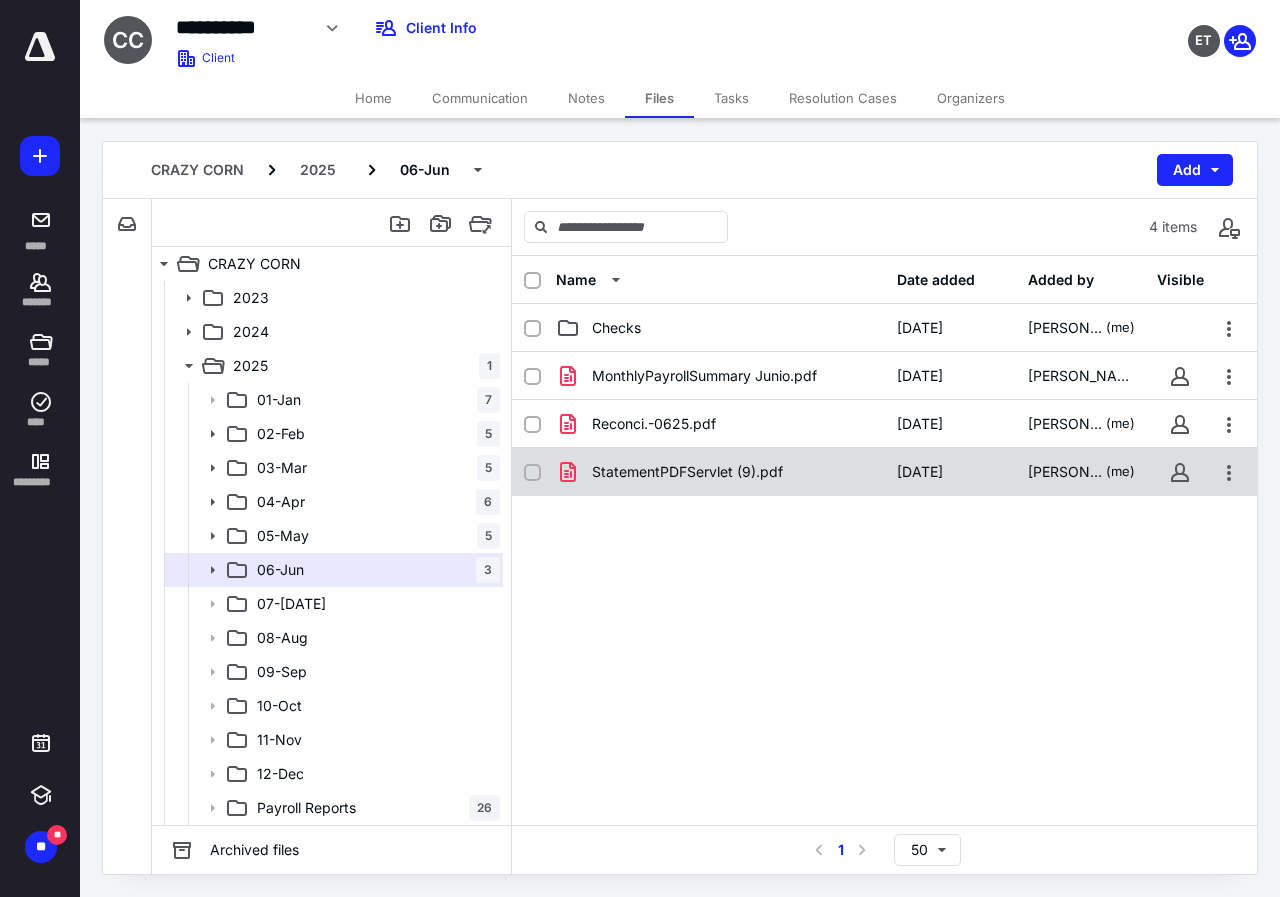 click on "StatementPDFServlet (9).pdf" at bounding box center (720, 472) 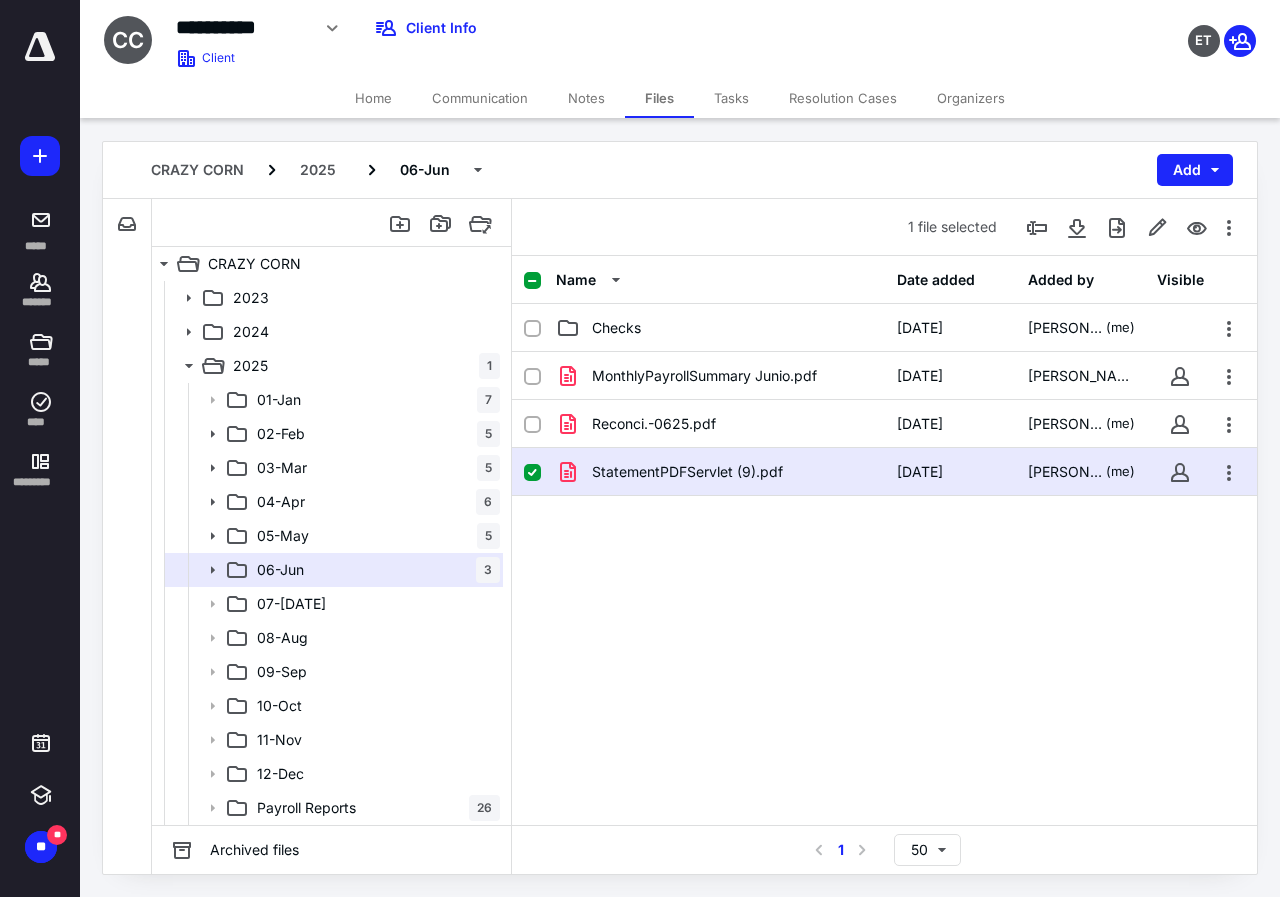 click on "StatementPDFServlet (9).pdf" at bounding box center (720, 472) 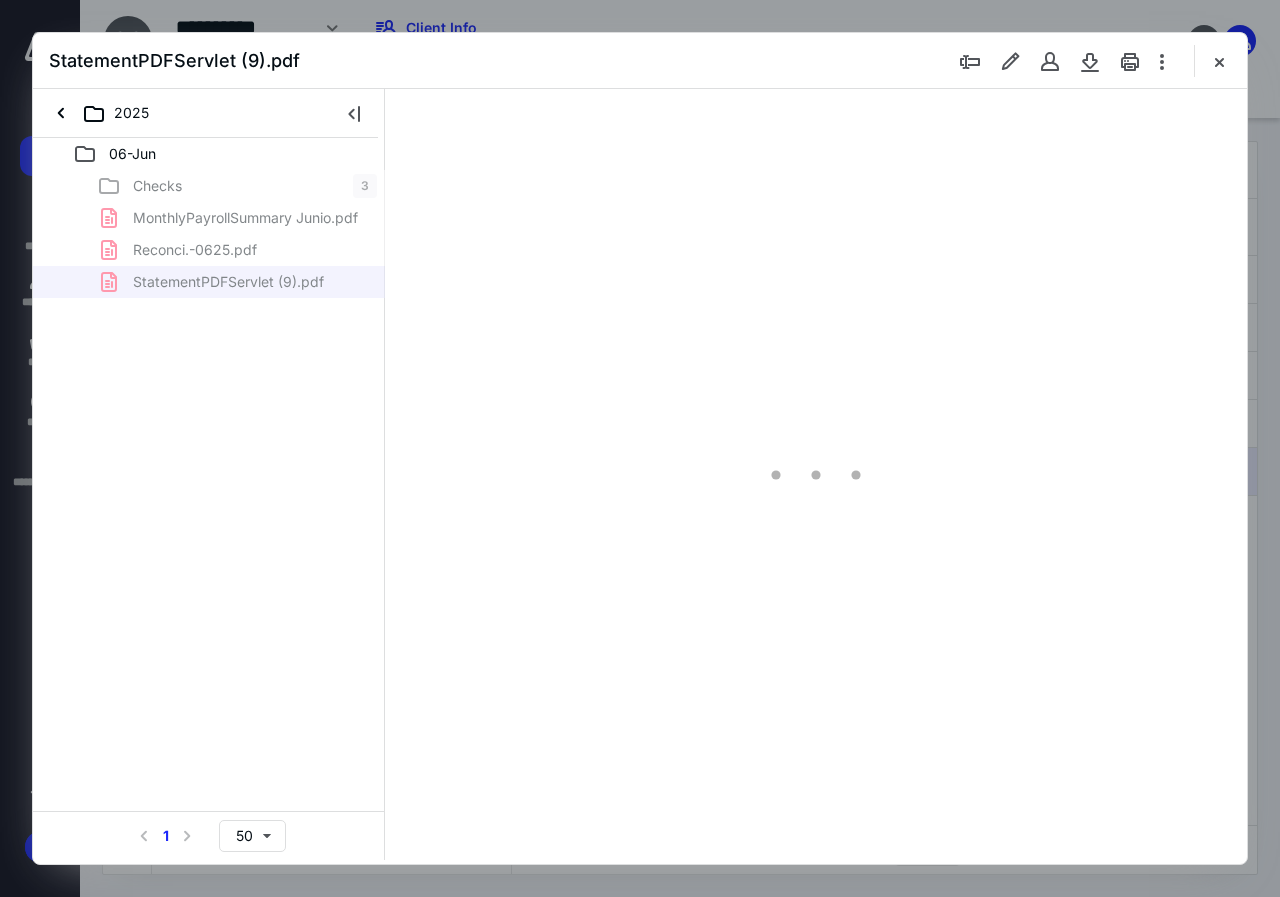 scroll, scrollTop: 0, scrollLeft: 0, axis: both 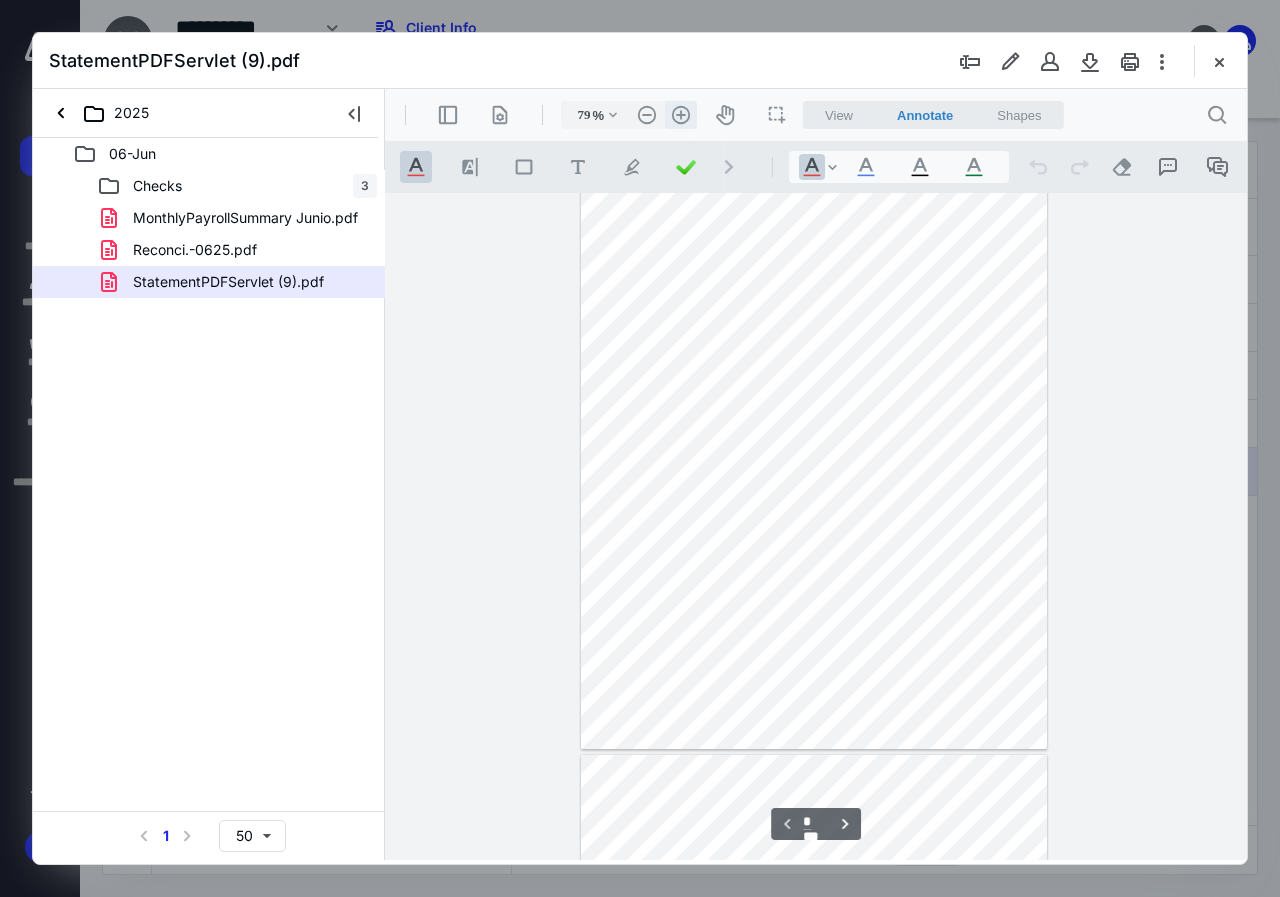 click on ".cls-1{fill:#abb0c4;} icon - header - zoom - in - line" at bounding box center (681, 115) 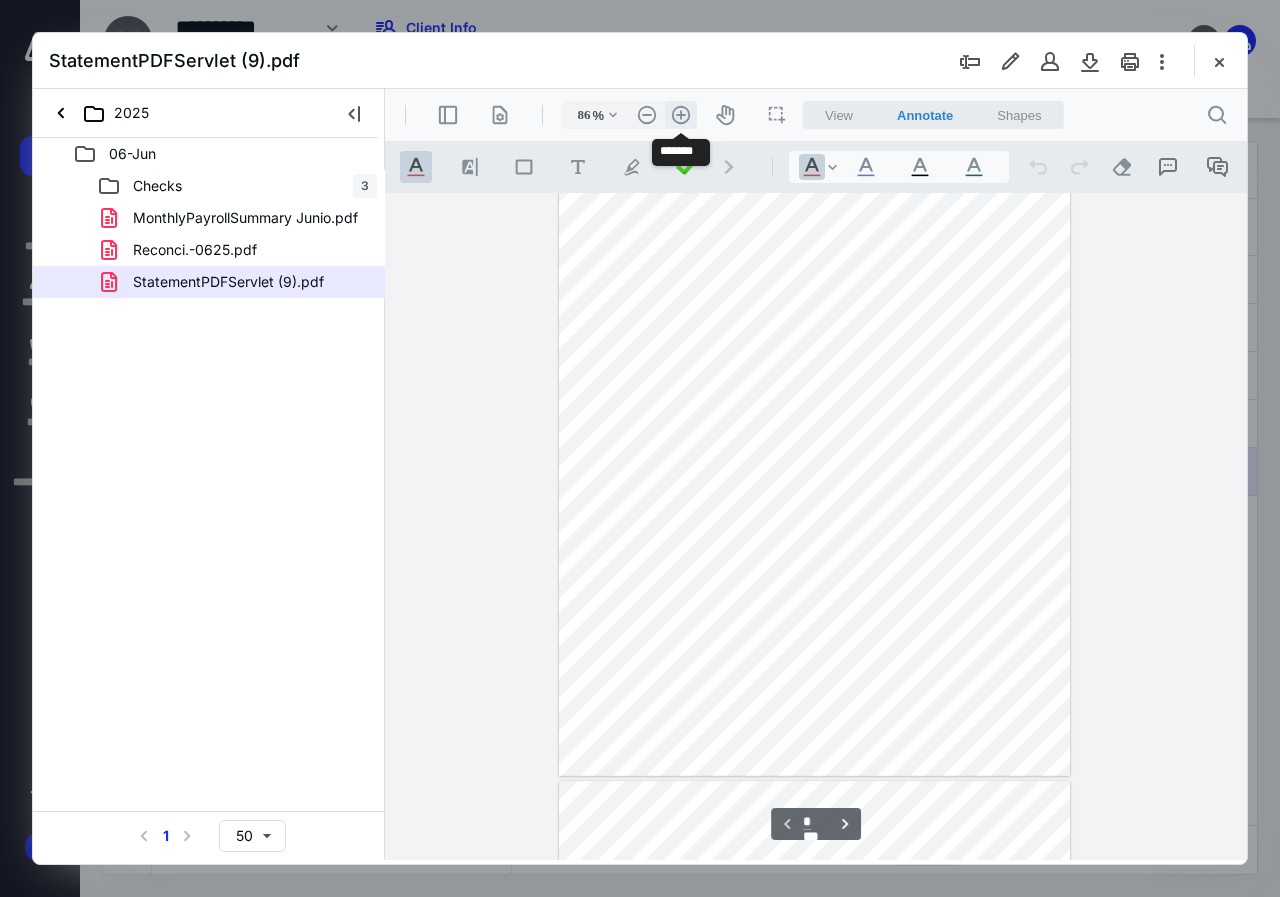 click on ".cls-1{fill:#abb0c4;} icon - header - zoom - in - line" at bounding box center (681, 115) 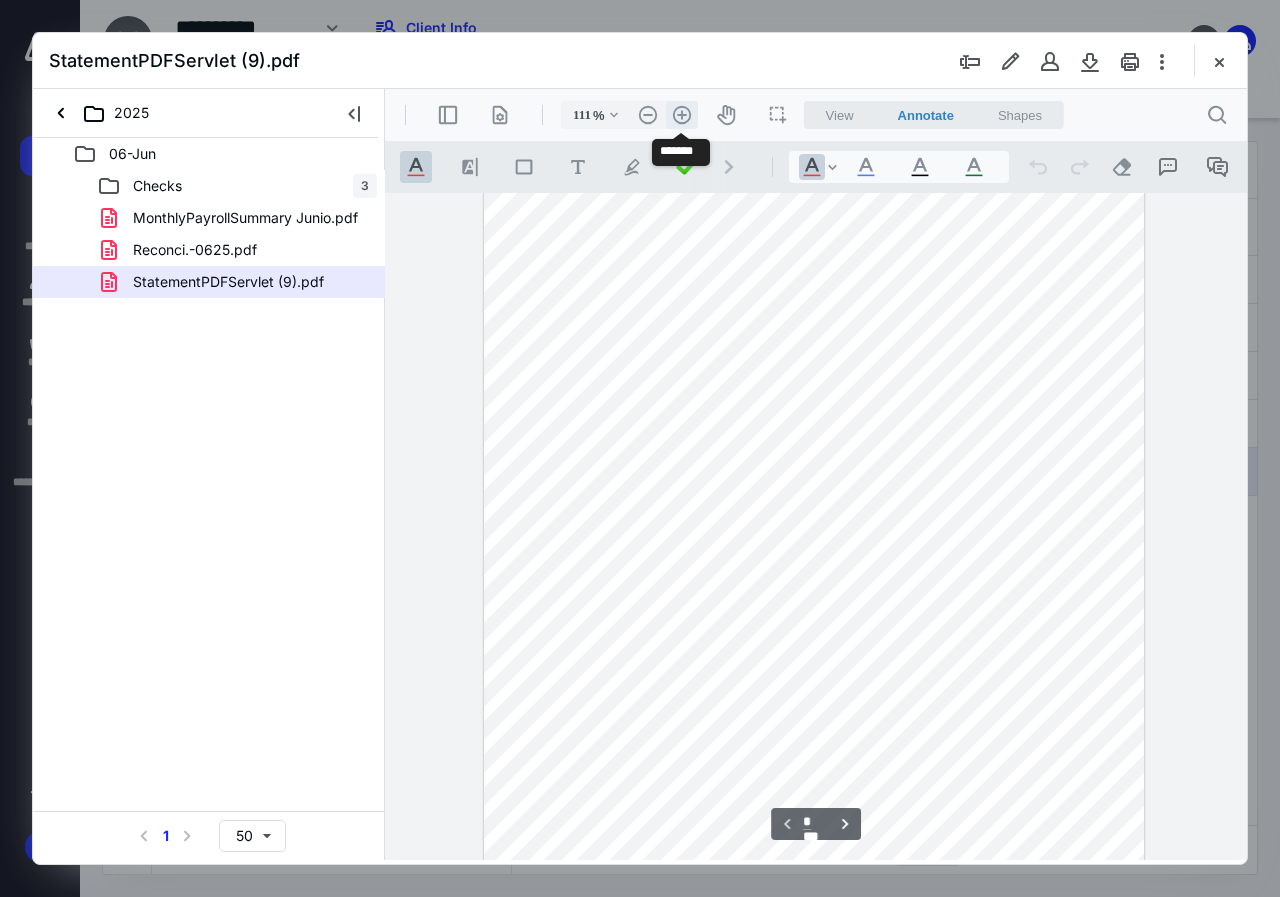 click on ".cls-1{fill:#abb0c4;} icon - header - zoom - in - line" at bounding box center [682, 115] 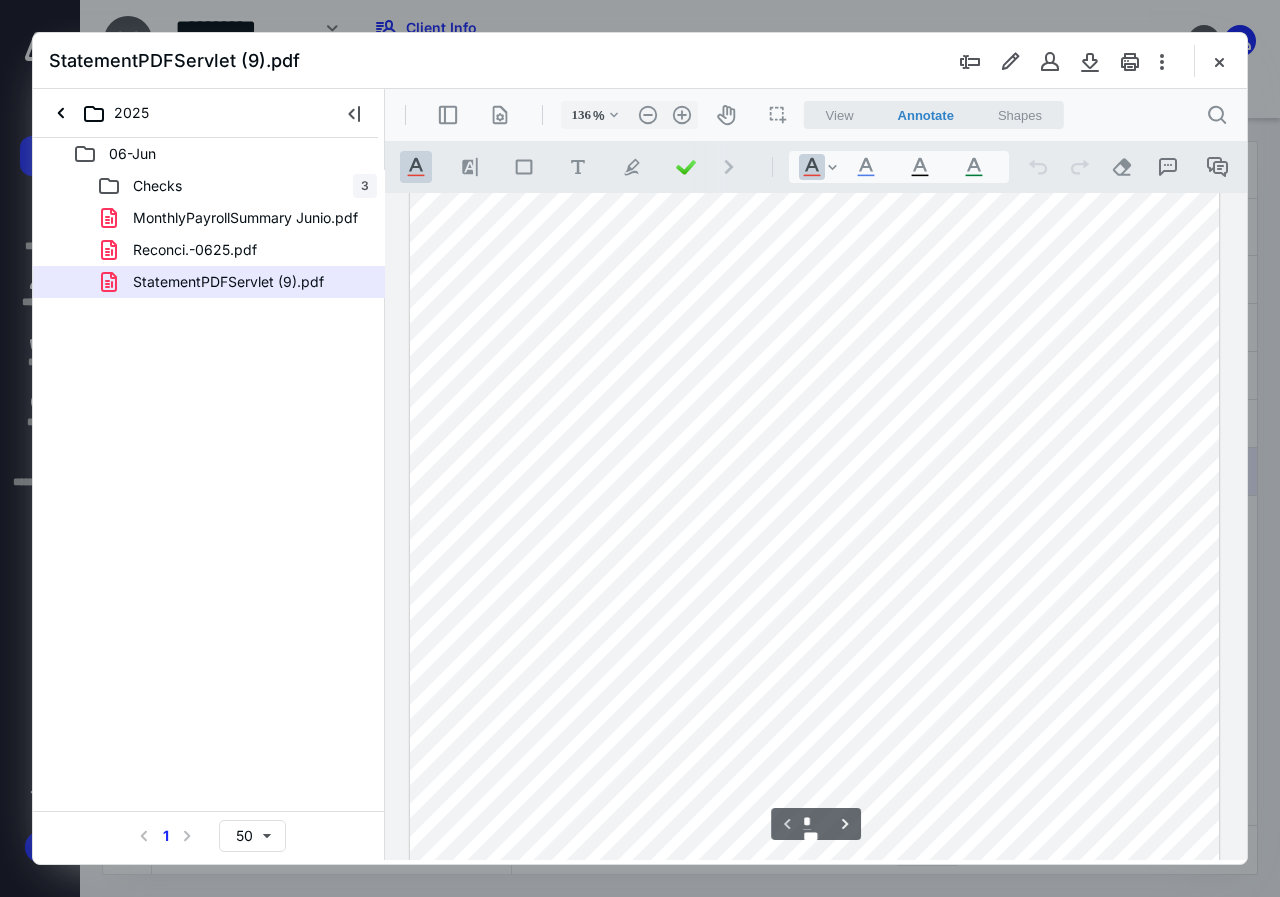scroll, scrollTop: 100, scrollLeft: 0, axis: vertical 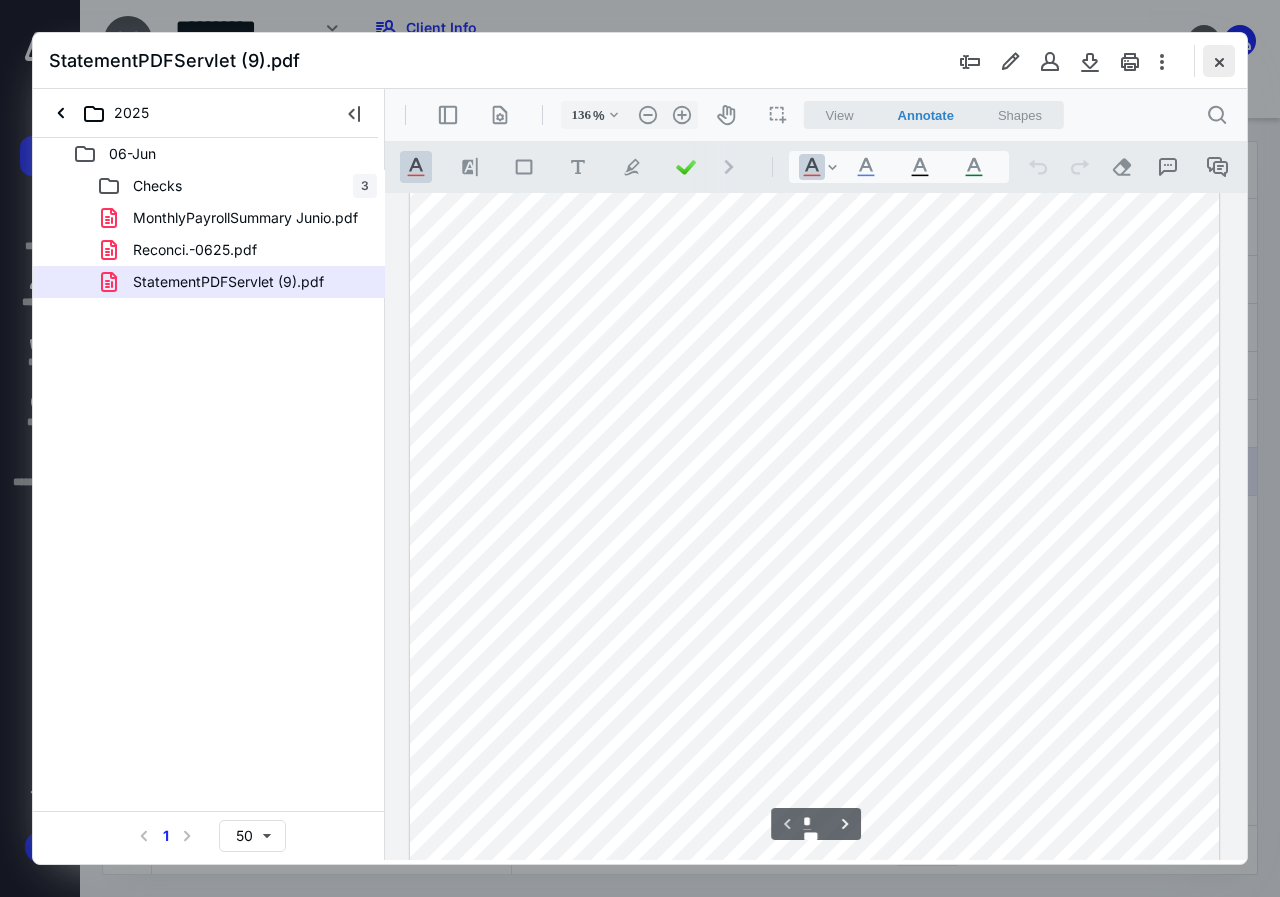 click at bounding box center [1219, 61] 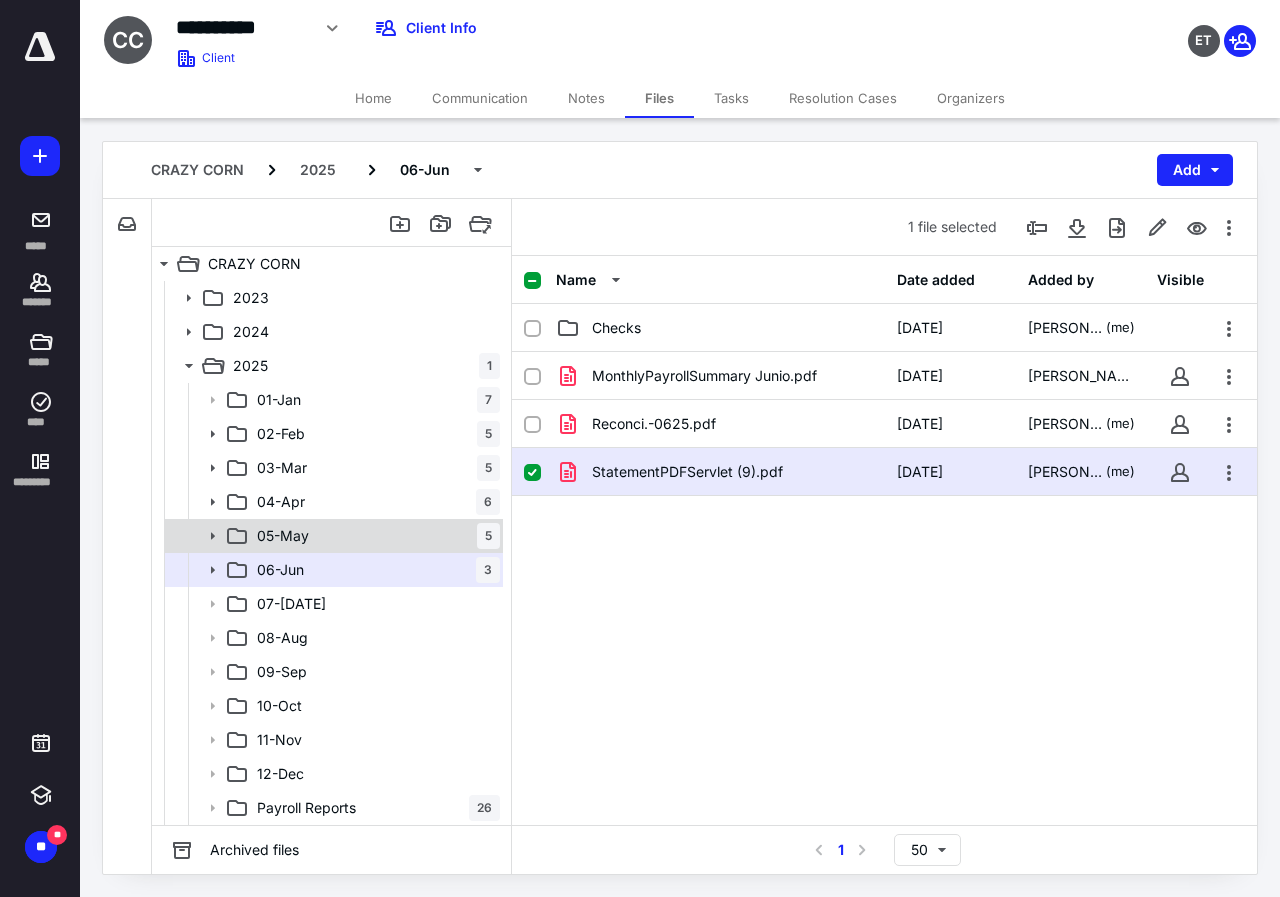 click on "05-[DATE]" at bounding box center (374, 536) 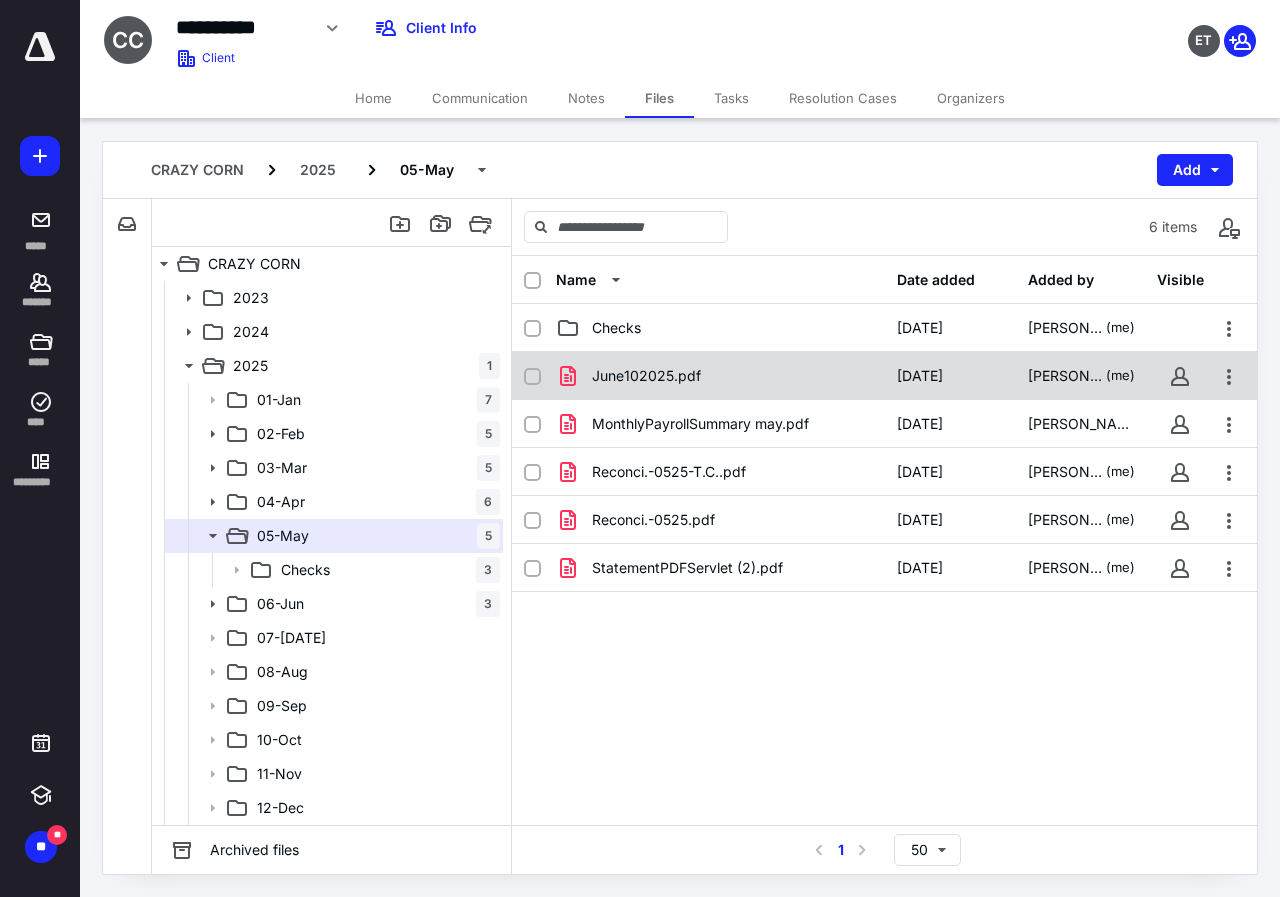 click on "June102025.pdf" at bounding box center [720, 376] 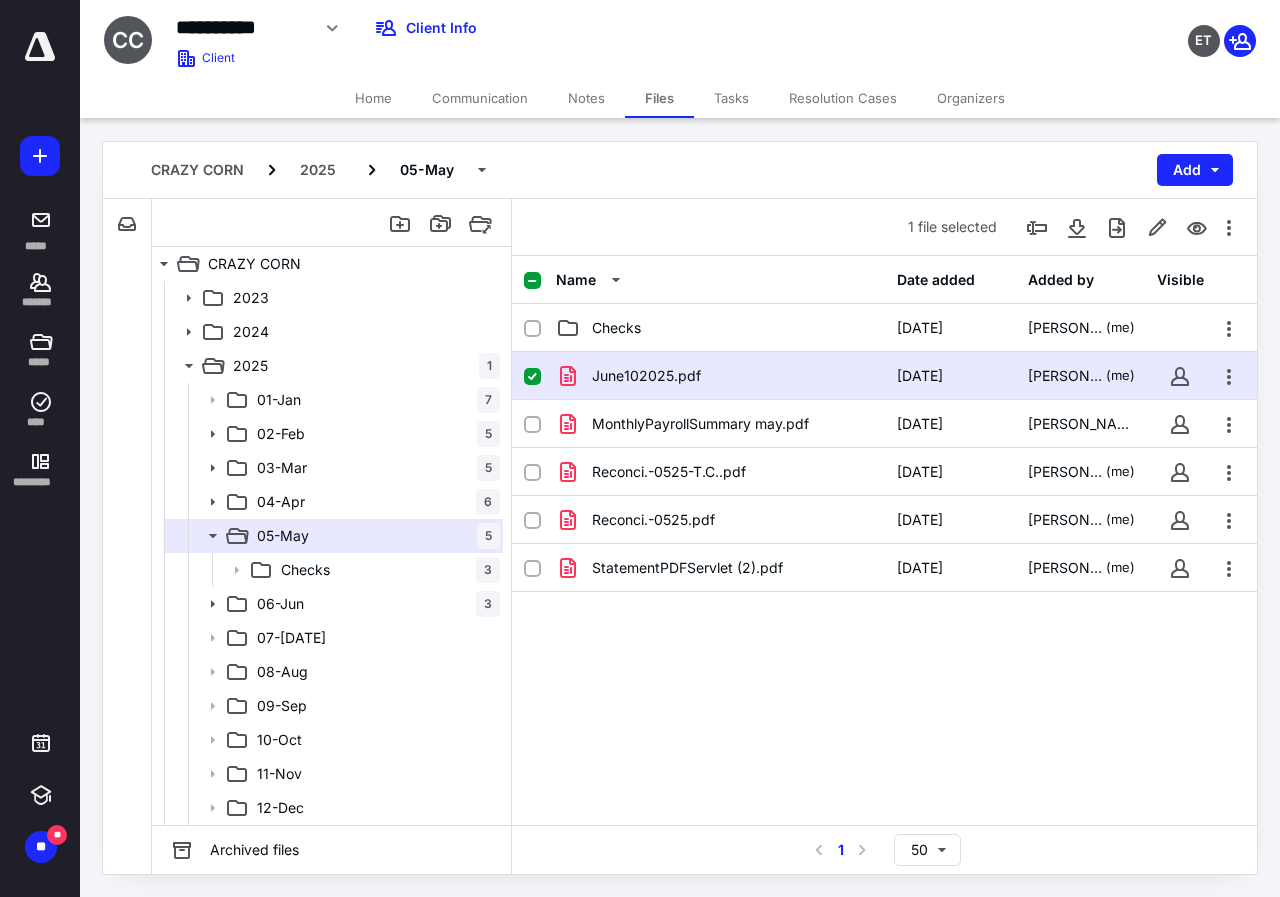 click on "June102025.pdf" at bounding box center [720, 376] 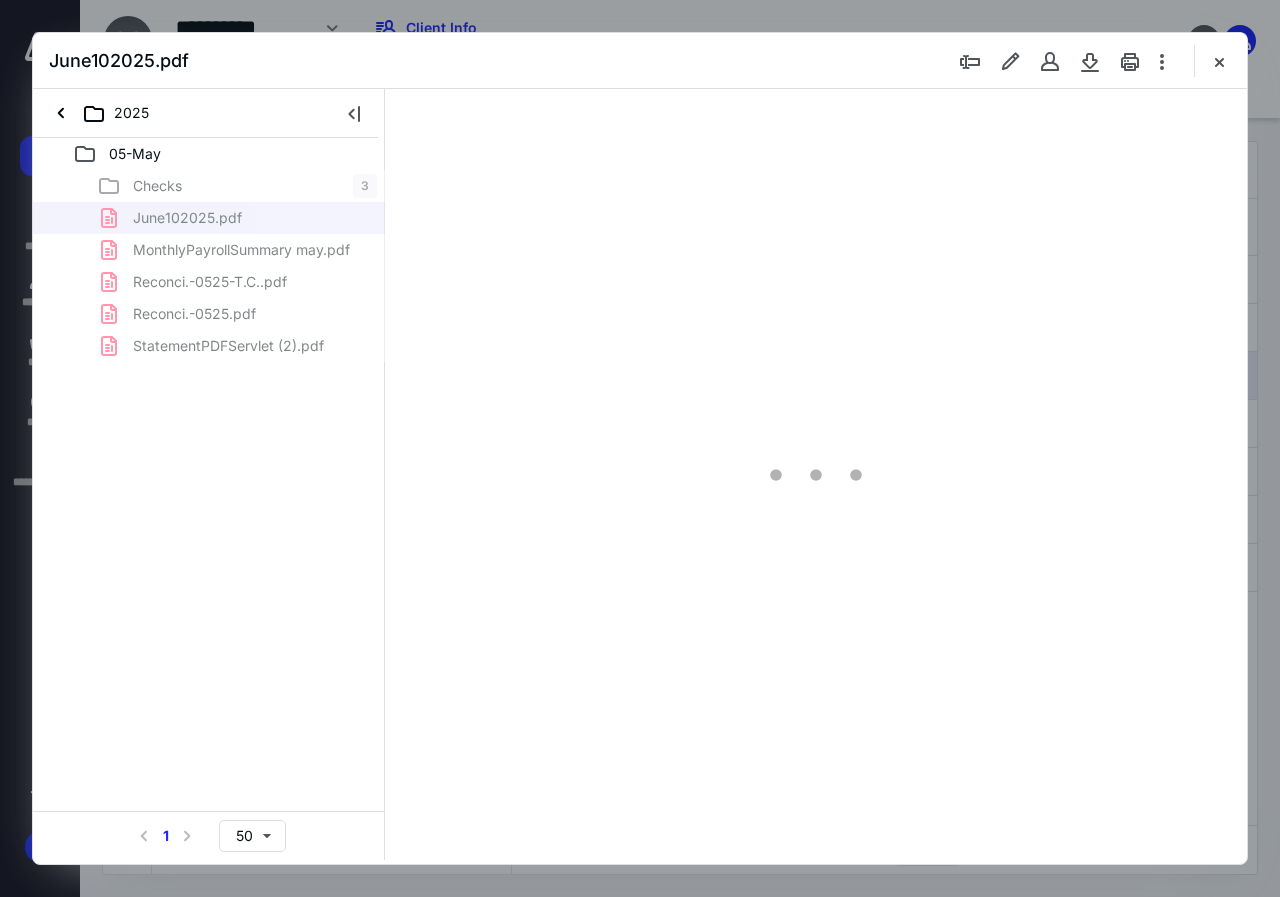 scroll, scrollTop: 0, scrollLeft: 0, axis: both 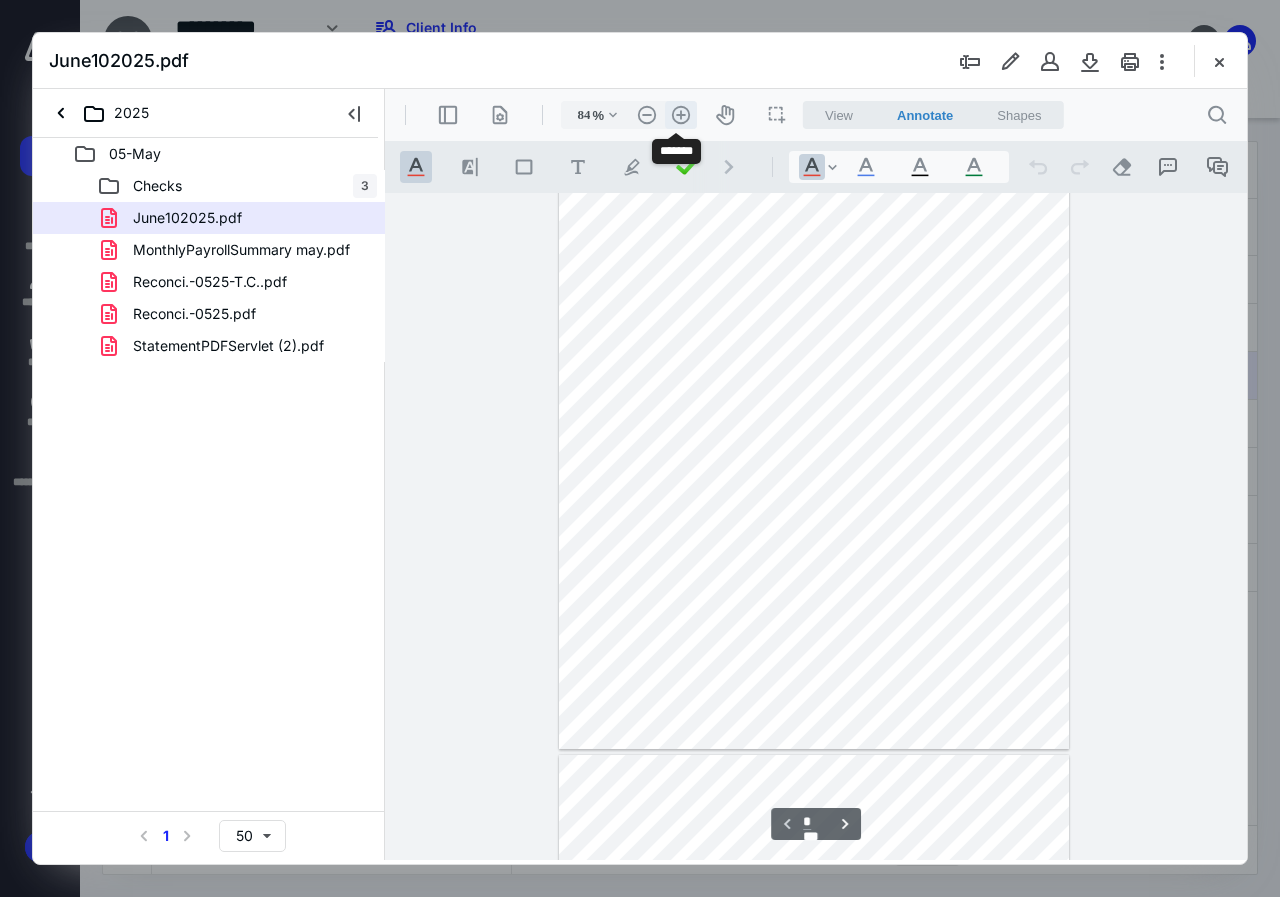 click on ".cls-1{fill:#abb0c4;} icon - header - zoom - in - line" at bounding box center [681, 115] 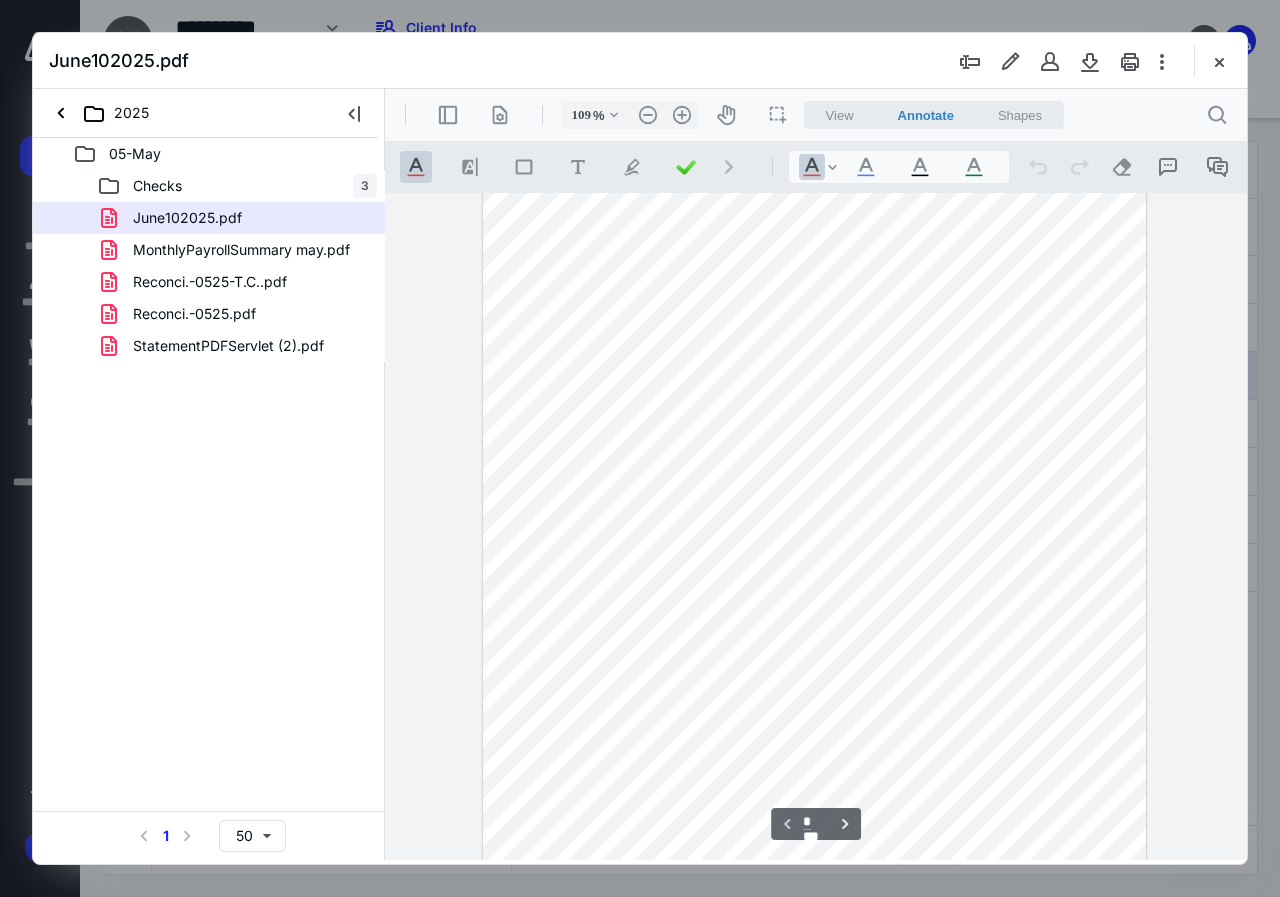 scroll, scrollTop: 0, scrollLeft: 0, axis: both 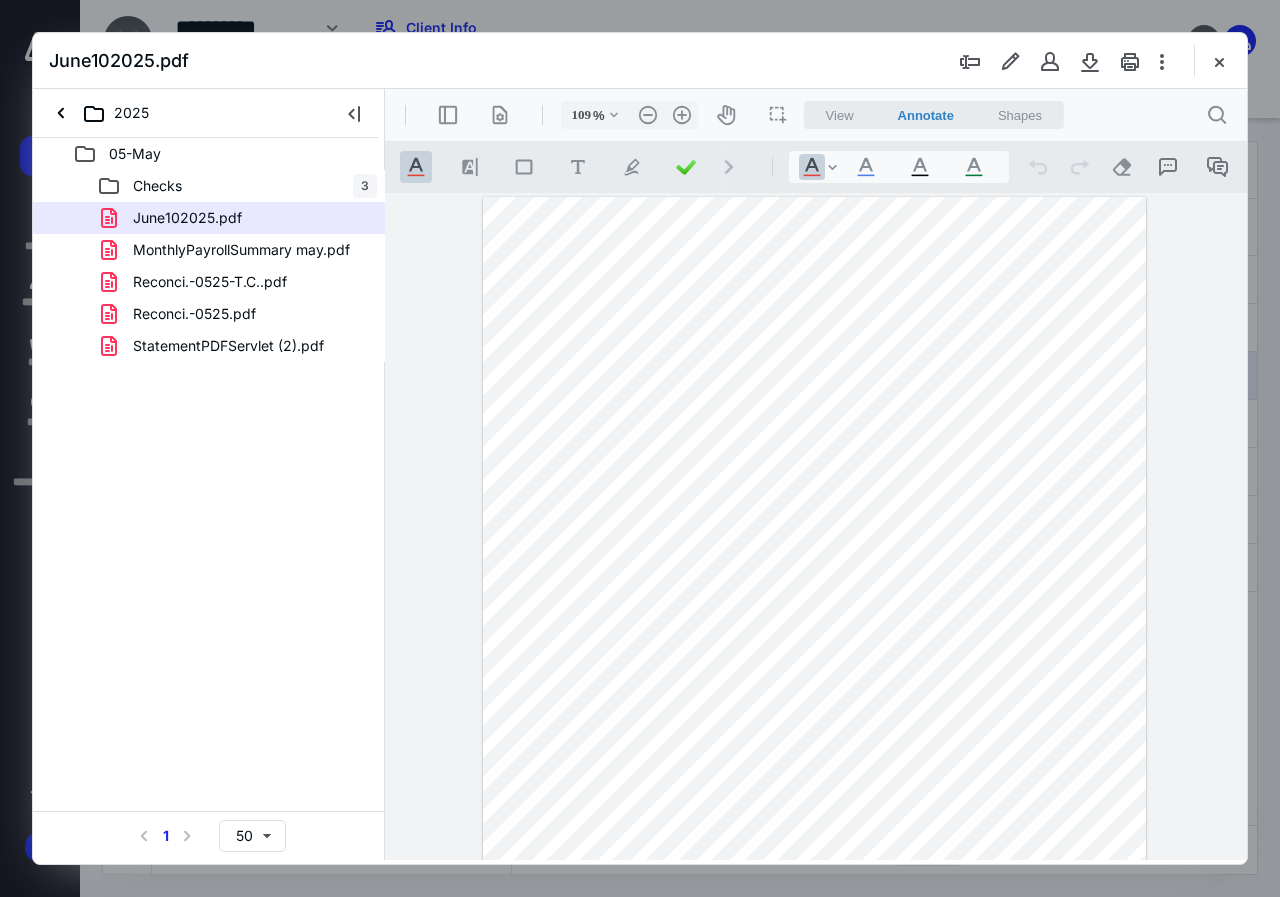 drag, startPoint x: 1213, startPoint y: 65, endPoint x: 1051, endPoint y: 21, distance: 167.869 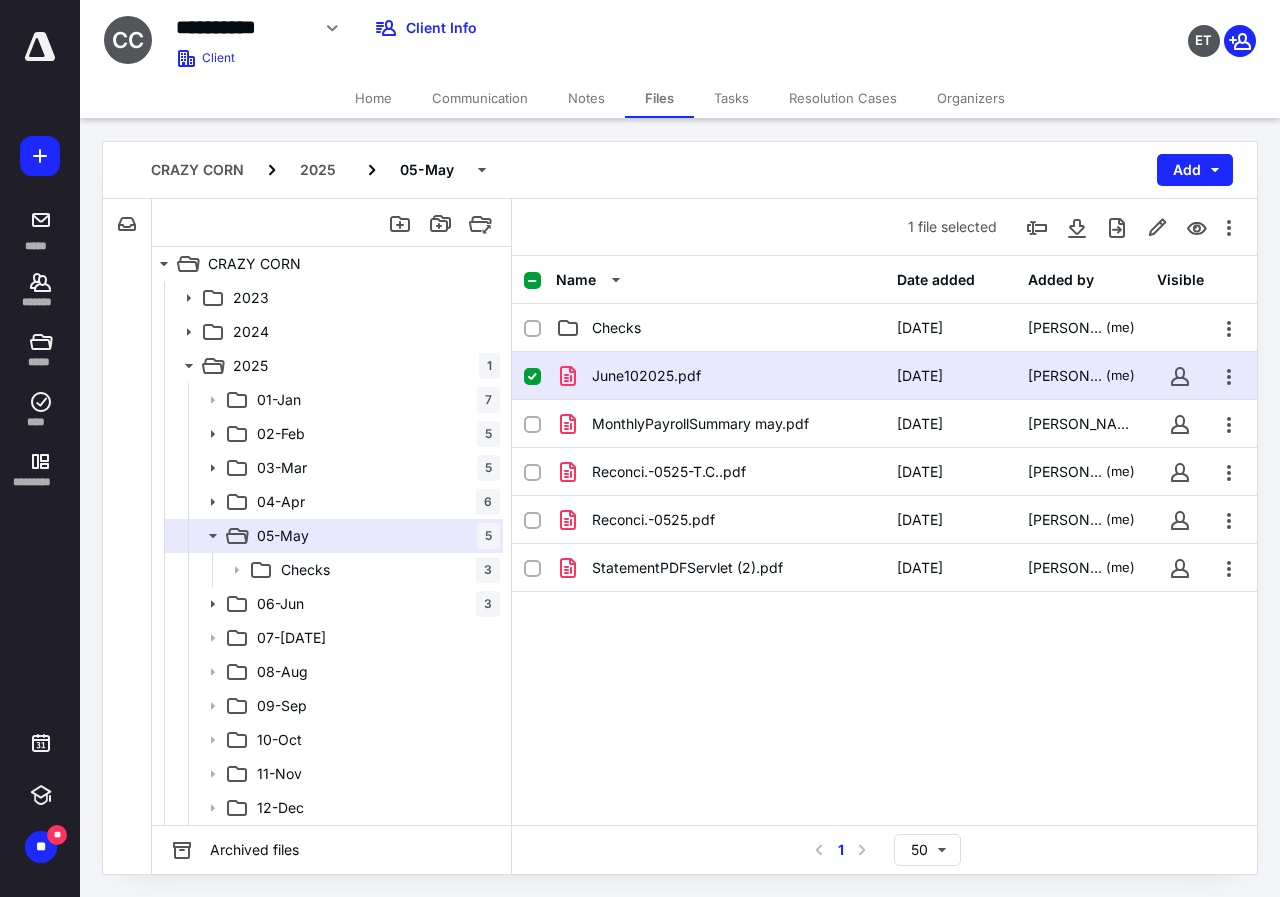 click on "Notes" at bounding box center (586, 98) 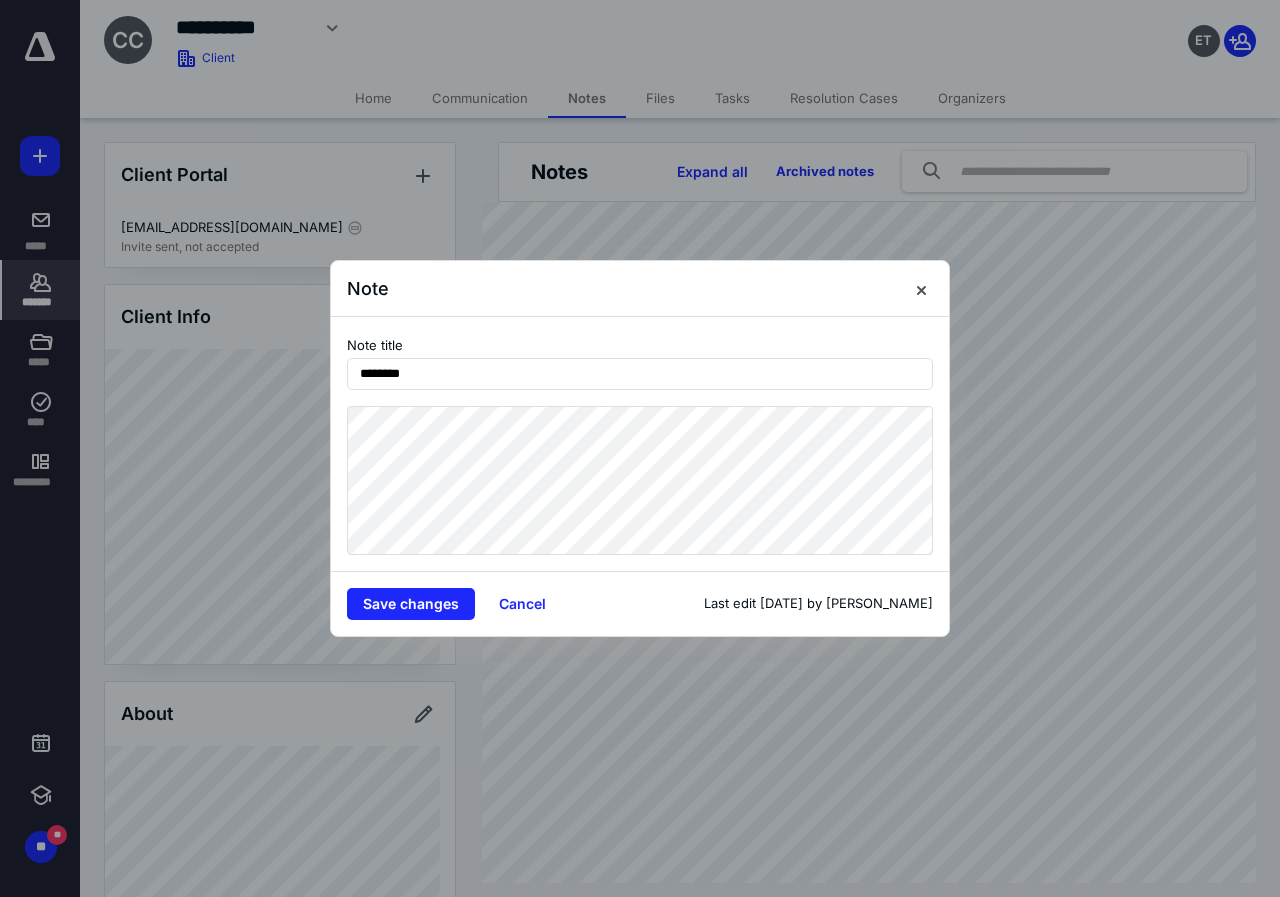 click on "Note title ********" at bounding box center (640, 444) 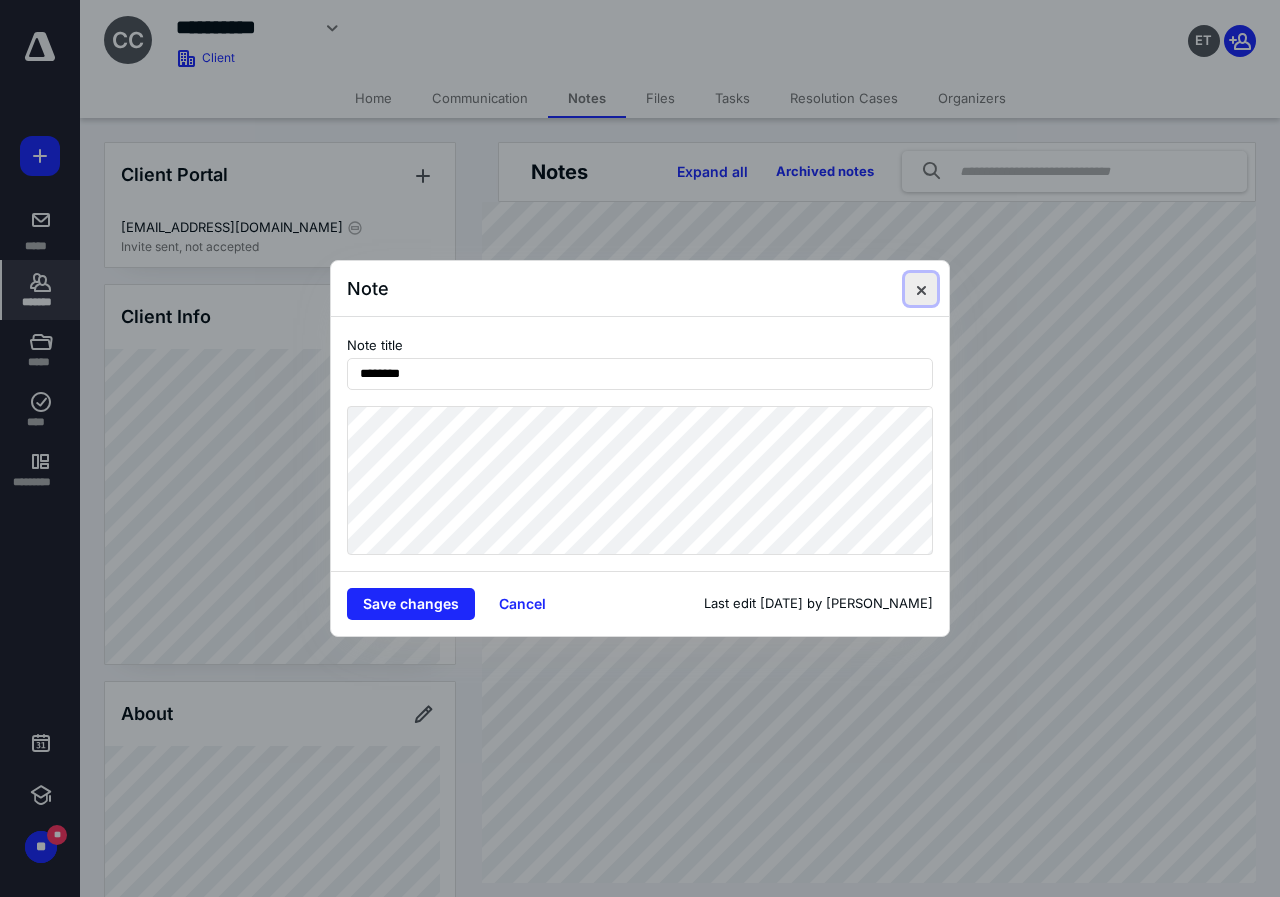 click at bounding box center (921, 289) 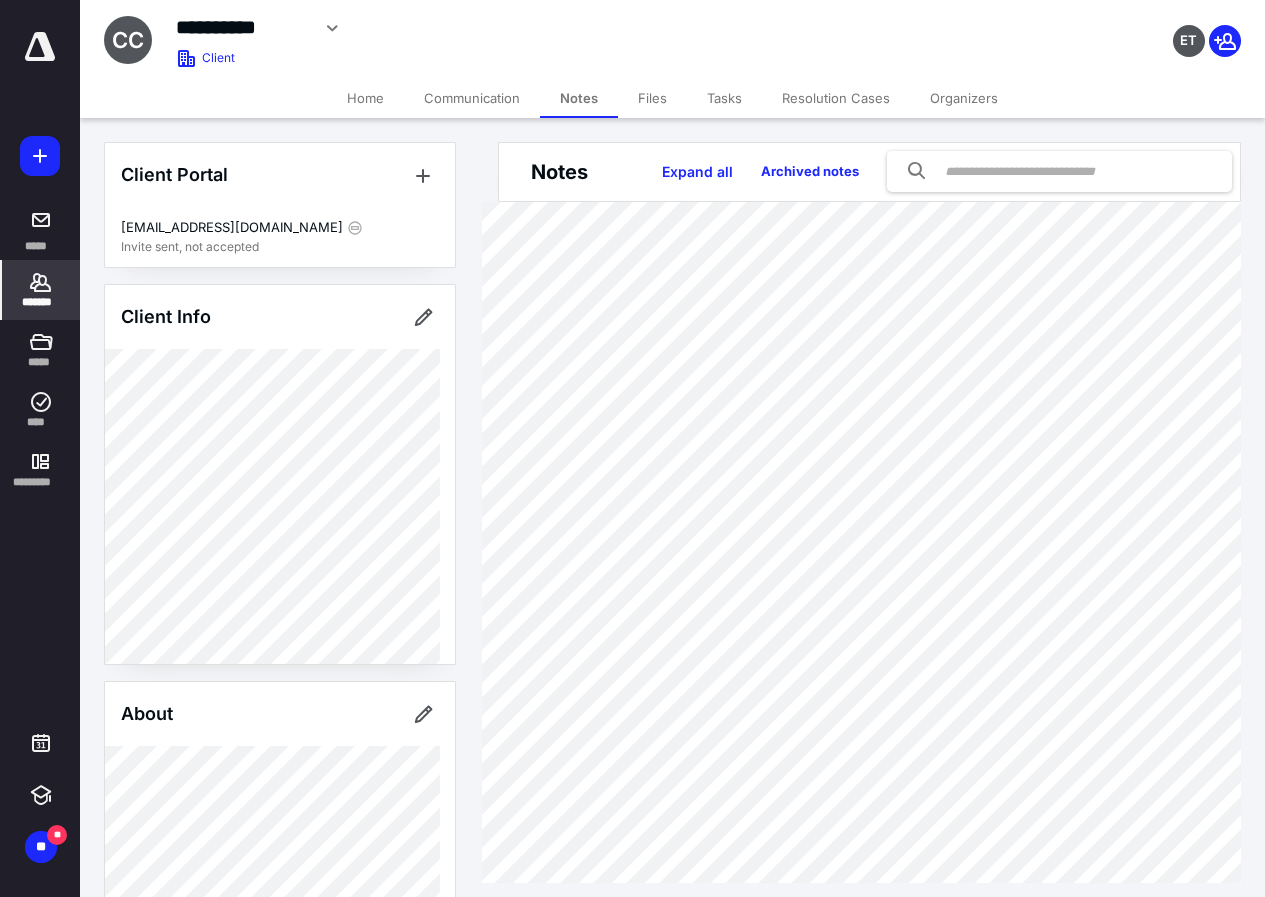 click 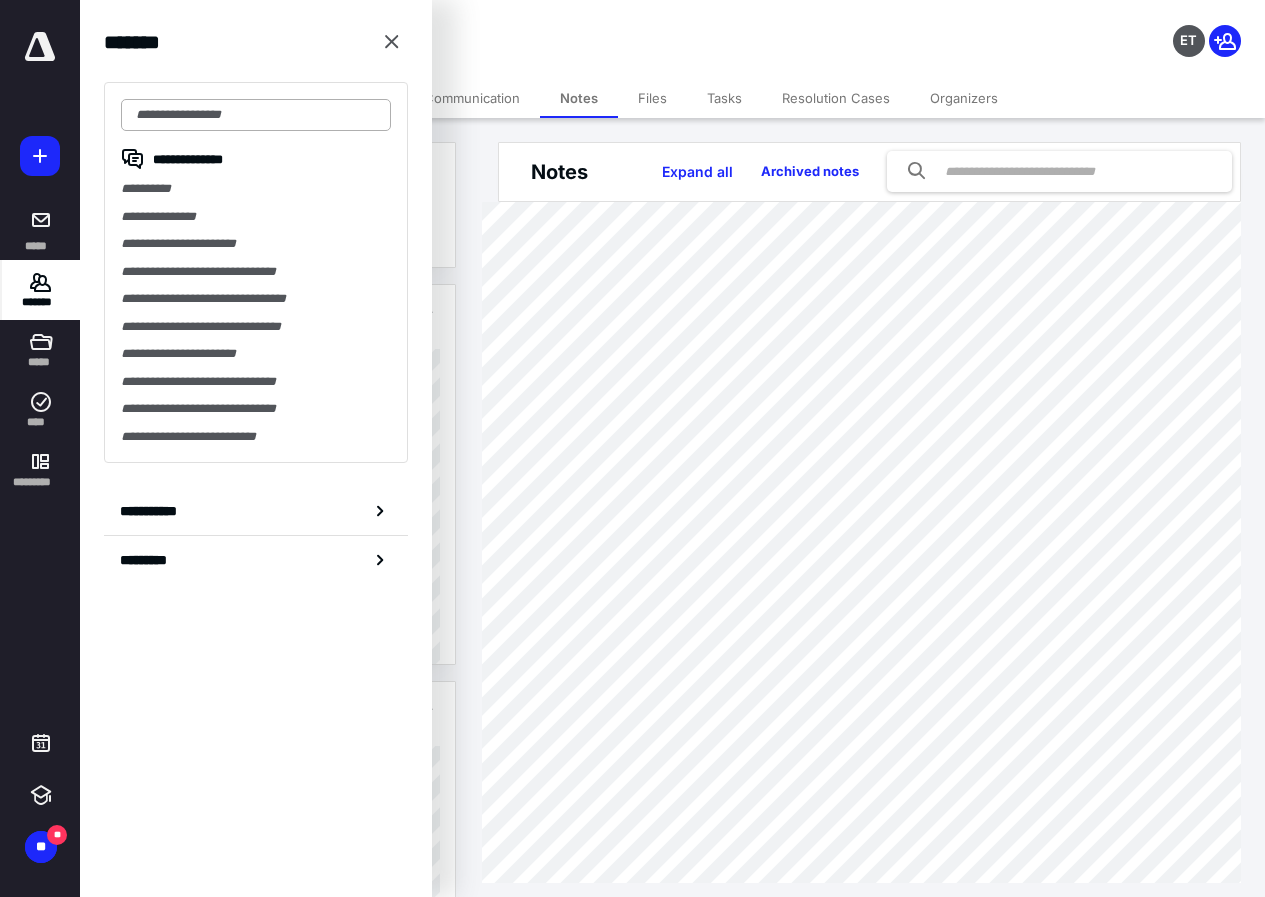 click at bounding box center [256, 115] 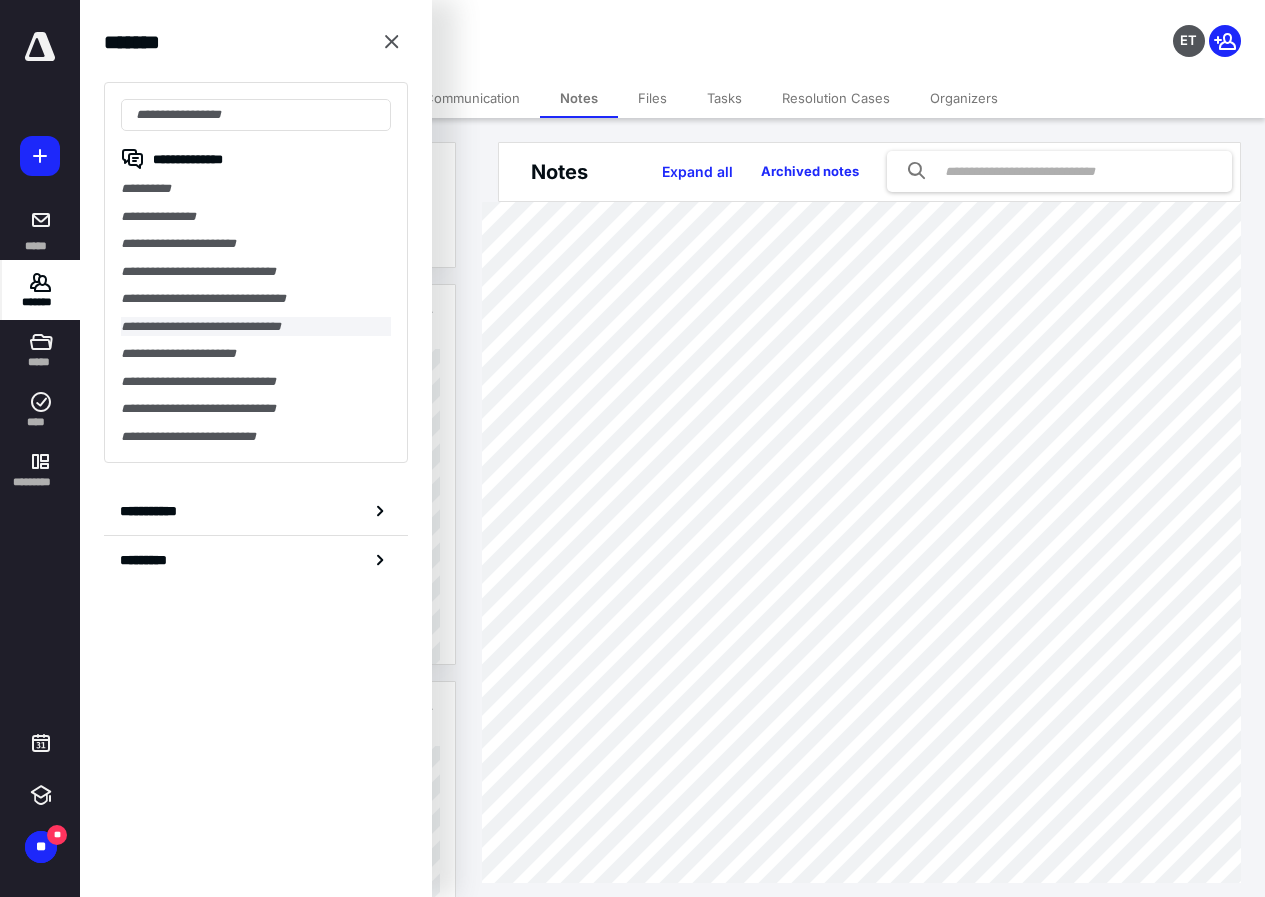click on "**********" at bounding box center [256, 327] 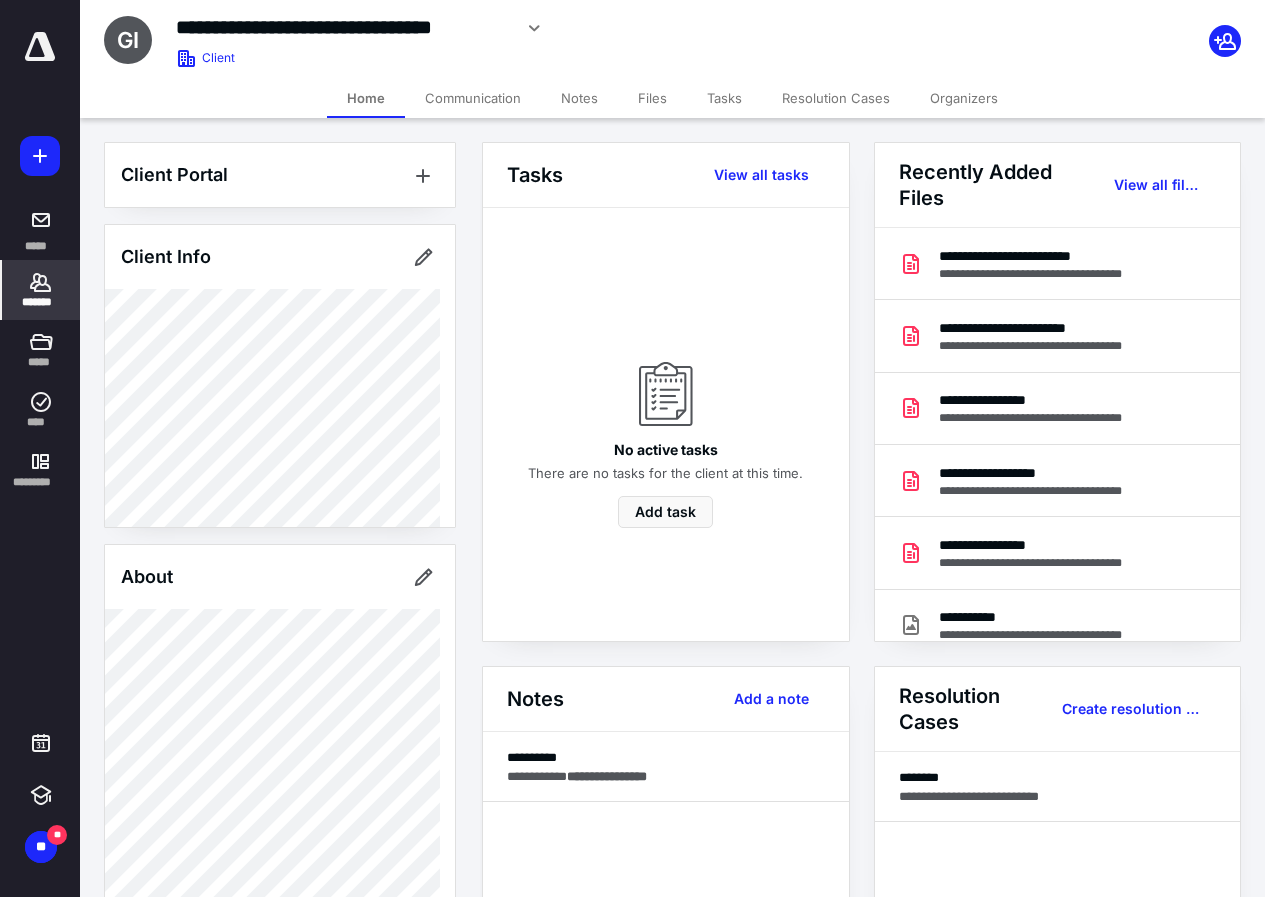 click on "Files" at bounding box center (652, 98) 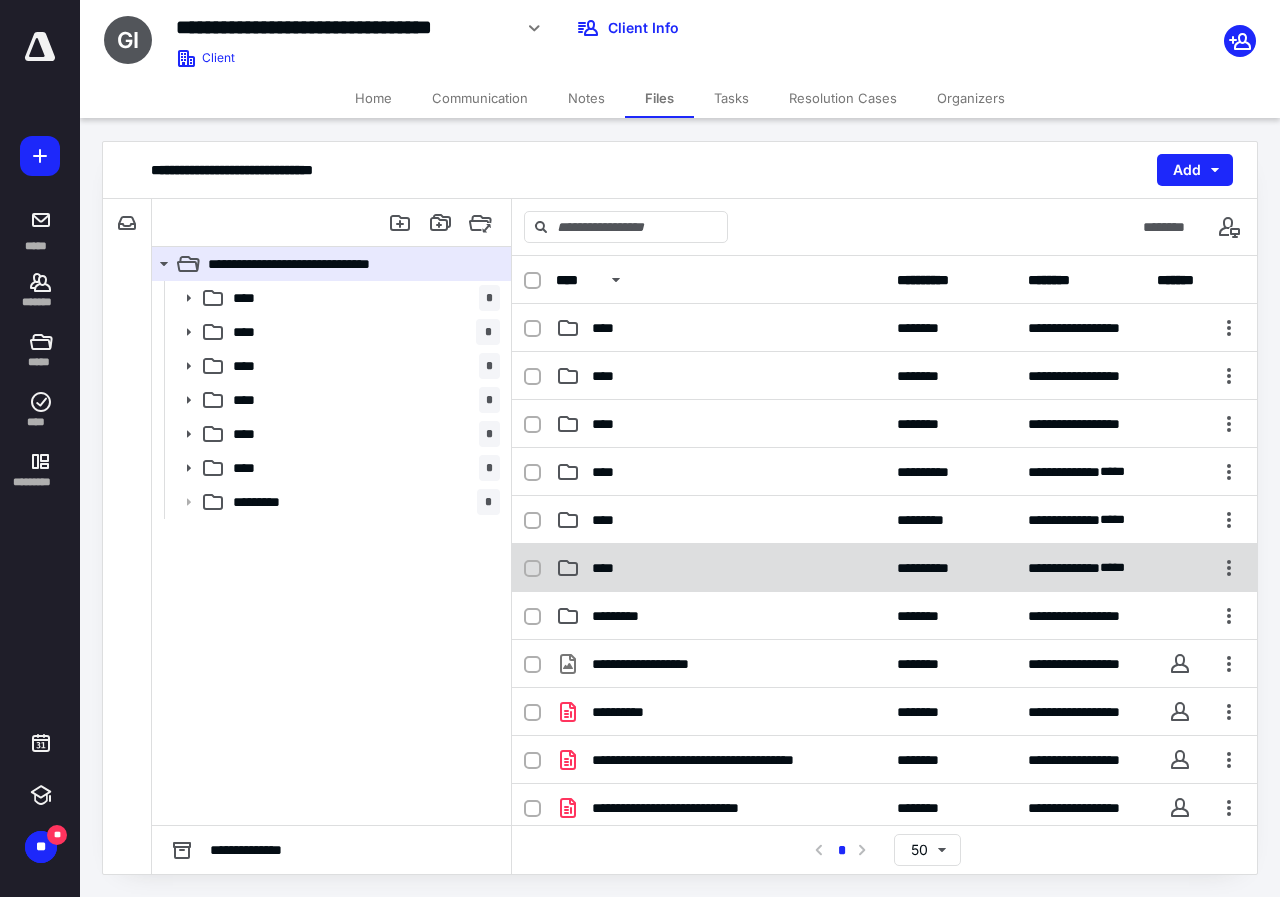 click on "****" at bounding box center [720, 568] 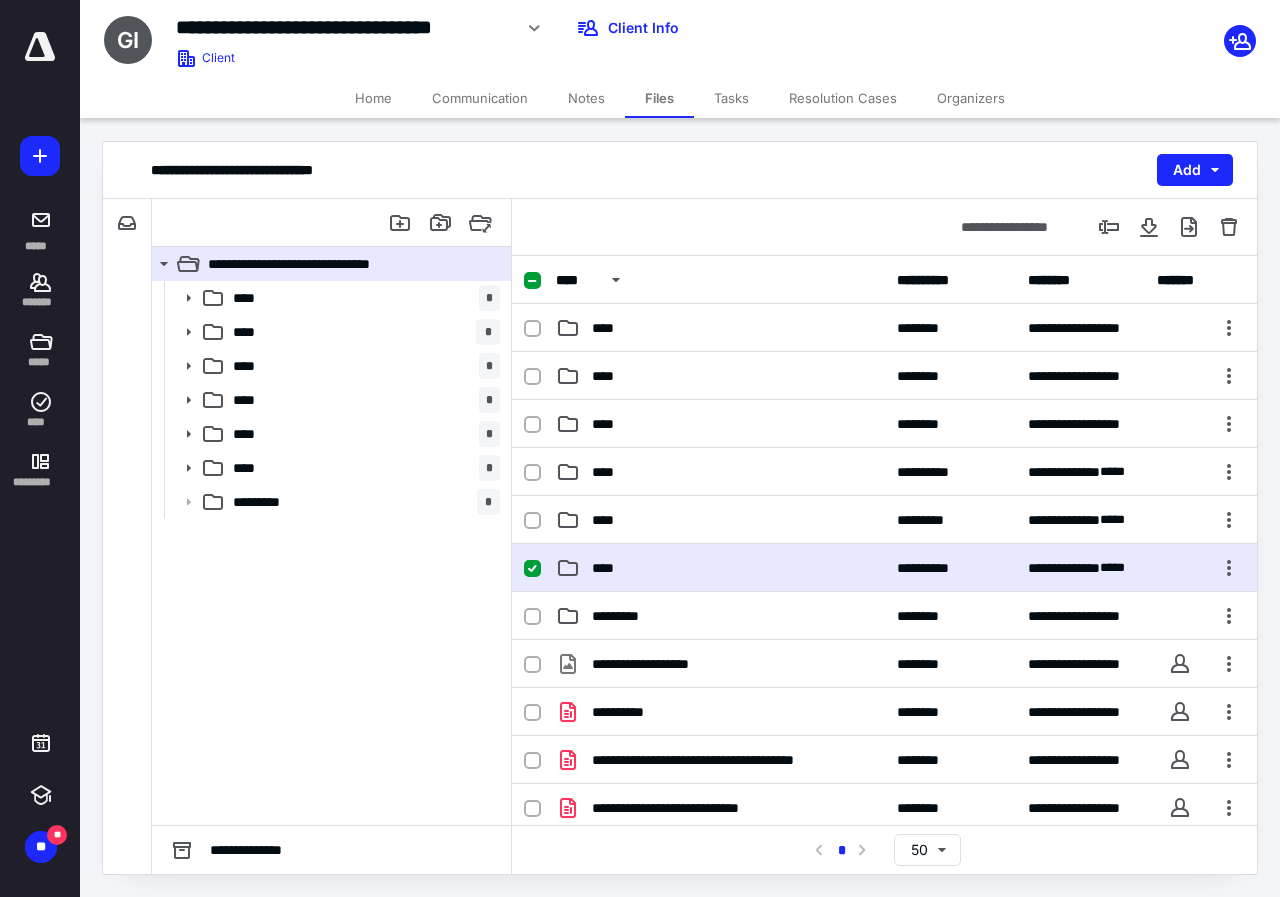 click on "****" at bounding box center [720, 568] 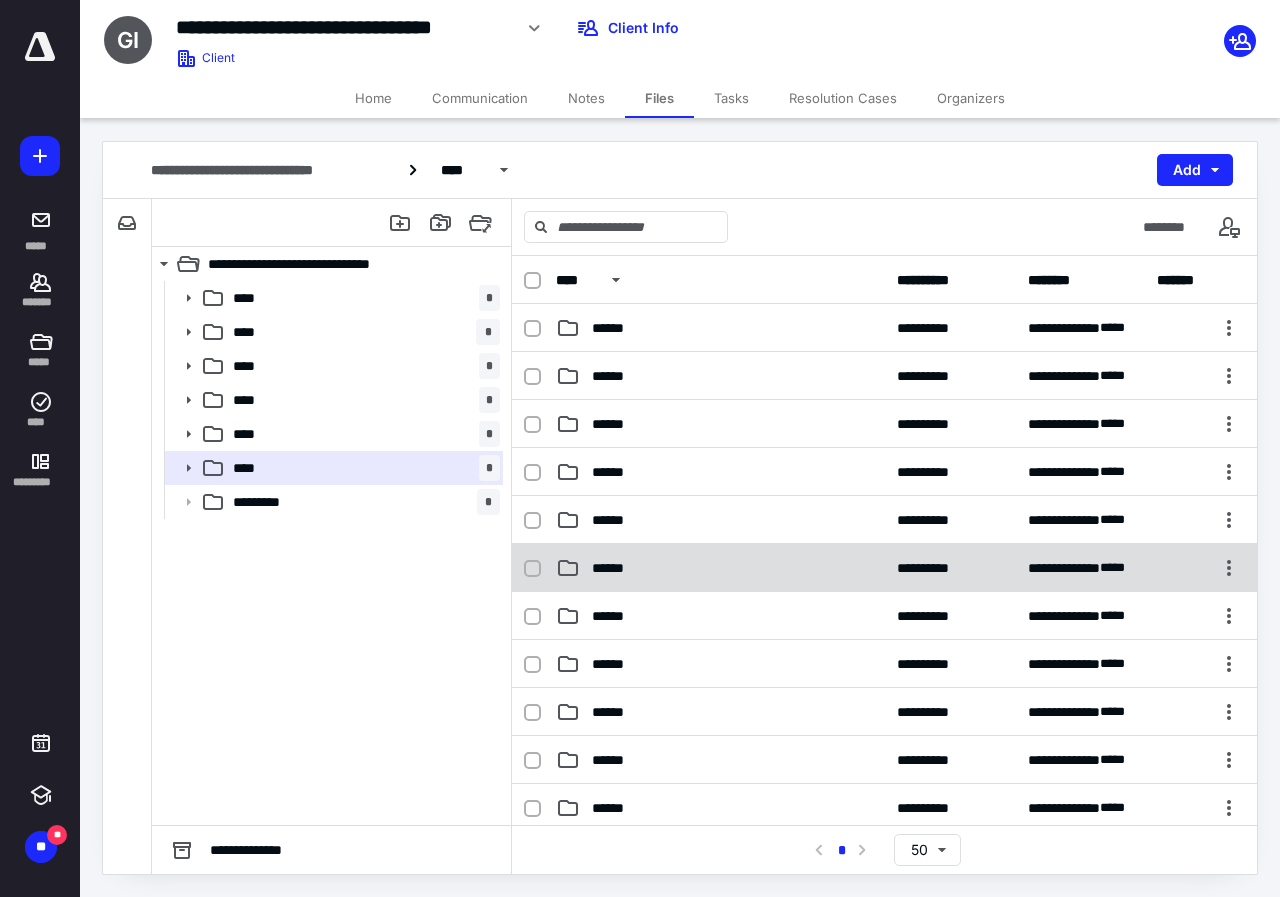click on "******" at bounding box center [720, 568] 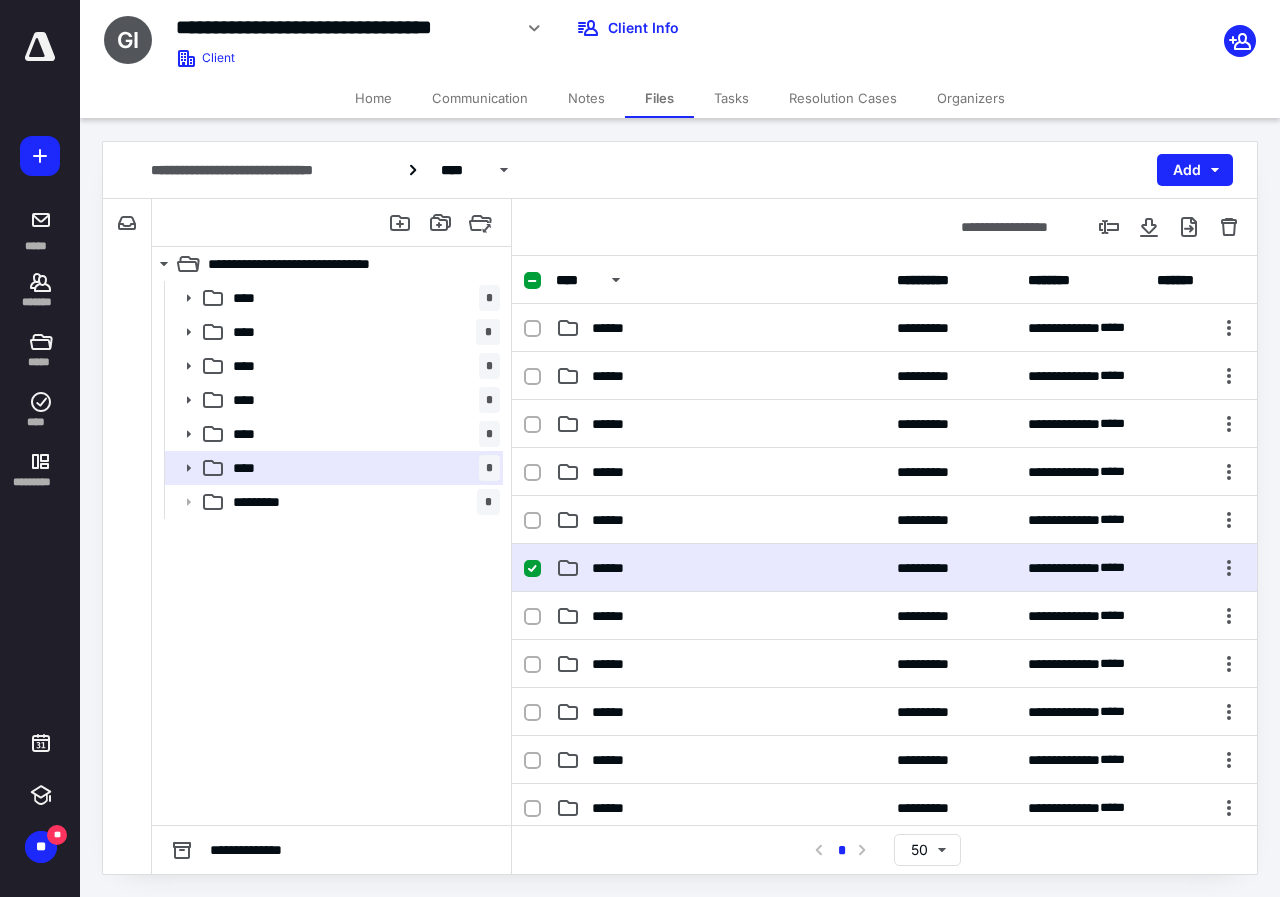 click on "******" at bounding box center [720, 568] 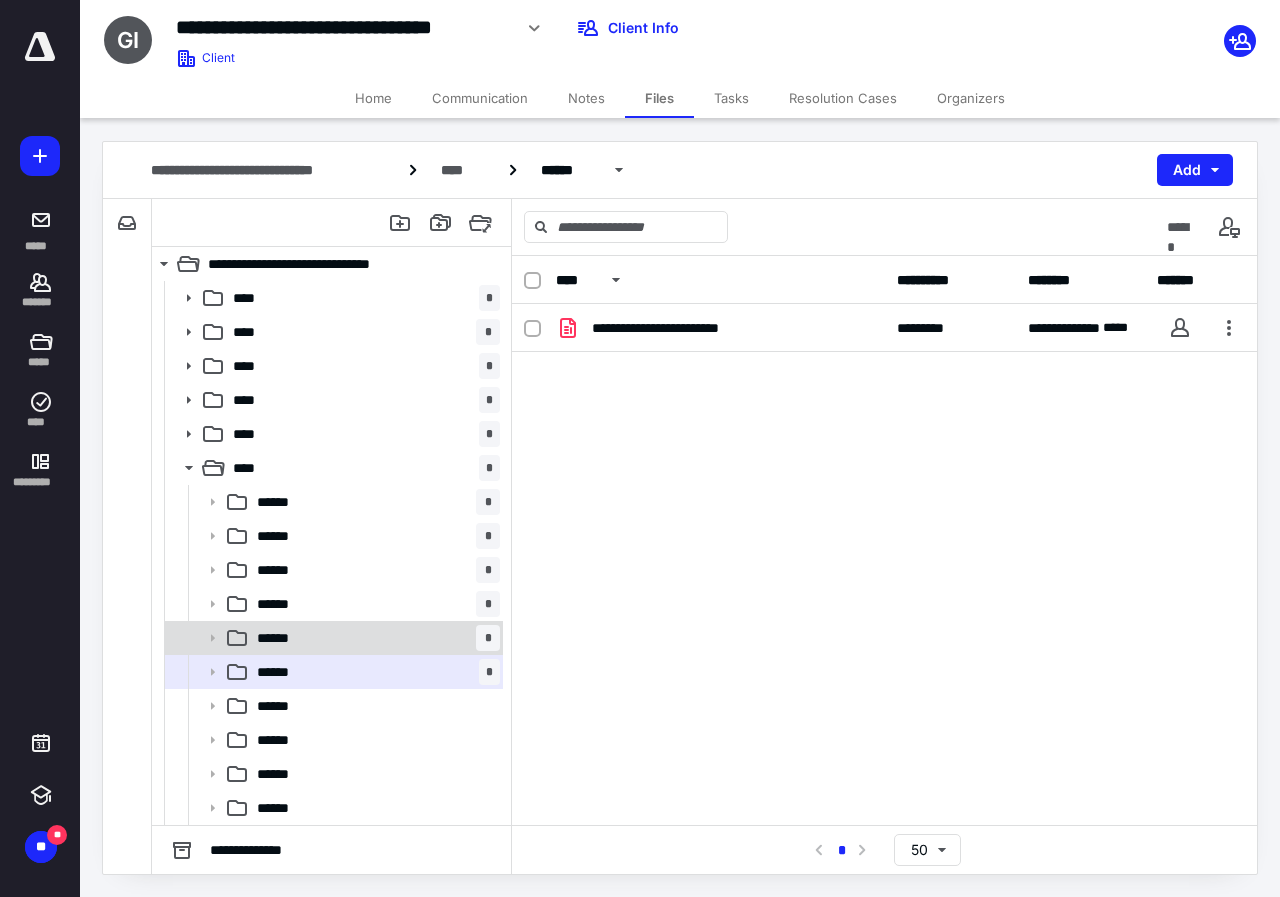 click on "******" at bounding box center [283, 638] 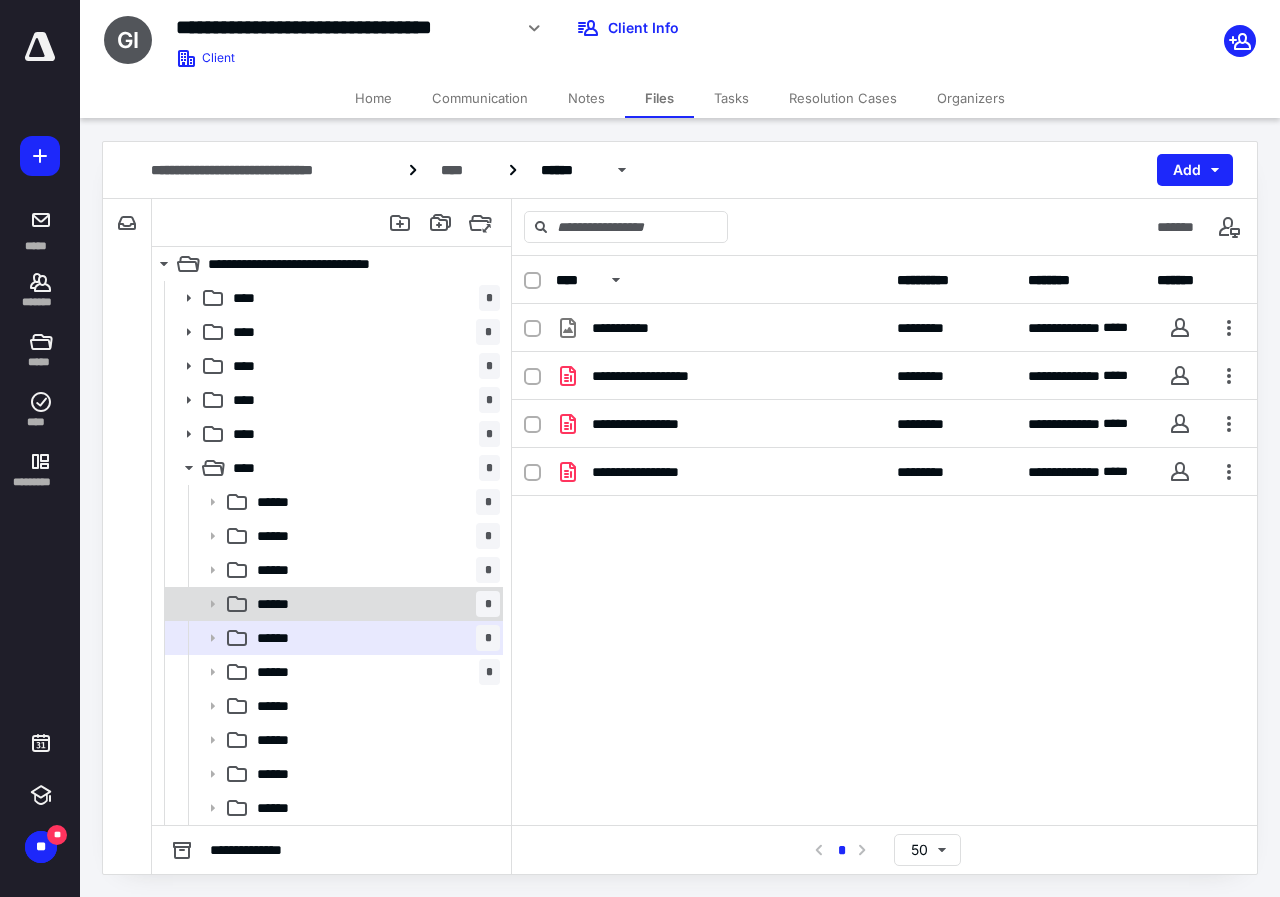 click on "****** *" at bounding box center [374, 604] 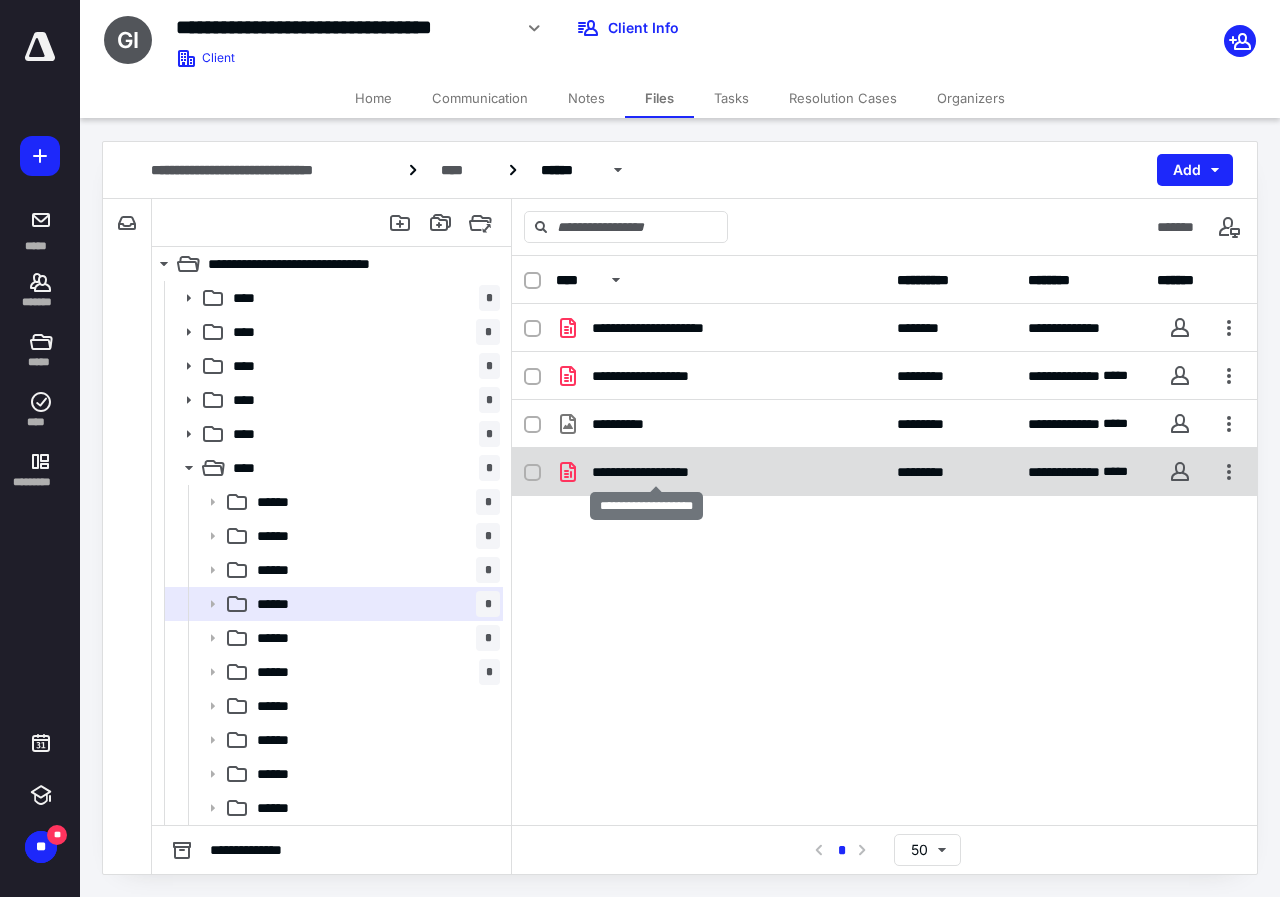 click on "**********" at bounding box center (656, 472) 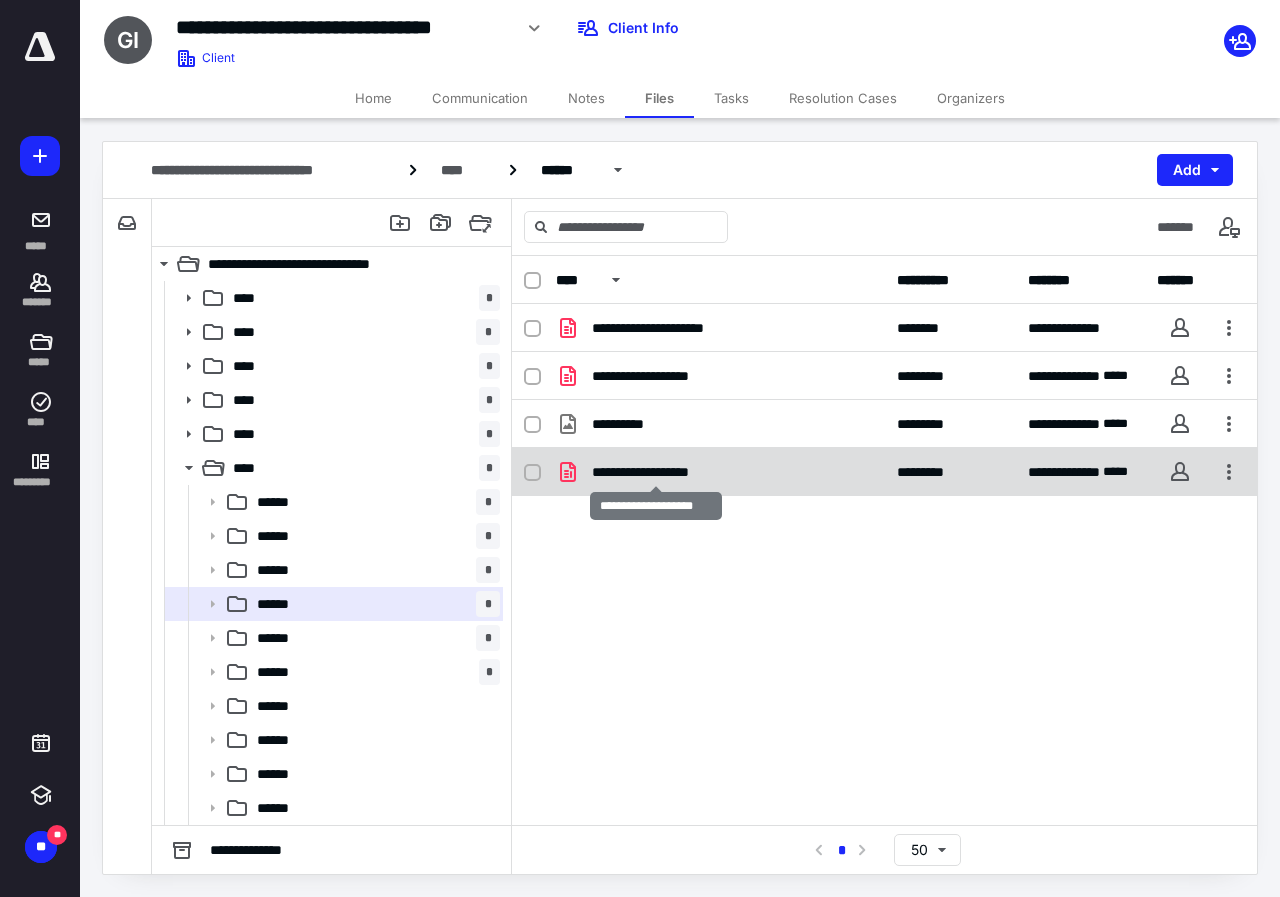 click on "**********" at bounding box center (656, 472) 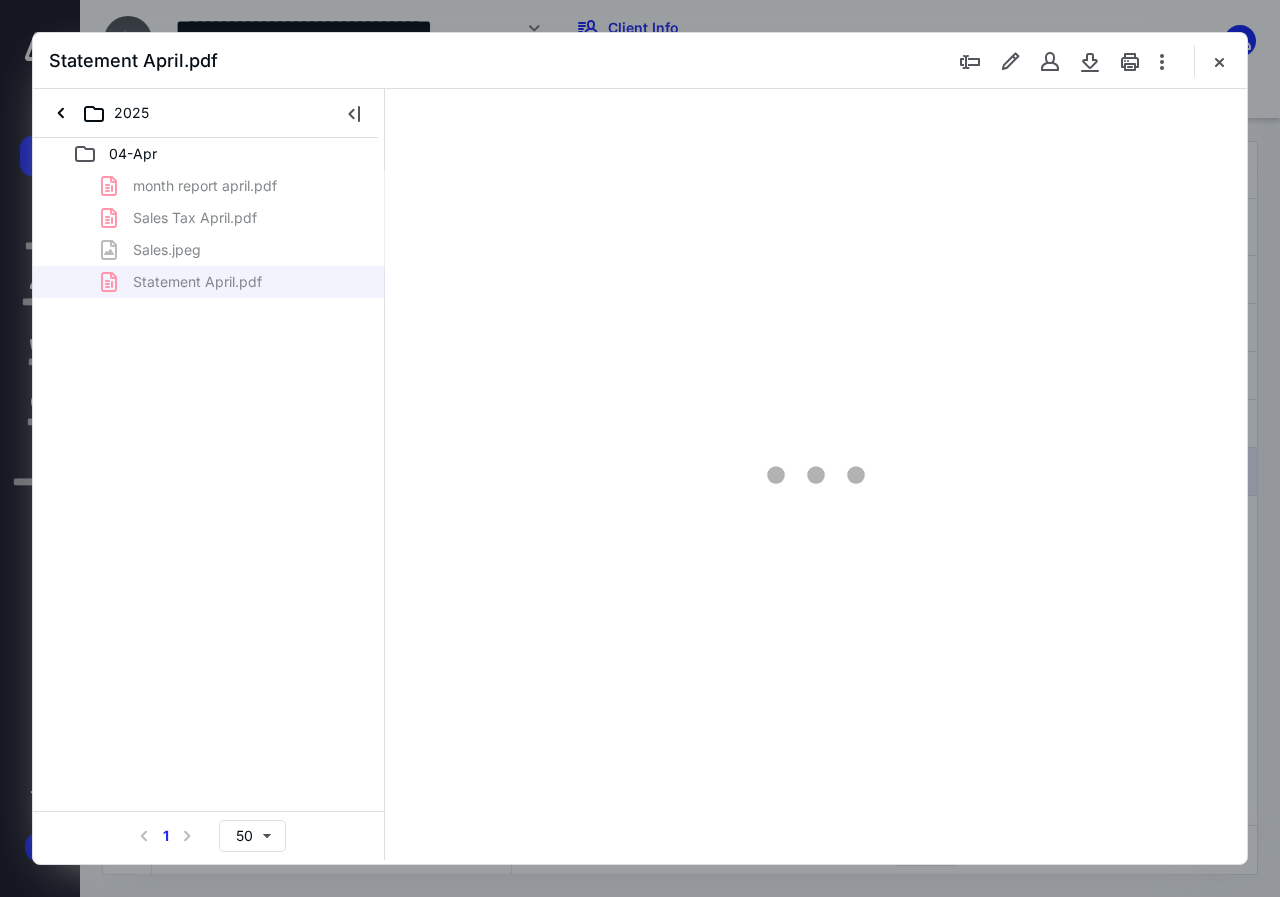 scroll, scrollTop: 0, scrollLeft: 0, axis: both 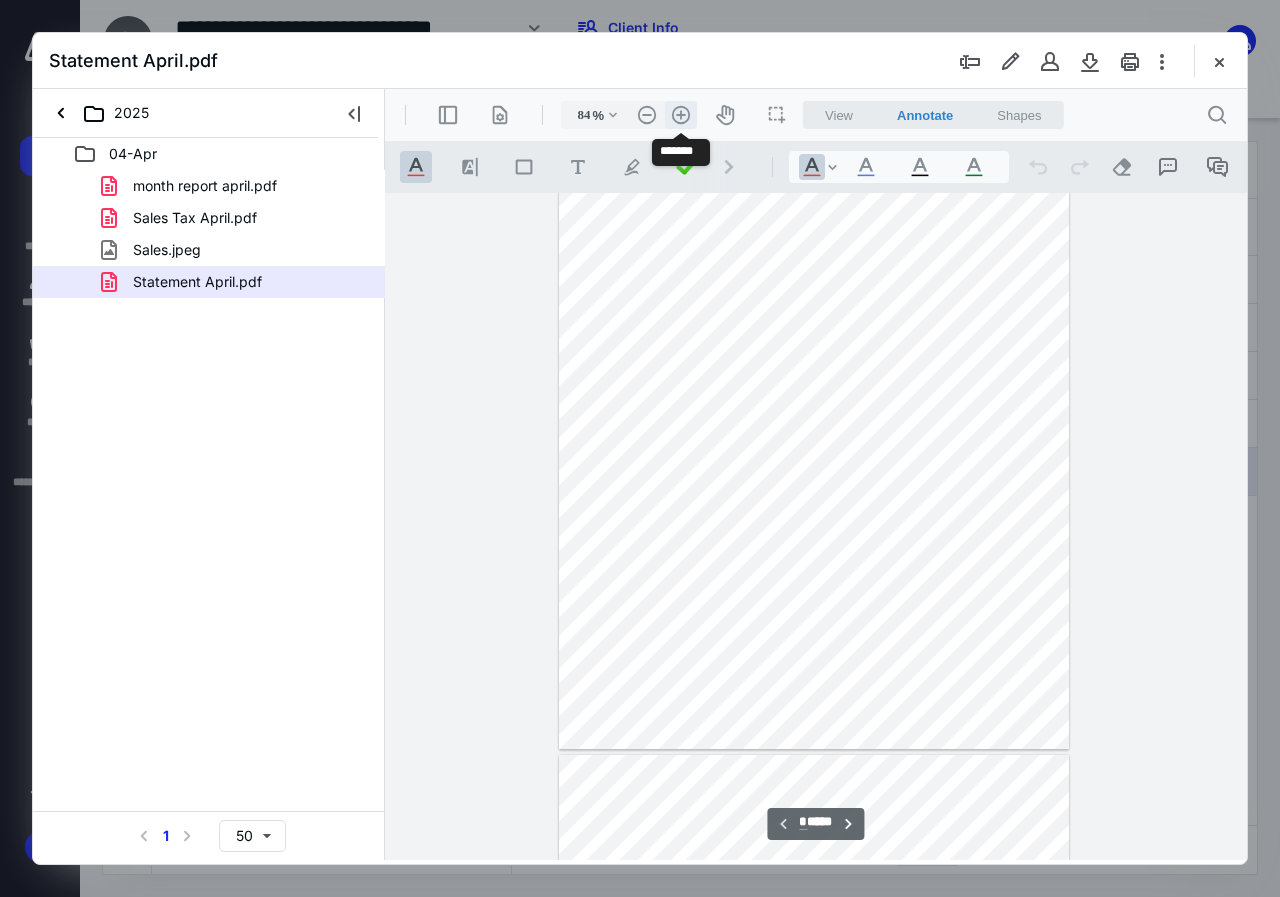 click on ".cls-1{fill:#abb0c4;} icon - header - zoom - in - line" at bounding box center [681, 115] 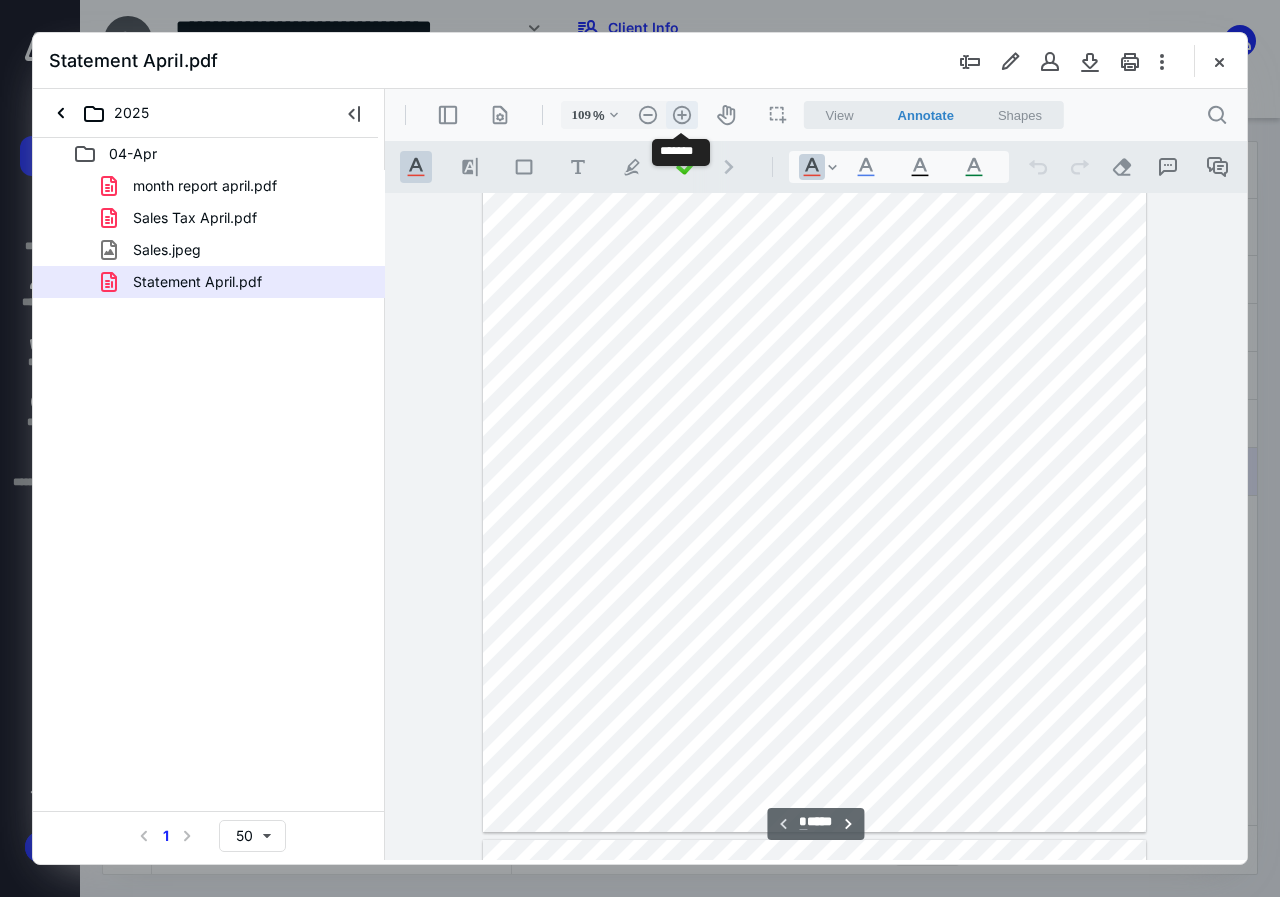 click on ".cls-1{fill:#abb0c4;} icon - header - zoom - in - line" at bounding box center [682, 115] 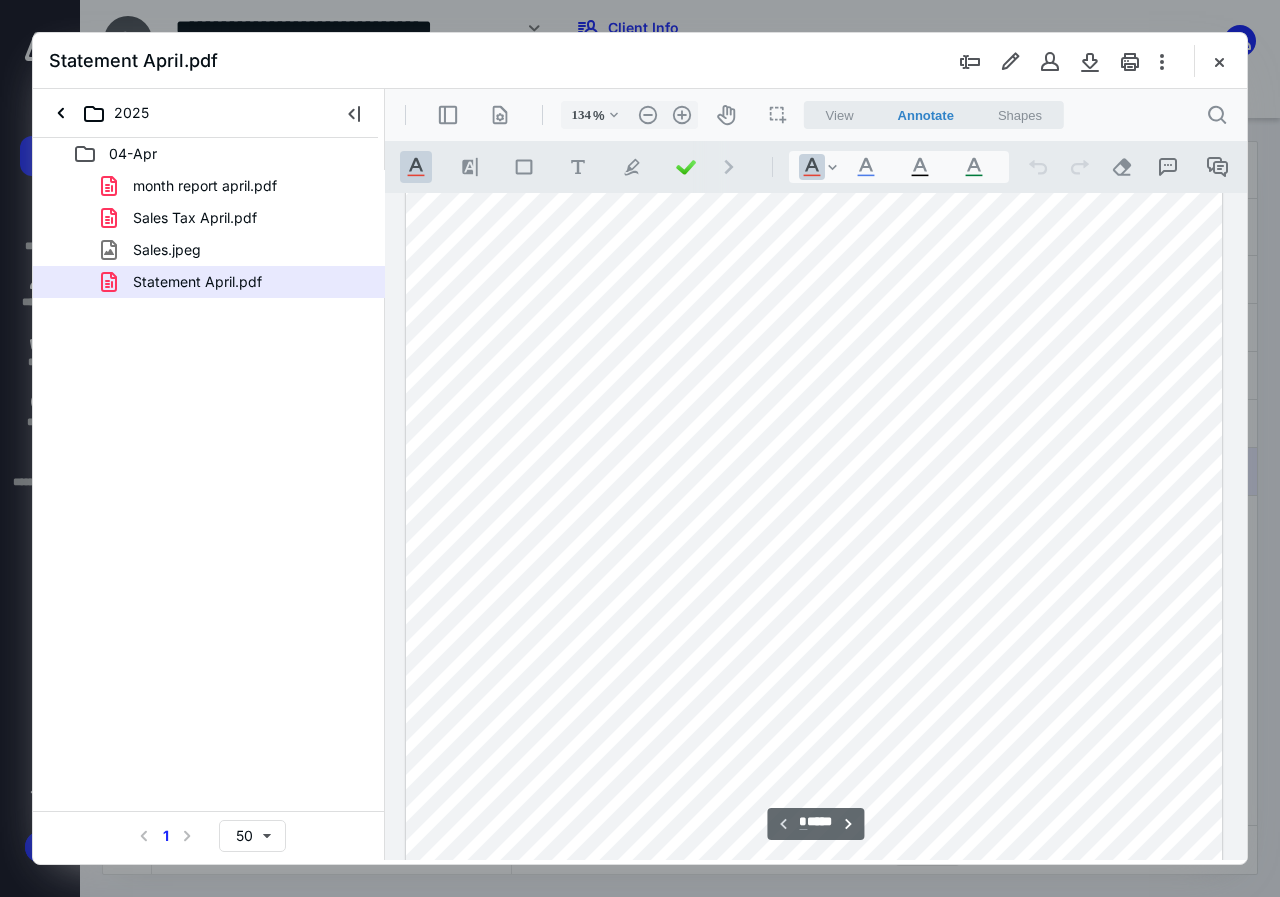 scroll, scrollTop: 300, scrollLeft: 0, axis: vertical 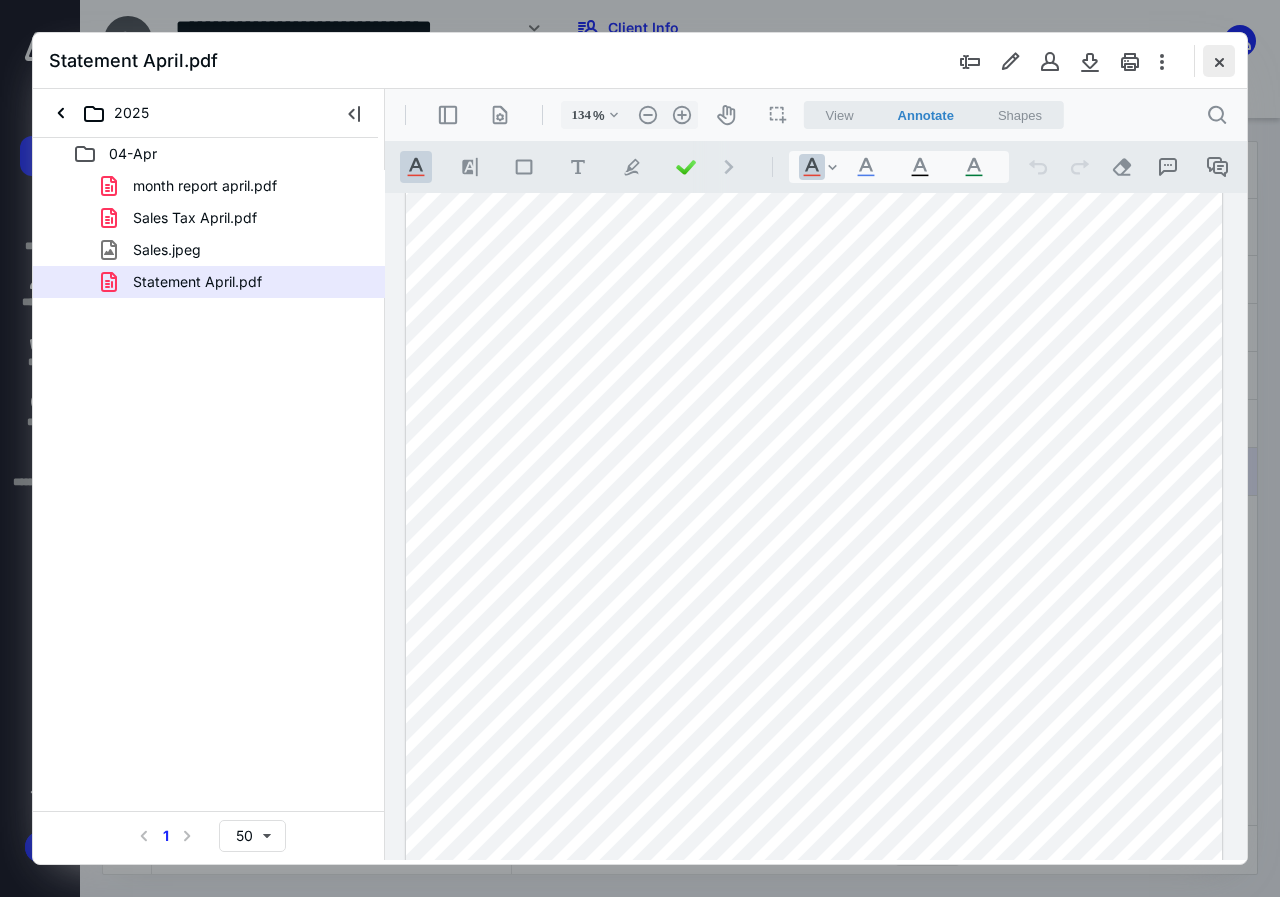 click at bounding box center [1219, 61] 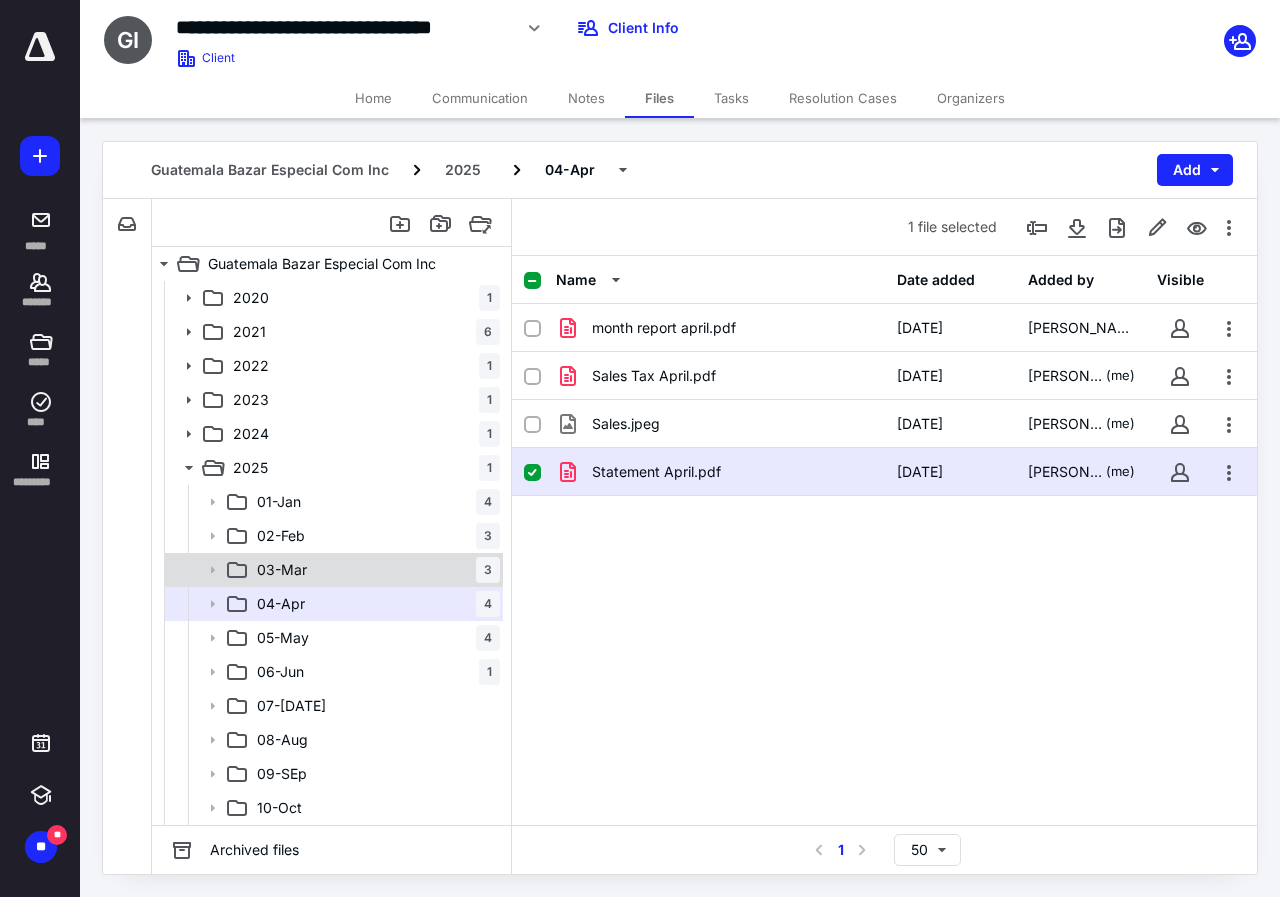 click on "03-[DATE]" at bounding box center (374, 570) 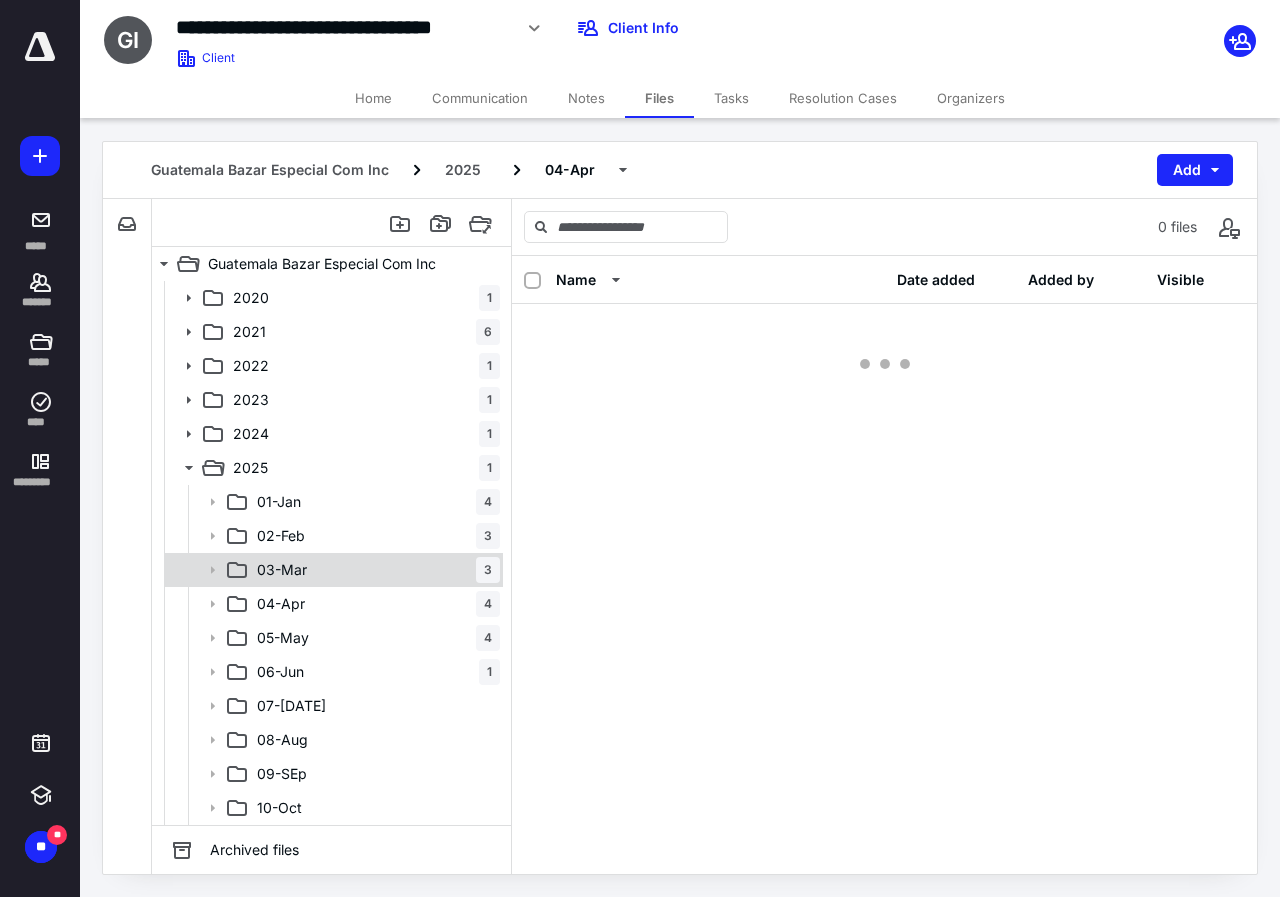 click on "03-[DATE]" at bounding box center [374, 570] 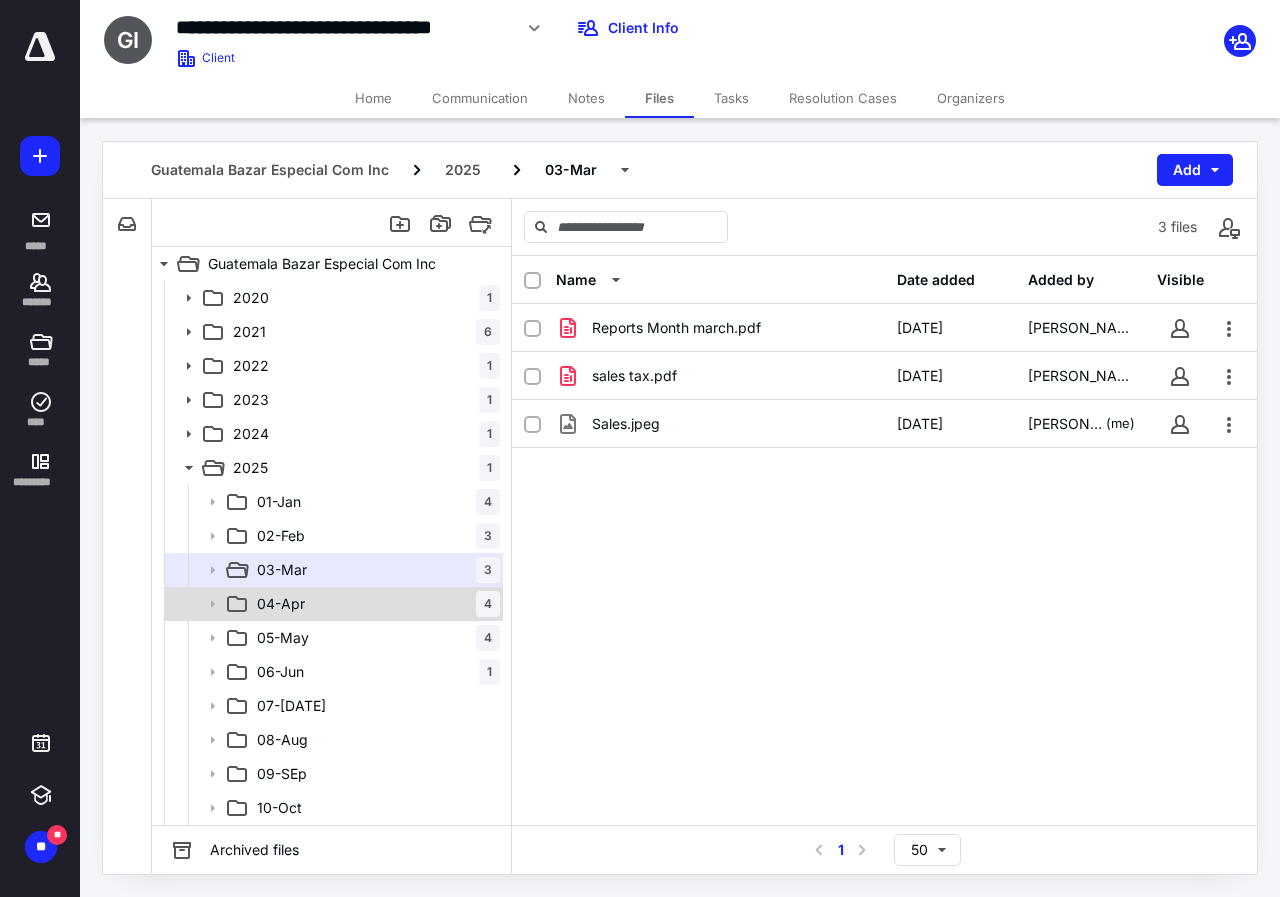 click on "04-[DATE]" at bounding box center (374, 604) 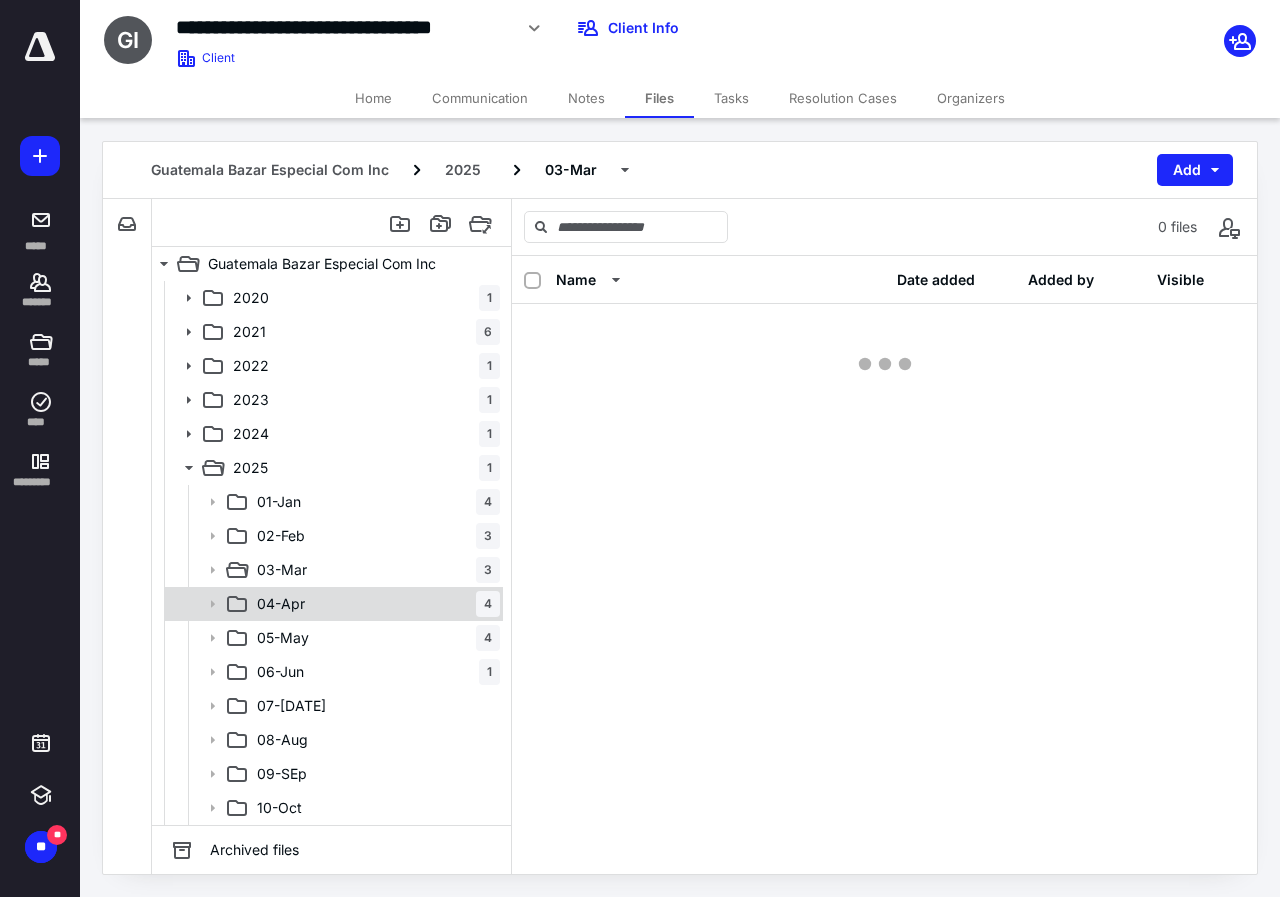 click on "04-[DATE]" at bounding box center (374, 604) 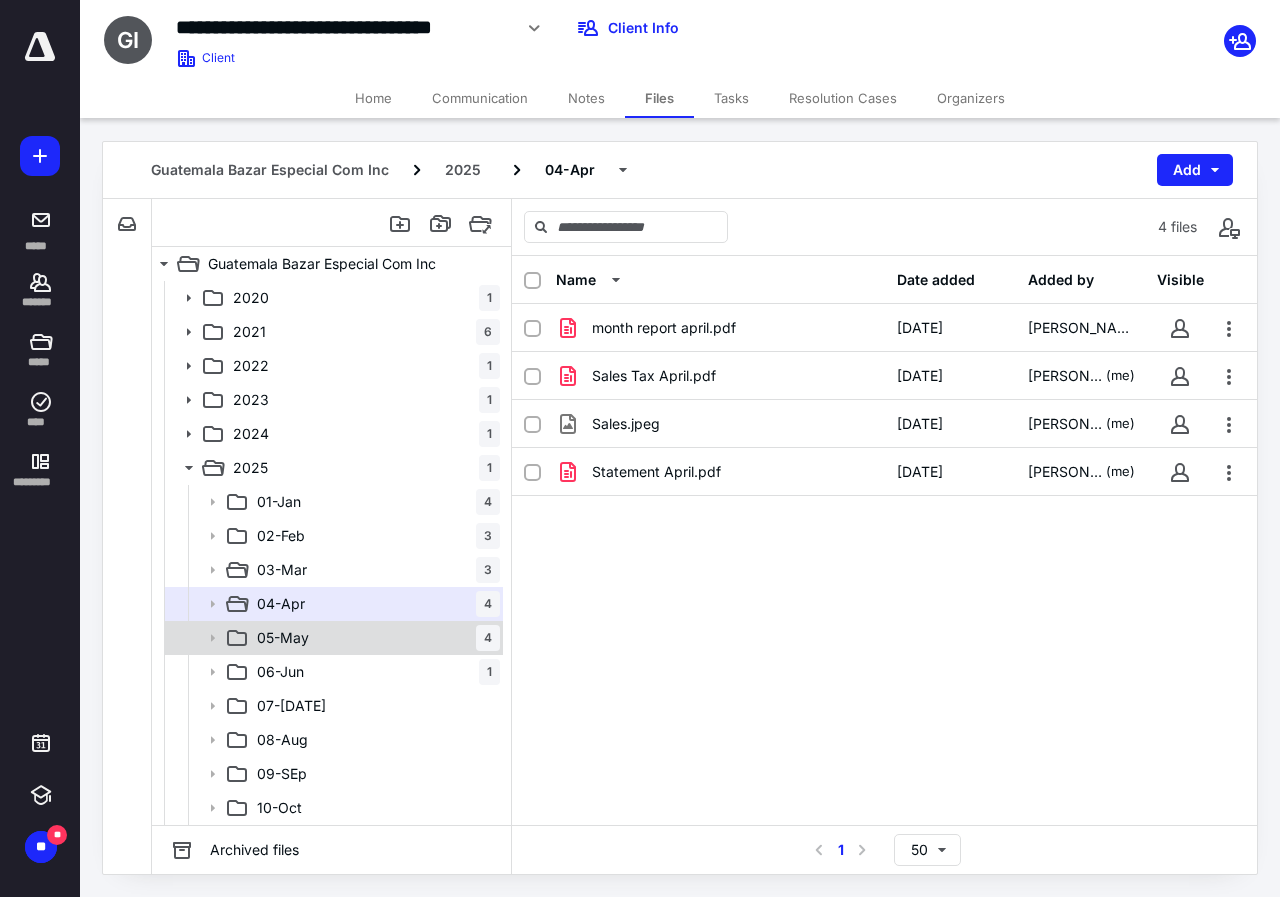 click on "05-[DATE]" at bounding box center (374, 638) 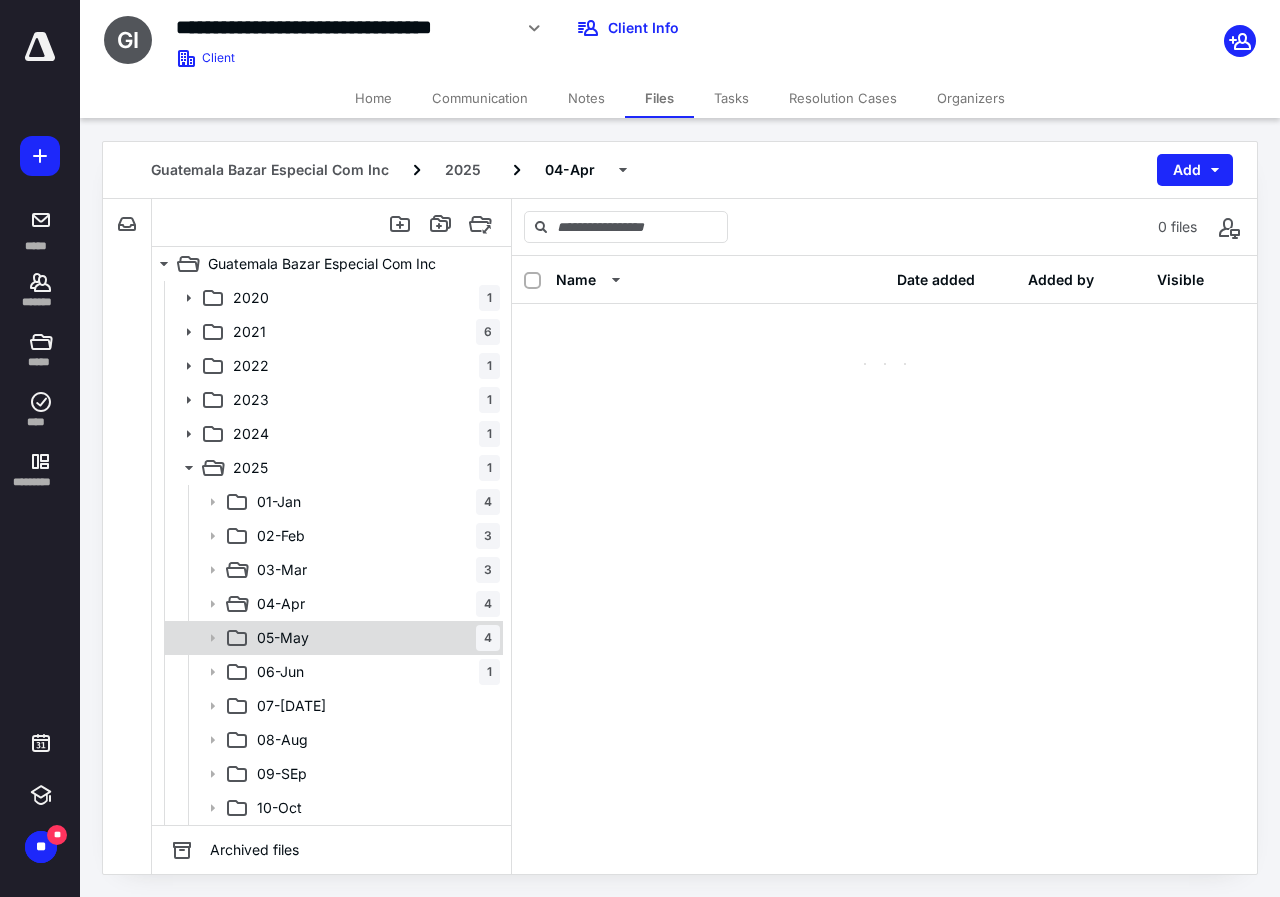 click on "05-[DATE]" at bounding box center [374, 638] 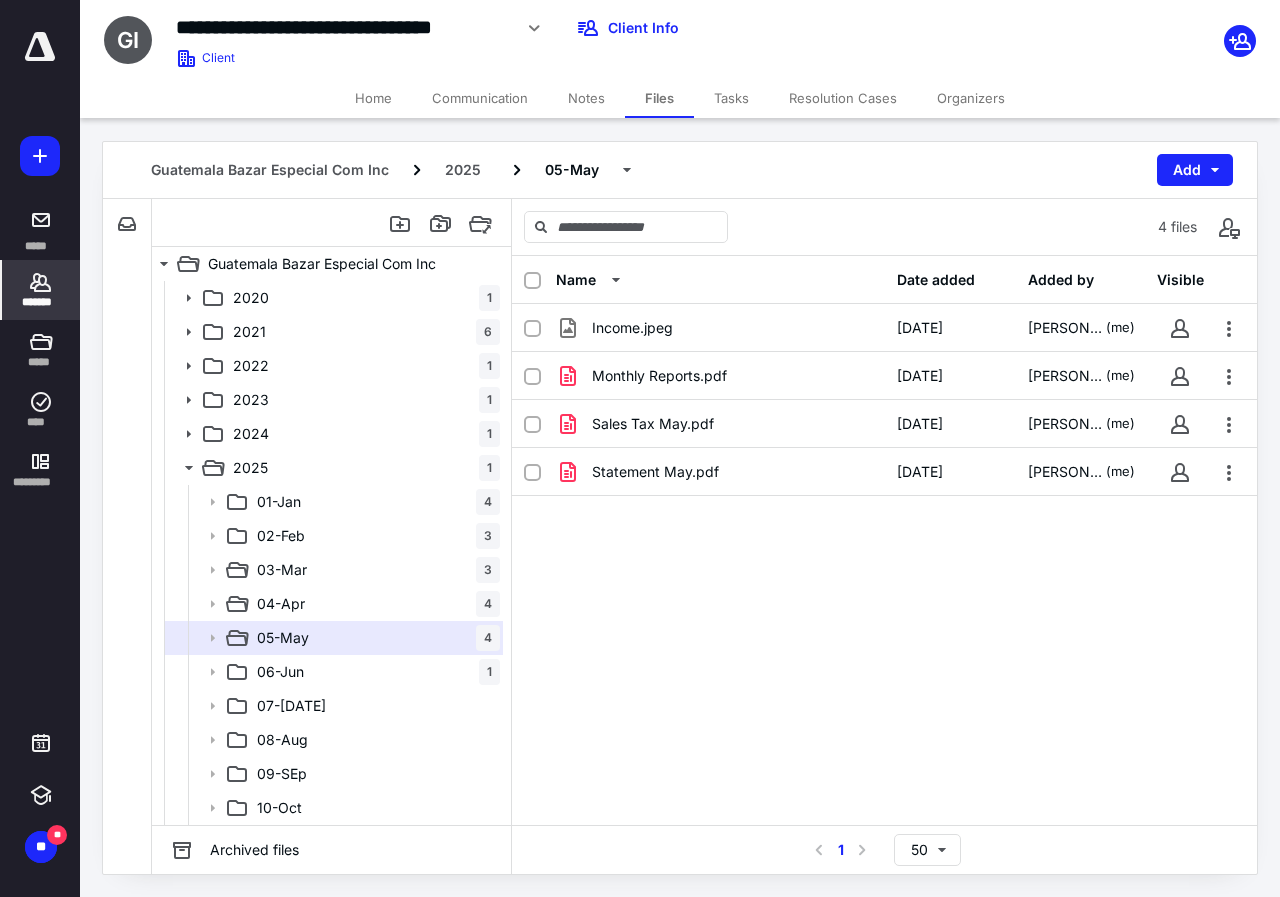 click 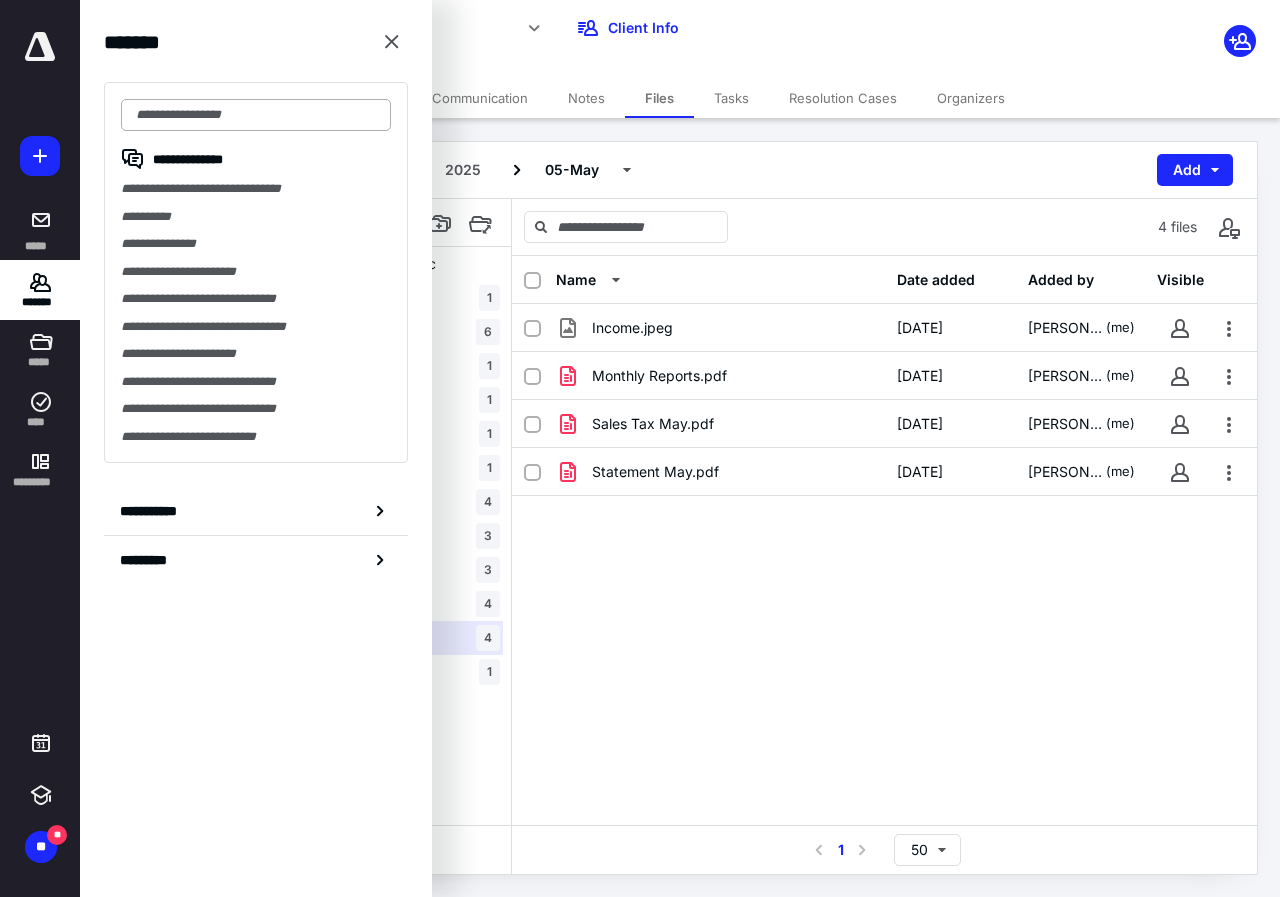 click at bounding box center (256, 115) 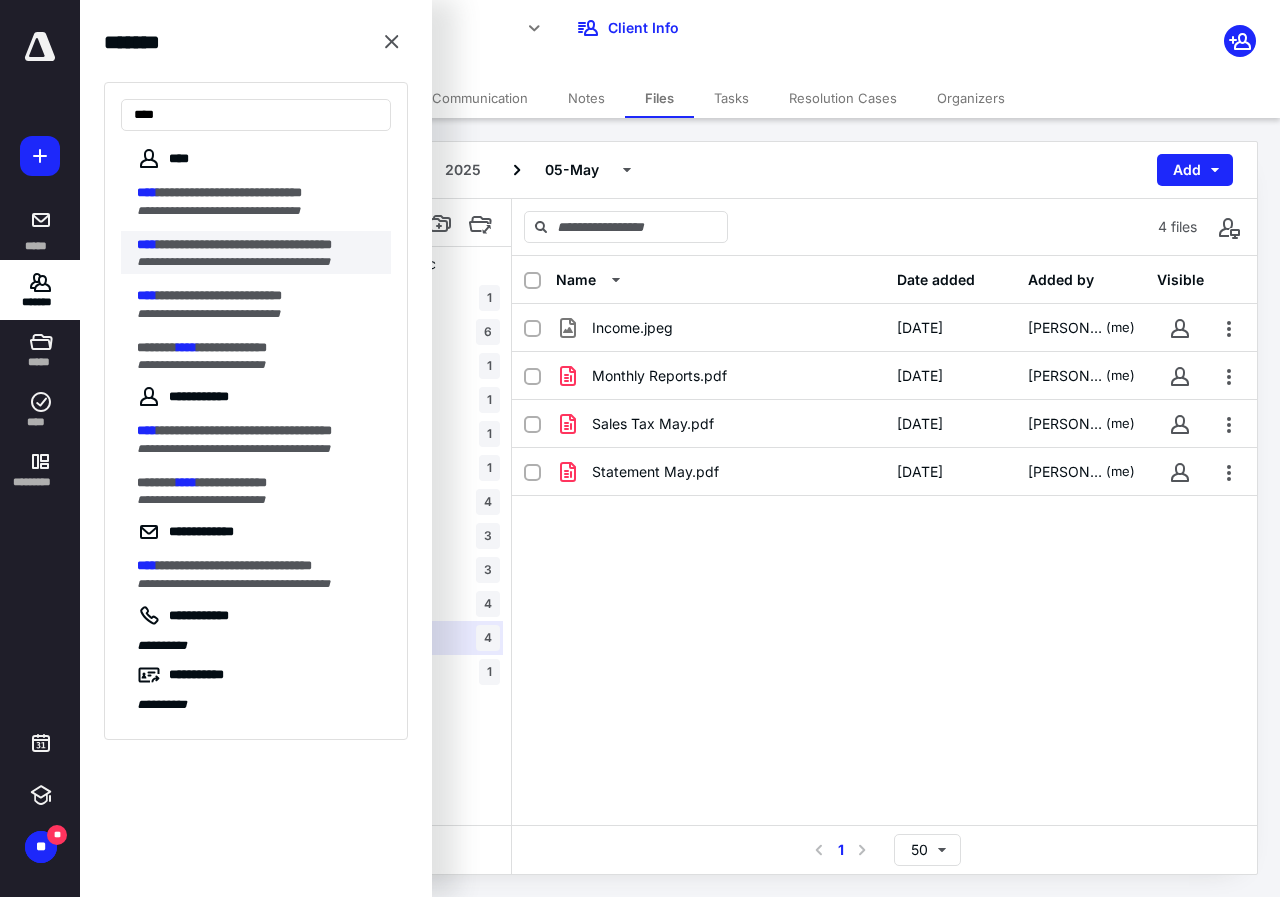 type on "****" 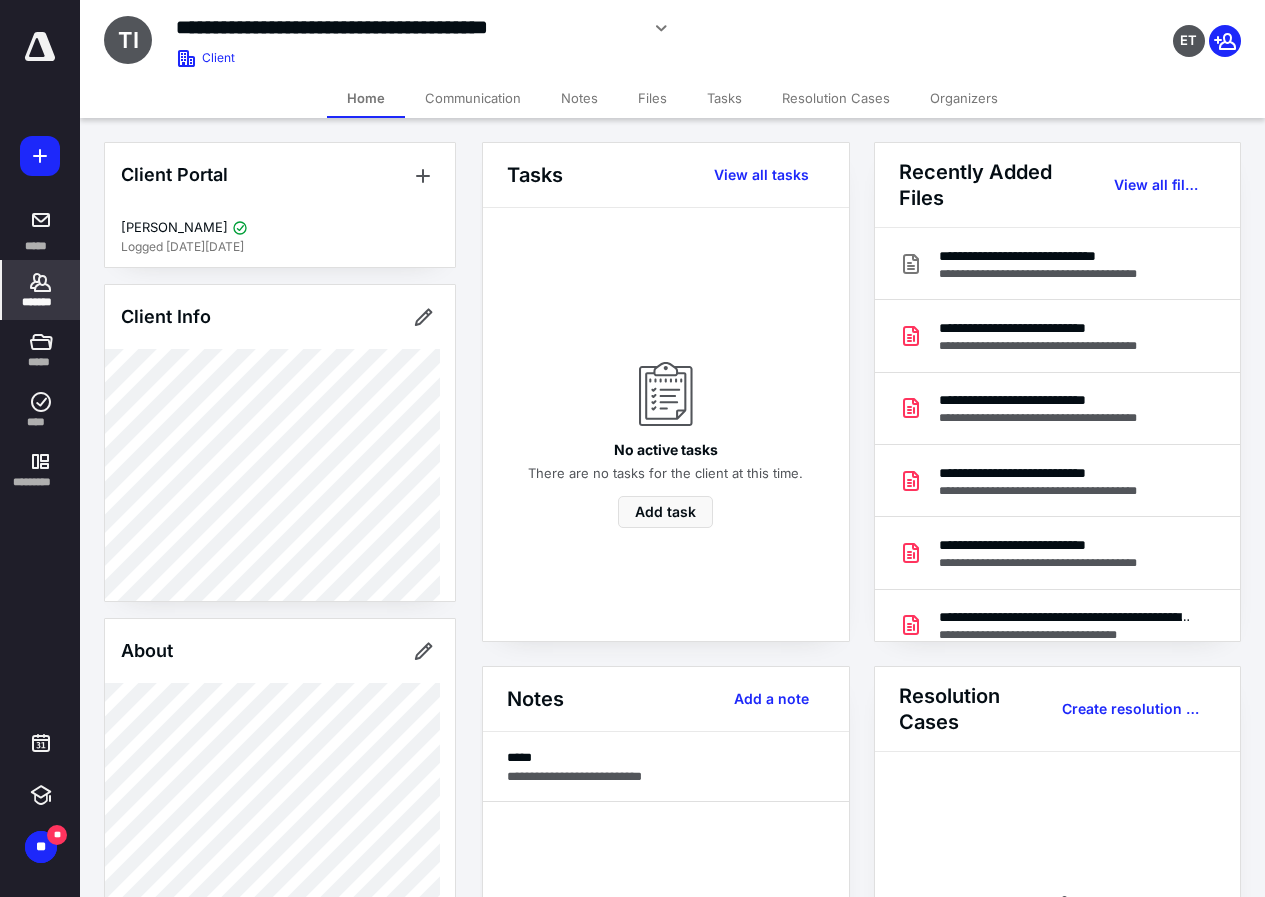 click on "Files" at bounding box center (652, 98) 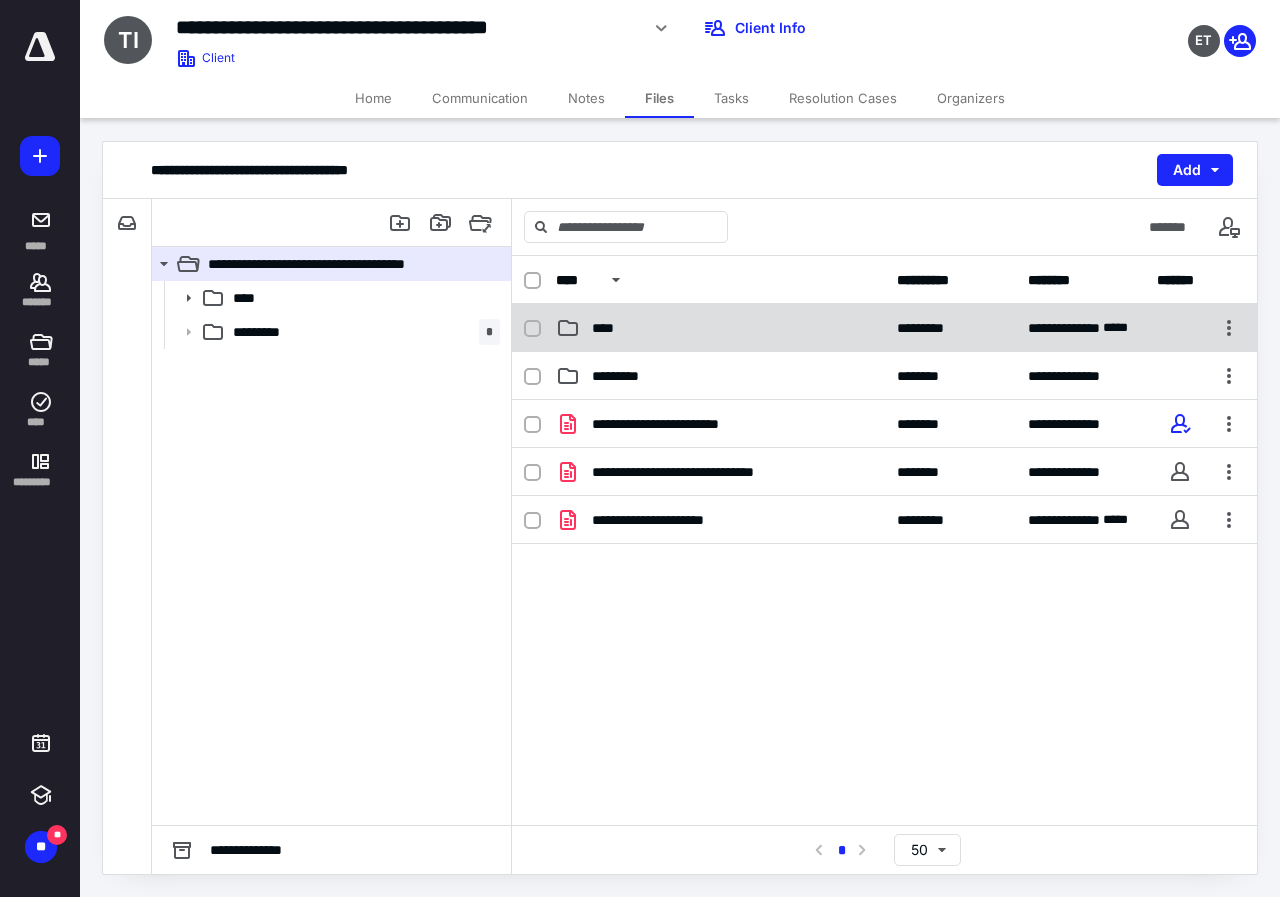 click on "**********" at bounding box center (884, 328) 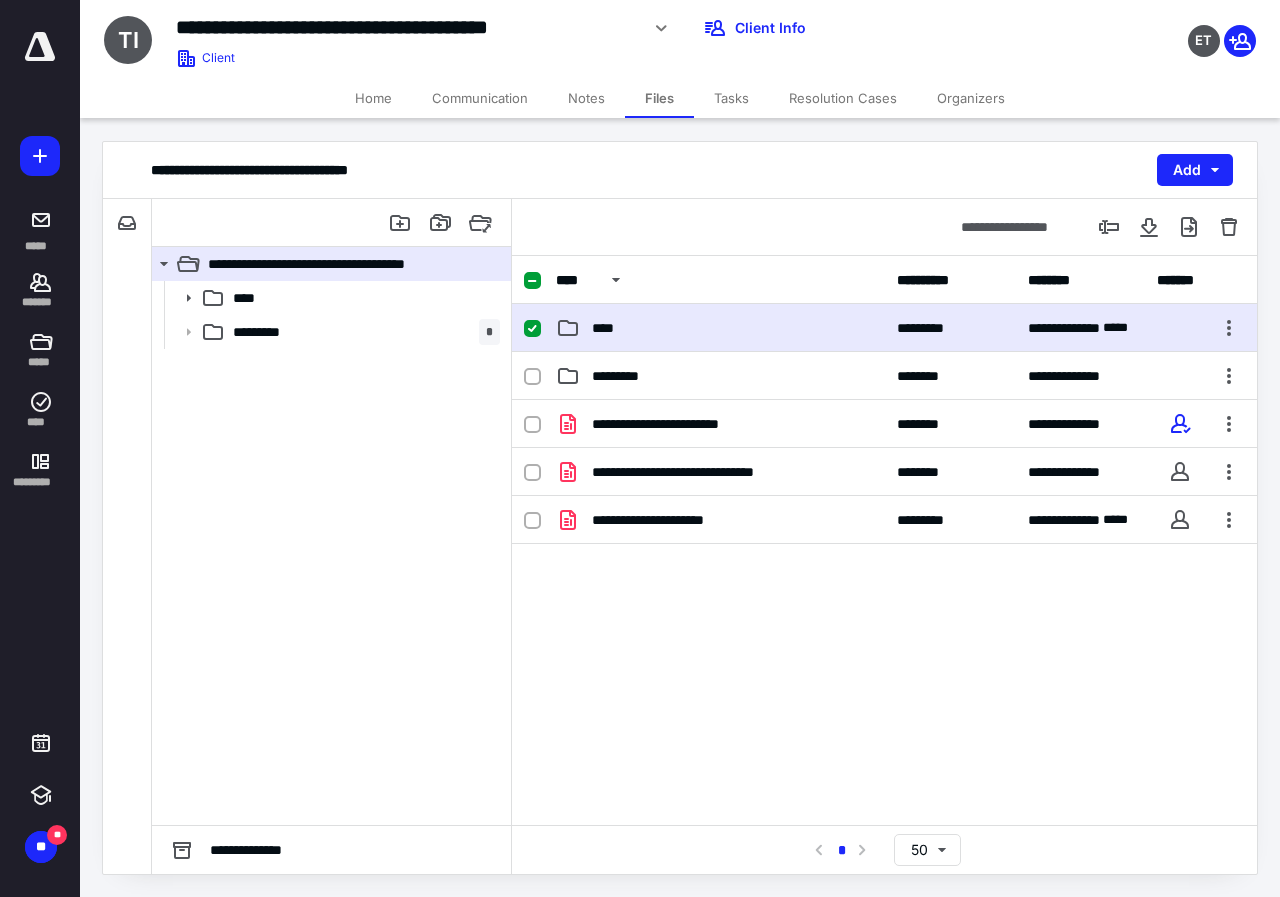 click on "**********" at bounding box center [884, 328] 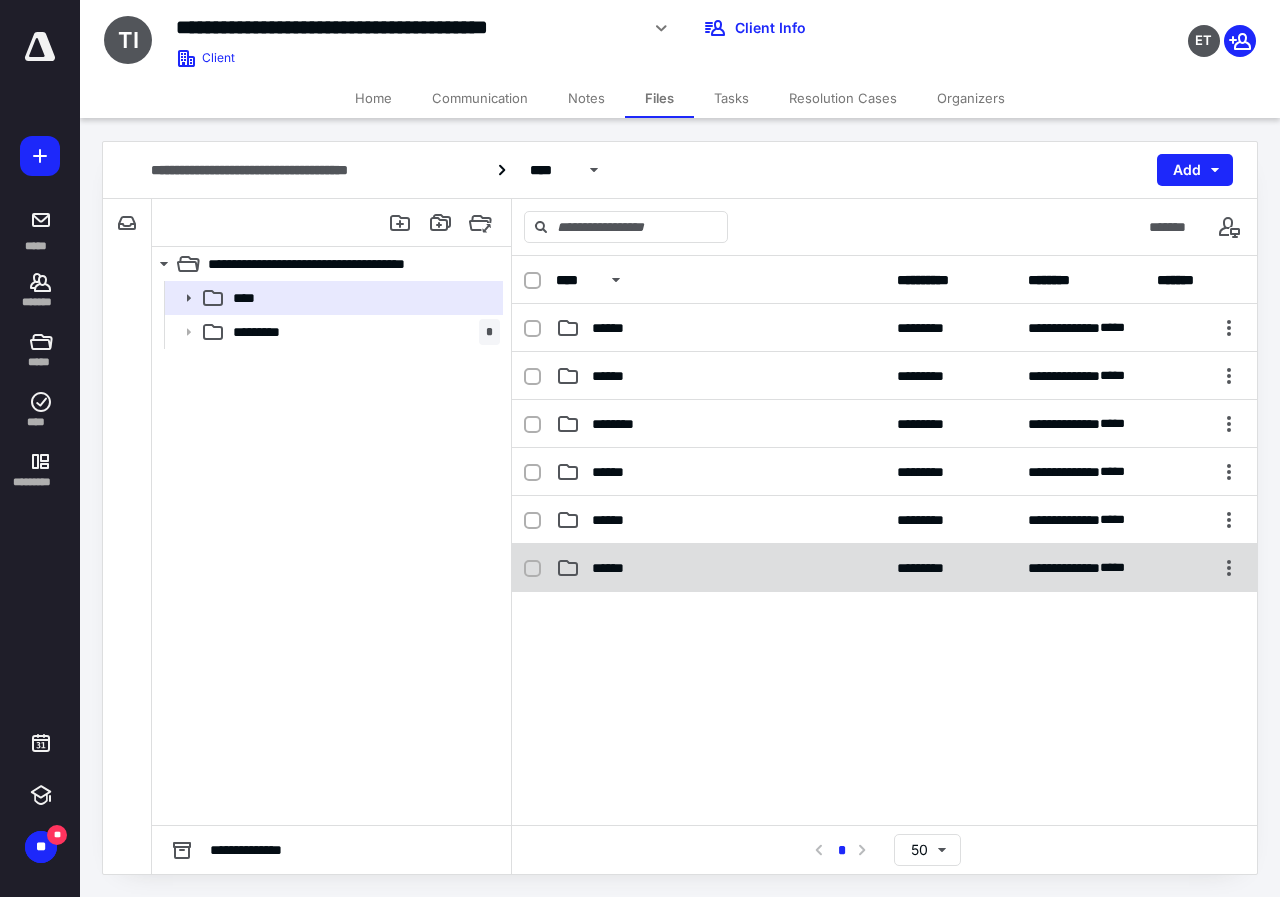 click on "******" at bounding box center [720, 568] 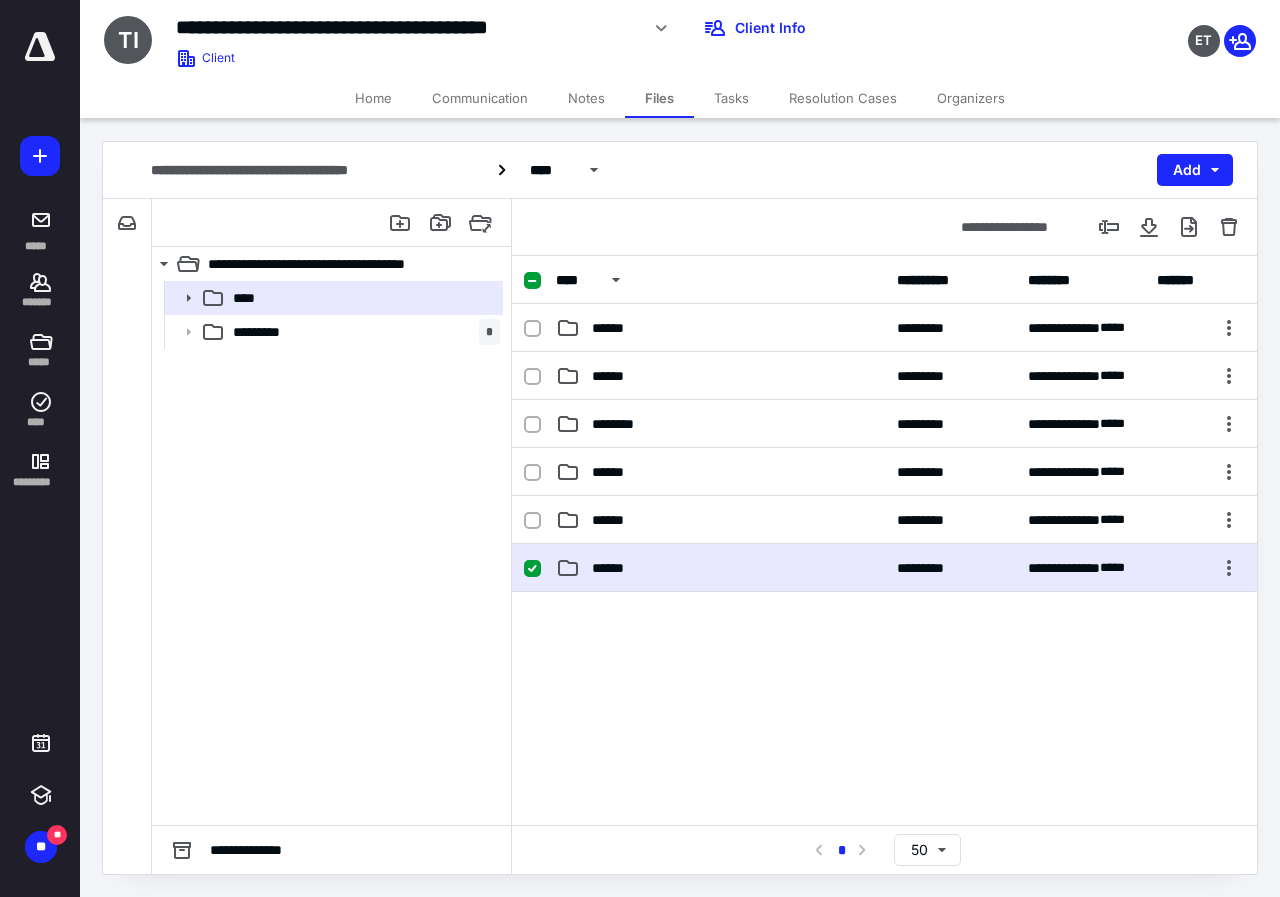 click on "******" at bounding box center [720, 568] 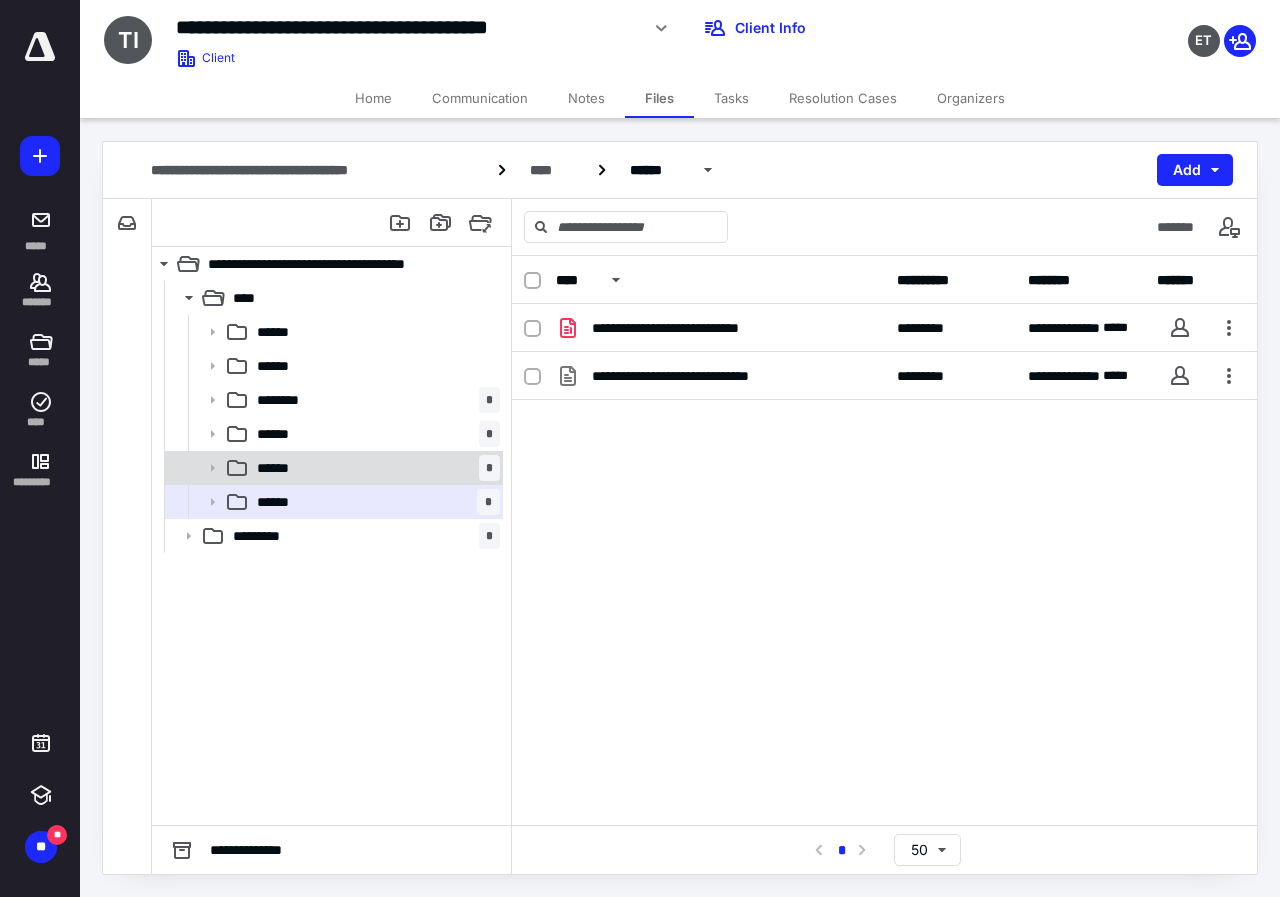 click on "******" at bounding box center [283, 468] 